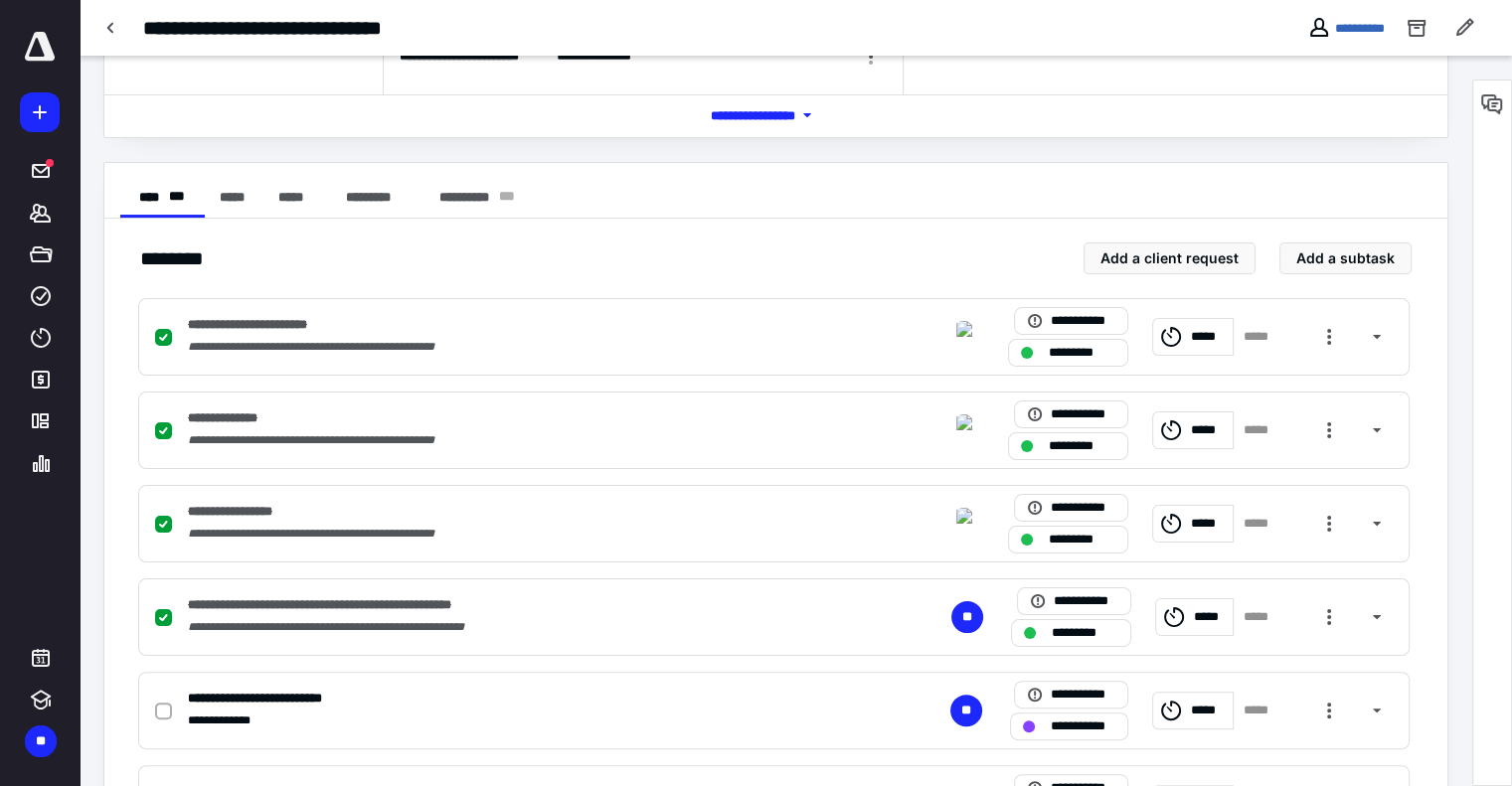 scroll, scrollTop: 0, scrollLeft: 0, axis: both 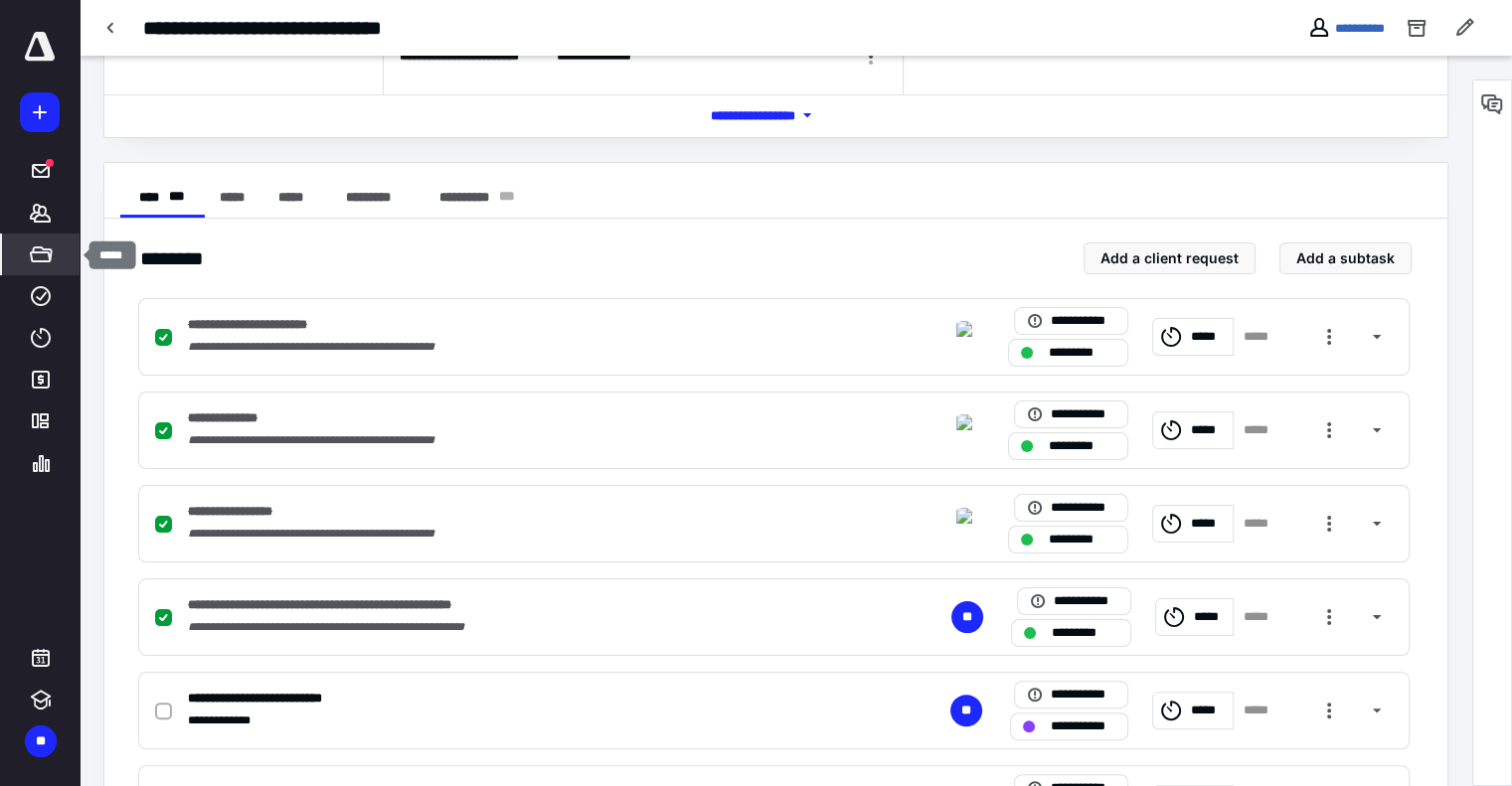 click on "*****" at bounding box center [41, 254] 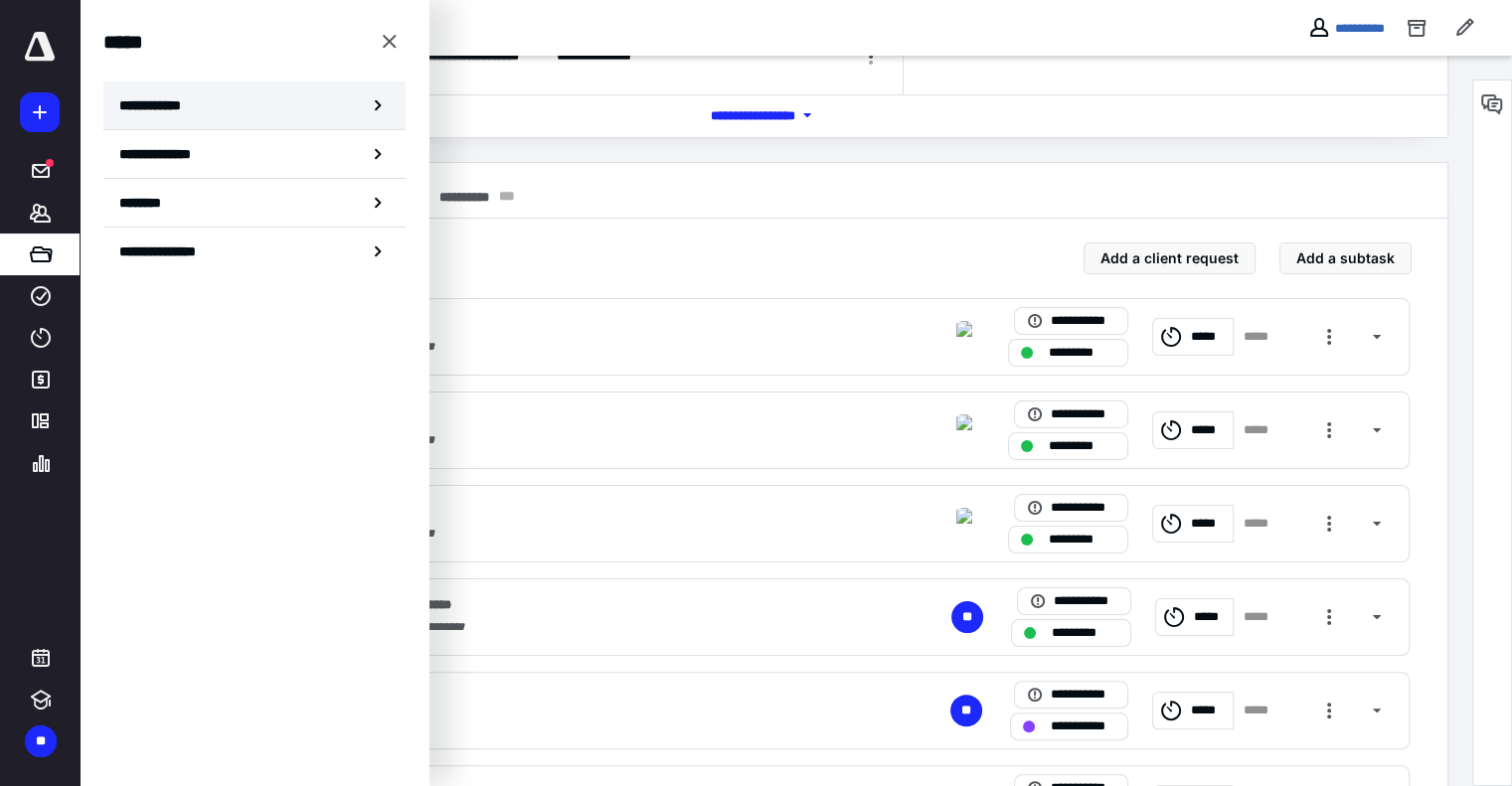 click on "**********" at bounding box center [156, 105] 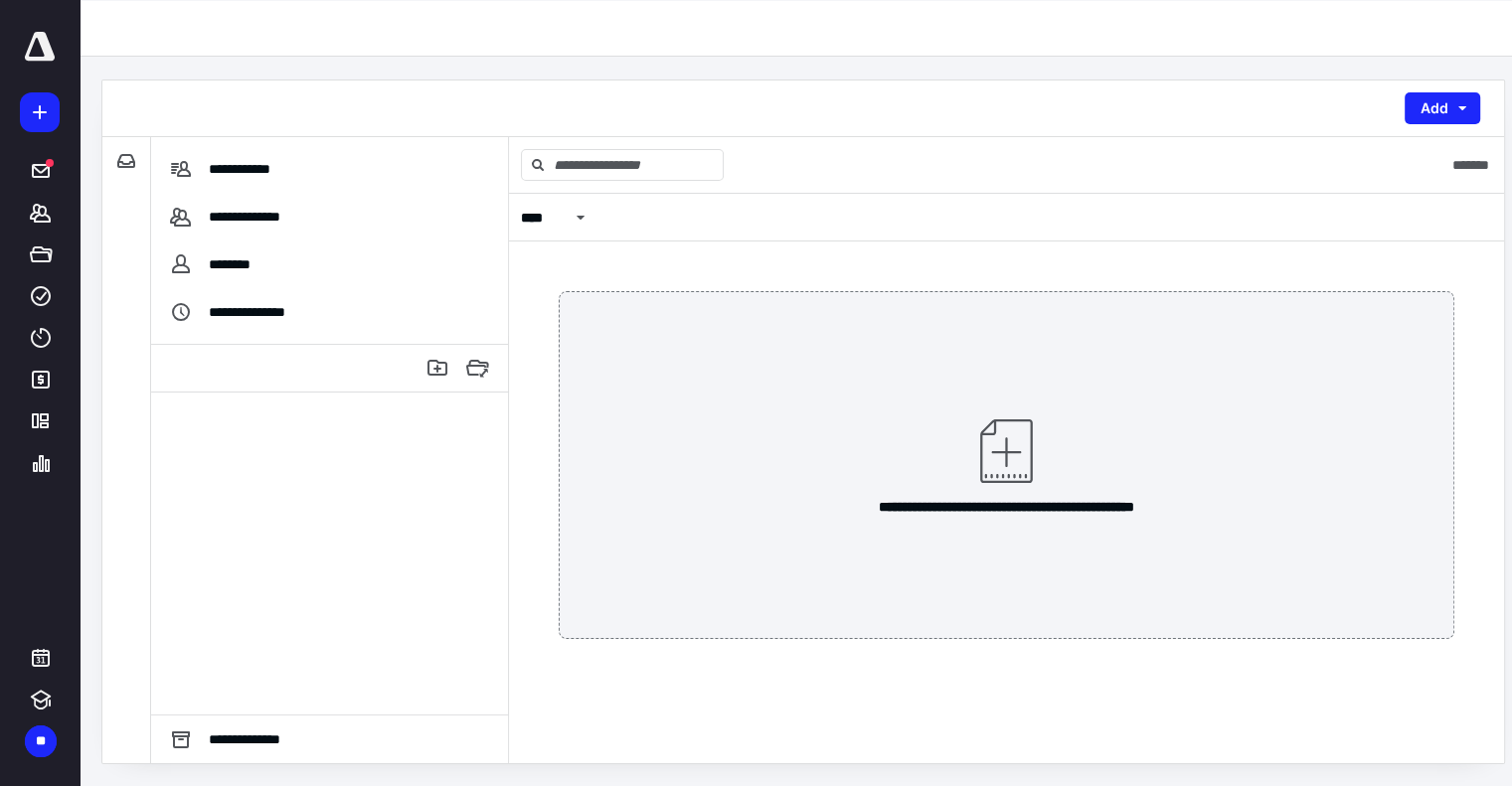 scroll, scrollTop: 0, scrollLeft: 0, axis: both 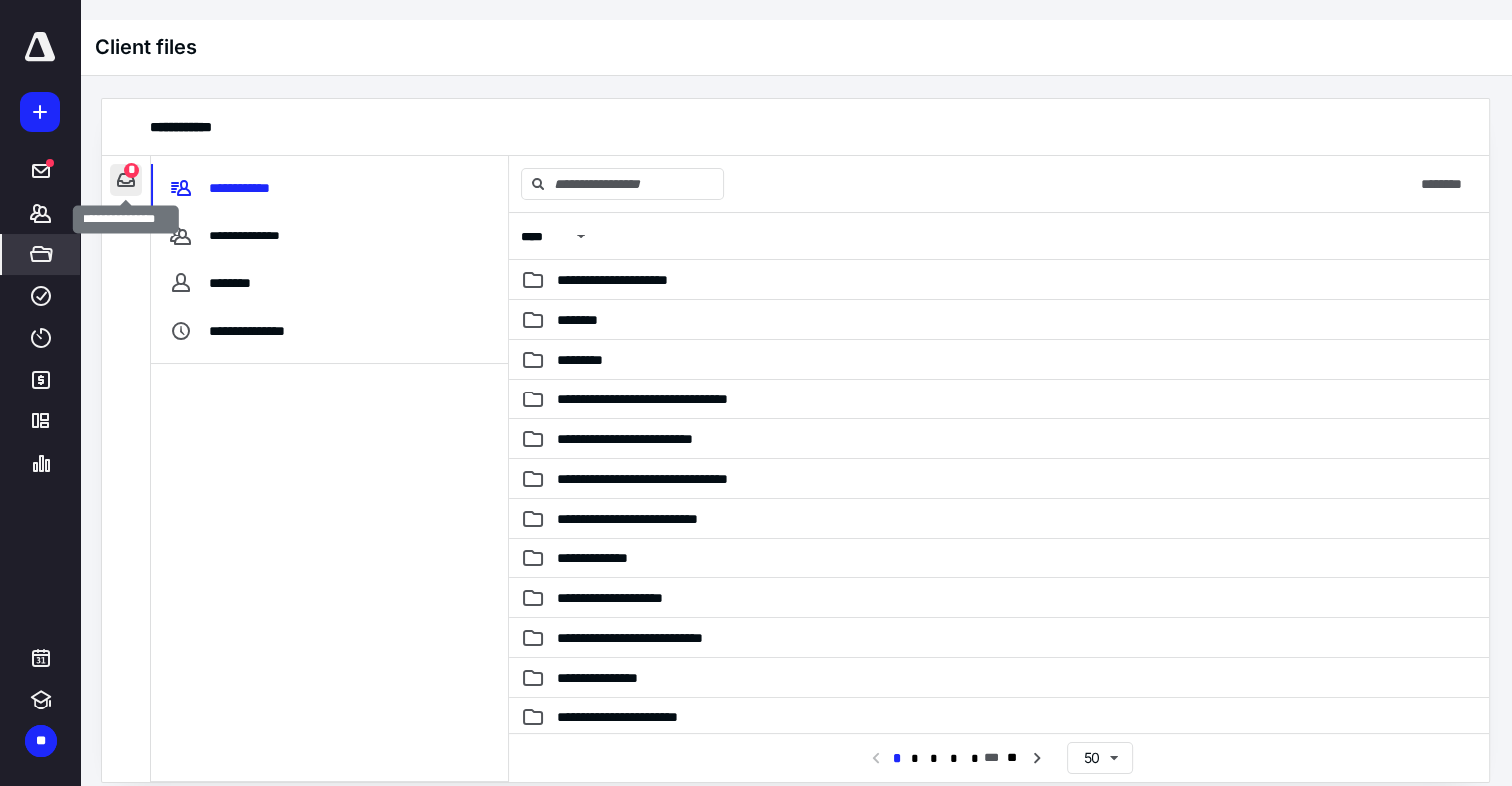 click at bounding box center [126, 180] 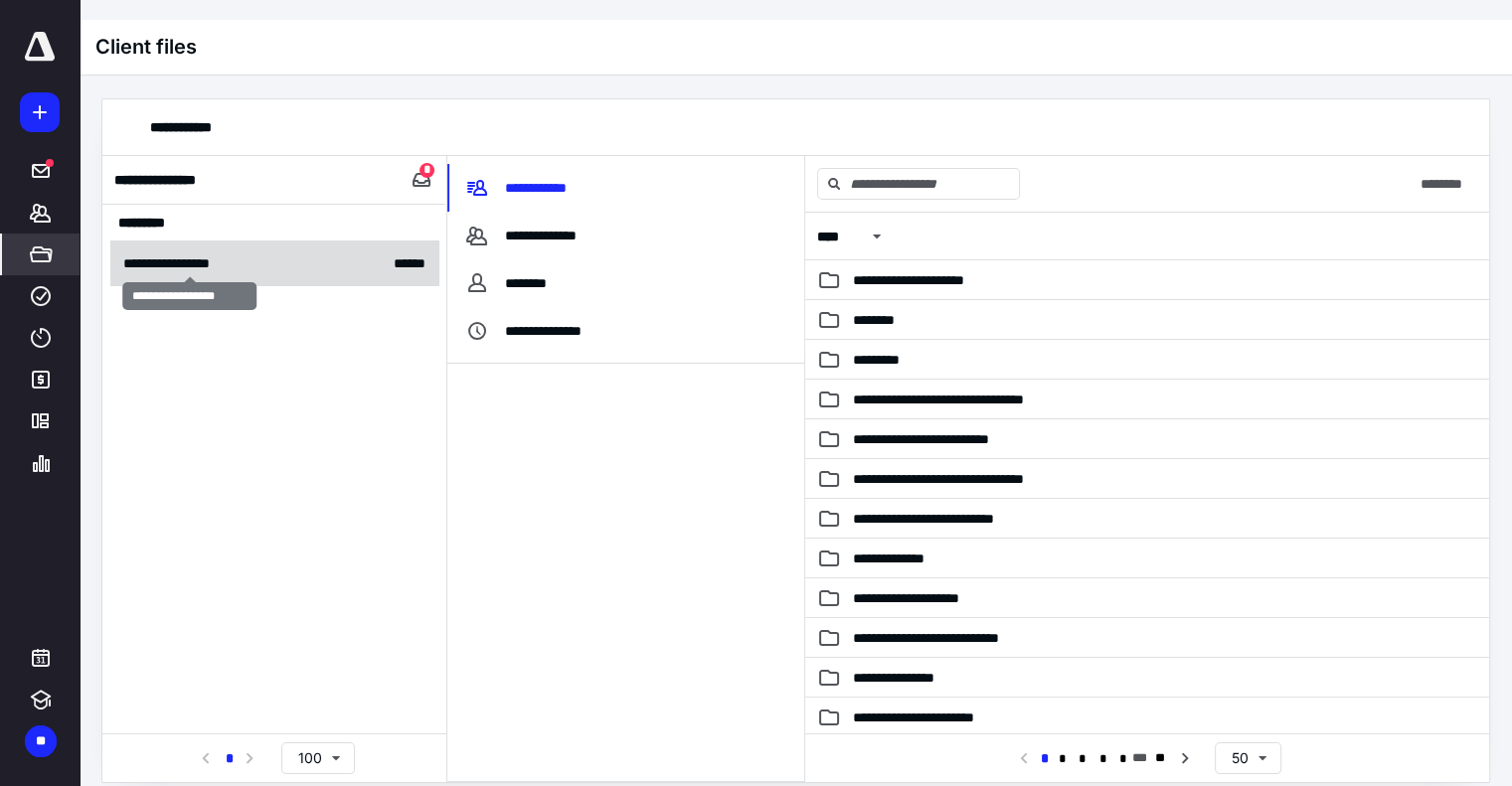 click on "**********" at bounding box center [189, 263] 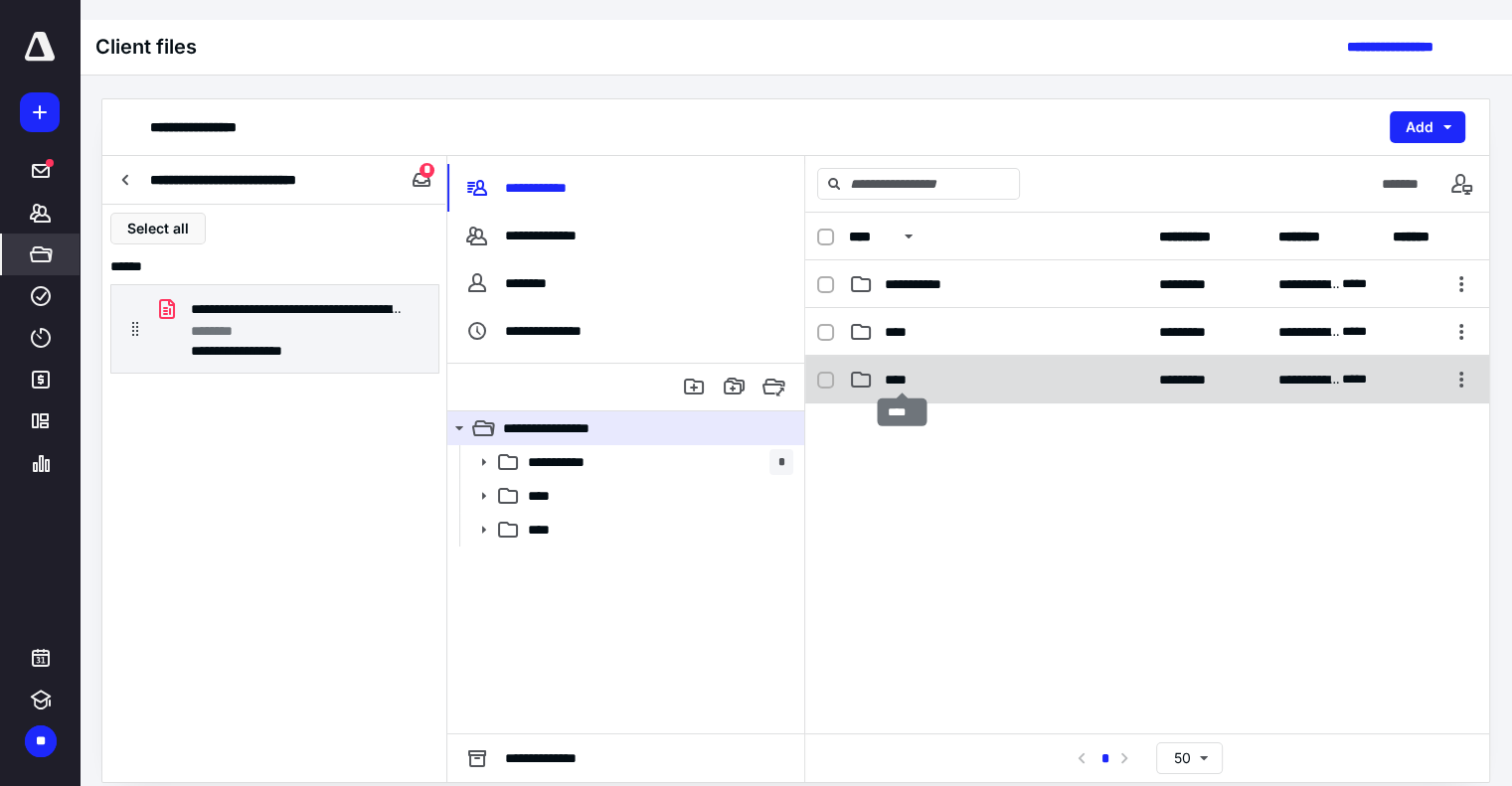 click on "****" at bounding box center (902, 380) 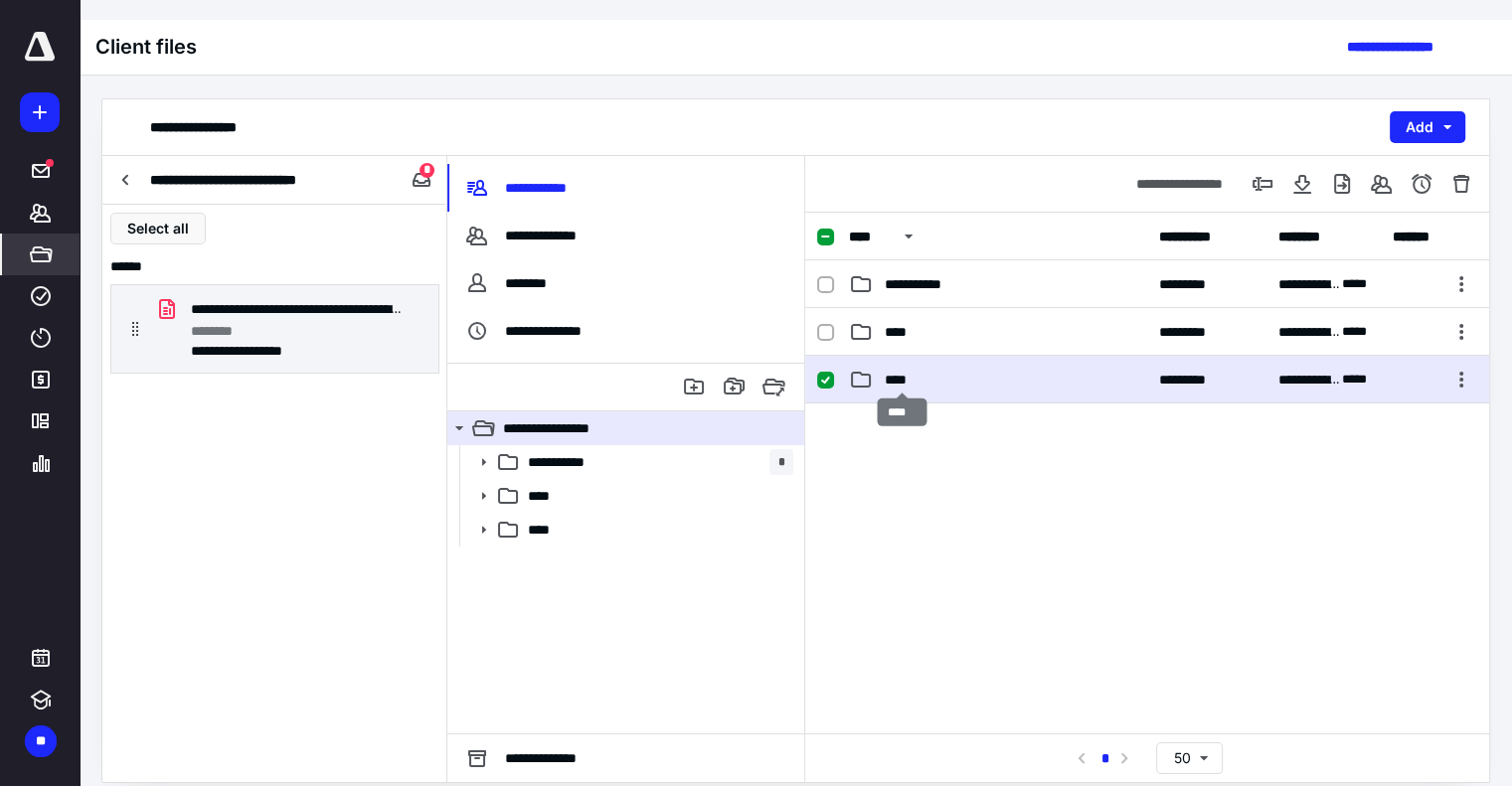 click on "****" at bounding box center (902, 380) 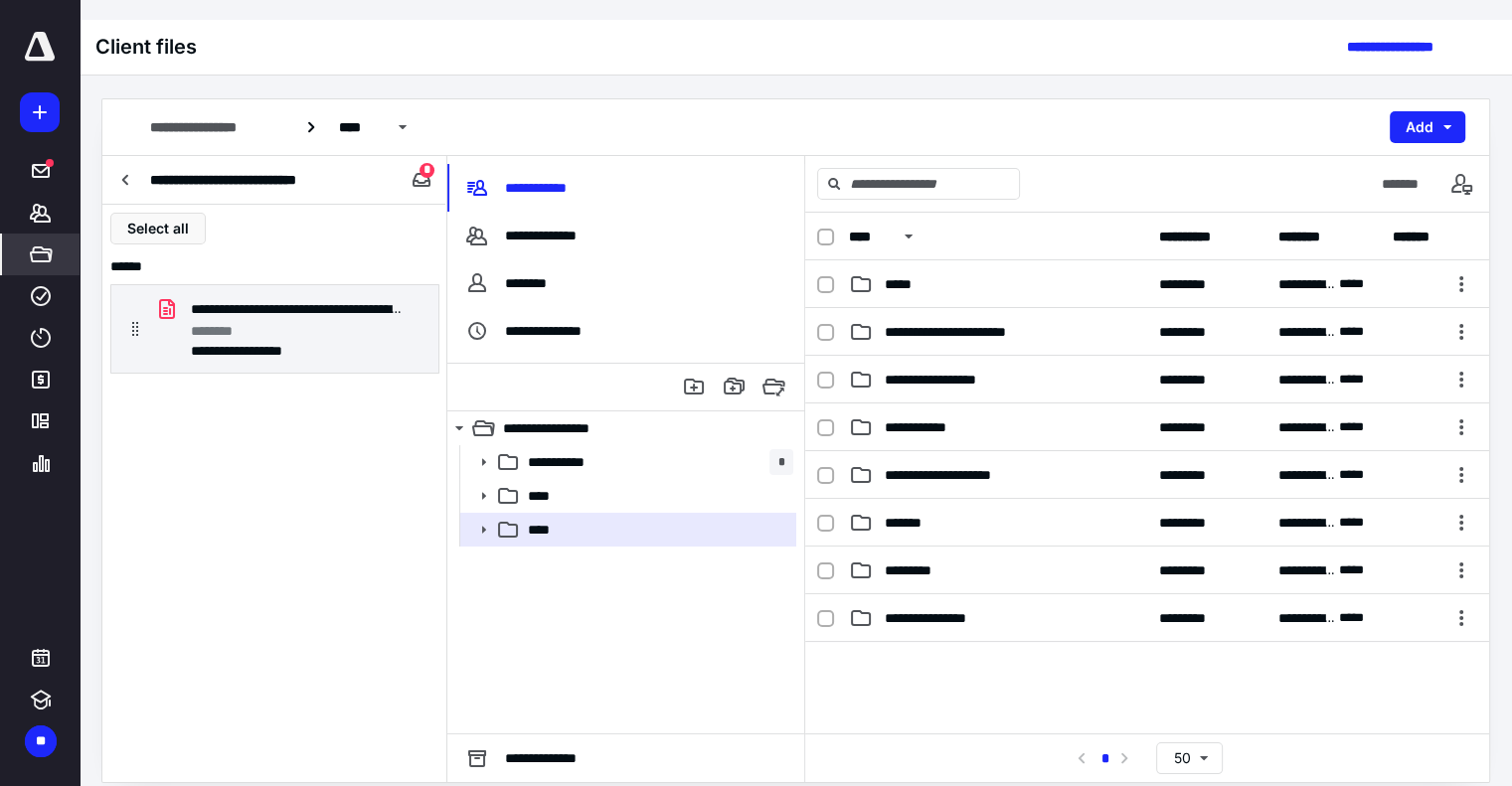 click on "**********" at bounding box center [930, 427] 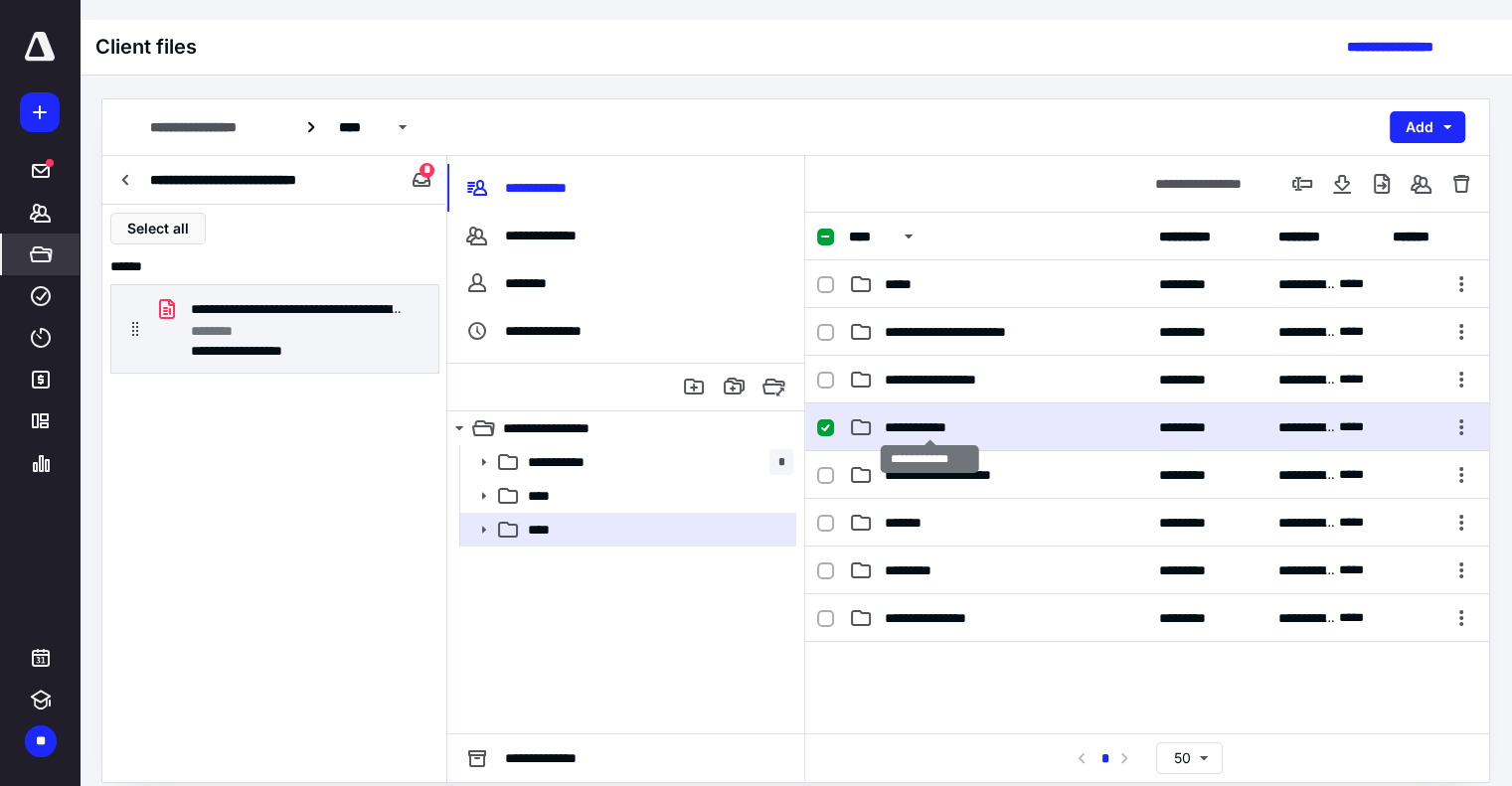 click on "**********" at bounding box center (930, 427) 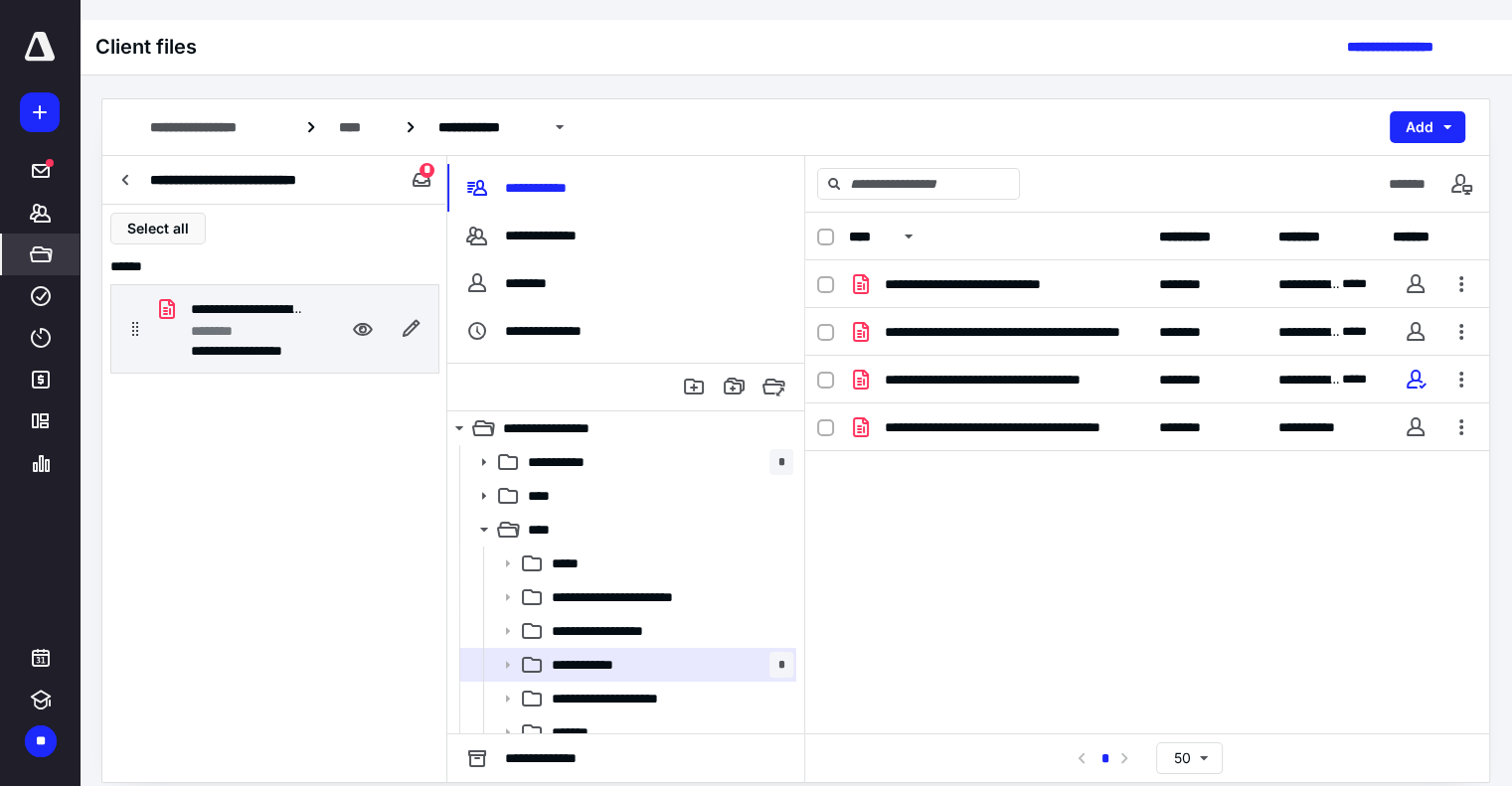 click on "********" at bounding box center [247, 331] 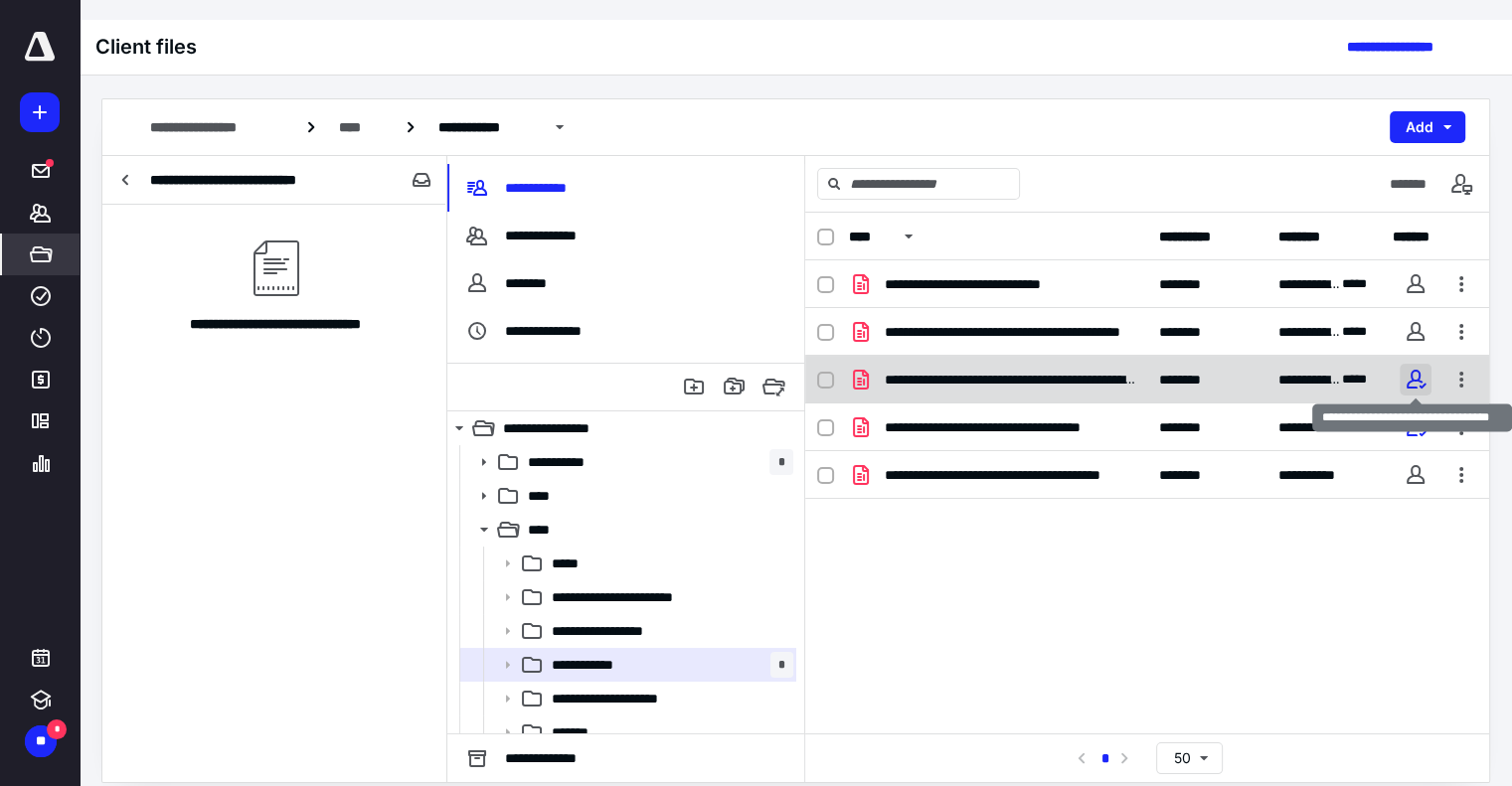 click at bounding box center (1416, 380) 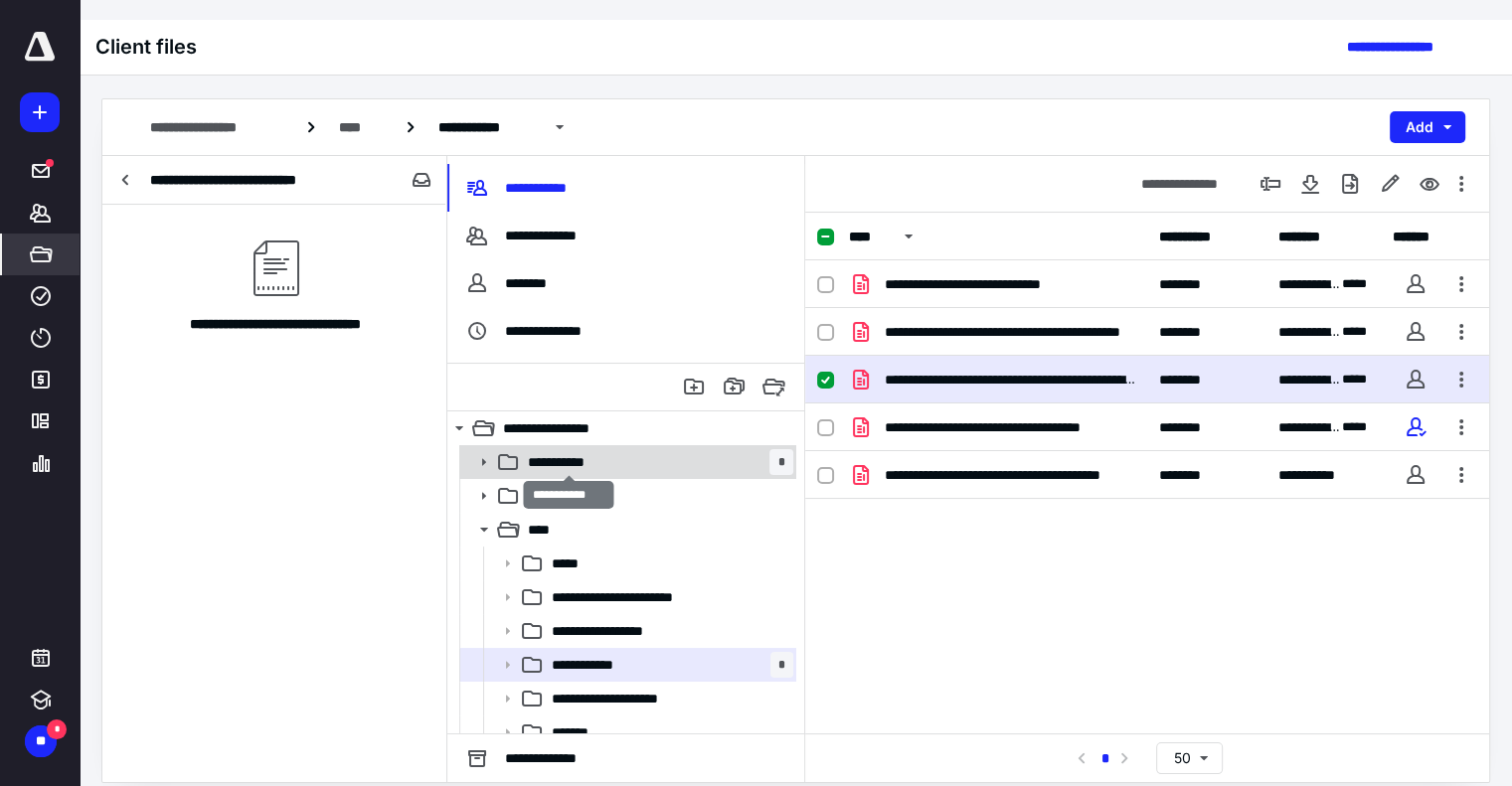 click on "**********" at bounding box center (569, 462) 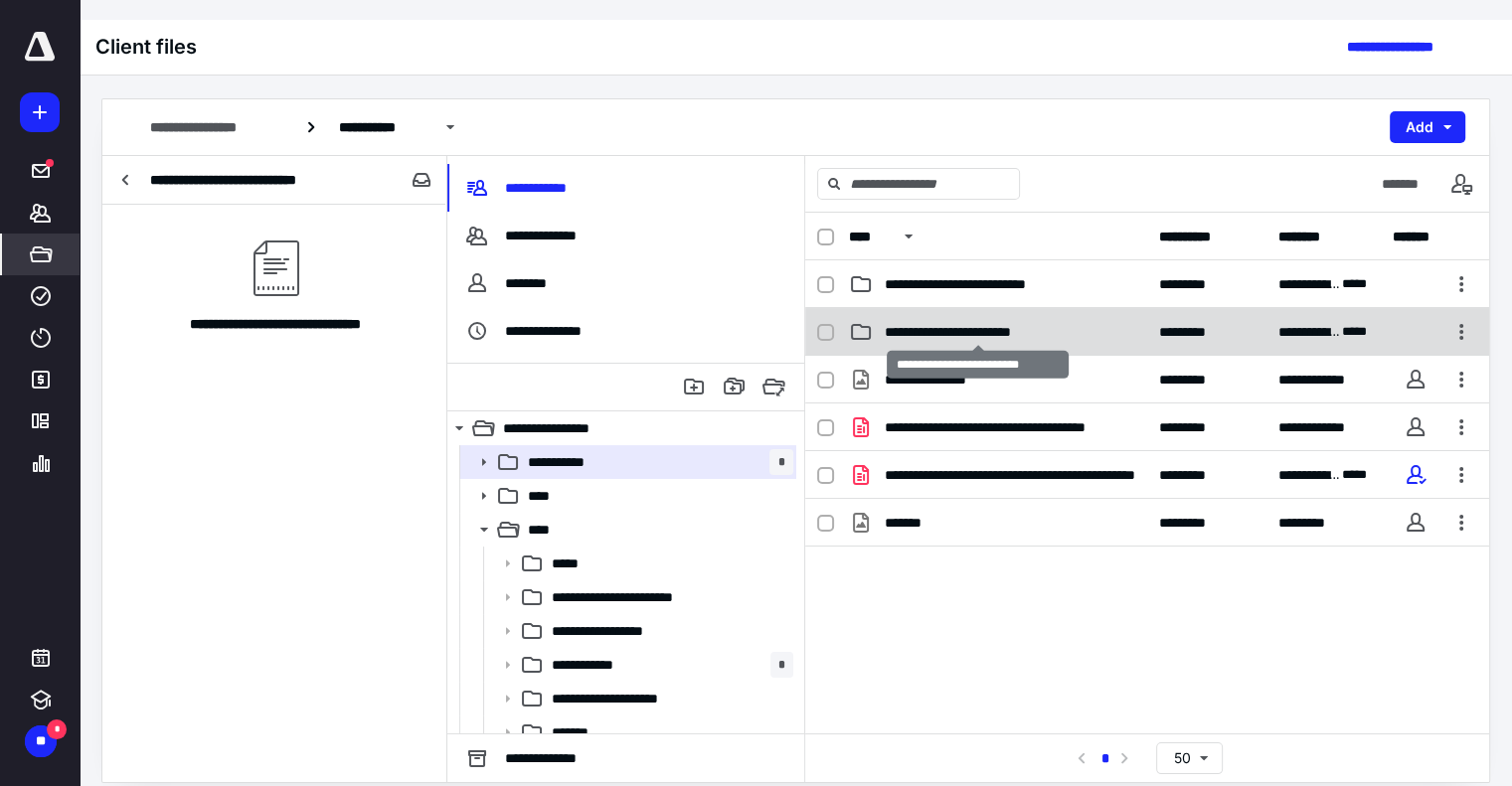 click on "**********" at bounding box center [978, 332] 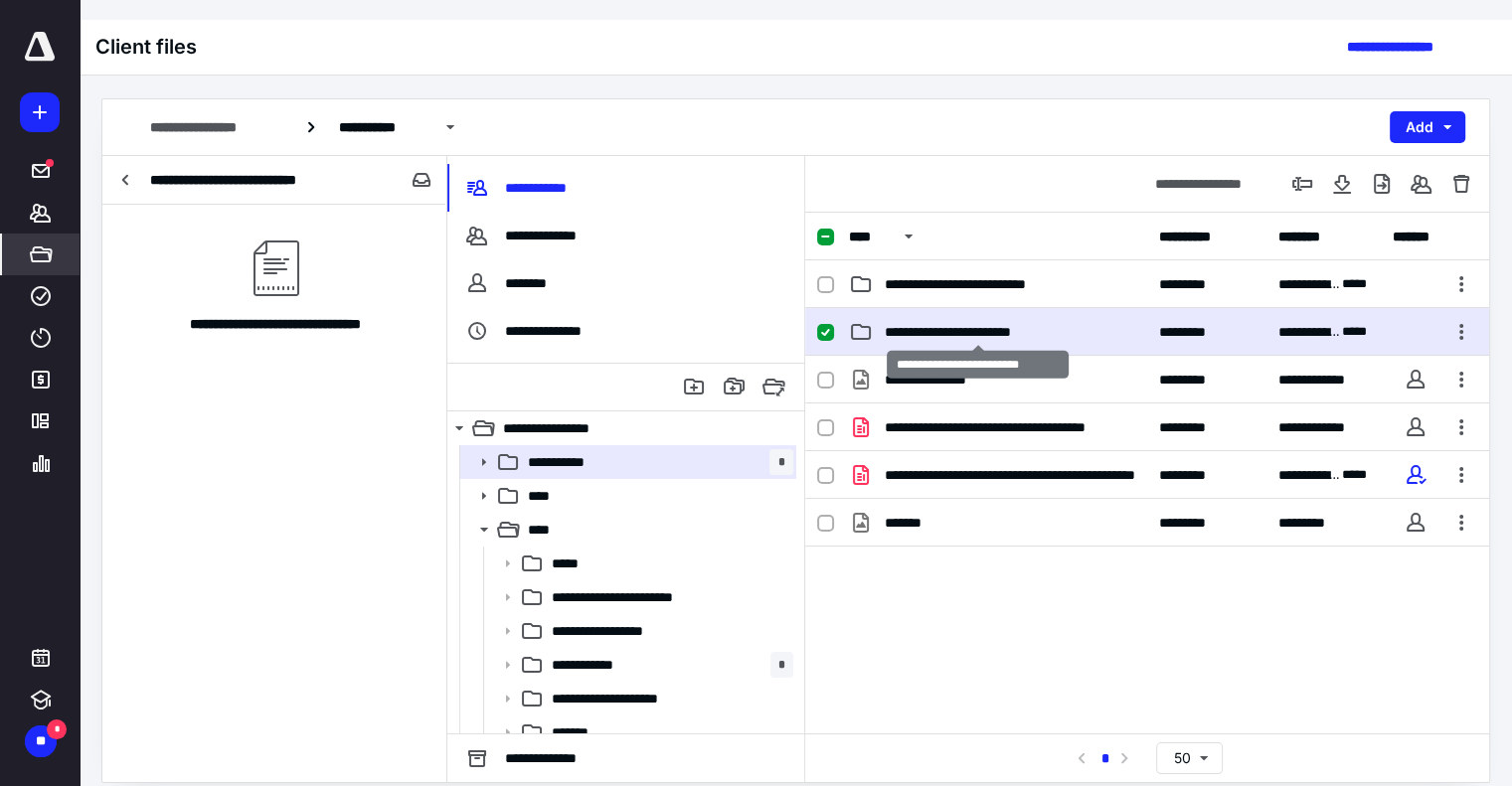 click on "**********" at bounding box center [978, 332] 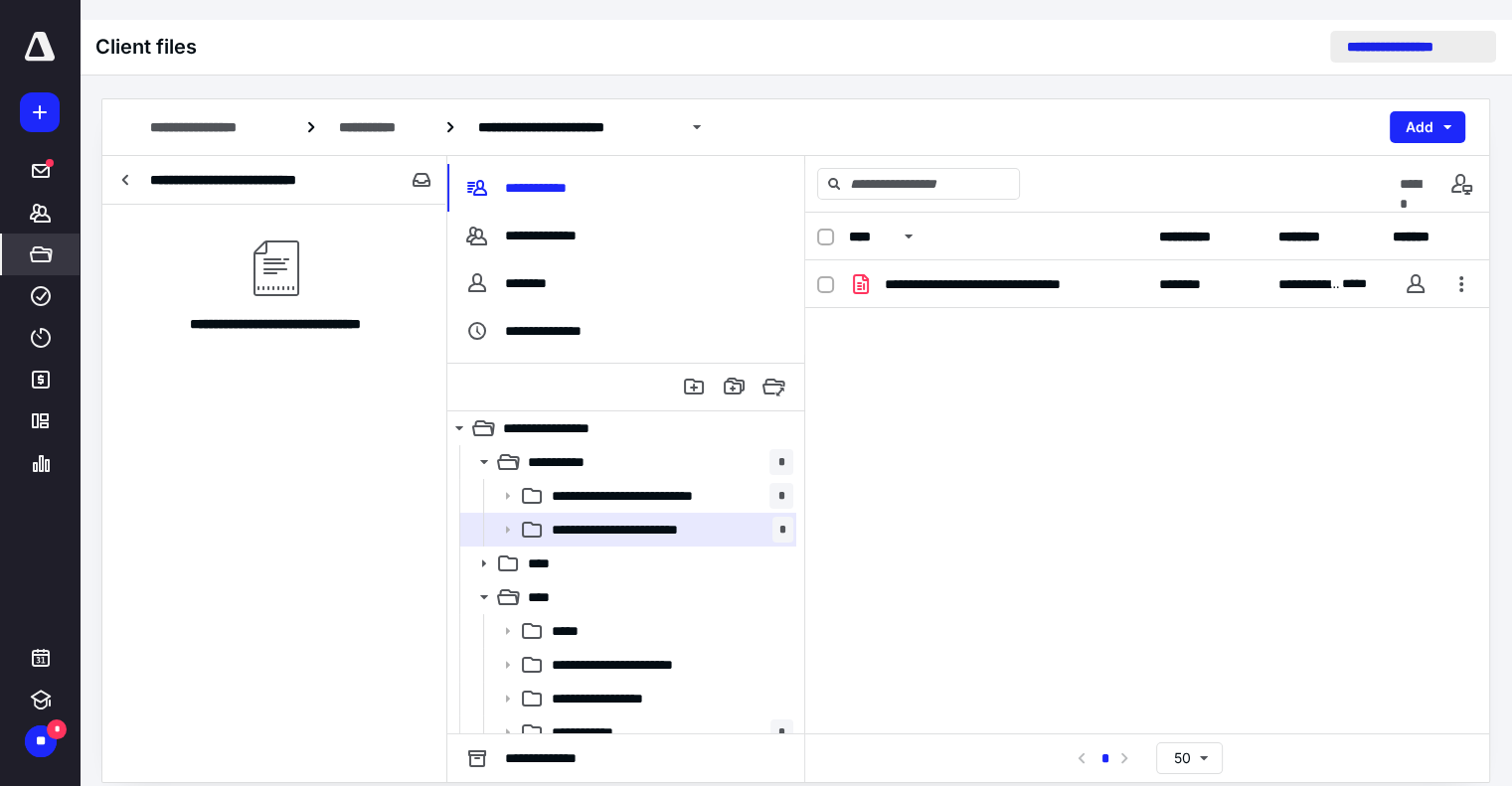 click on "**********" at bounding box center [1413, 47] 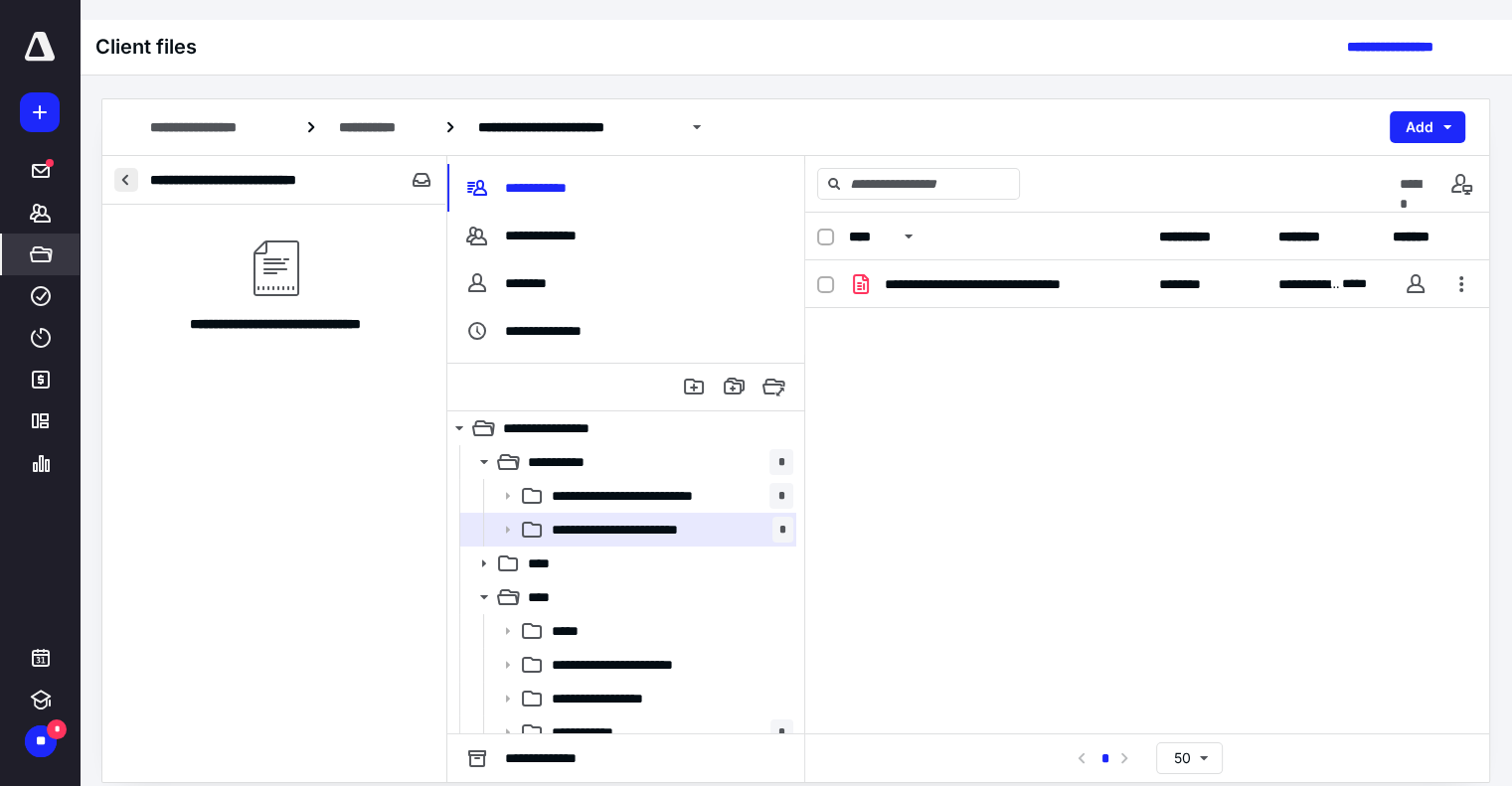 click at bounding box center [126, 180] 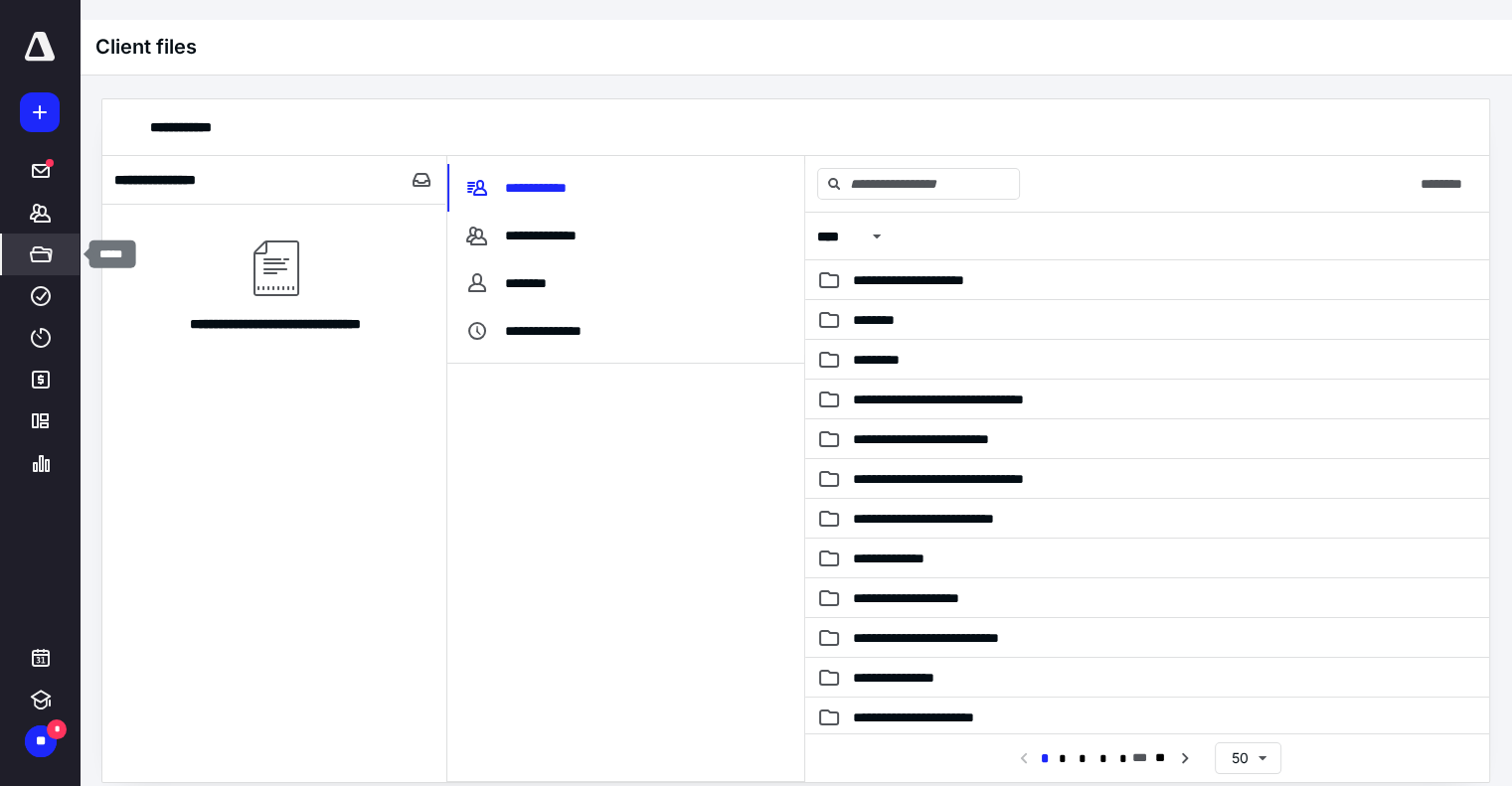 click 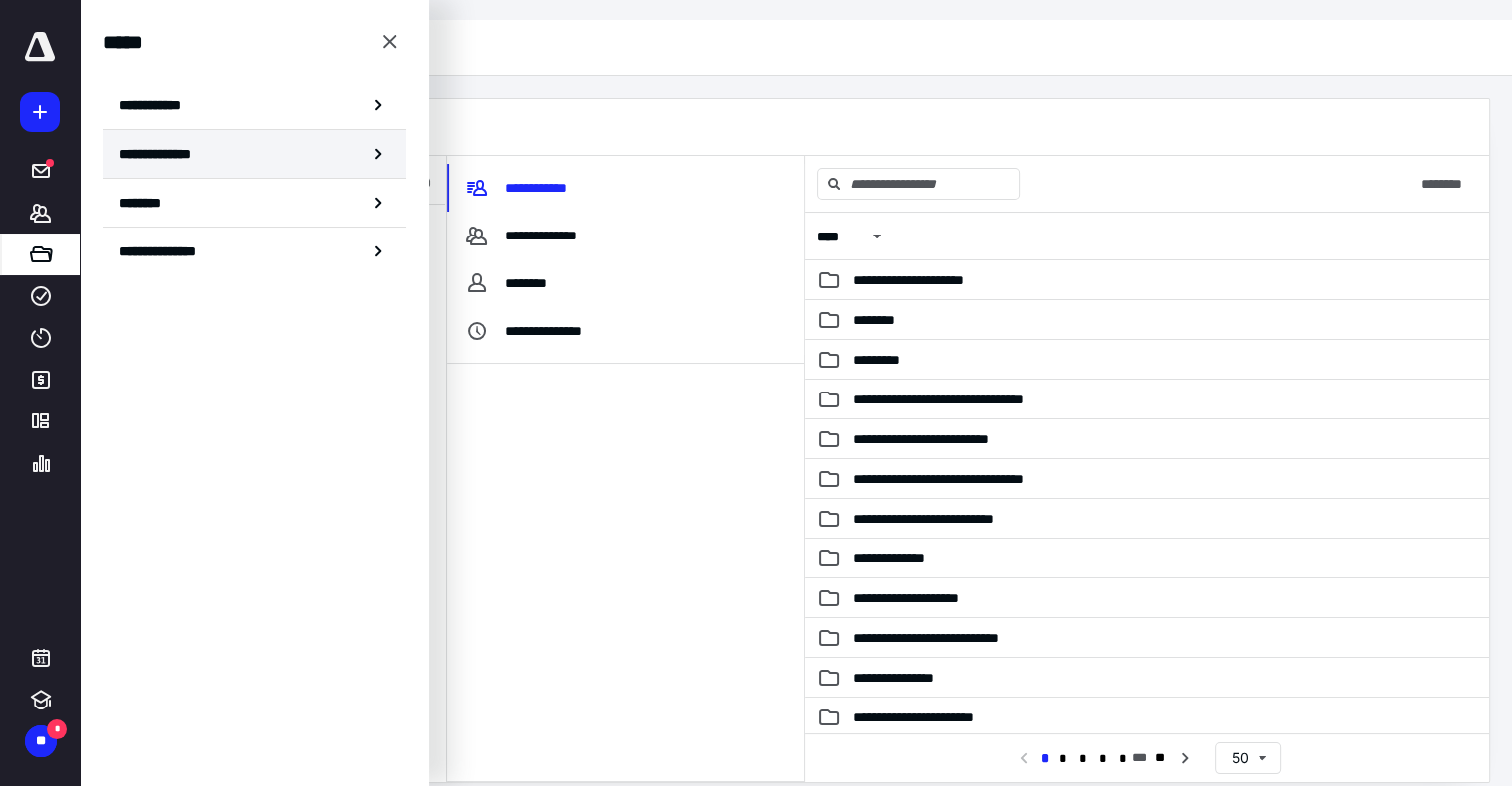 click on "**********" at bounding box center [254, 154] 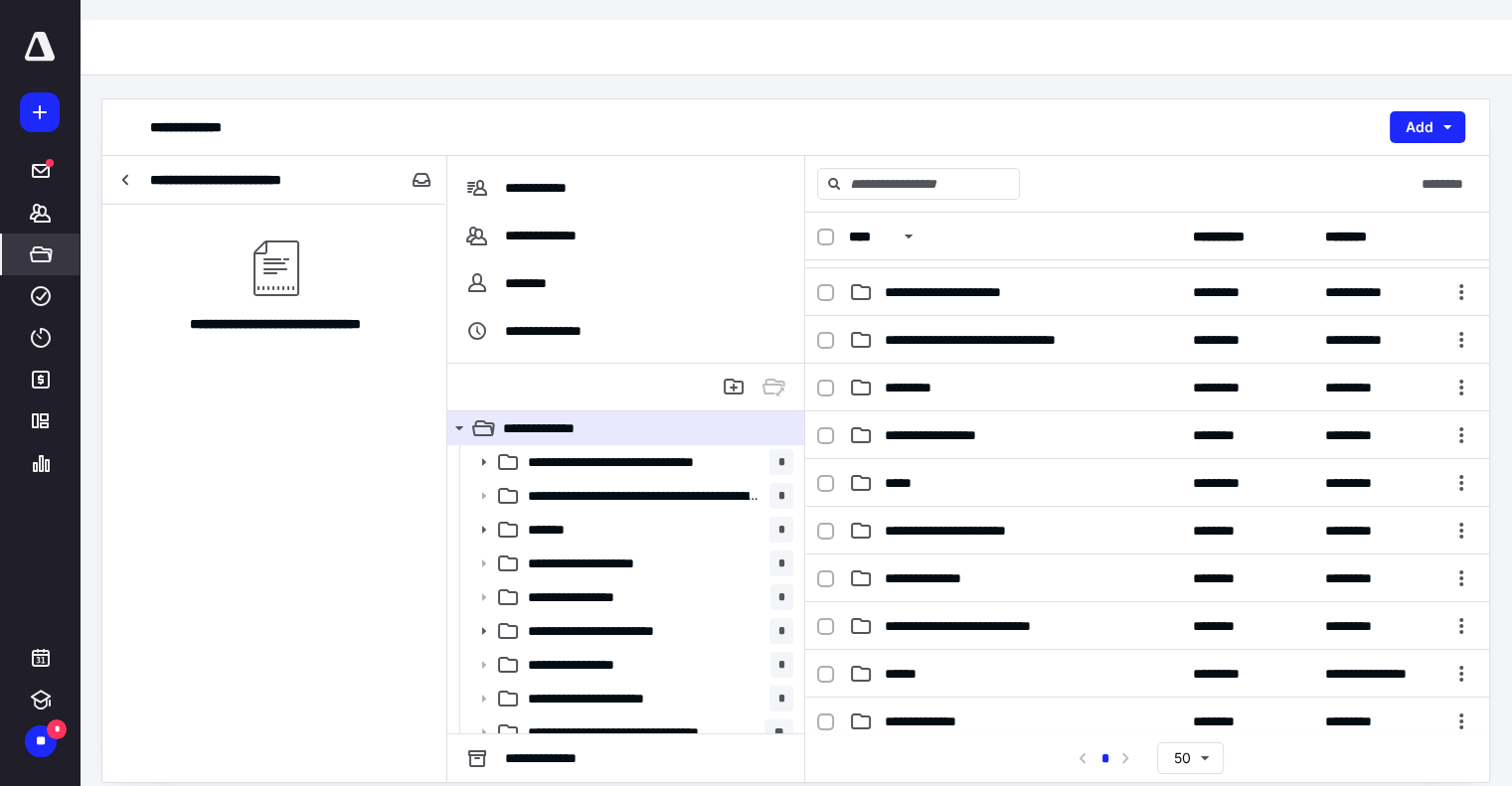 scroll, scrollTop: 552, scrollLeft: 0, axis: vertical 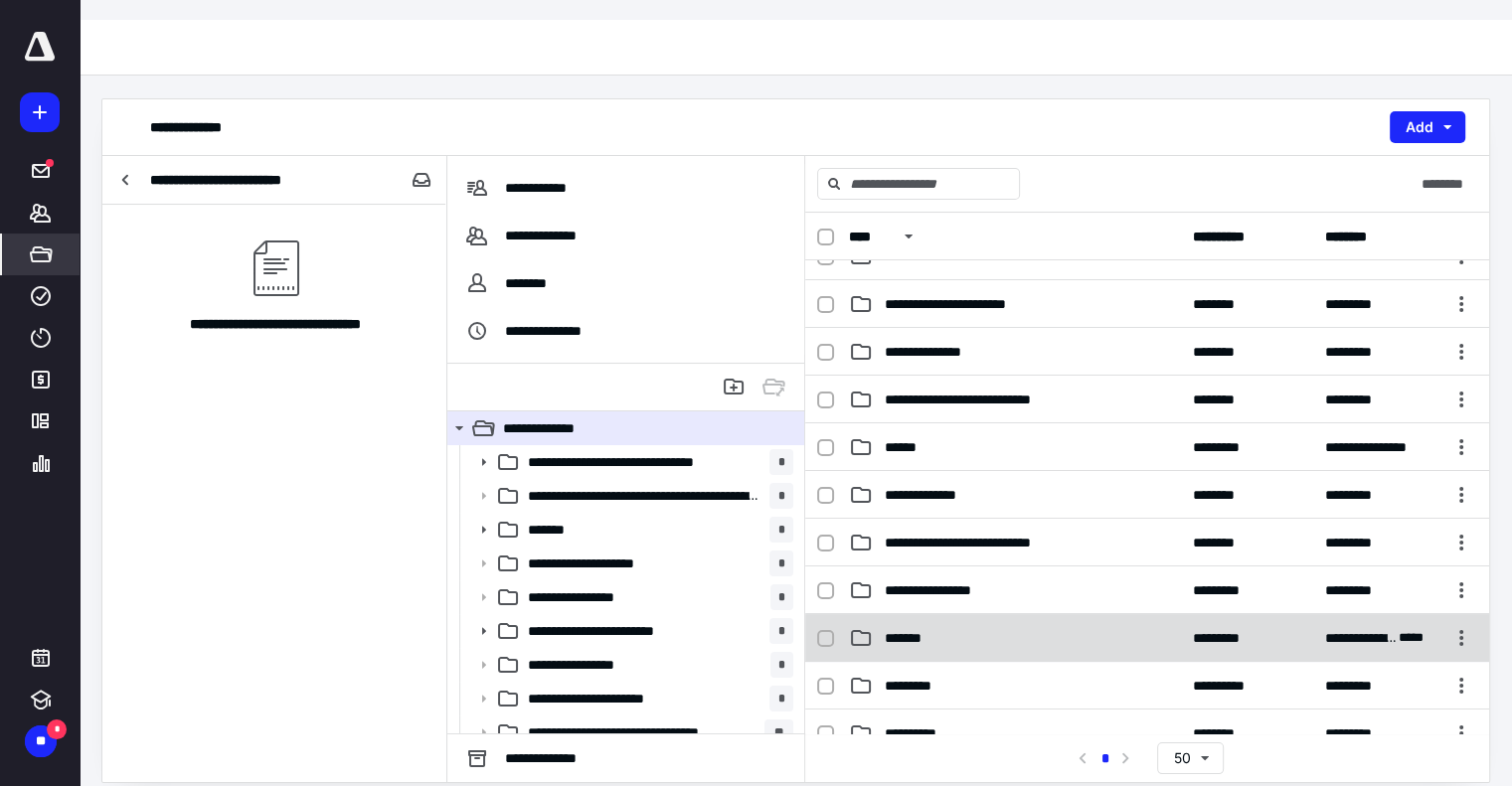 click on "*******" at bounding box center [910, 638] 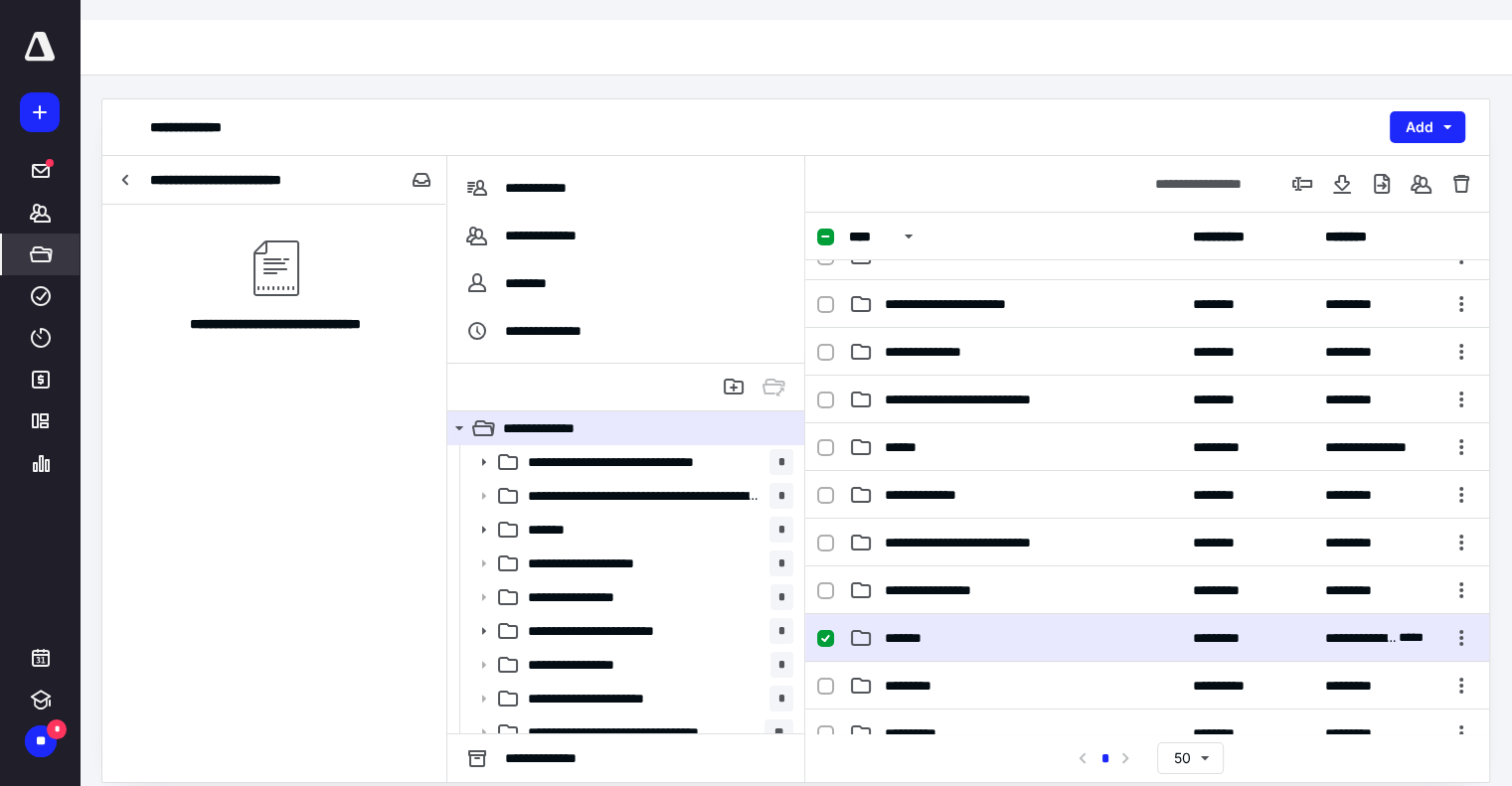click on "*******" at bounding box center [910, 638] 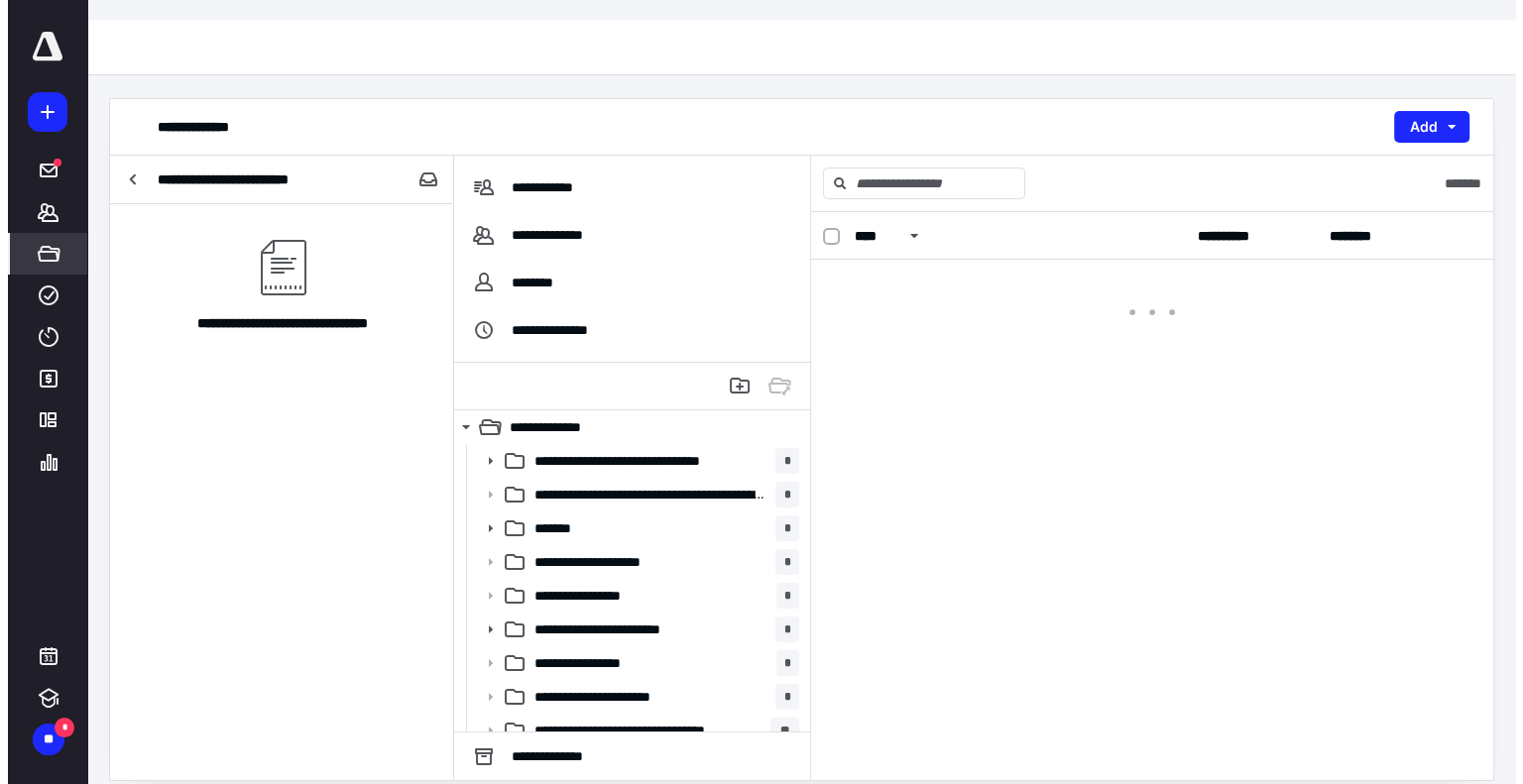 scroll, scrollTop: 0, scrollLeft: 0, axis: both 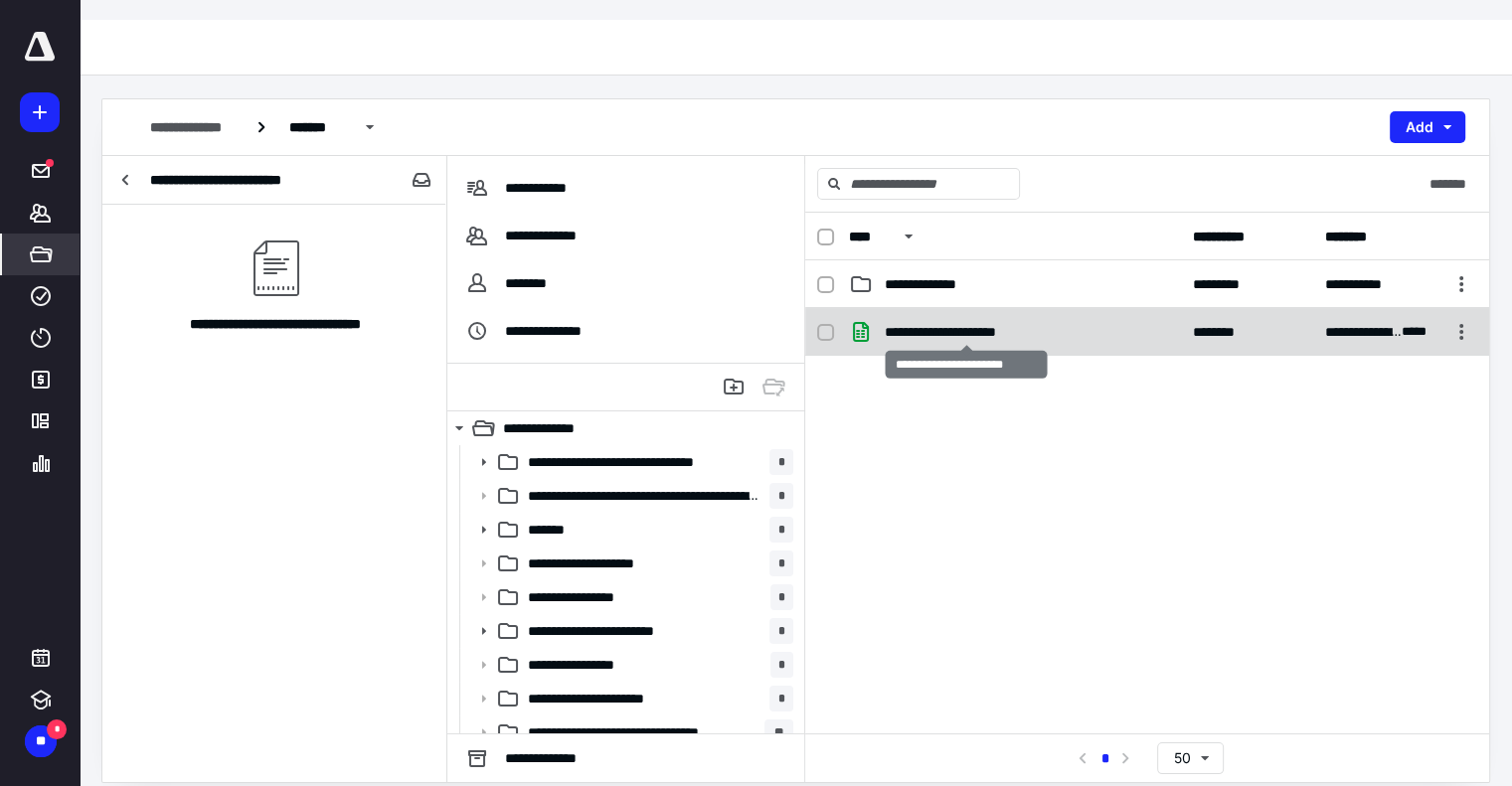 click on "**********" at bounding box center (966, 332) 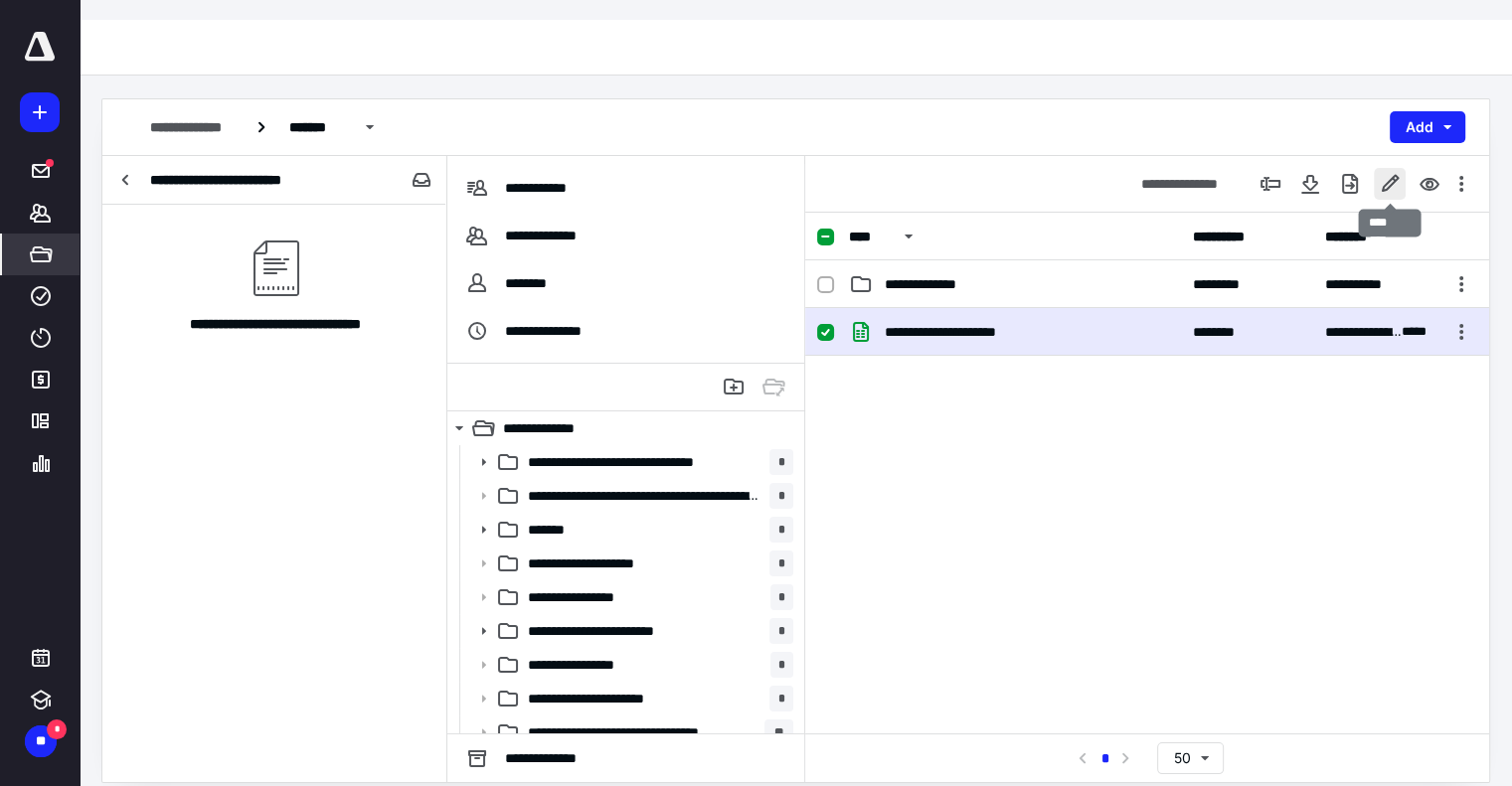 click at bounding box center (1390, 184) 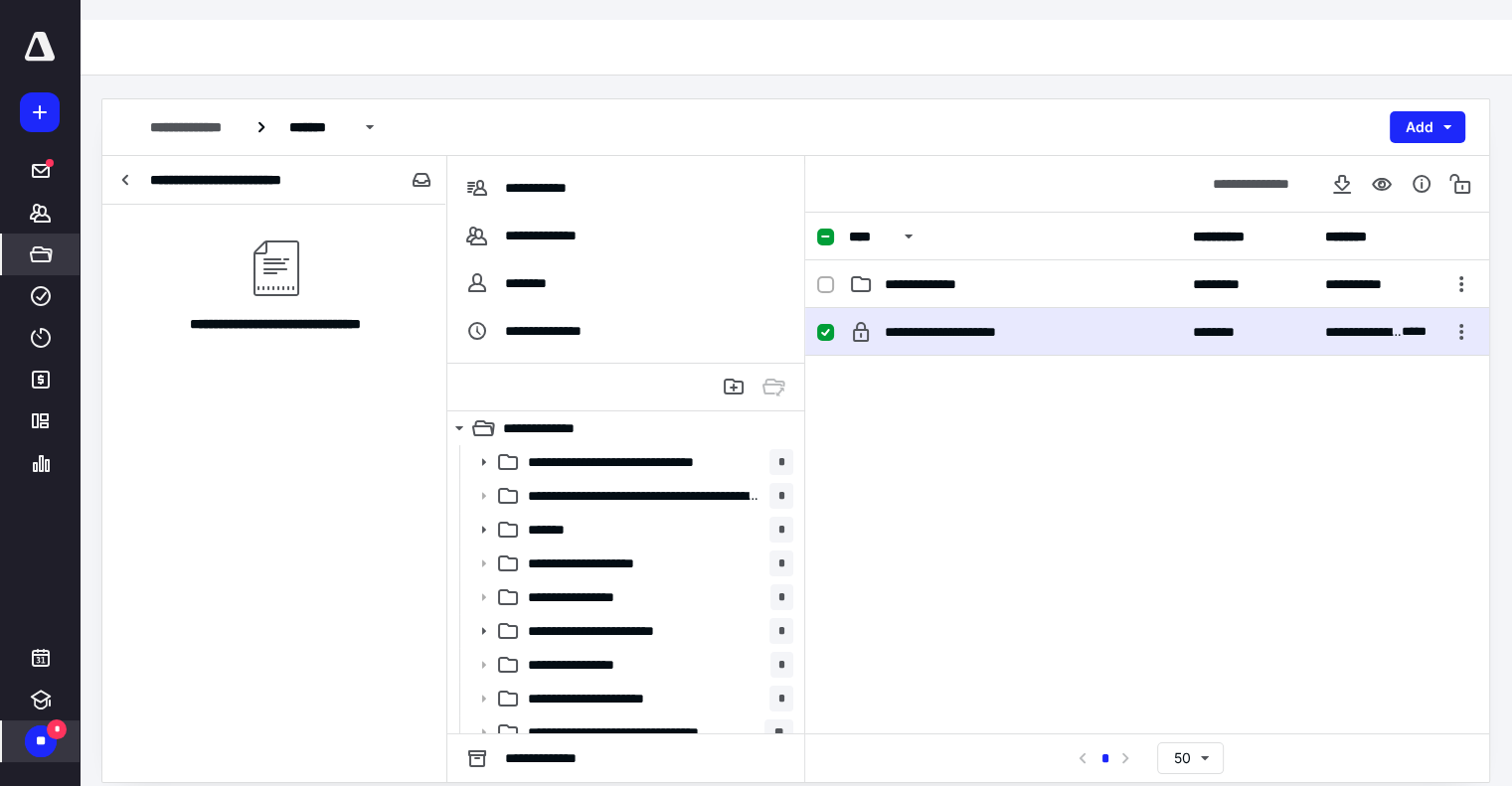 click on "**" at bounding box center (41, 741) 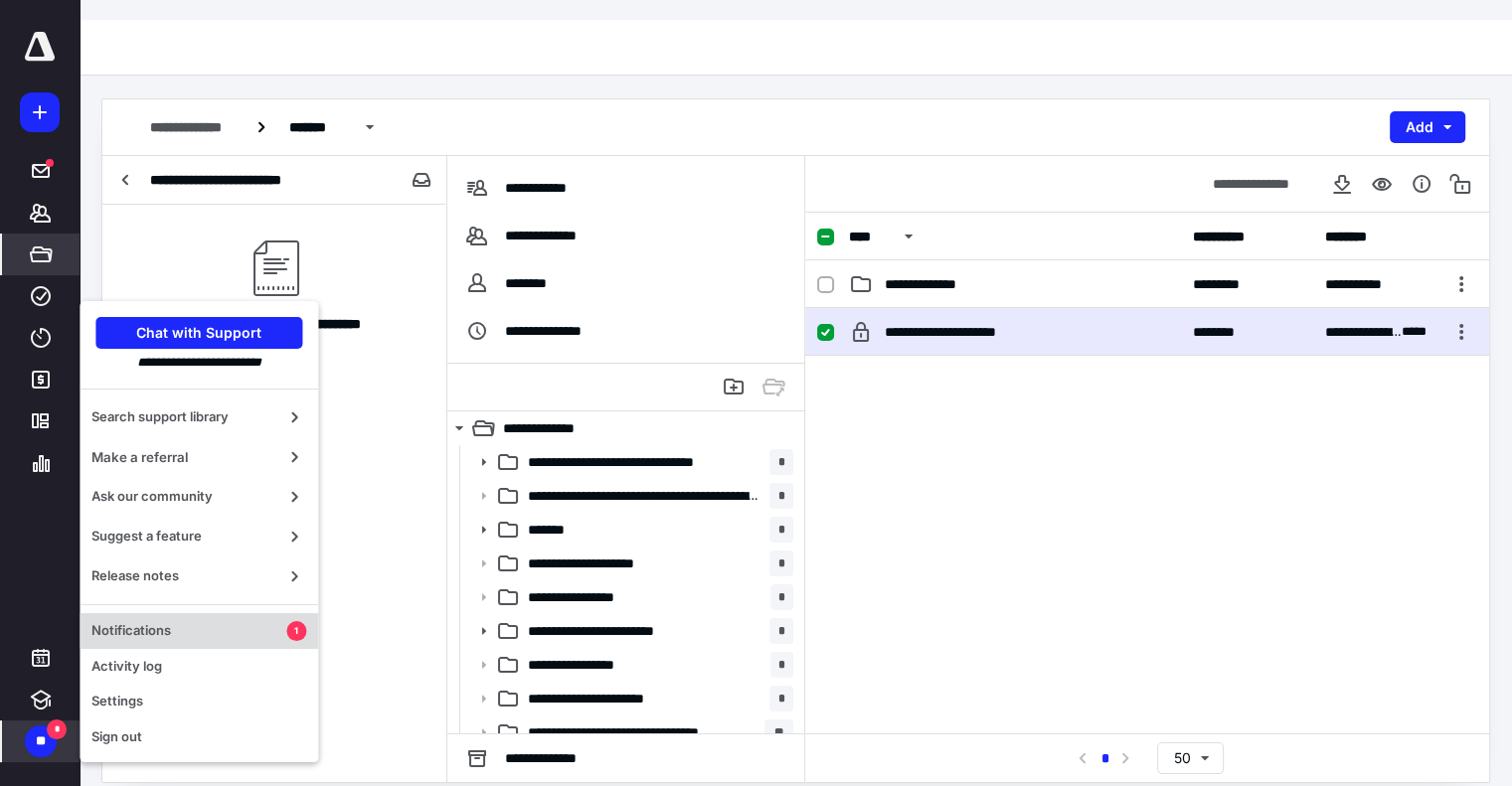 click on "Notifications" at bounding box center [189, 631] 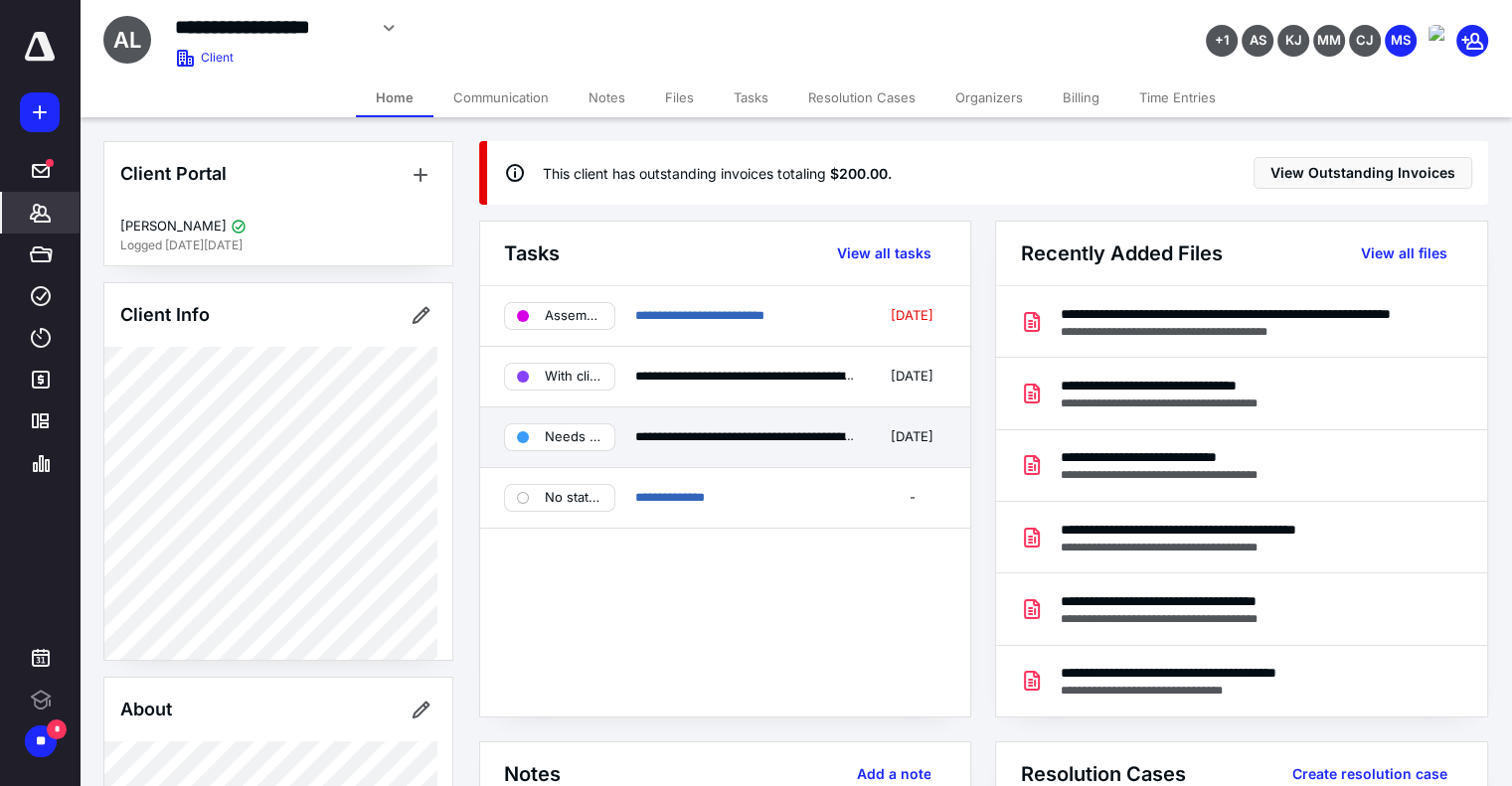 scroll, scrollTop: 0, scrollLeft: 0, axis: both 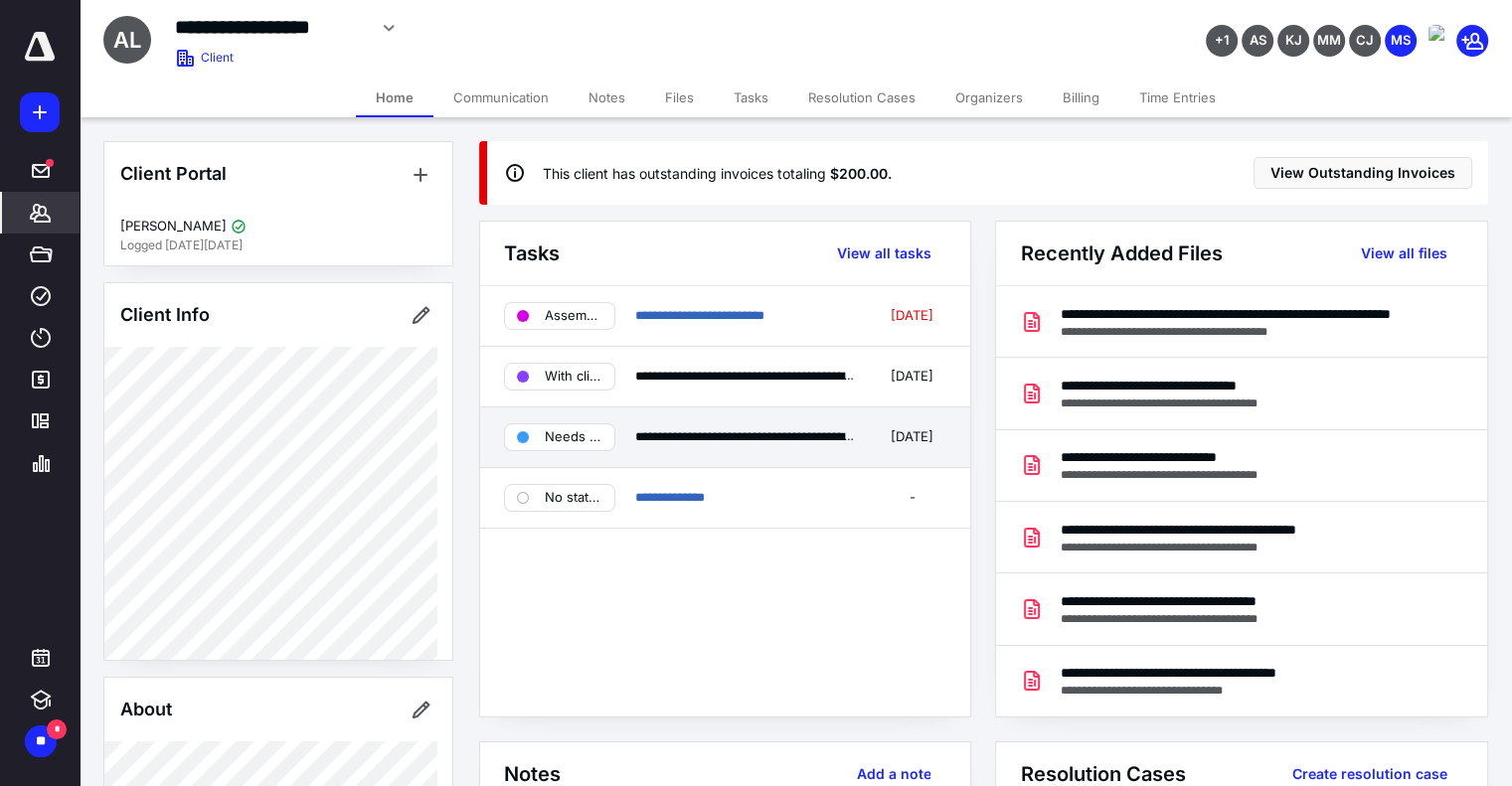 click on "Needs review" at bounding box center (574, 437) 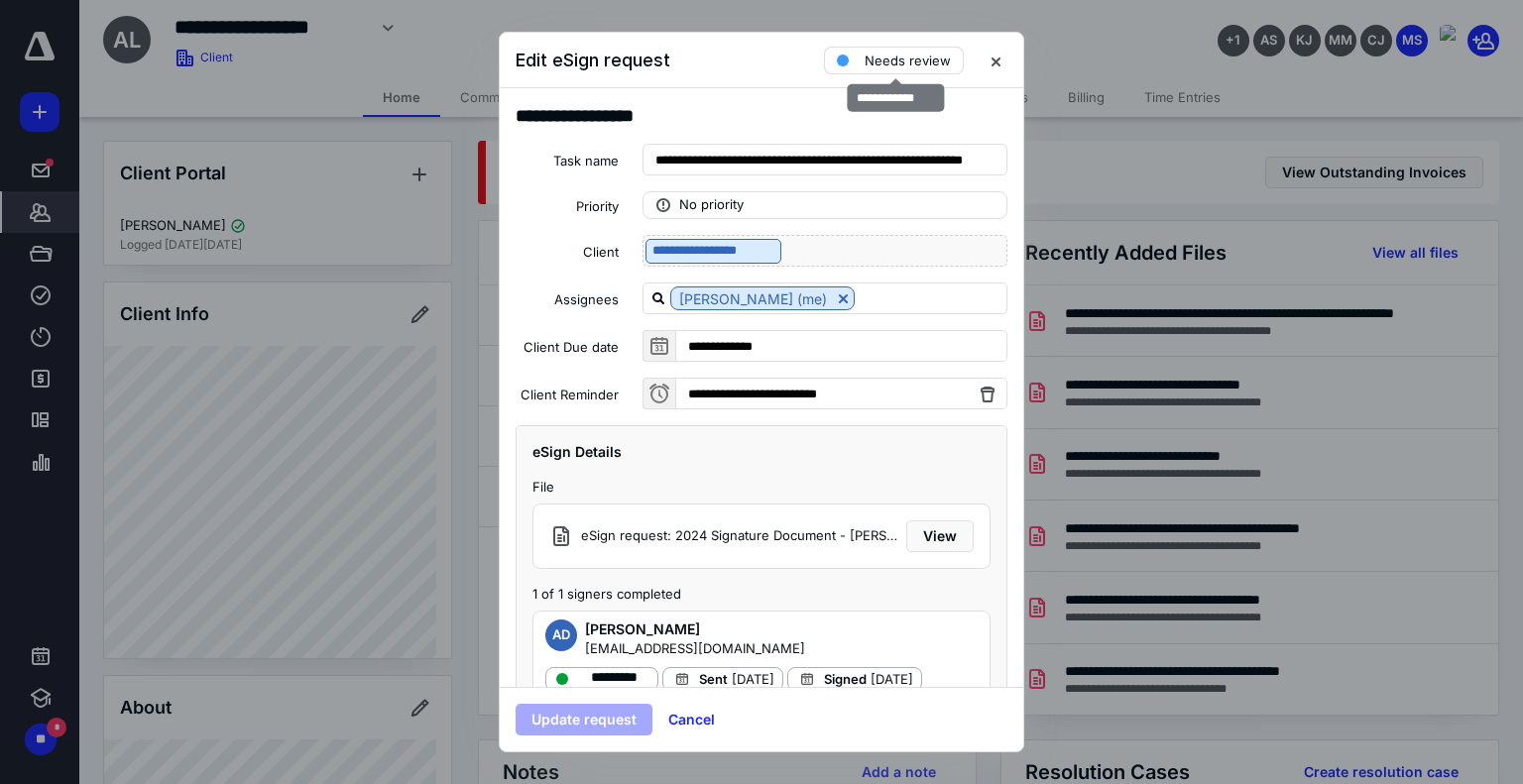 click on "Needs review" at bounding box center [907, 60] 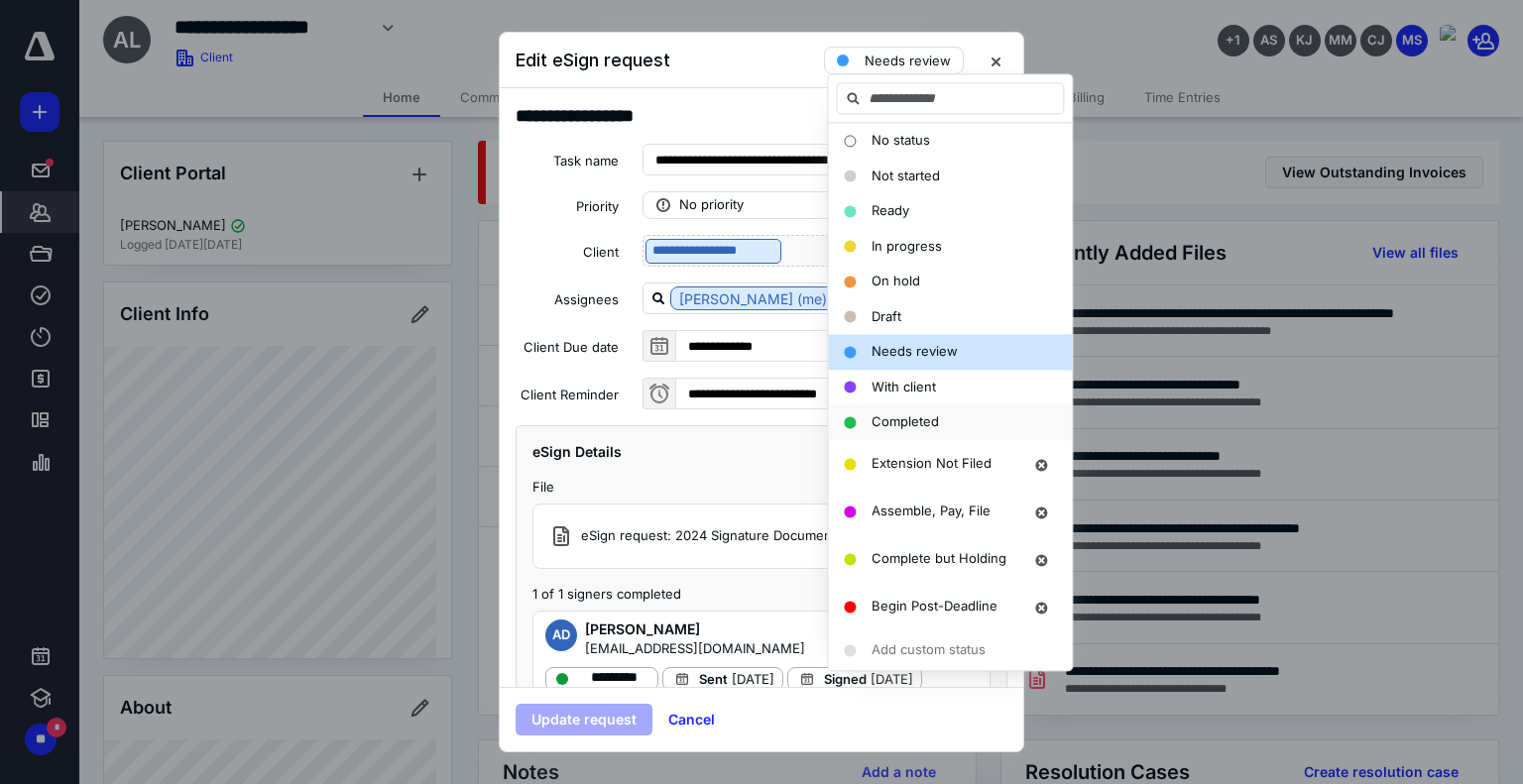 click on "Completed" at bounding box center [905, 421] 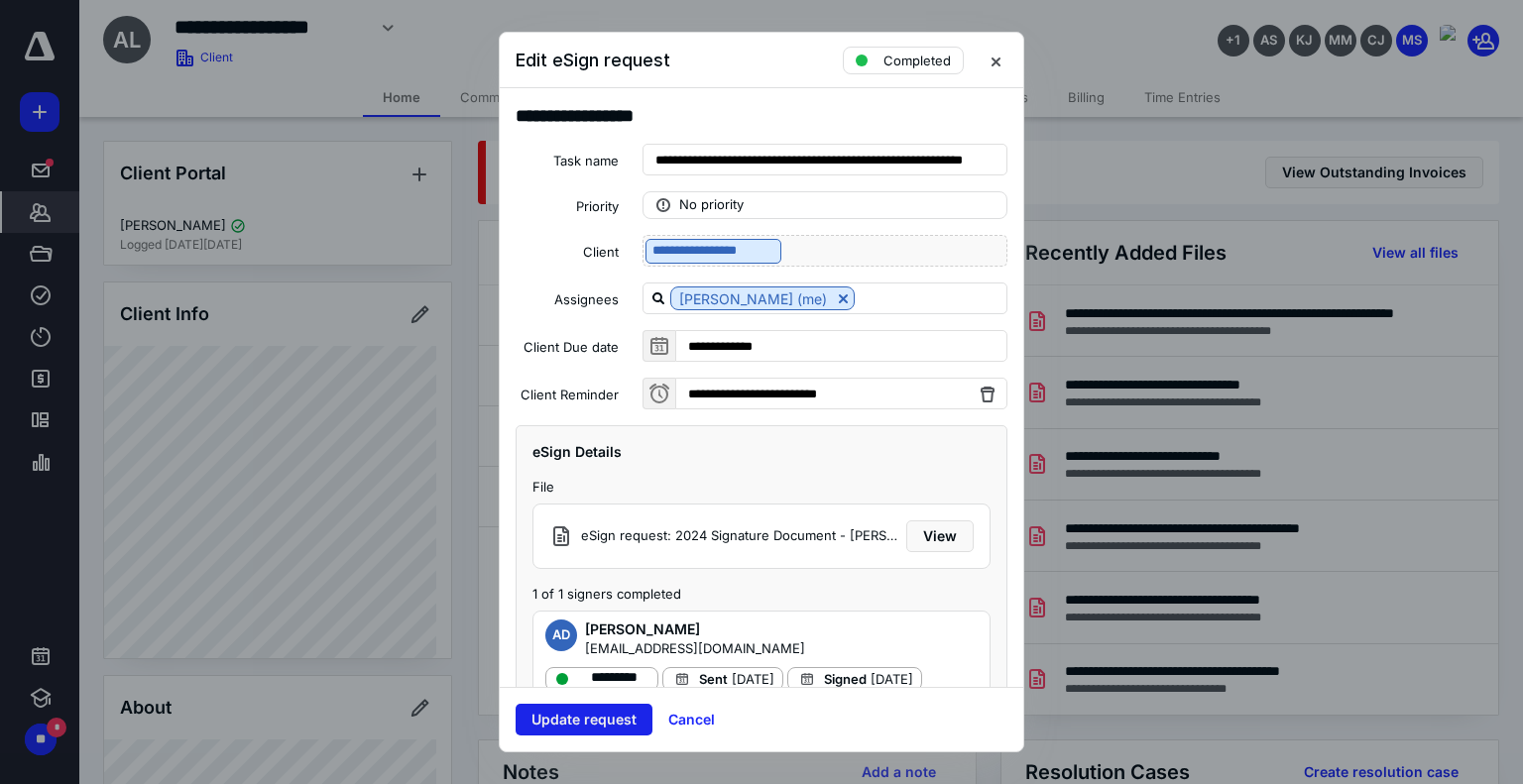 click on "Update request" at bounding box center (584, 720) 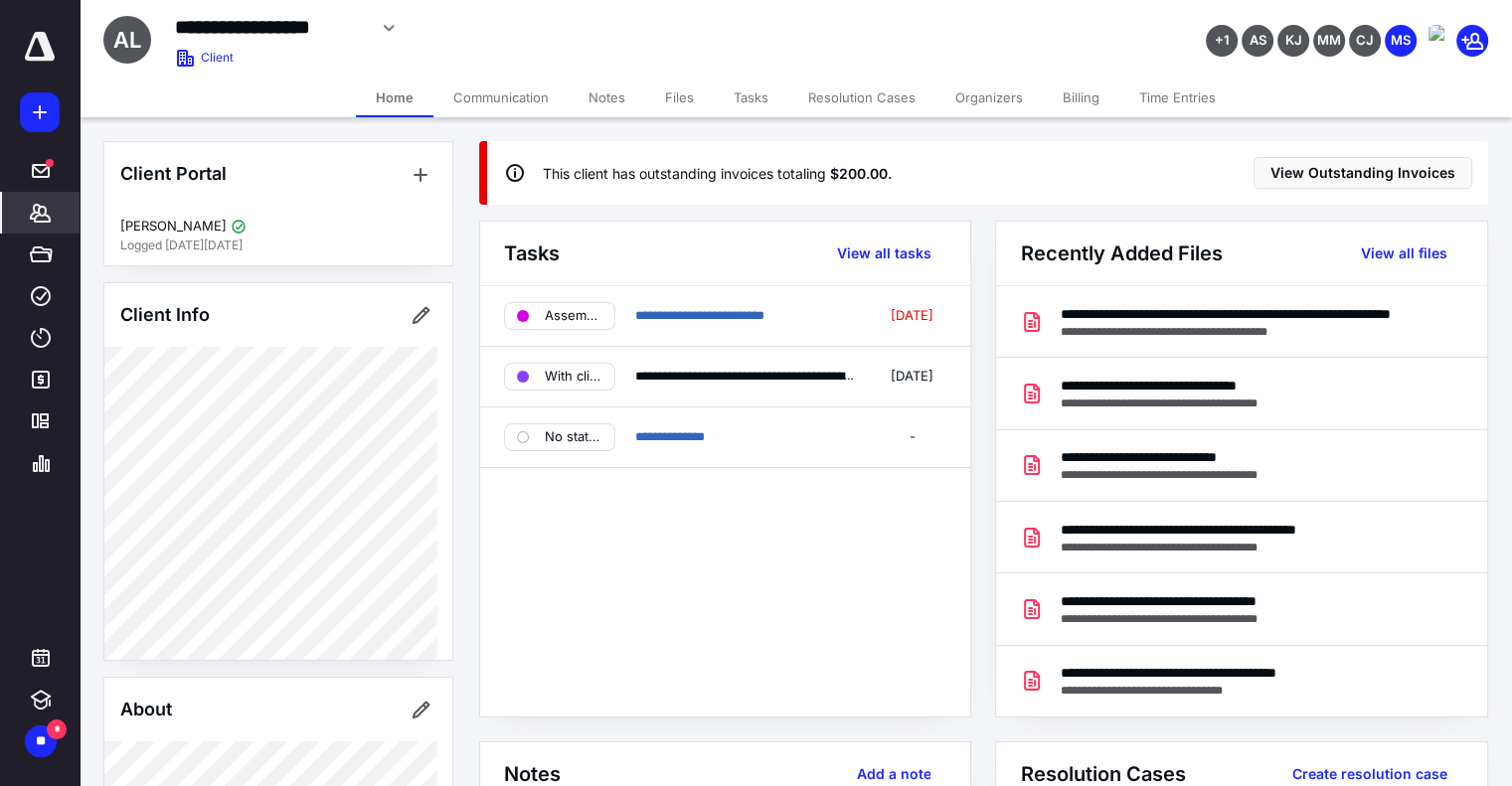 click on "Billing" at bounding box center [1081, 97] 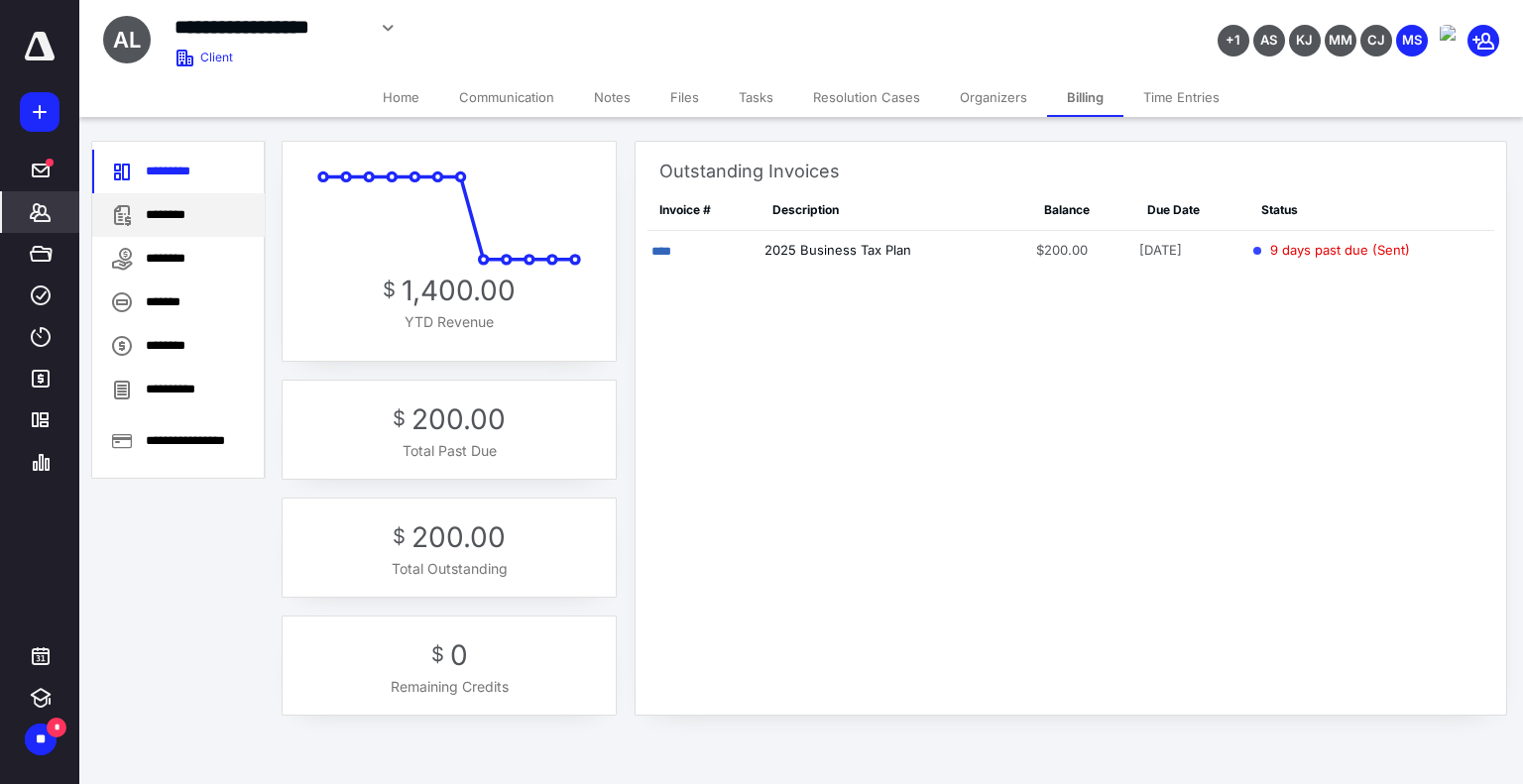 click on "********" at bounding box center (178, 215) 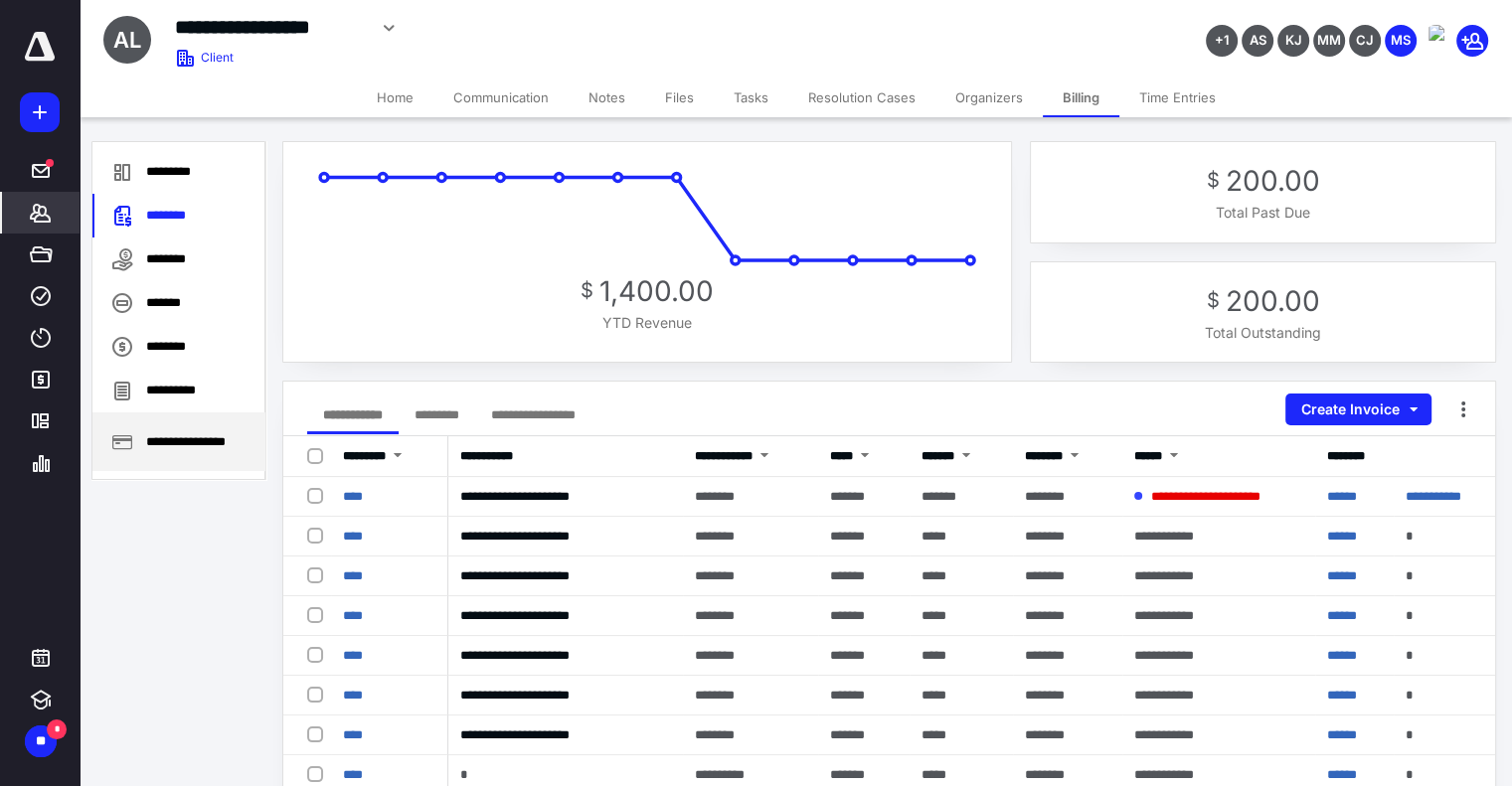 click on "**********" at bounding box center [179, 441] 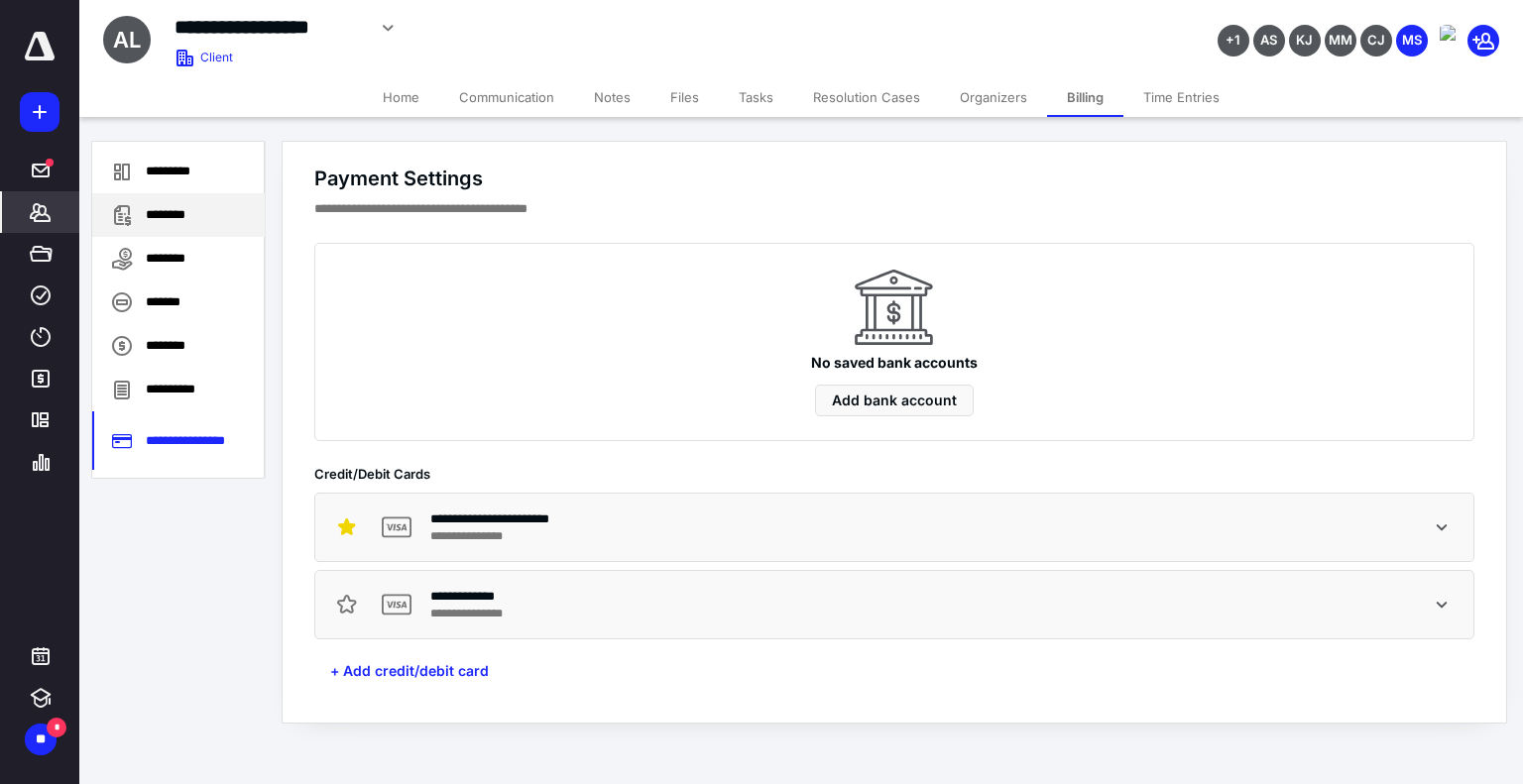 click on "********" at bounding box center [178, 215] 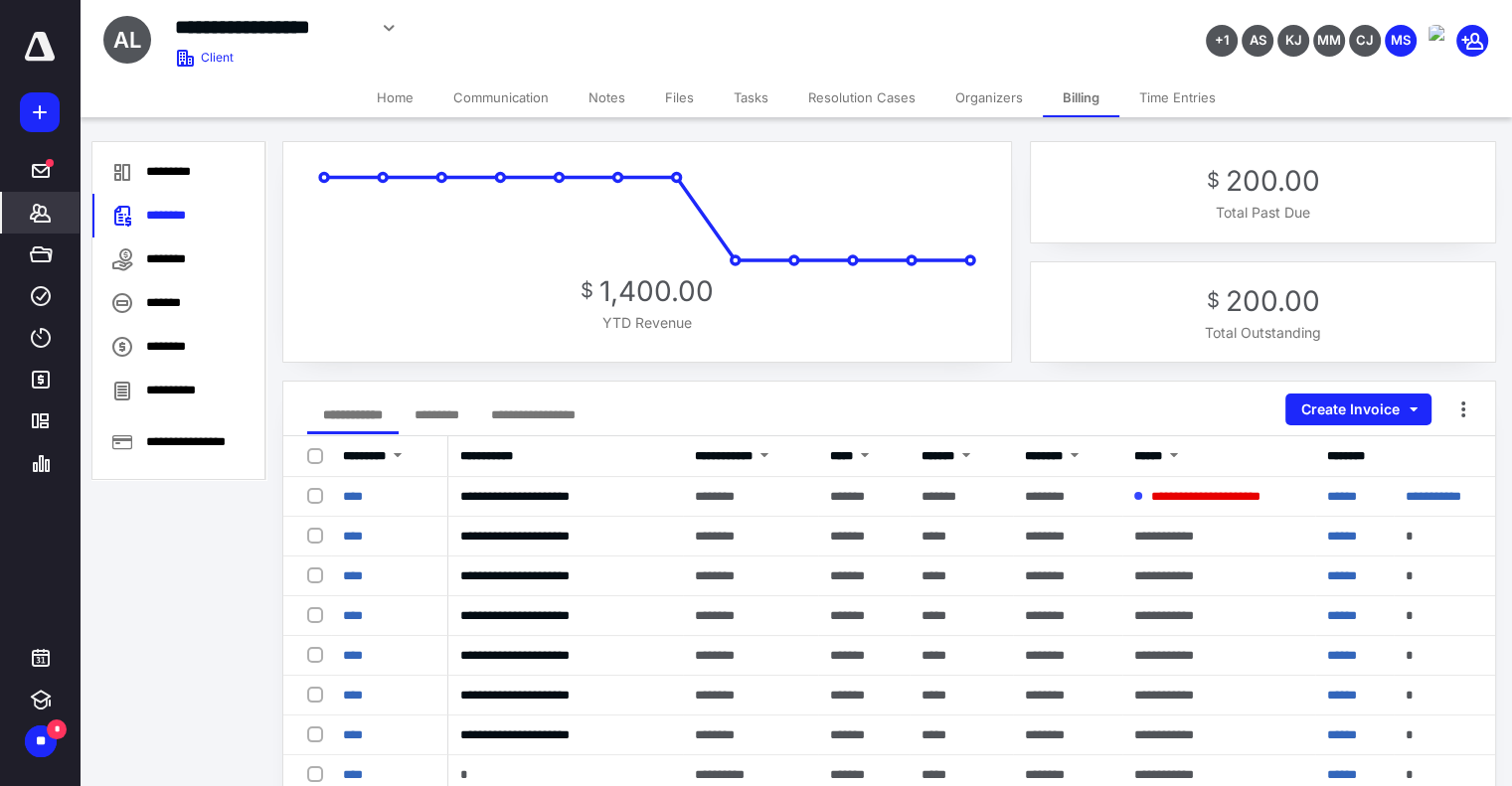 click on "*********" at bounding box center [436, 414] 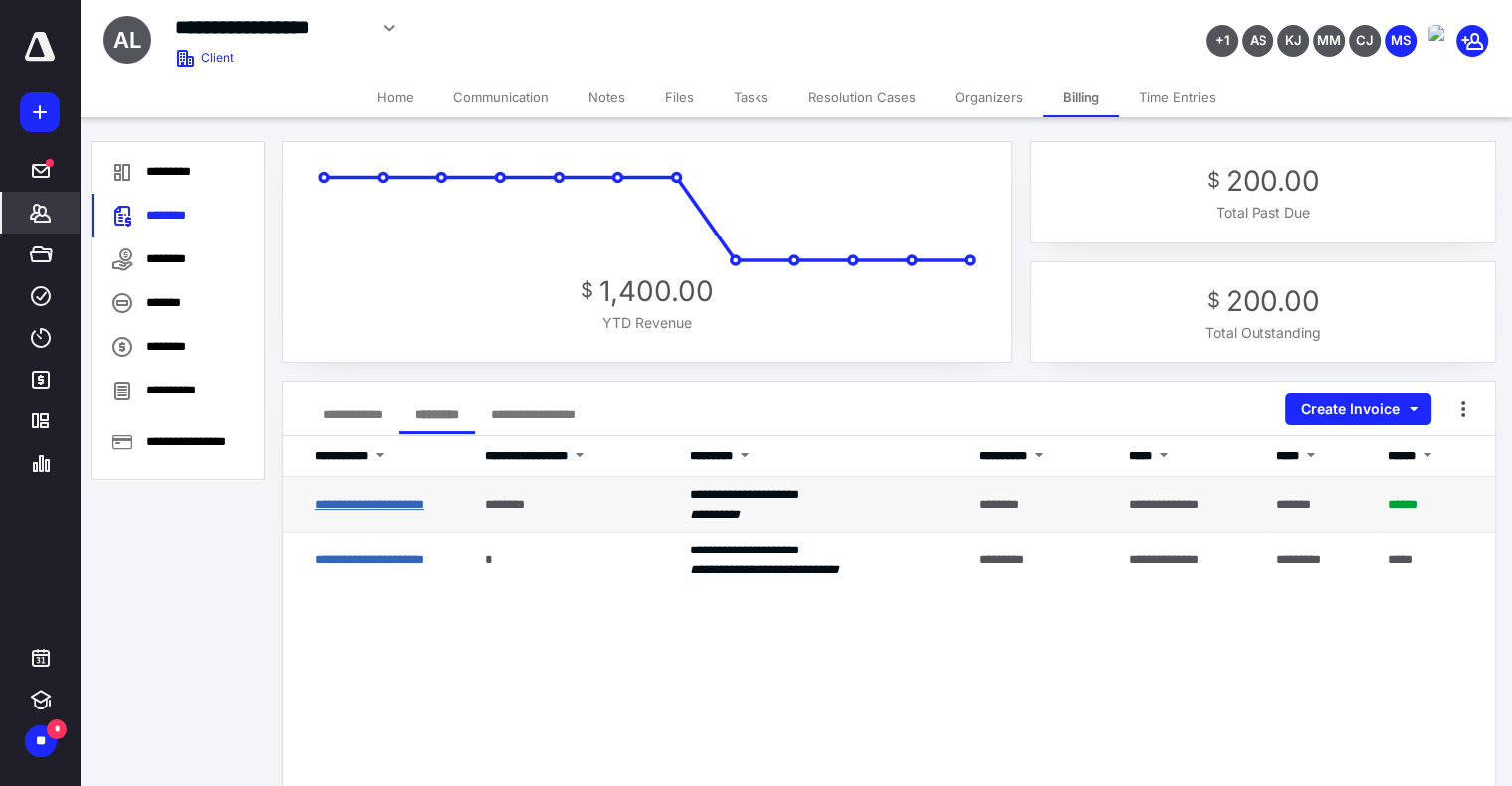 click on "**********" at bounding box center (370, 504) 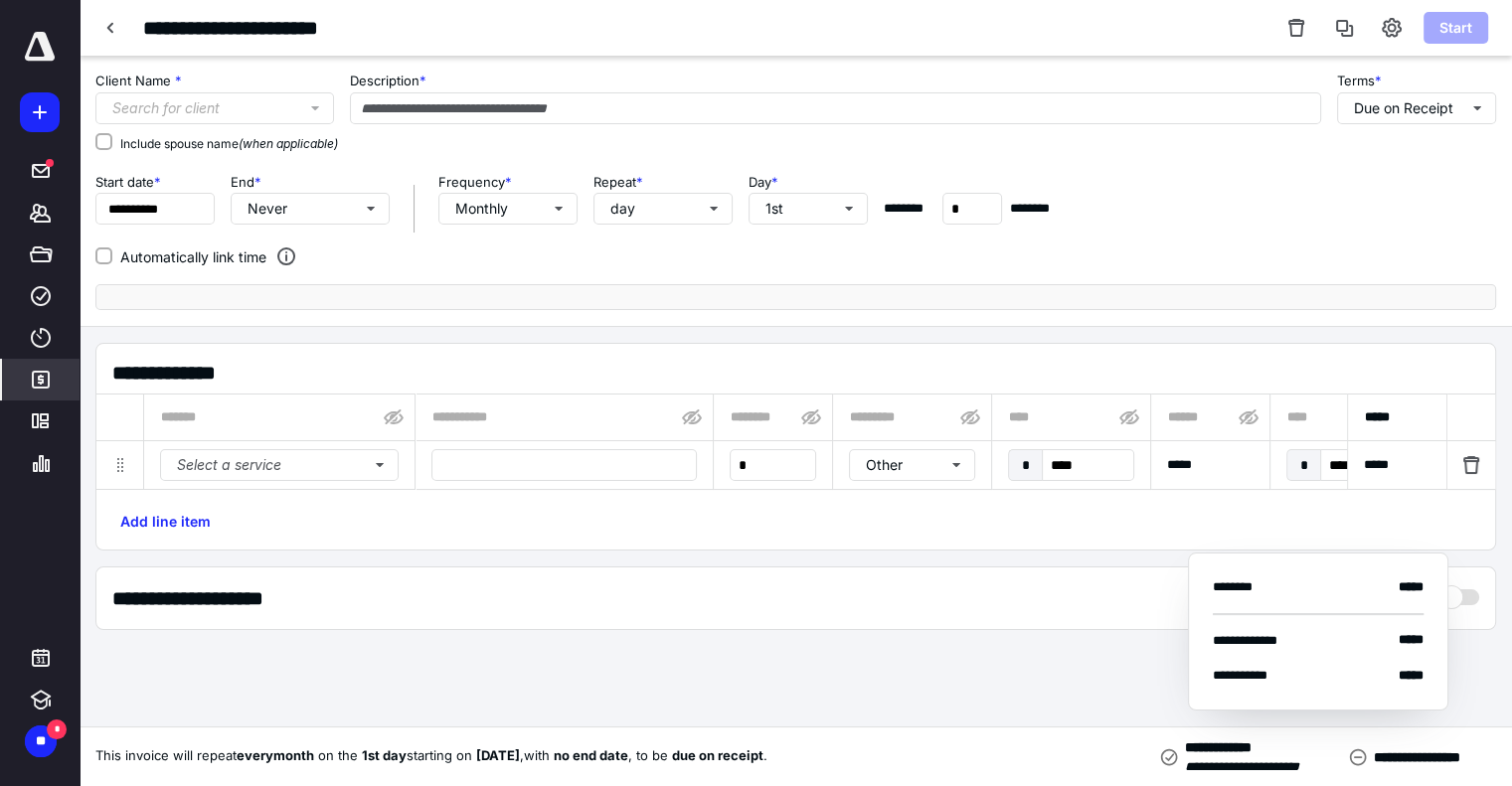 type on "**********" 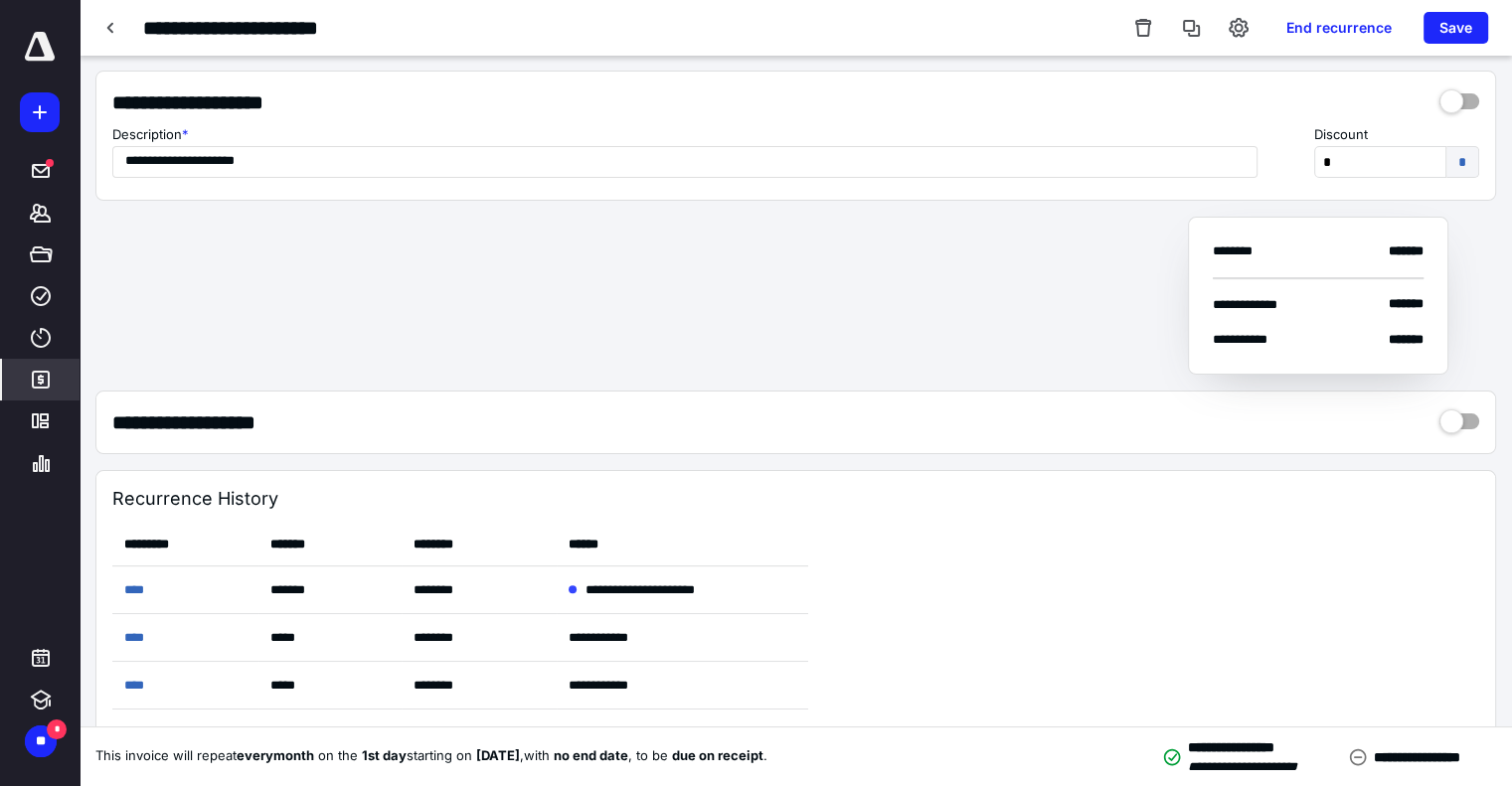 scroll, scrollTop: 374, scrollLeft: 0, axis: vertical 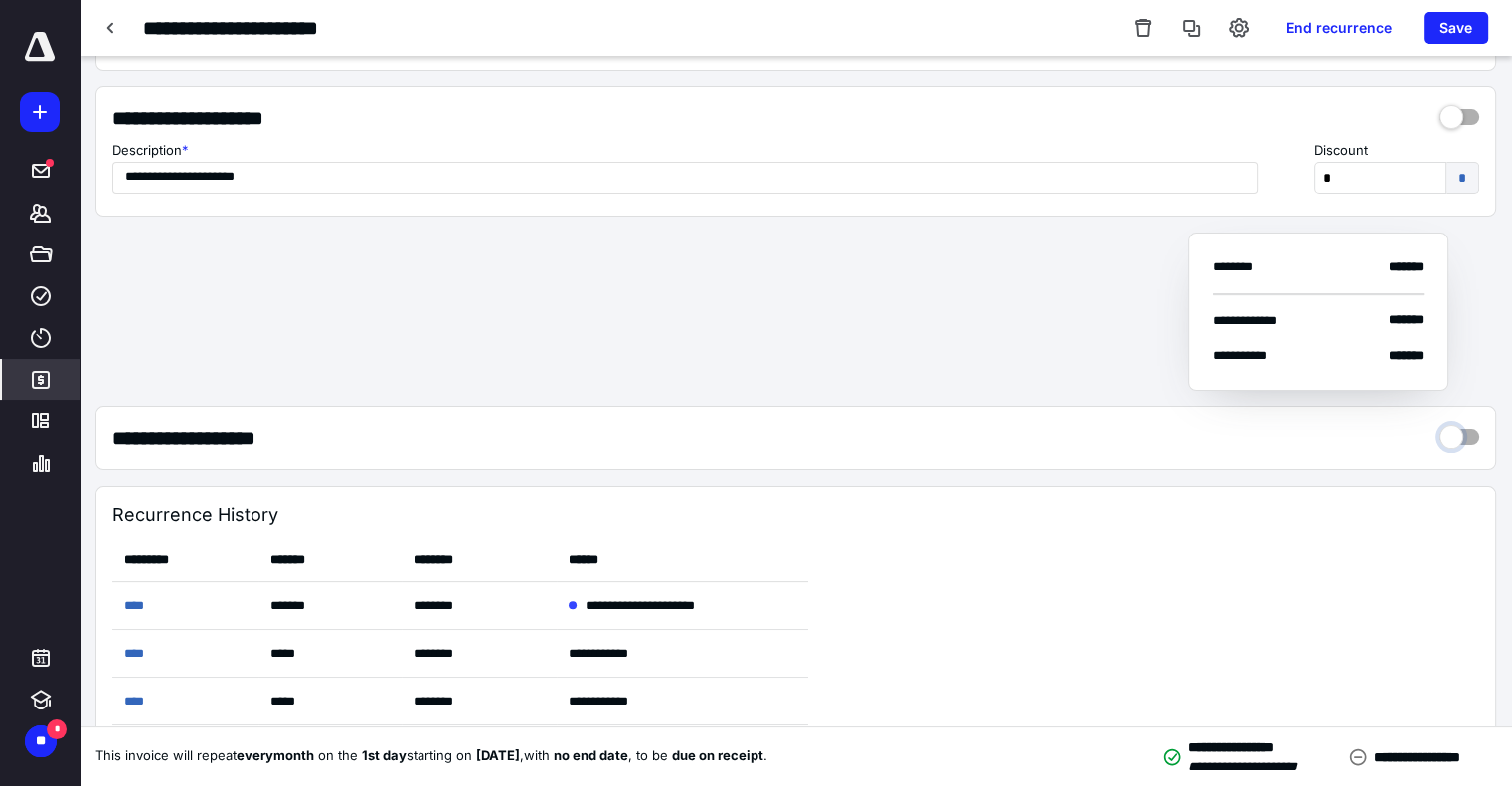 click at bounding box center (1459, 432) 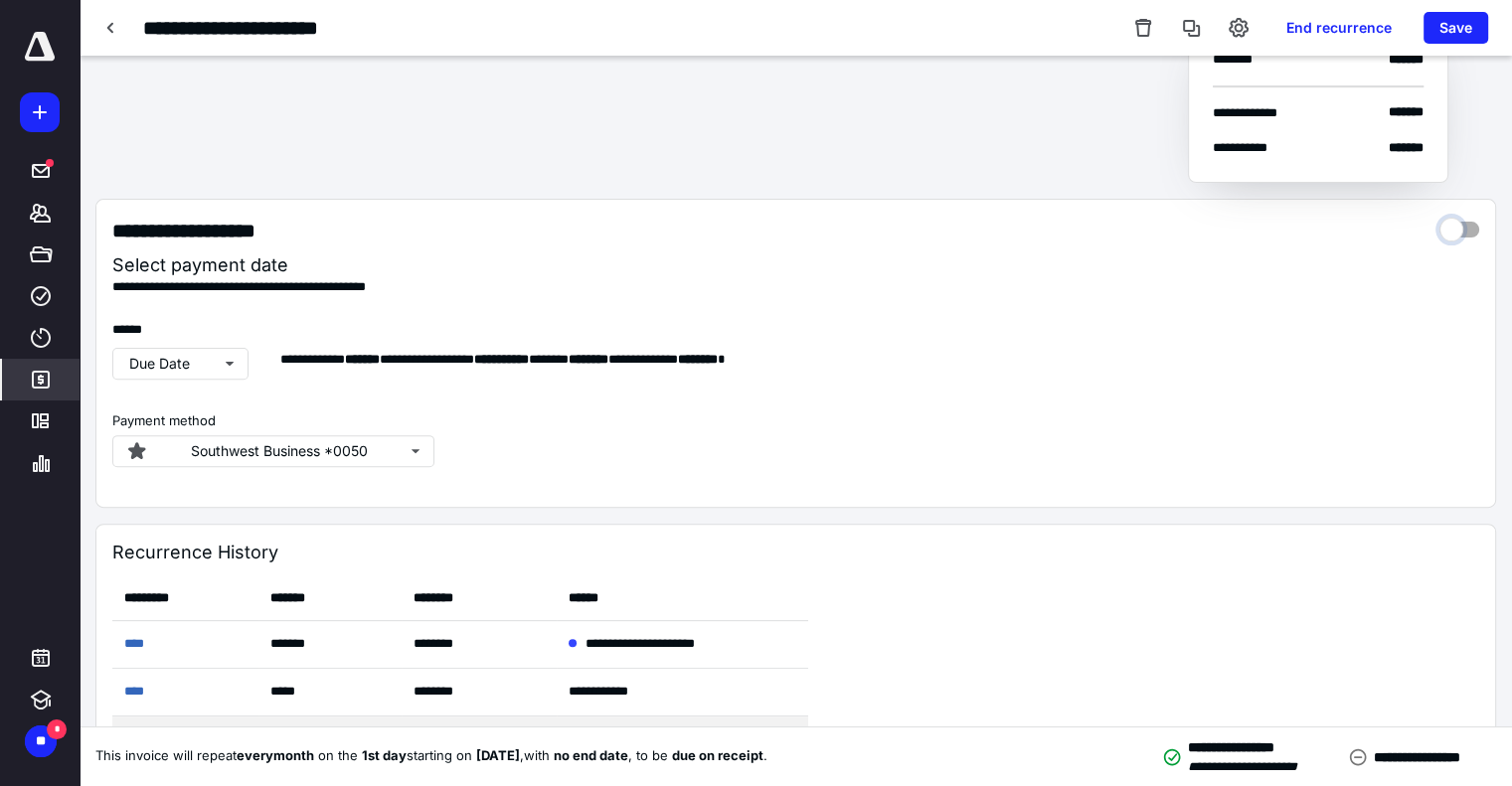 scroll, scrollTop: 549, scrollLeft: 0, axis: vertical 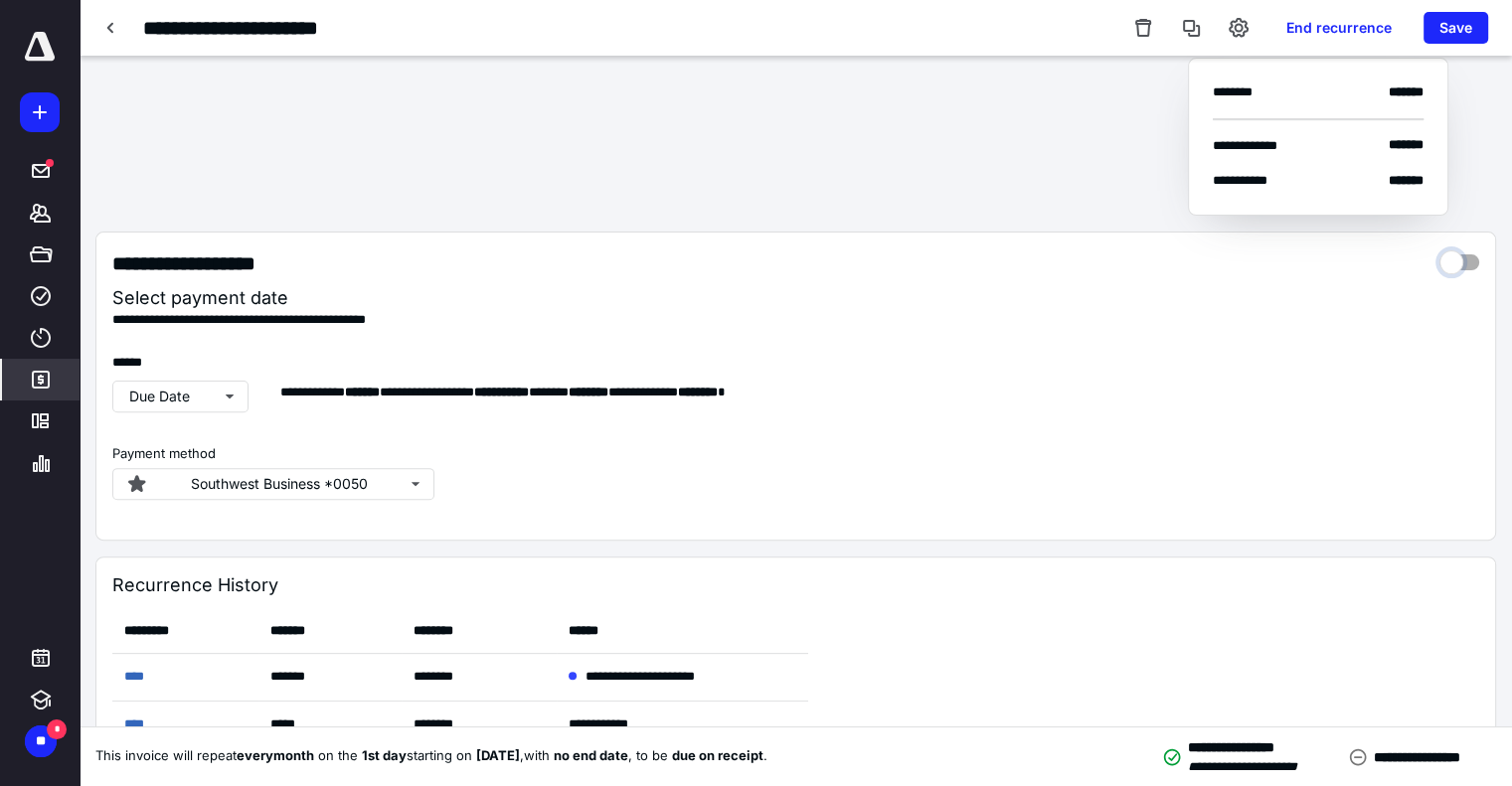 click at bounding box center [1459, 257] 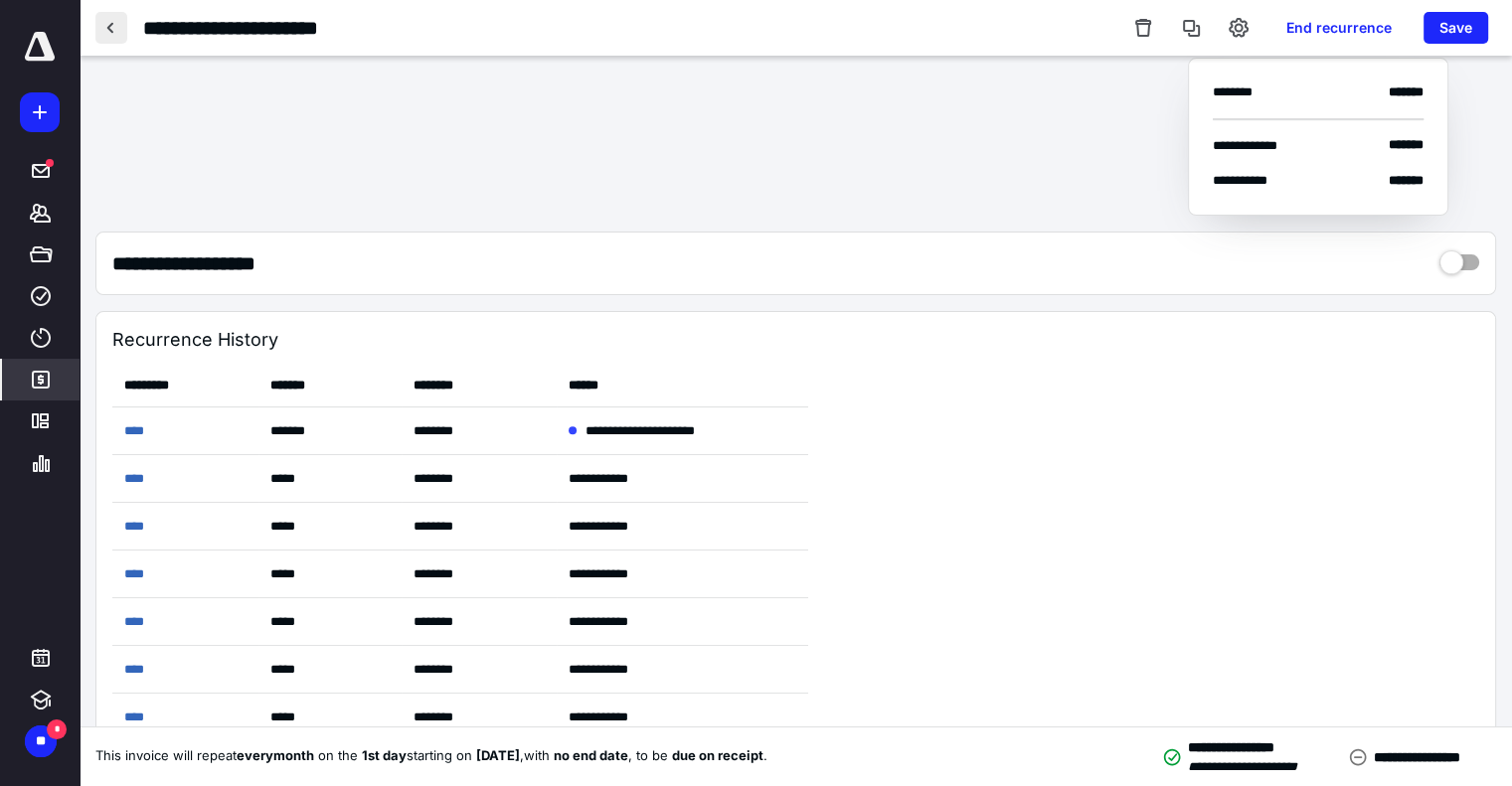 click at bounding box center [111, 28] 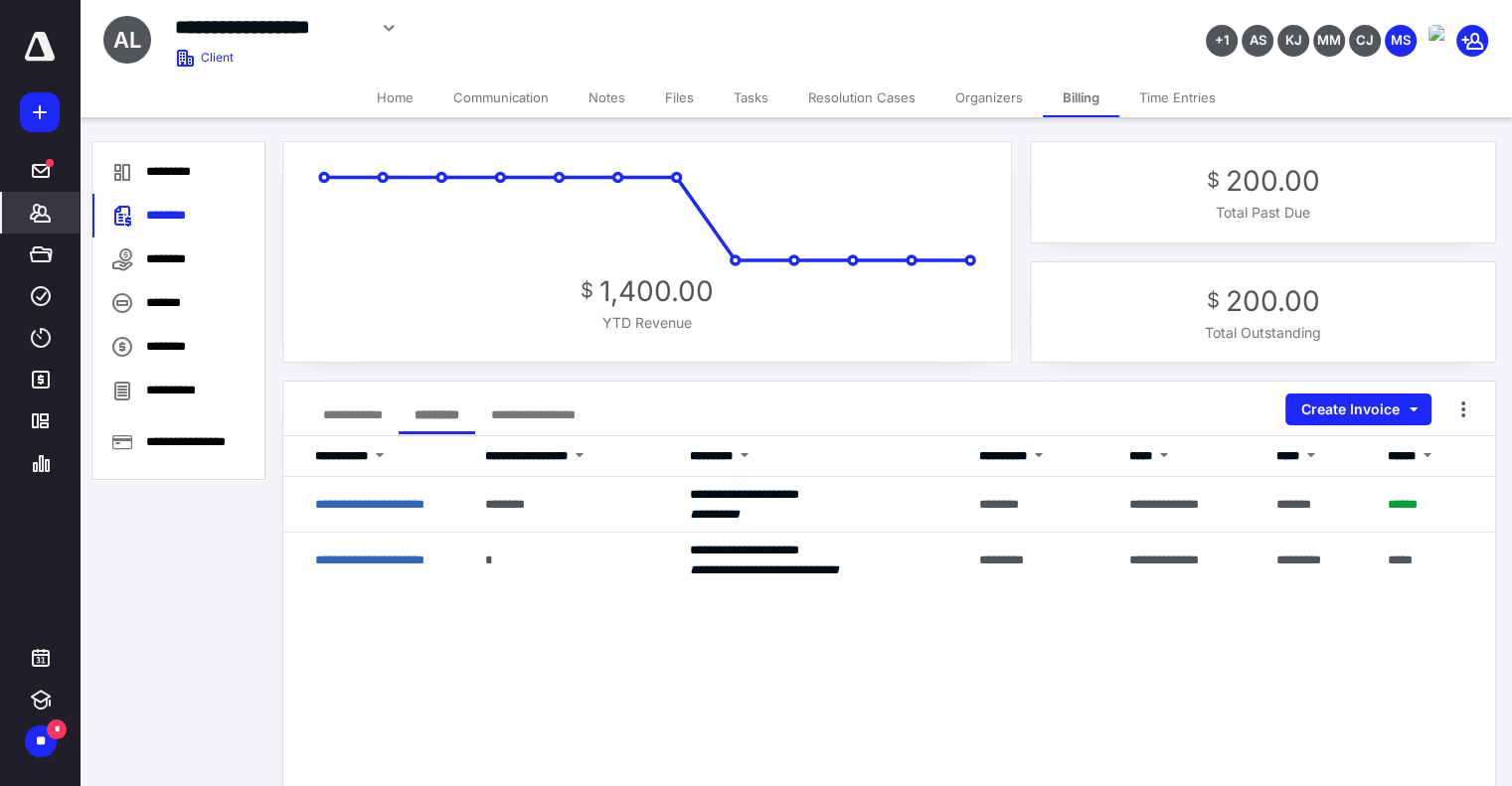 click on "Home" at bounding box center [395, 97] 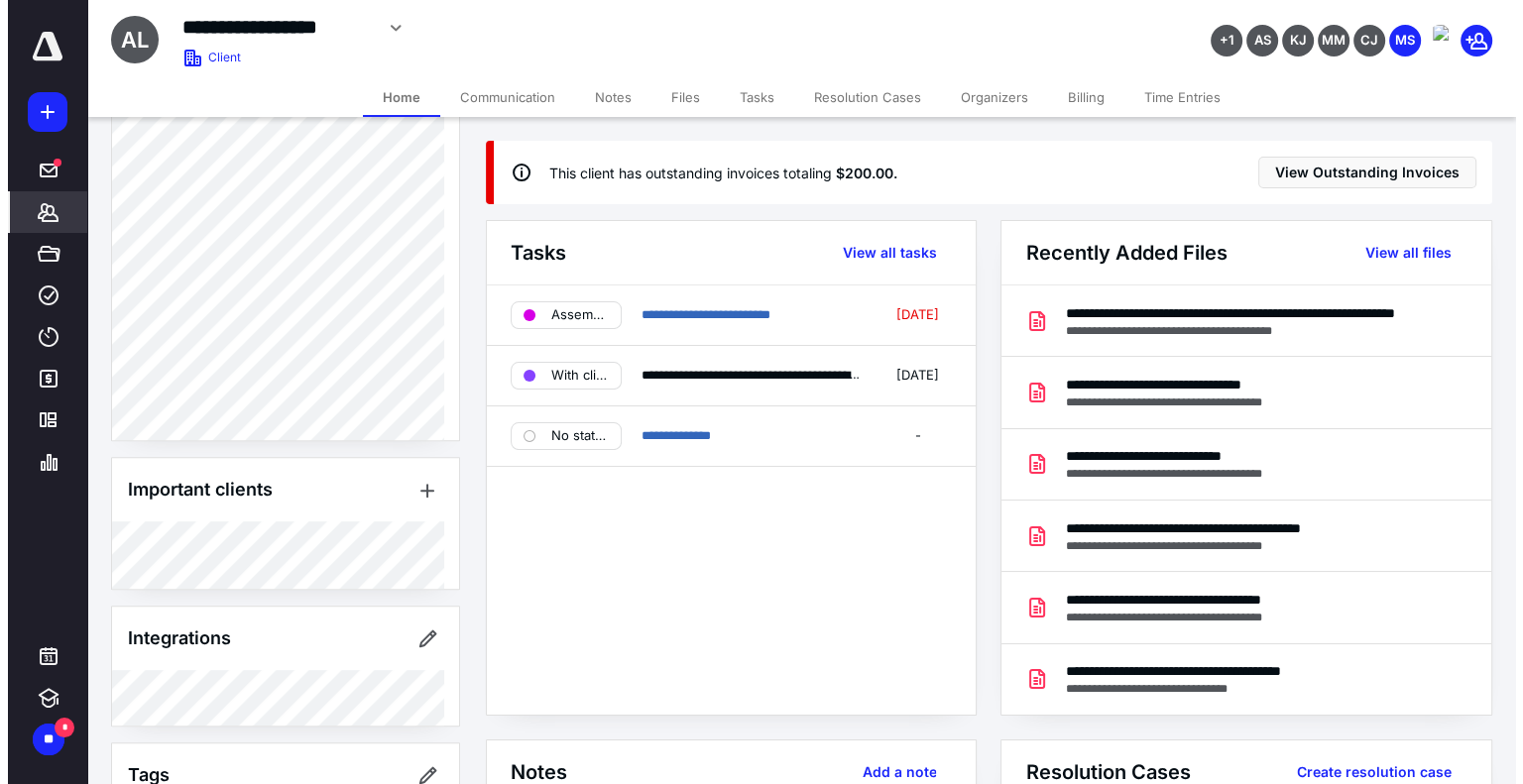 scroll, scrollTop: 954, scrollLeft: 0, axis: vertical 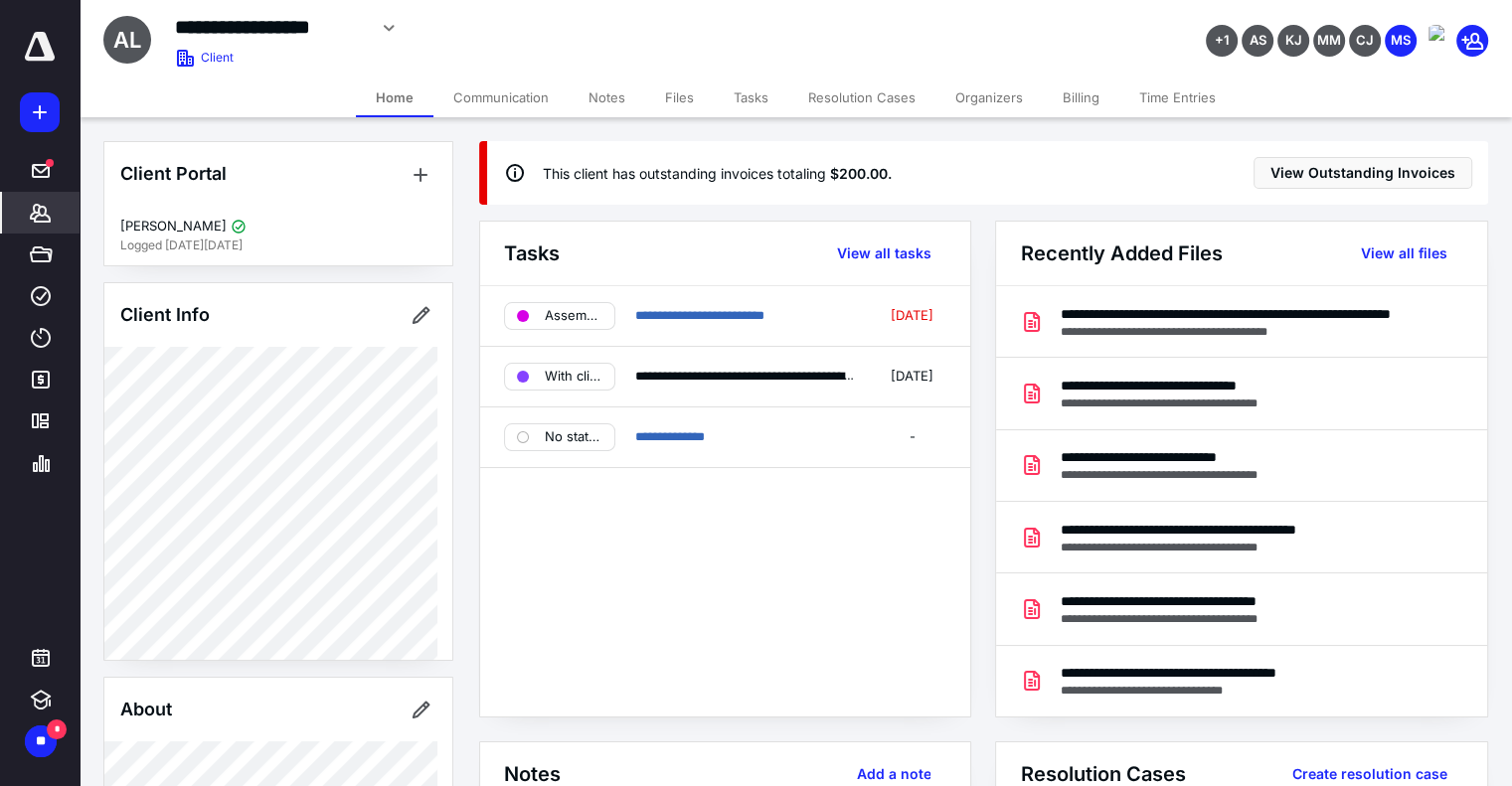 click on "Time Entries" at bounding box center [1177, 97] 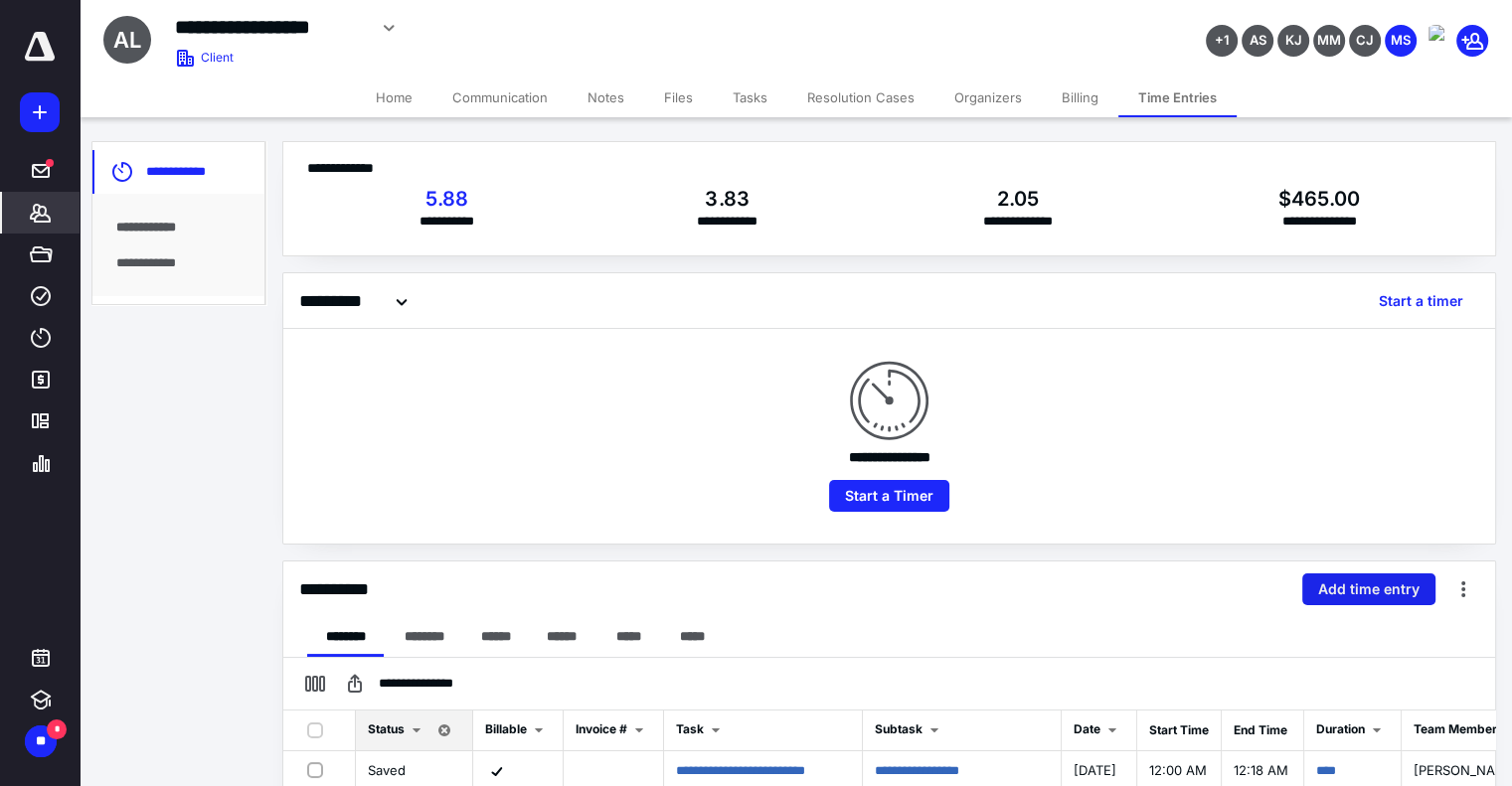 click on "Add time entry" at bounding box center (1369, 589) 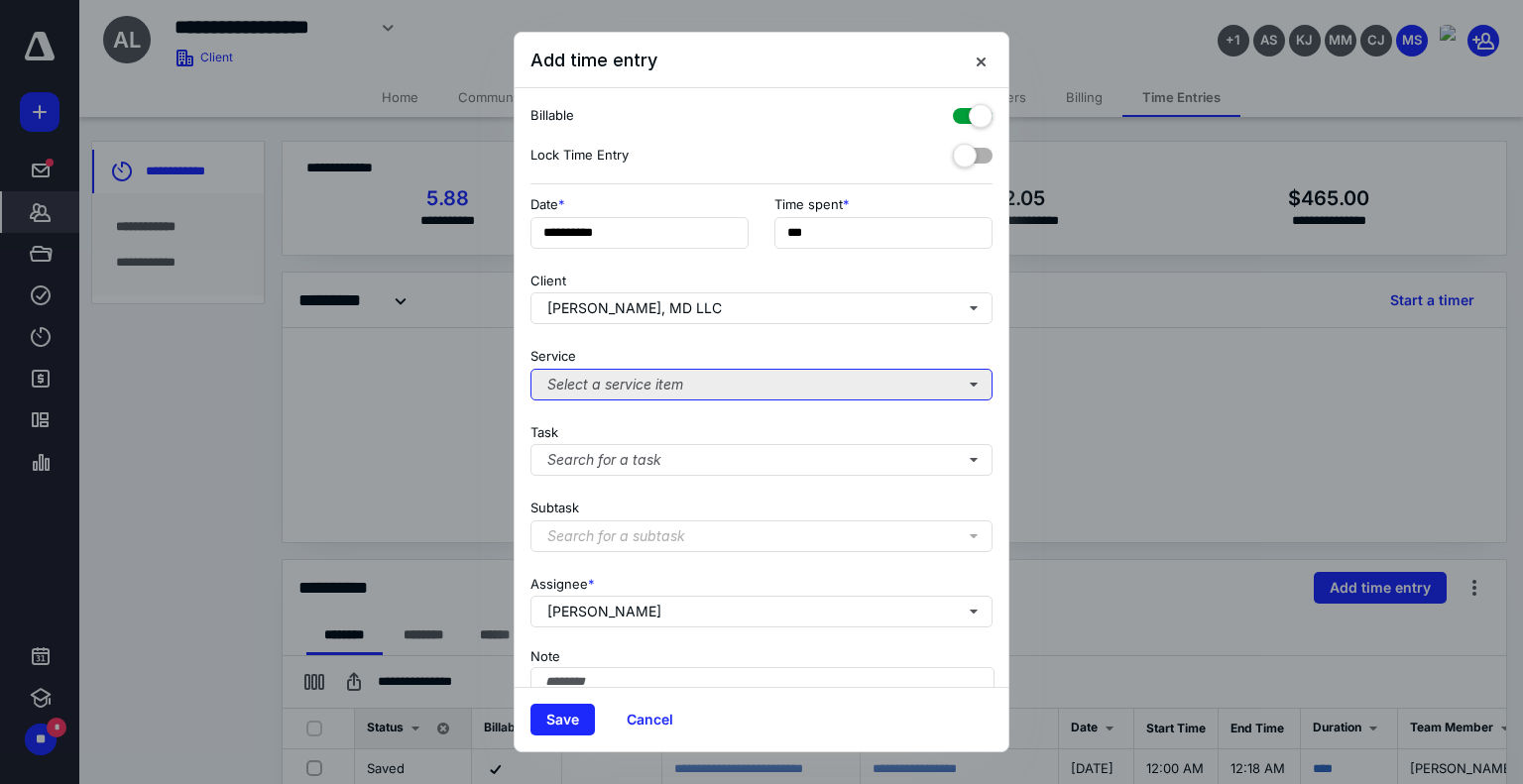 click on "Select a service item" at bounding box center (762, 385) 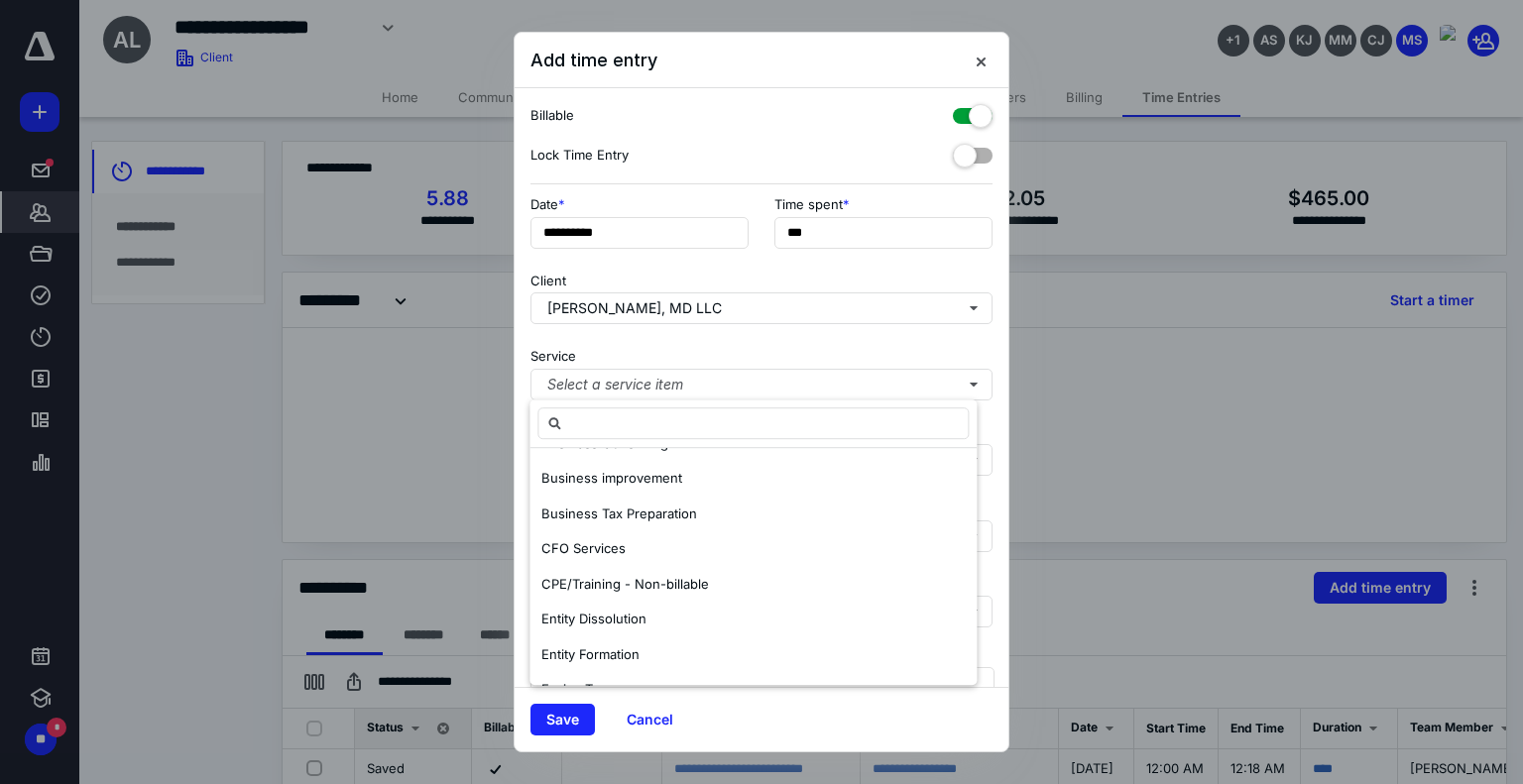 scroll, scrollTop: 277, scrollLeft: 0, axis: vertical 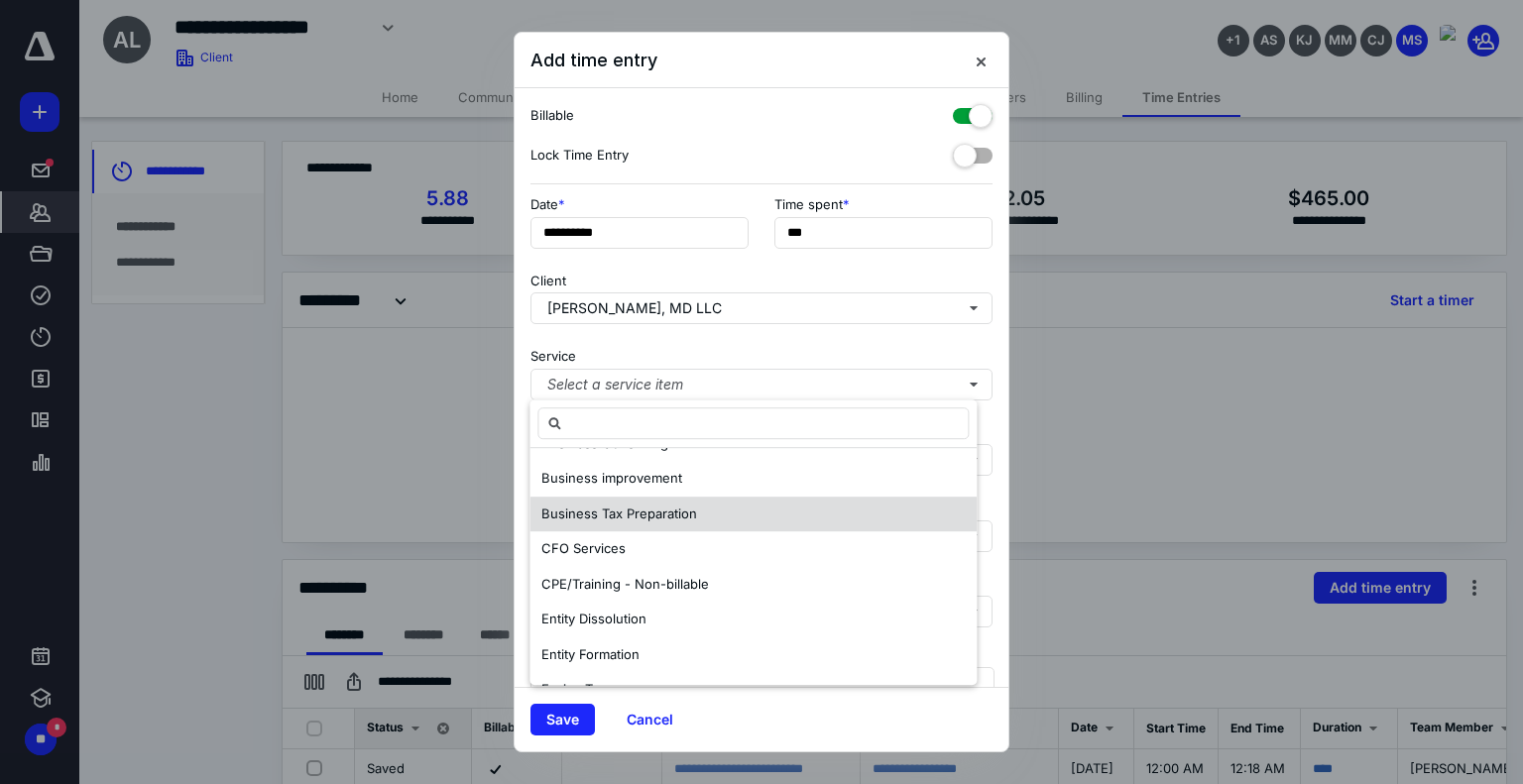 click on "Business Tax Preparation" at bounding box center (619, 513) 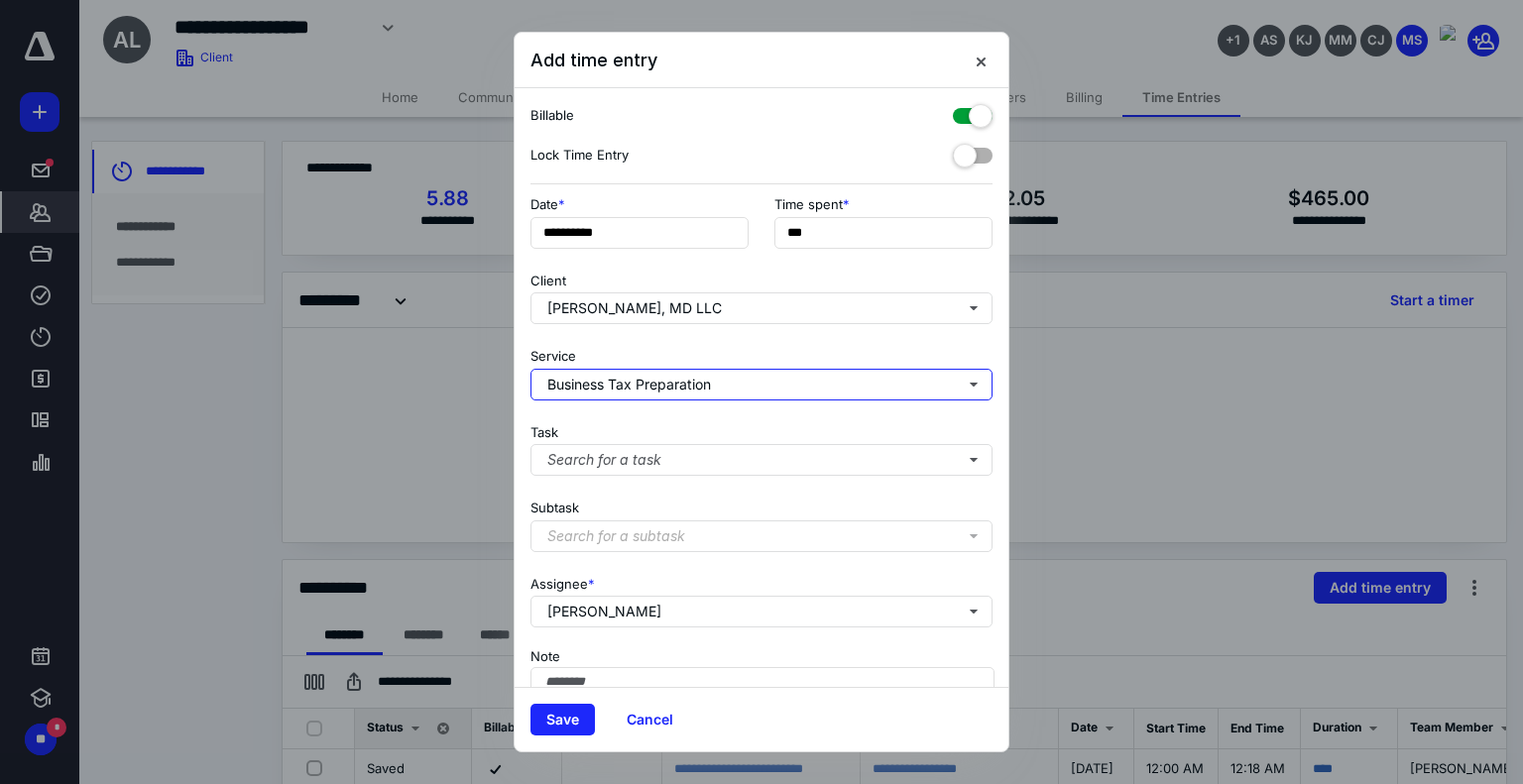 scroll, scrollTop: 0, scrollLeft: 0, axis: both 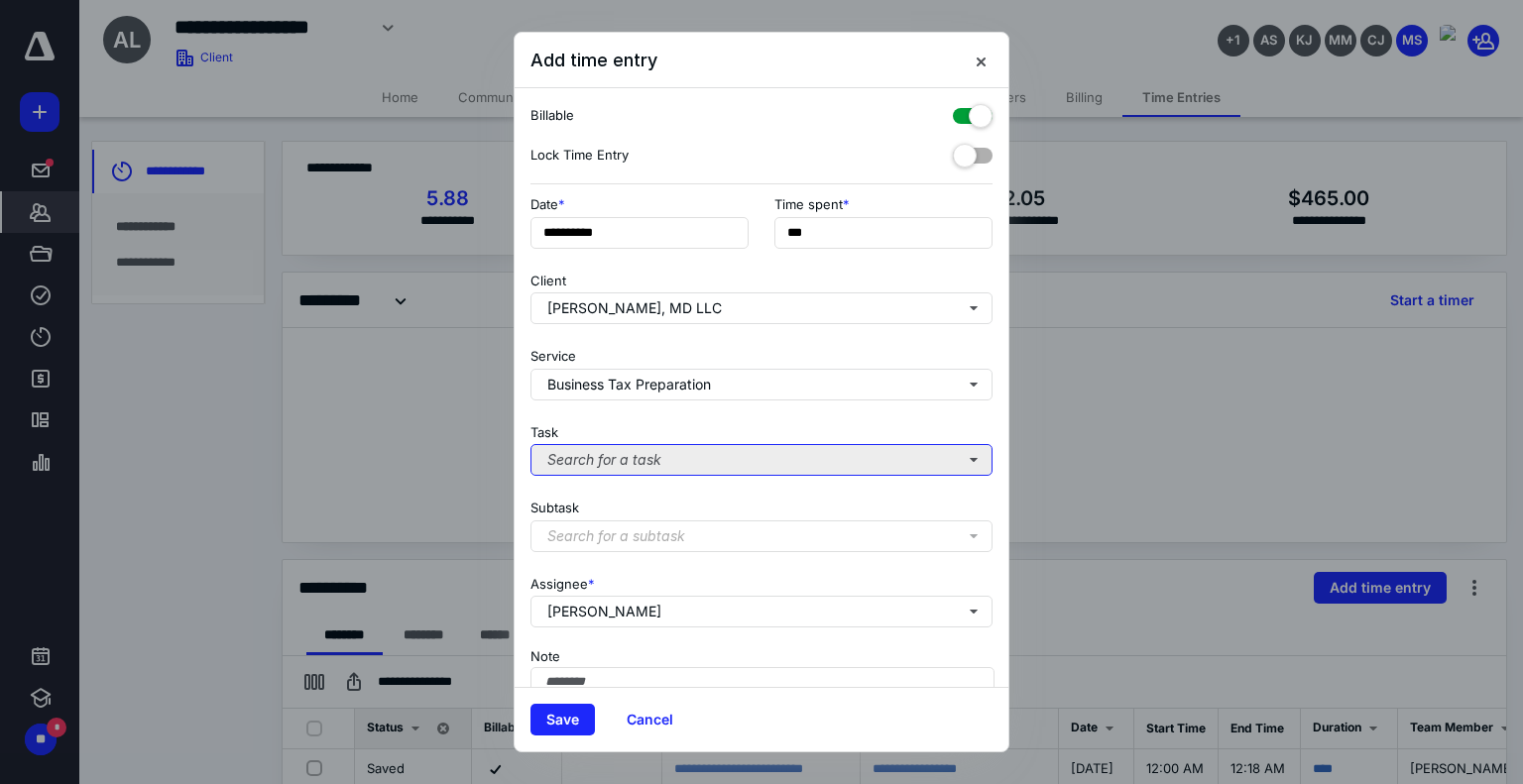 click on "Search for a task" at bounding box center (762, 460) 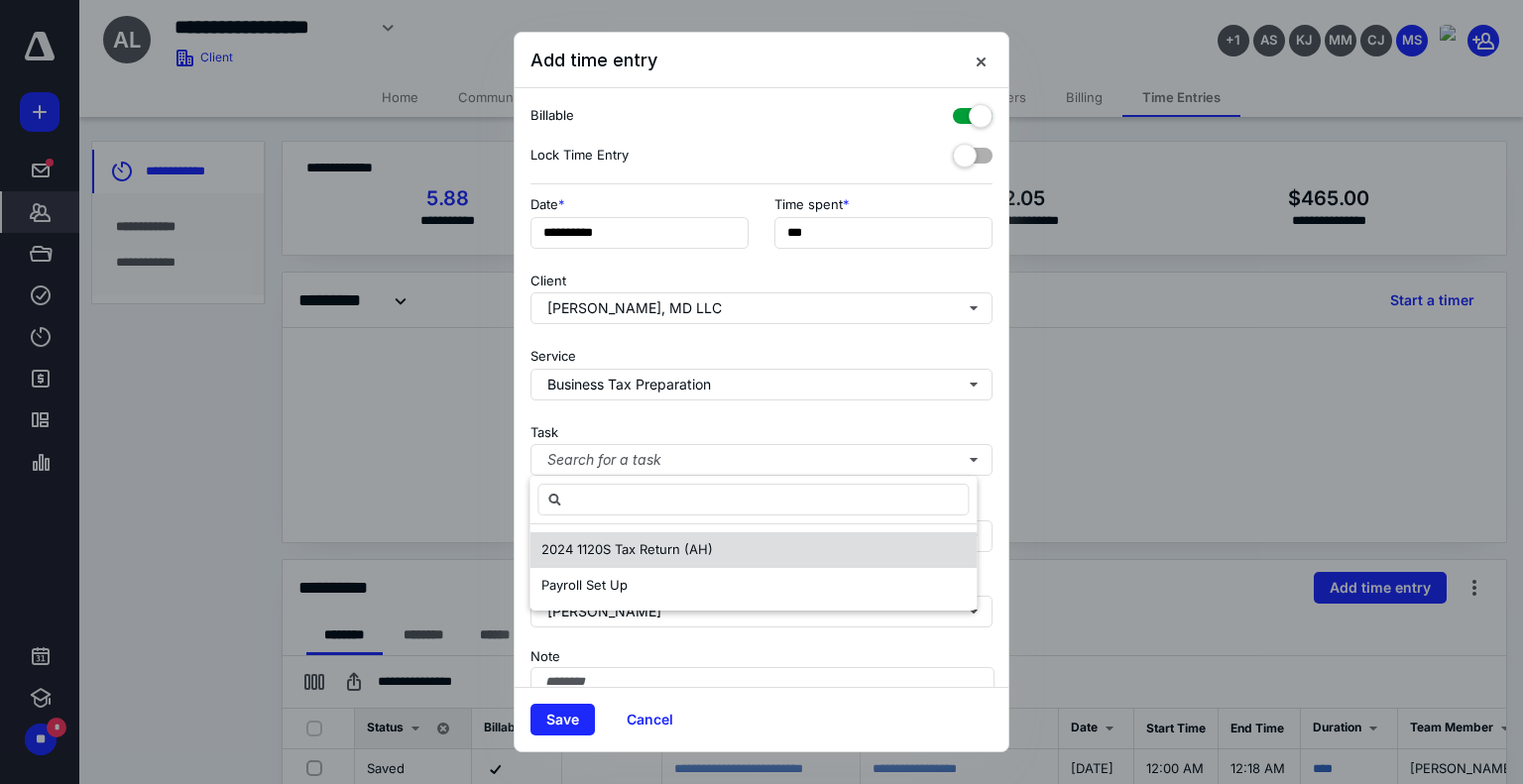click on "2024 1120S Tax Return (AH)" at bounding box center (627, 549) 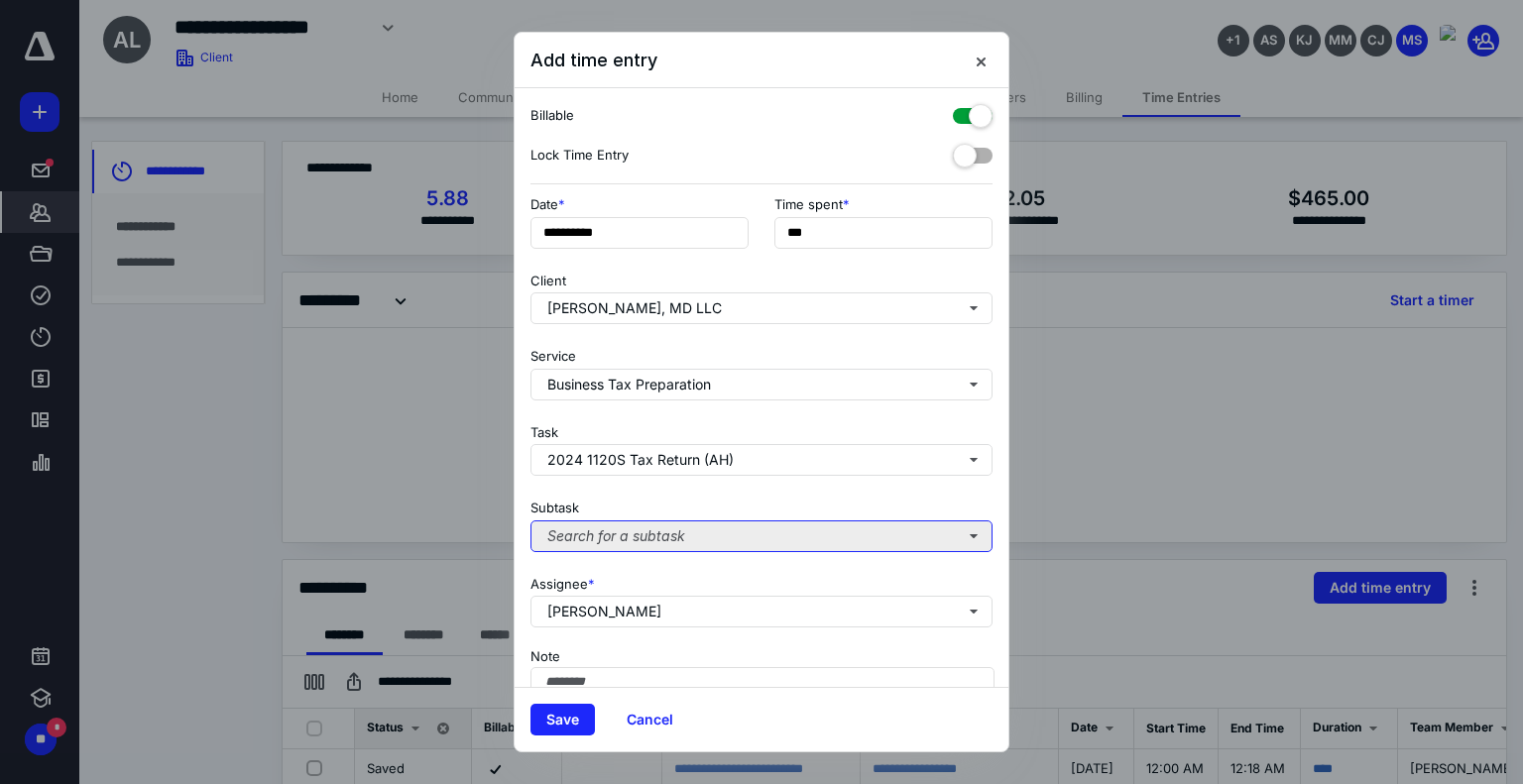 click on "Search for a subtask" at bounding box center [762, 536] 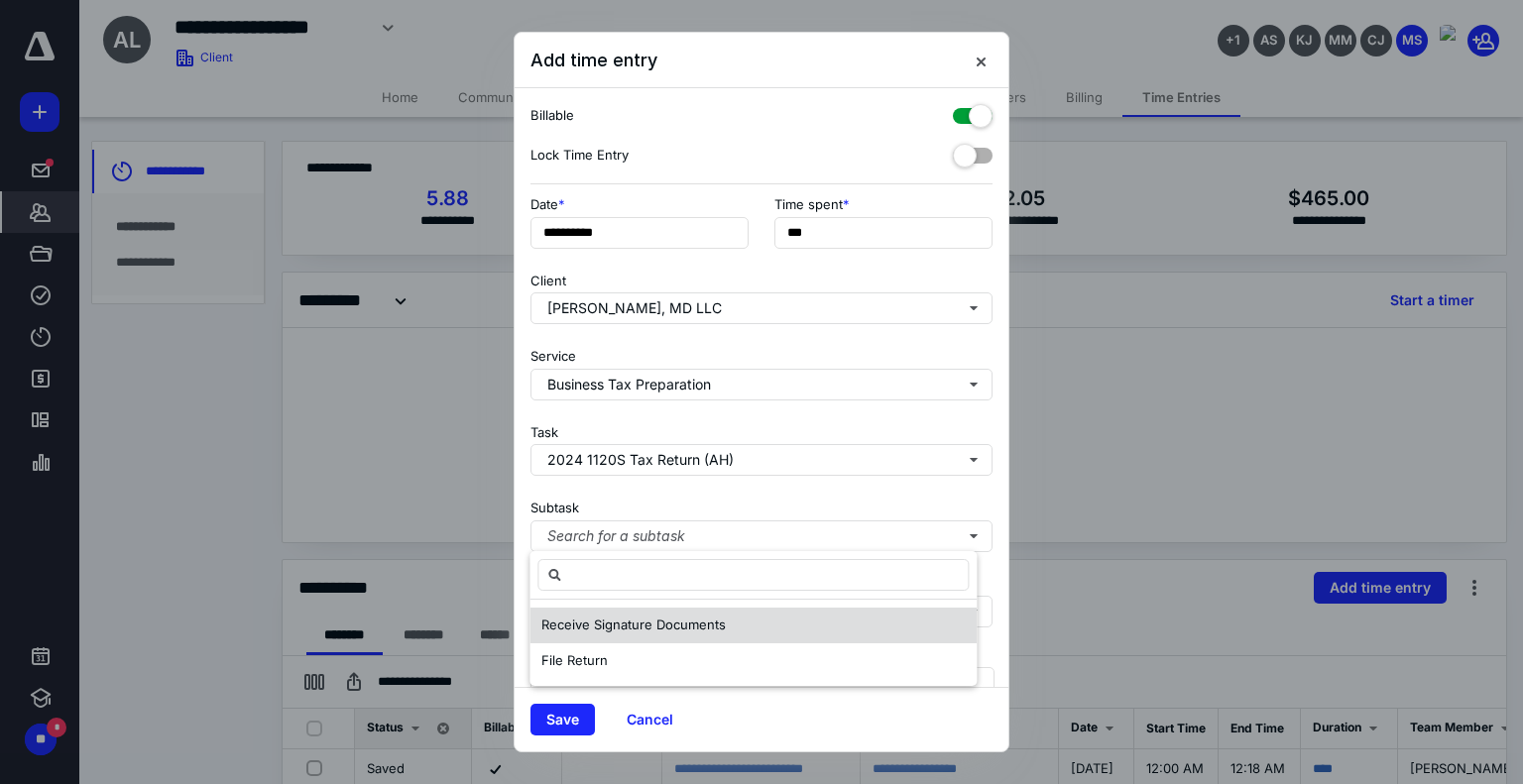 click on "Receive Signature Documents" at bounding box center (634, 624) 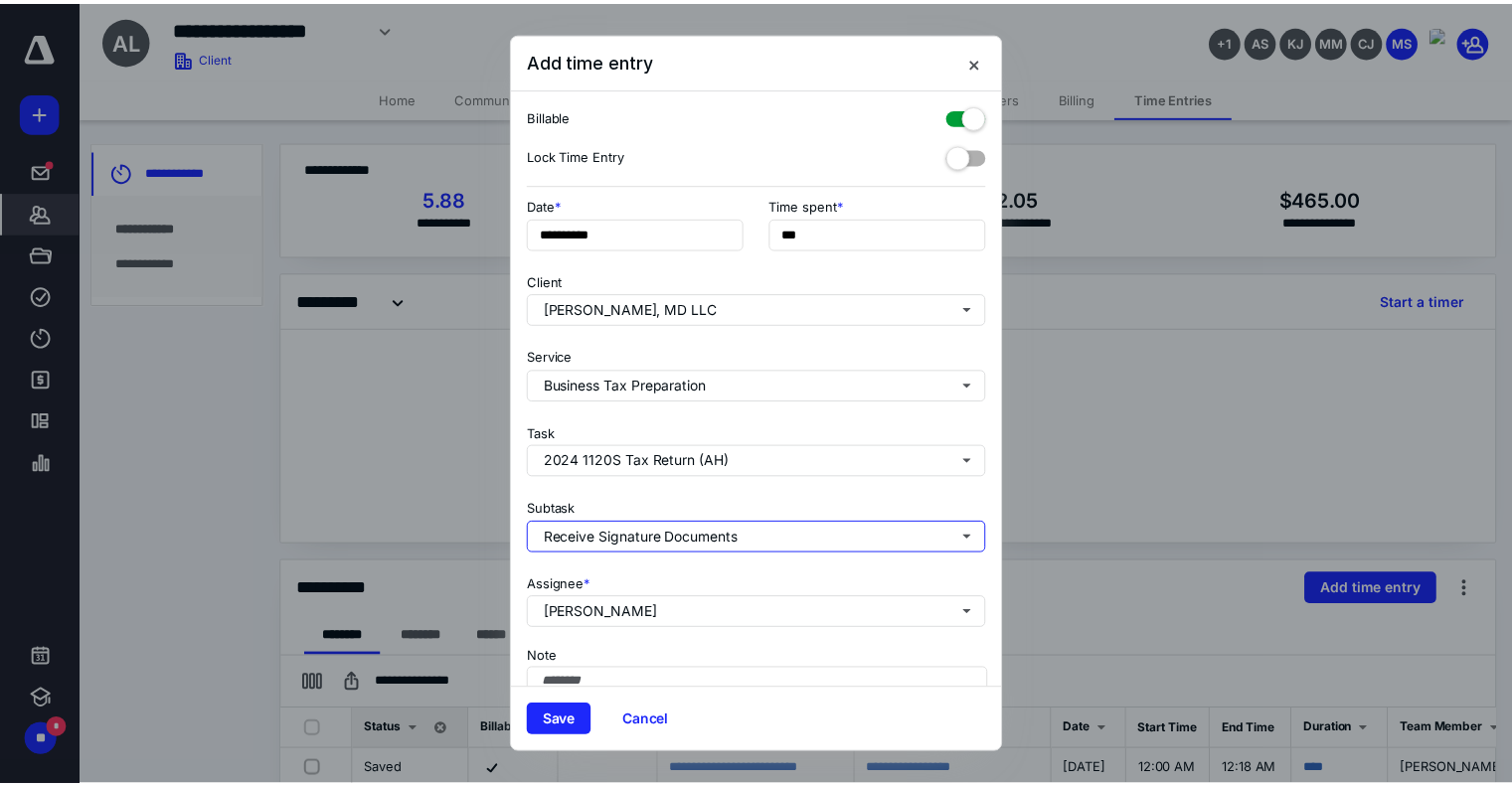 scroll, scrollTop: 108, scrollLeft: 0, axis: vertical 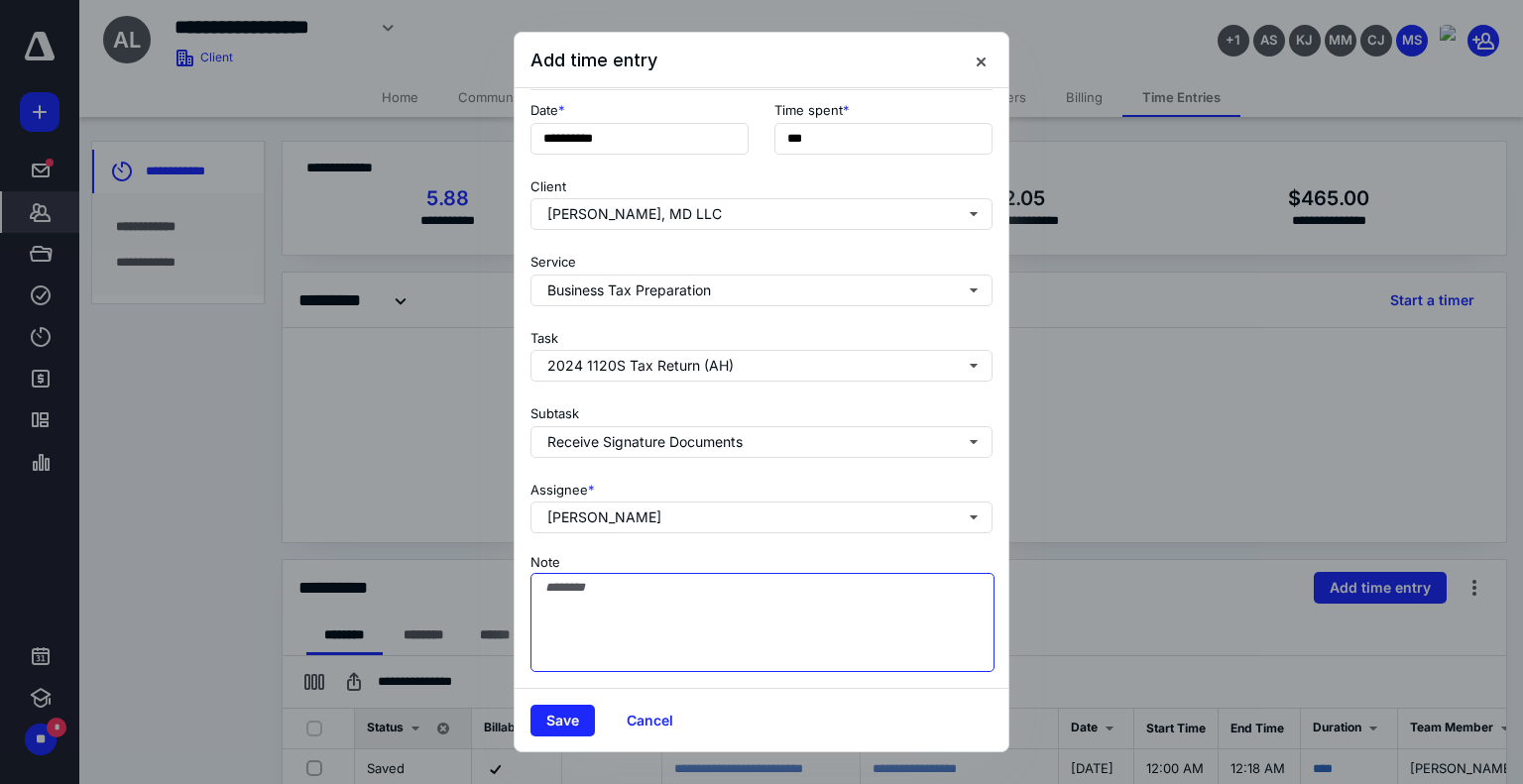 click on "Note" at bounding box center (762, 622) 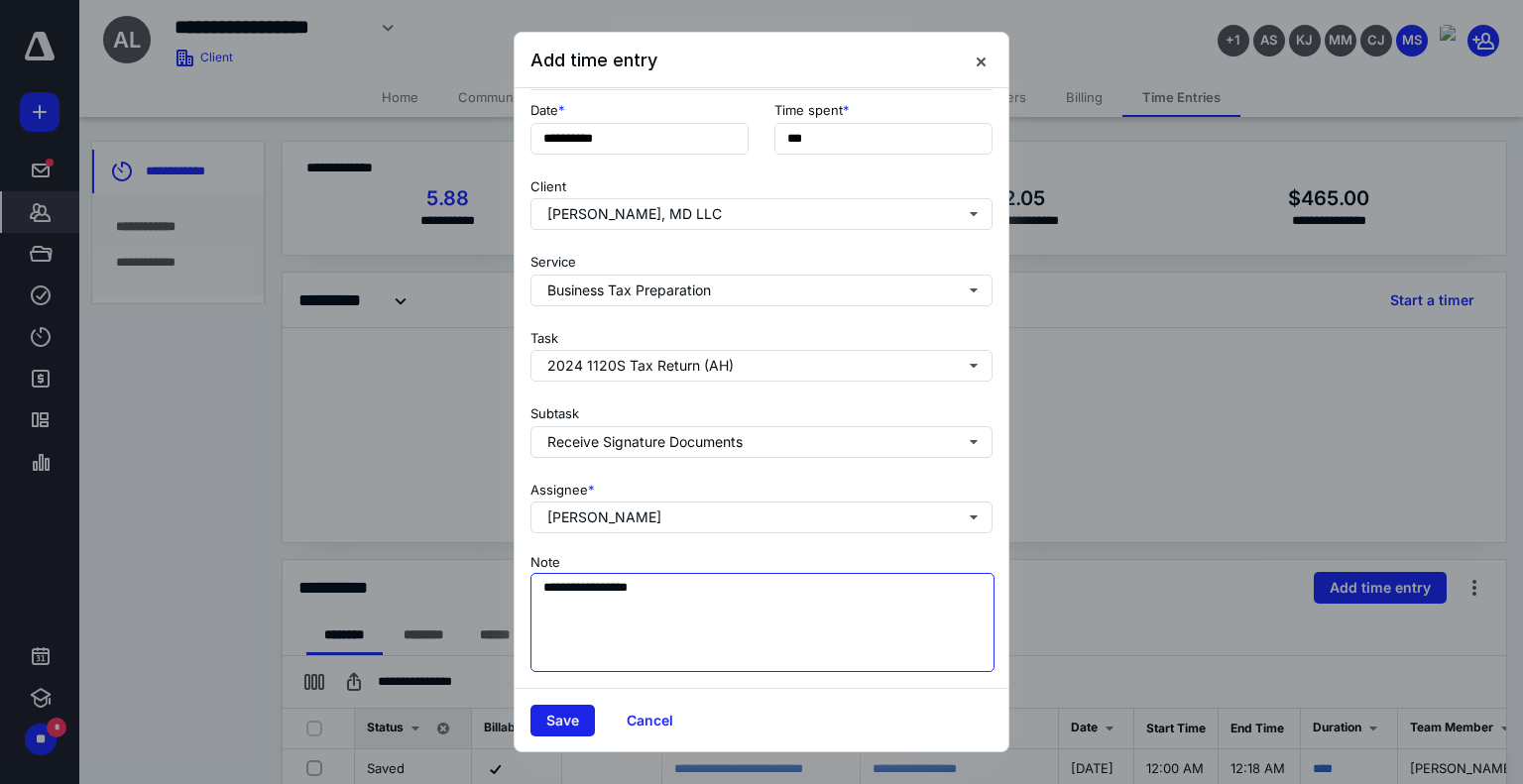 type on "**********" 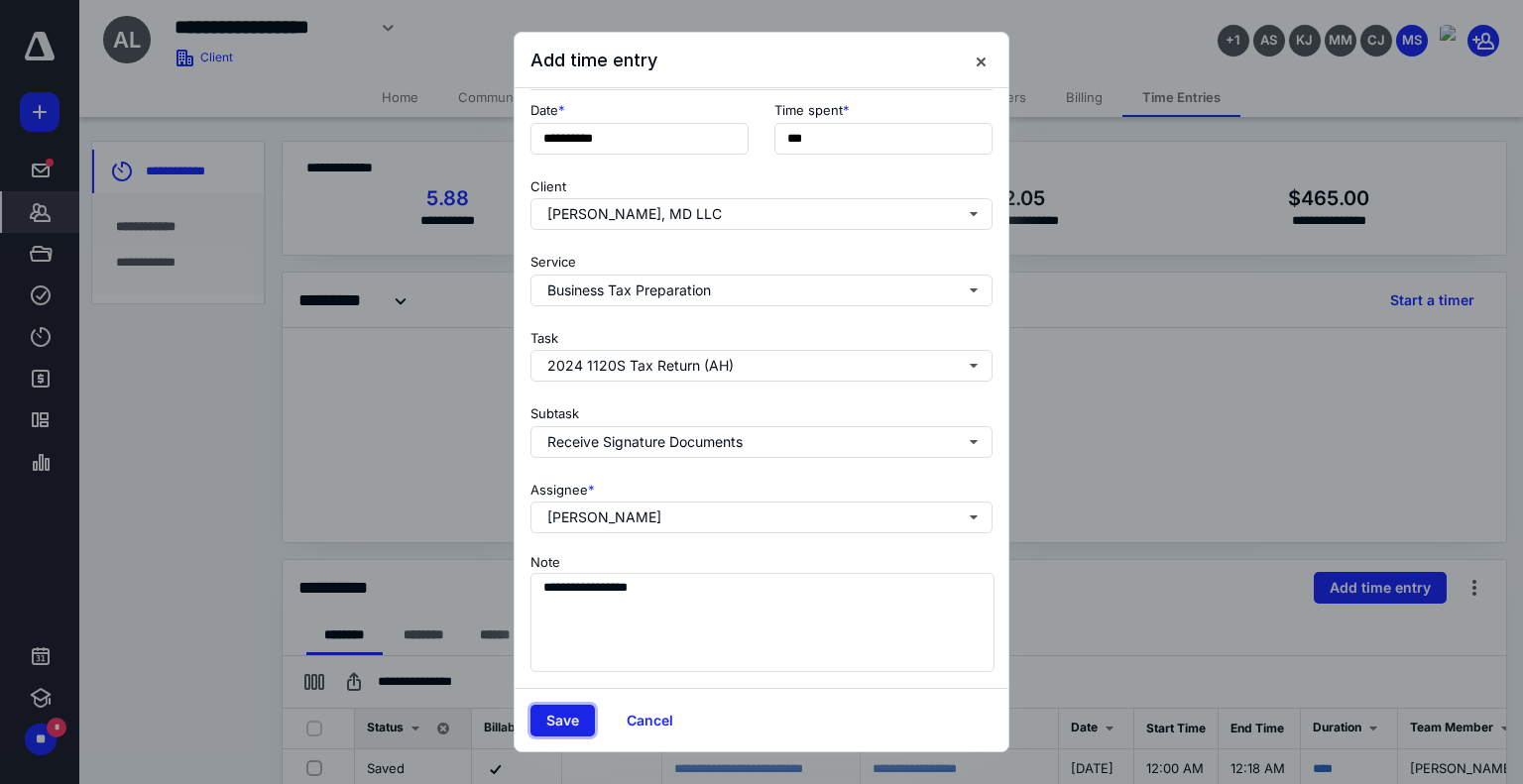 click on "Save" at bounding box center [562, 721] 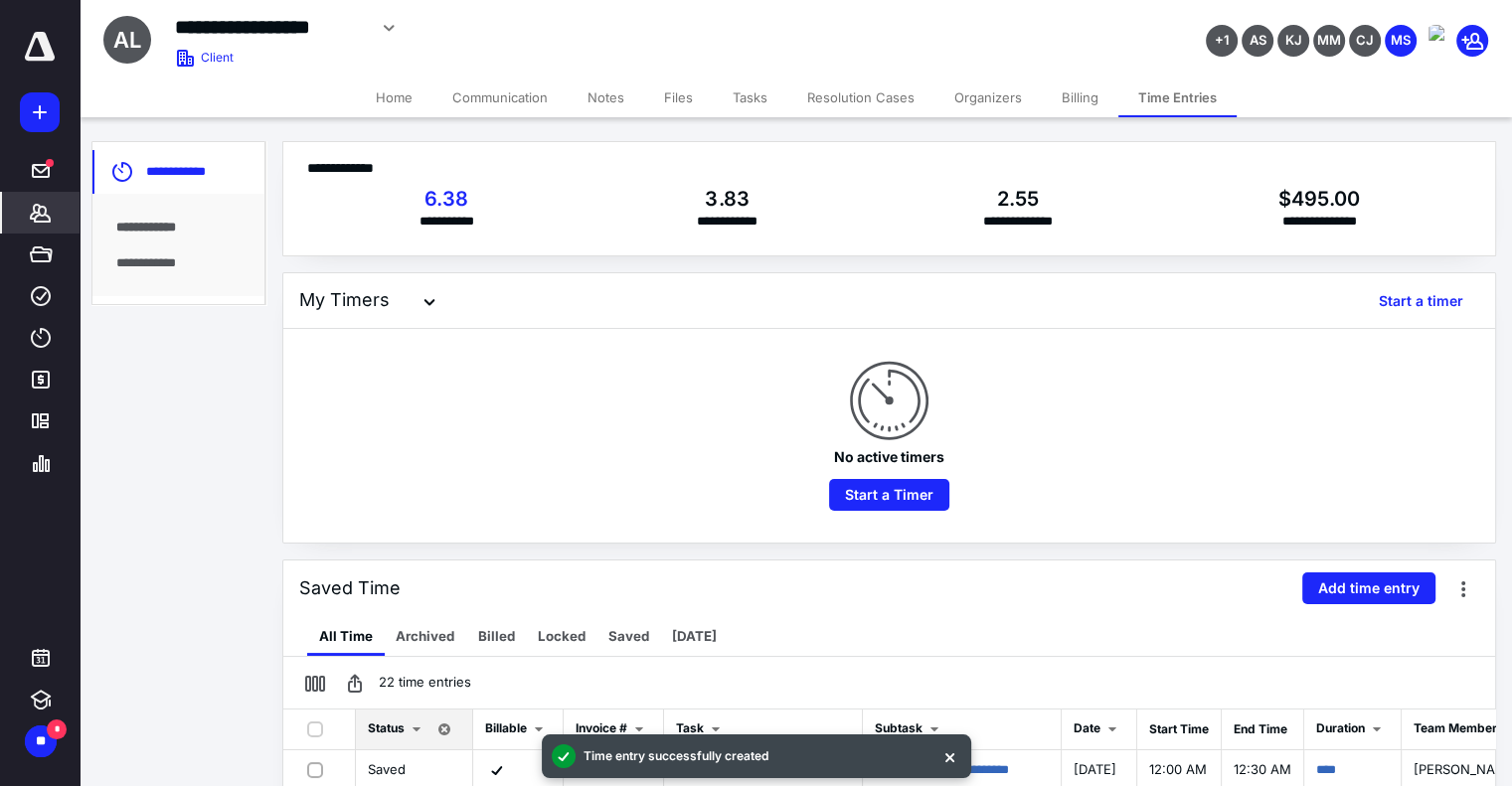 click on "Tasks" at bounding box center [750, 97] 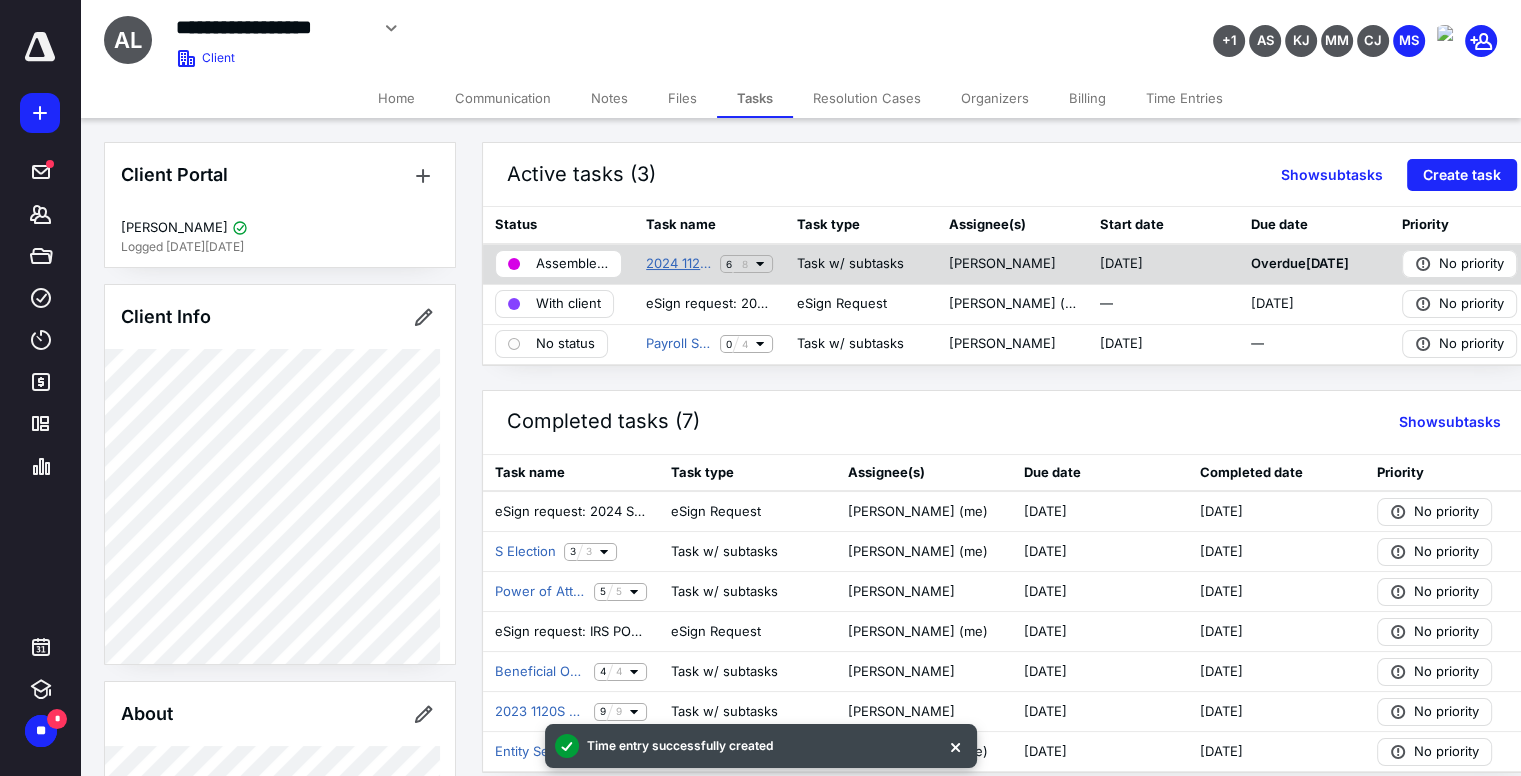 click on "2024 1120S Tax Return (AH)" at bounding box center [679, 264] 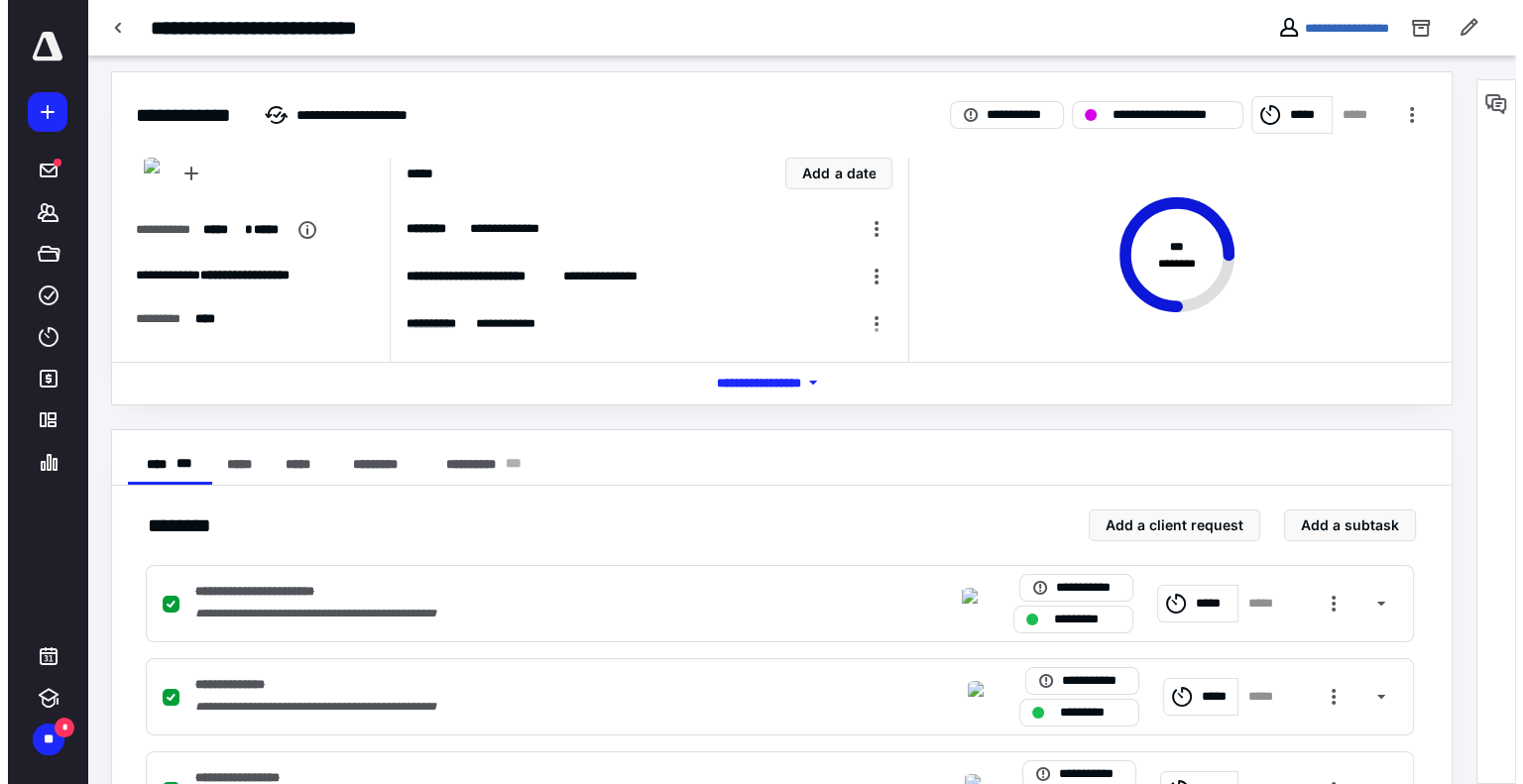 scroll, scrollTop: 0, scrollLeft: 0, axis: both 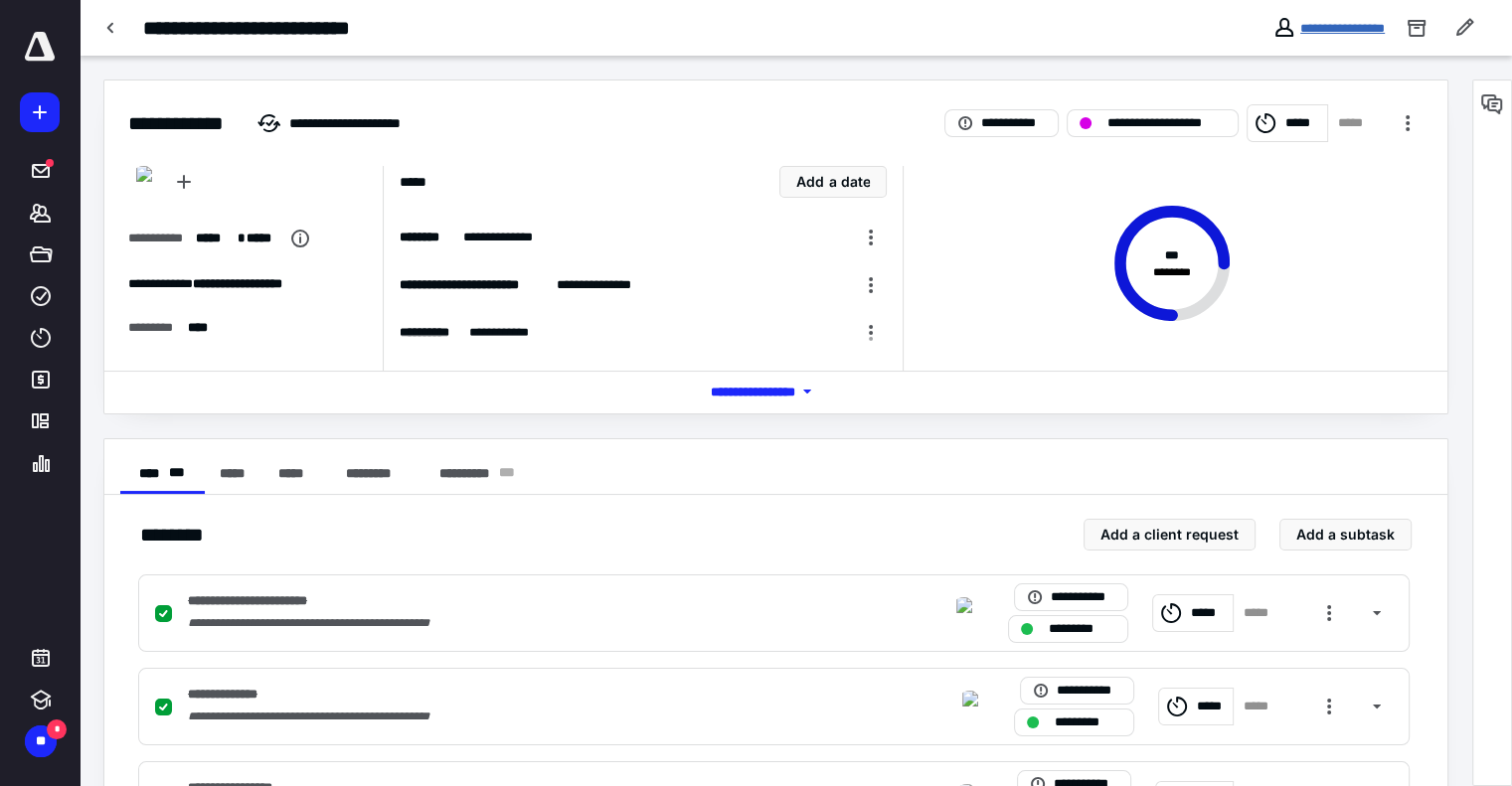 click on "**********" at bounding box center (1342, 28) 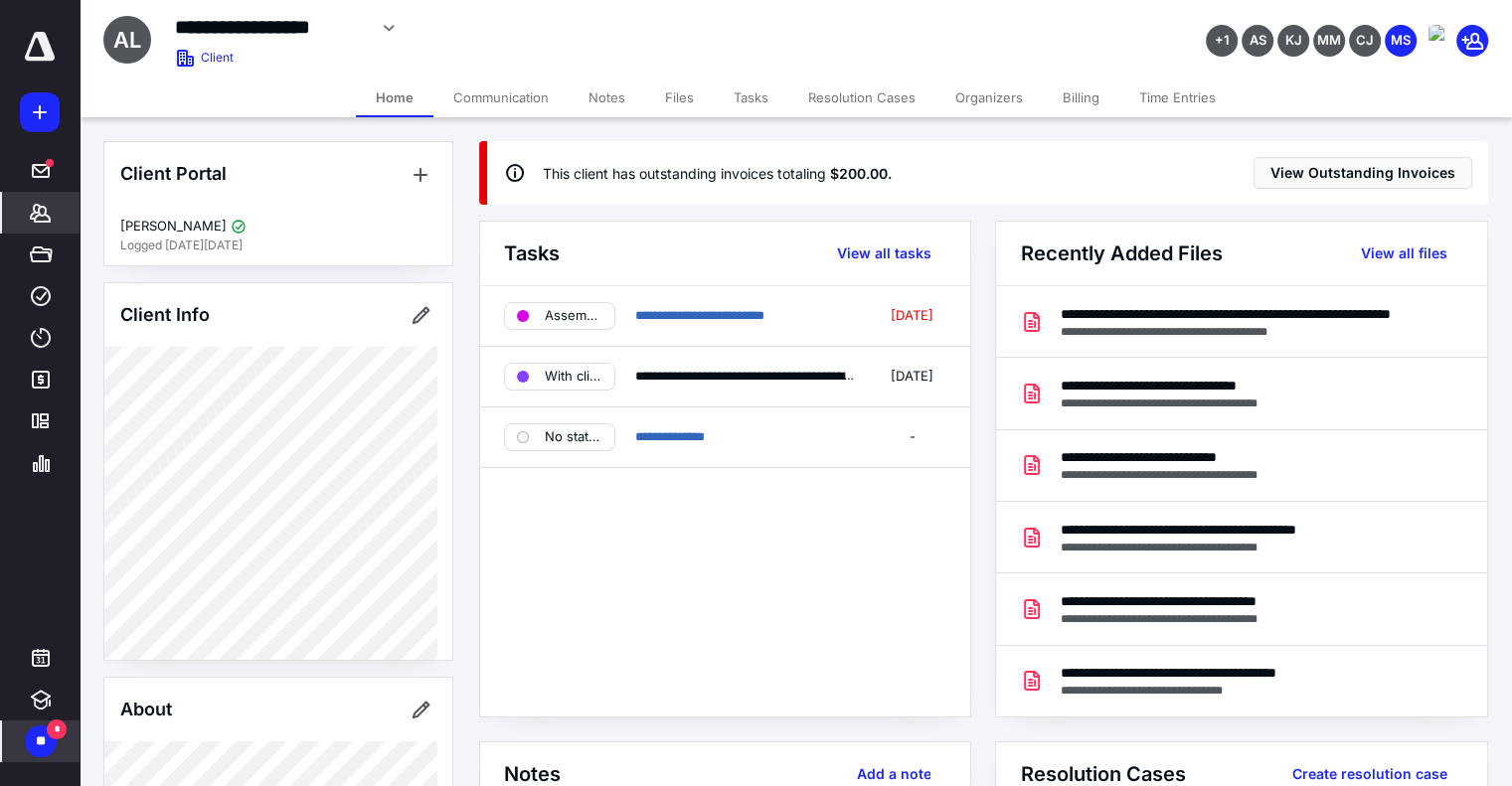 click on "**" at bounding box center [41, 741] 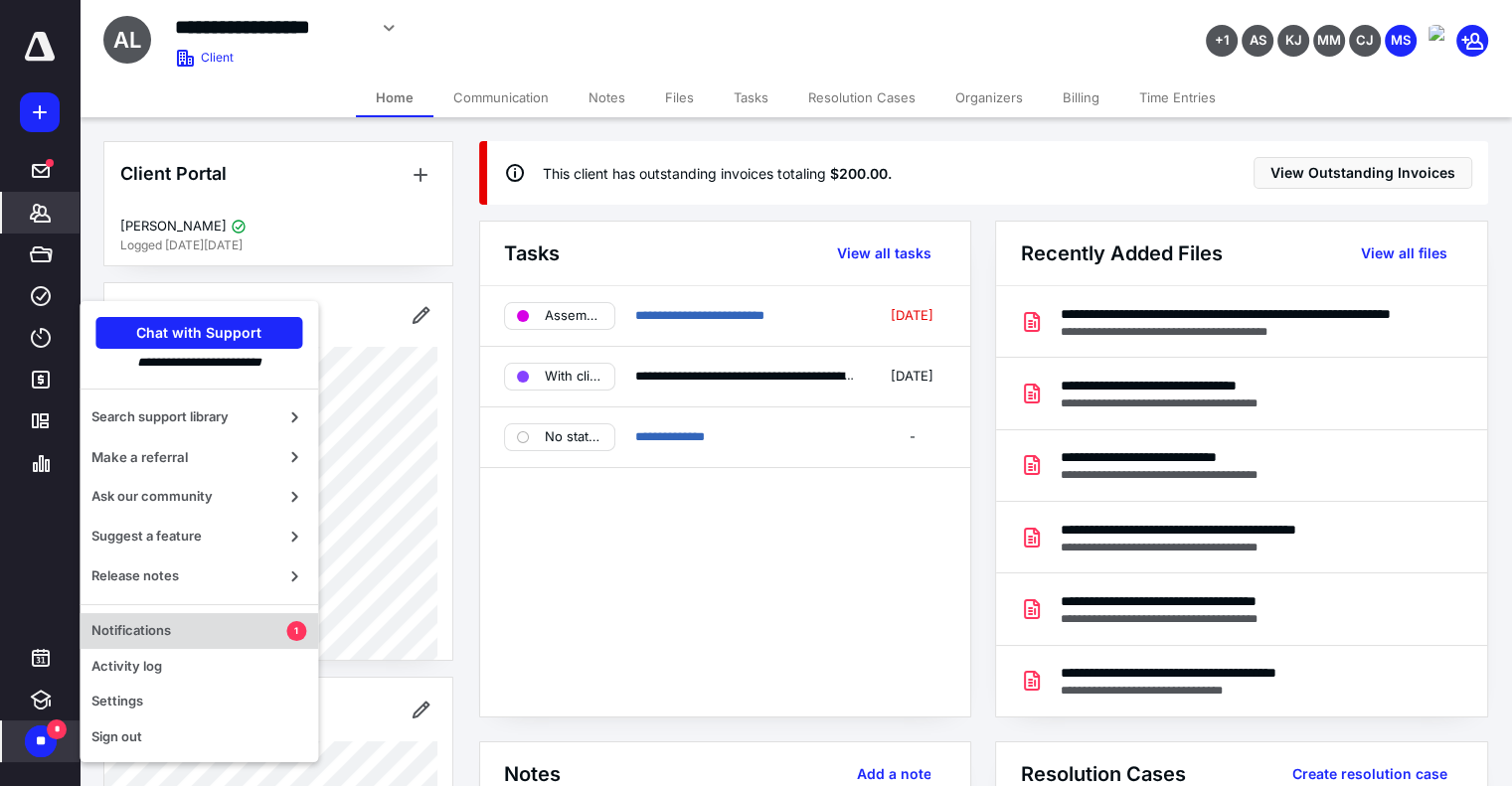 click on "Notifications" at bounding box center (189, 631) 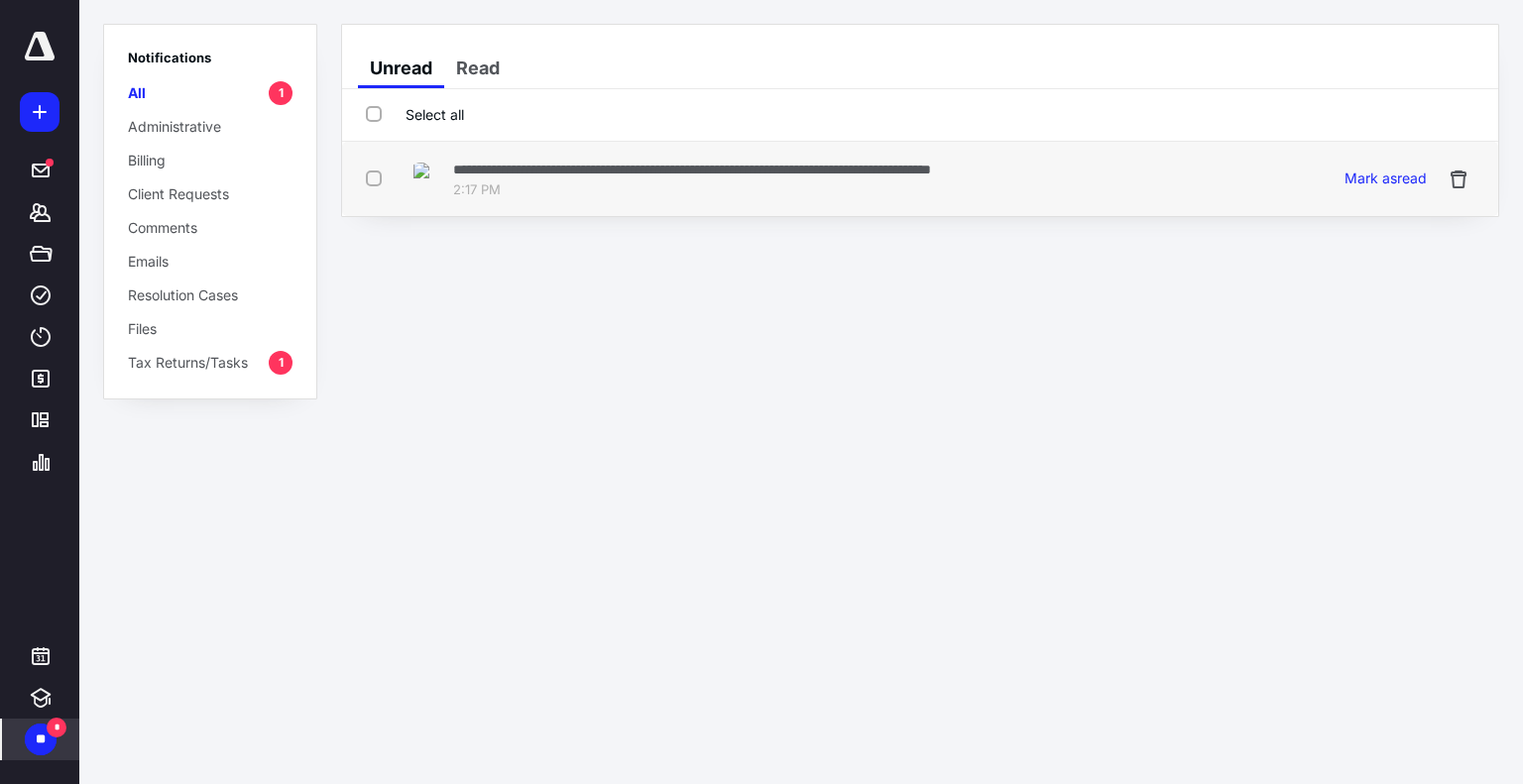 click on "**********" at bounding box center [692, 169] 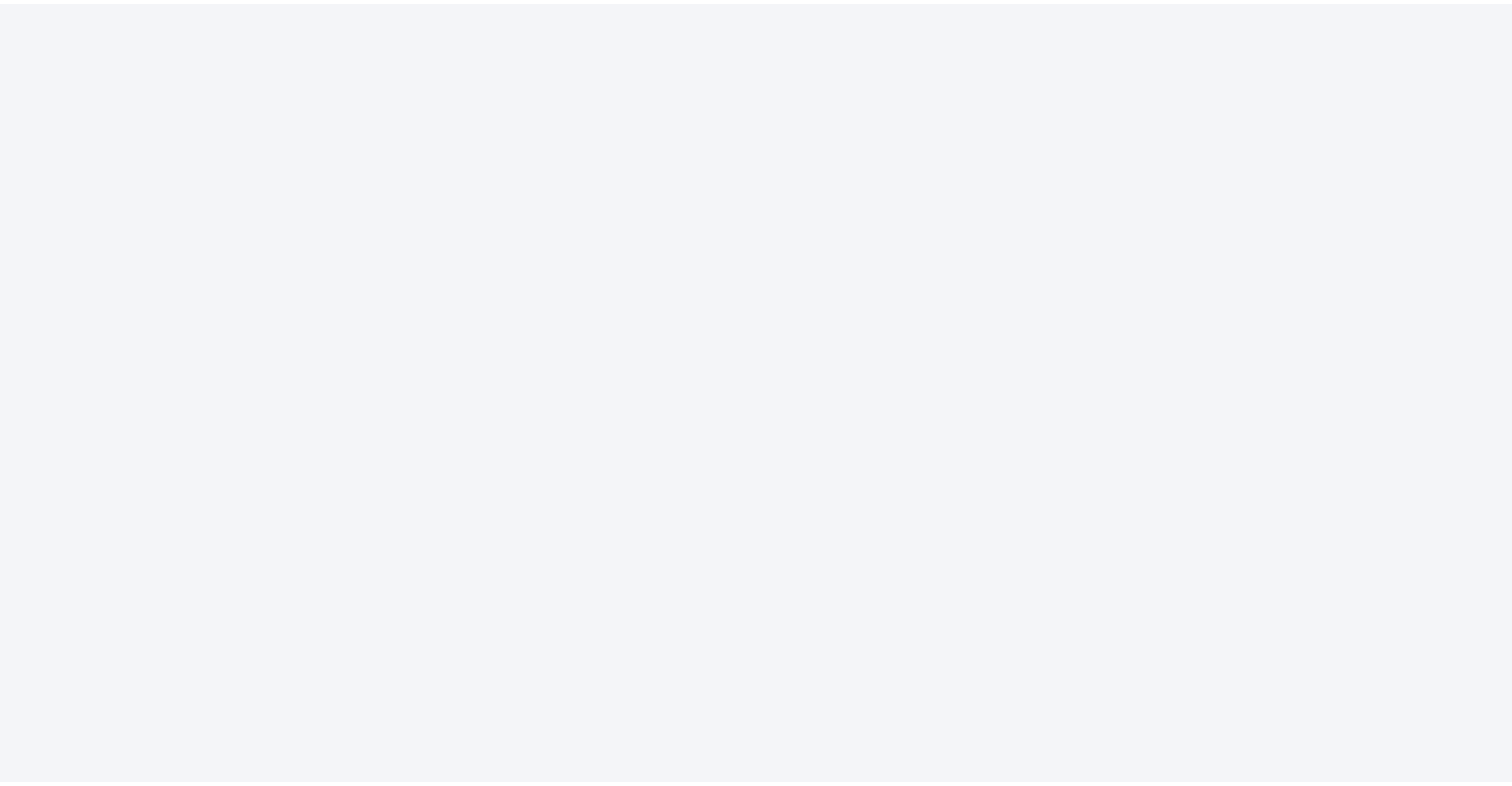 scroll, scrollTop: 0, scrollLeft: 0, axis: both 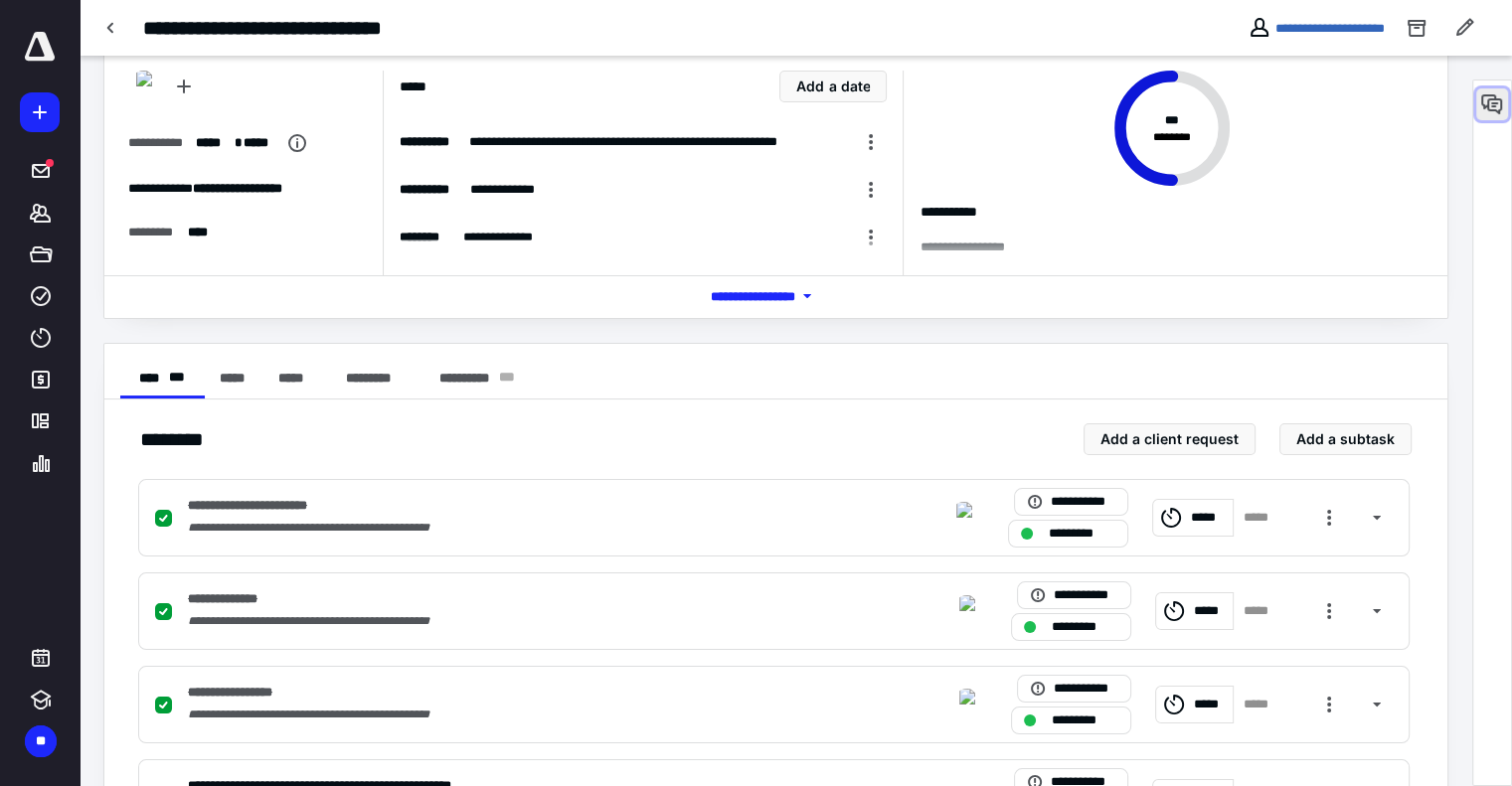 click at bounding box center (1492, 104) 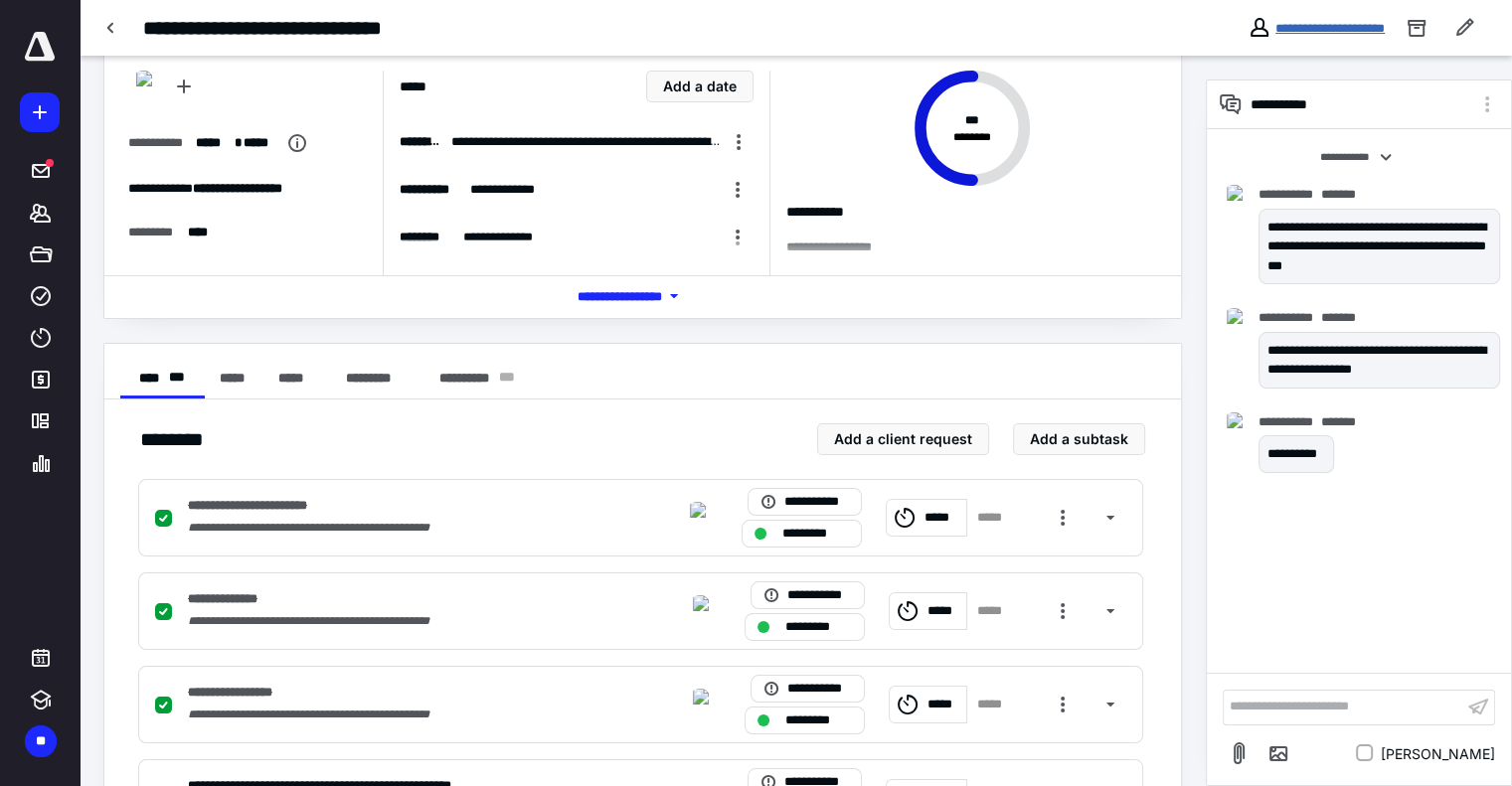 click on "**********" at bounding box center (1330, 28) 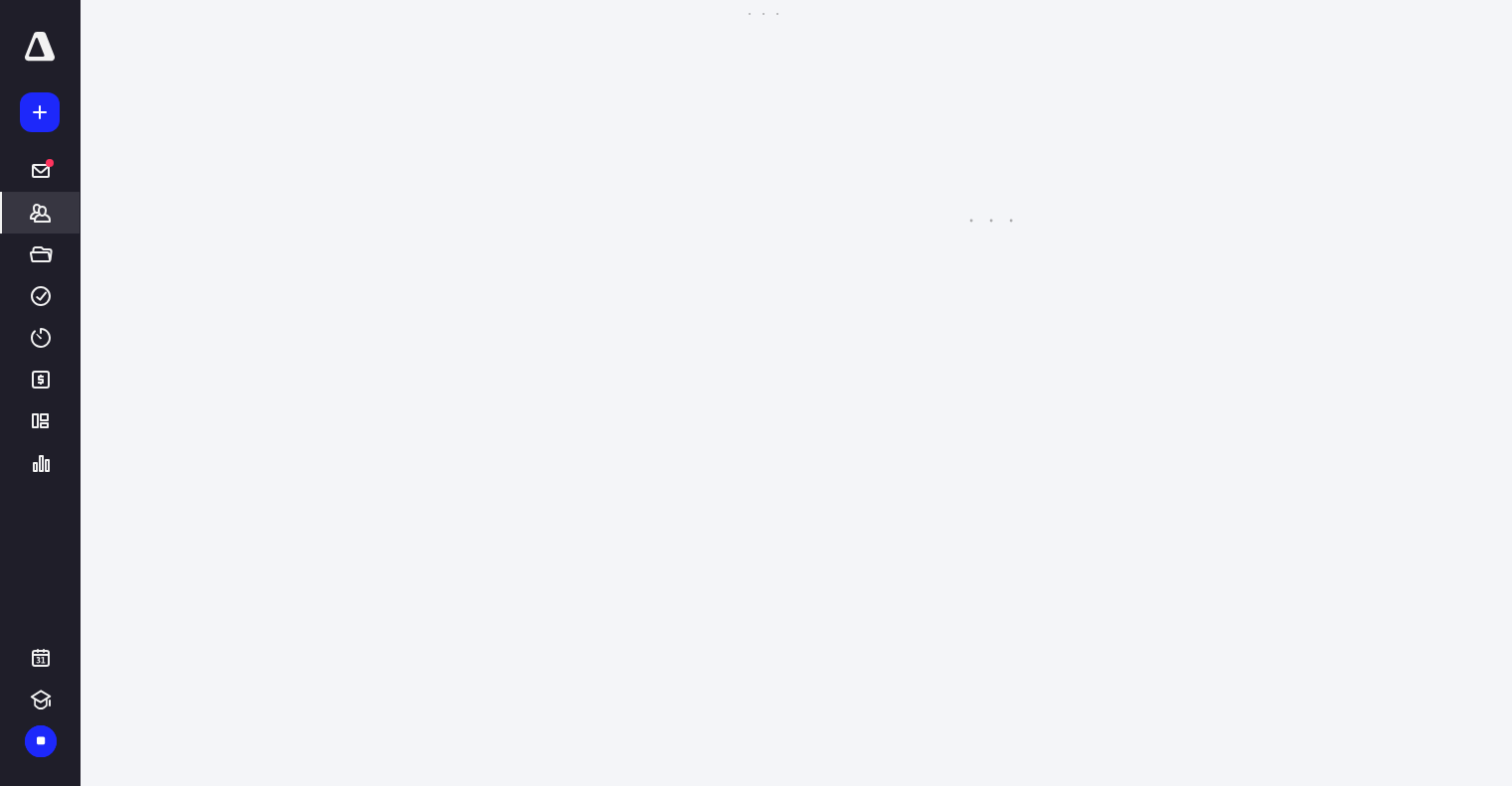 scroll, scrollTop: 0, scrollLeft: 0, axis: both 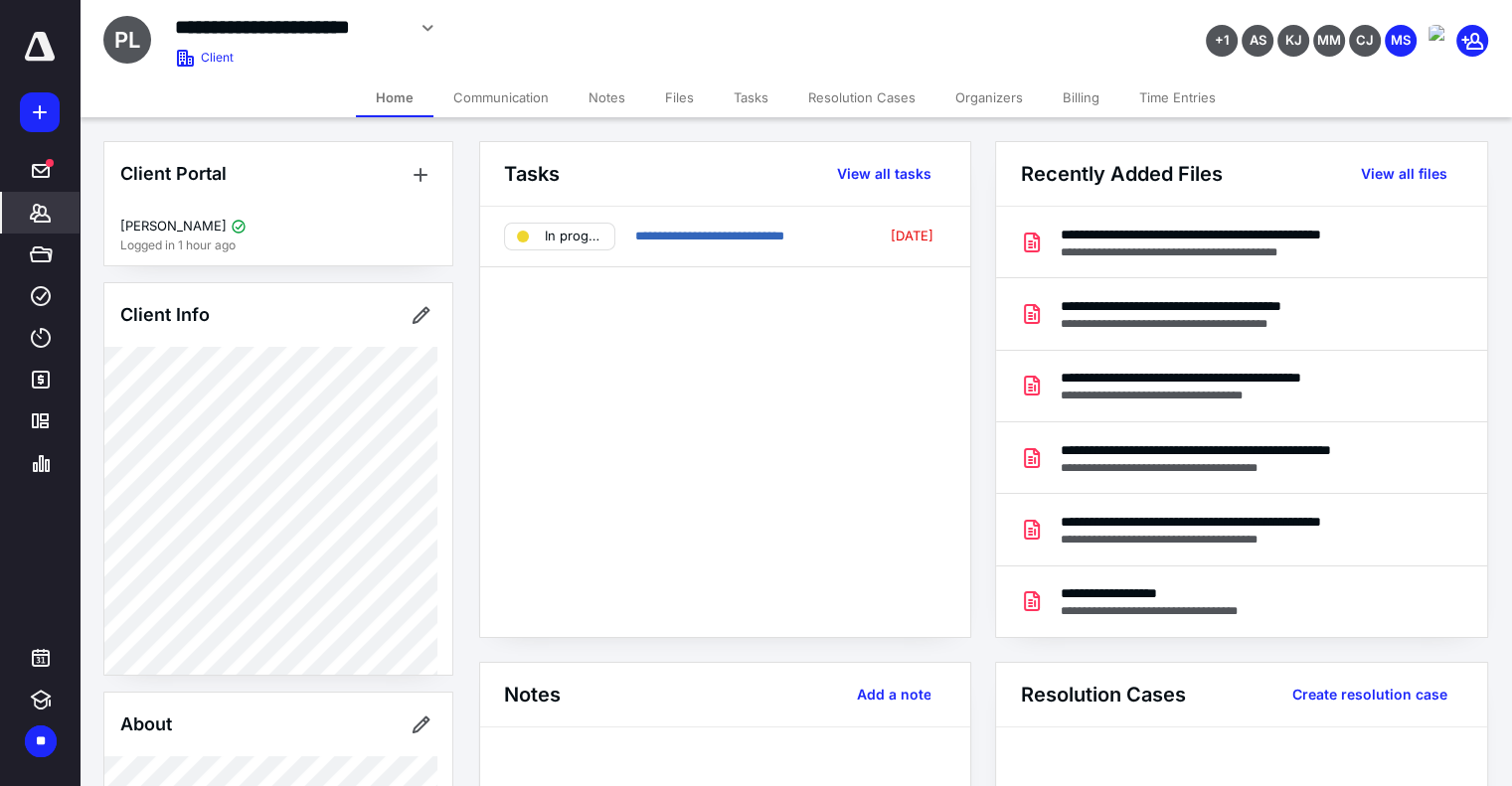 click on "Billing" at bounding box center [1081, 97] 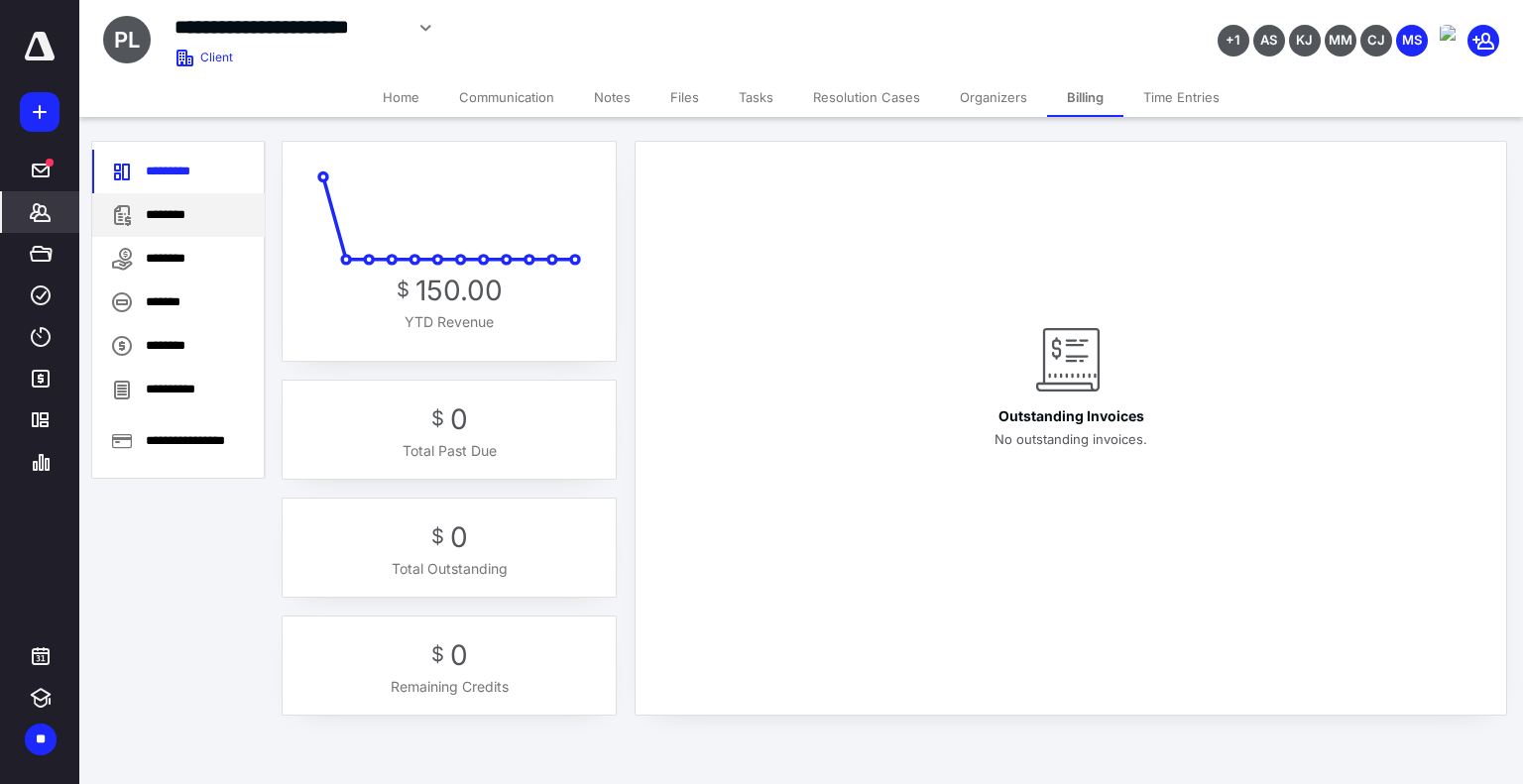 click on "********" at bounding box center (178, 215) 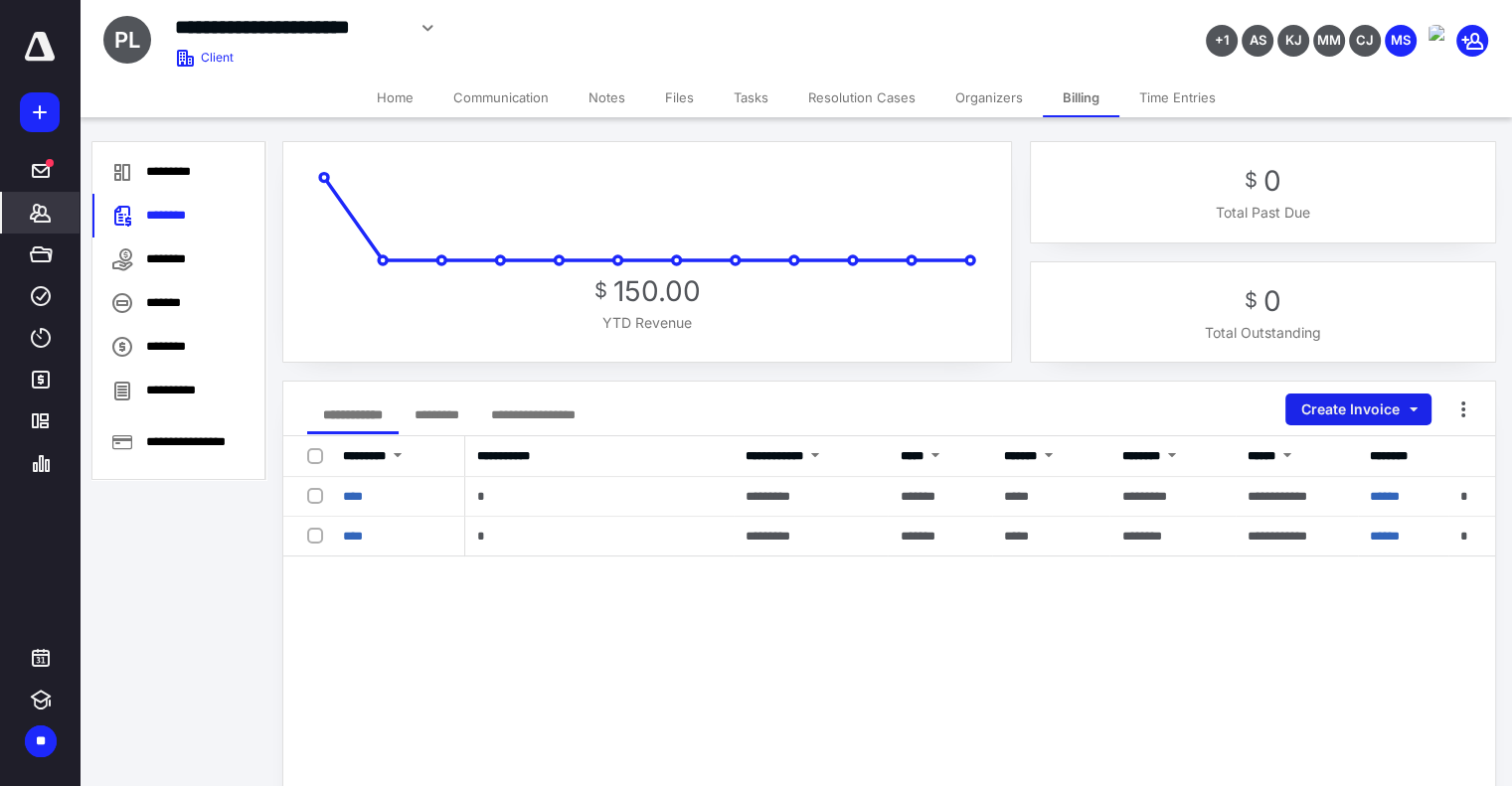 click on "Create Invoice" at bounding box center [1358, 409] 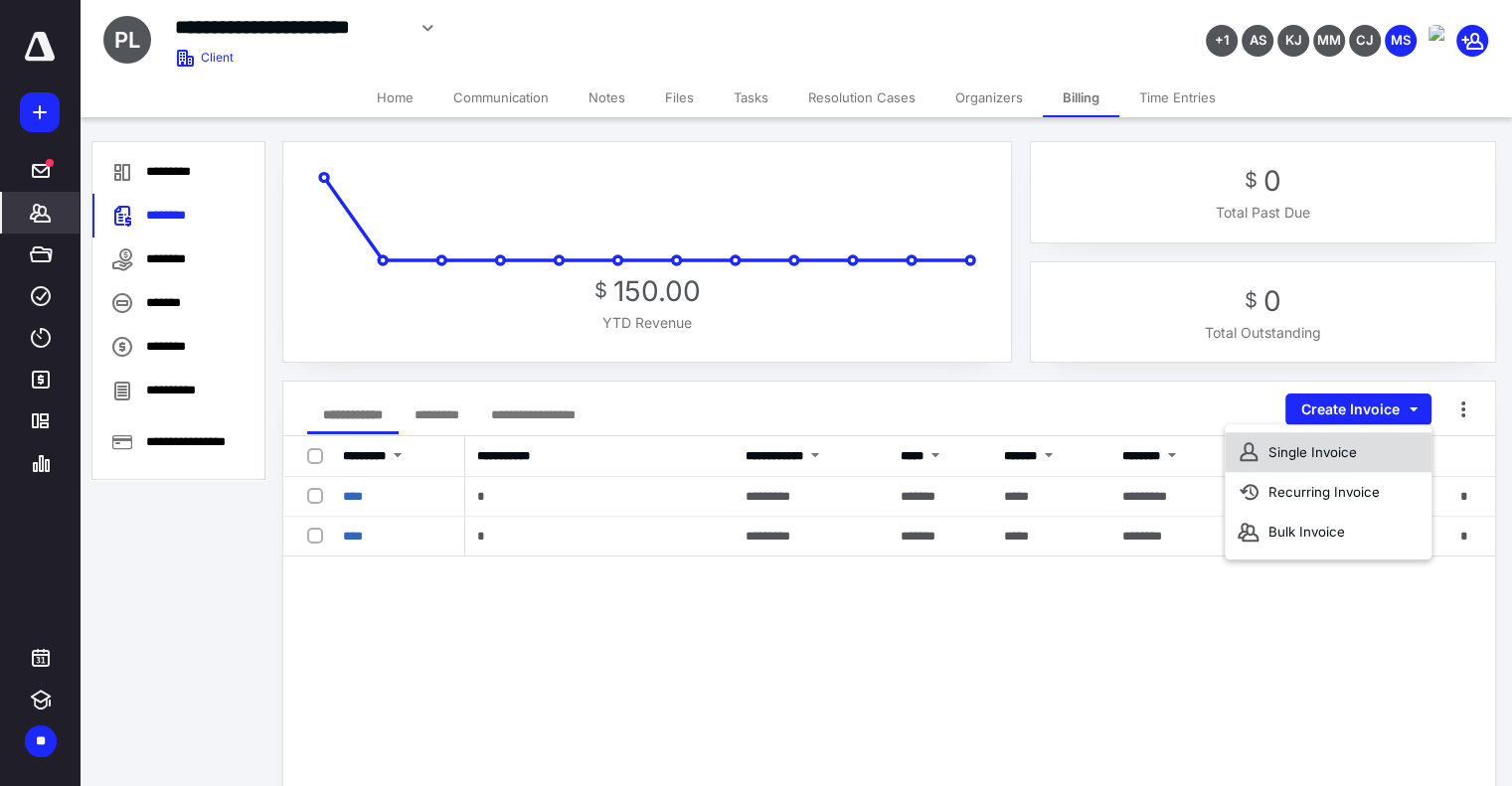 click on "Single Invoice" at bounding box center [1328, 452] 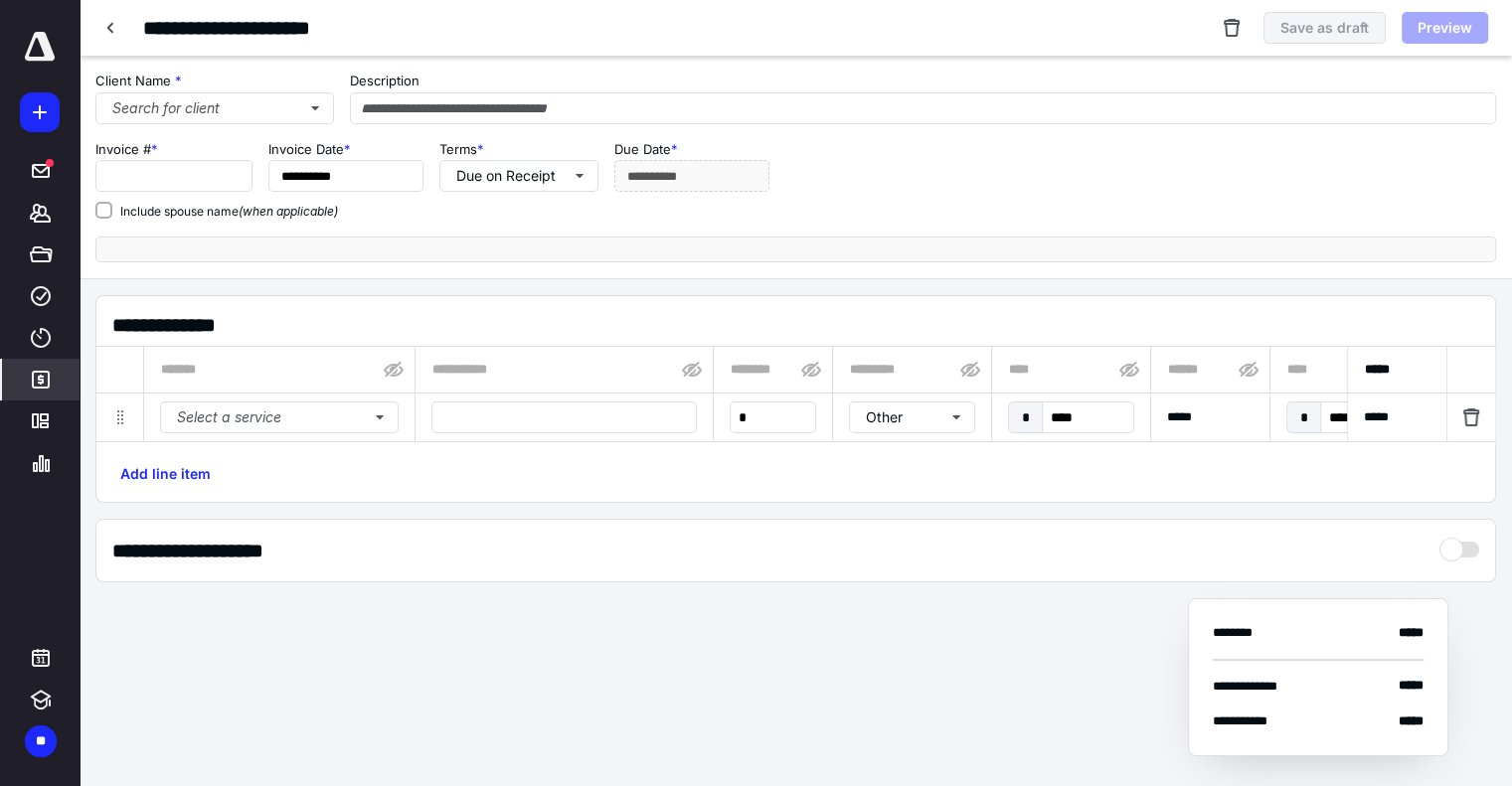 type on "**********" 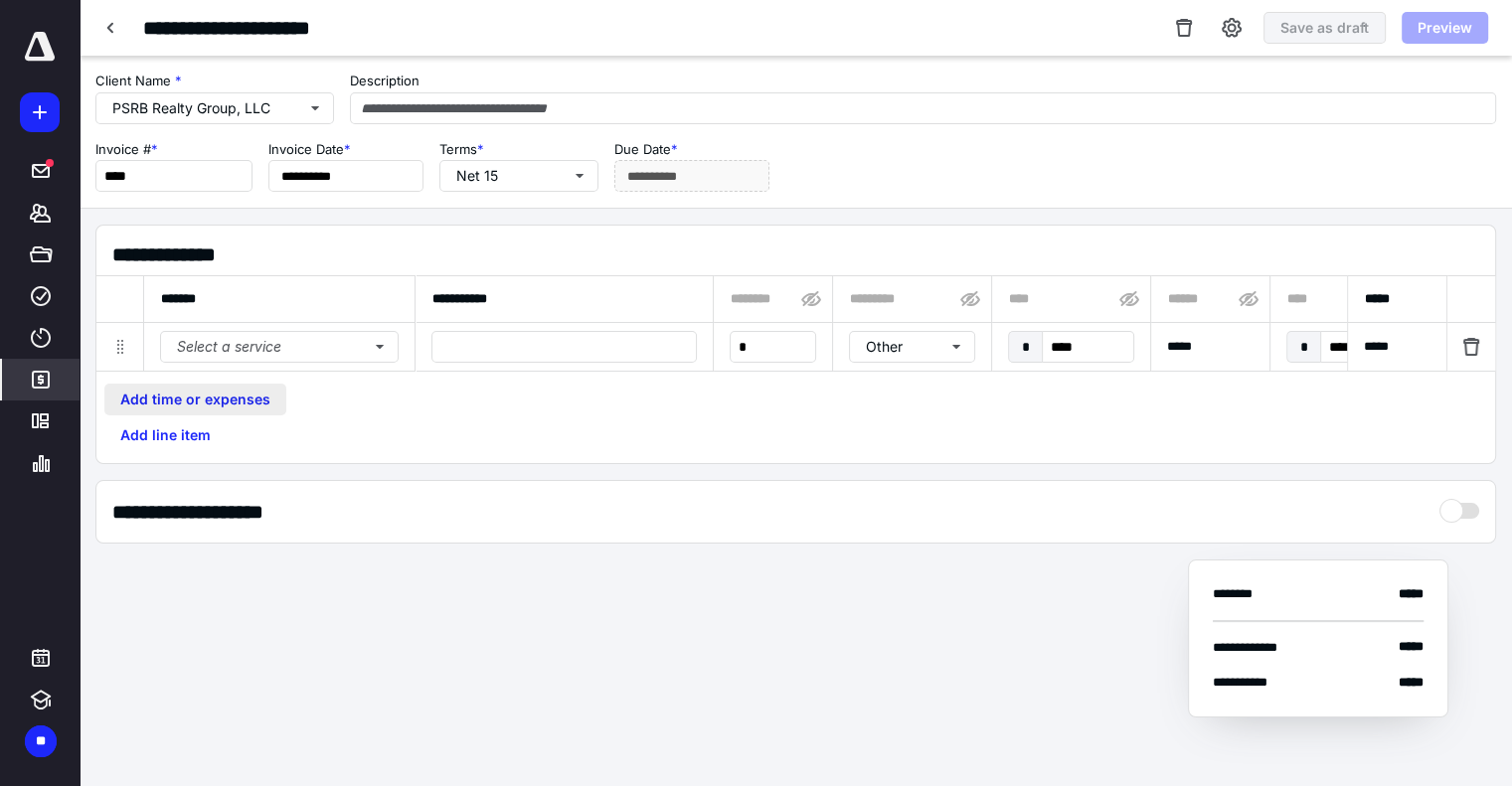 click on "Add time or expenses" at bounding box center [195, 399] 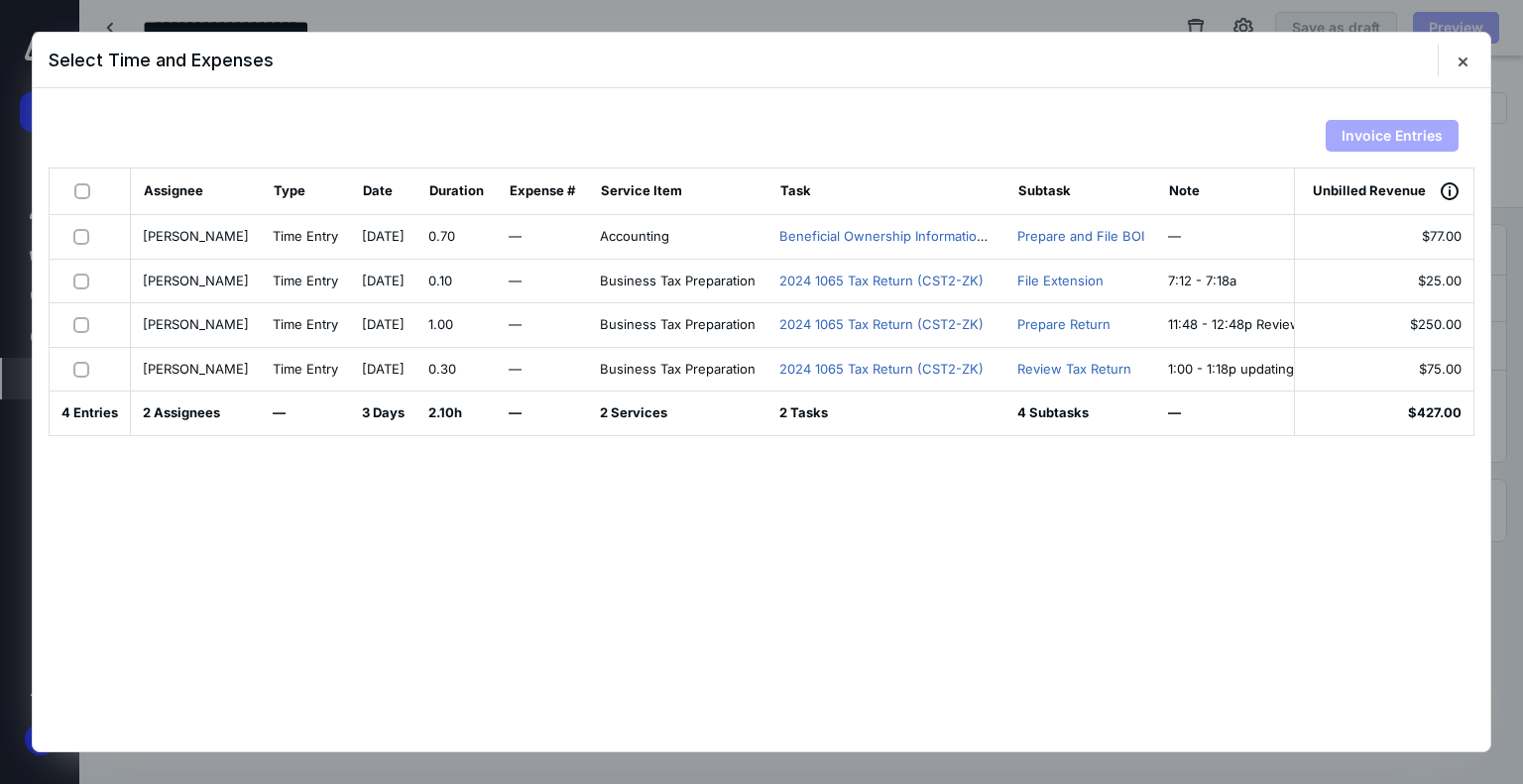 click at bounding box center [86, 190] 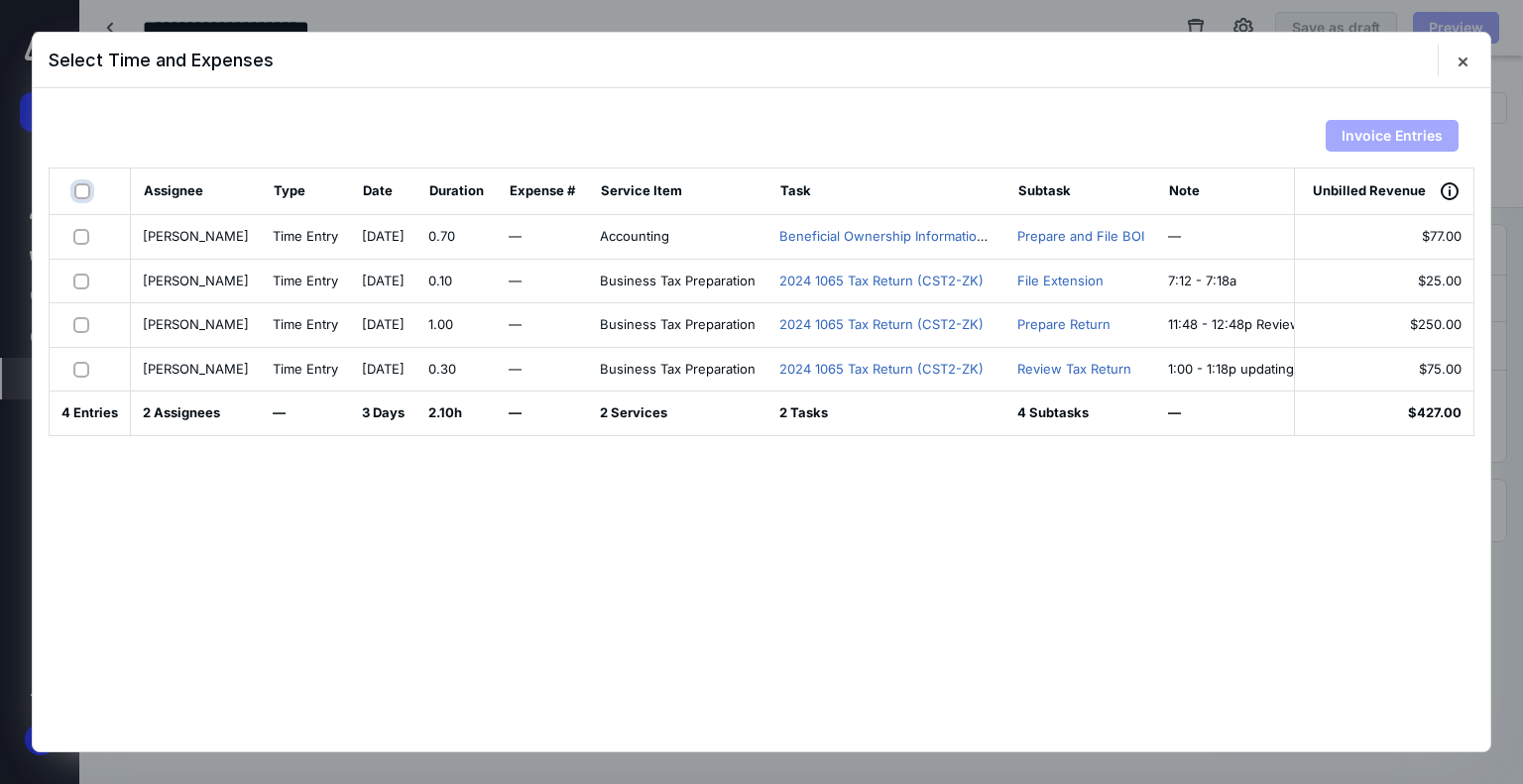 click at bounding box center (84, 191) 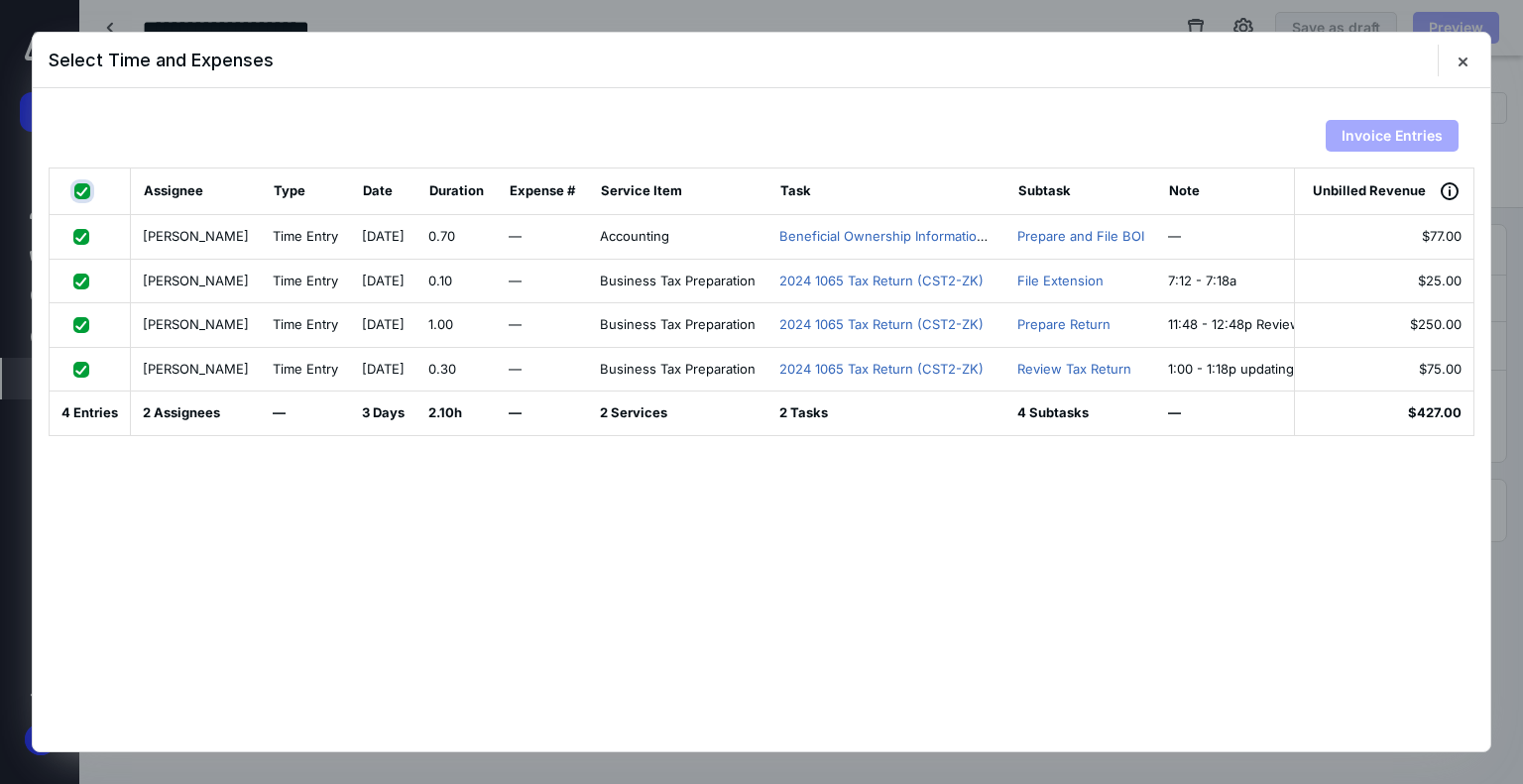 checkbox on "true" 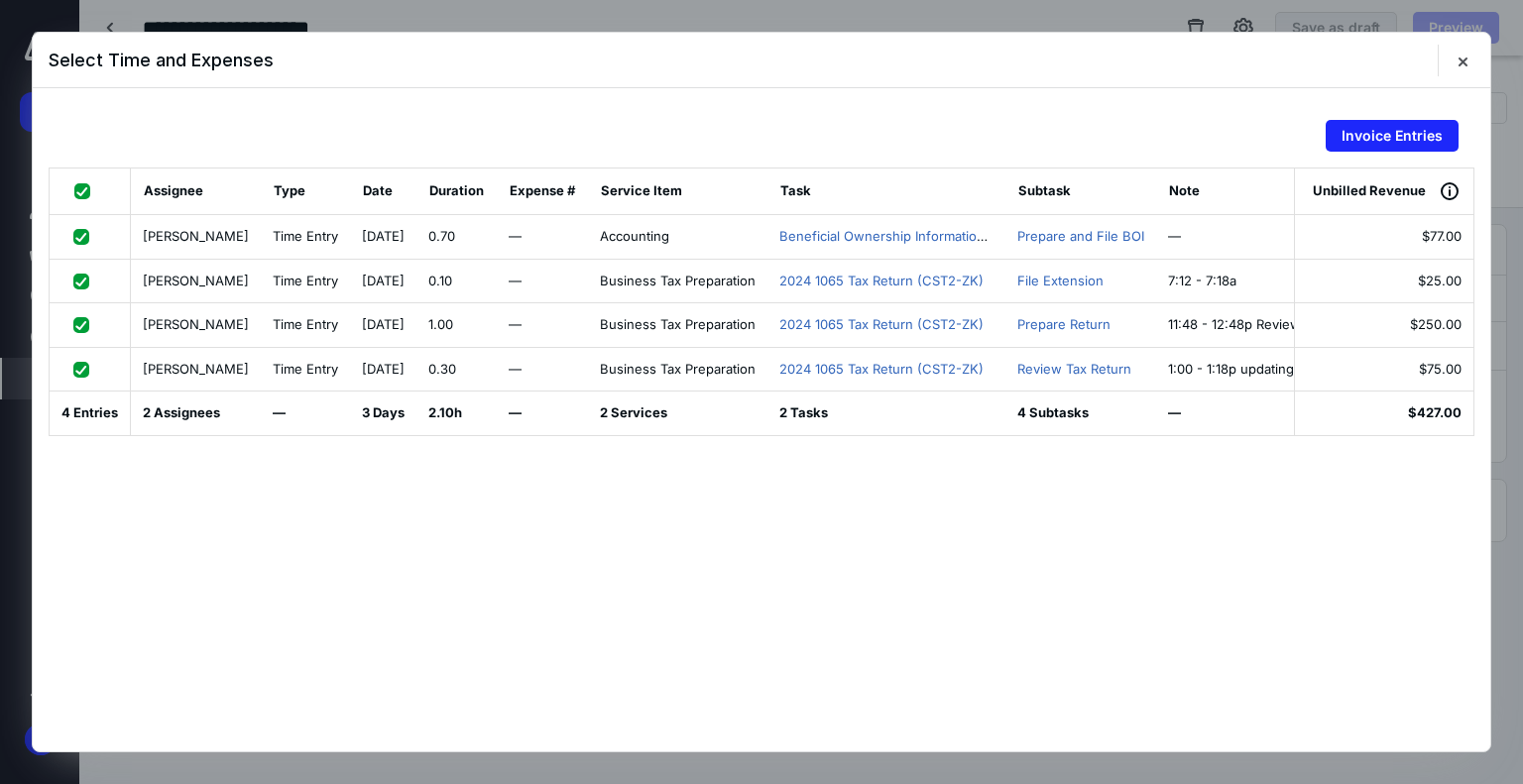 click at bounding box center [85, 236] 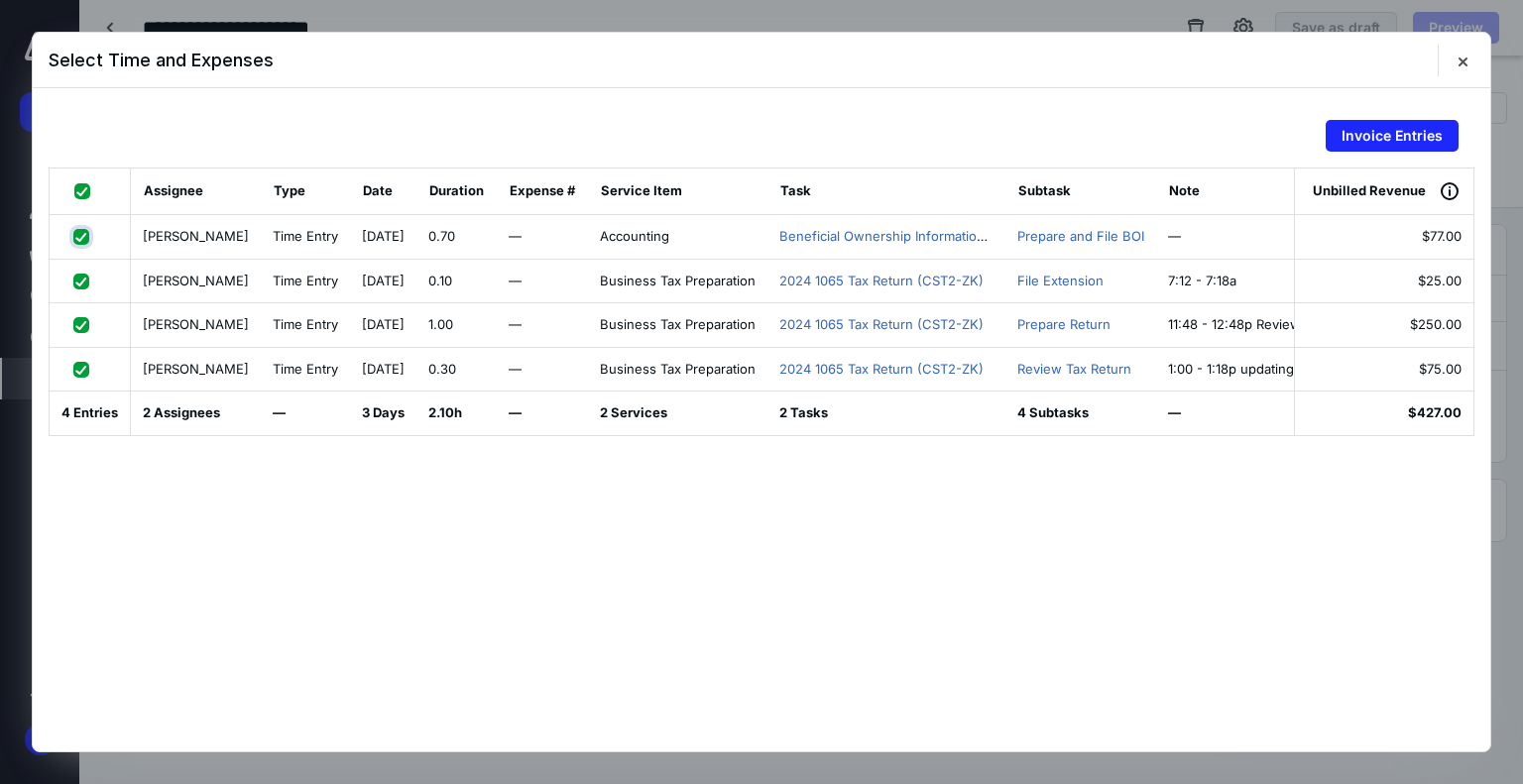 click at bounding box center [83, 236] 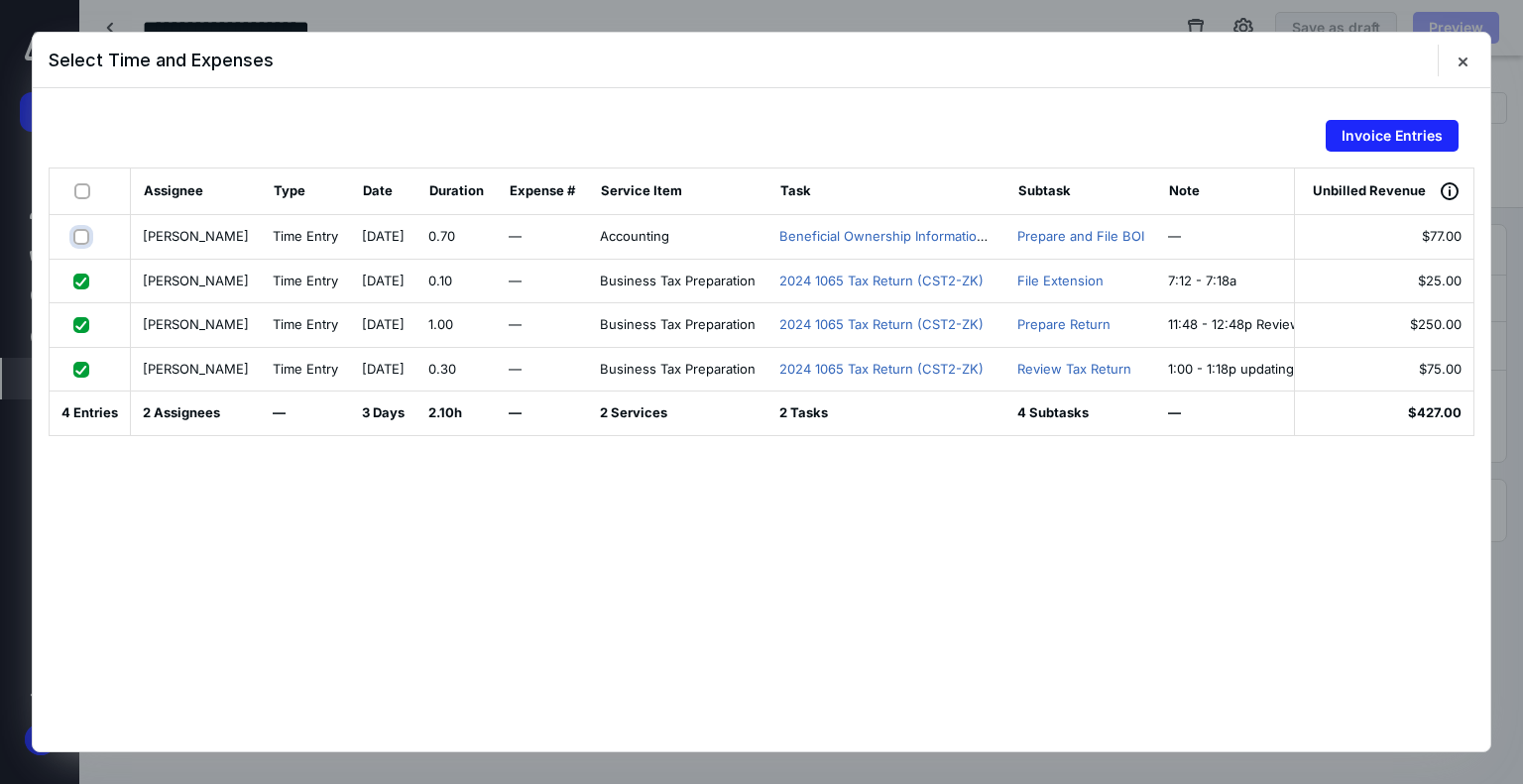 checkbox on "false" 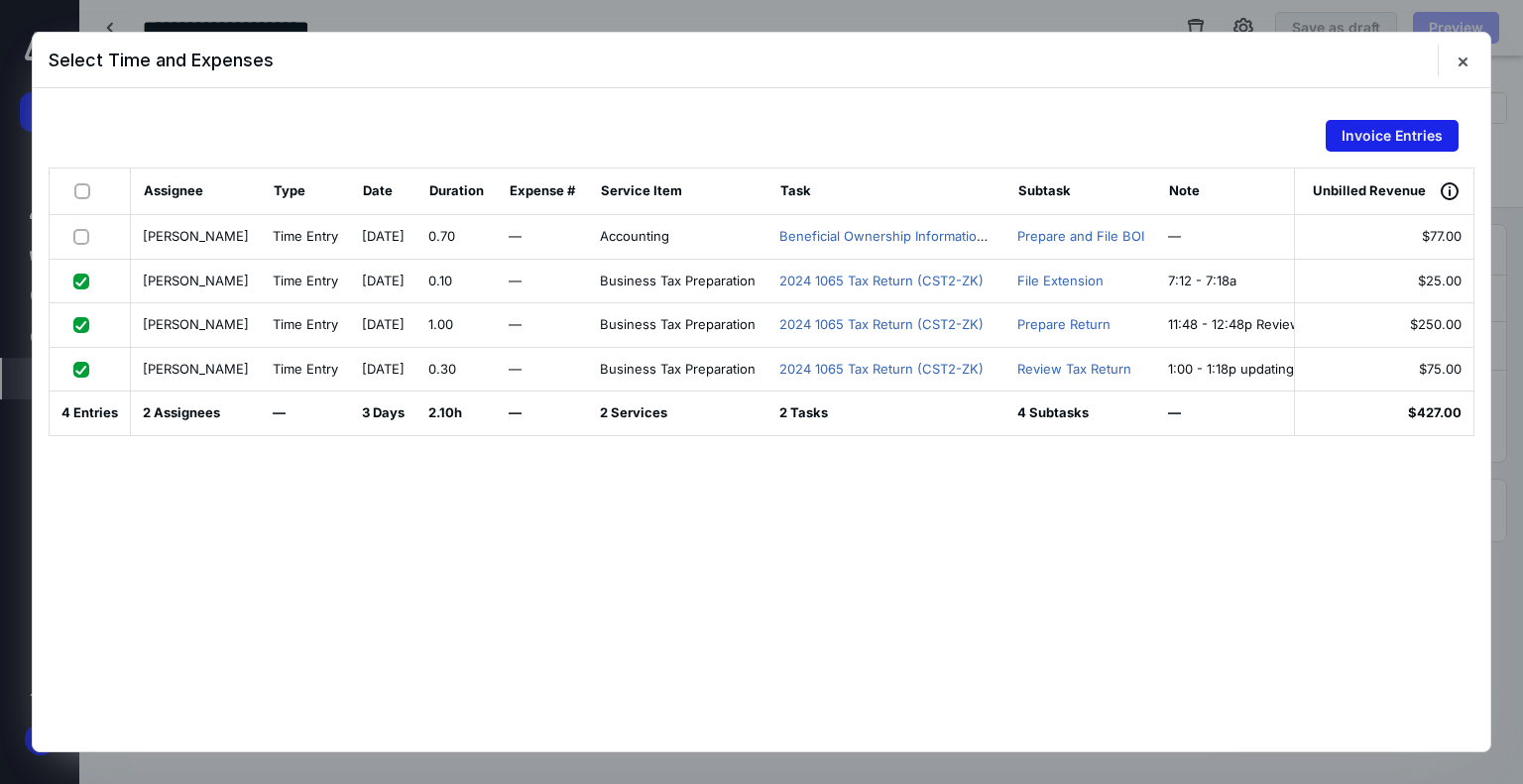 click on "Invoice Entries" at bounding box center (1392, 136) 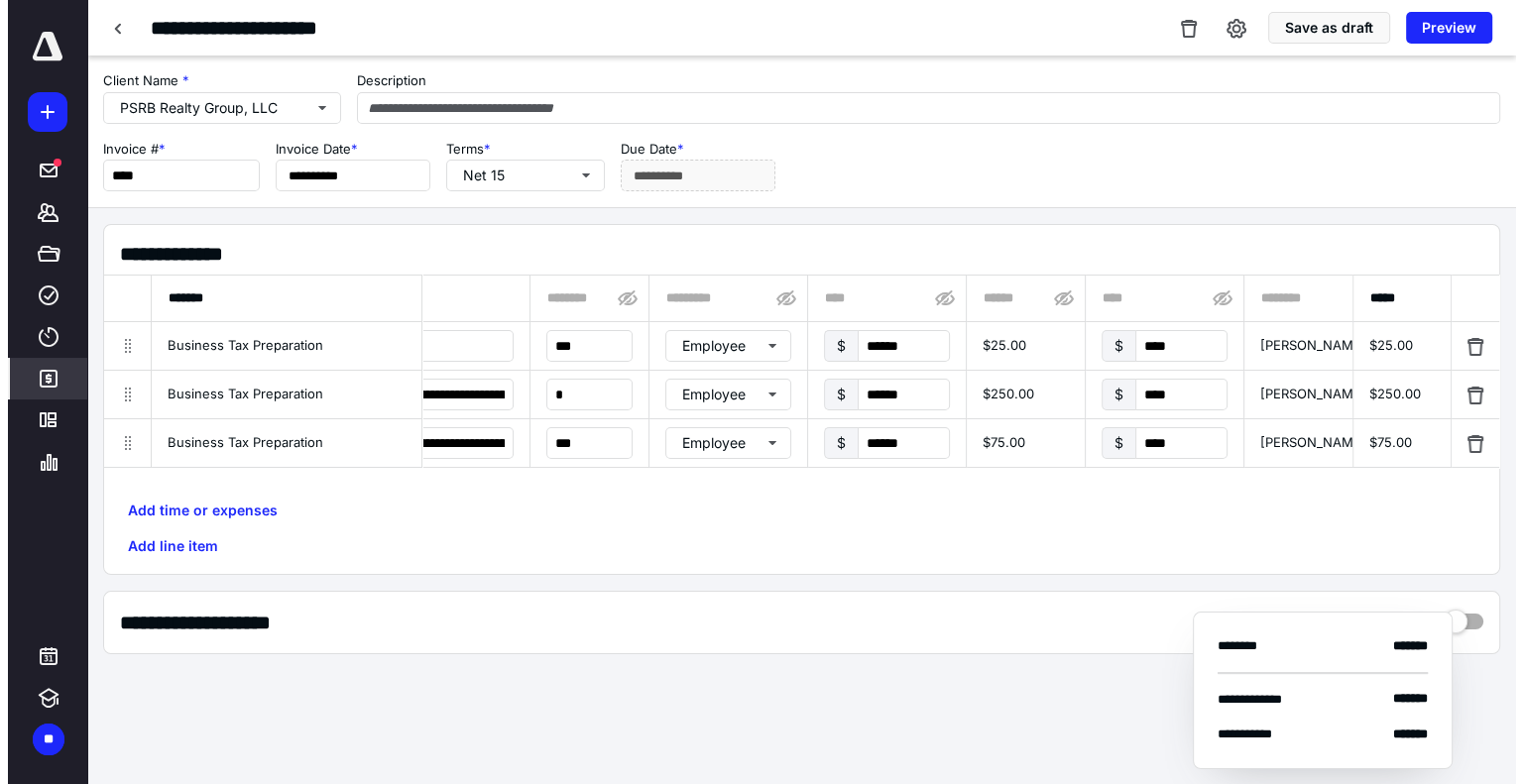 scroll, scrollTop: 0, scrollLeft: 203, axis: horizontal 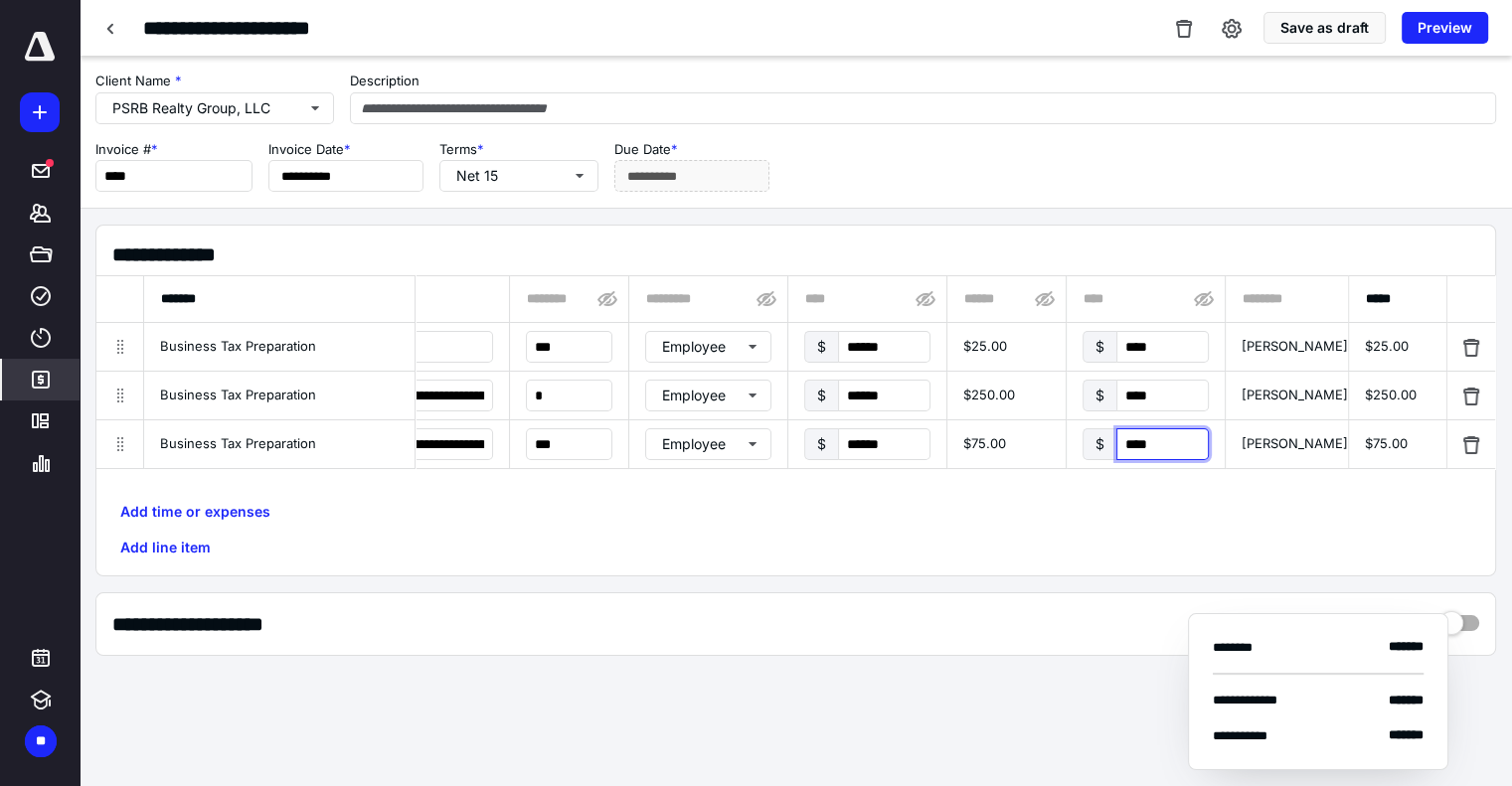 click on "****" at bounding box center (1162, 444) 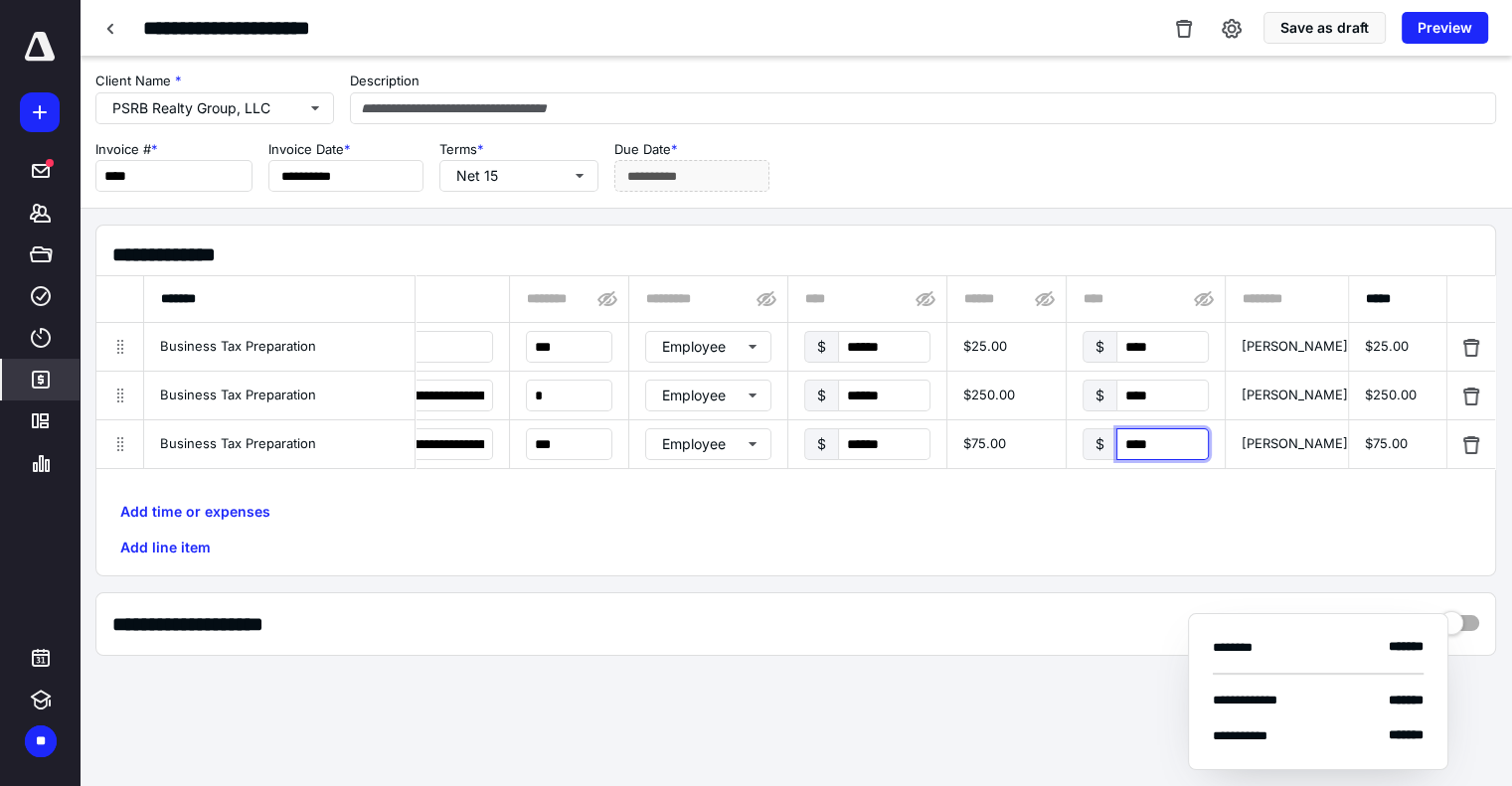 type on "***" 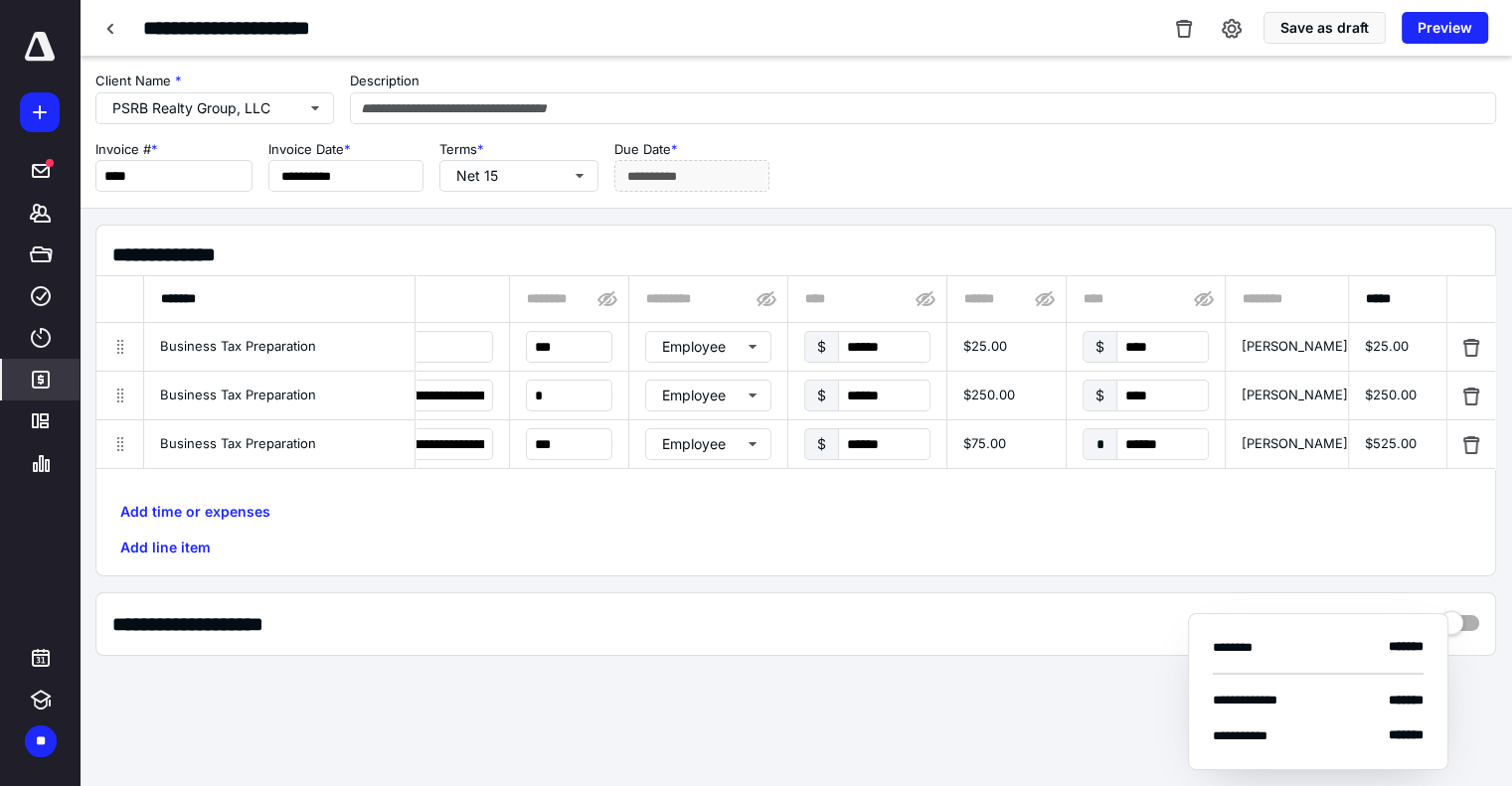 click on "Add time or expenses Add line item" at bounding box center (795, 530) 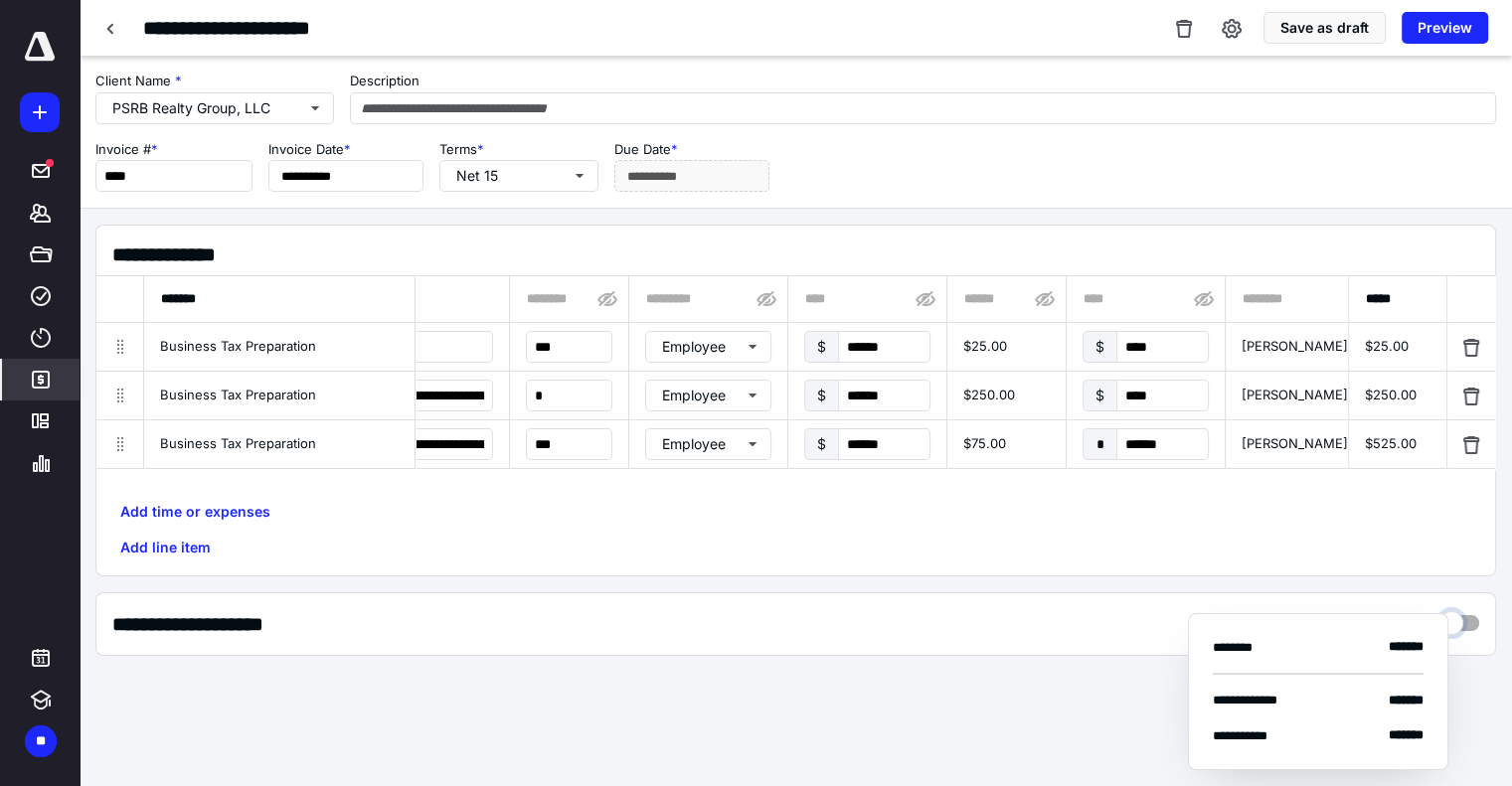 click at bounding box center (1459, 618) 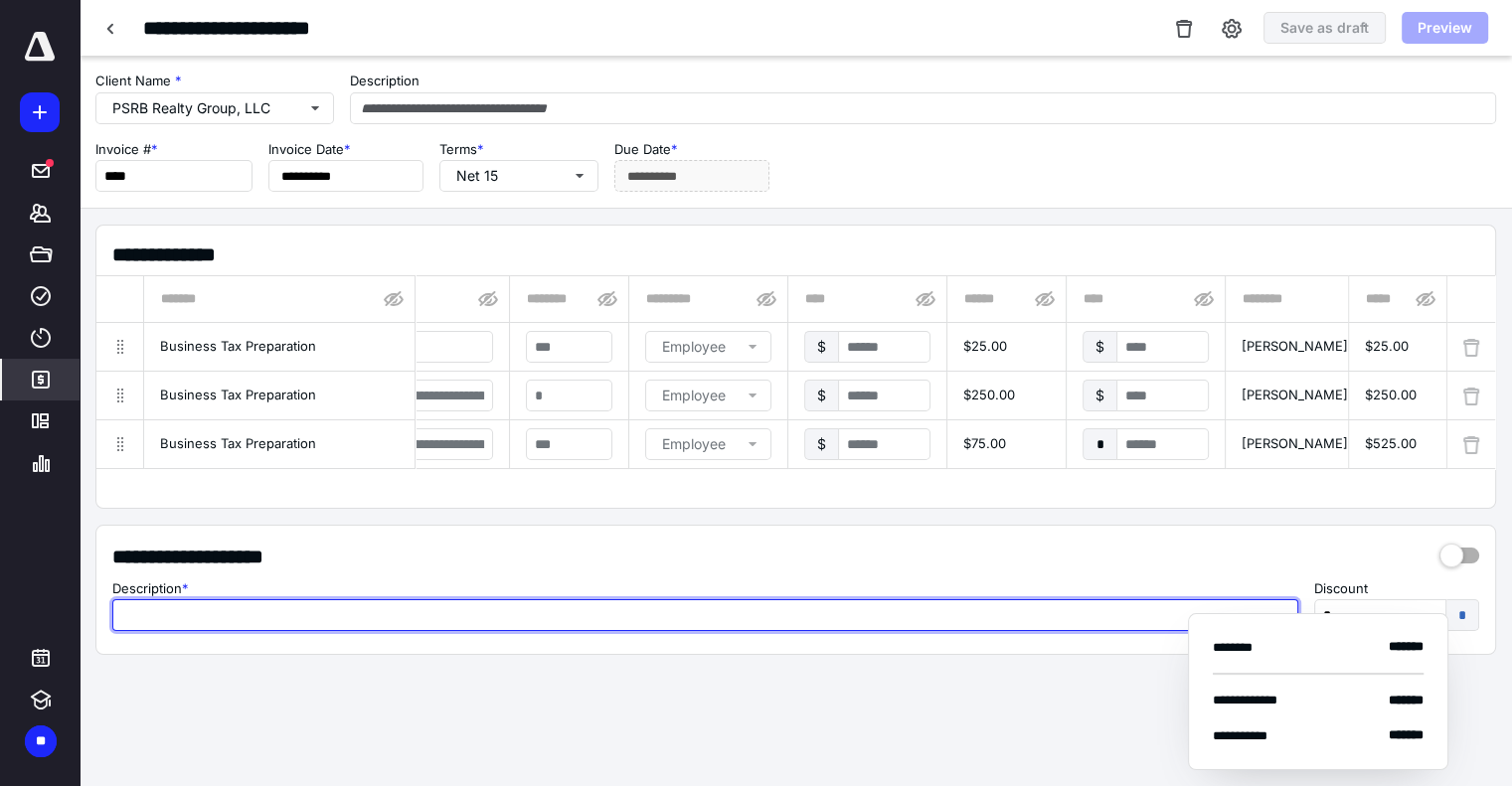 click at bounding box center [705, 615] 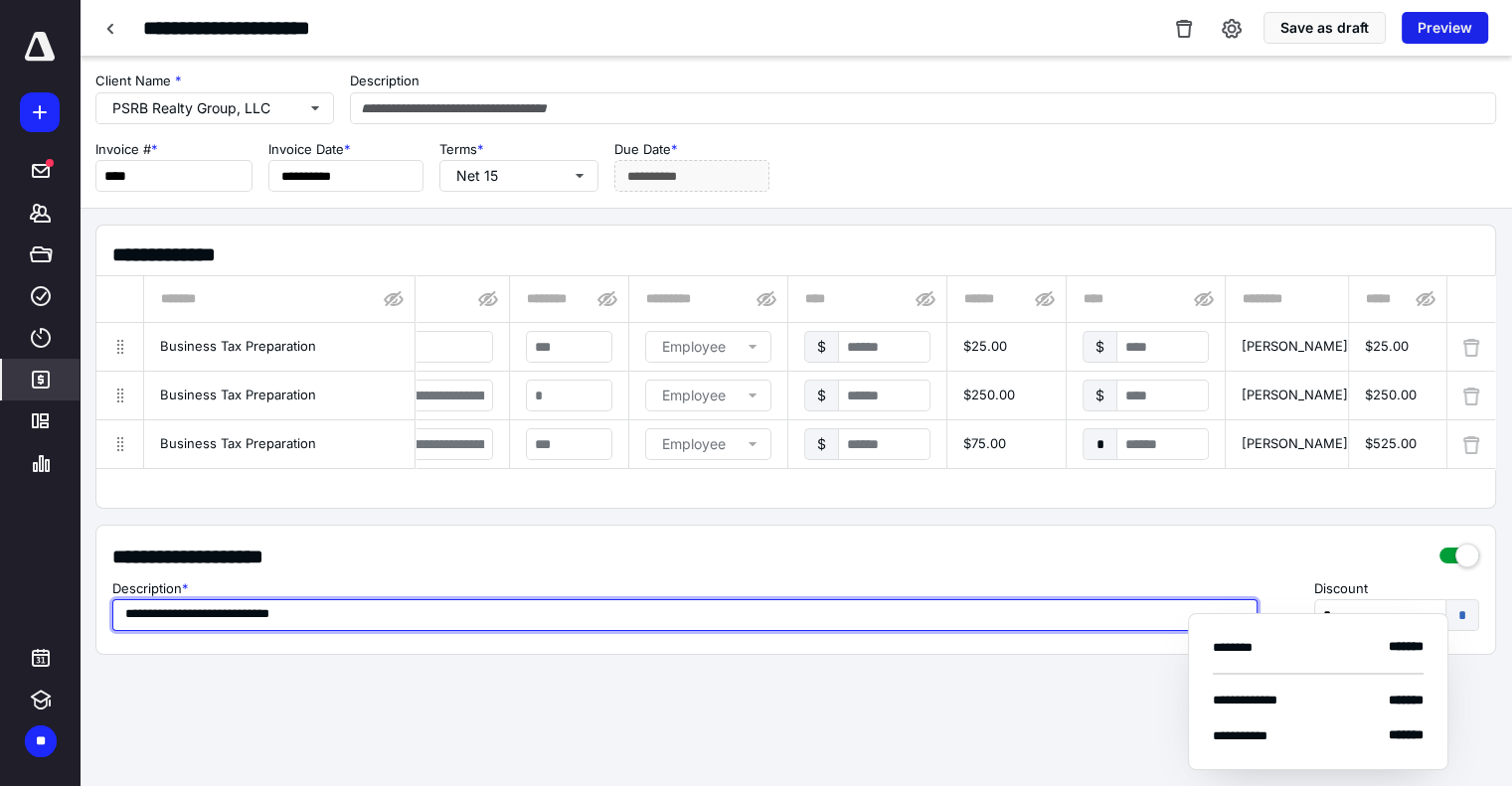 type on "**********" 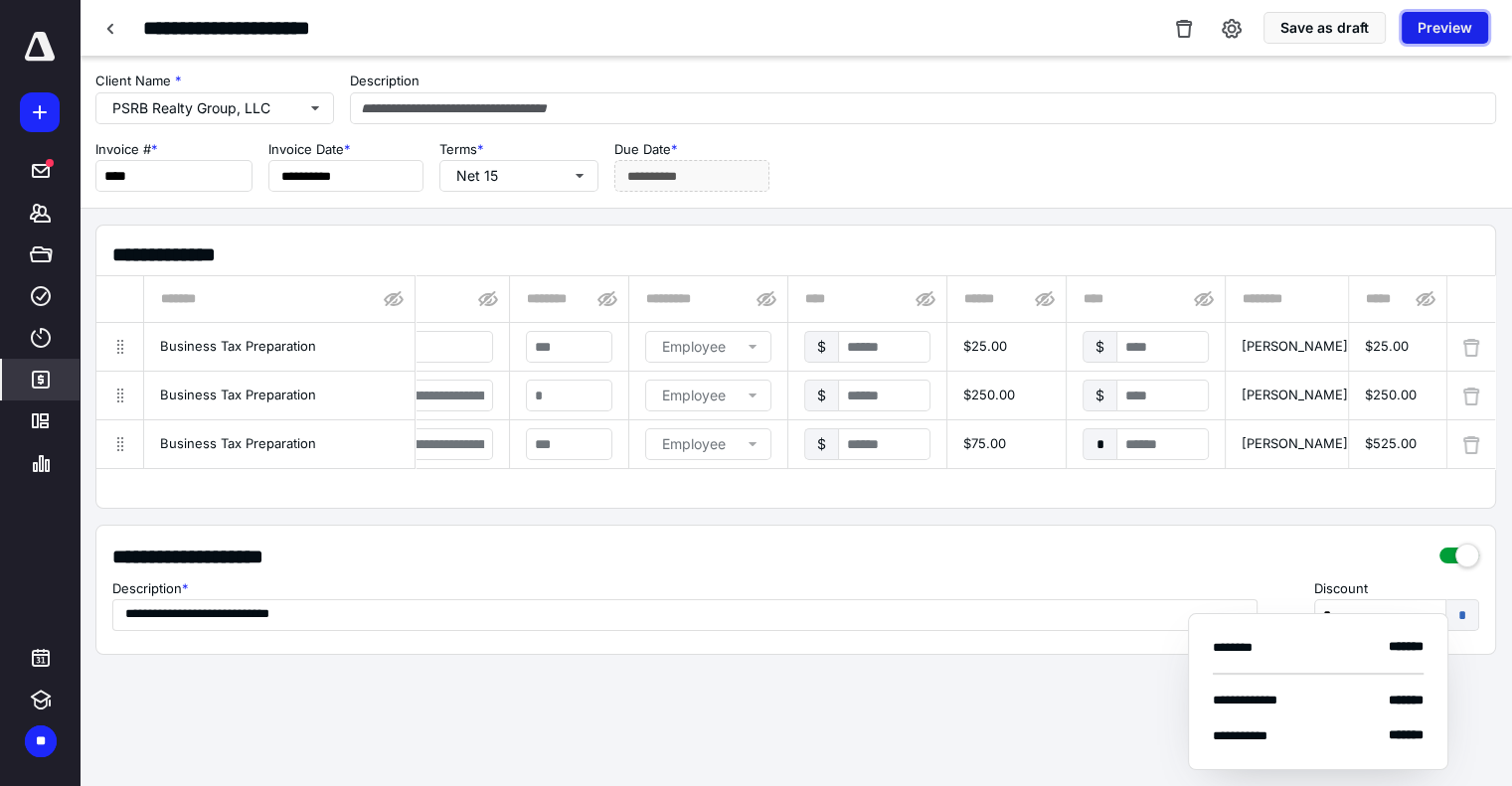 click on "Preview" at bounding box center [1444, 28] 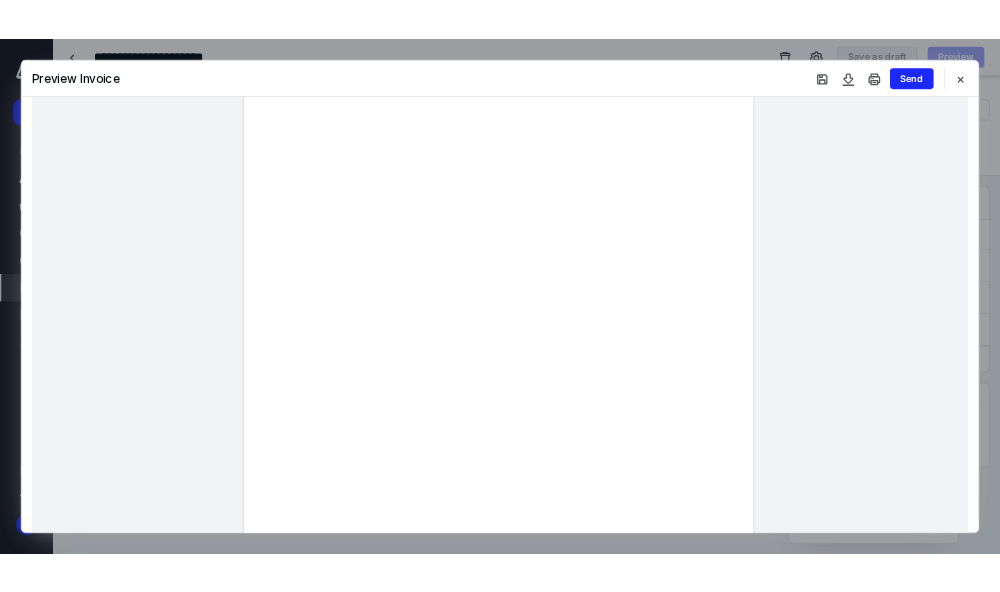 scroll, scrollTop: 130, scrollLeft: 0, axis: vertical 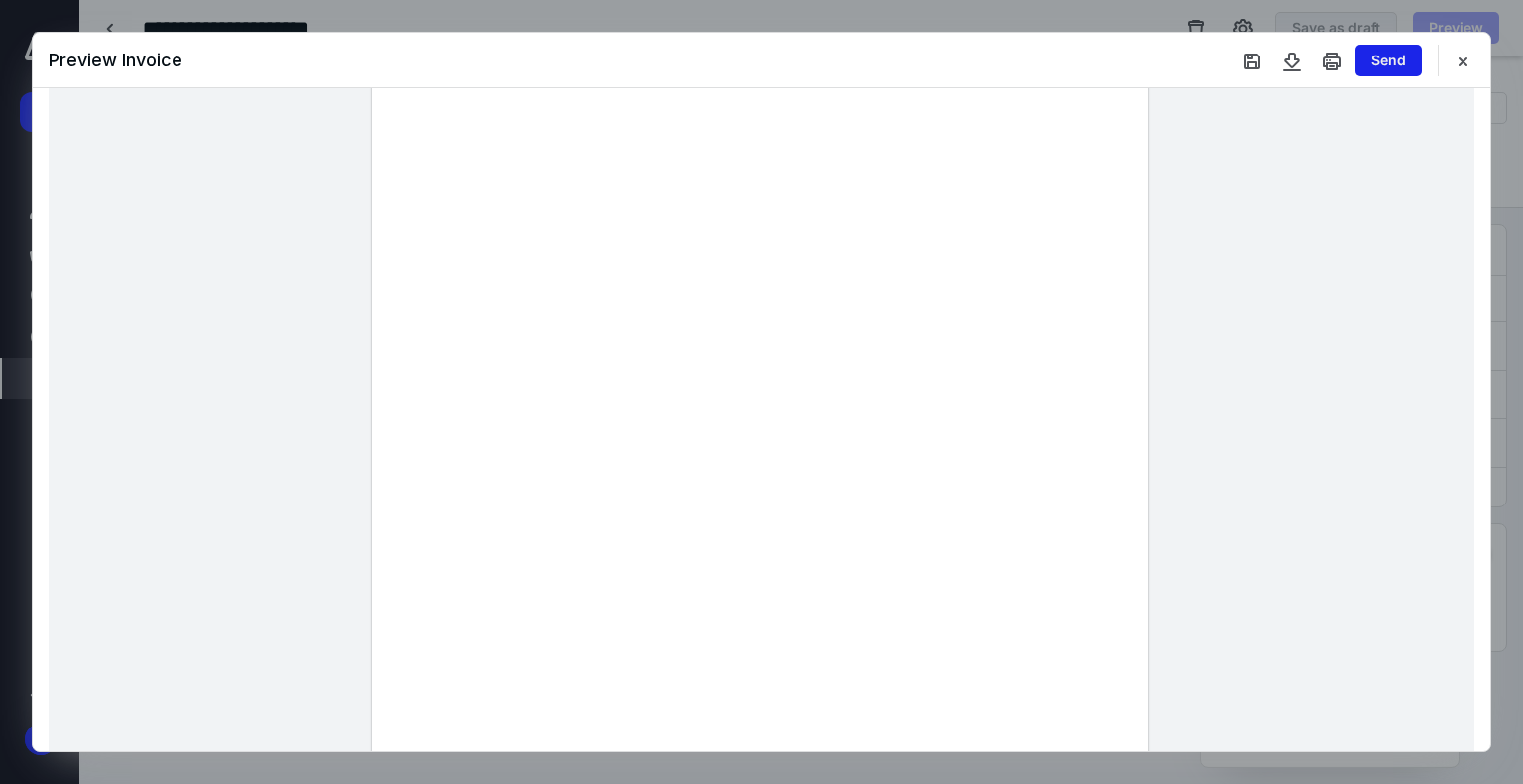 click on "Send" at bounding box center [1388, 60] 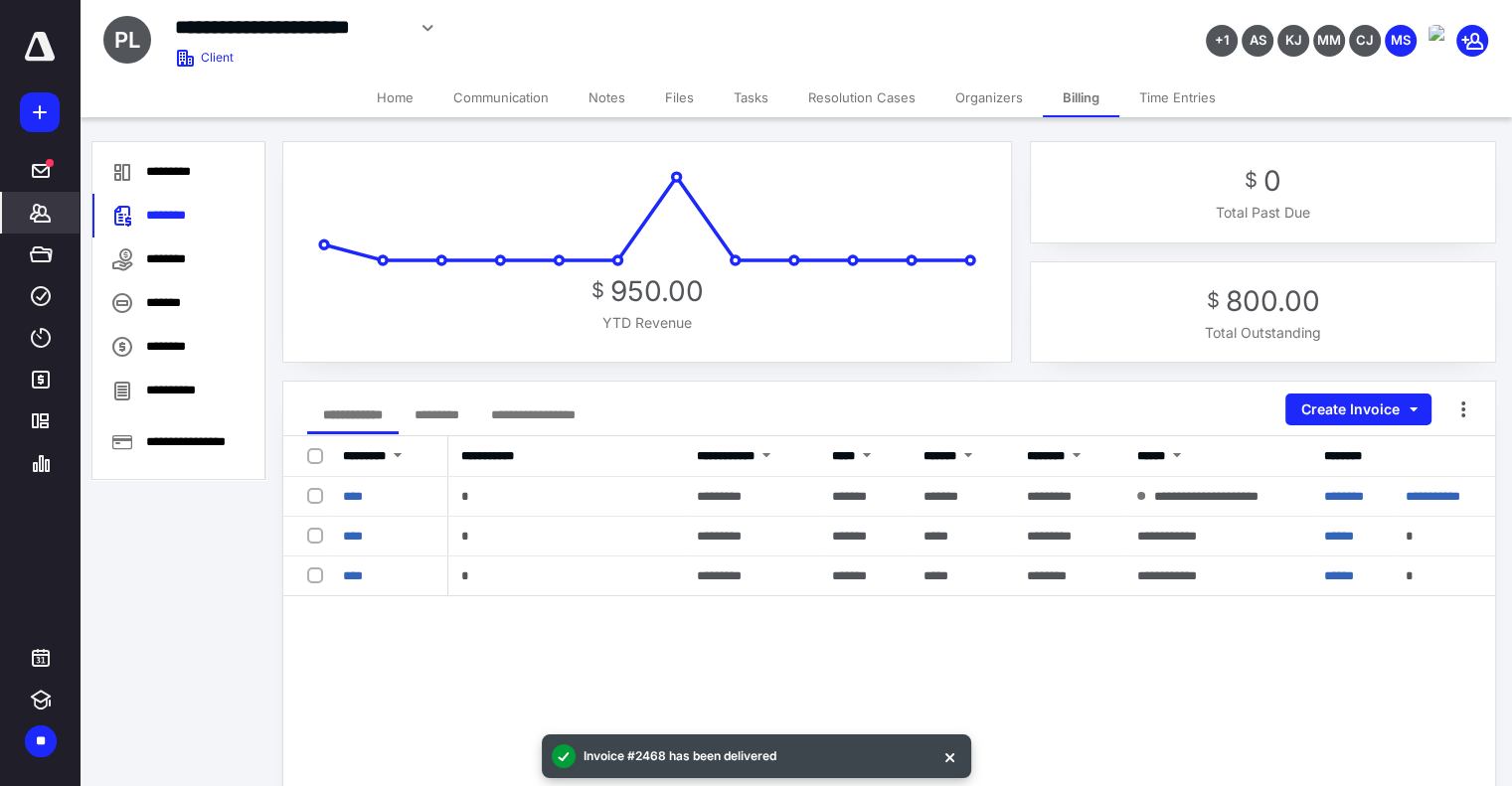 click on "Files" at bounding box center [679, 97] 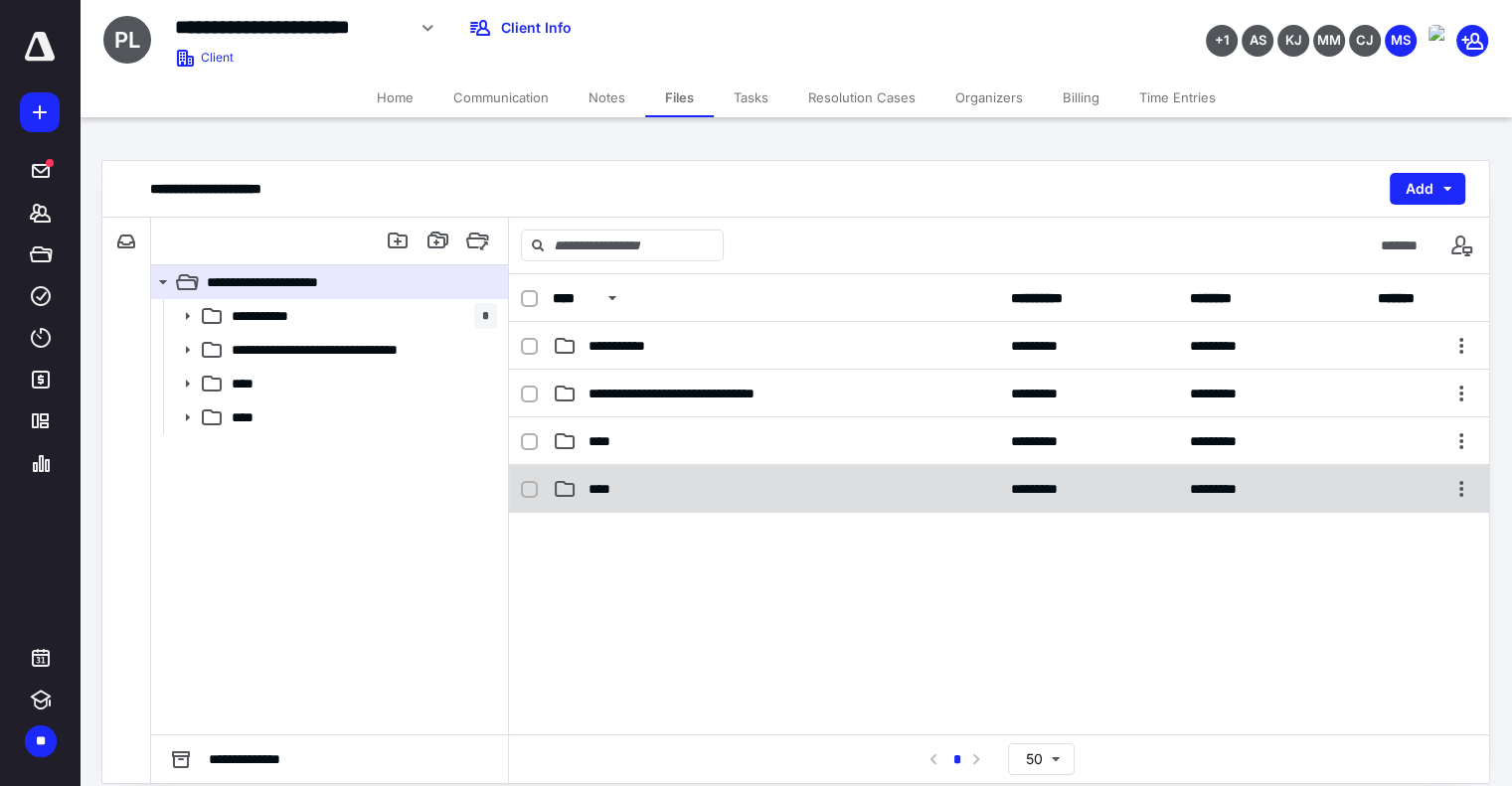 click on "****" at bounding box center [775, 489] 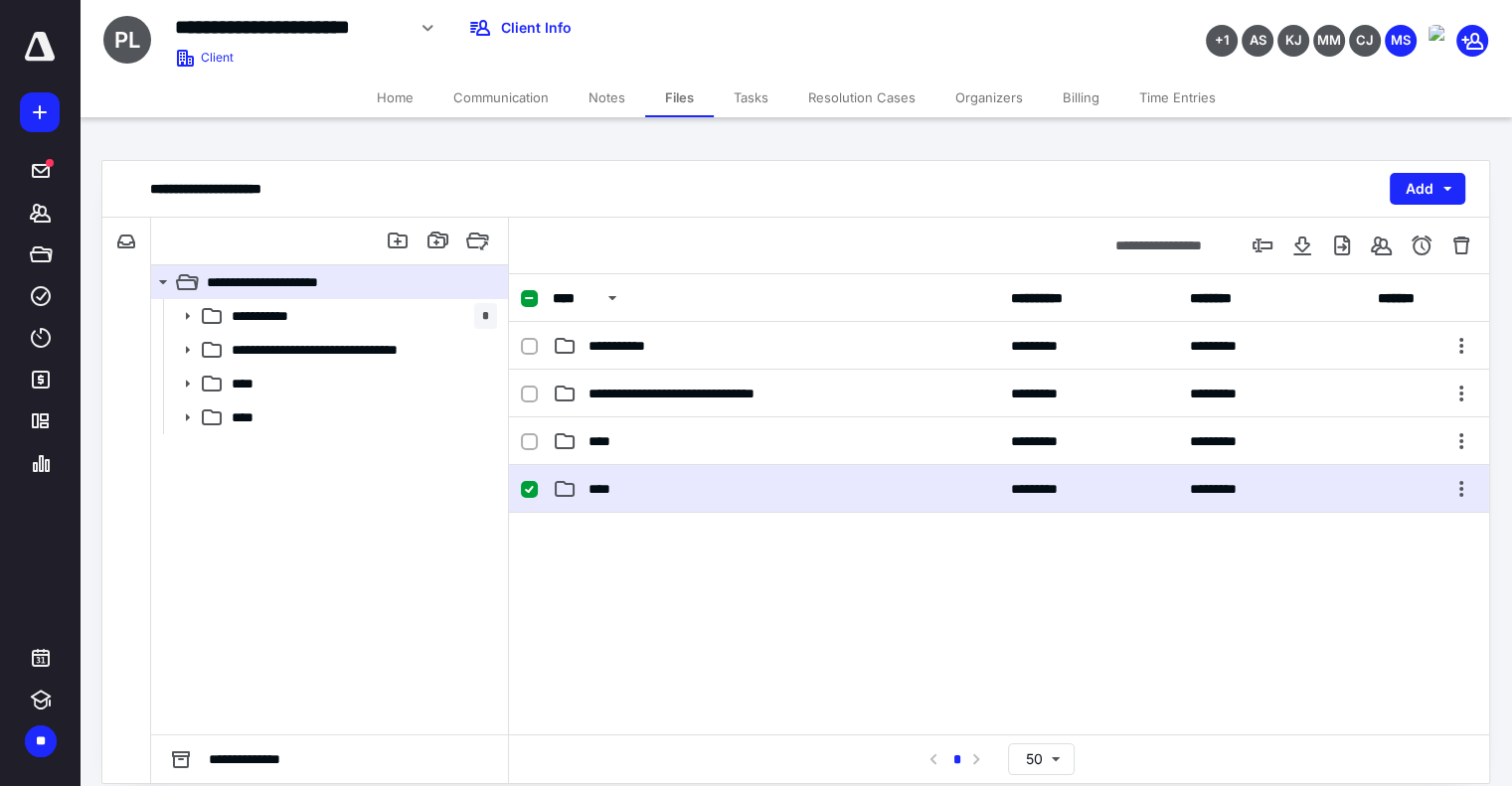 click on "****" at bounding box center [775, 489] 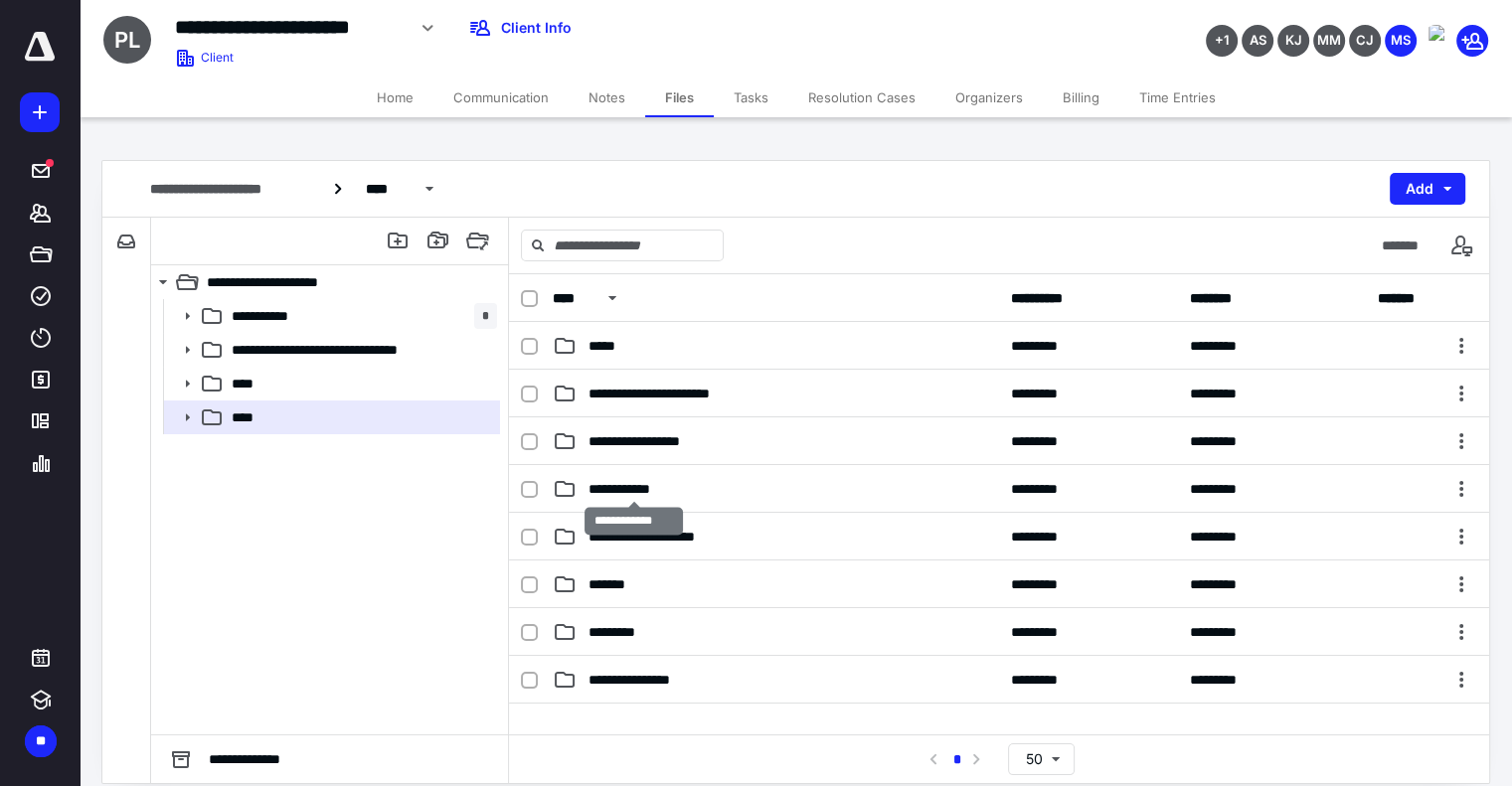 click on "**********" at bounding box center [634, 489] 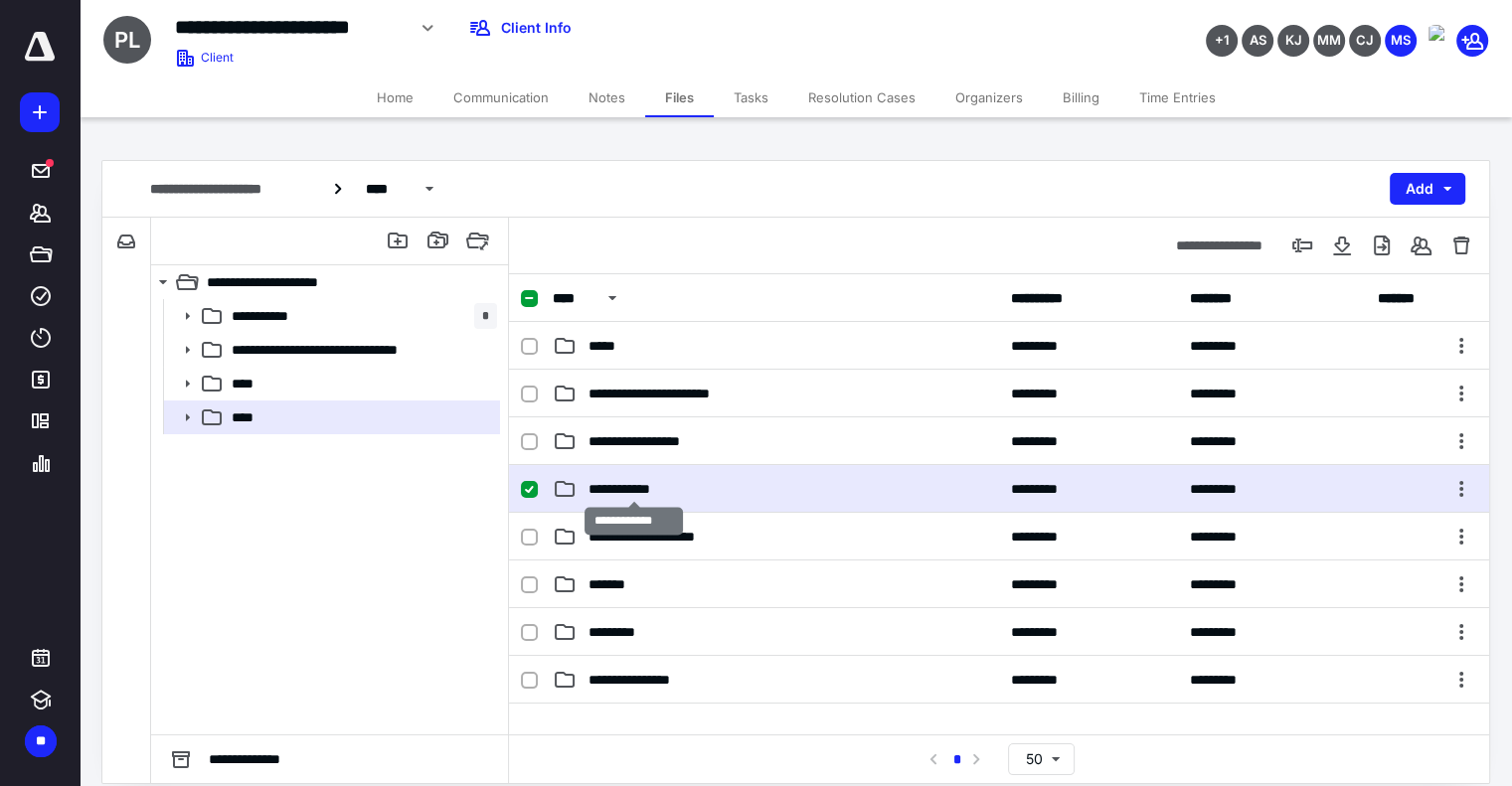 checkbox on "true" 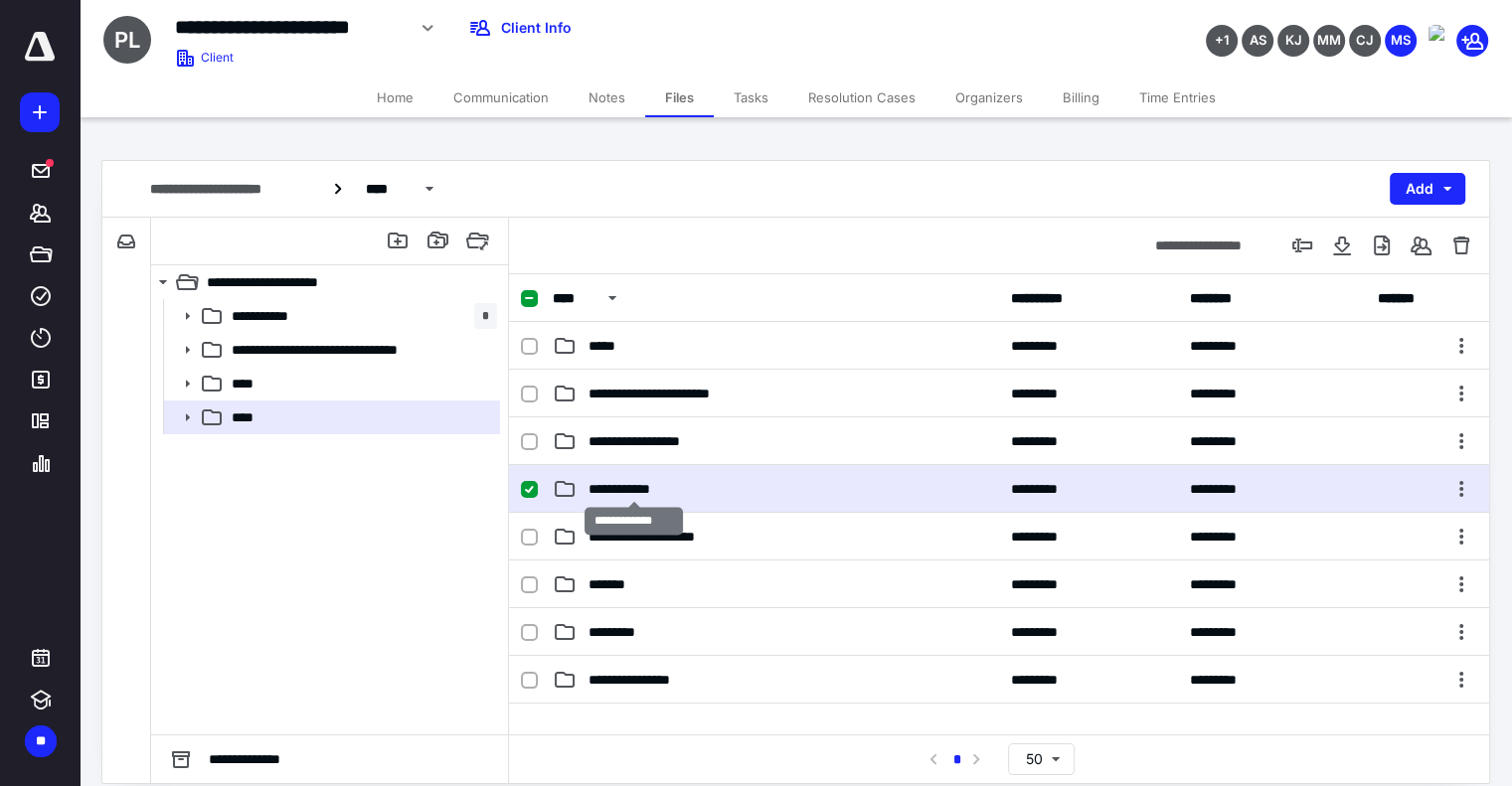 click on "**********" at bounding box center [634, 489] 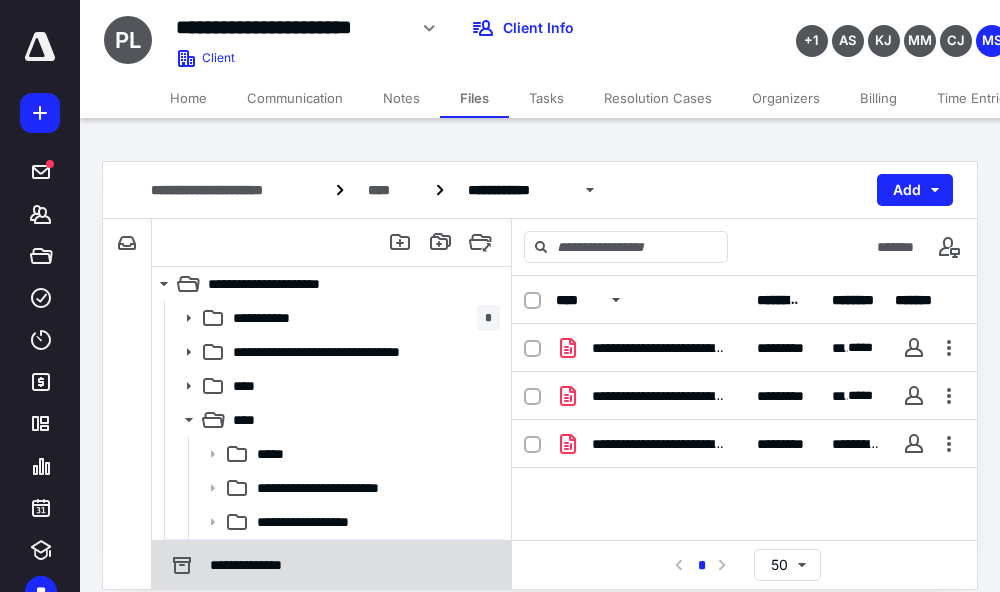 click on "**********" at bounding box center (331, 565) 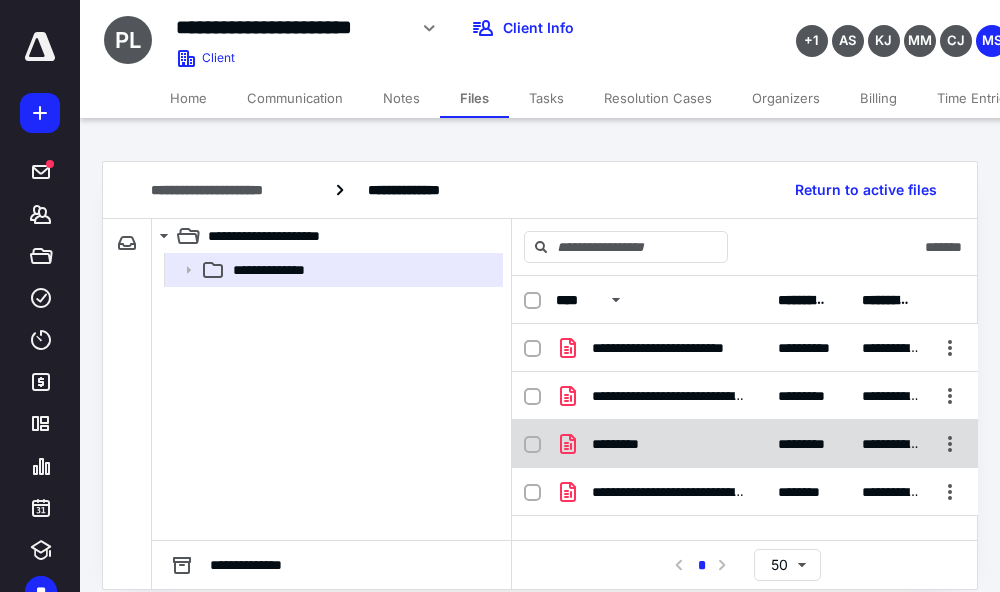 scroll, scrollTop: 2, scrollLeft: 0, axis: vertical 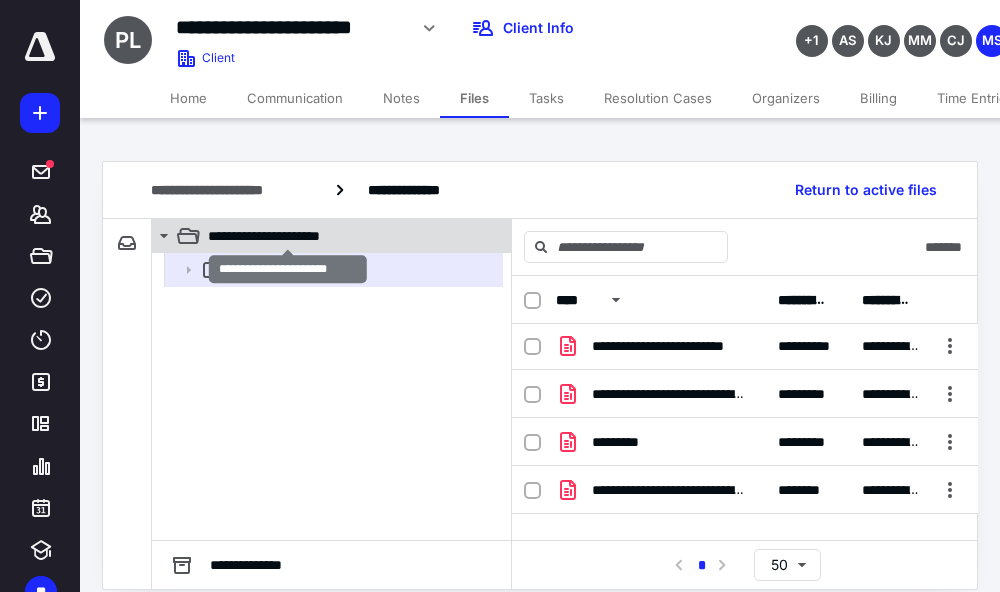 click on "**********" at bounding box center [288, 236] 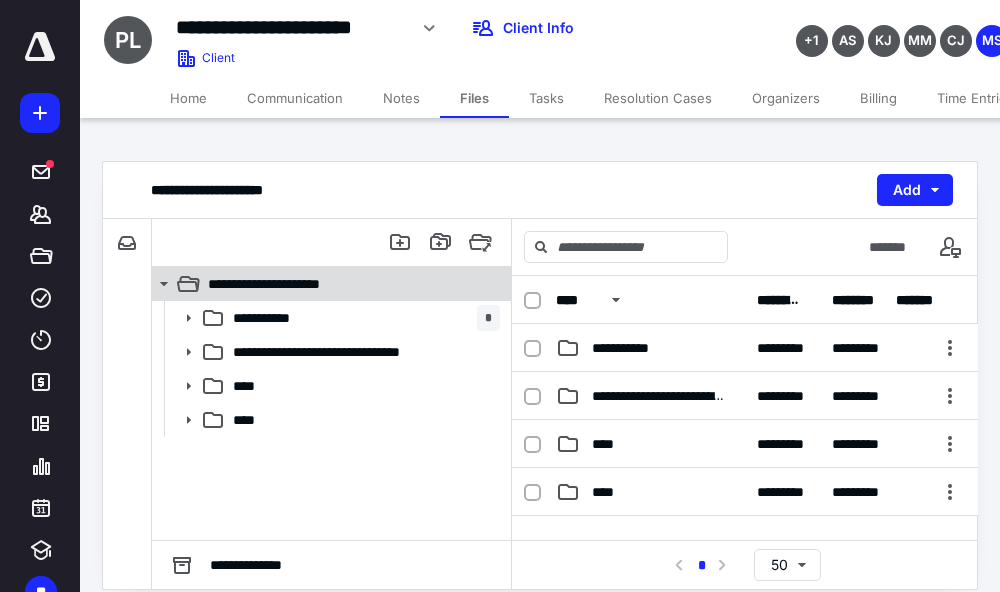 scroll, scrollTop: 0, scrollLeft: 0, axis: both 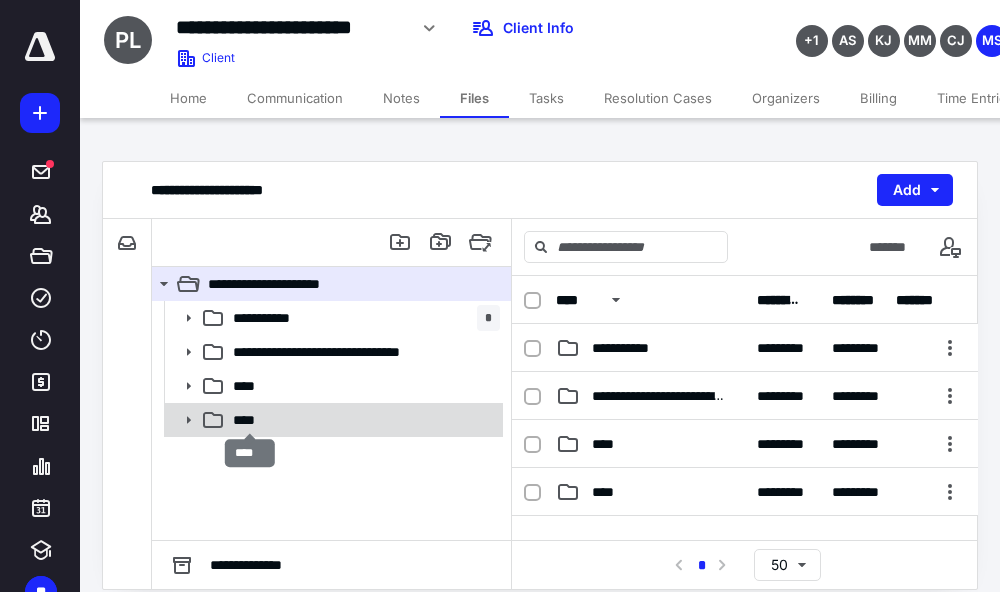 click on "****" at bounding box center (250, 420) 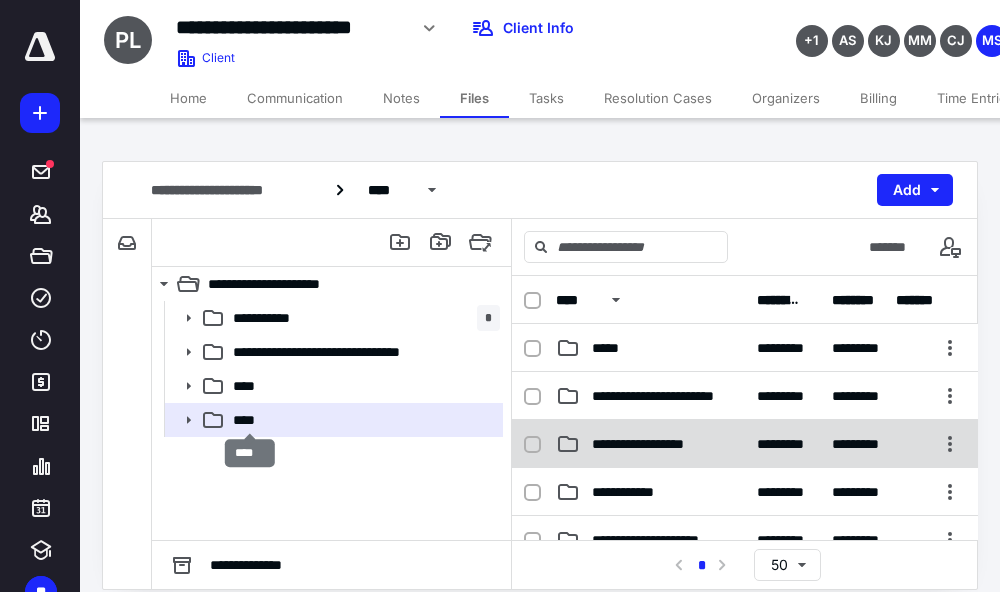 scroll, scrollTop: 0, scrollLeft: 0, axis: both 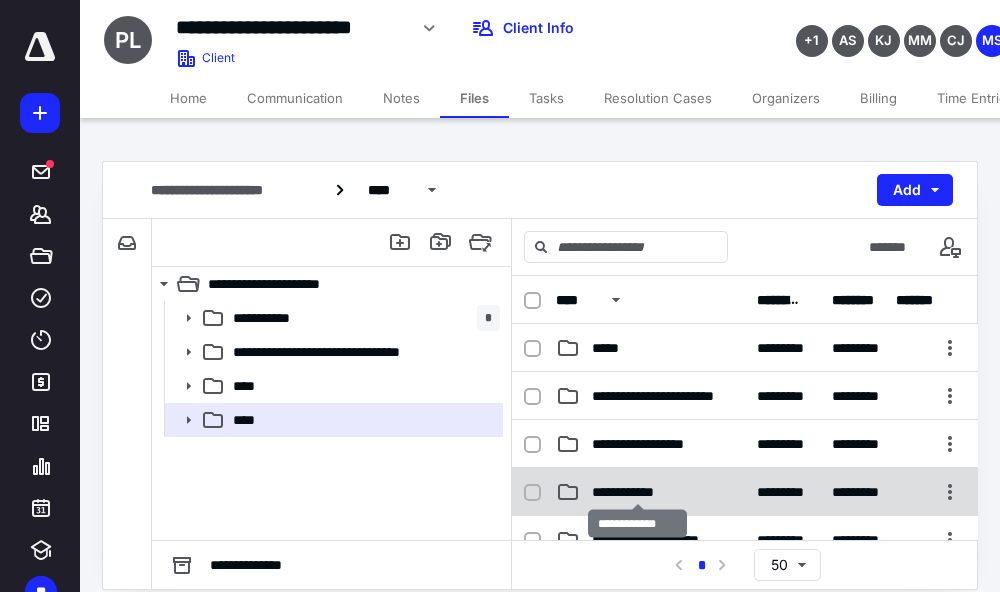 click on "**********" at bounding box center (638, 492) 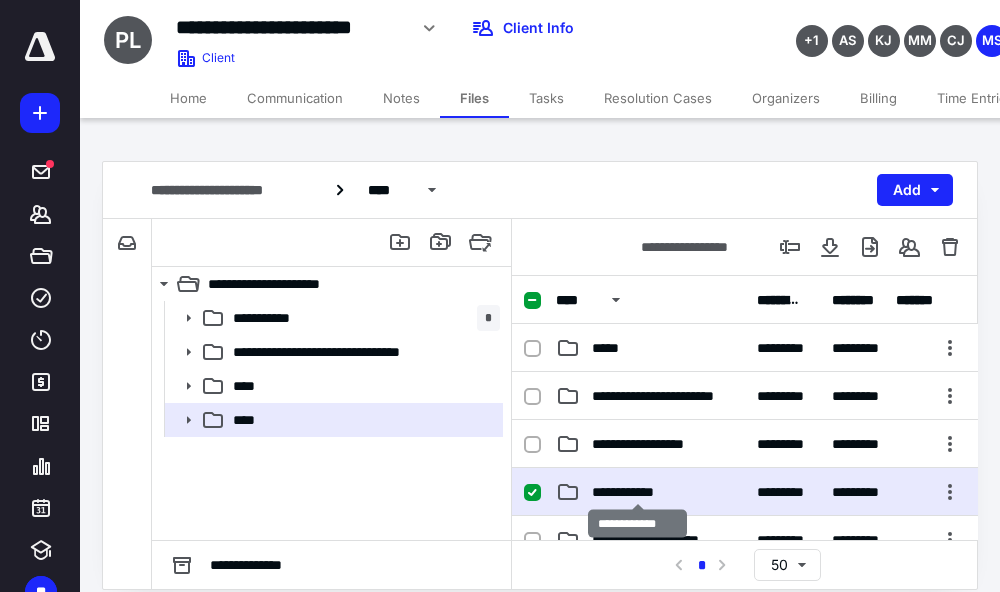 click on "**********" at bounding box center [638, 492] 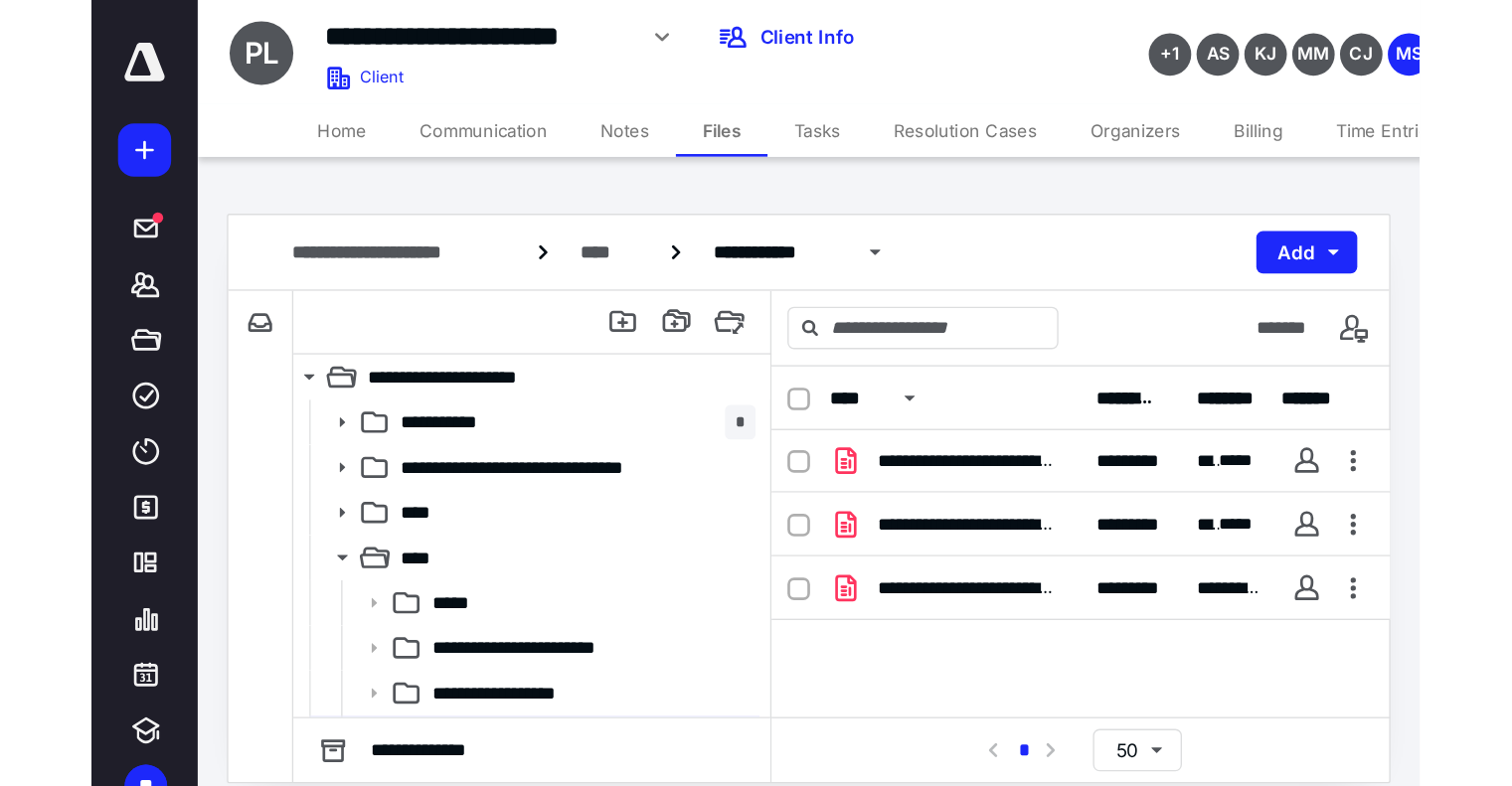 scroll, scrollTop: 82, scrollLeft: 0, axis: vertical 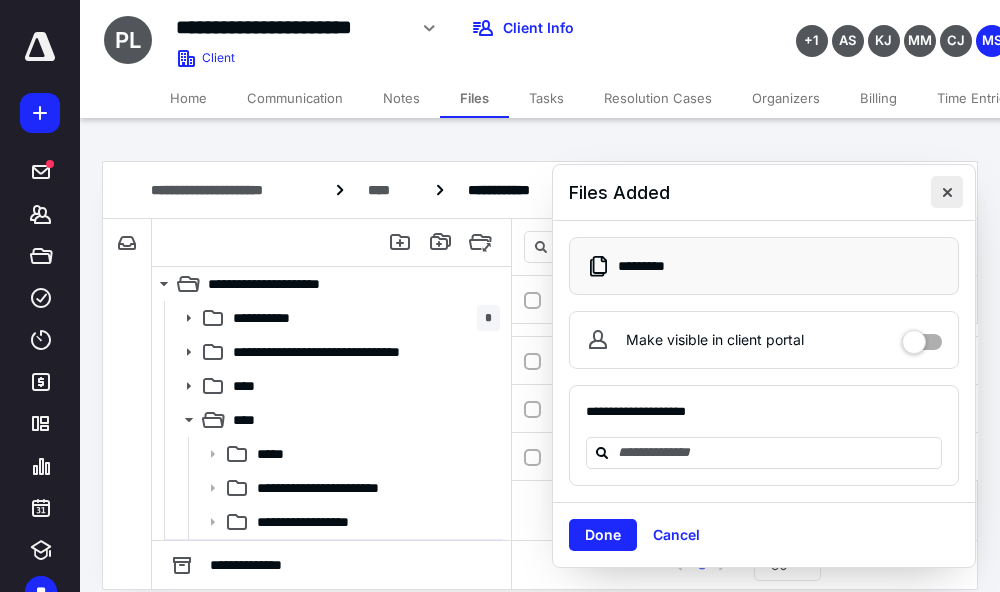click at bounding box center [947, 192] 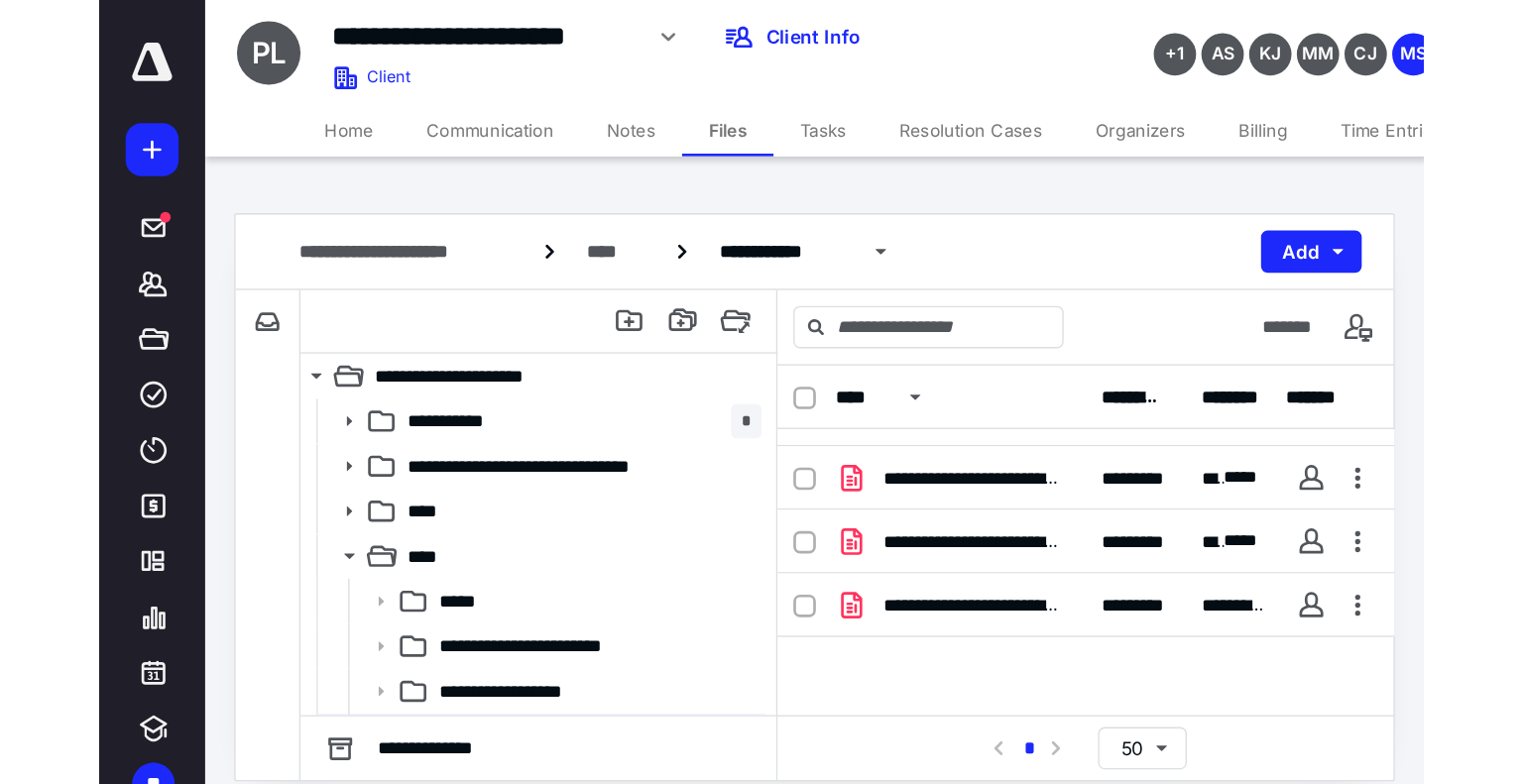 scroll, scrollTop: 0, scrollLeft: 0, axis: both 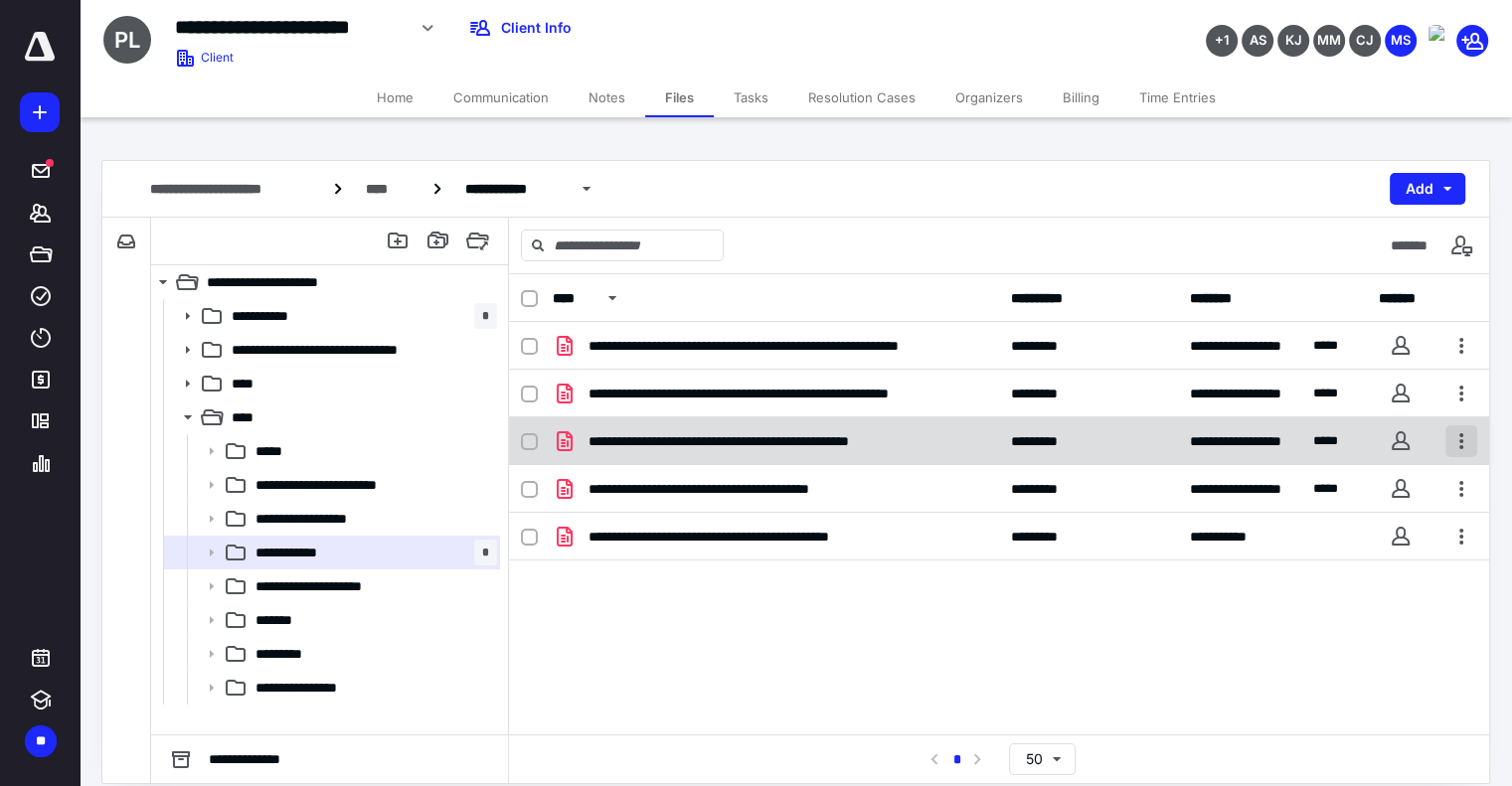 click at bounding box center [1461, 441] 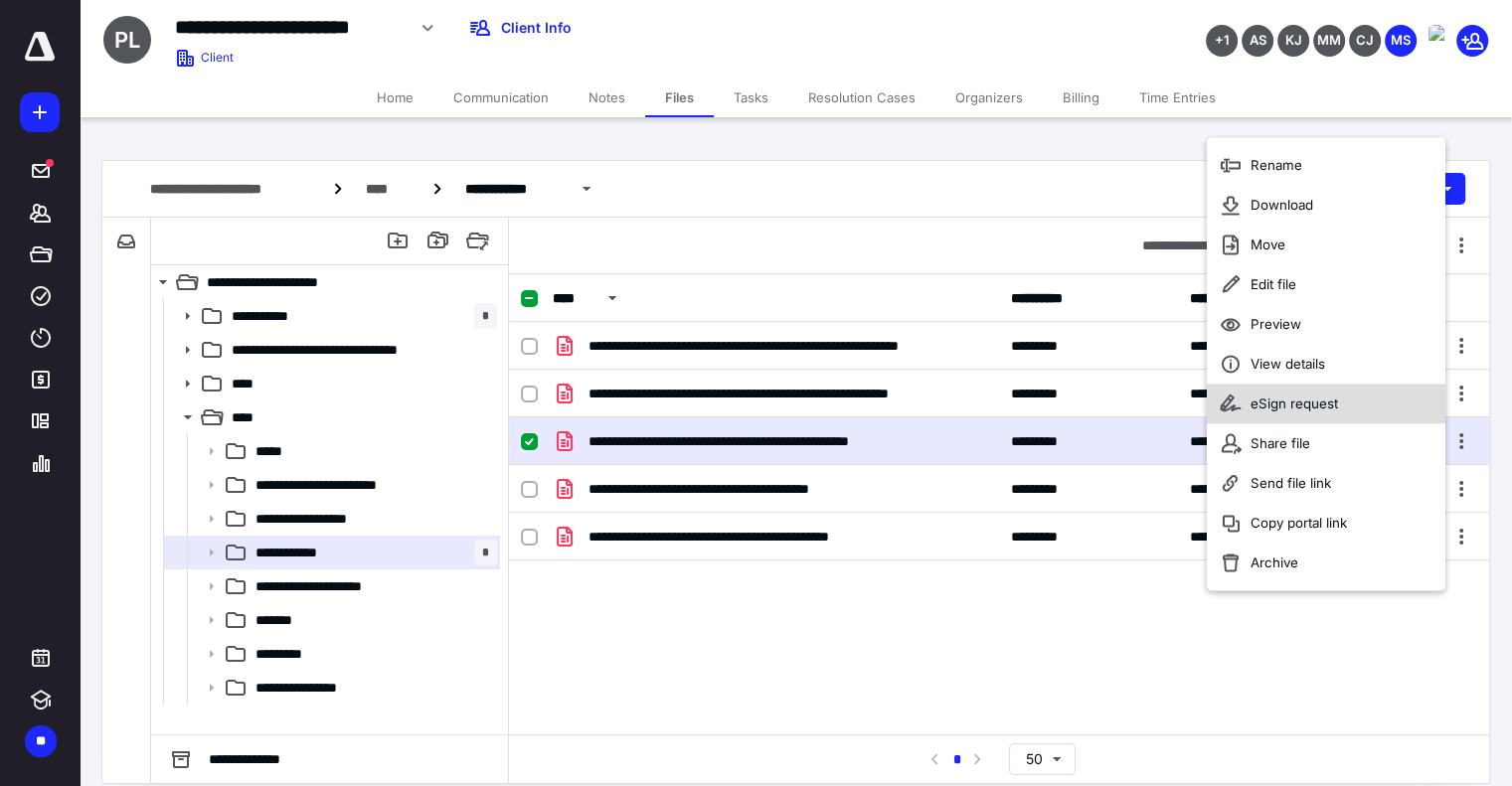 click on "eSign request" at bounding box center [1294, 403] 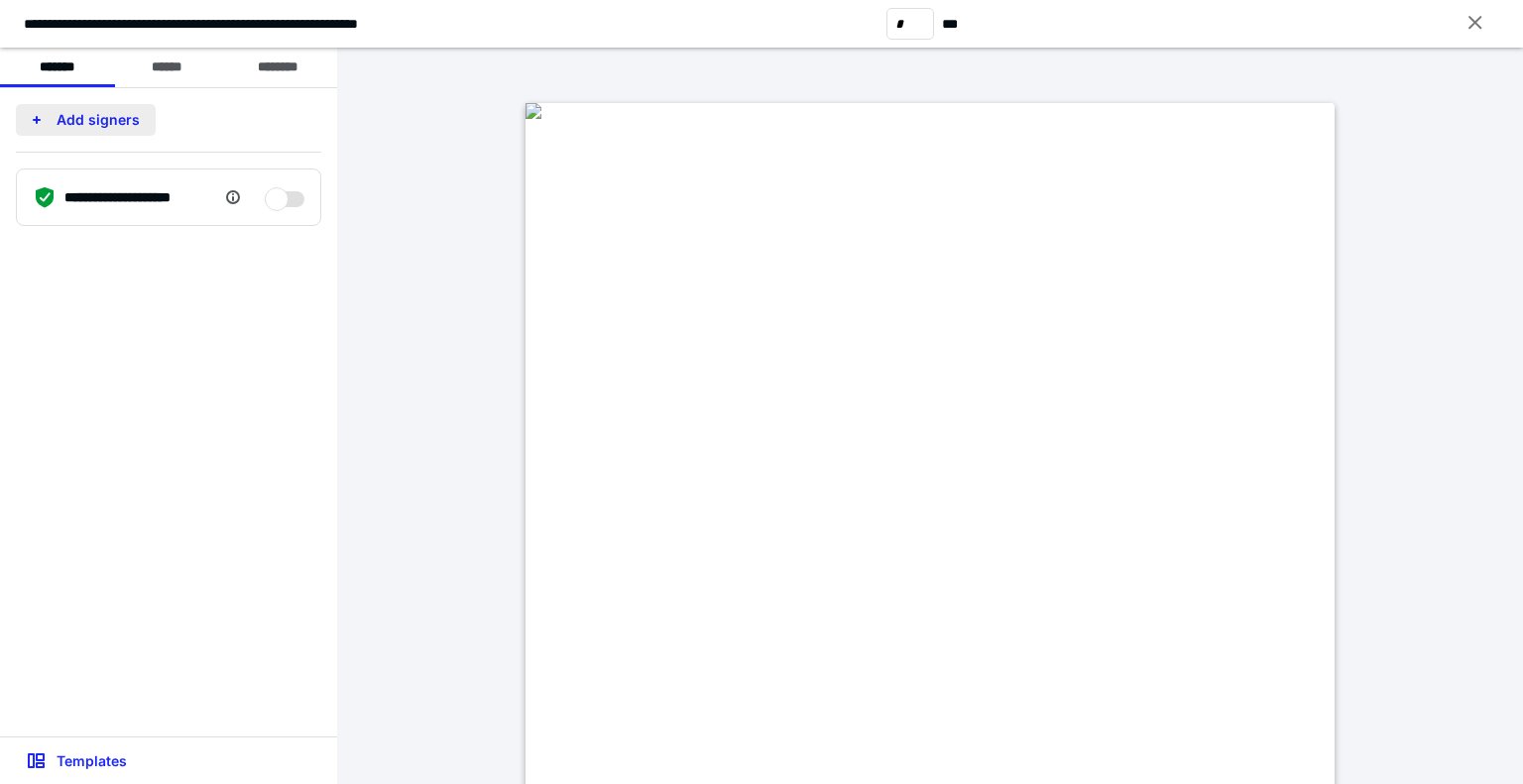 click on "Add signers" at bounding box center (85, 120) 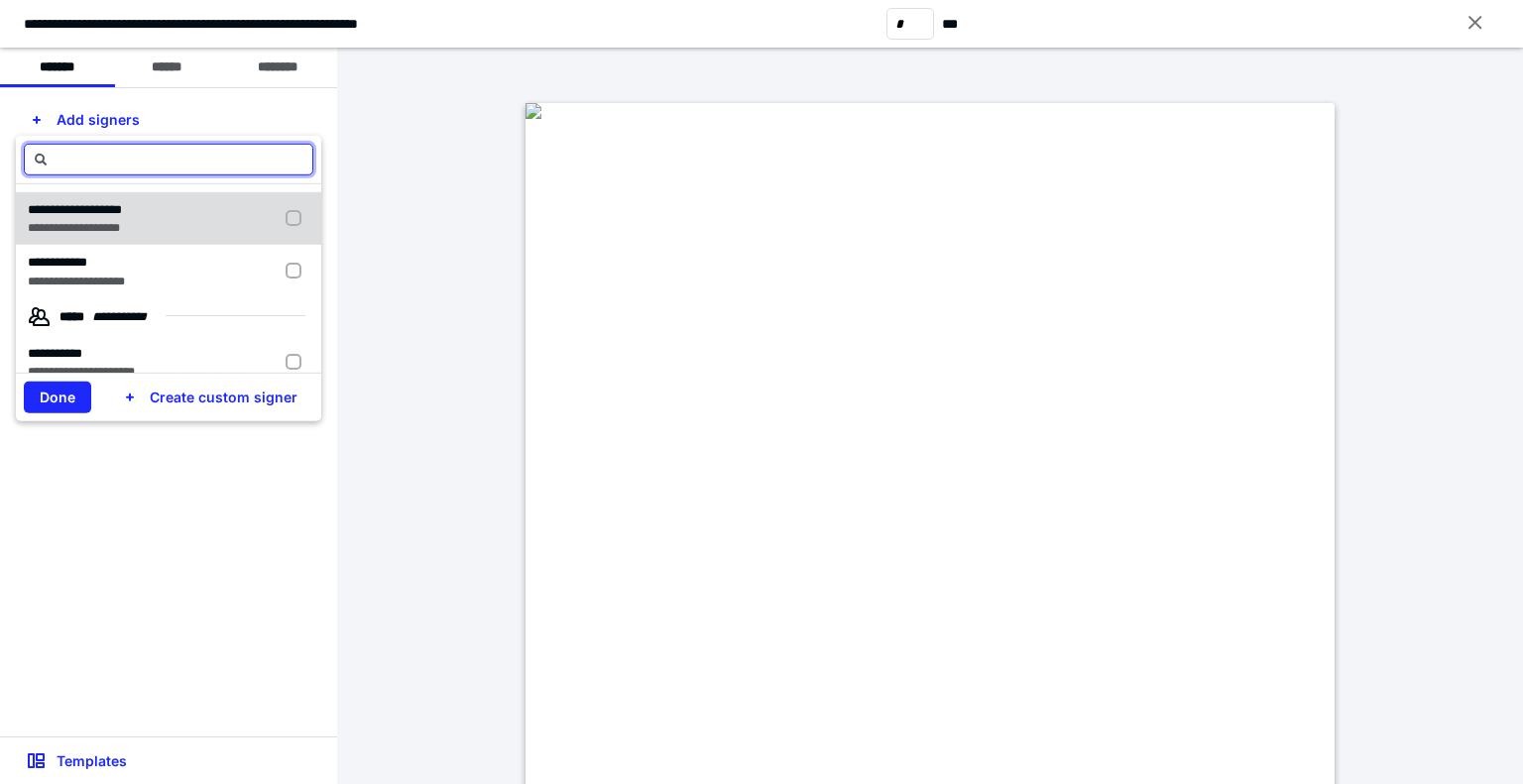 scroll, scrollTop: 131, scrollLeft: 0, axis: vertical 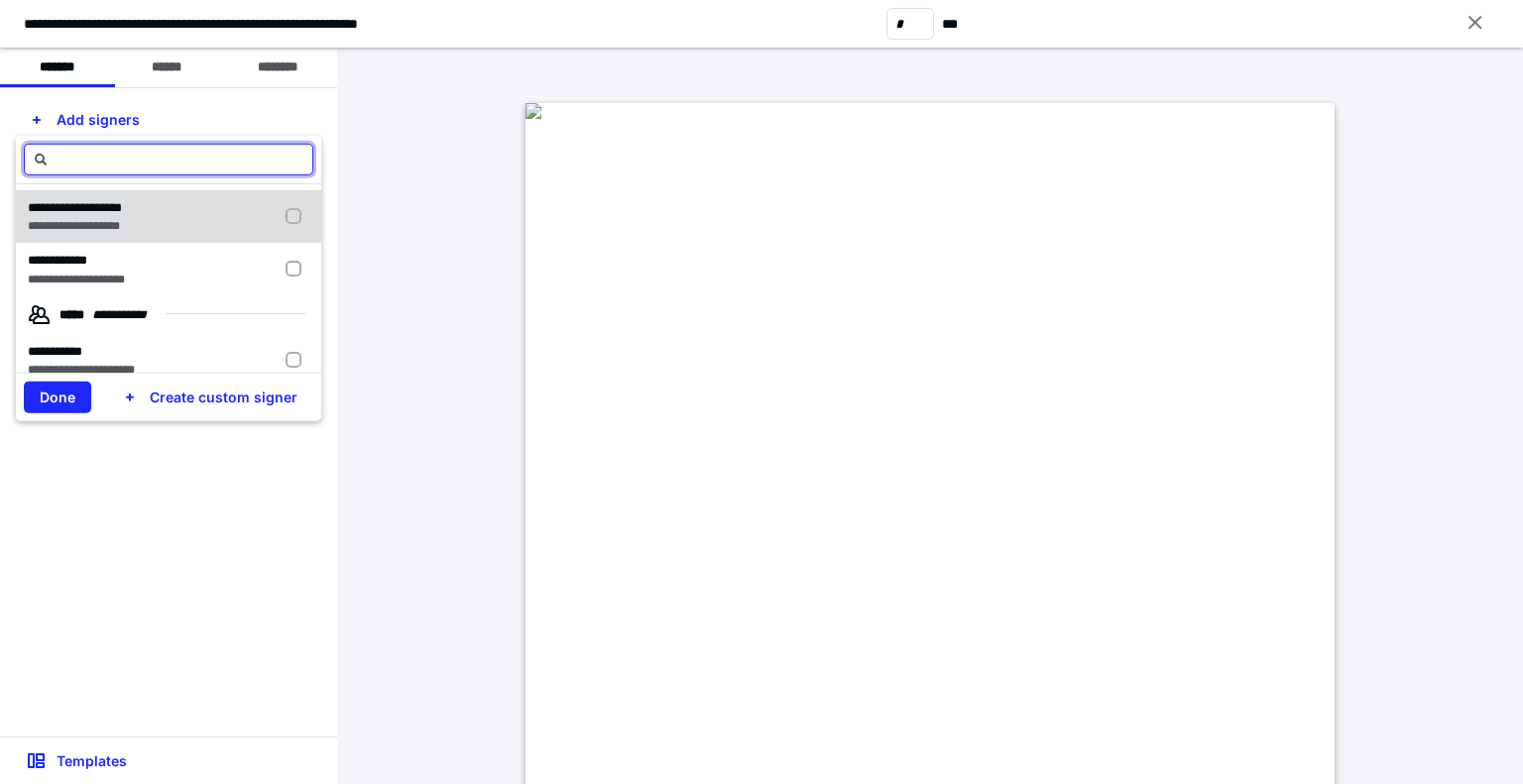 click on "**********" at bounding box center (74, 206) 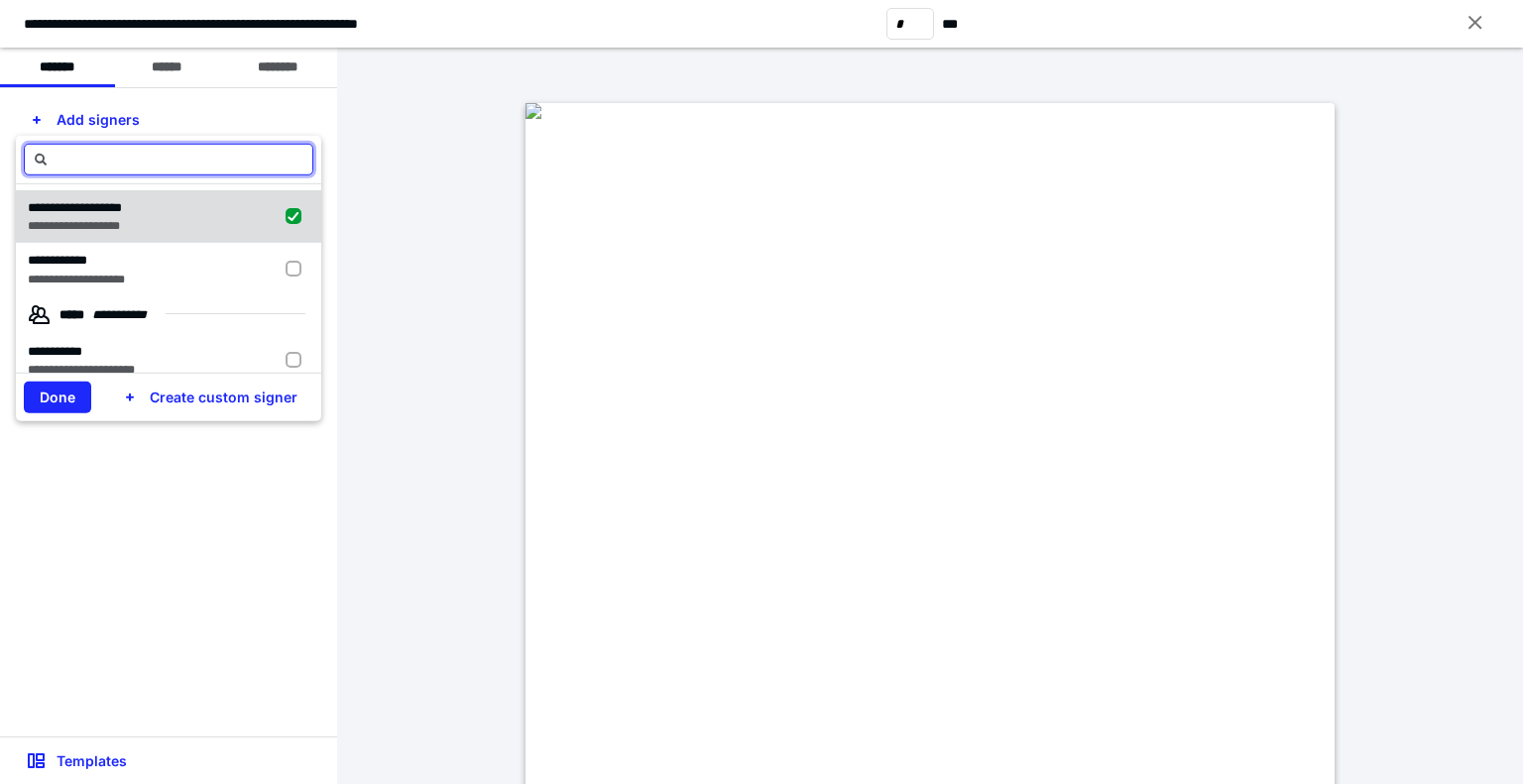 checkbox on "true" 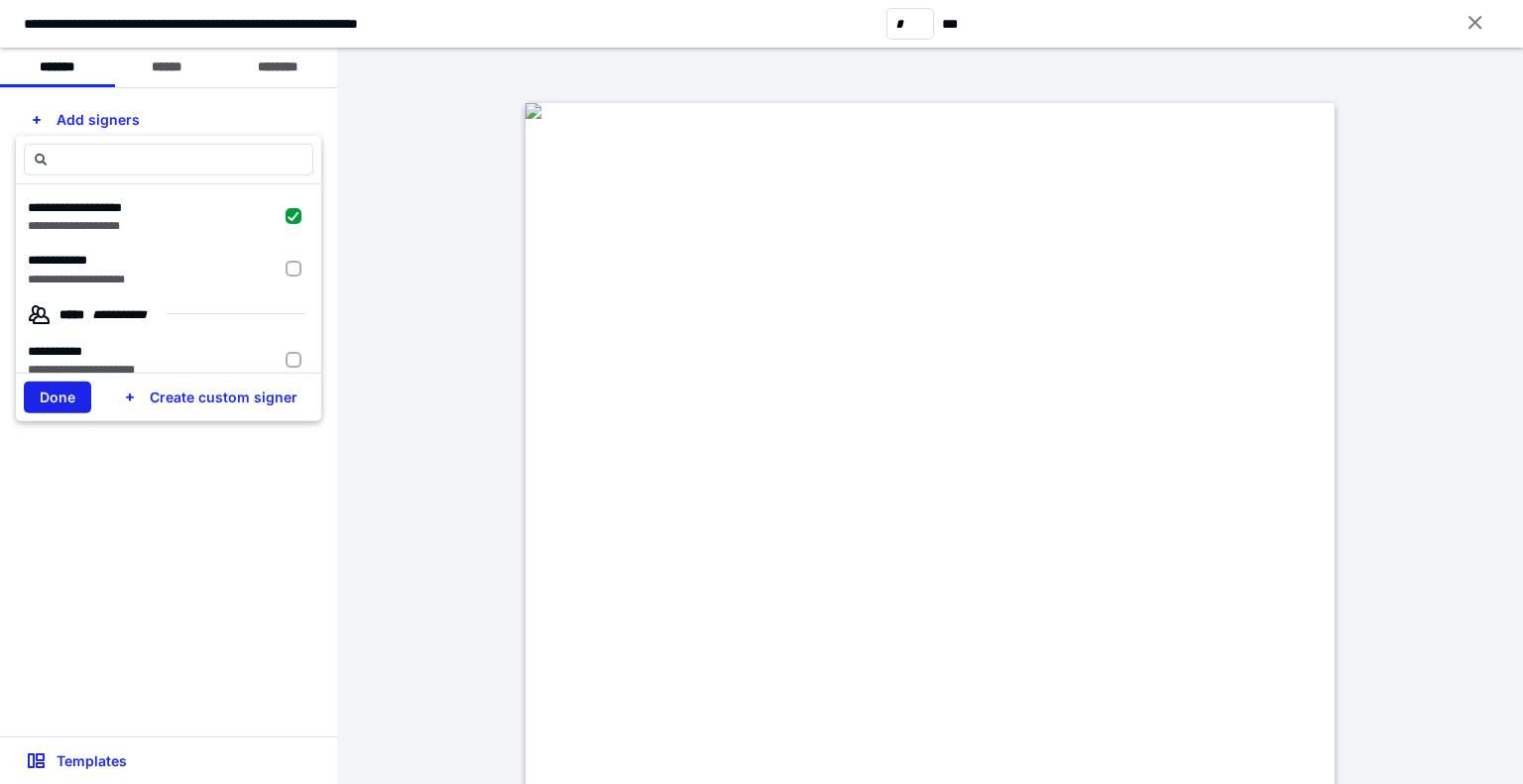 click on "Done" at bounding box center [58, 397] 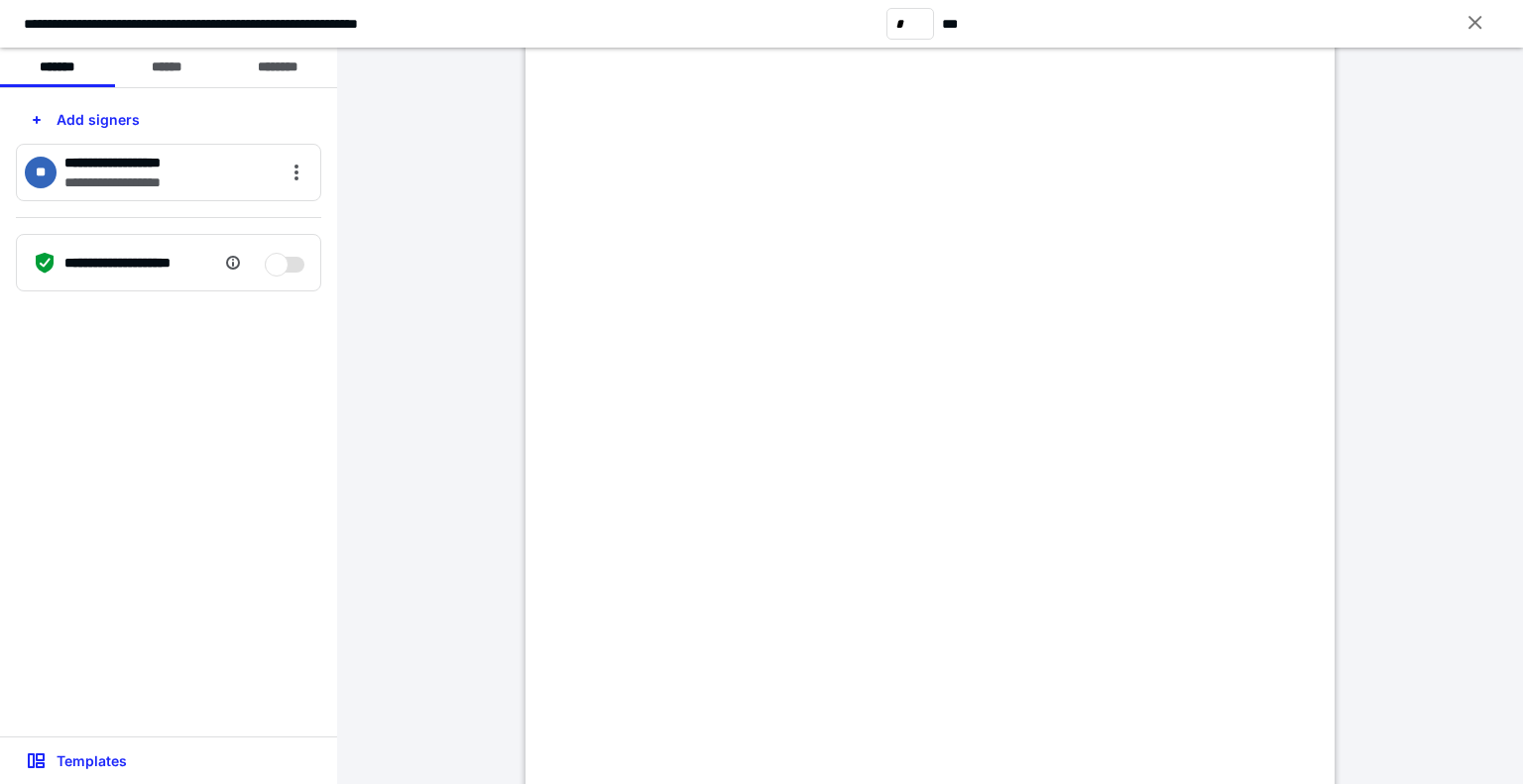 scroll, scrollTop: 206, scrollLeft: 0, axis: vertical 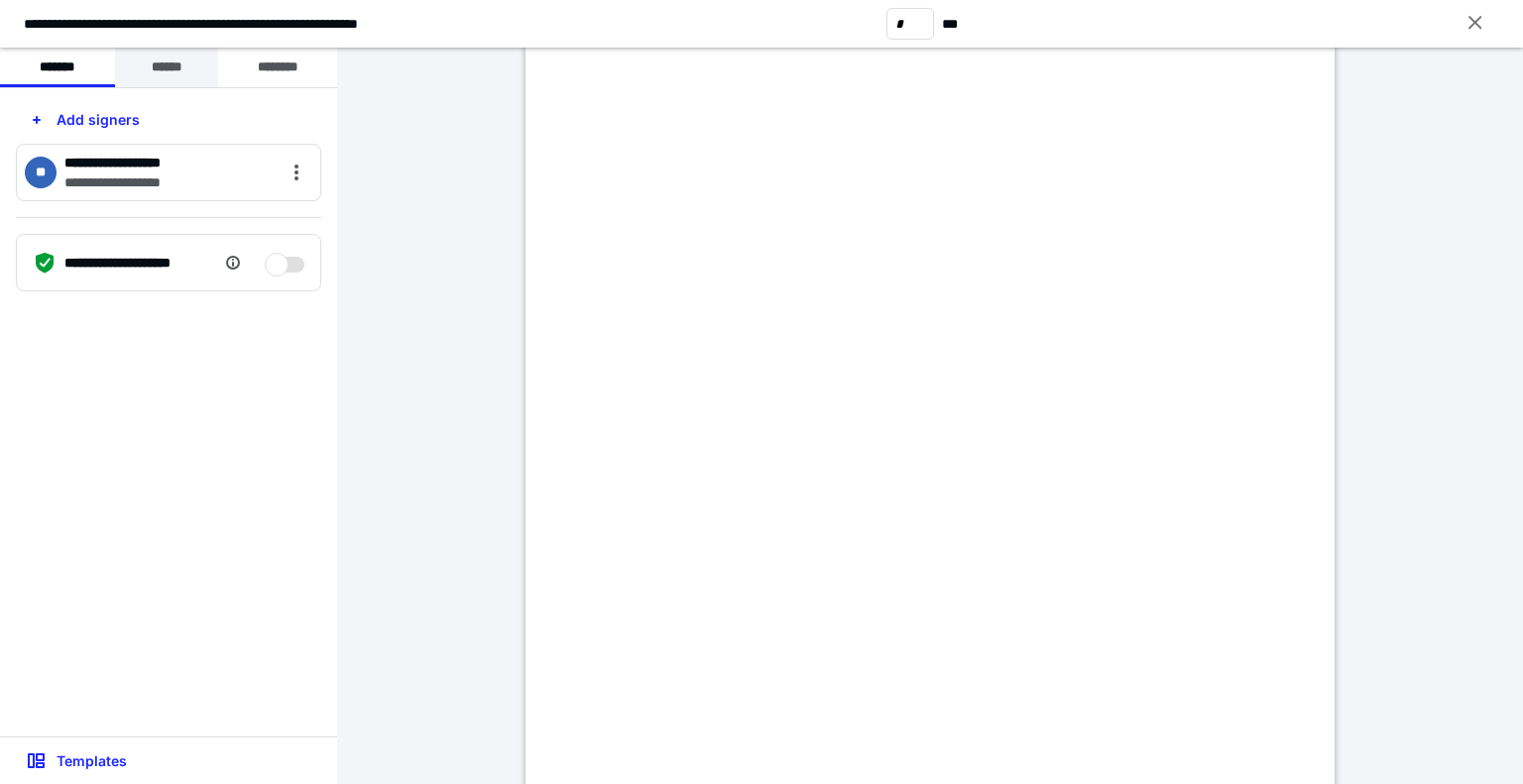 click on "******" at bounding box center [167, 67] 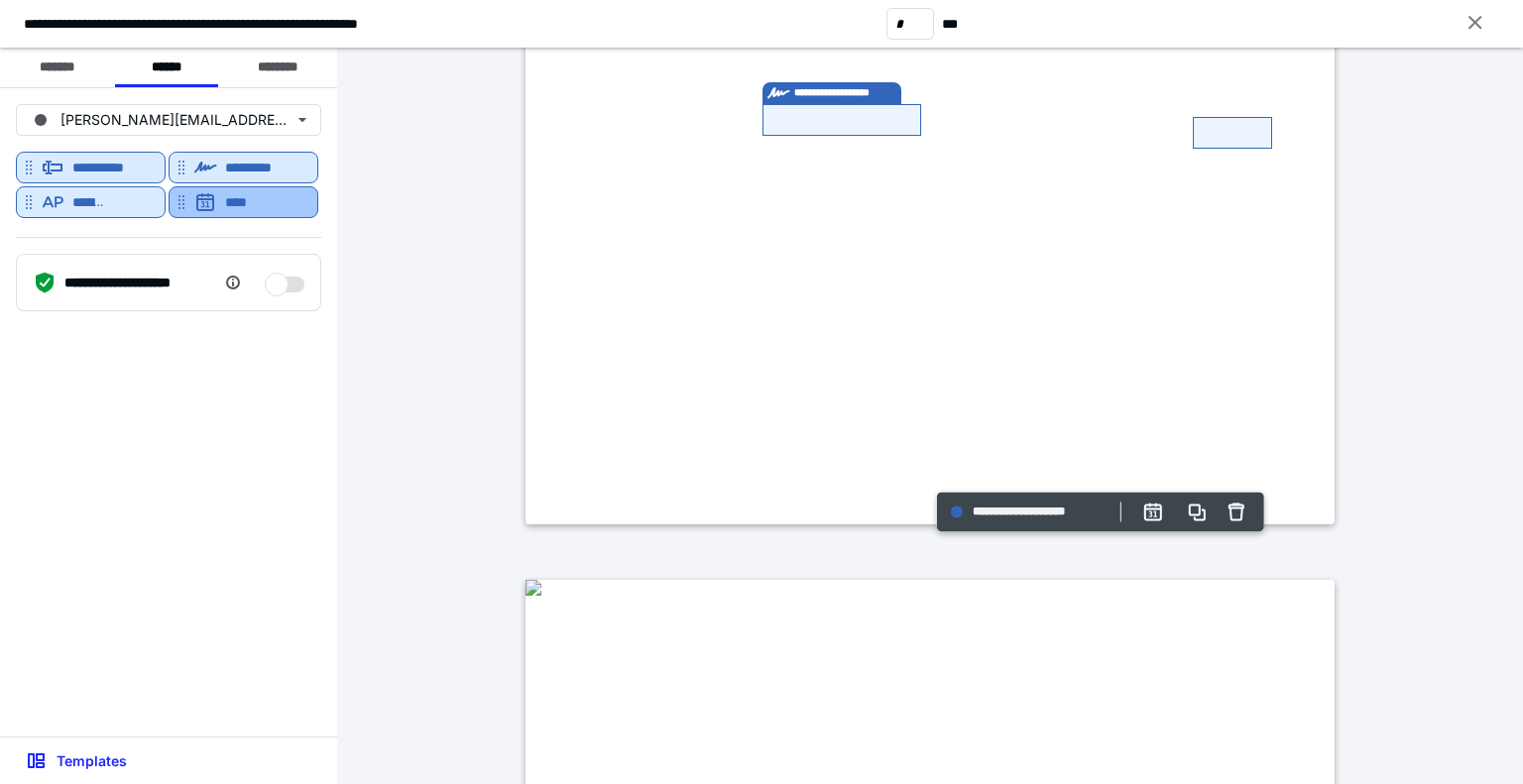 type on "*" 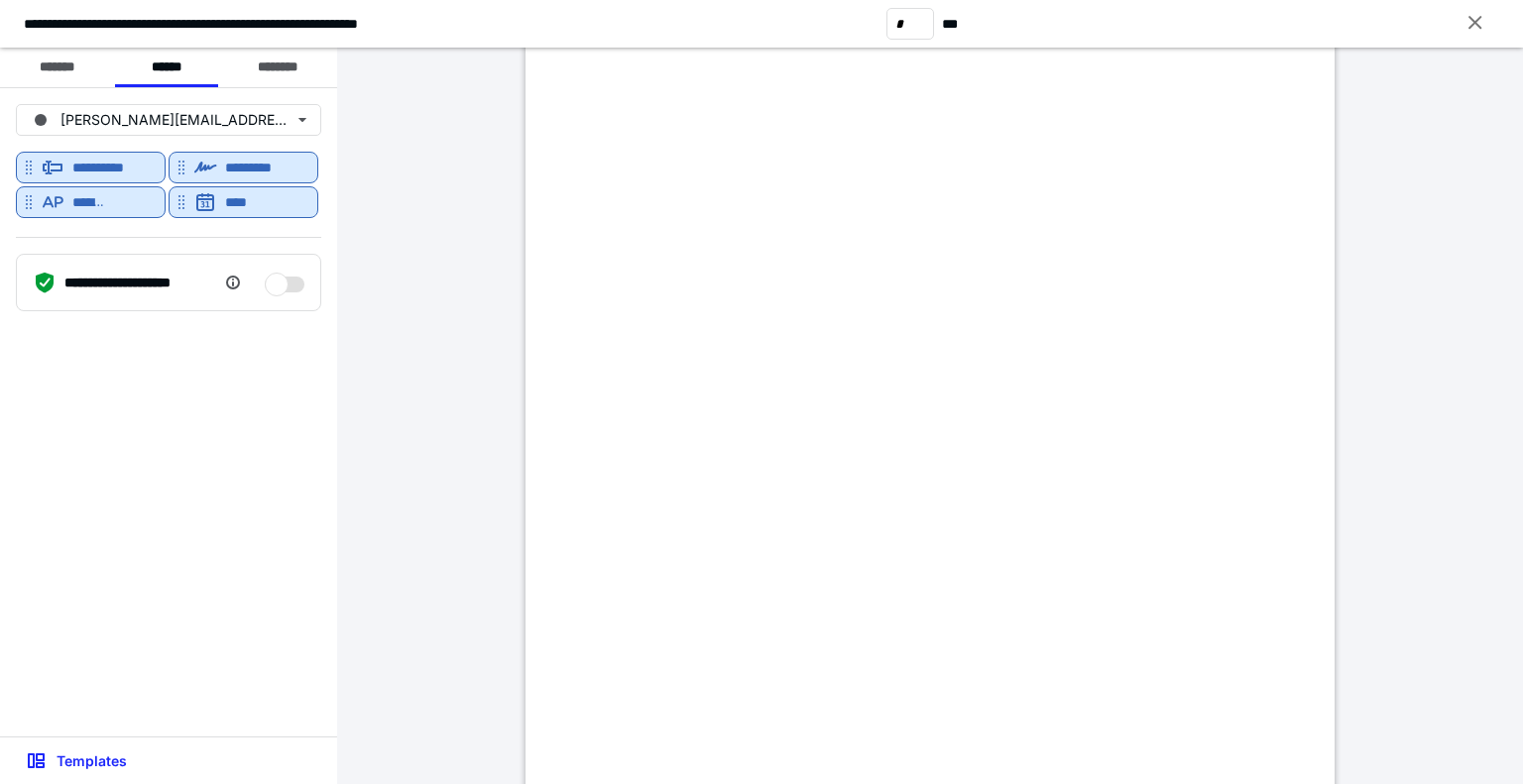 scroll, scrollTop: 1331, scrollLeft: 0, axis: vertical 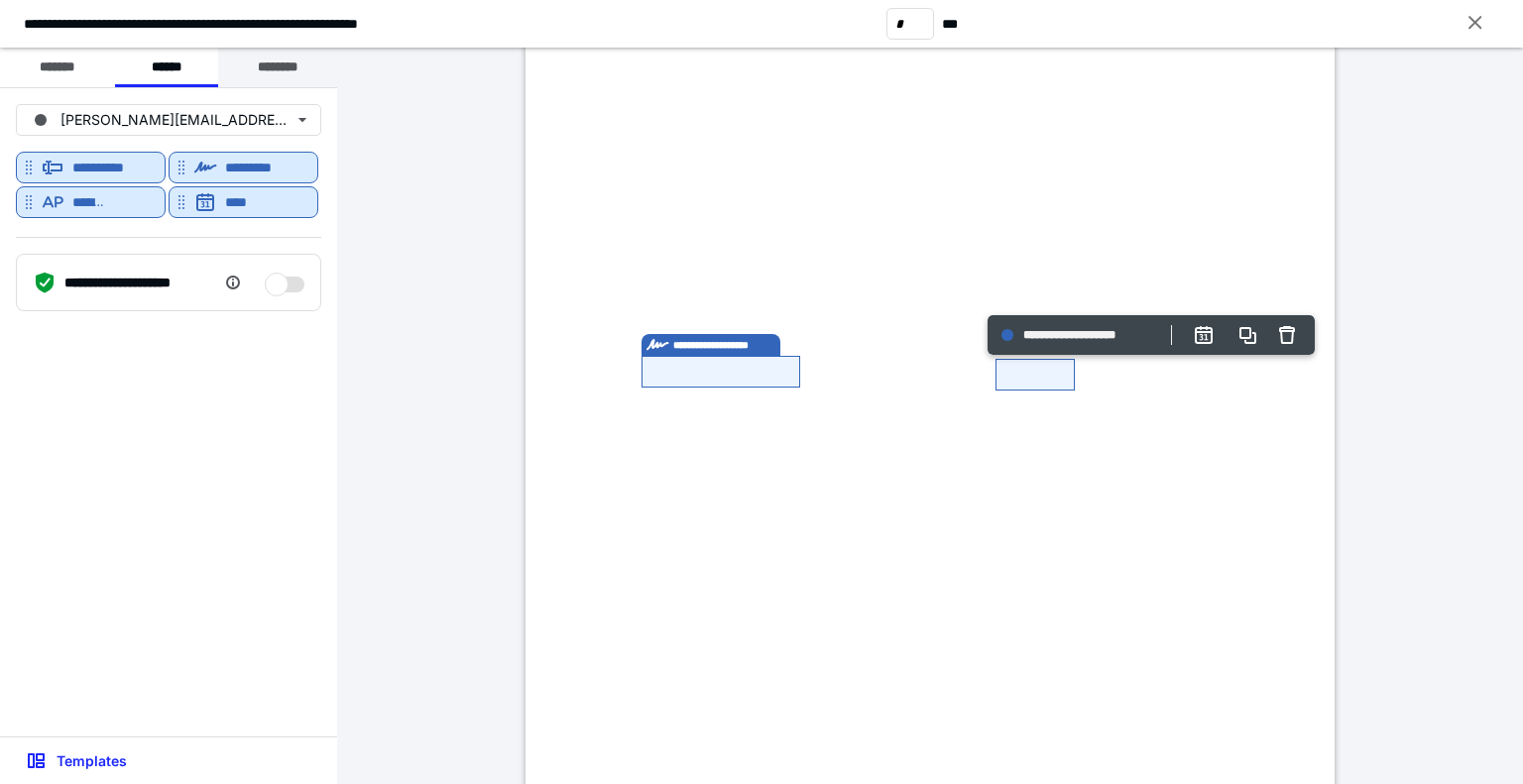 click on "********" at bounding box center (278, 67) 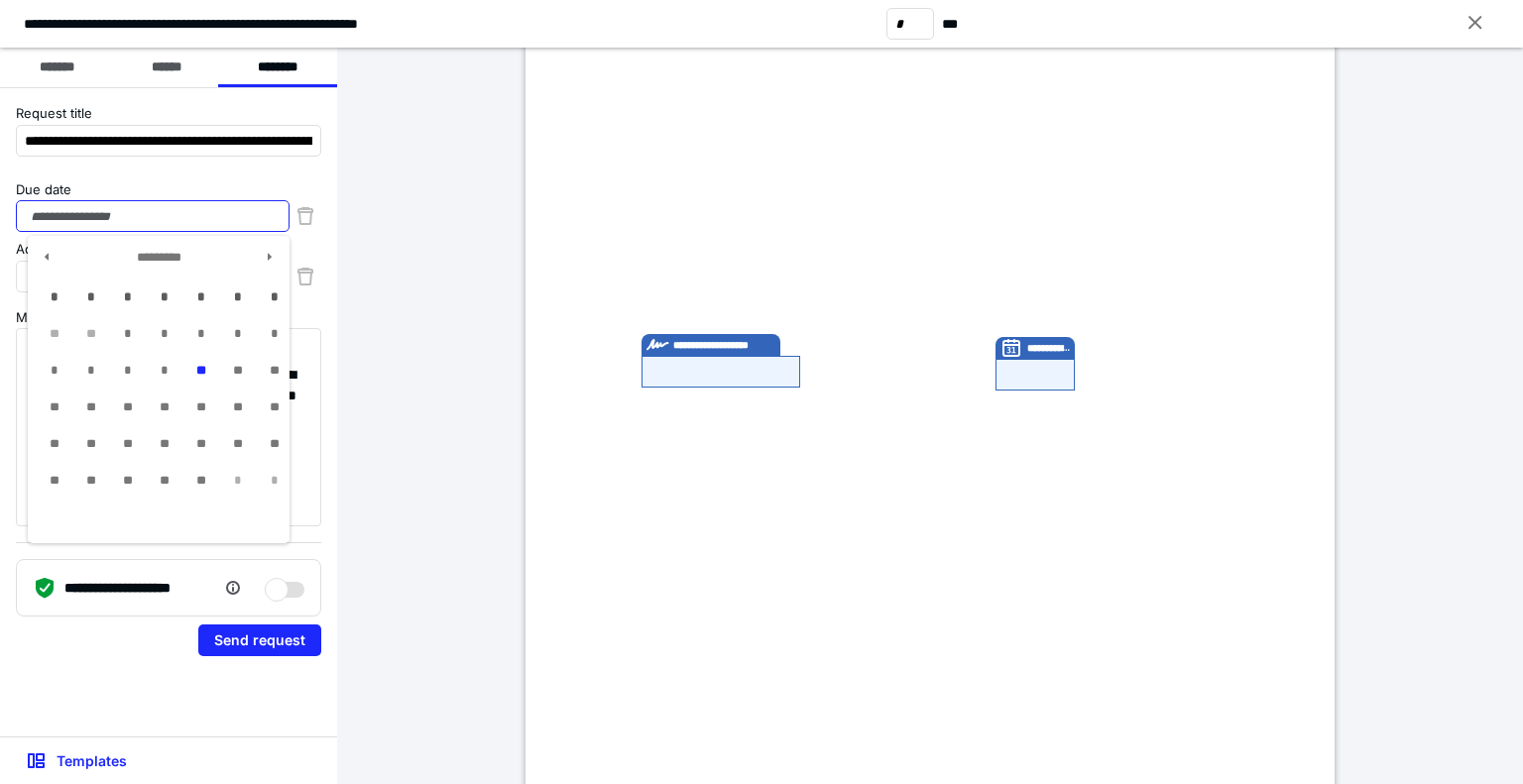 click on "Due date" at bounding box center [153, 216] 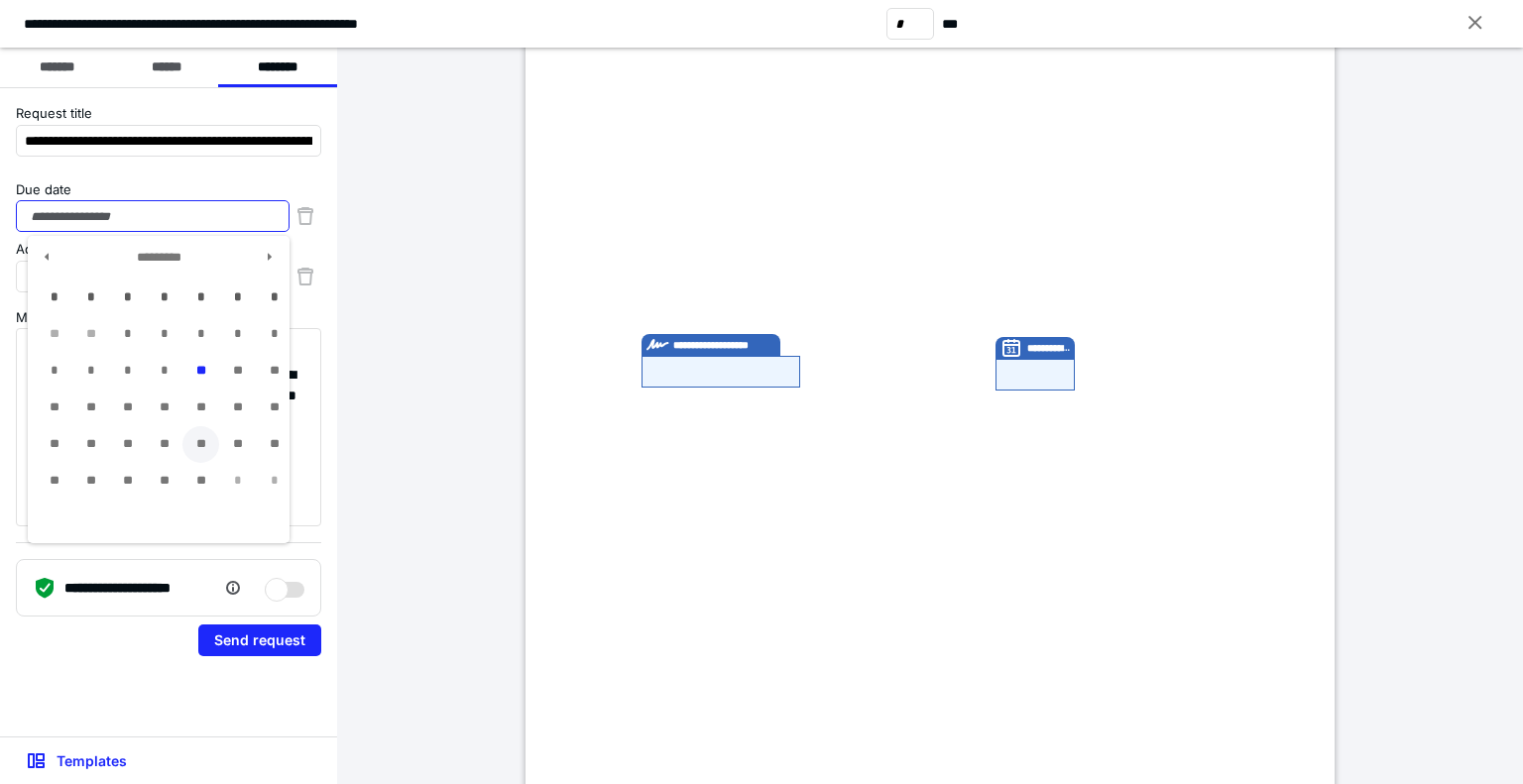 click on "**" at bounding box center [200, 444] 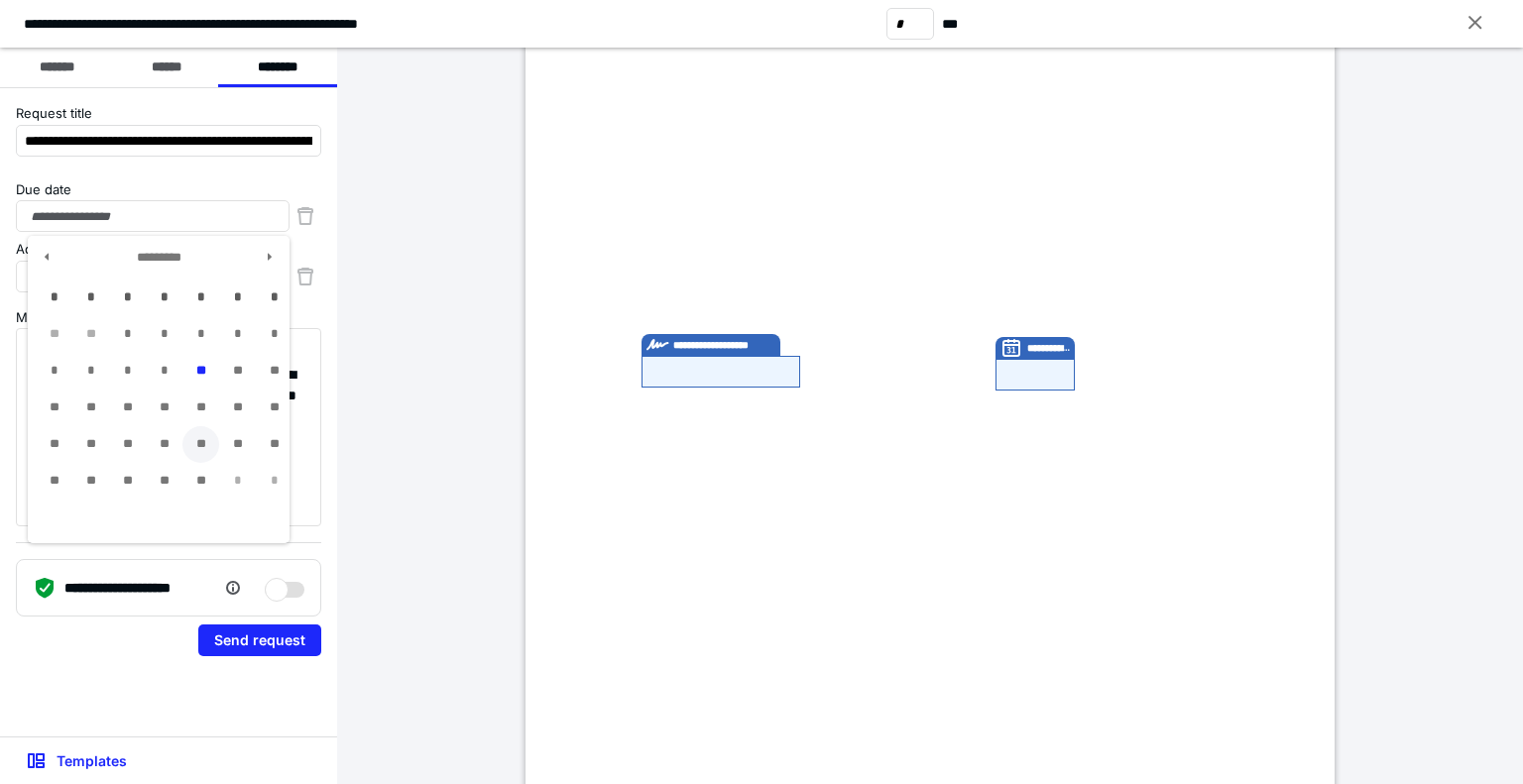type on "**********" 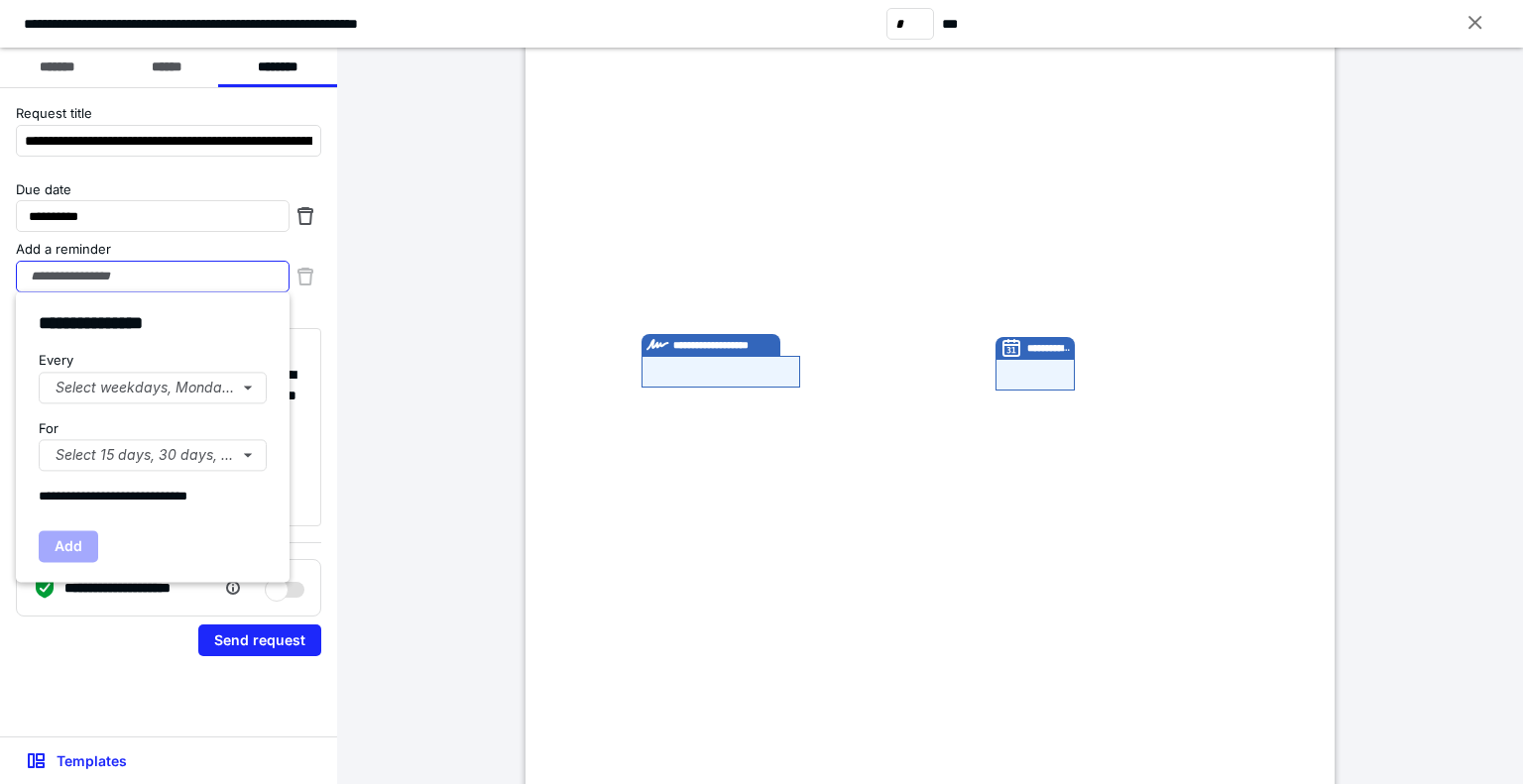 click on "Add a reminder" at bounding box center (153, 277) 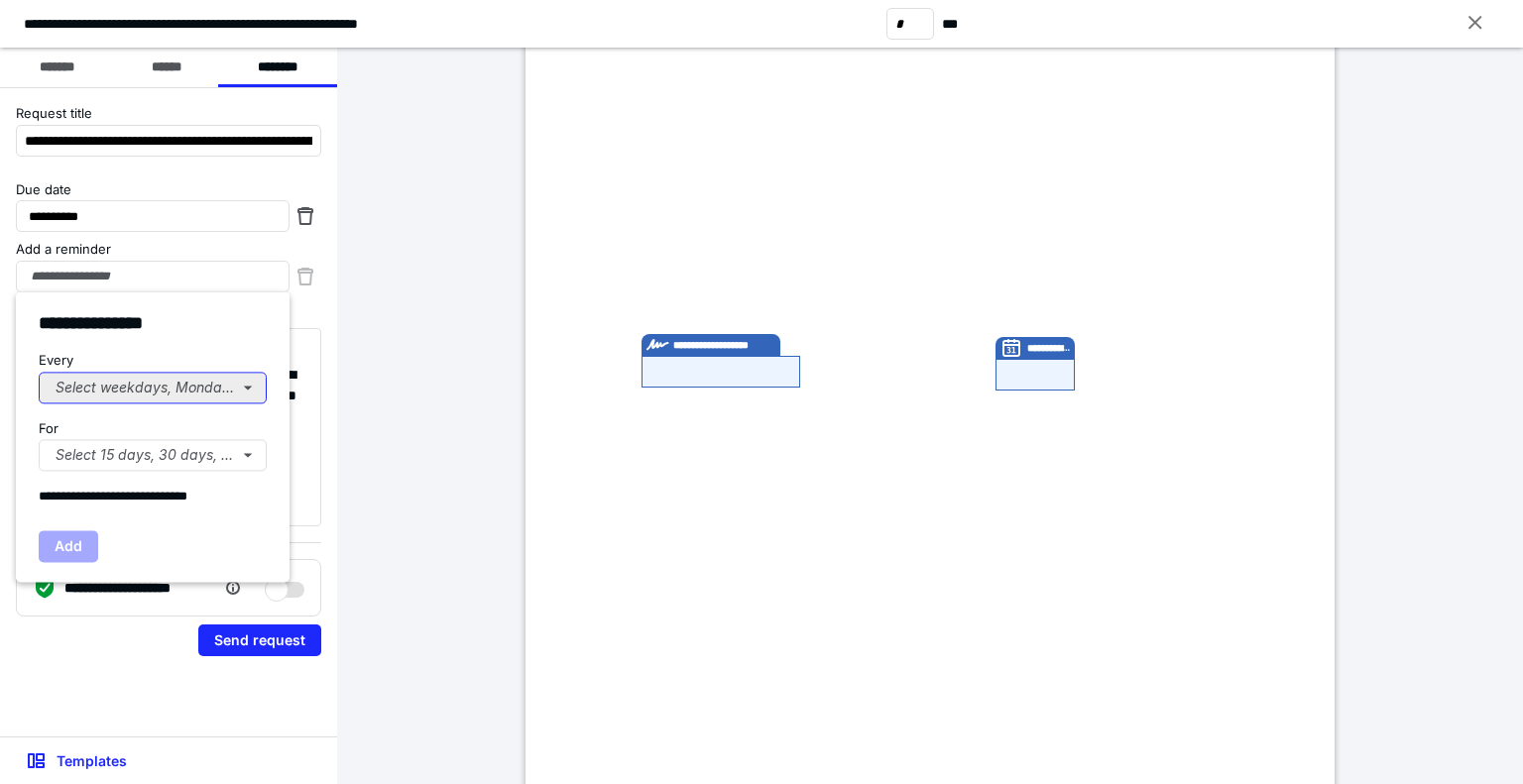 click on "Select weekdays, Mondays, or Tues..." at bounding box center (153, 388) 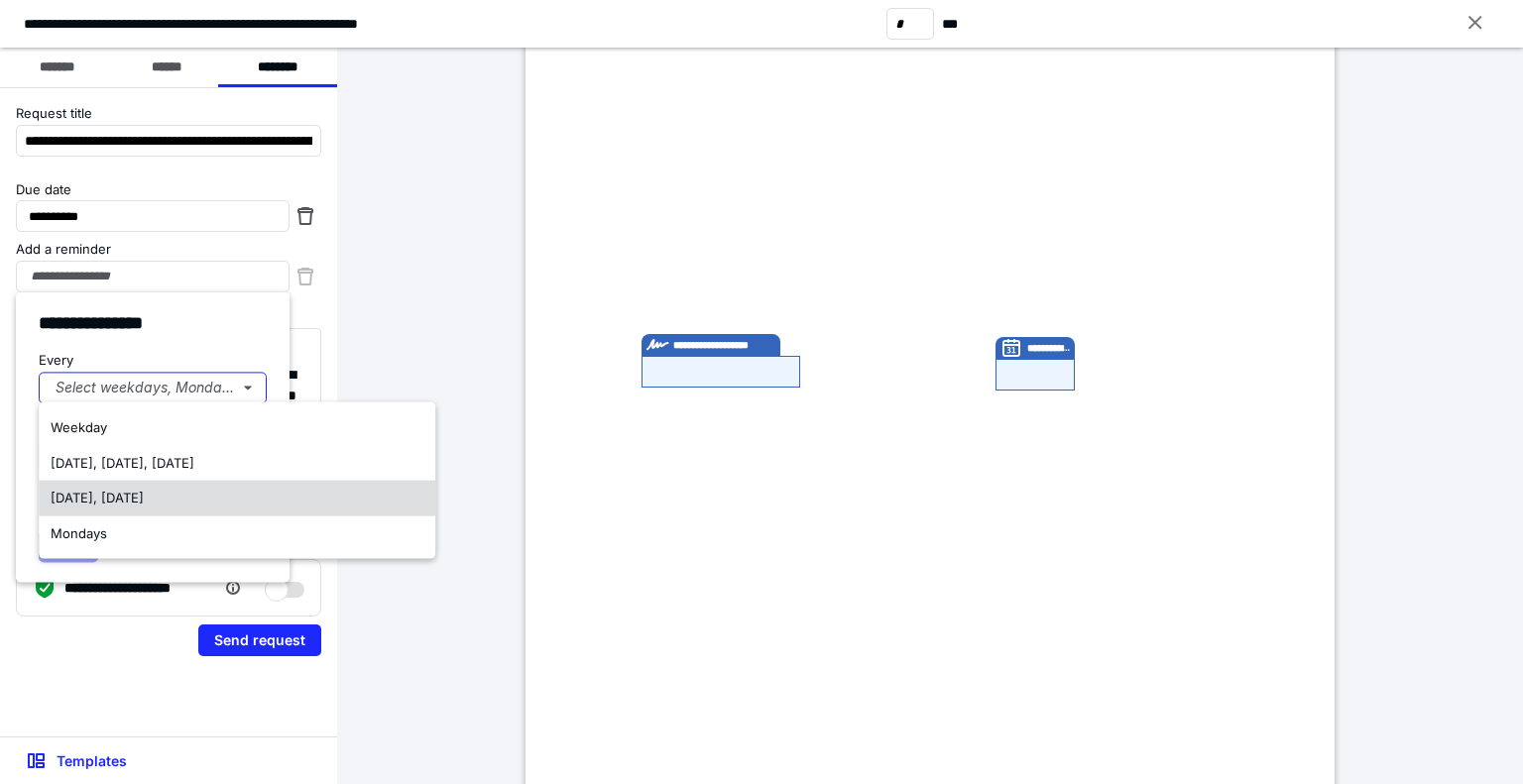 click on "[DATE], [DATE]" at bounding box center [97, 498] 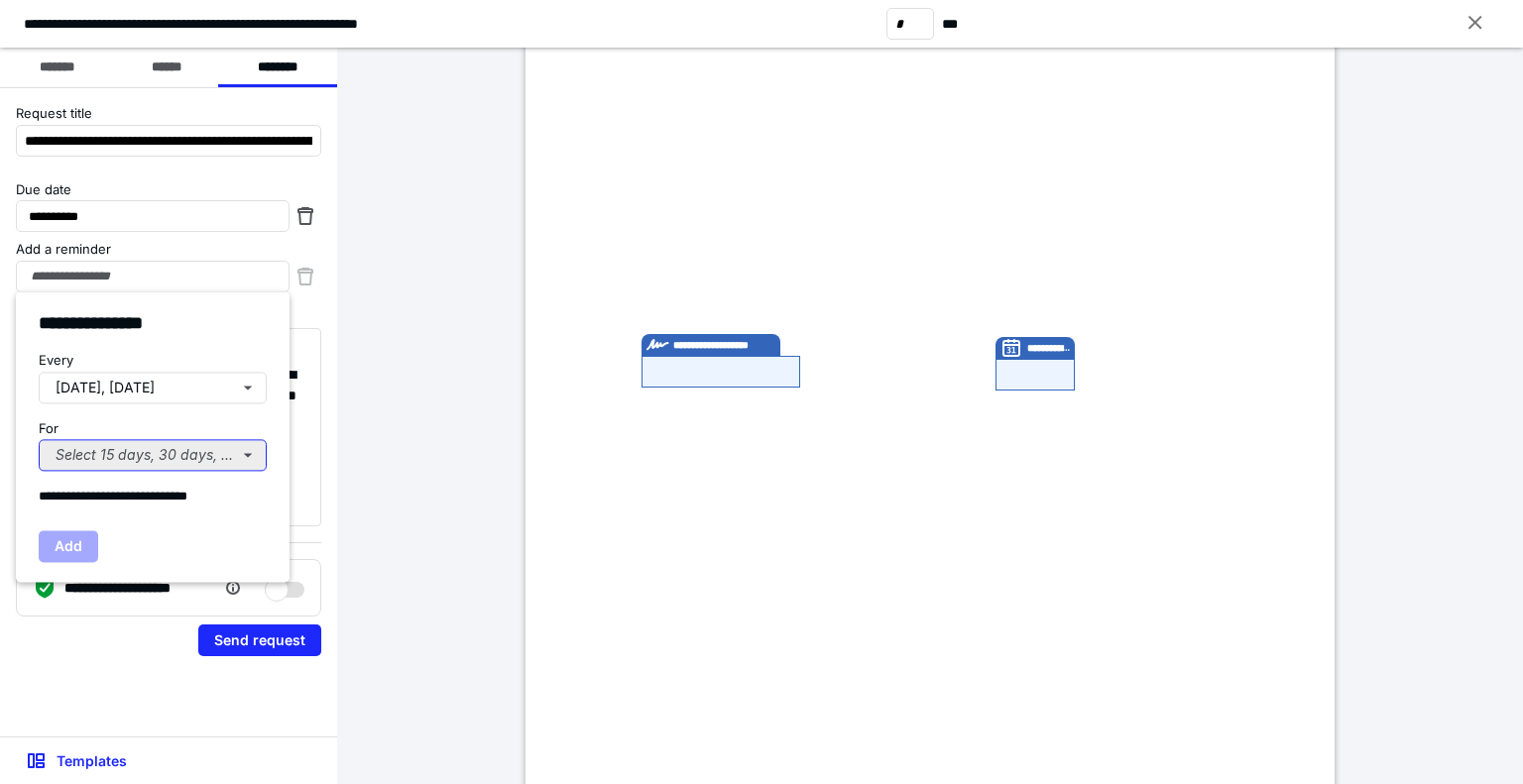 click on "Select 15 days, 30 days, or 45 days..." at bounding box center [153, 455] 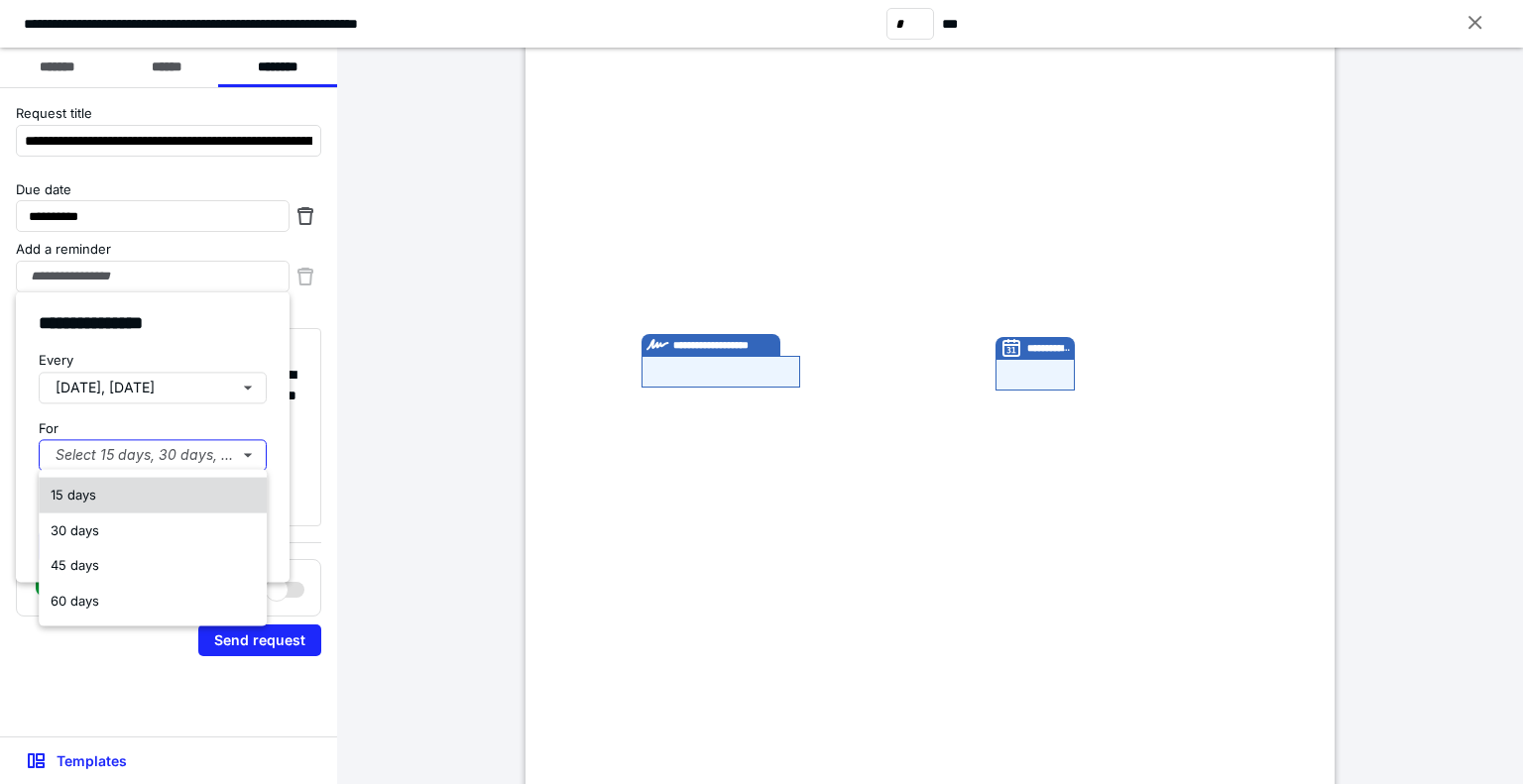 click on "15 days" at bounding box center [153, 496] 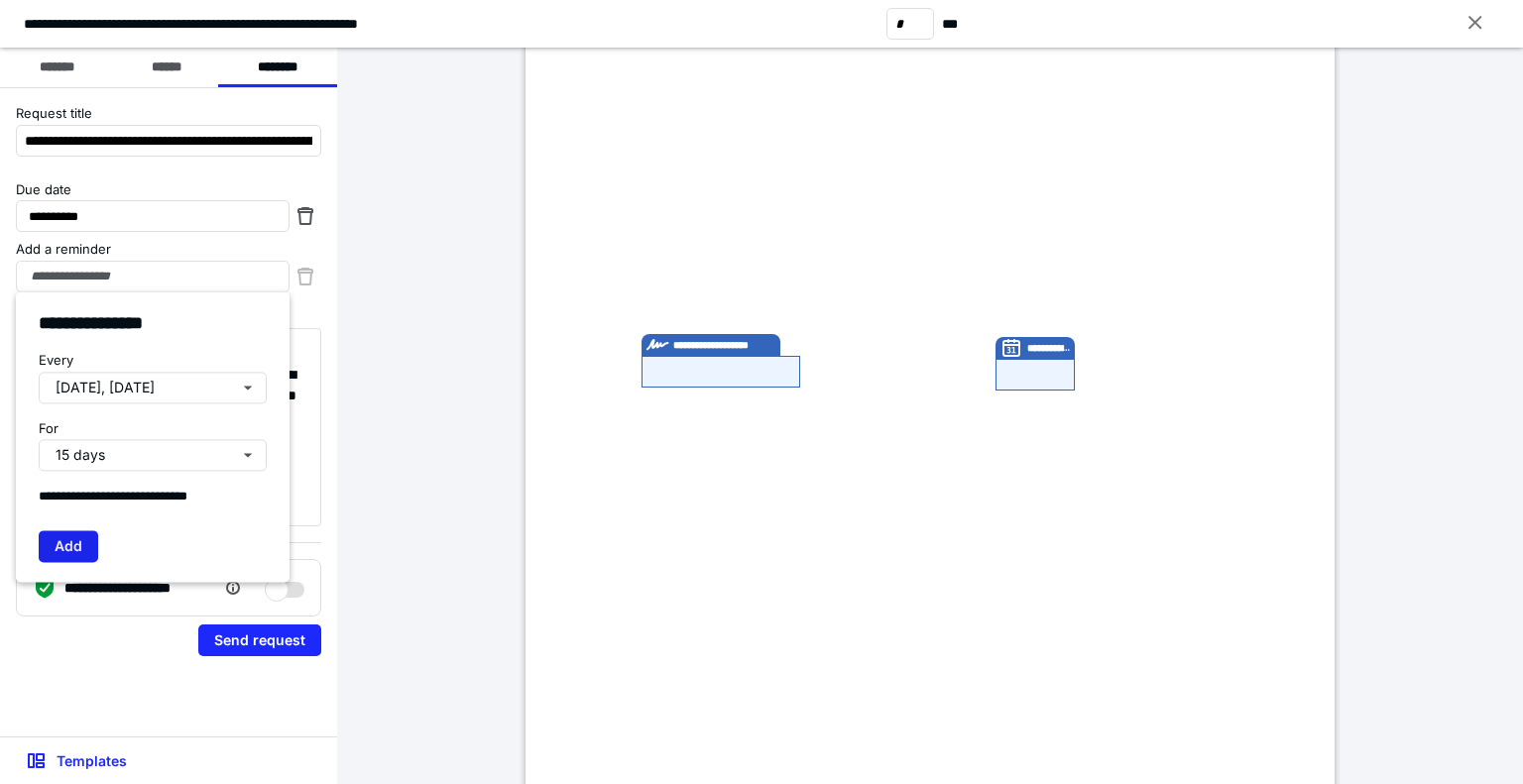 click on "Add" at bounding box center (68, 546) 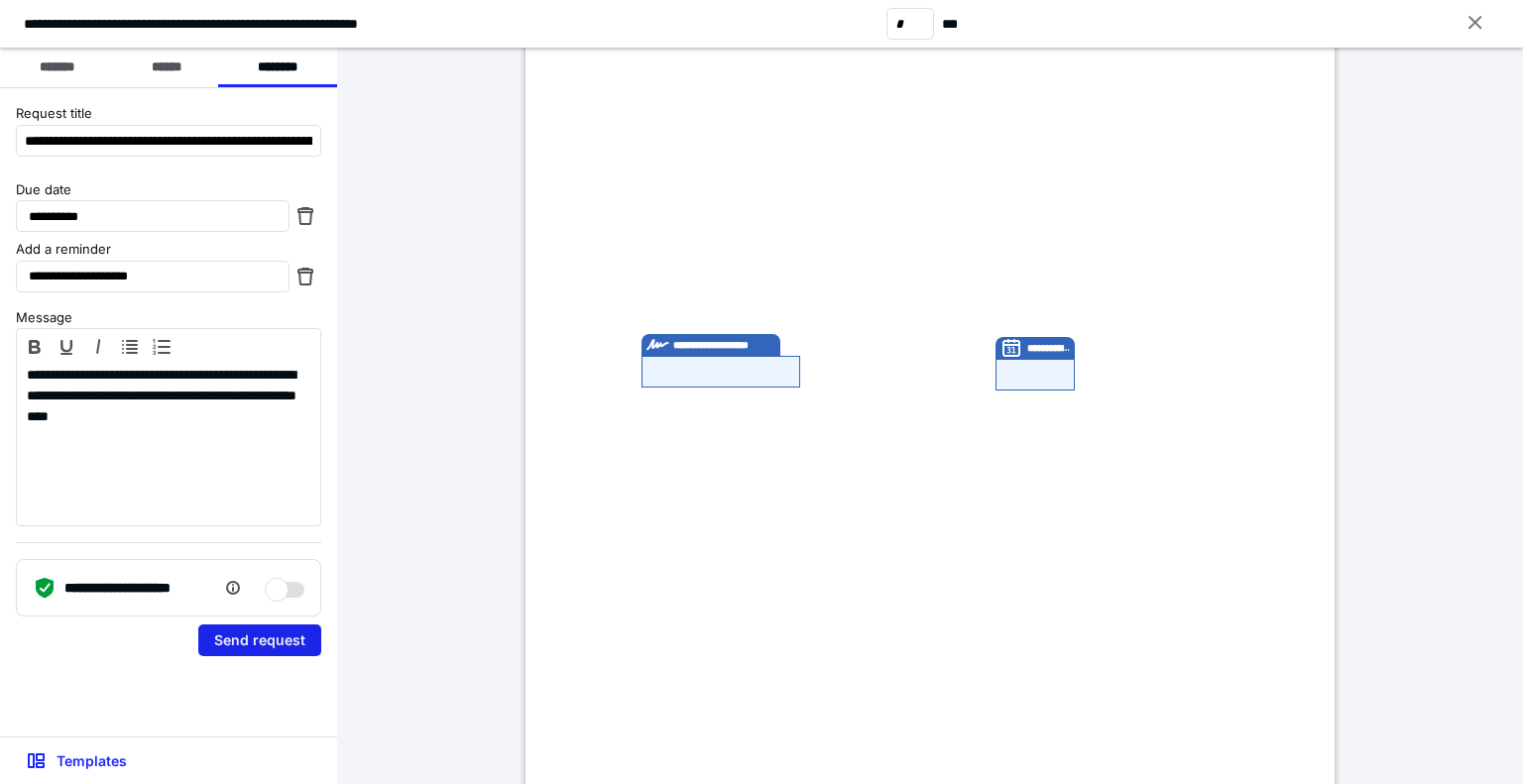 click on "Send request" at bounding box center [260, 640] 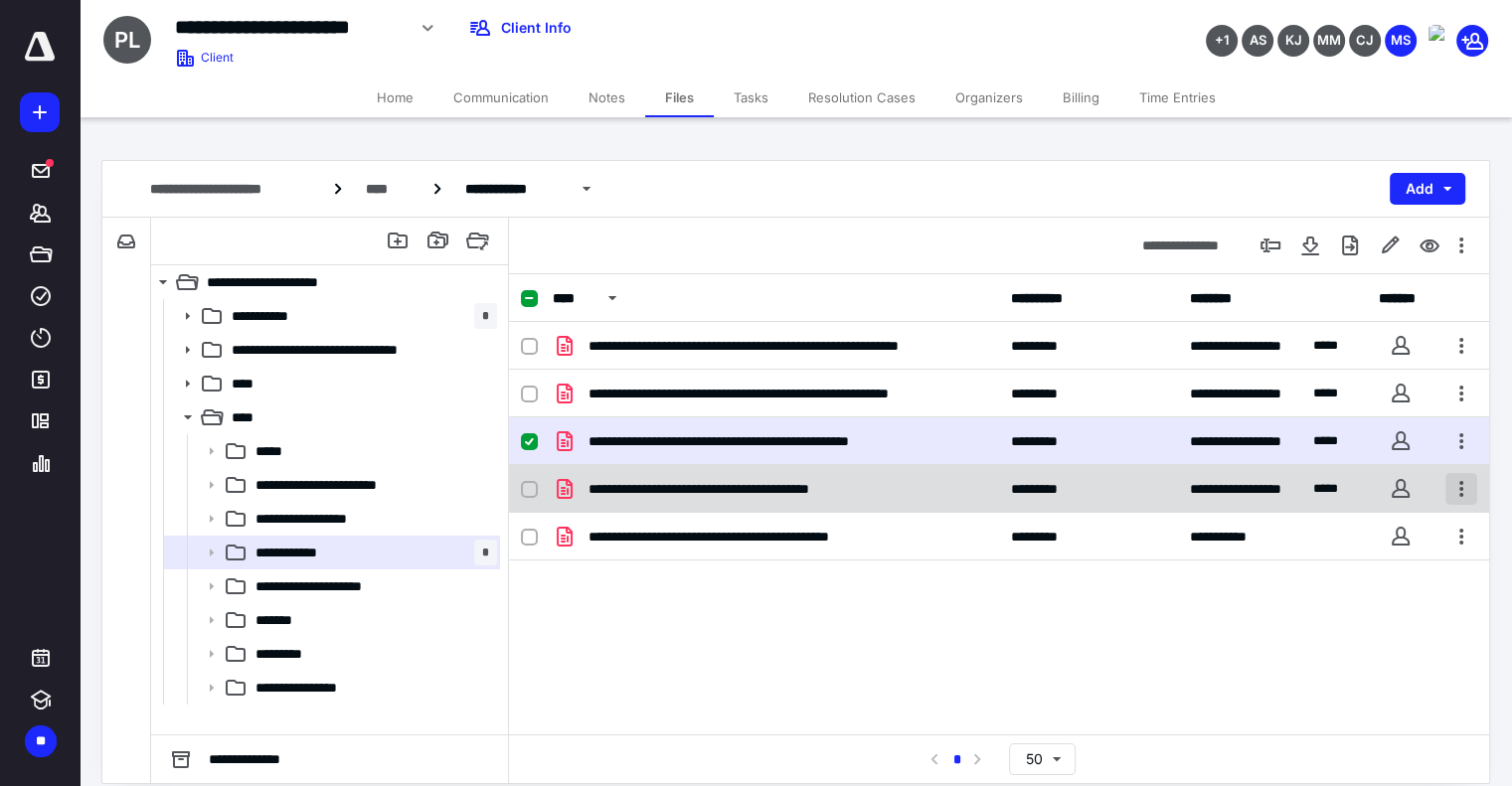 click at bounding box center (1461, 489) 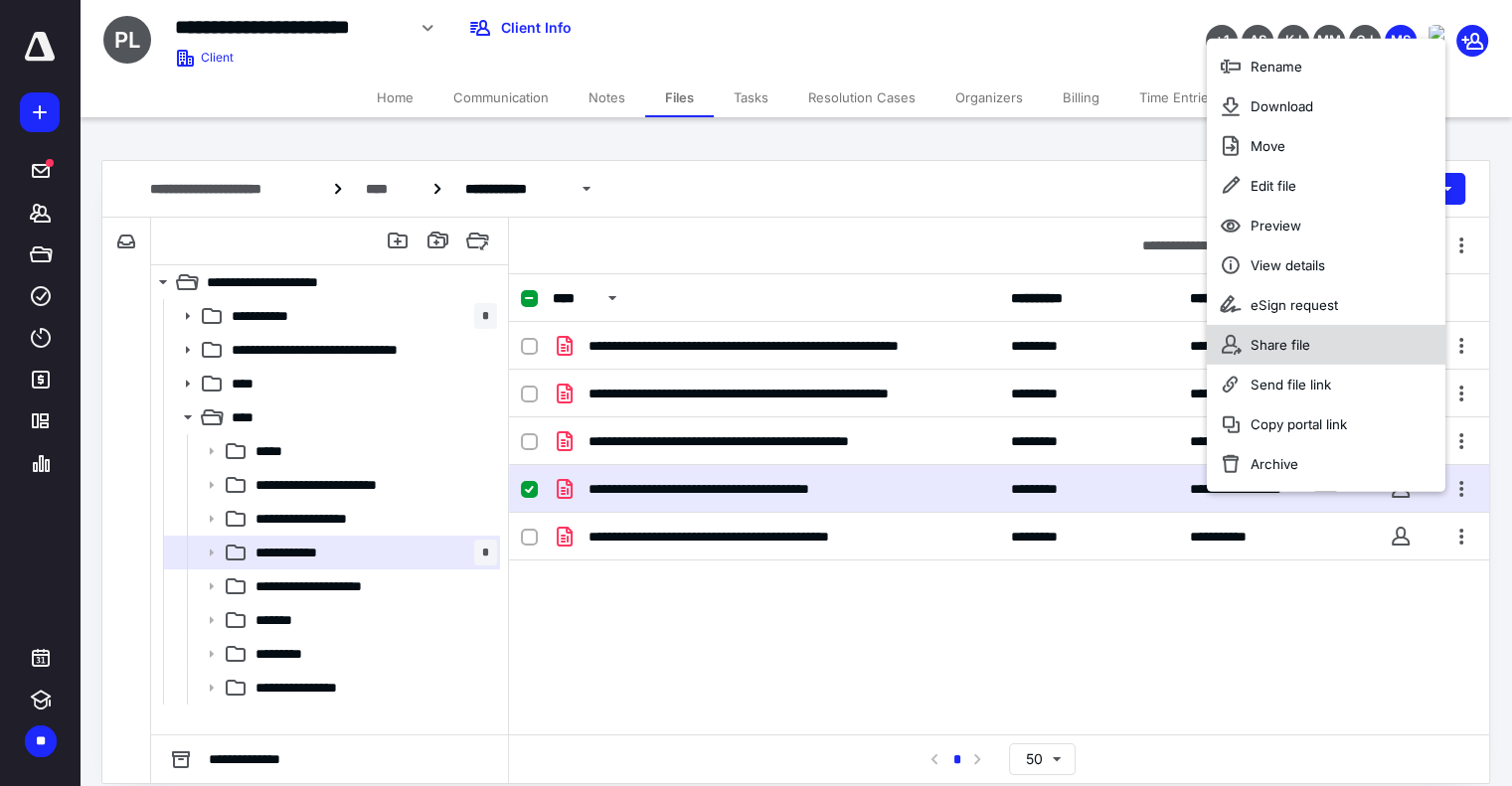 click on "Share file" at bounding box center (1280, 344) 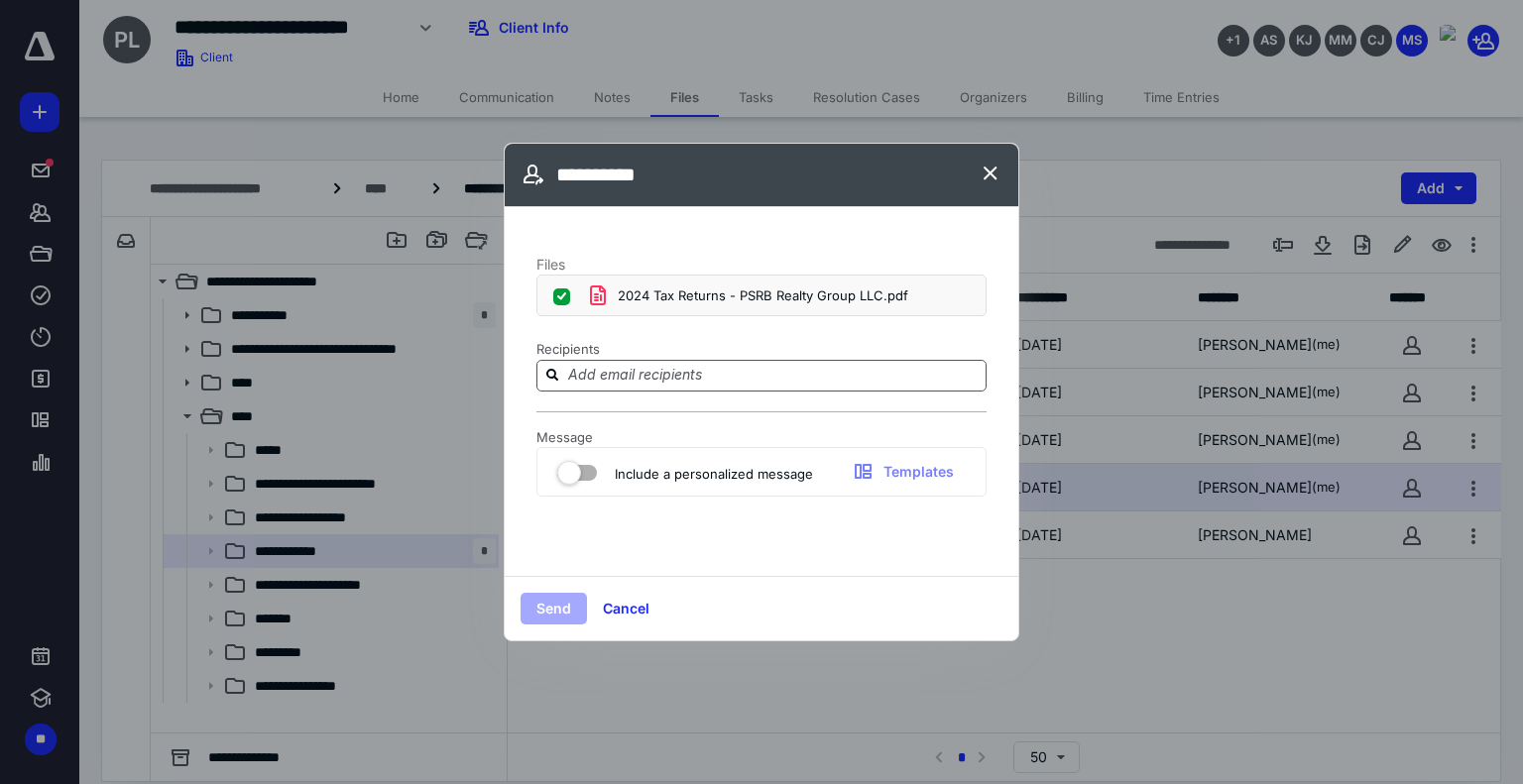 click at bounding box center [773, 375] 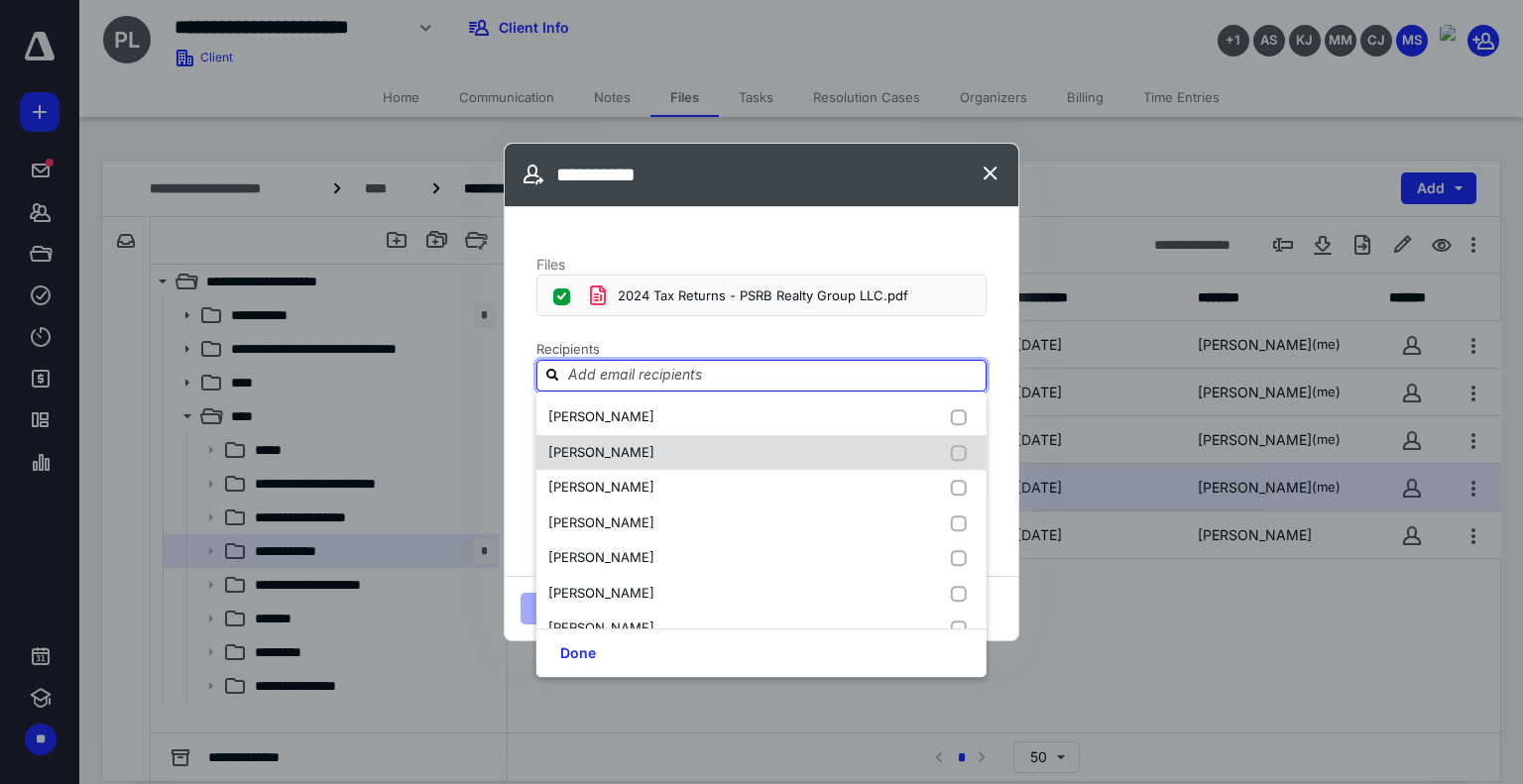 scroll, scrollTop: 26, scrollLeft: 0, axis: vertical 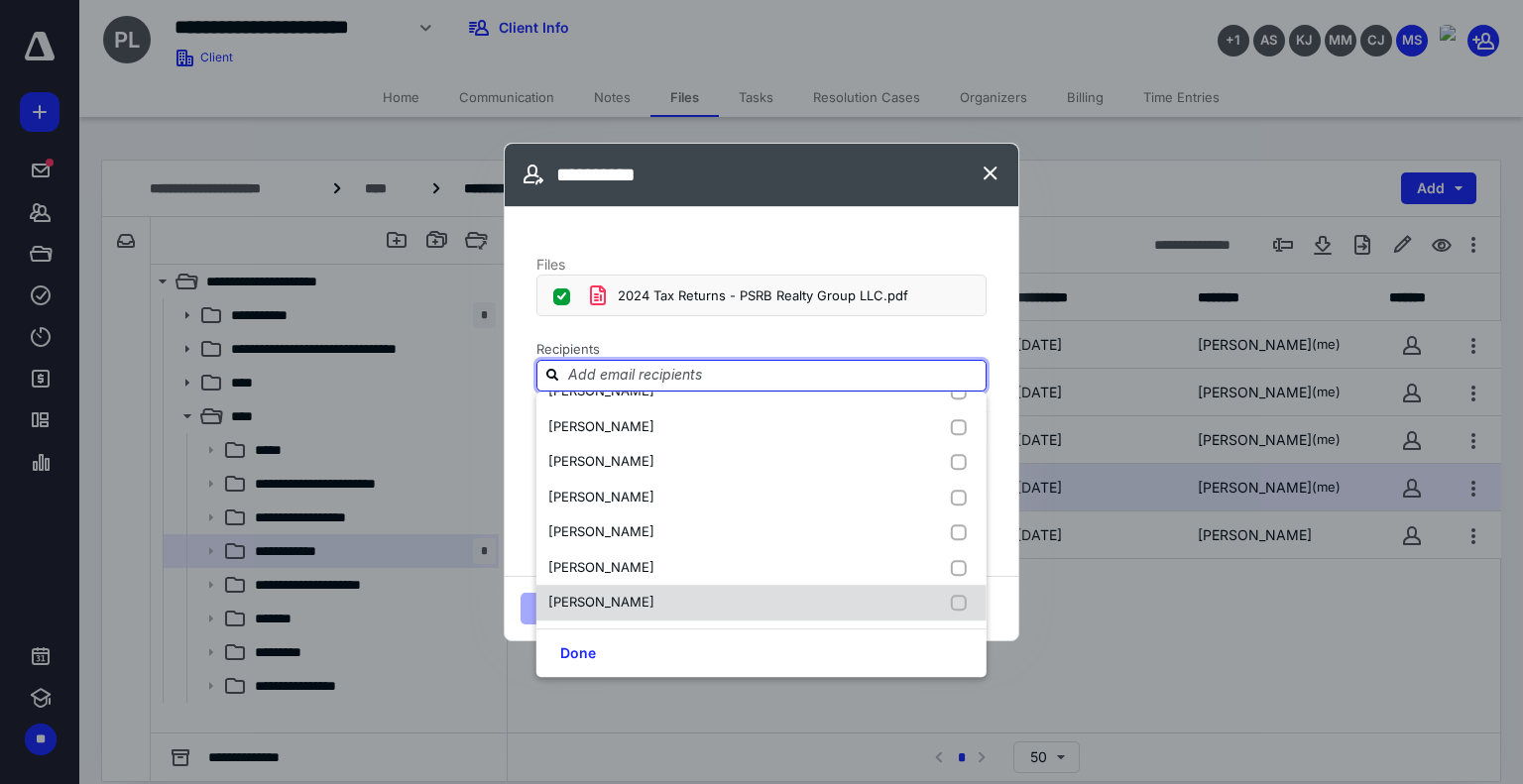 click on "[PERSON_NAME]" at bounding box center [601, 602] 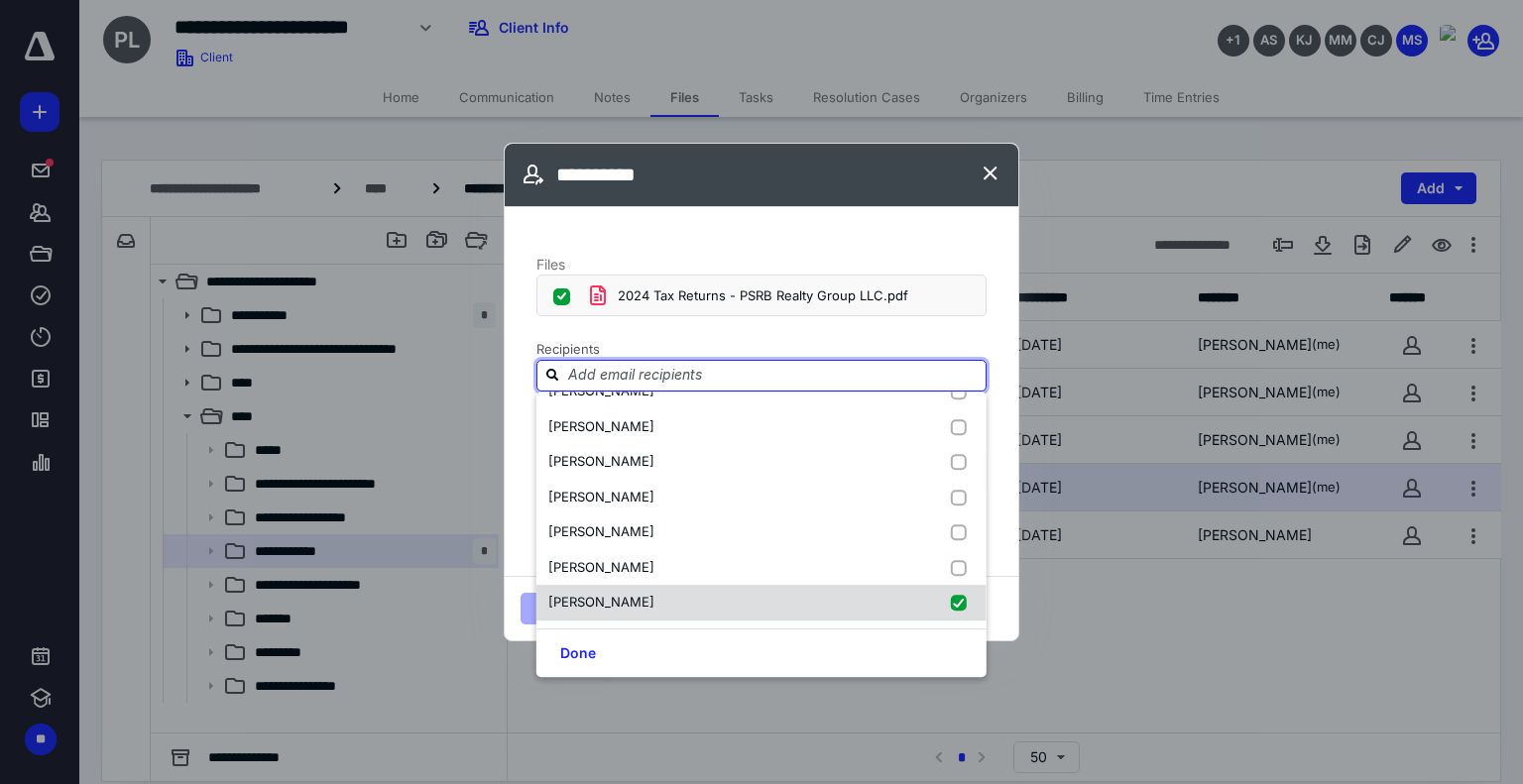checkbox on "true" 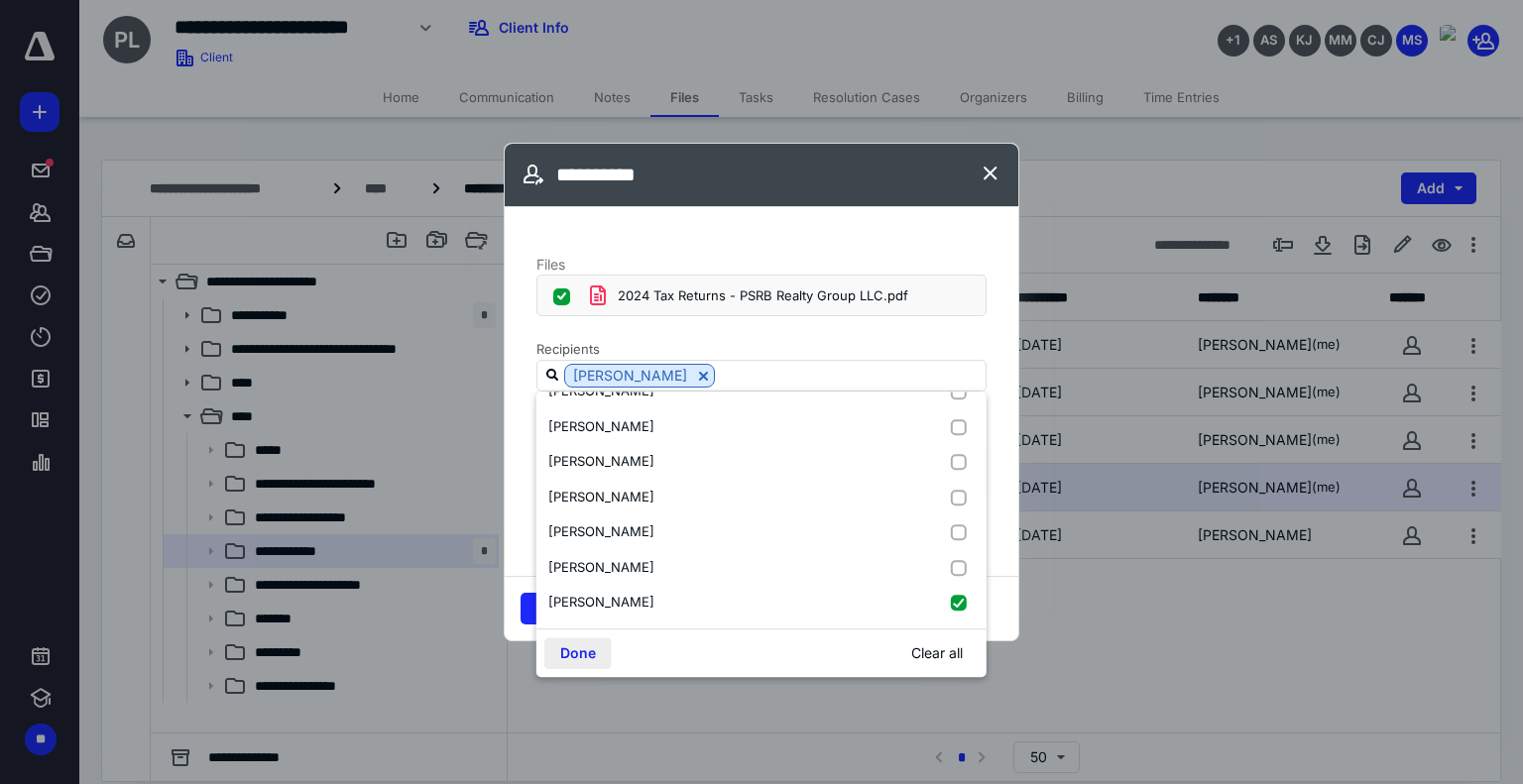 click on "Done" at bounding box center (578, 653) 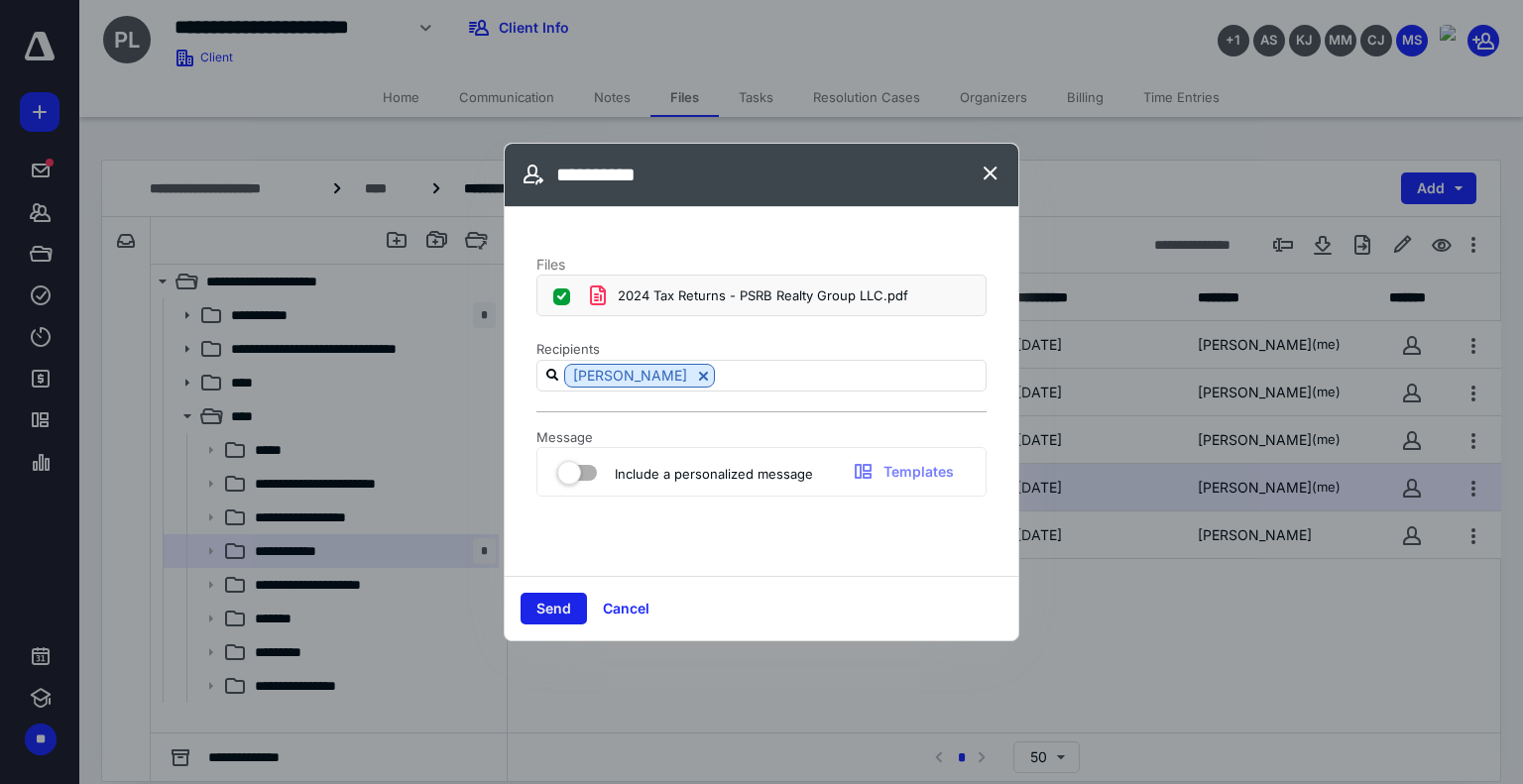click on "Send" at bounding box center [553, 609] 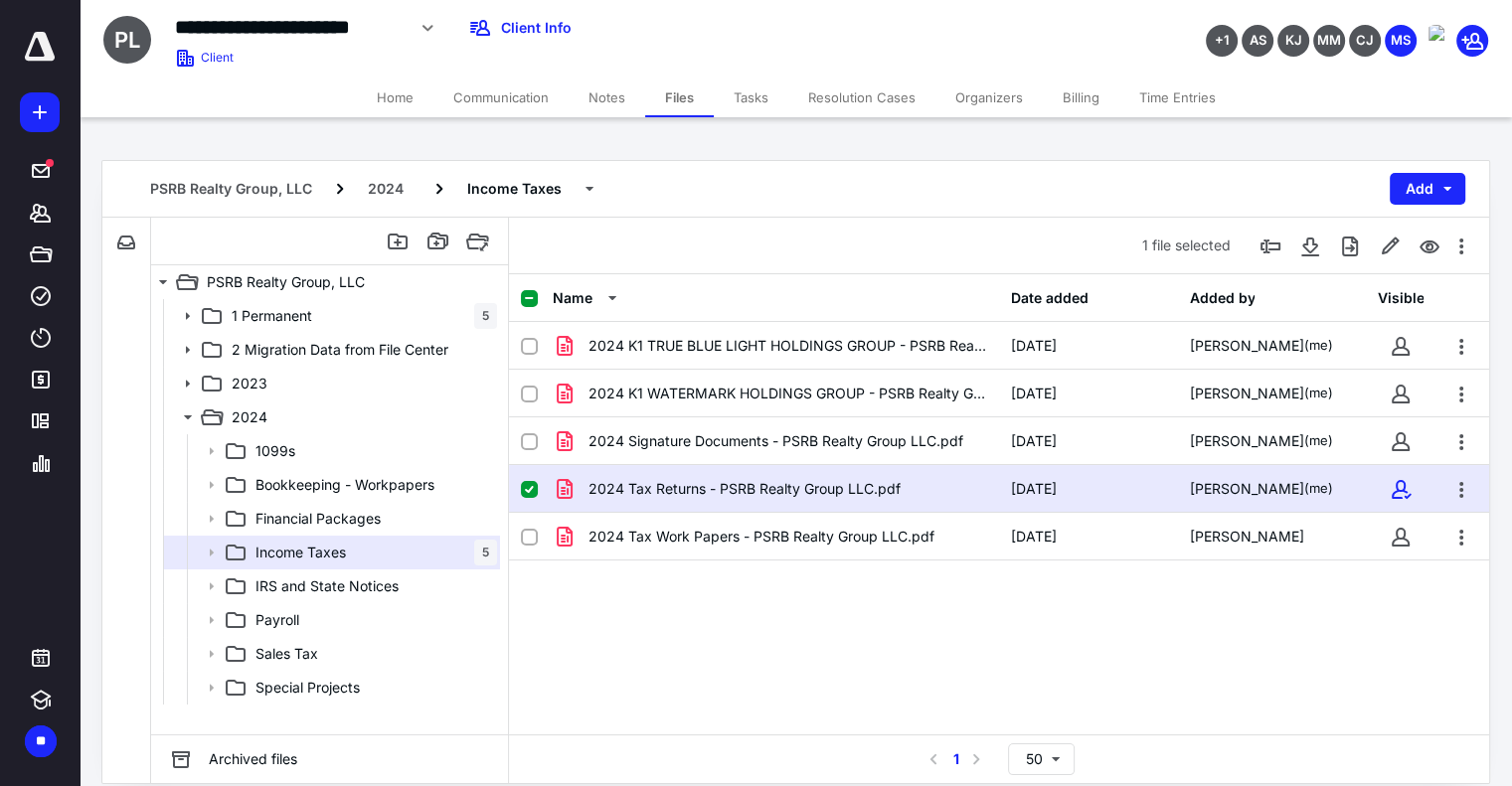 click on "Time Entries" at bounding box center (1177, 97) 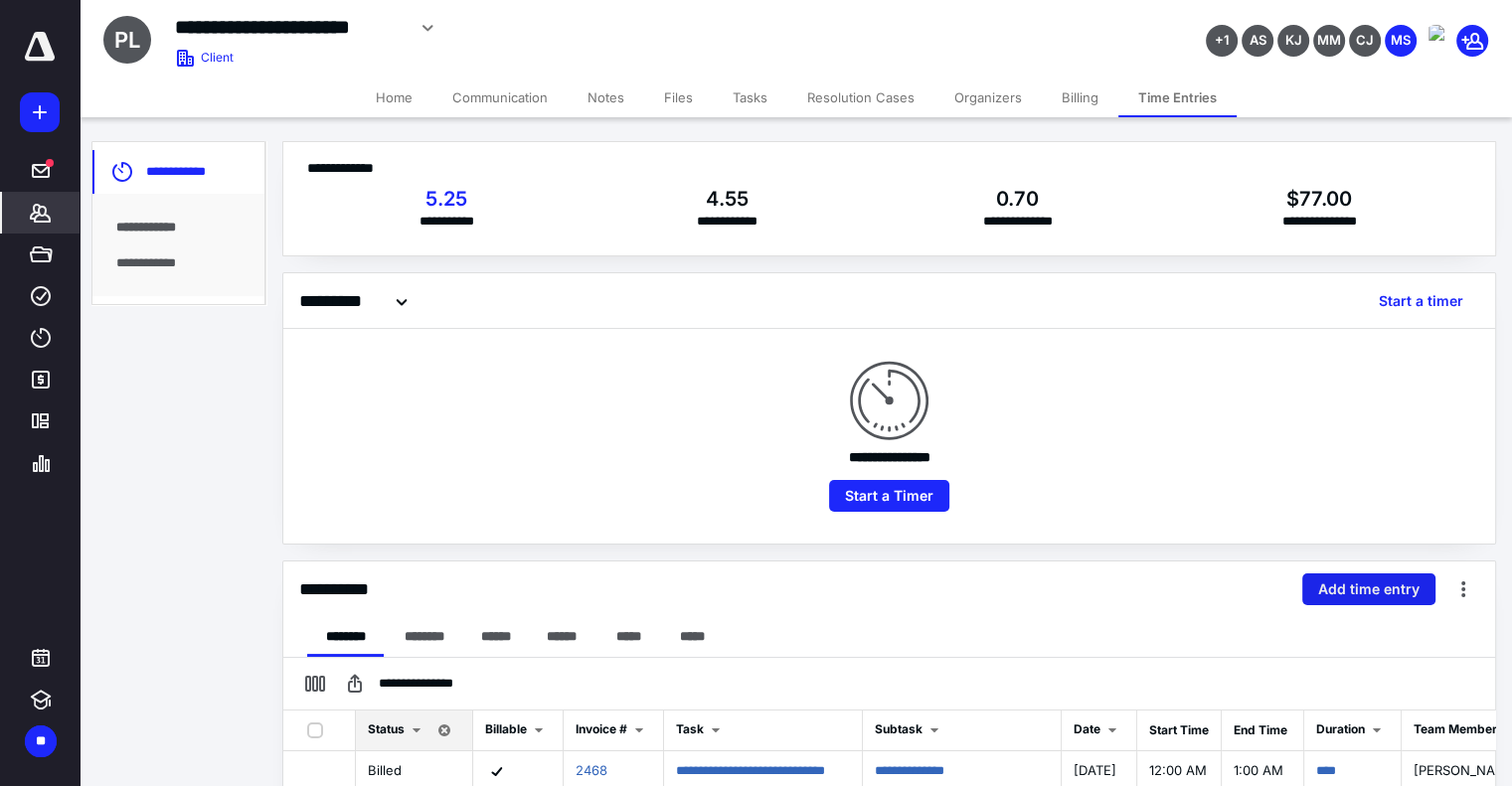 click on "Add time entry" at bounding box center (1369, 589) 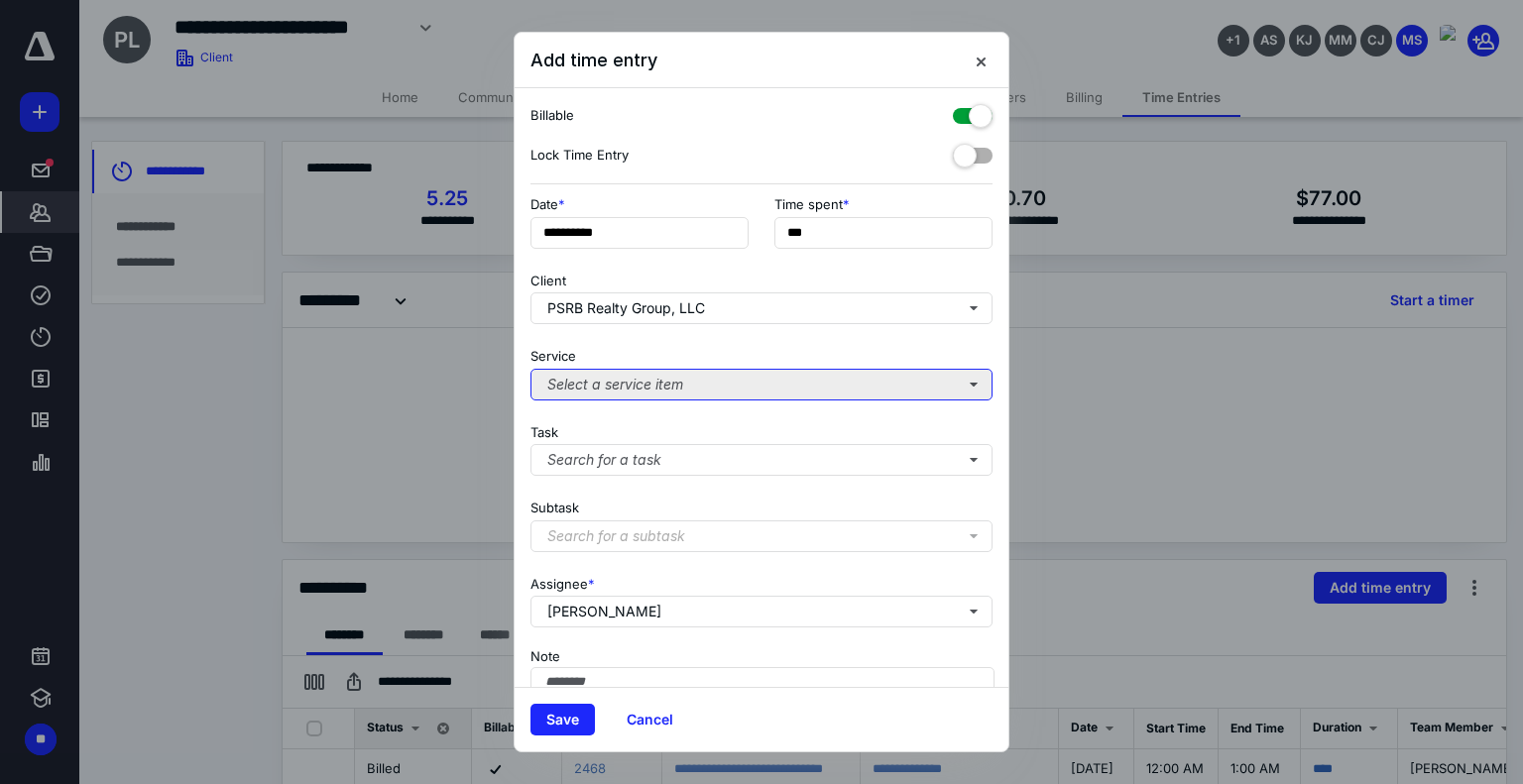 click on "Select a service item" at bounding box center (762, 385) 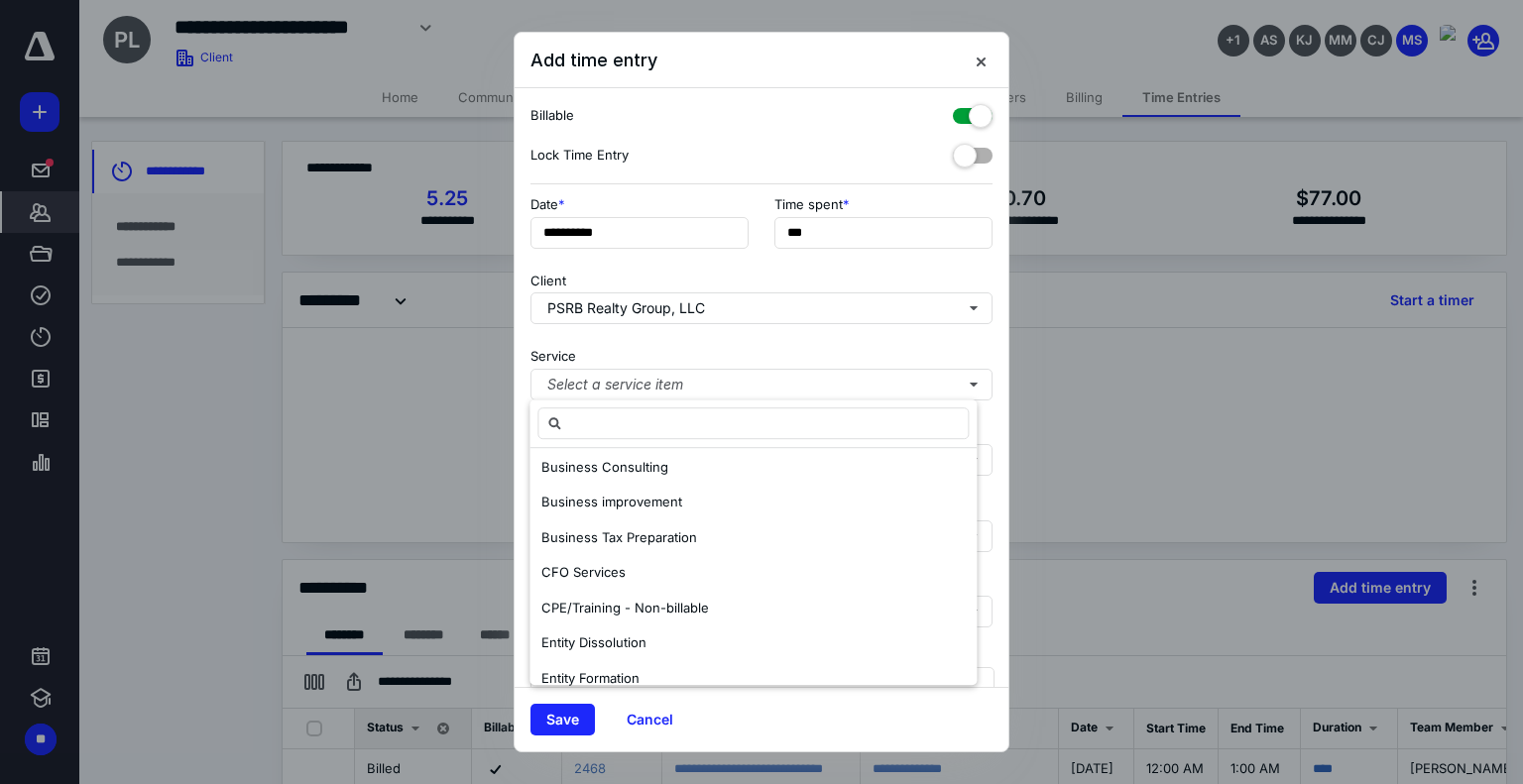 scroll, scrollTop: 252, scrollLeft: 0, axis: vertical 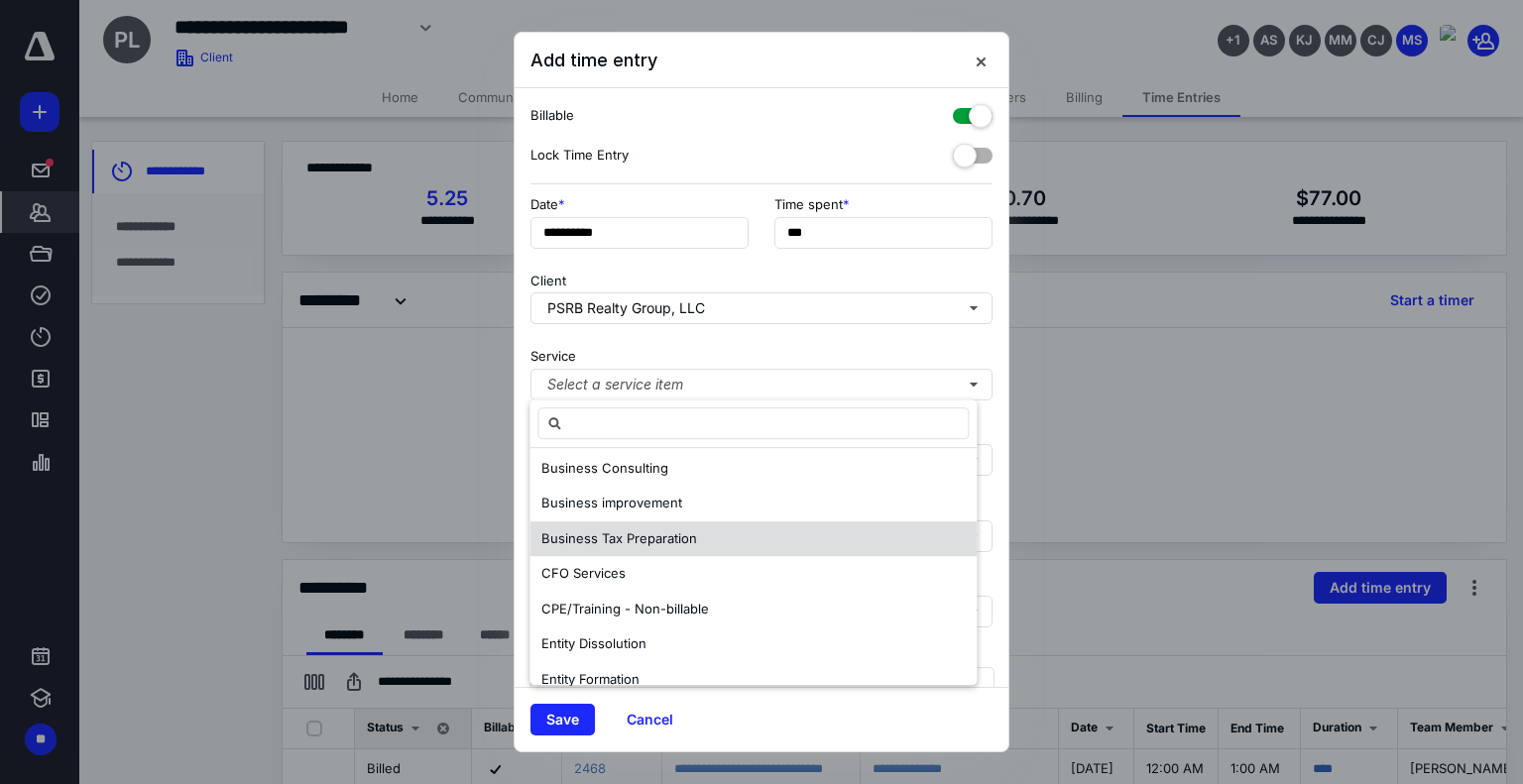 click on "Business Tax Preparation" at bounding box center [753, 539] 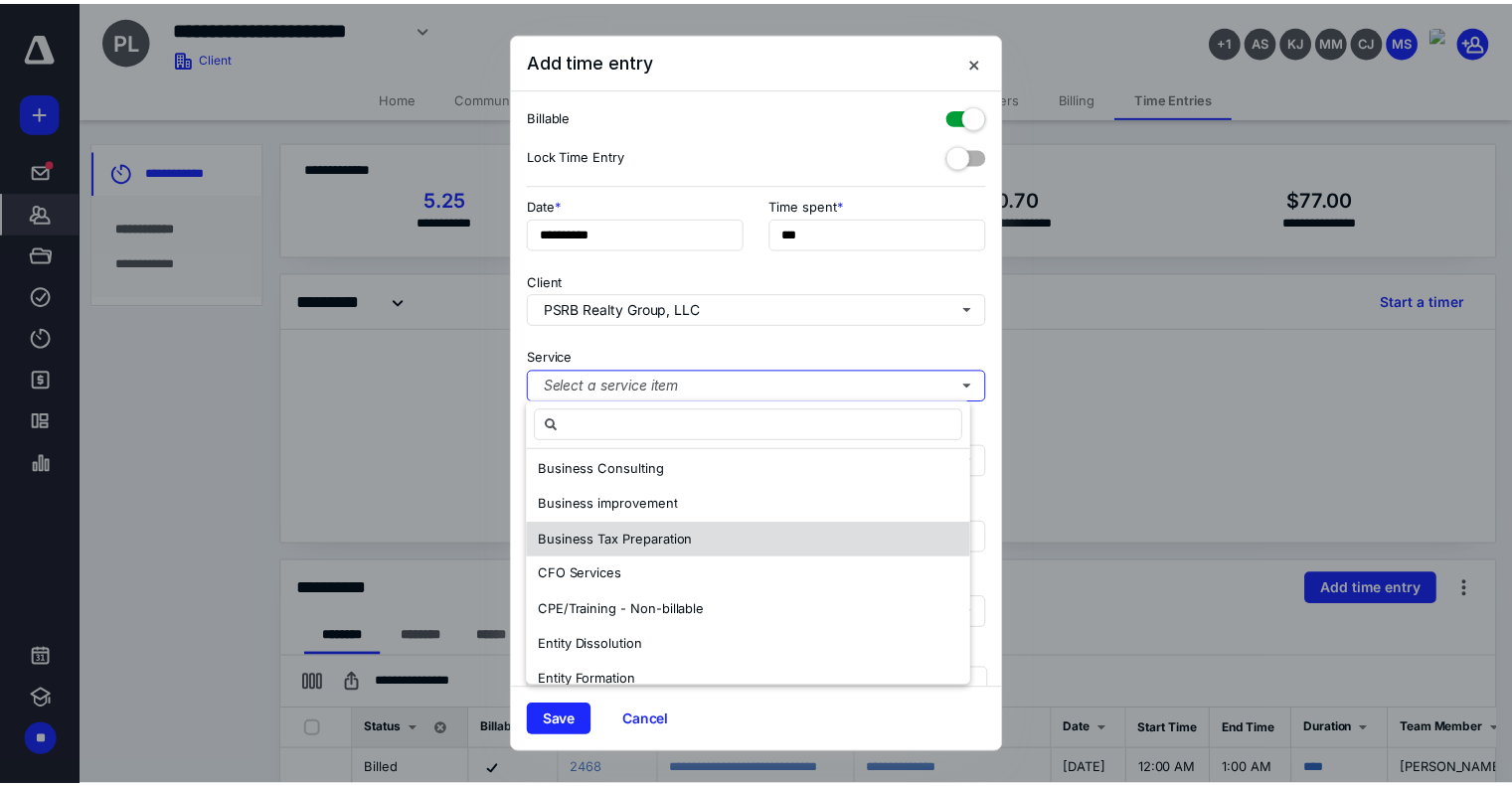 scroll, scrollTop: 0, scrollLeft: 0, axis: both 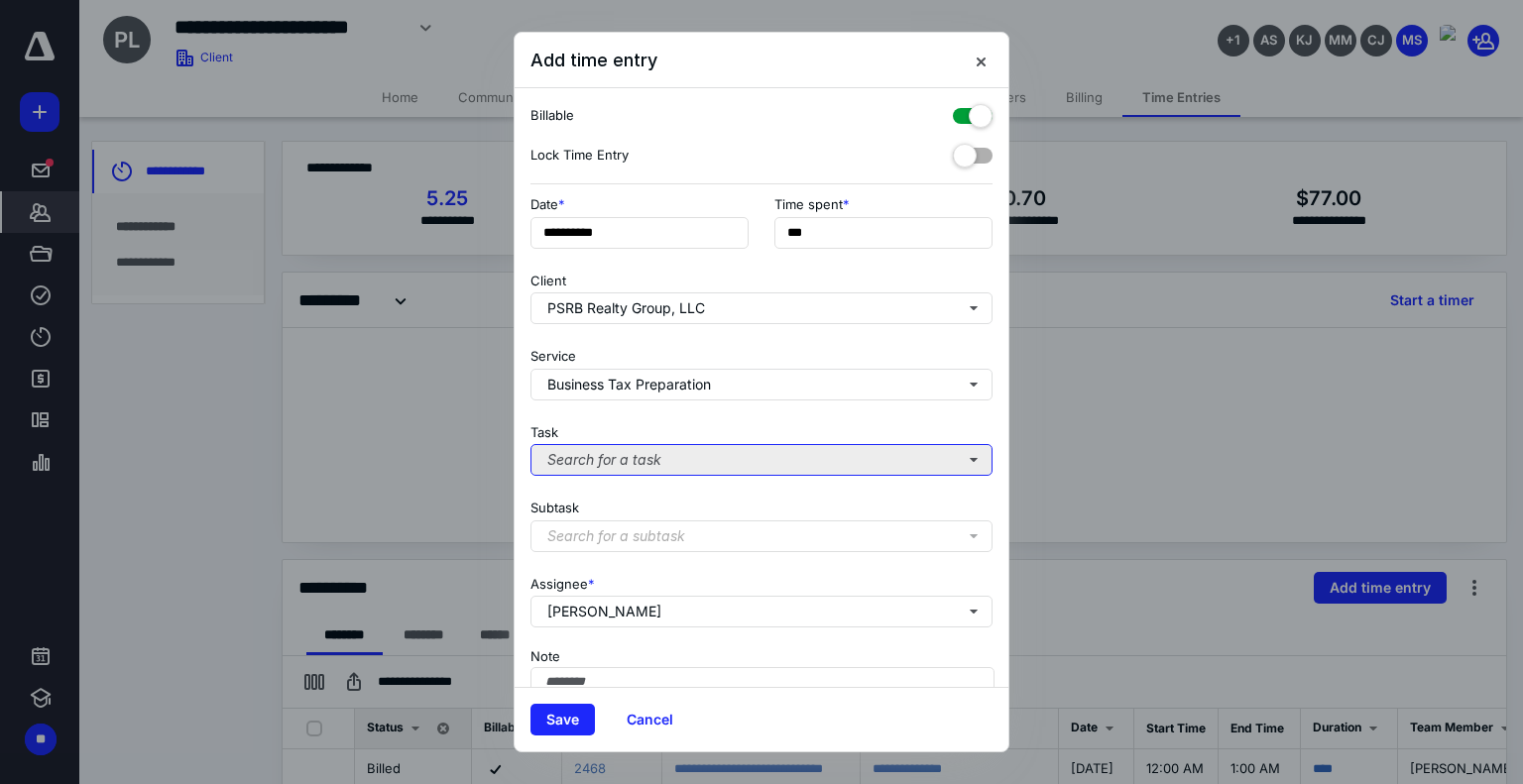 click on "Search for a task" at bounding box center [762, 460] 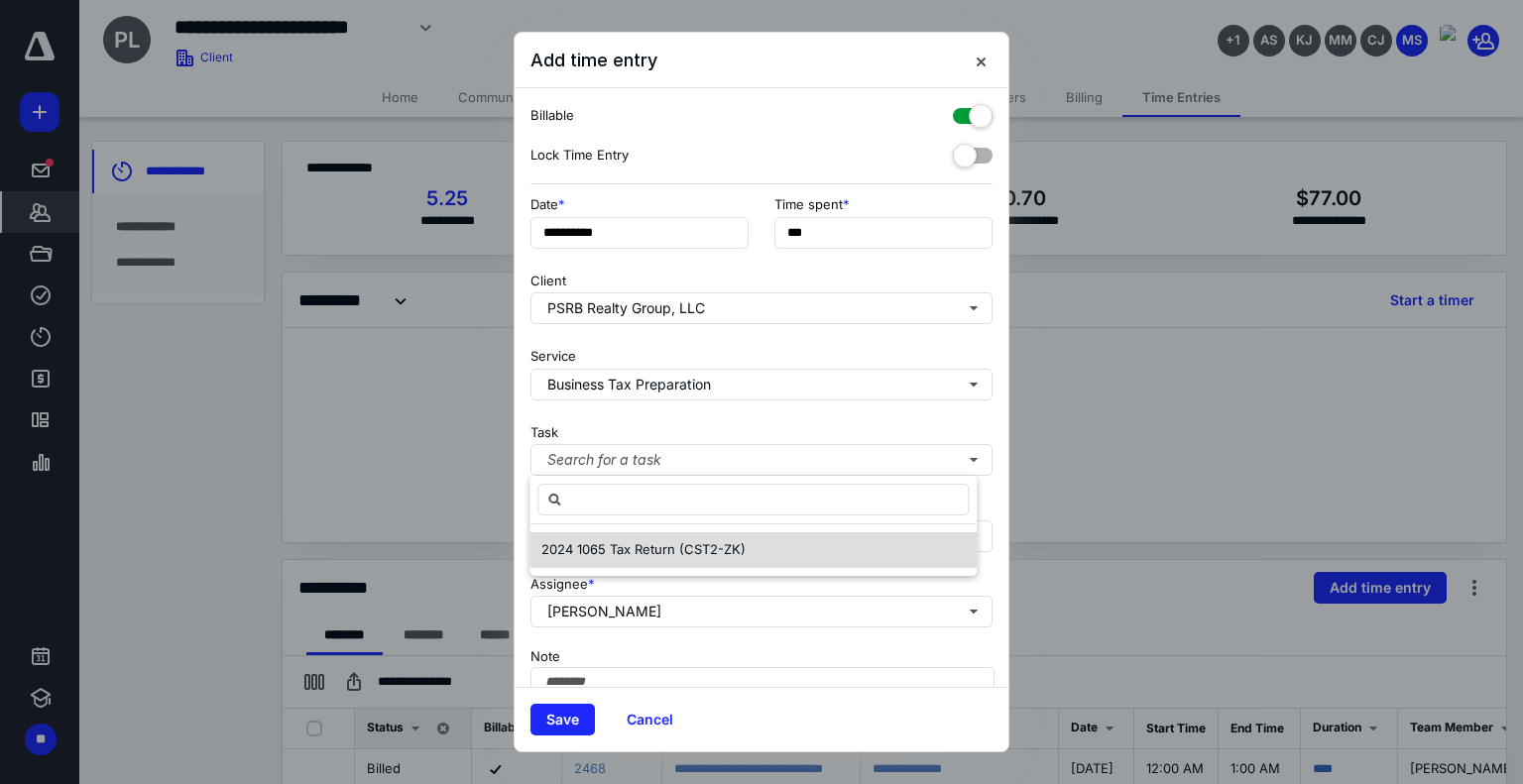 click on "2024 1065 Tax Return (CST2-ZK)" at bounding box center [644, 549] 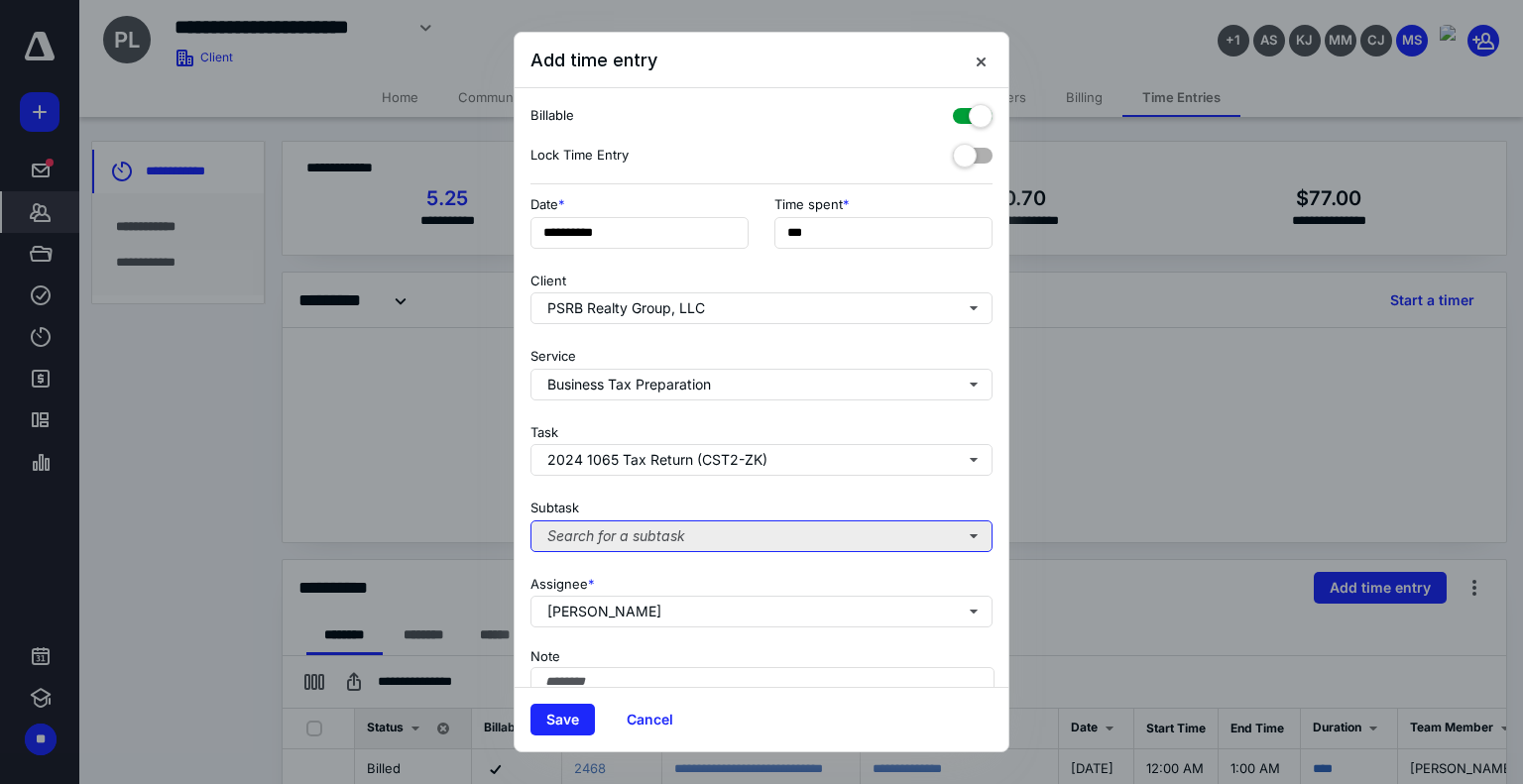 click on "Search for a subtask" at bounding box center [762, 536] 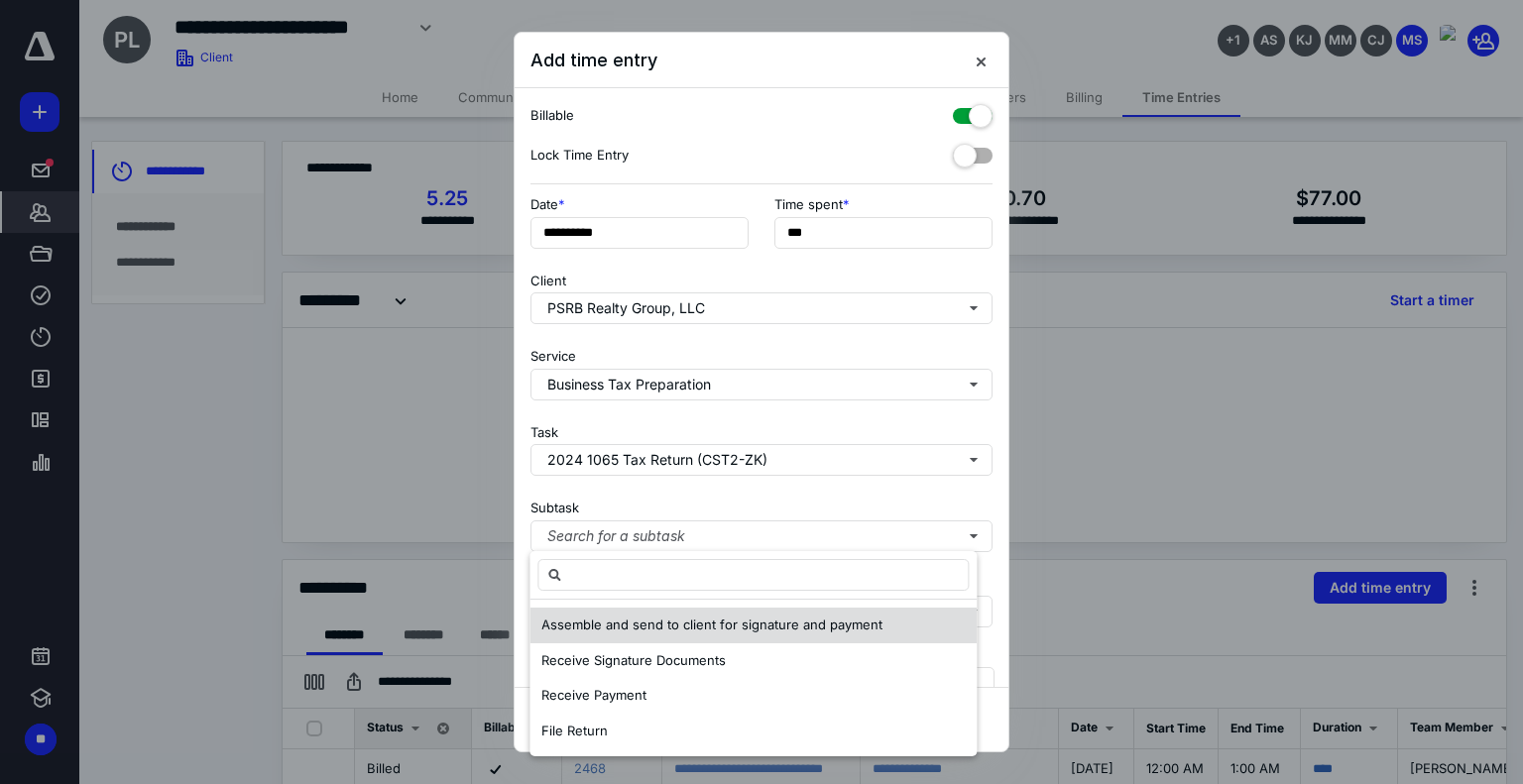 click on "Assemble and send to client for signature and payment" at bounding box center (712, 624) 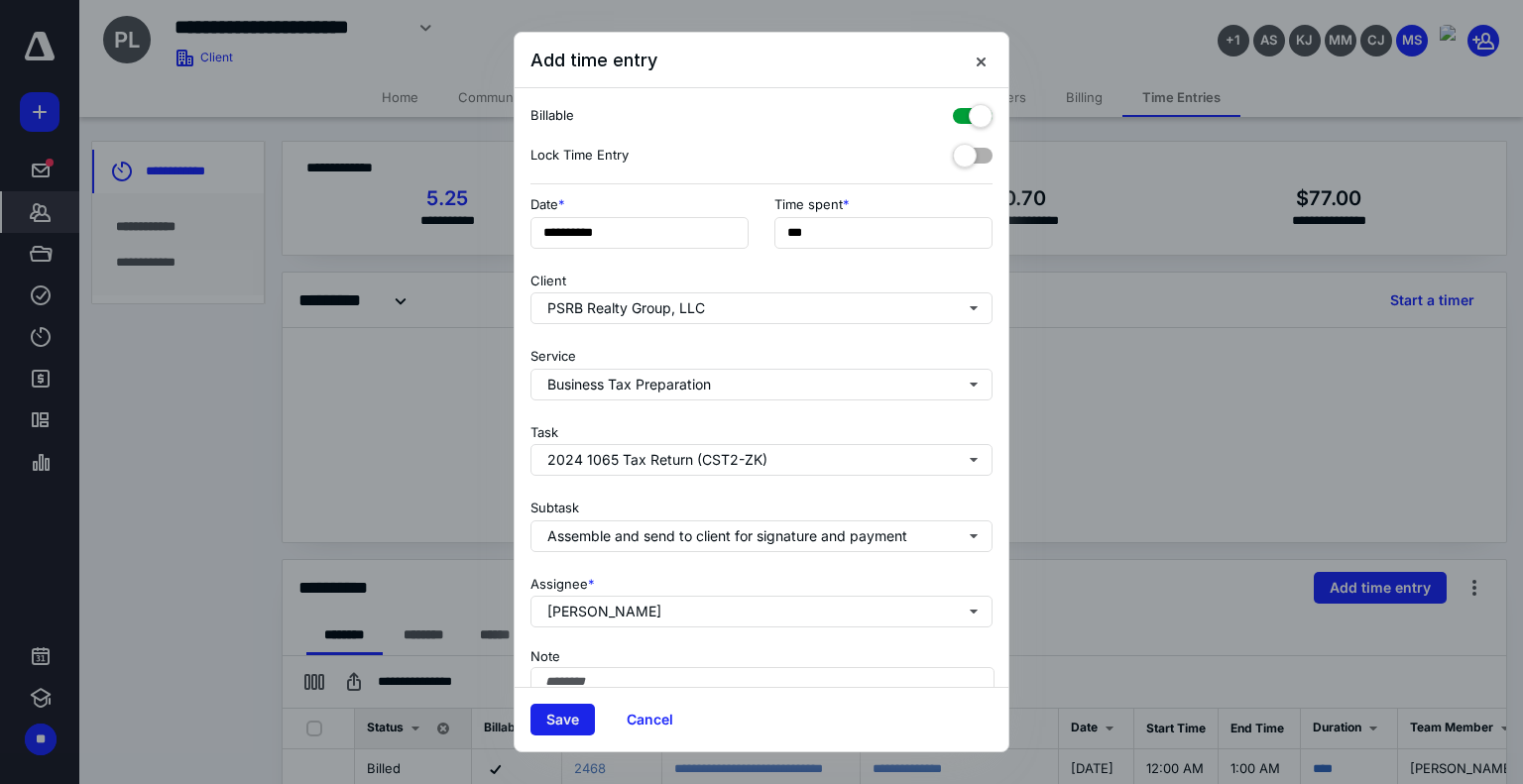 click on "Save" at bounding box center [562, 720] 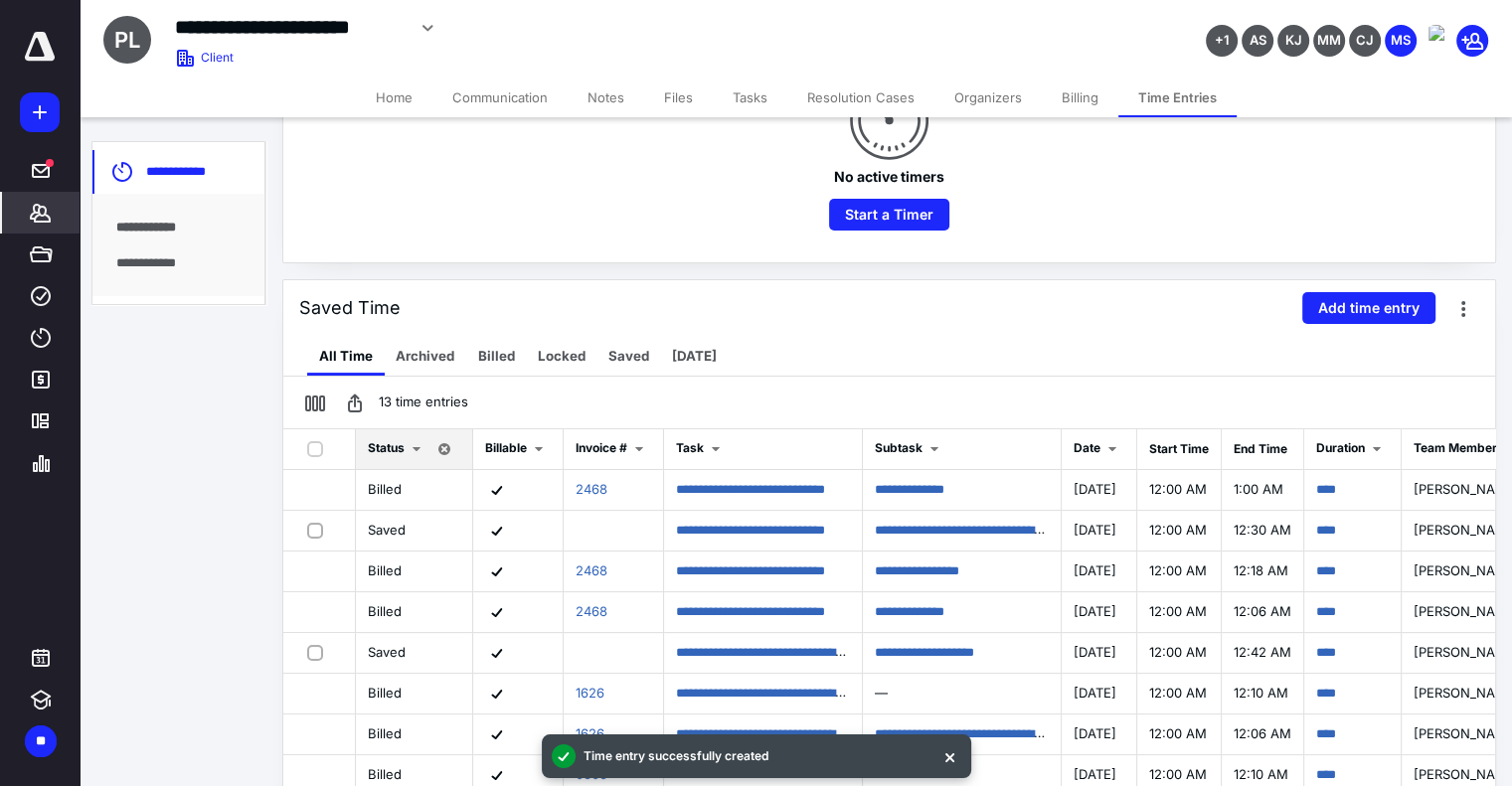 scroll, scrollTop: 281, scrollLeft: 0, axis: vertical 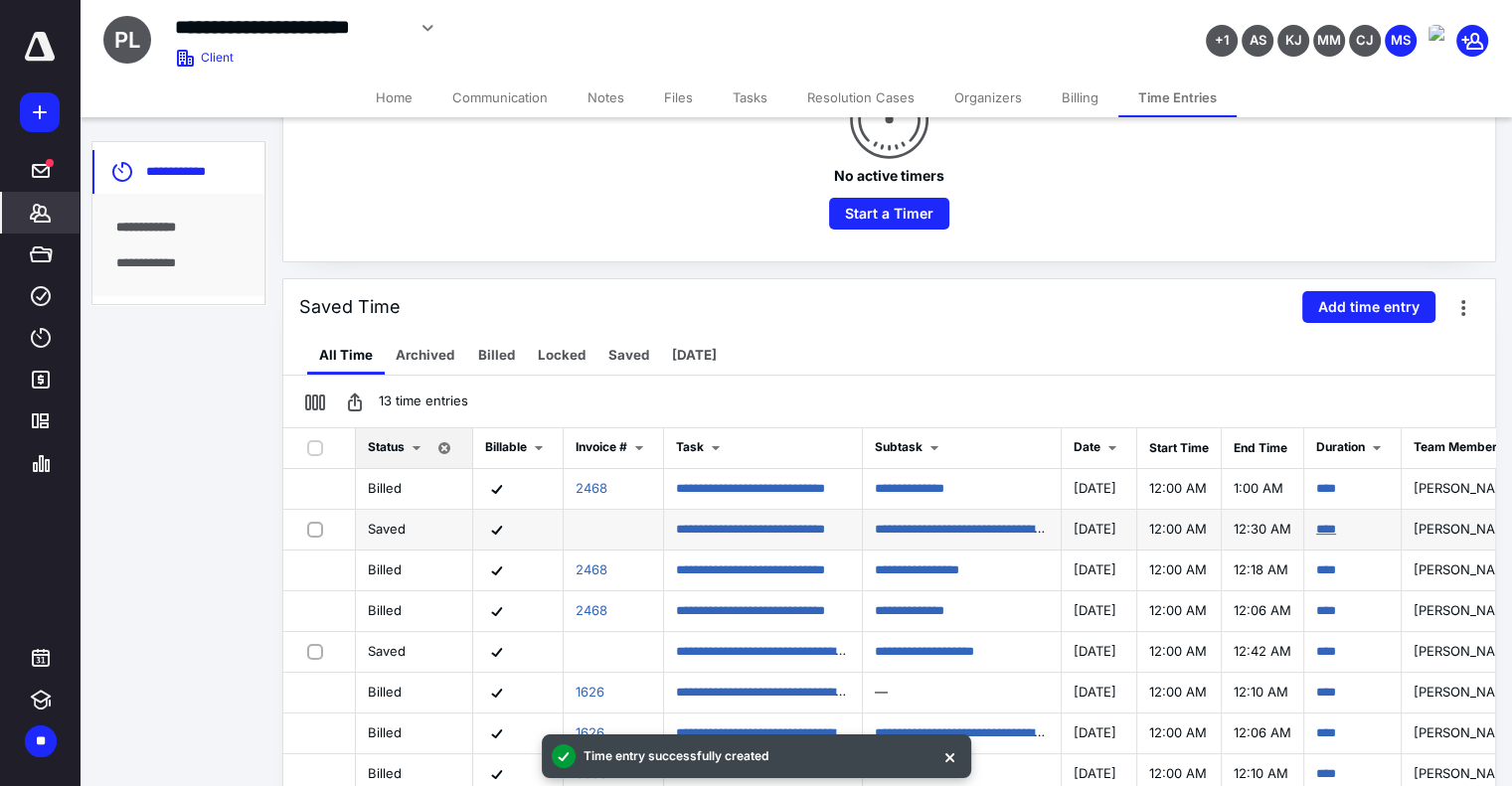 click on "****" at bounding box center (1326, 529) 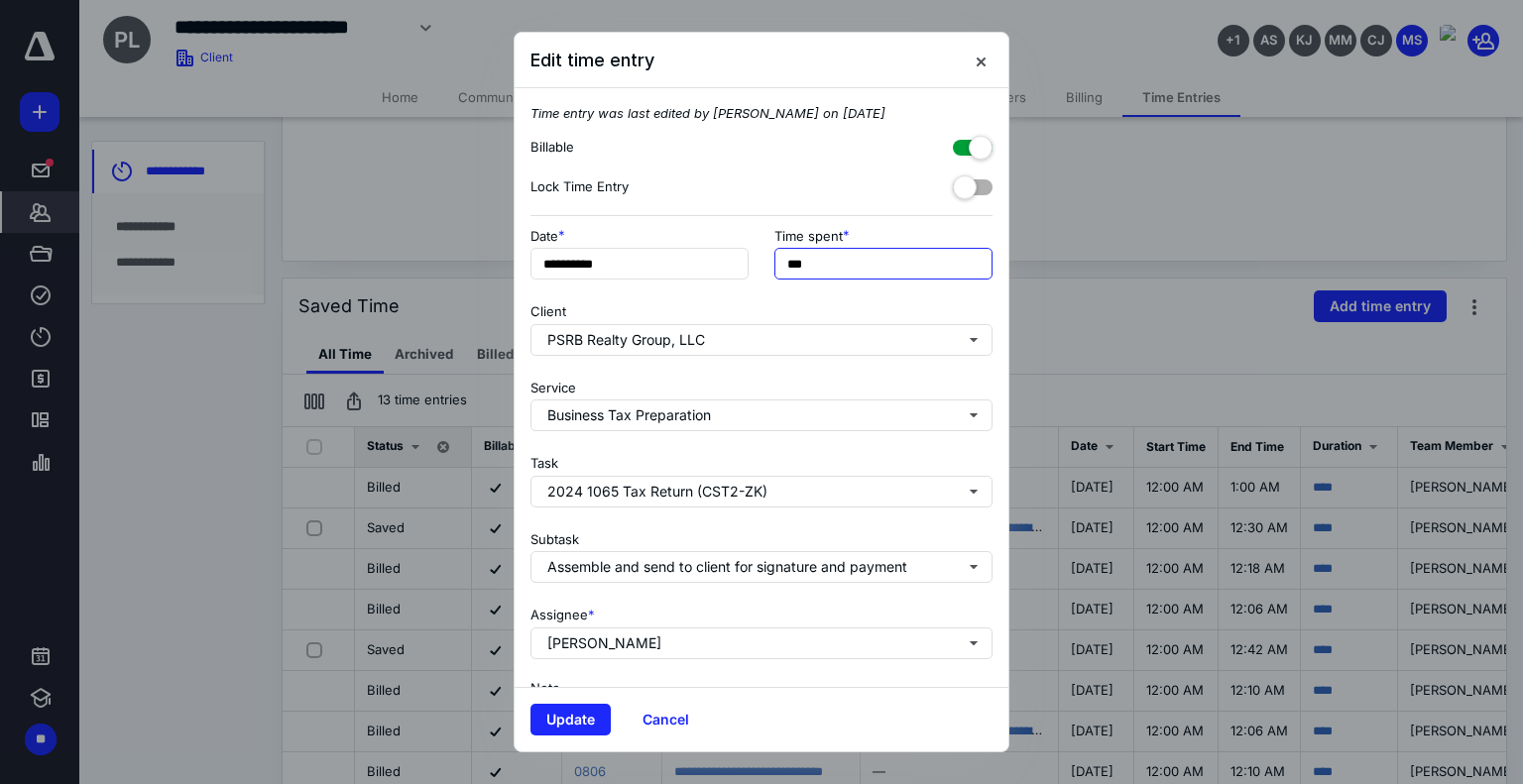 click on "***" at bounding box center (883, 264) 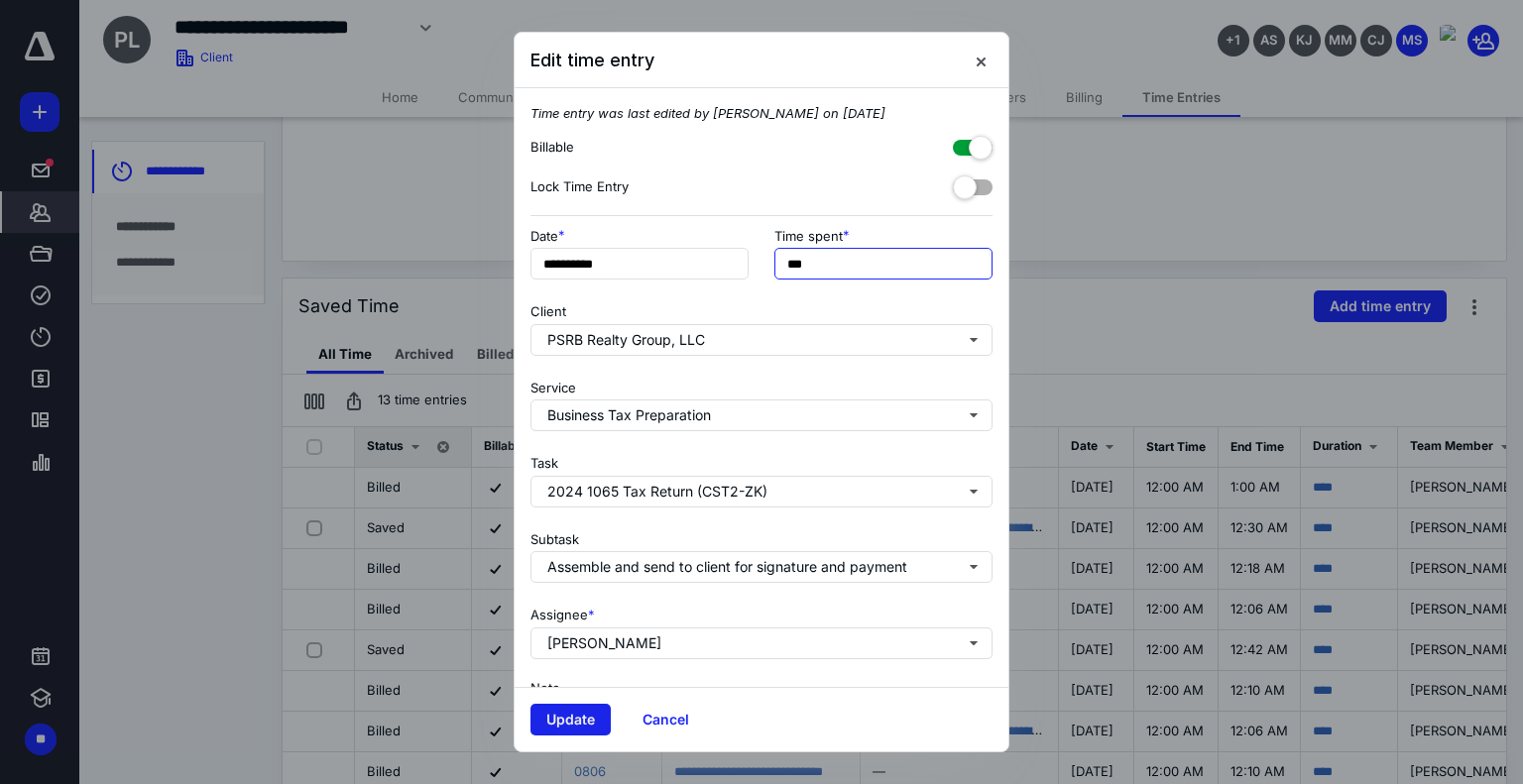 type on "***" 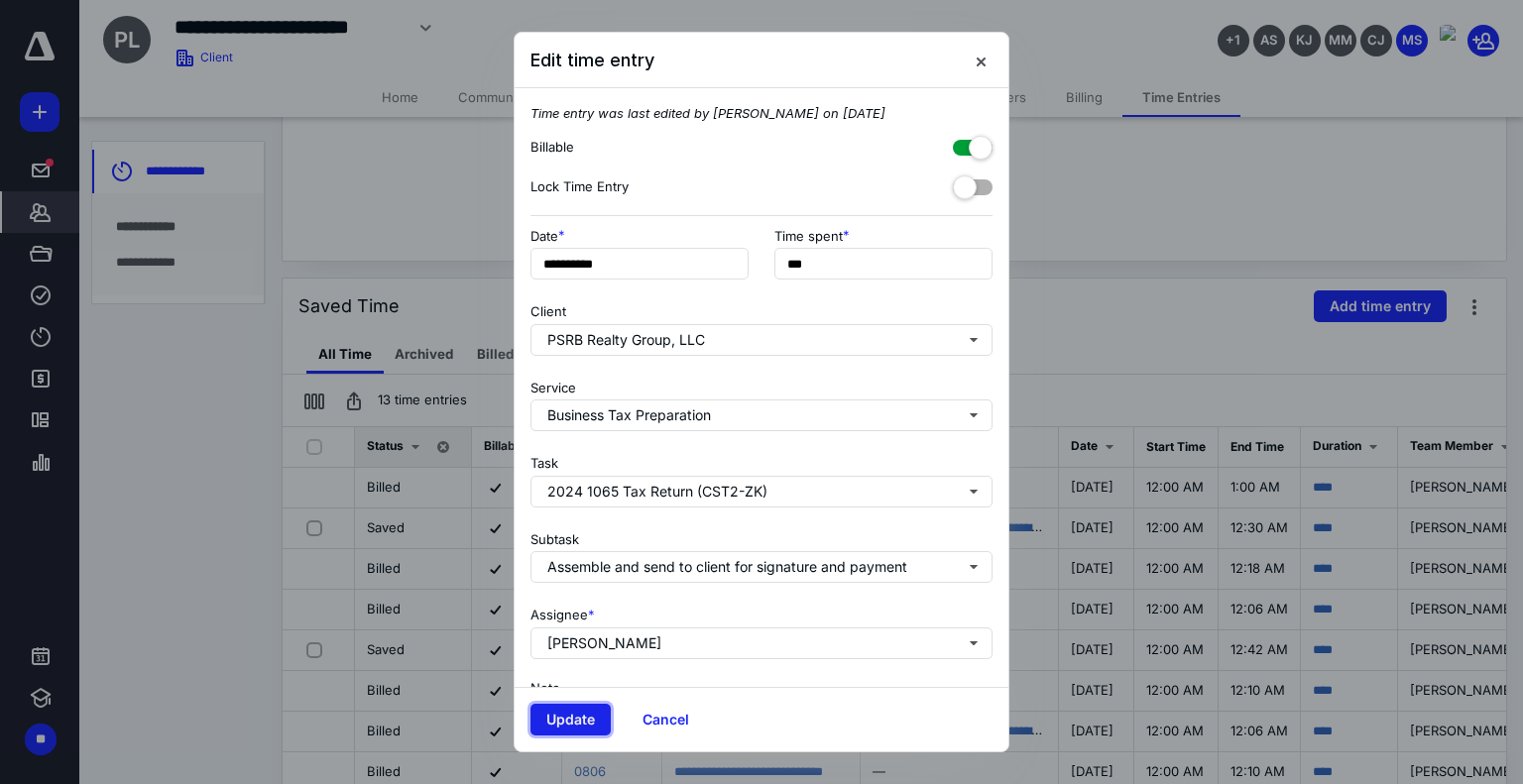 click on "Update" at bounding box center [570, 720] 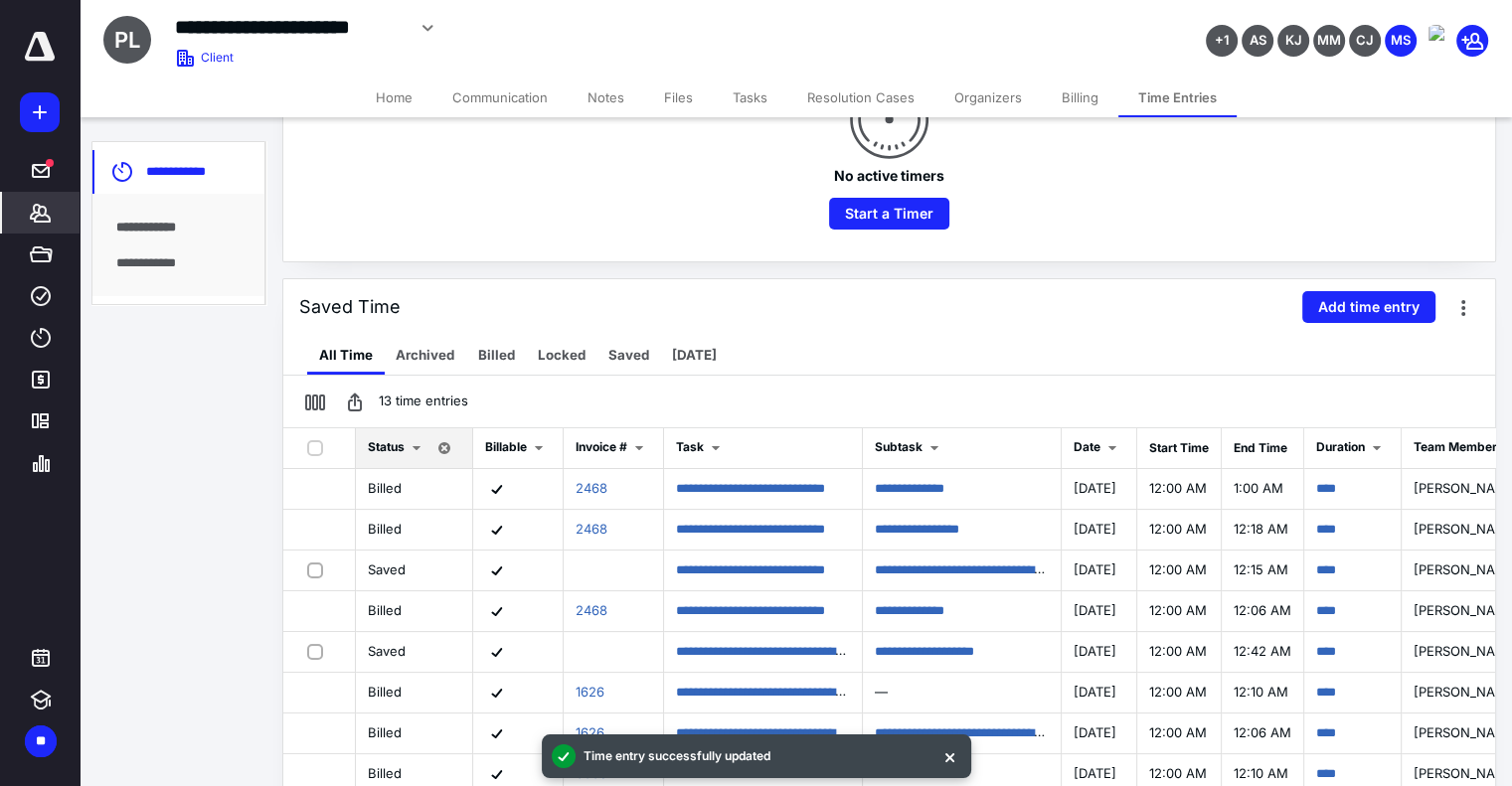 click on "Tasks" at bounding box center [750, 97] 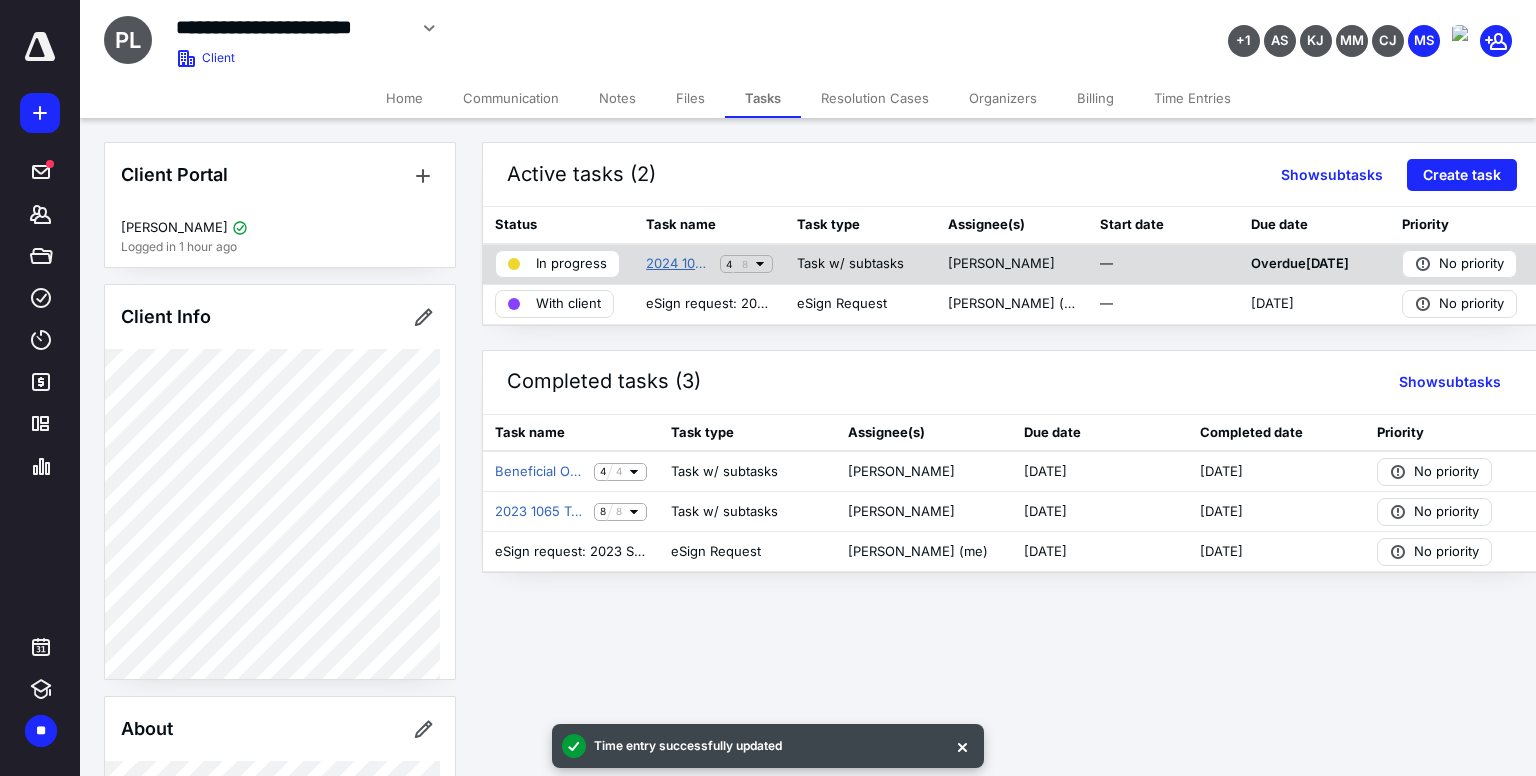 click on "2024 1065 Tax Return (CST2-ZK)" at bounding box center (679, 264) 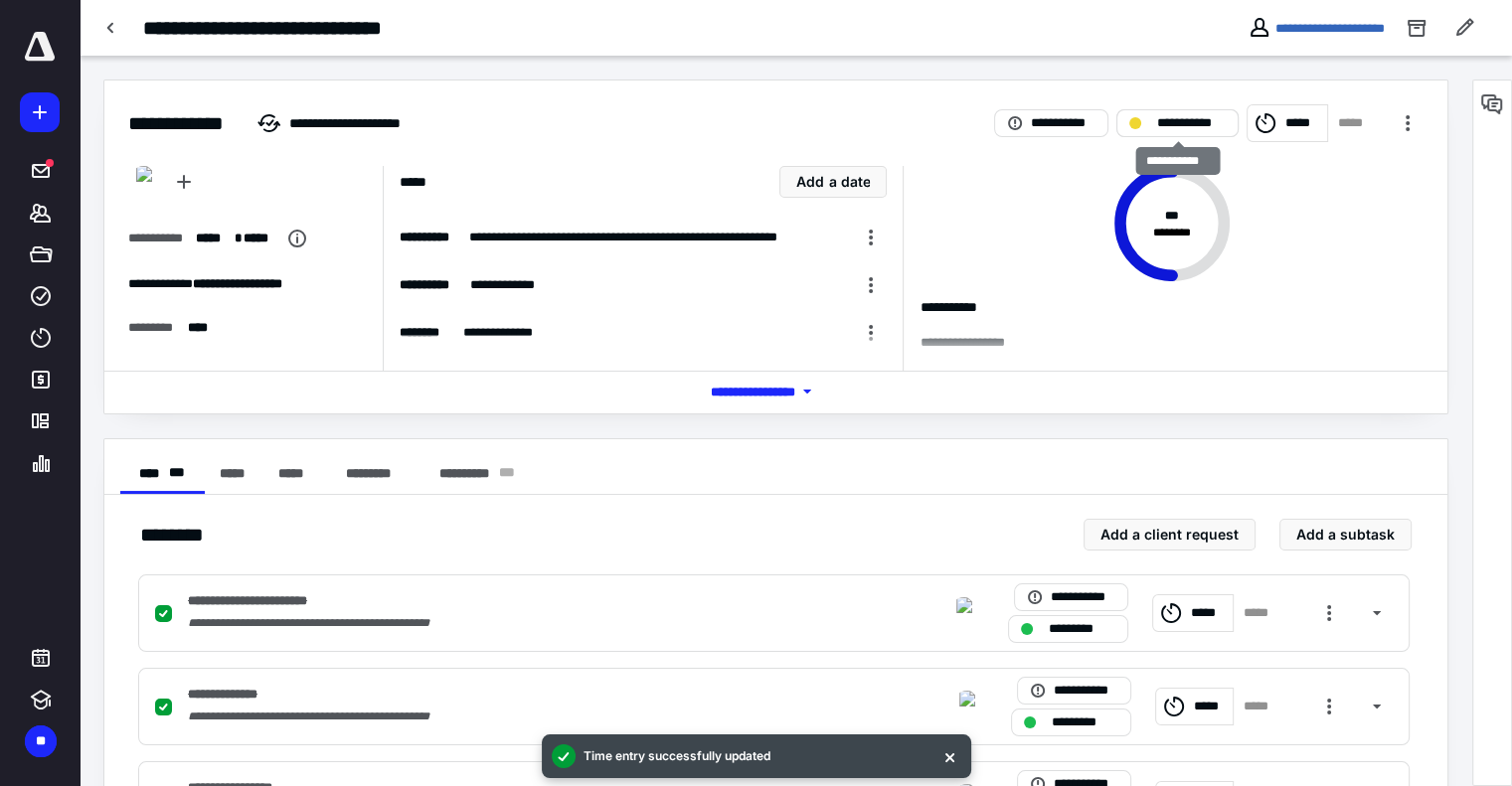 click on "**********" at bounding box center (1191, 123) 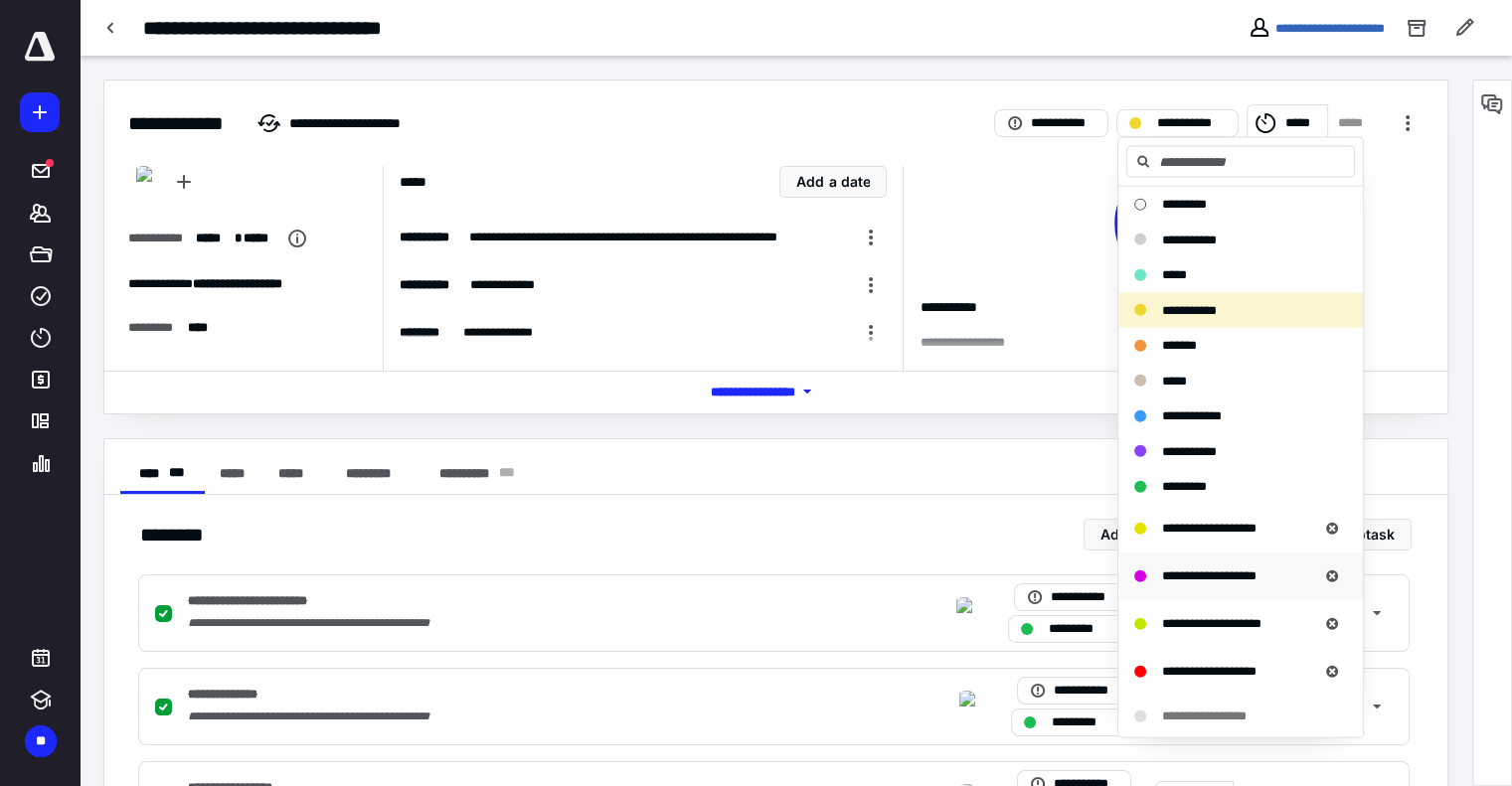 click on "**********" at bounding box center (1209, 574) 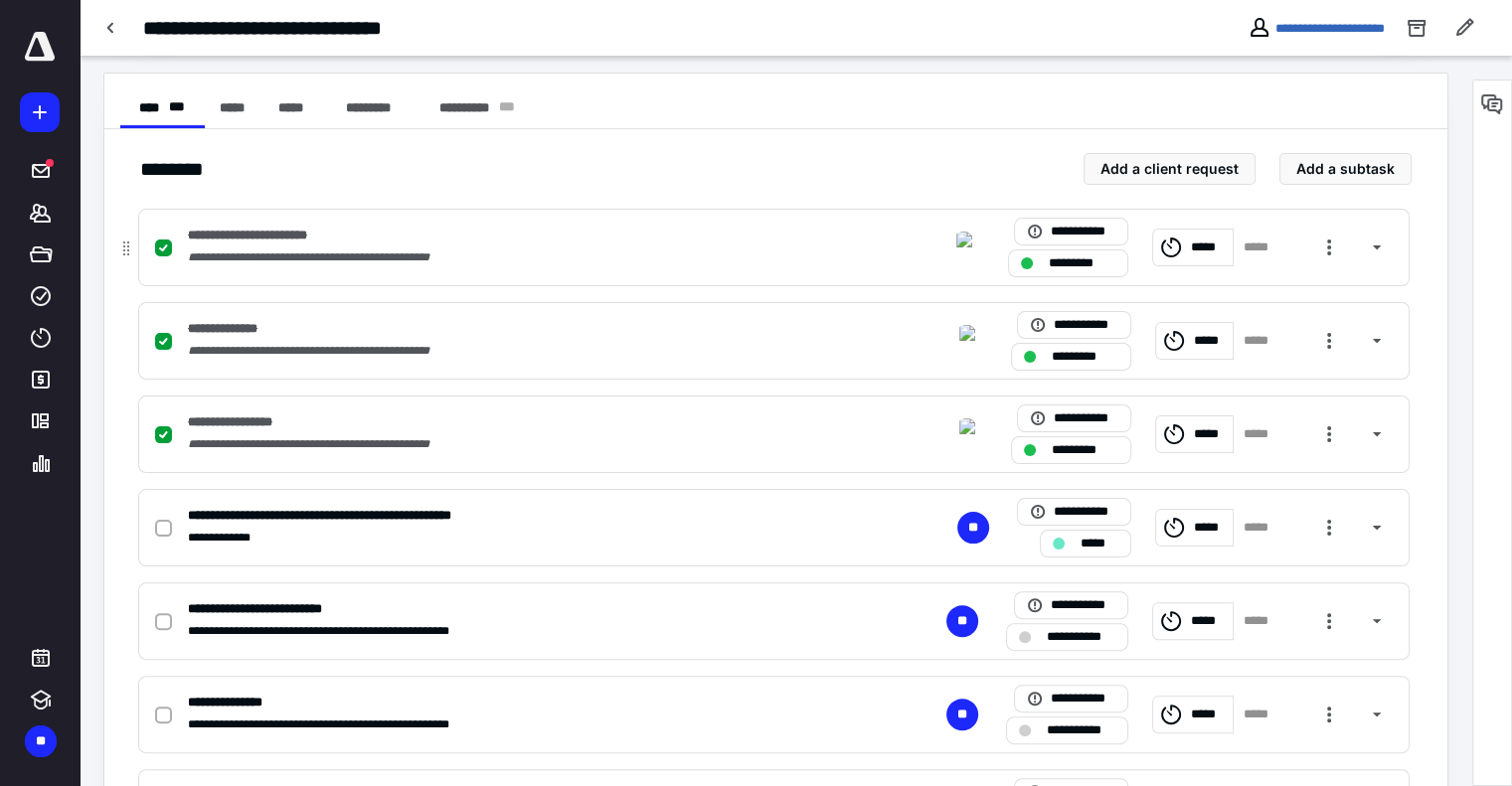 scroll, scrollTop: 368, scrollLeft: 0, axis: vertical 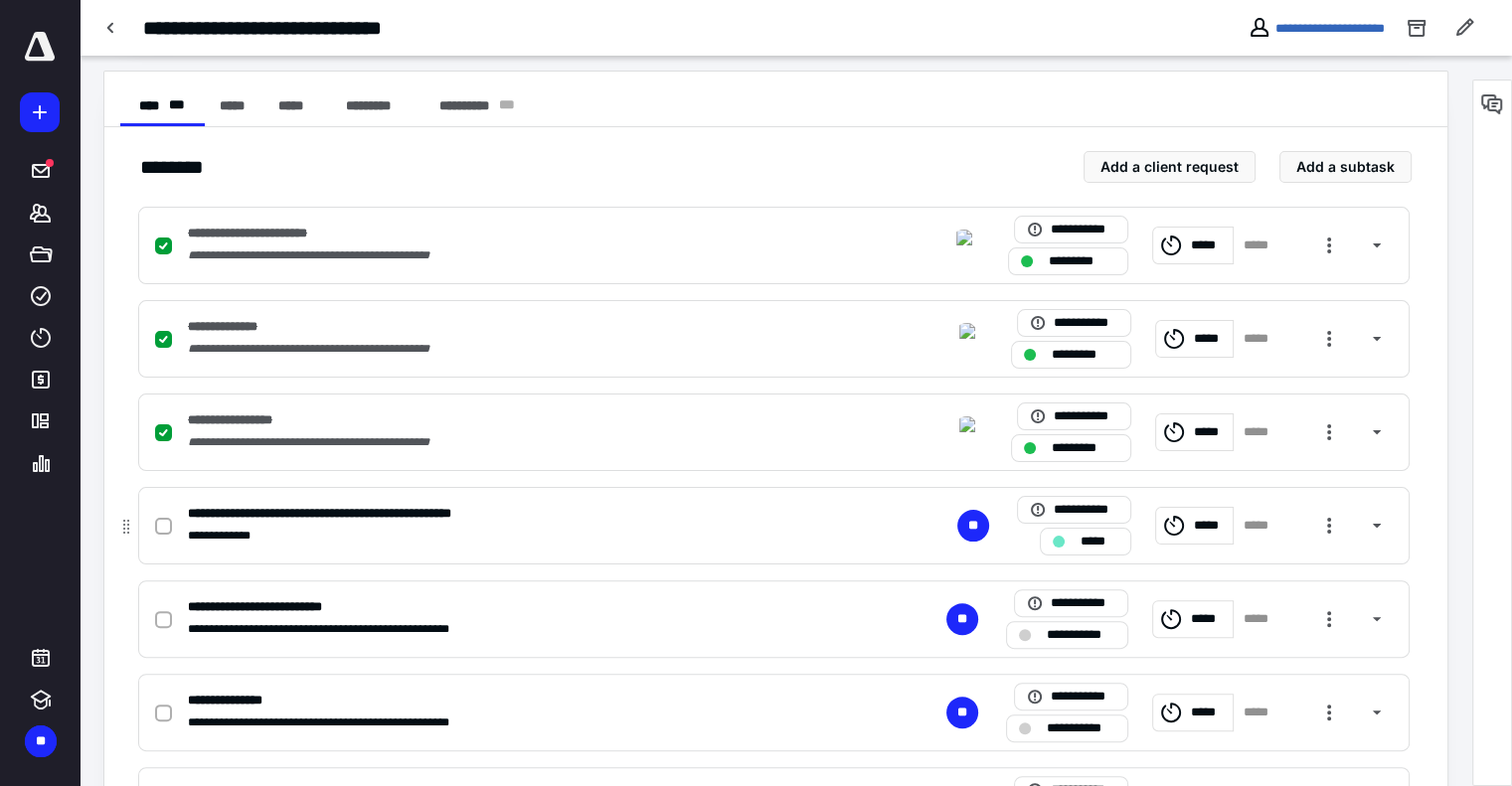 click 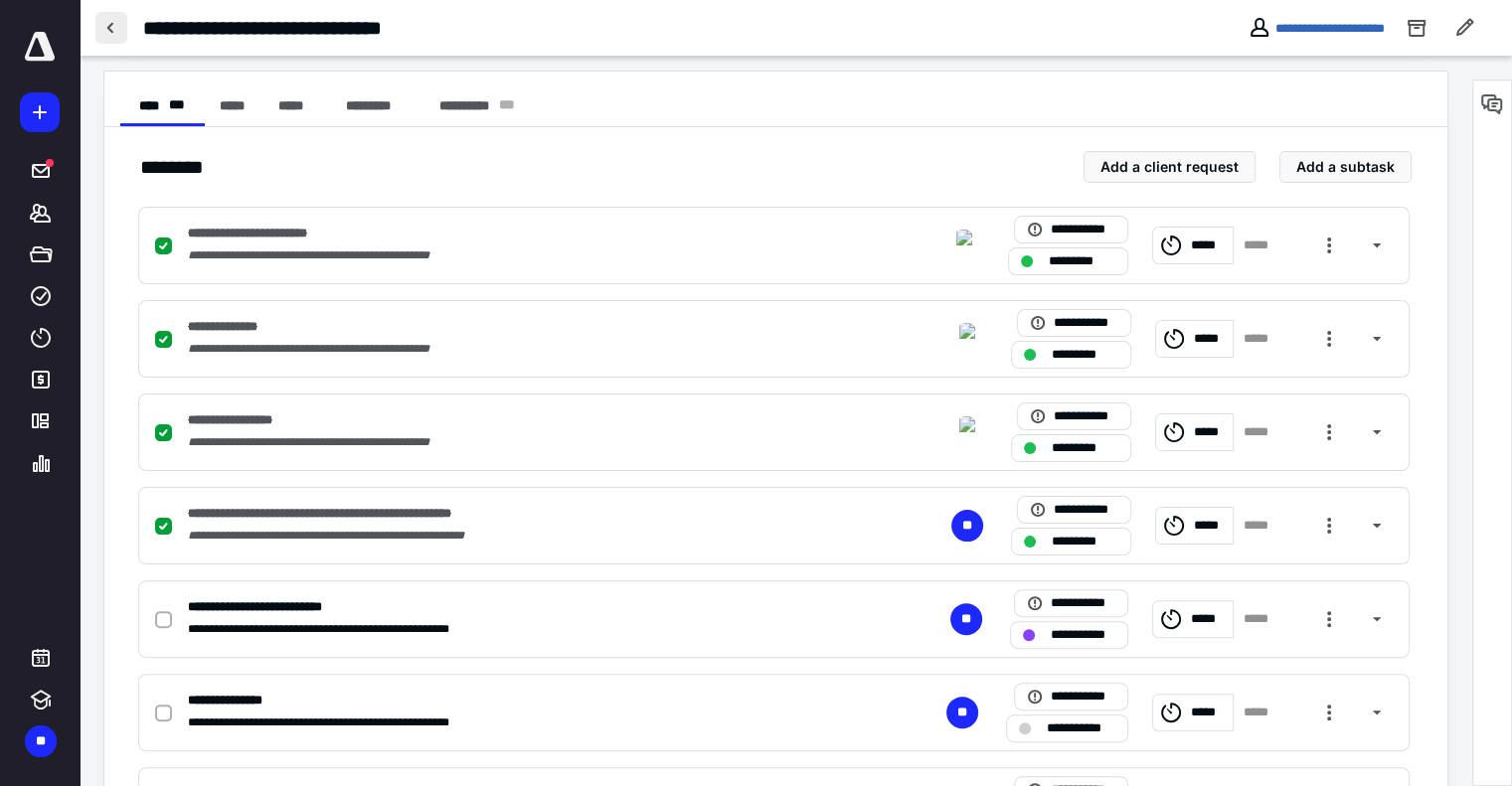 click at bounding box center (111, 28) 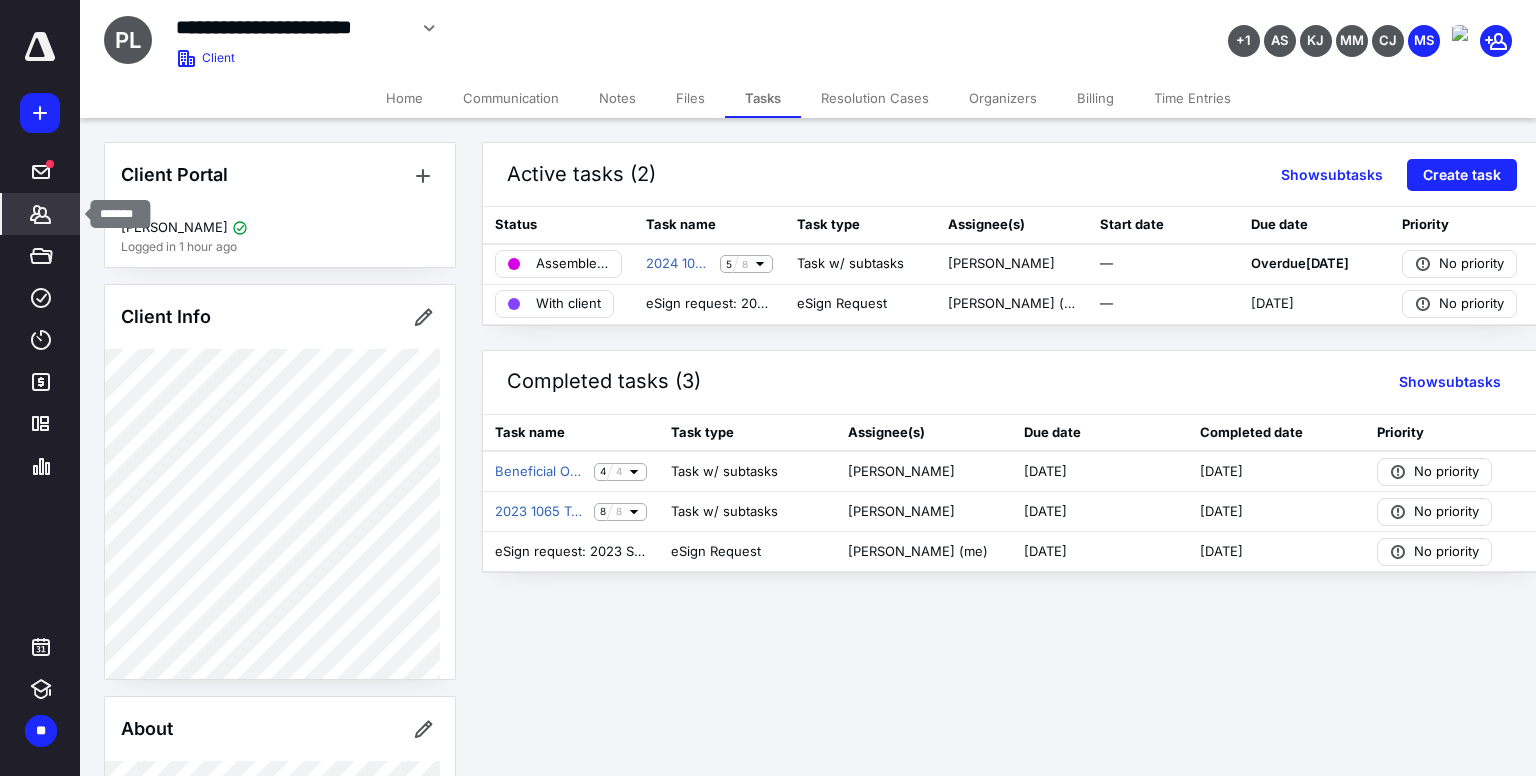 click 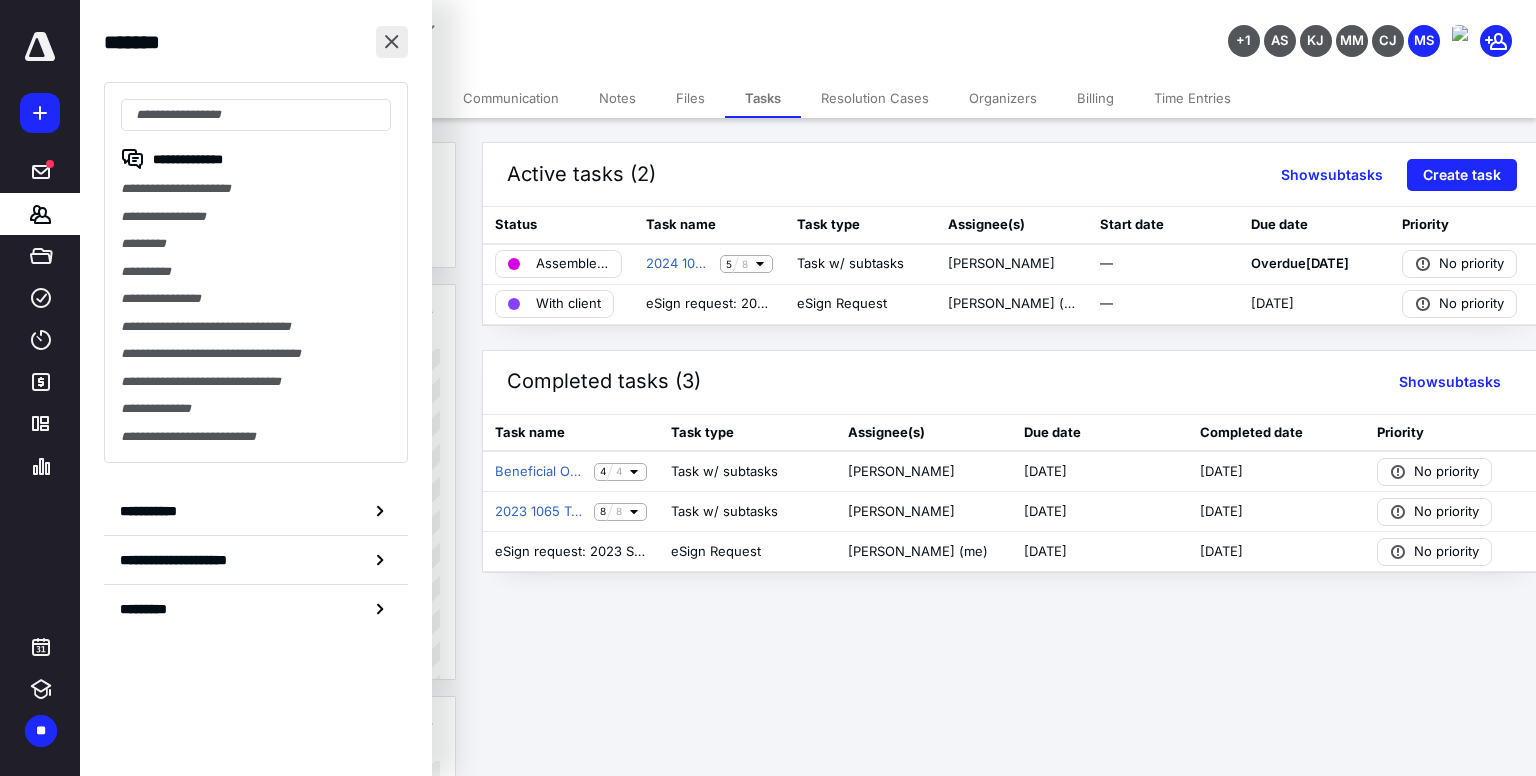click at bounding box center [392, 42] 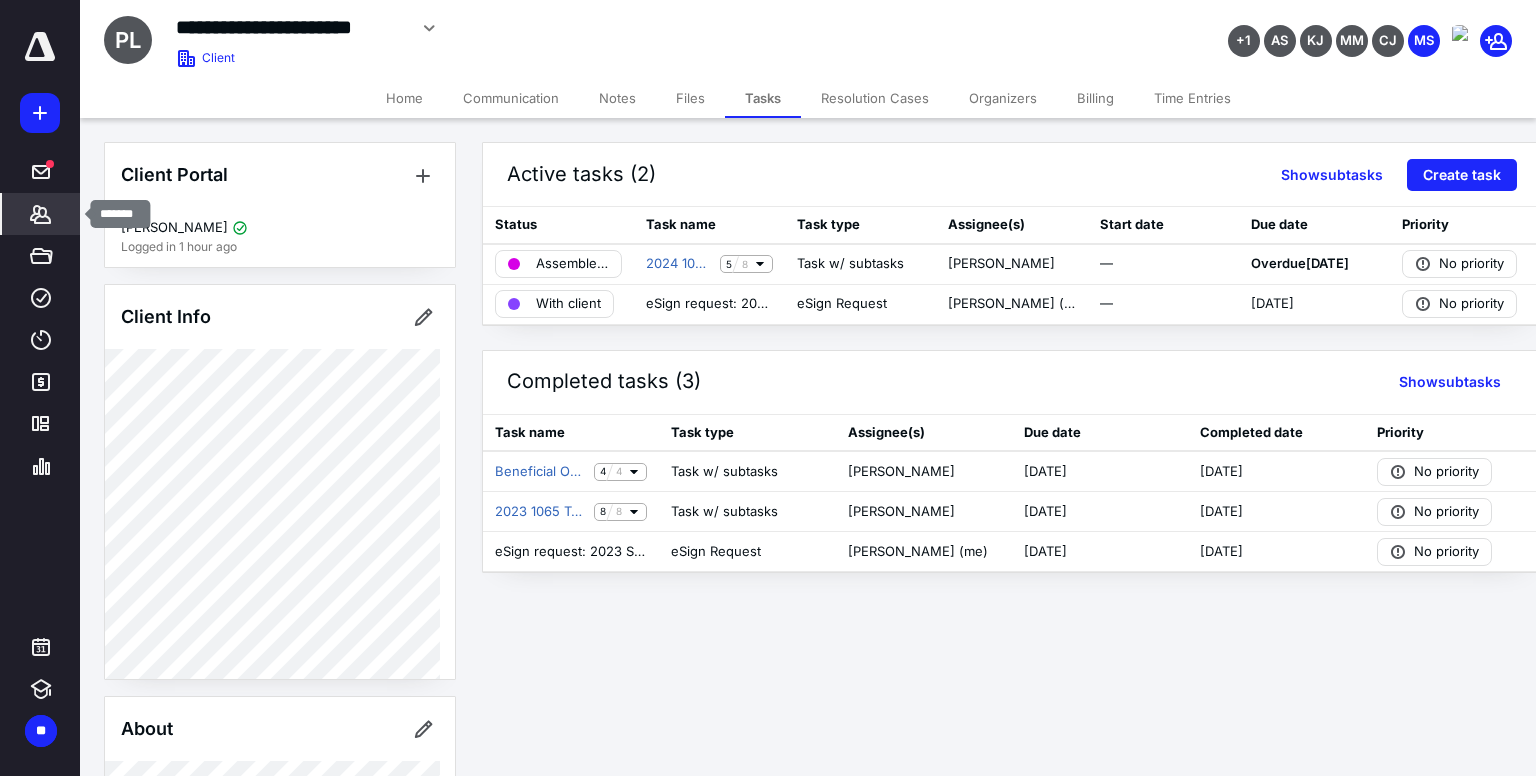 click 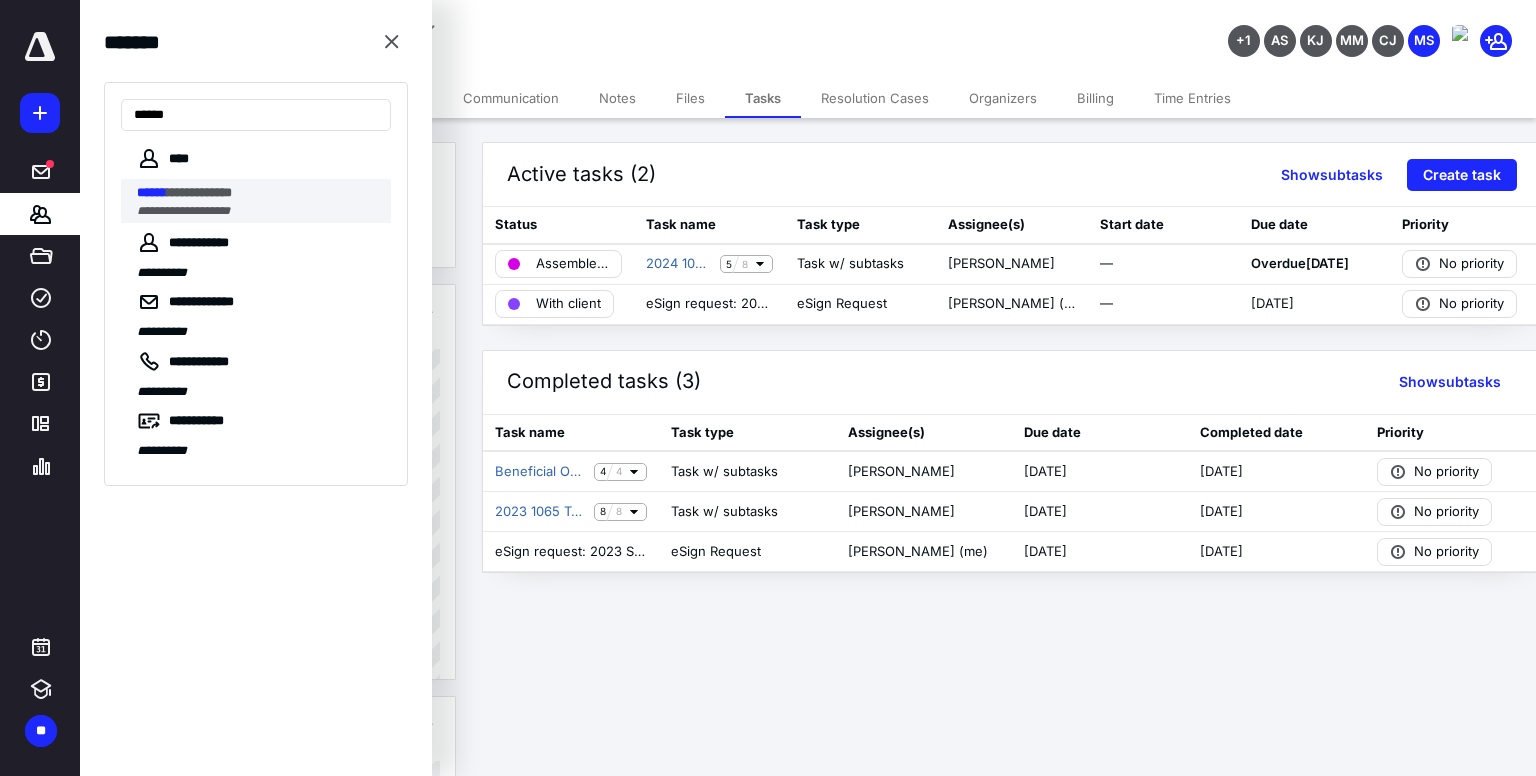 type on "******" 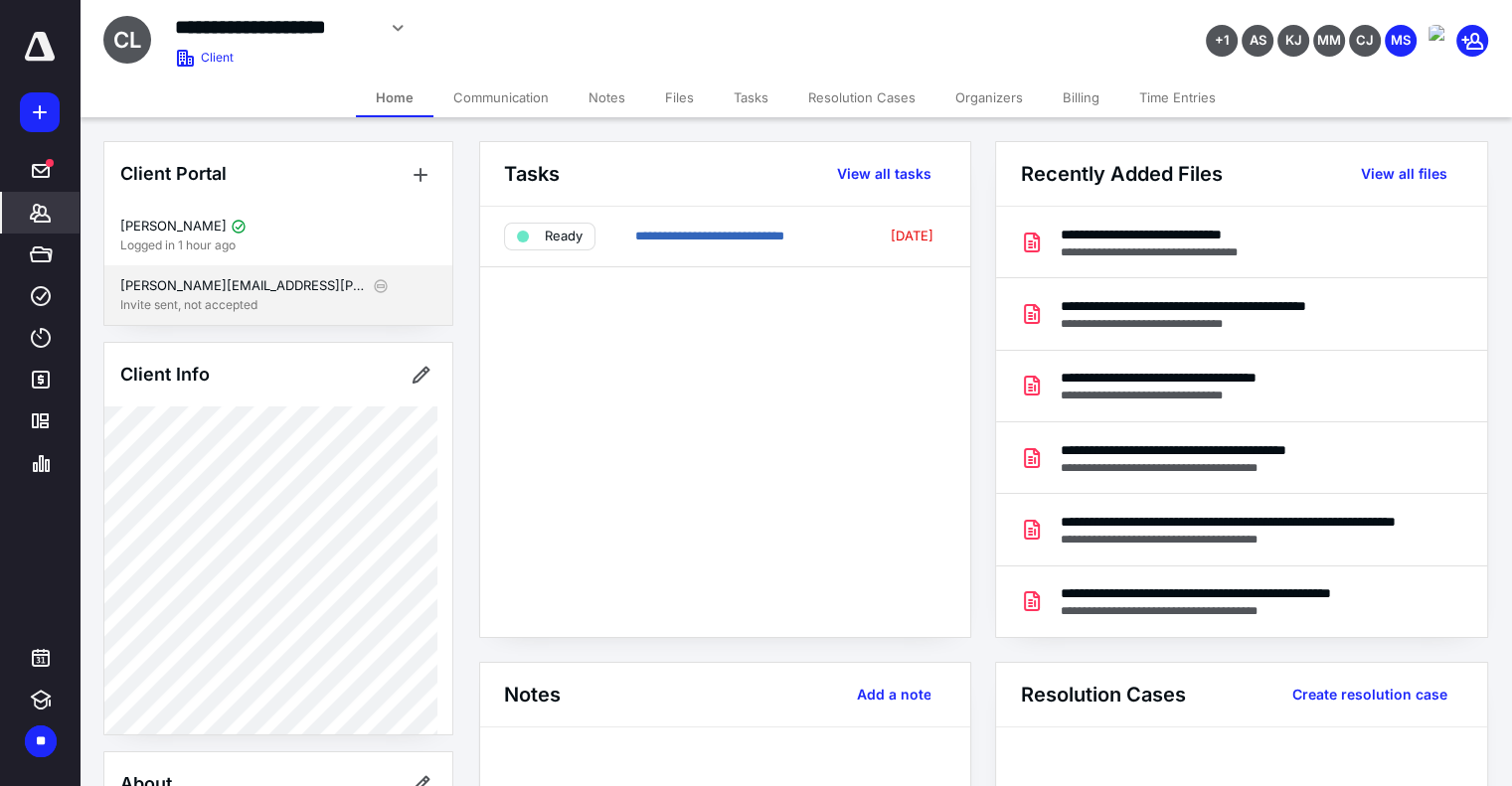 click on "Invite sent, not accepted" at bounding box center (278, 305) 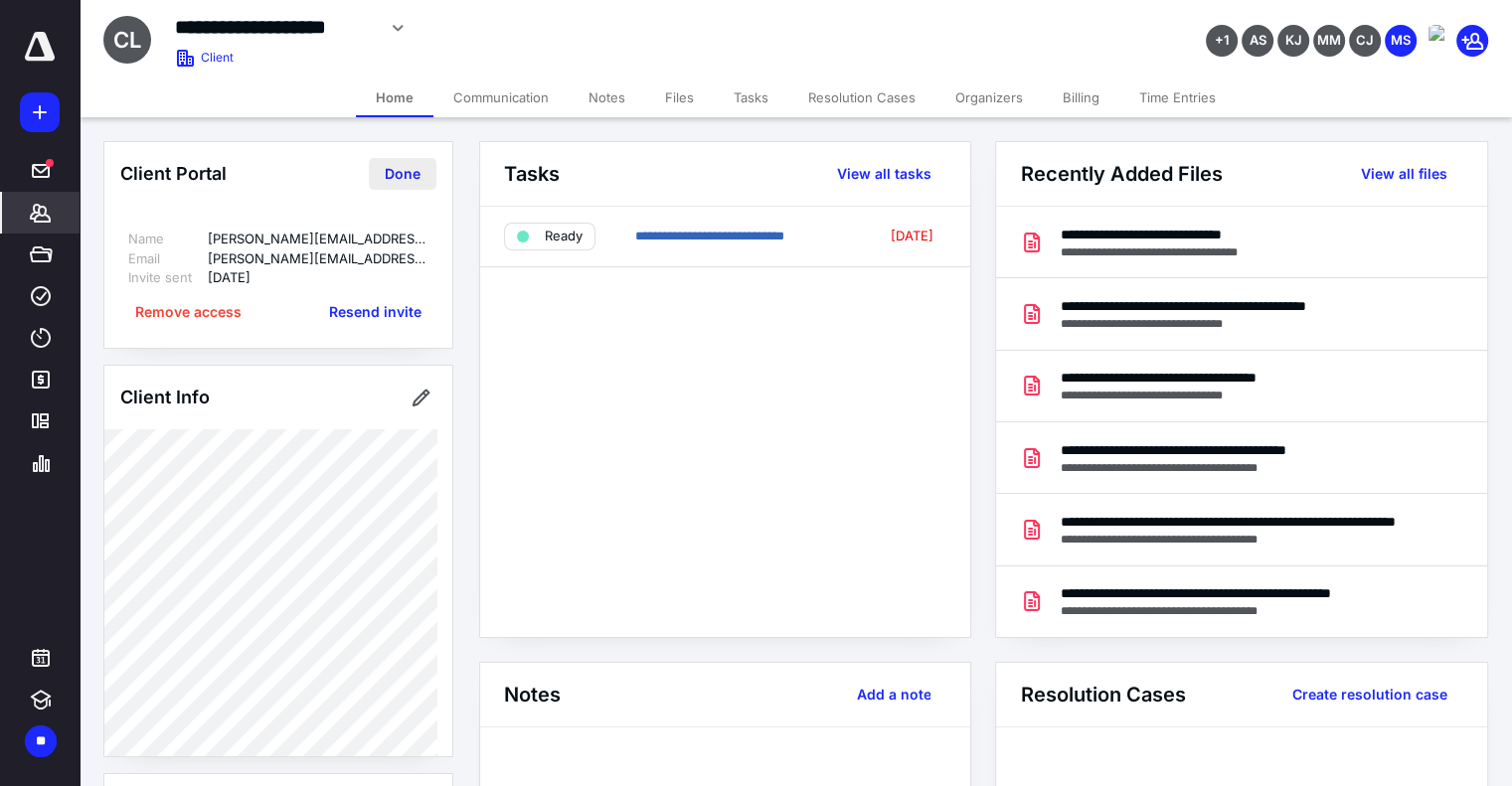 click on "Done" at bounding box center [403, 174] 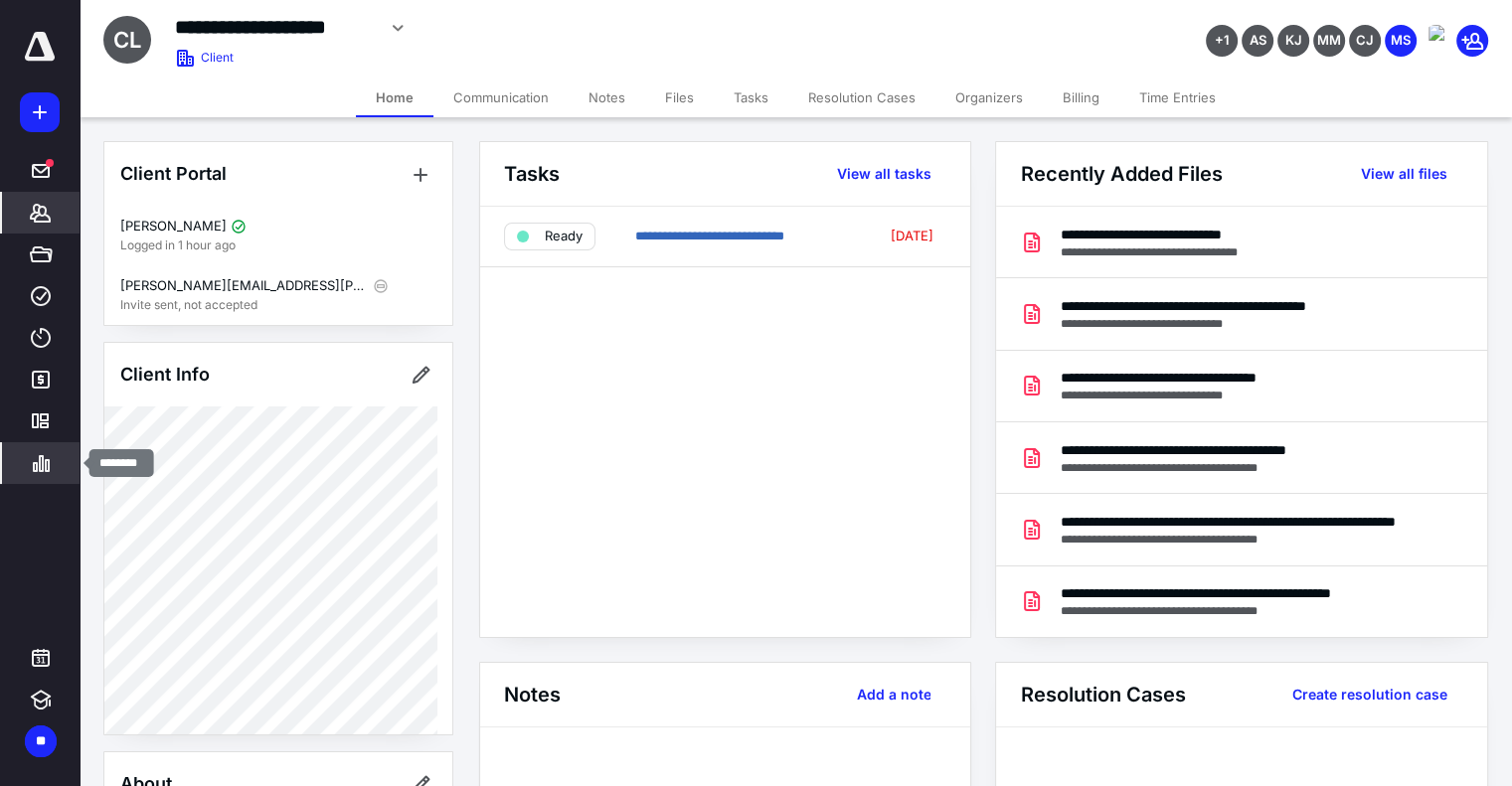 click 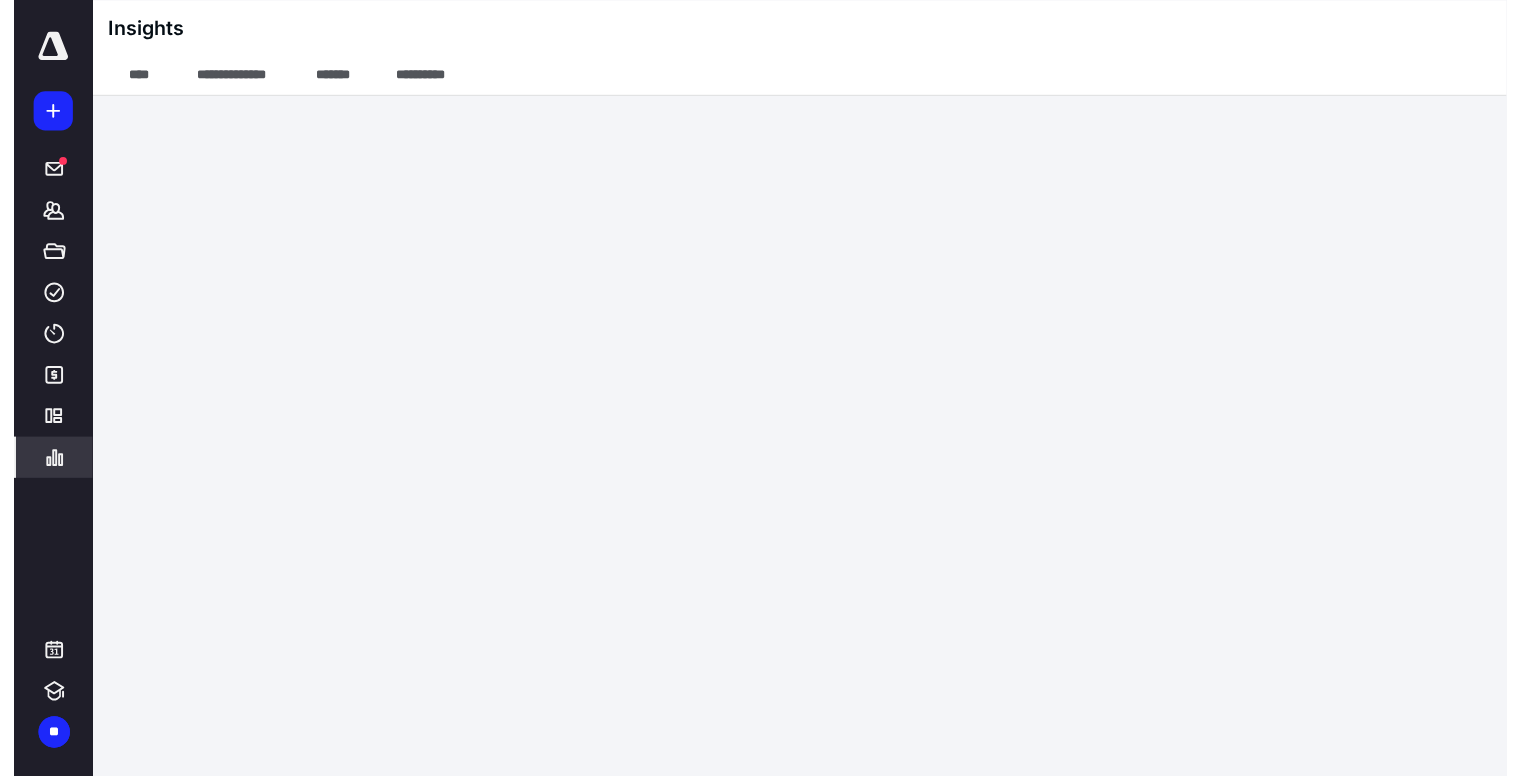 scroll, scrollTop: 0, scrollLeft: 0, axis: both 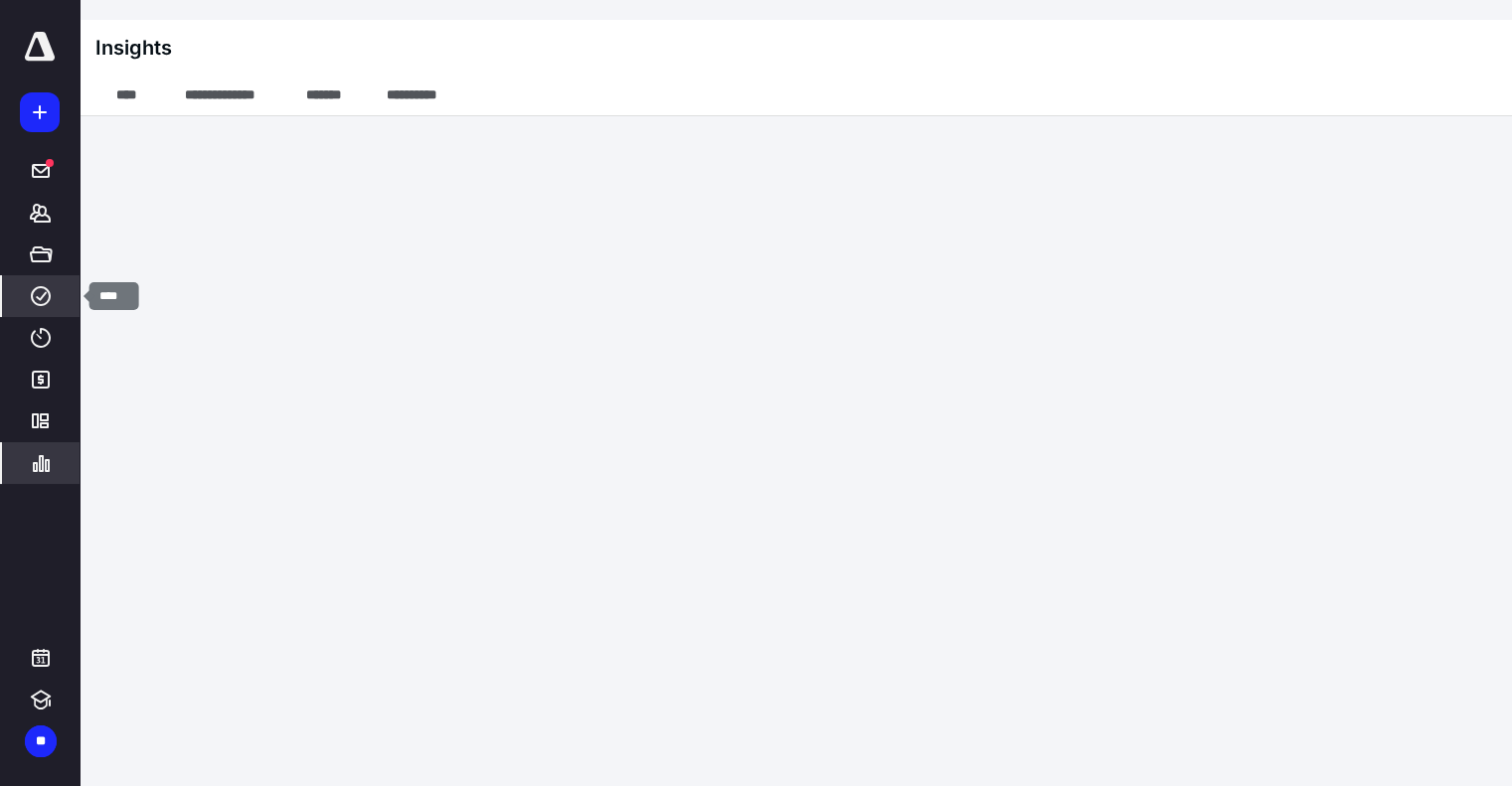 click 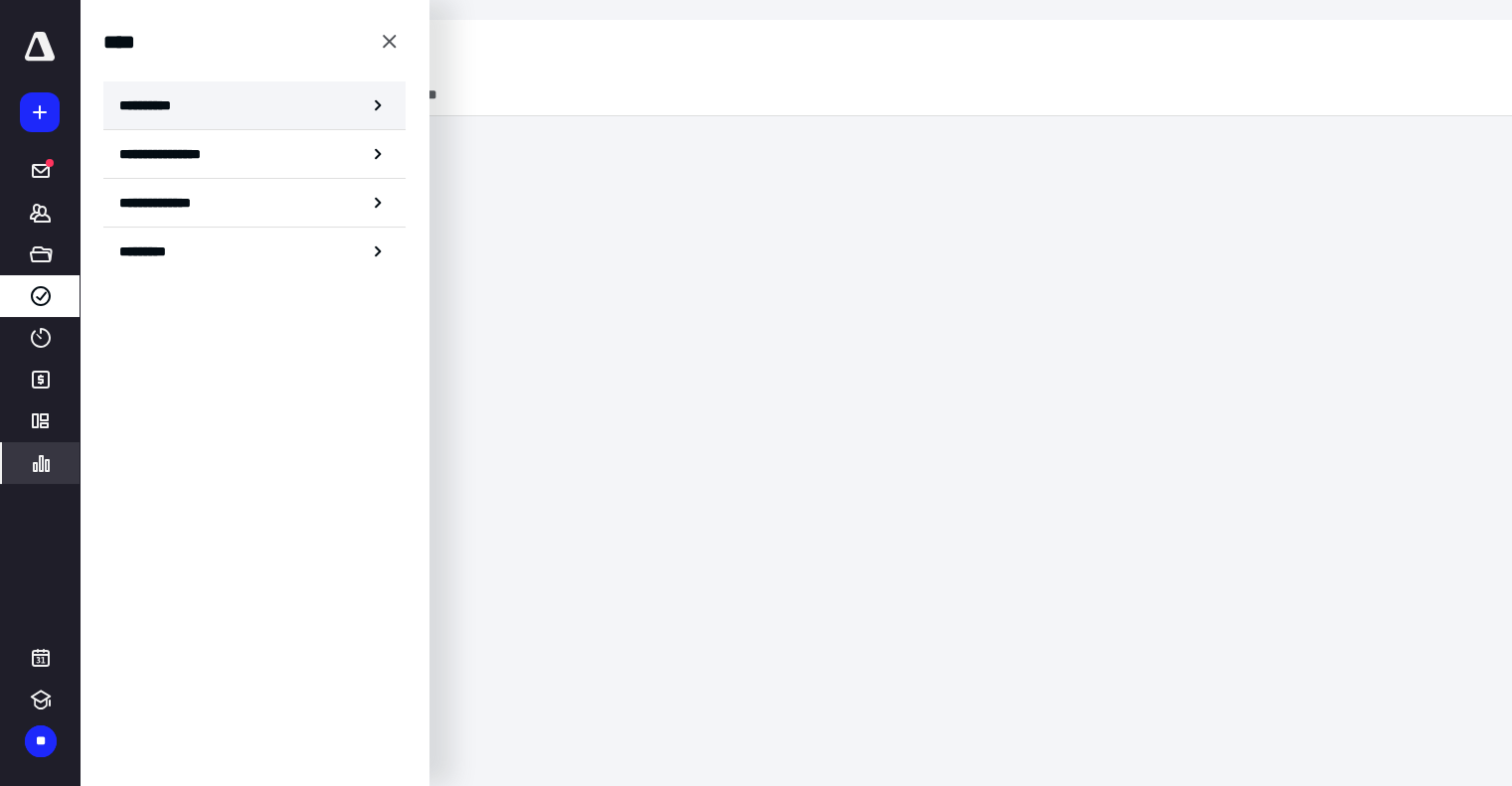 click on "**********" at bounding box center (254, 105) 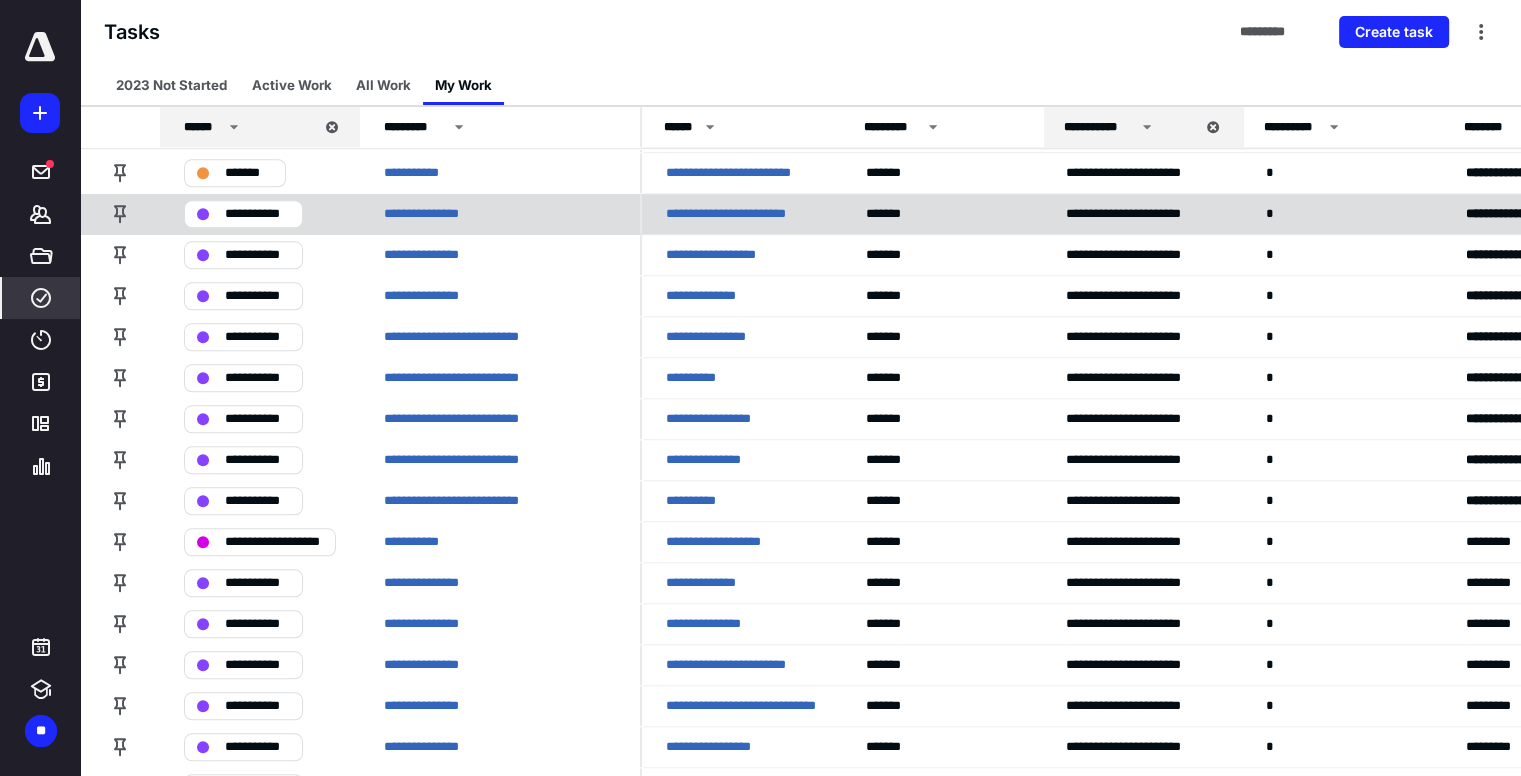scroll, scrollTop: 1932, scrollLeft: 0, axis: vertical 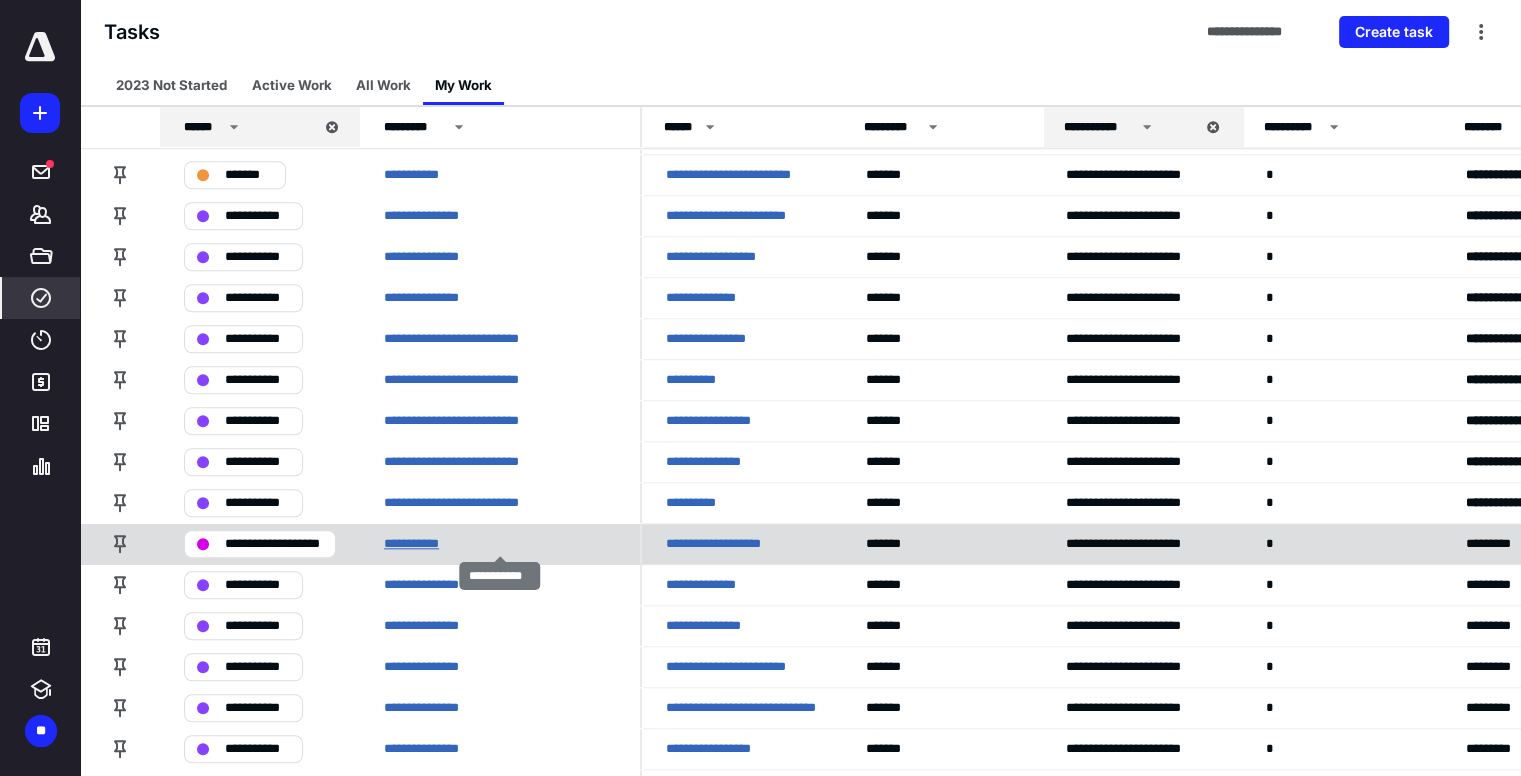 click on "**********" at bounding box center [417, 544] 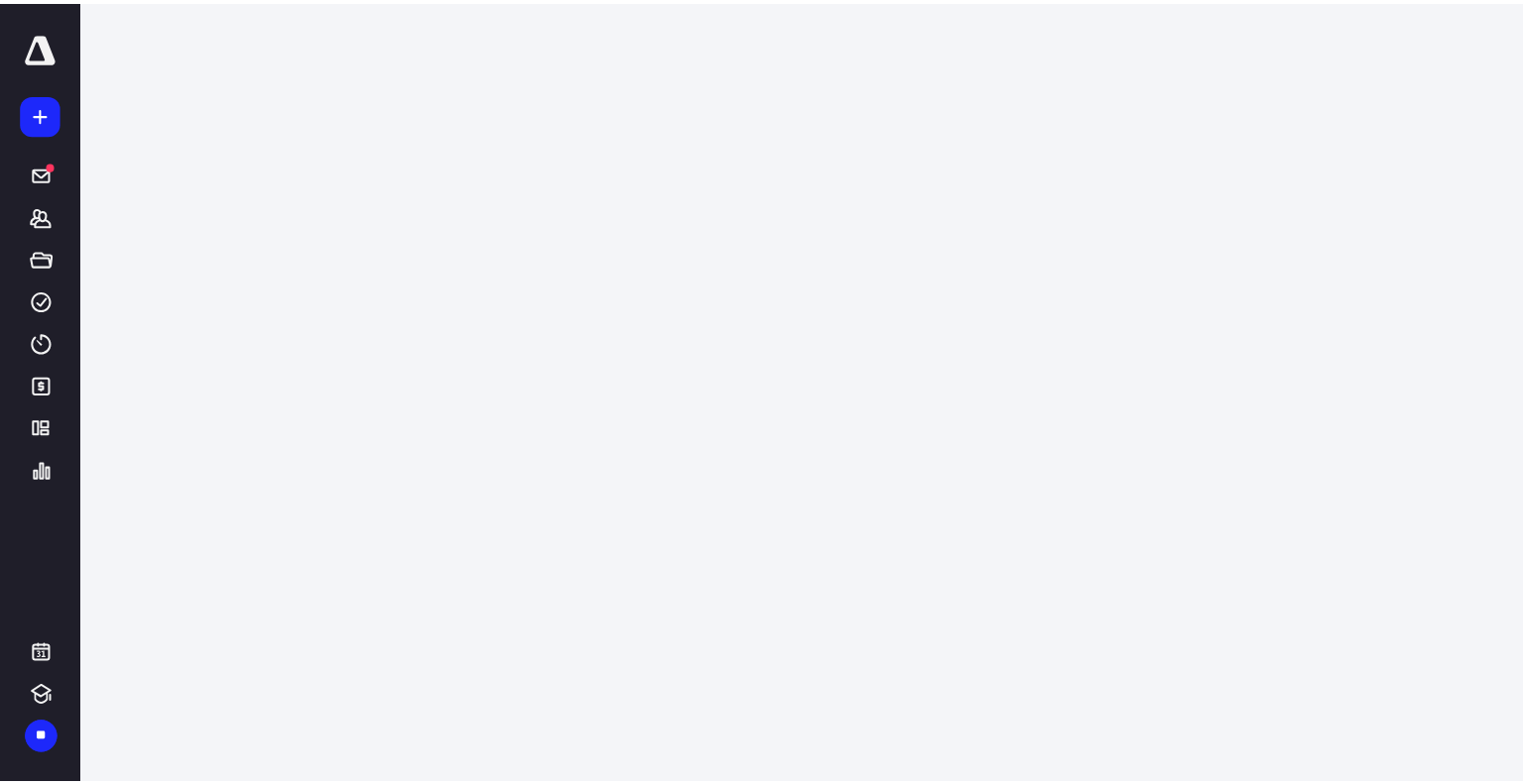 scroll, scrollTop: 0, scrollLeft: 0, axis: both 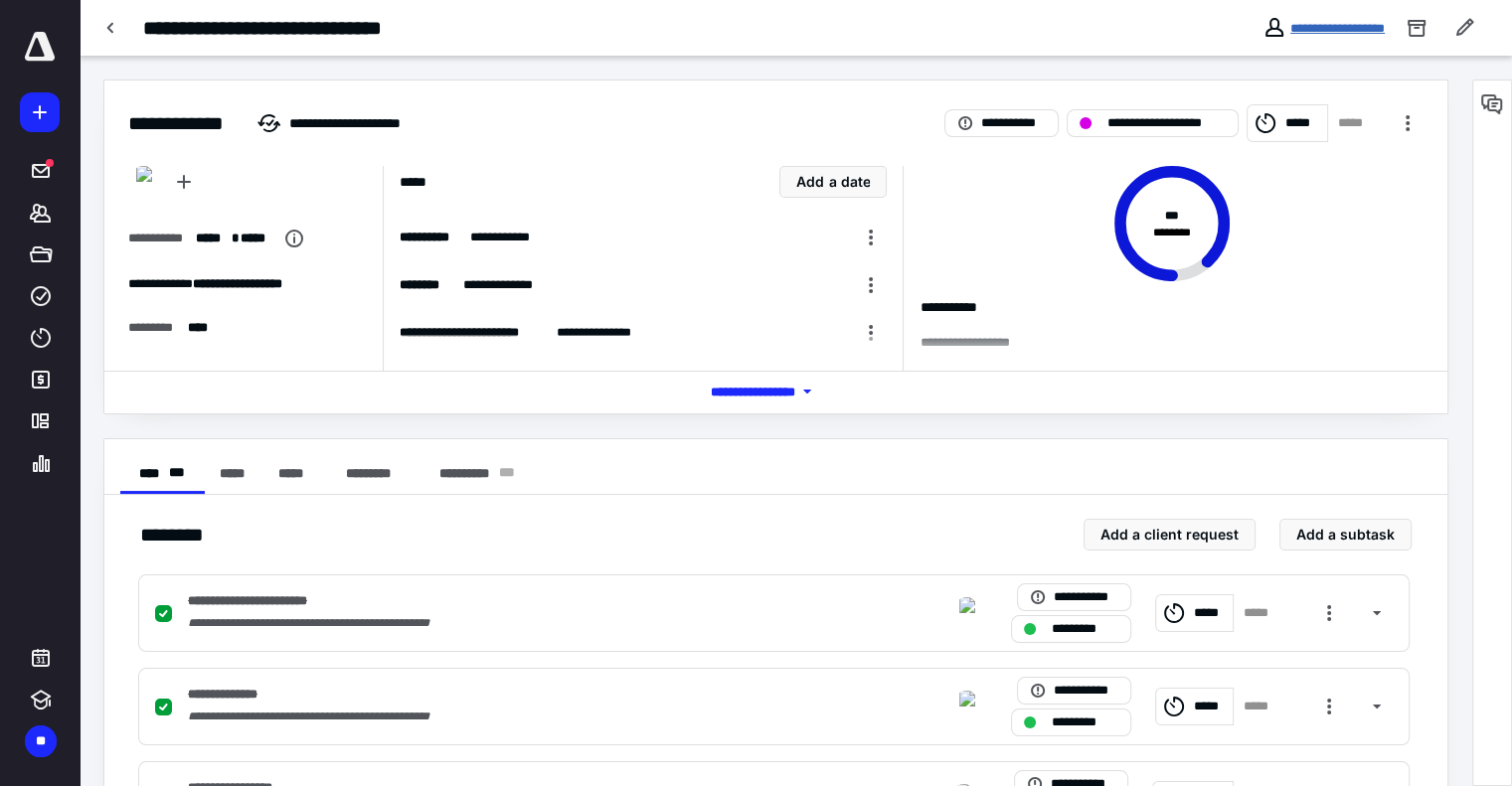 click on "**********" at bounding box center [1337, 28] 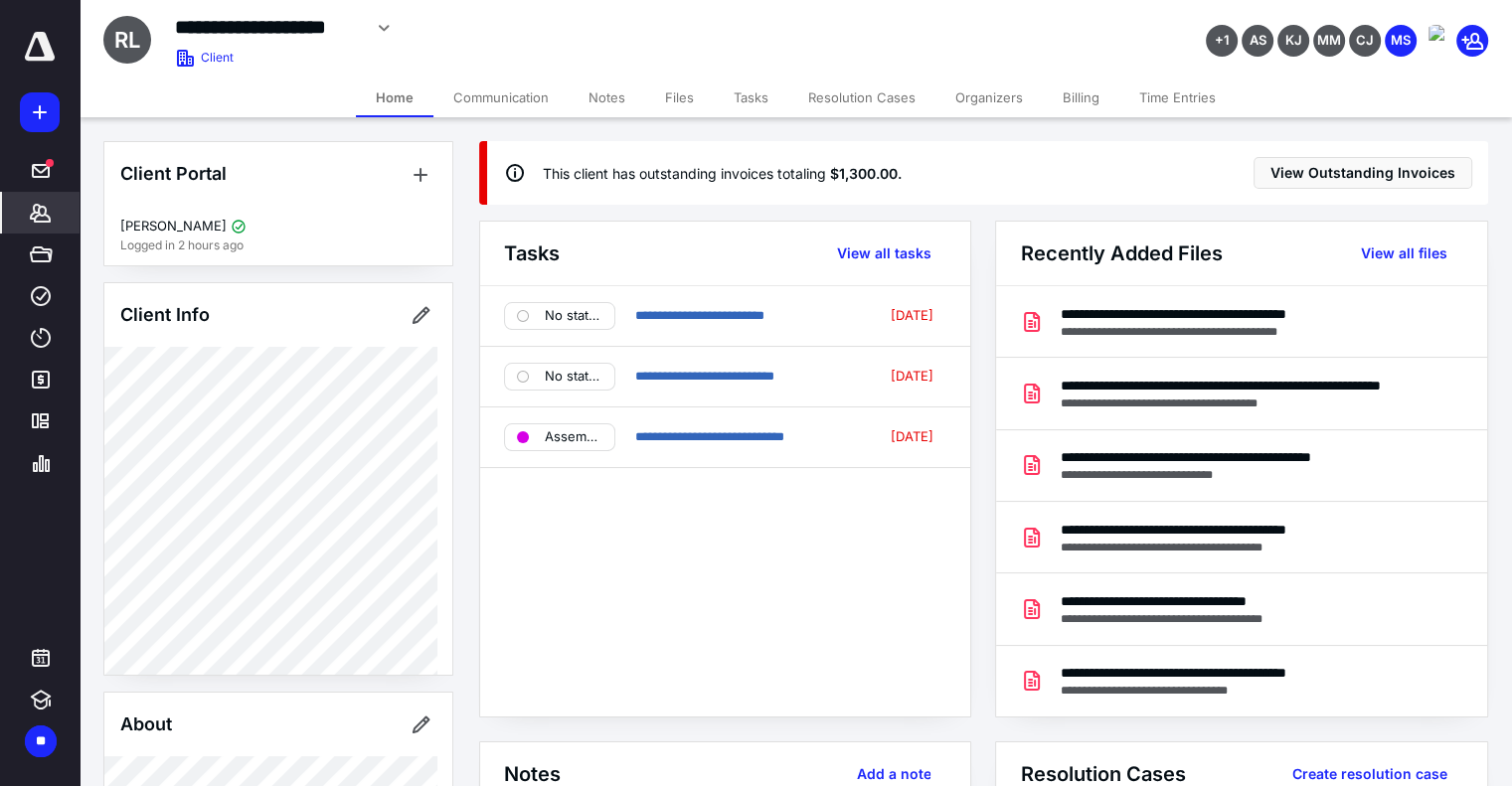 click on "Time Entries" at bounding box center [1177, 97] 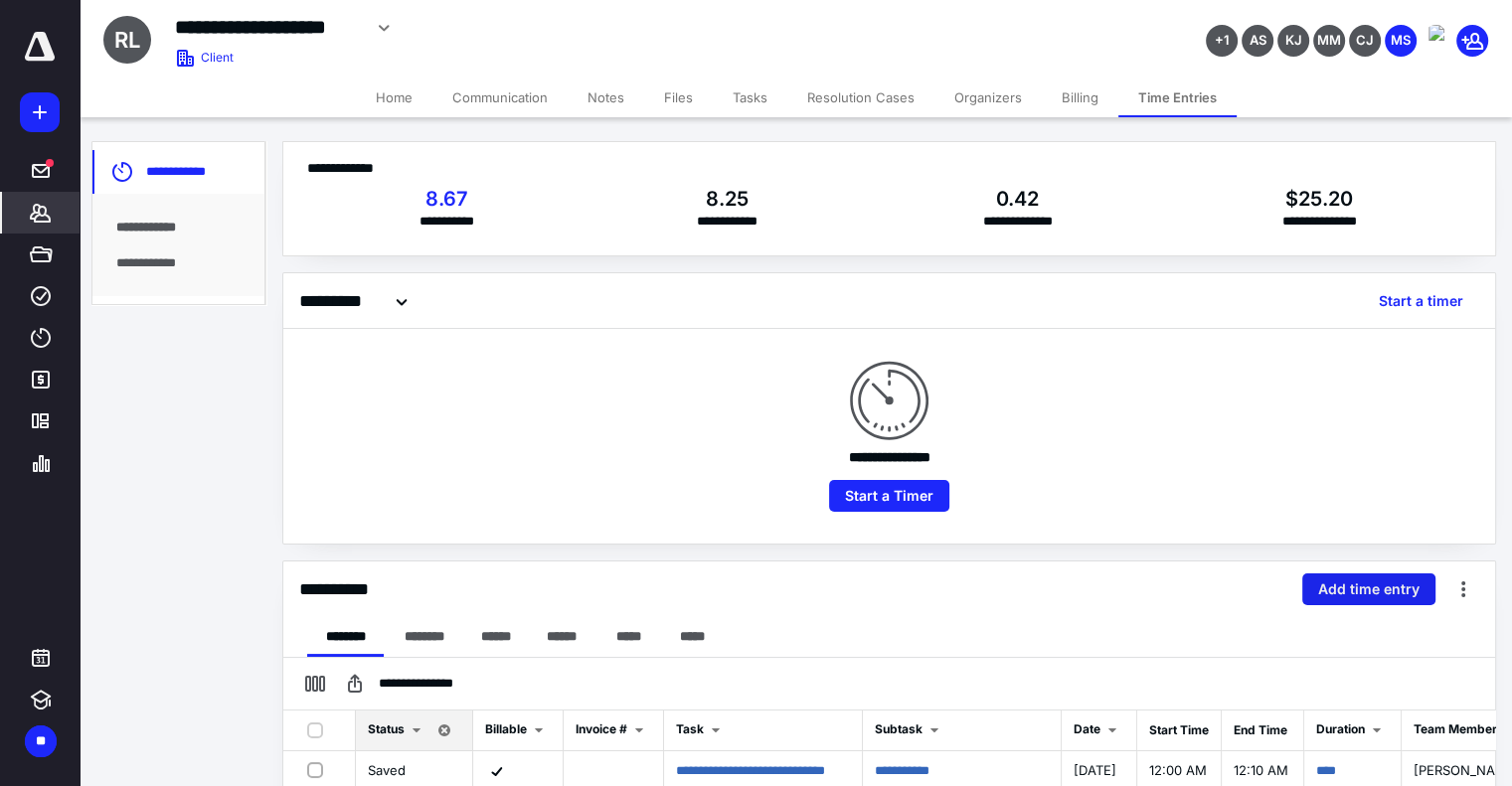click on "Add time entry" at bounding box center (1369, 589) 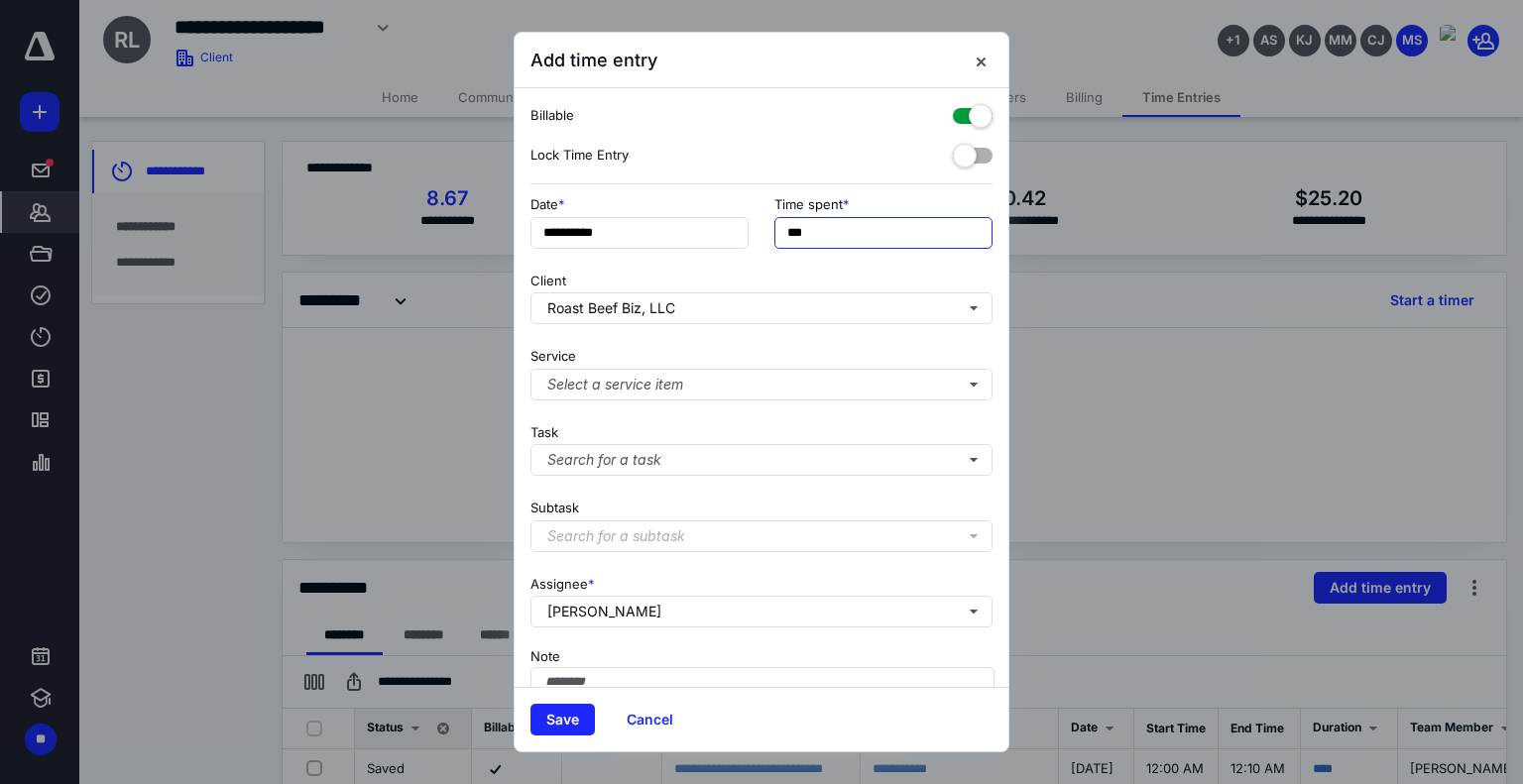 click on "***" at bounding box center (883, 233) 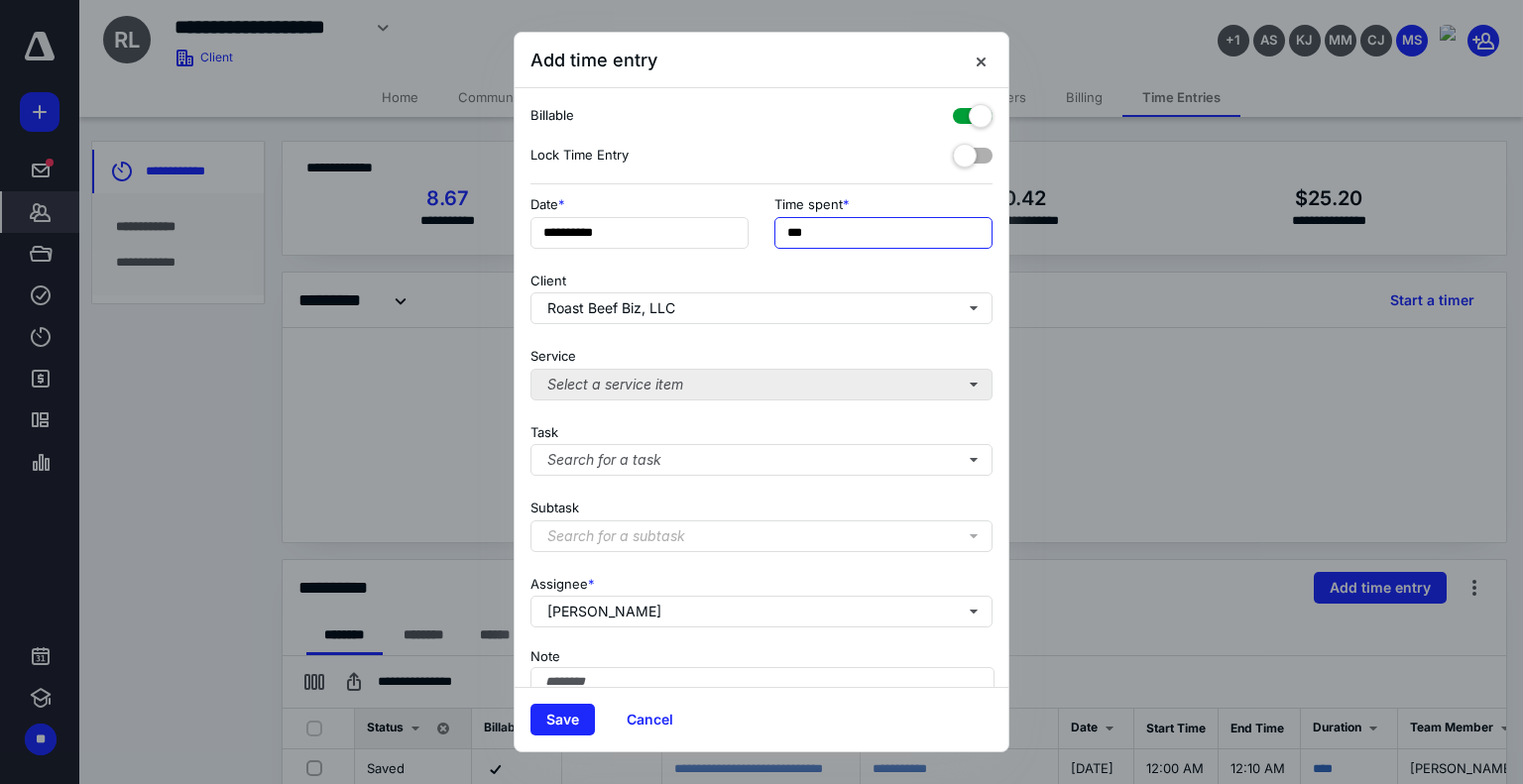 type on "***" 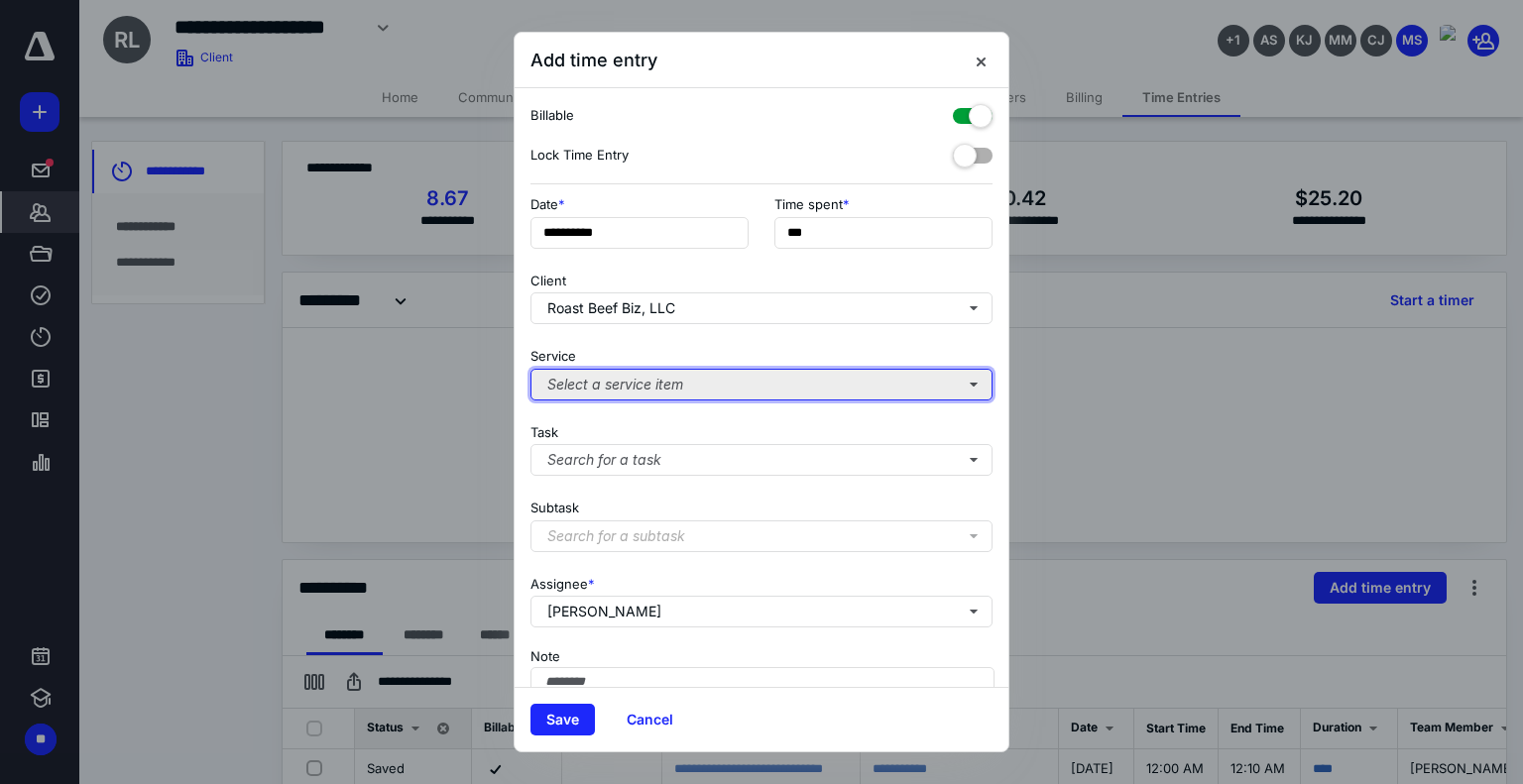 click on "Select a service item" at bounding box center [762, 385] 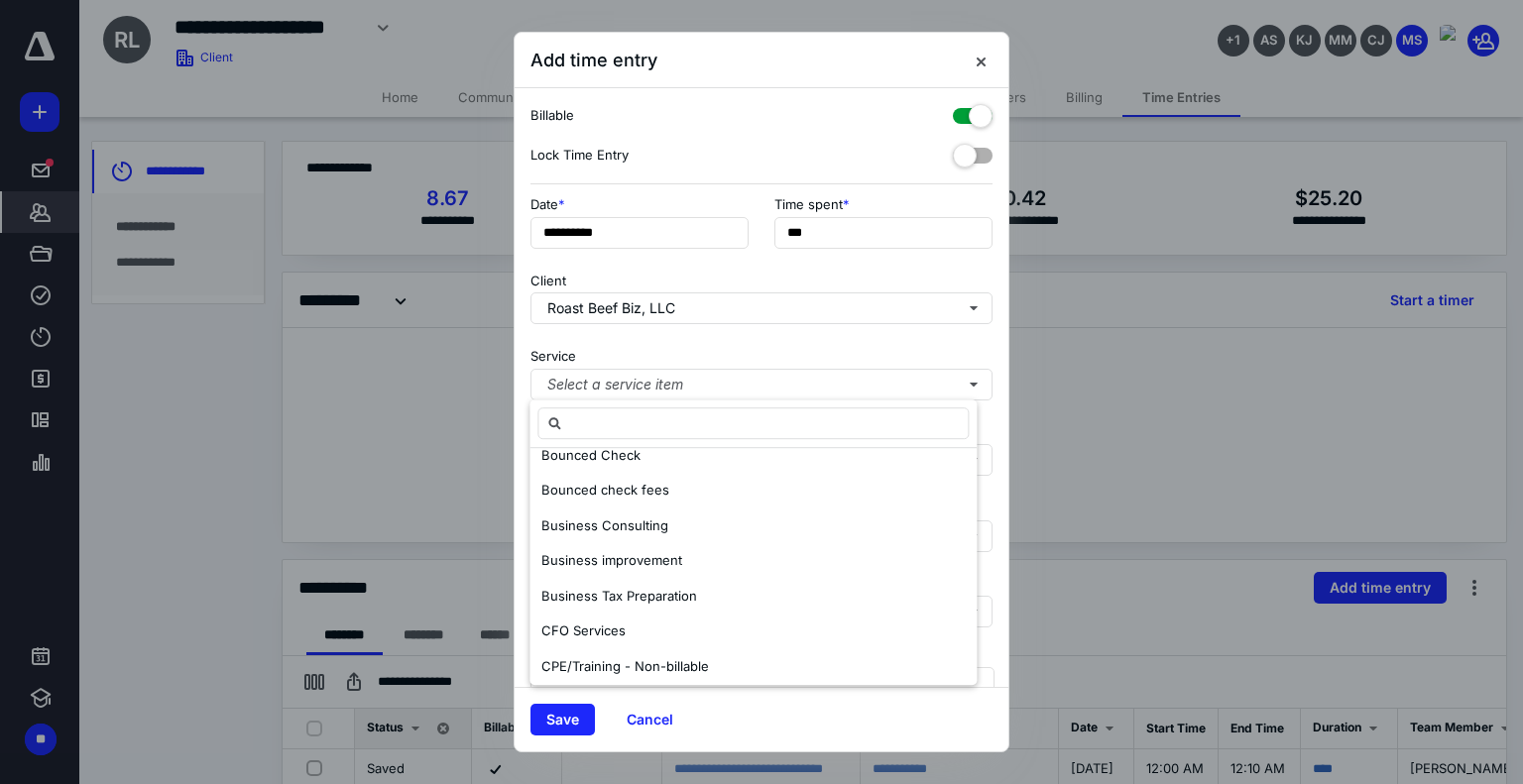 scroll, scrollTop: 194, scrollLeft: 0, axis: vertical 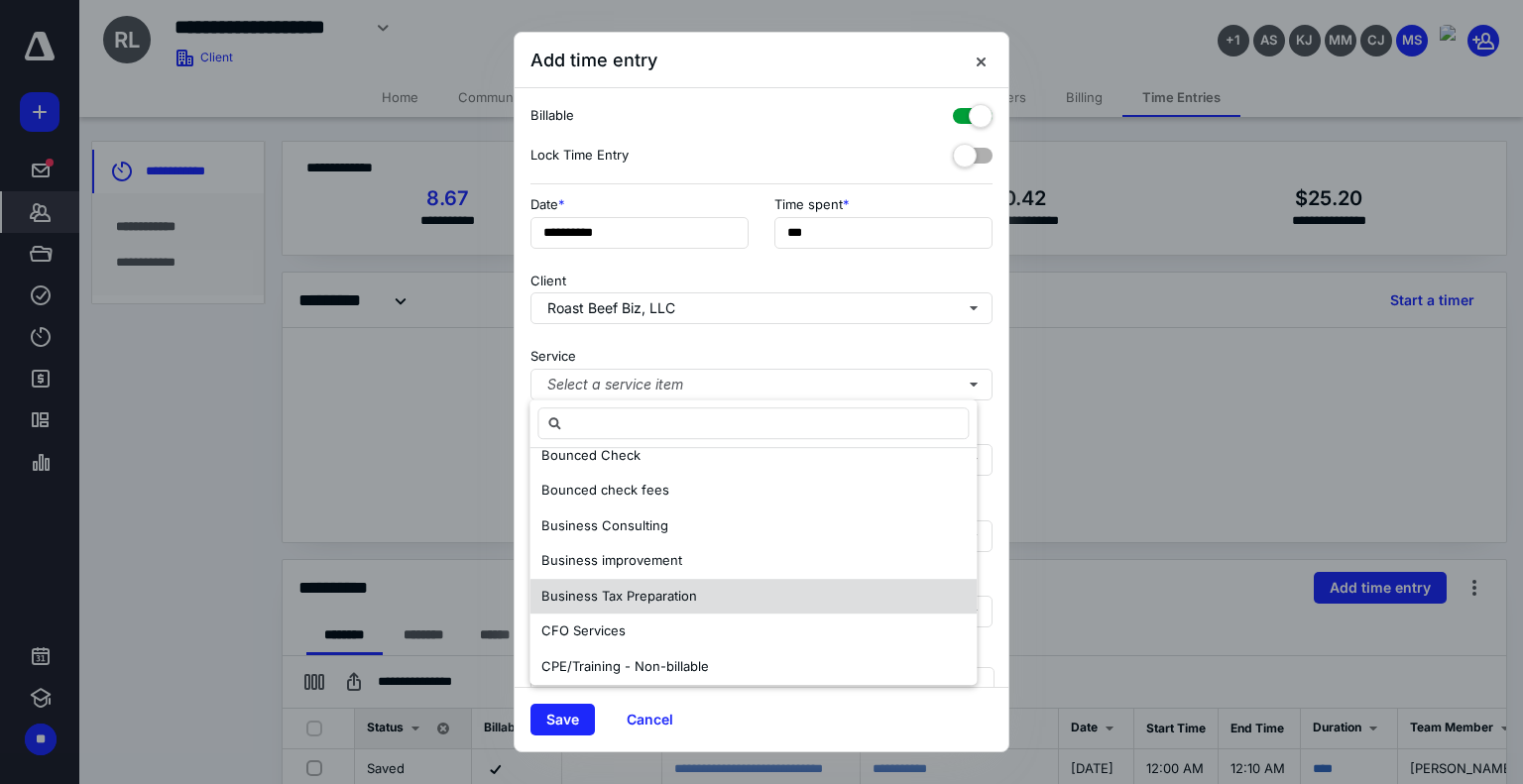 click on "Business Tax Preparation" at bounding box center [619, 596] 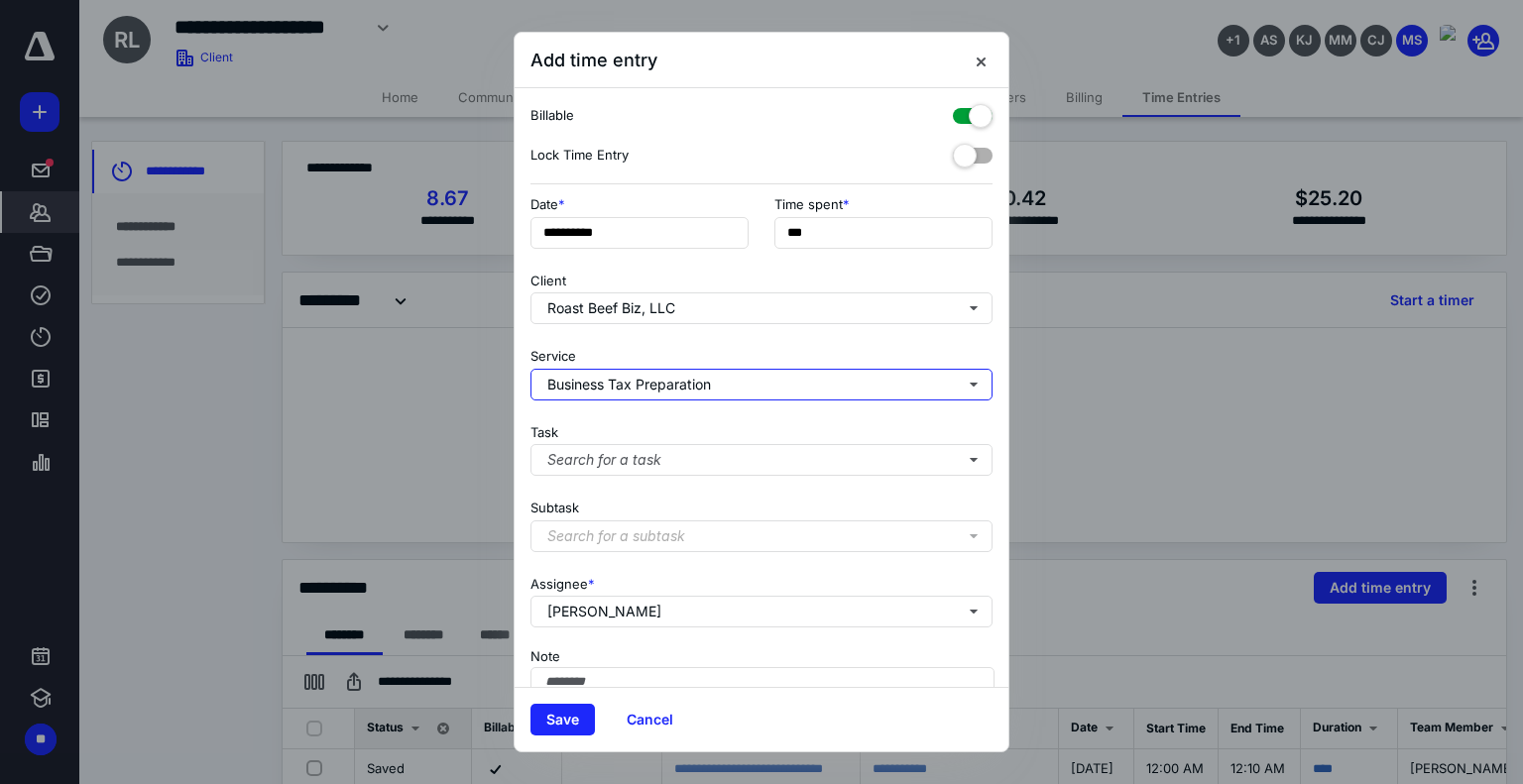 scroll, scrollTop: 0, scrollLeft: 0, axis: both 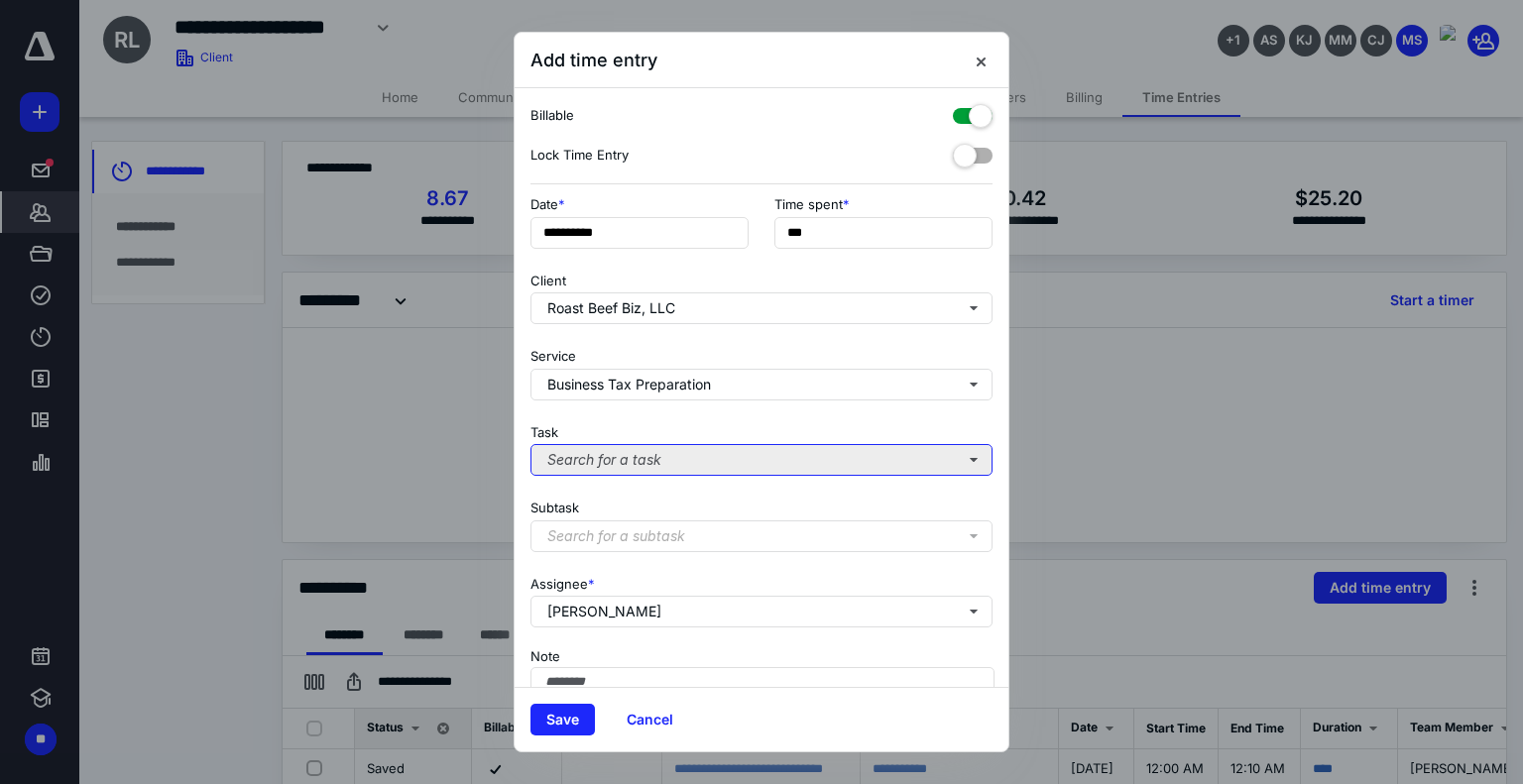 click on "Search for a task" at bounding box center [762, 460] 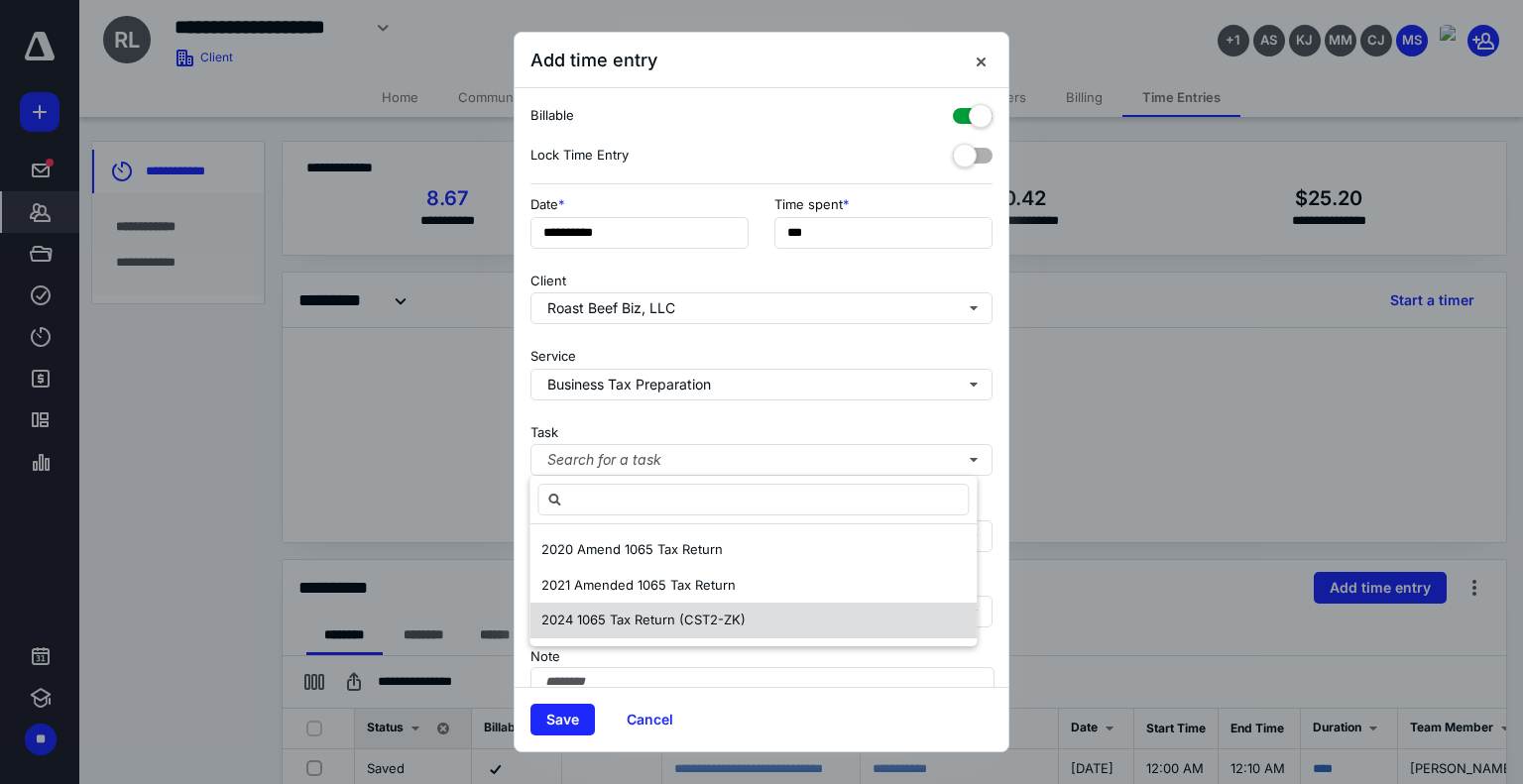 click on "2024 1065 Tax Return (CST2-ZK)" at bounding box center [644, 619] 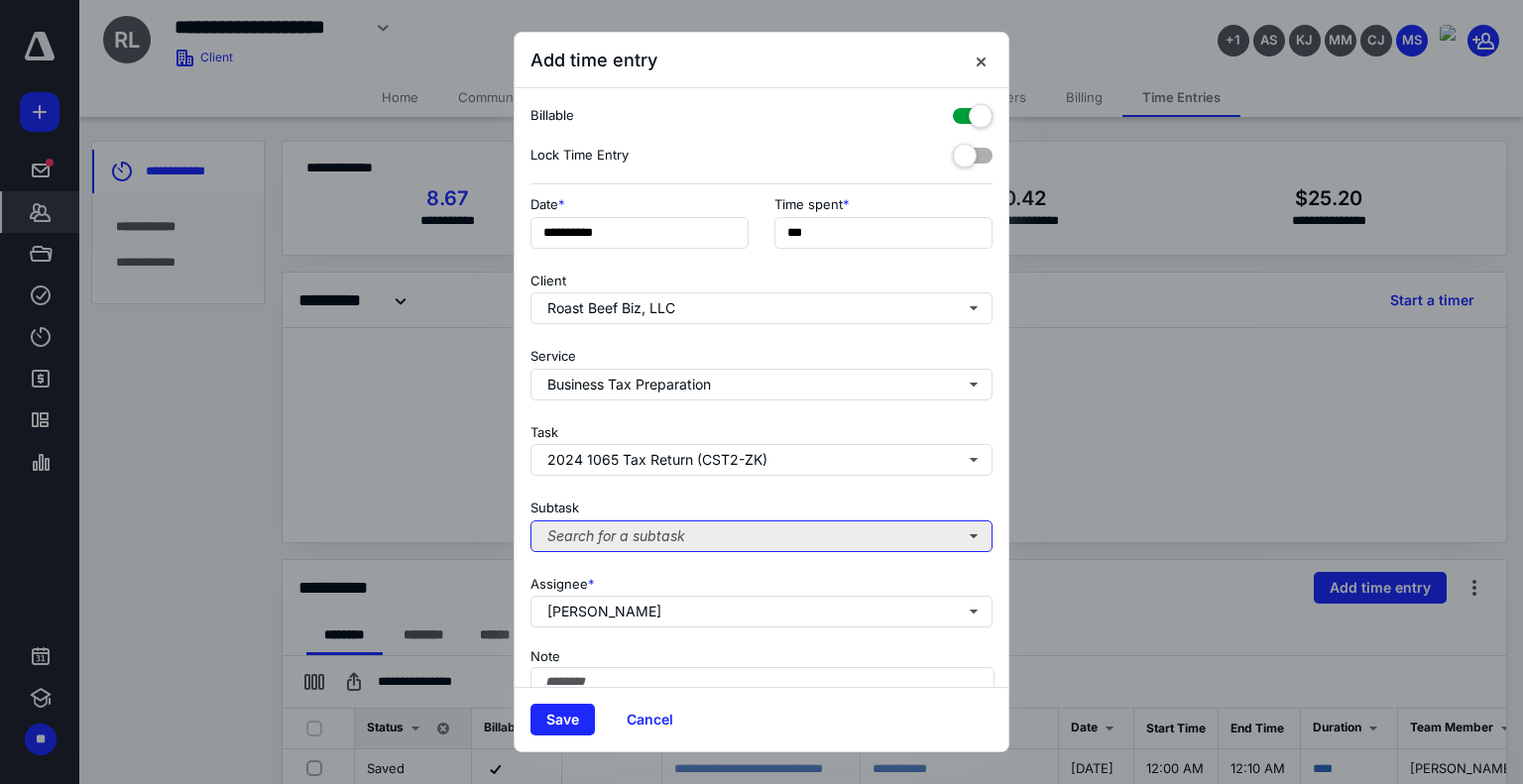 click on "Search for a subtask" at bounding box center [762, 536] 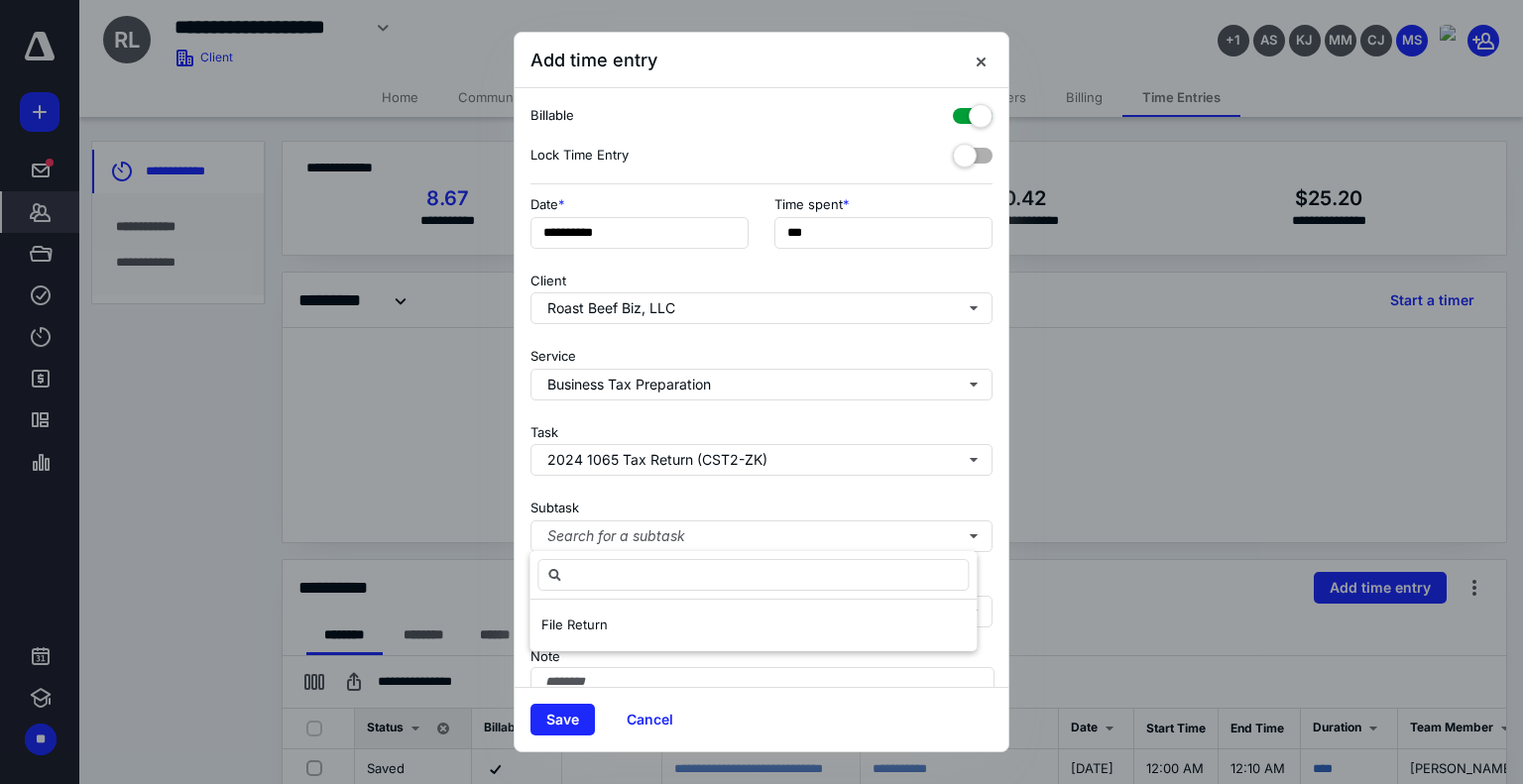 click on "Note" at bounding box center (762, 705) 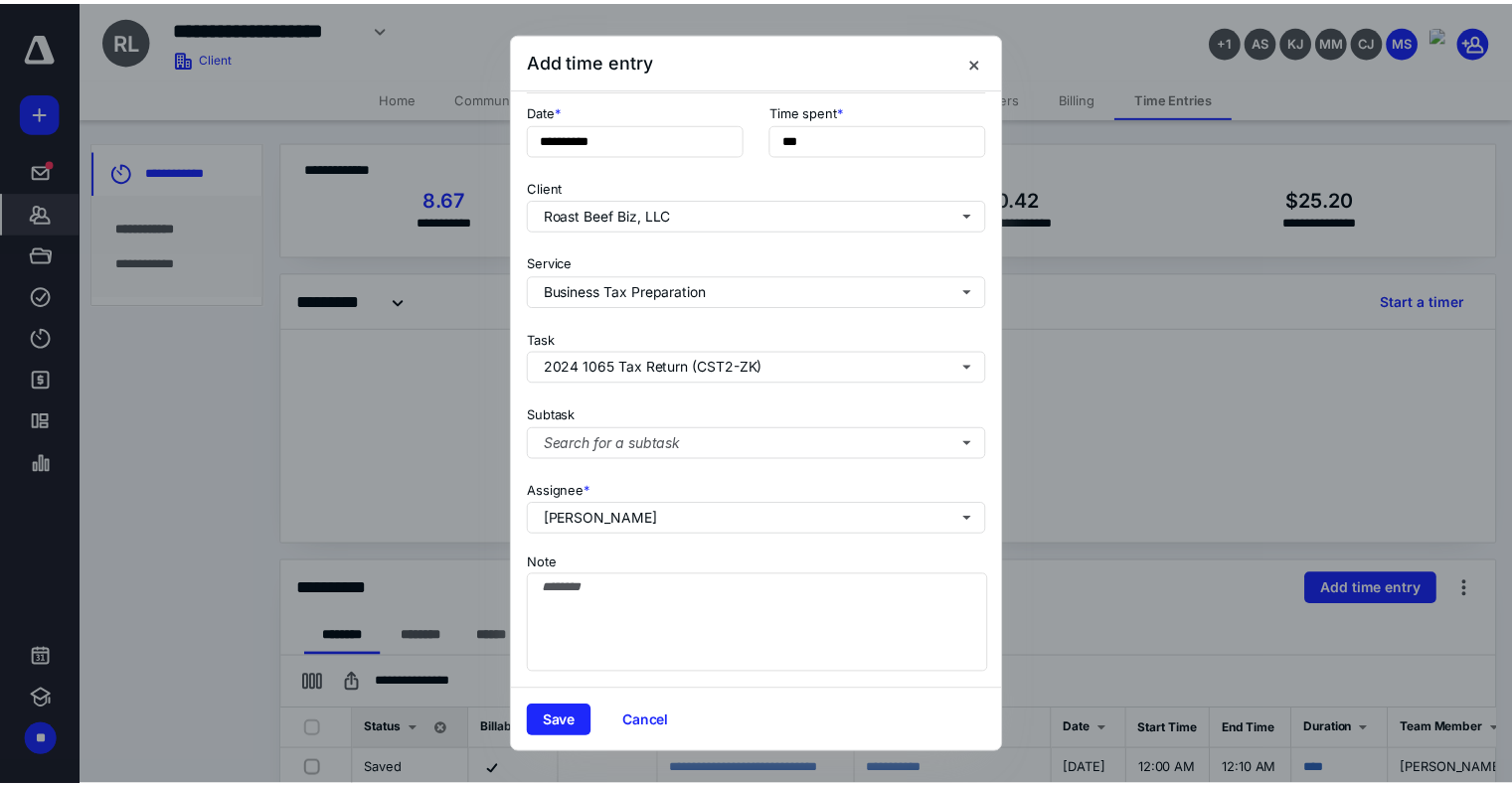 scroll, scrollTop: 107, scrollLeft: 0, axis: vertical 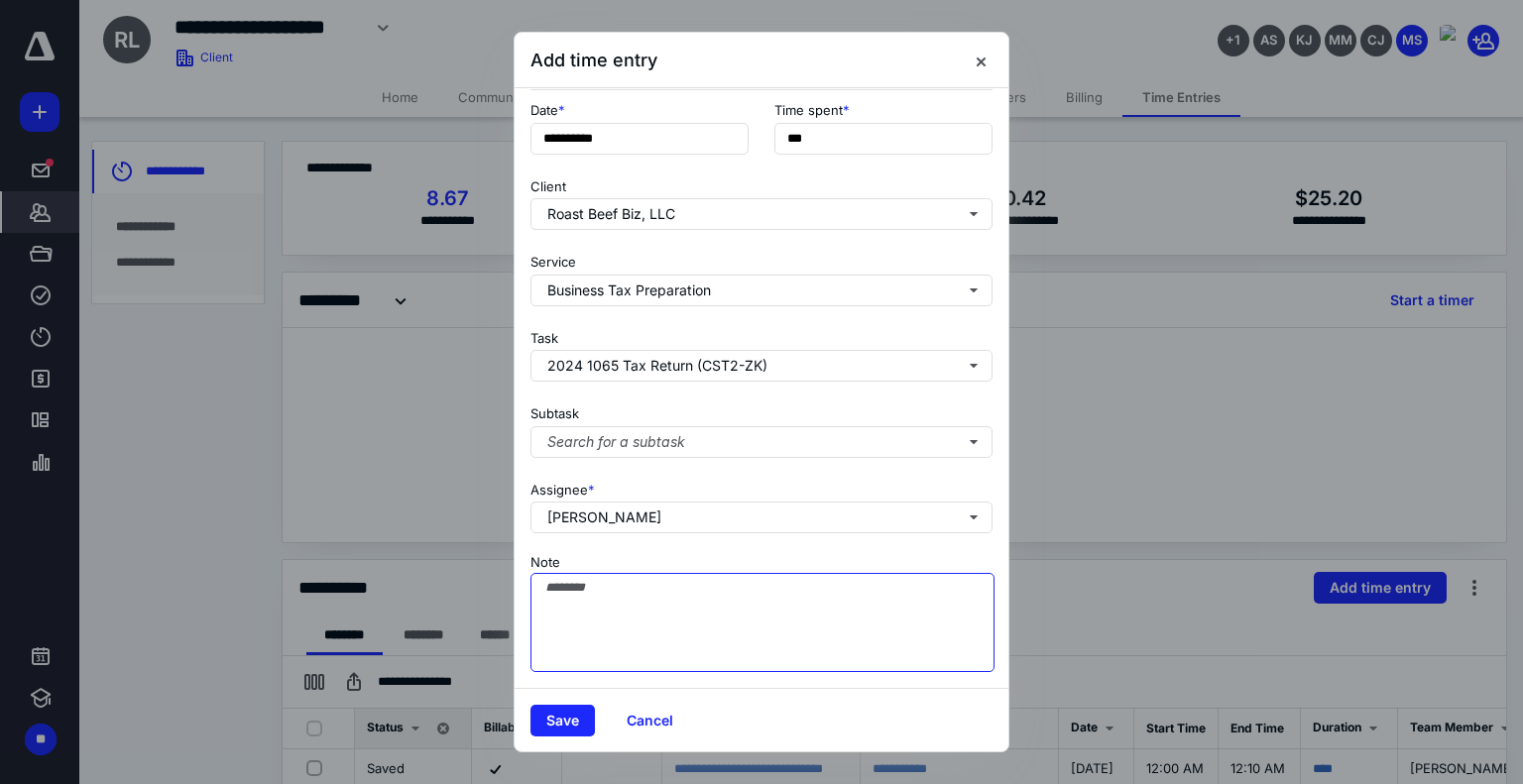 click on "Note" at bounding box center (762, 622) 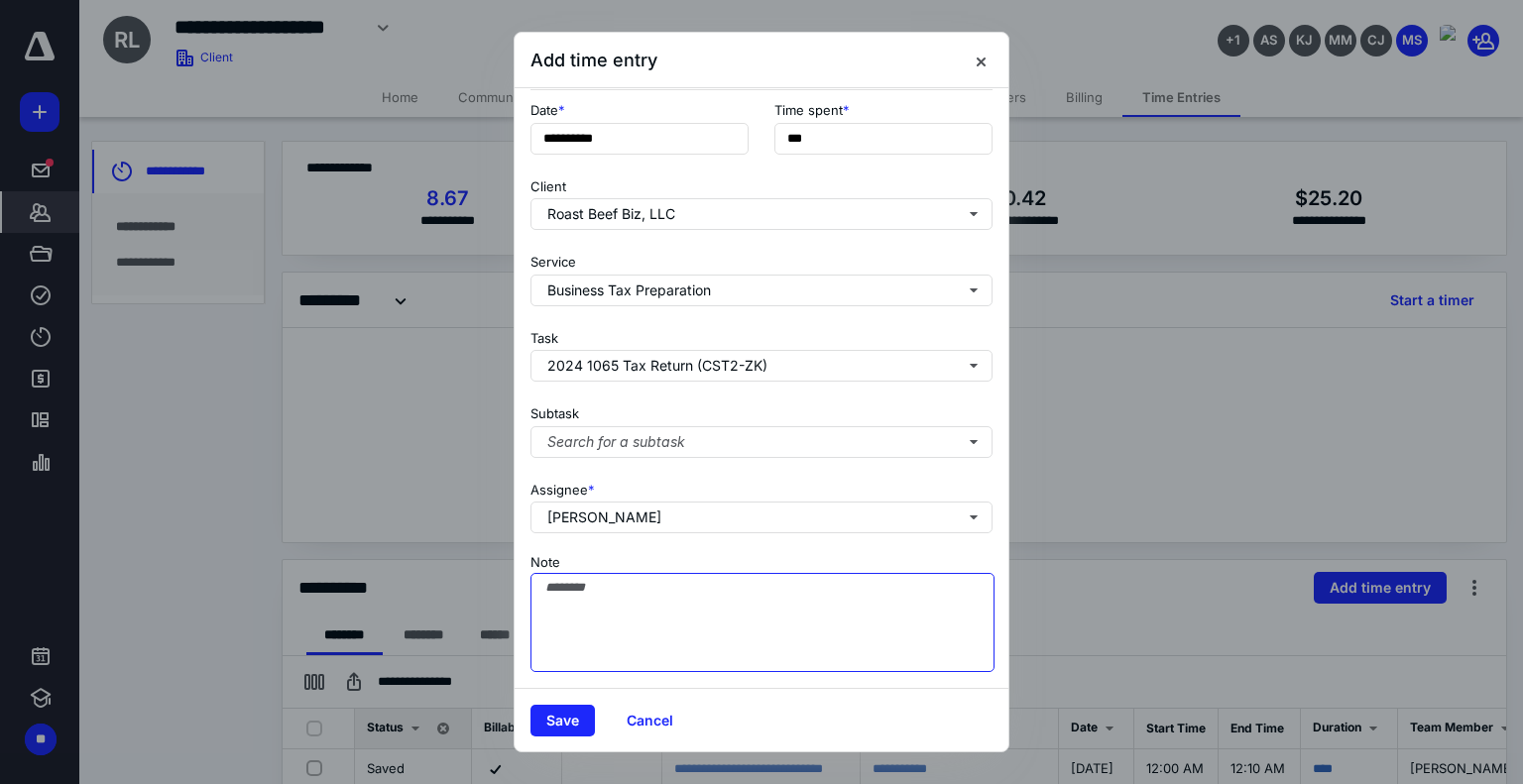 click on "Note" at bounding box center (762, 622) 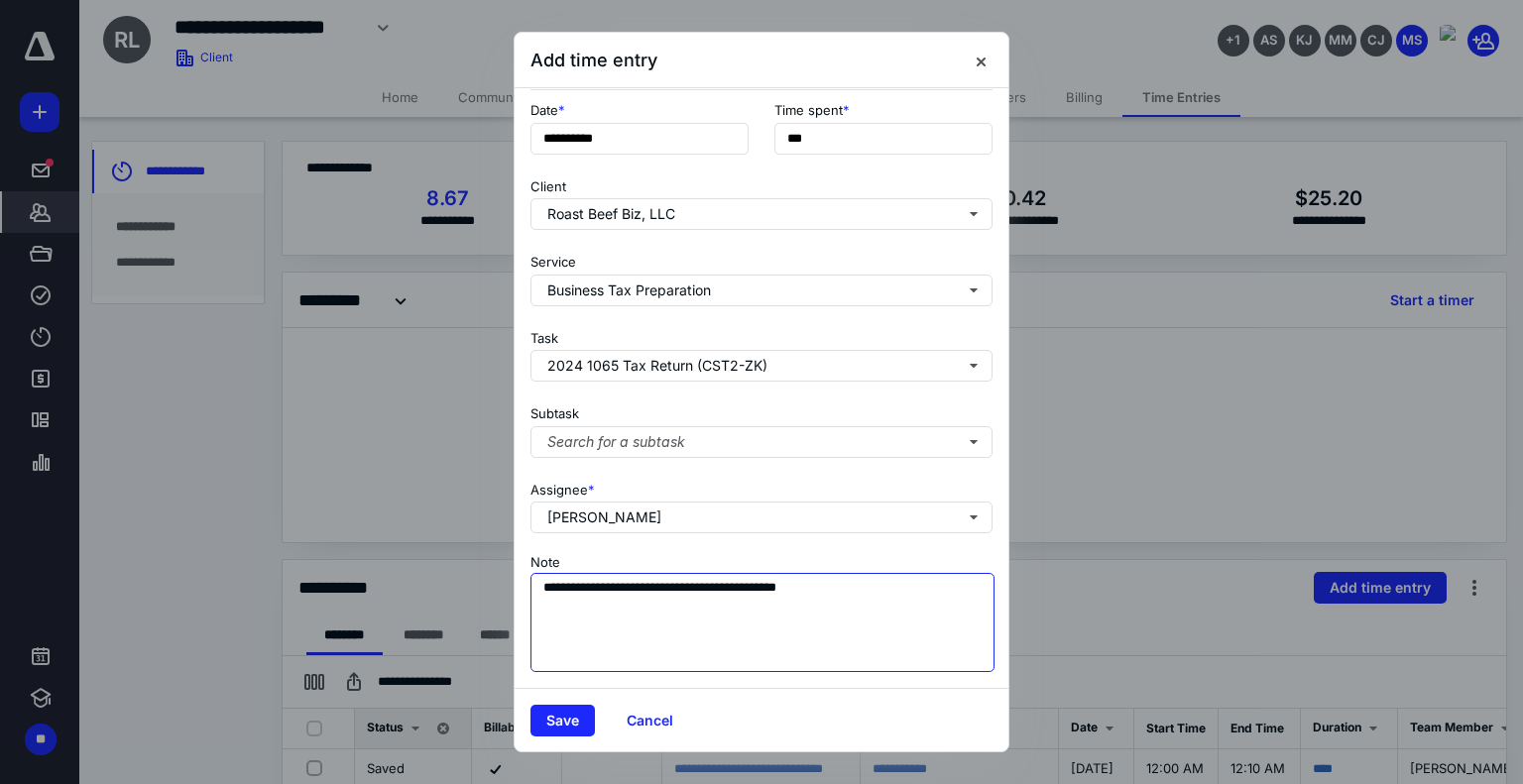drag, startPoint x: 838, startPoint y: 566, endPoint x: 534, endPoint y: 579, distance: 304.27783 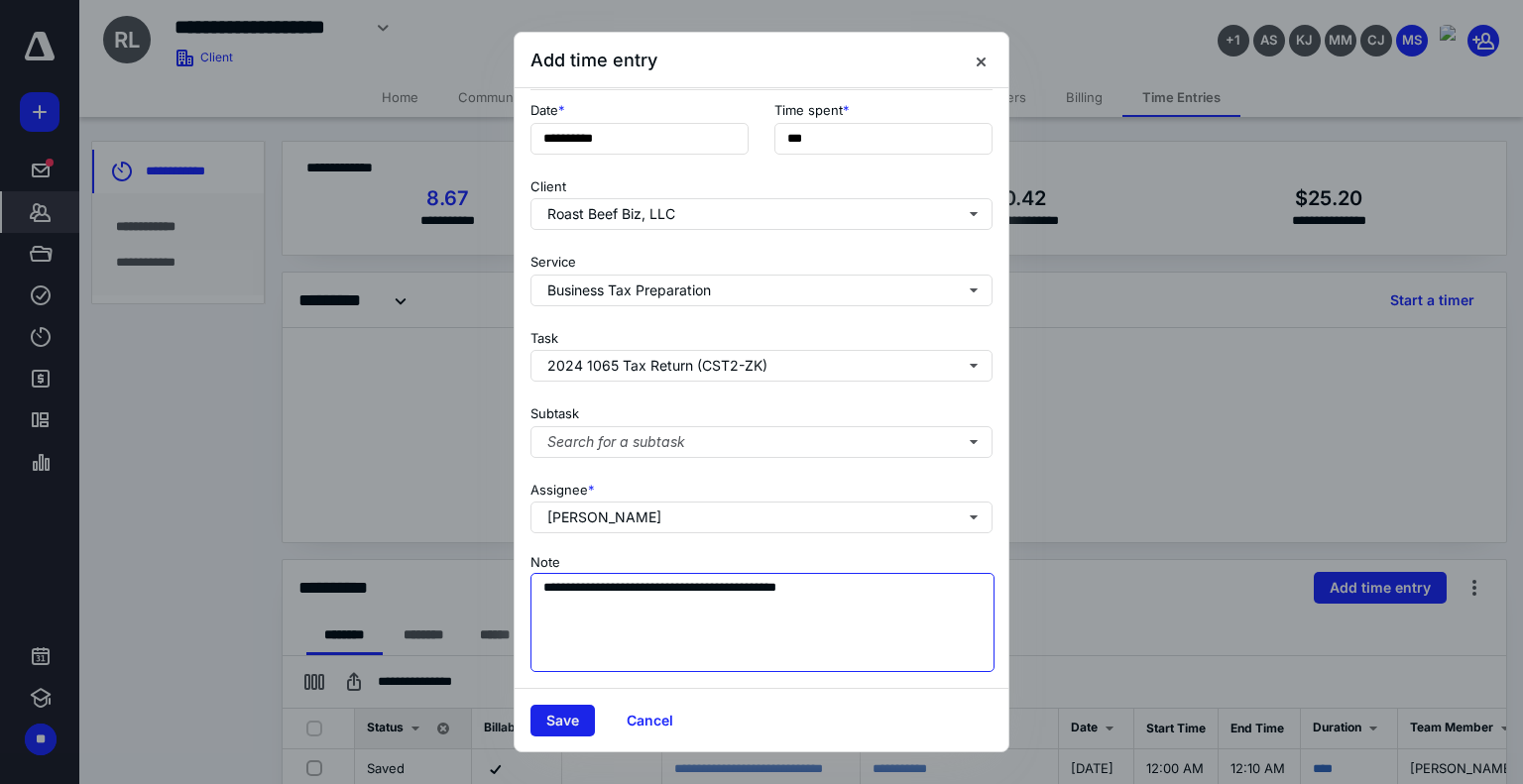 type on "**********" 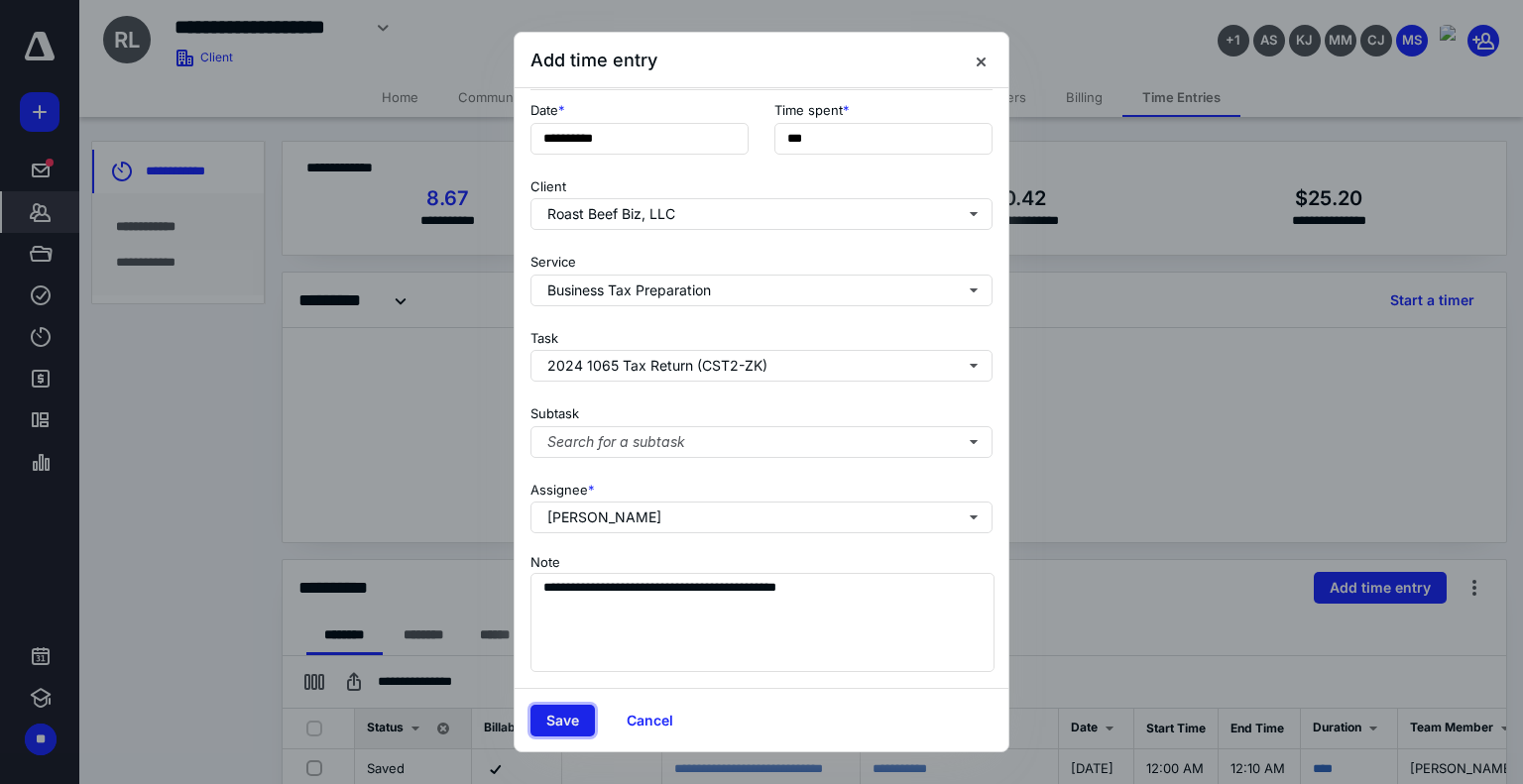 click on "Save" at bounding box center (562, 721) 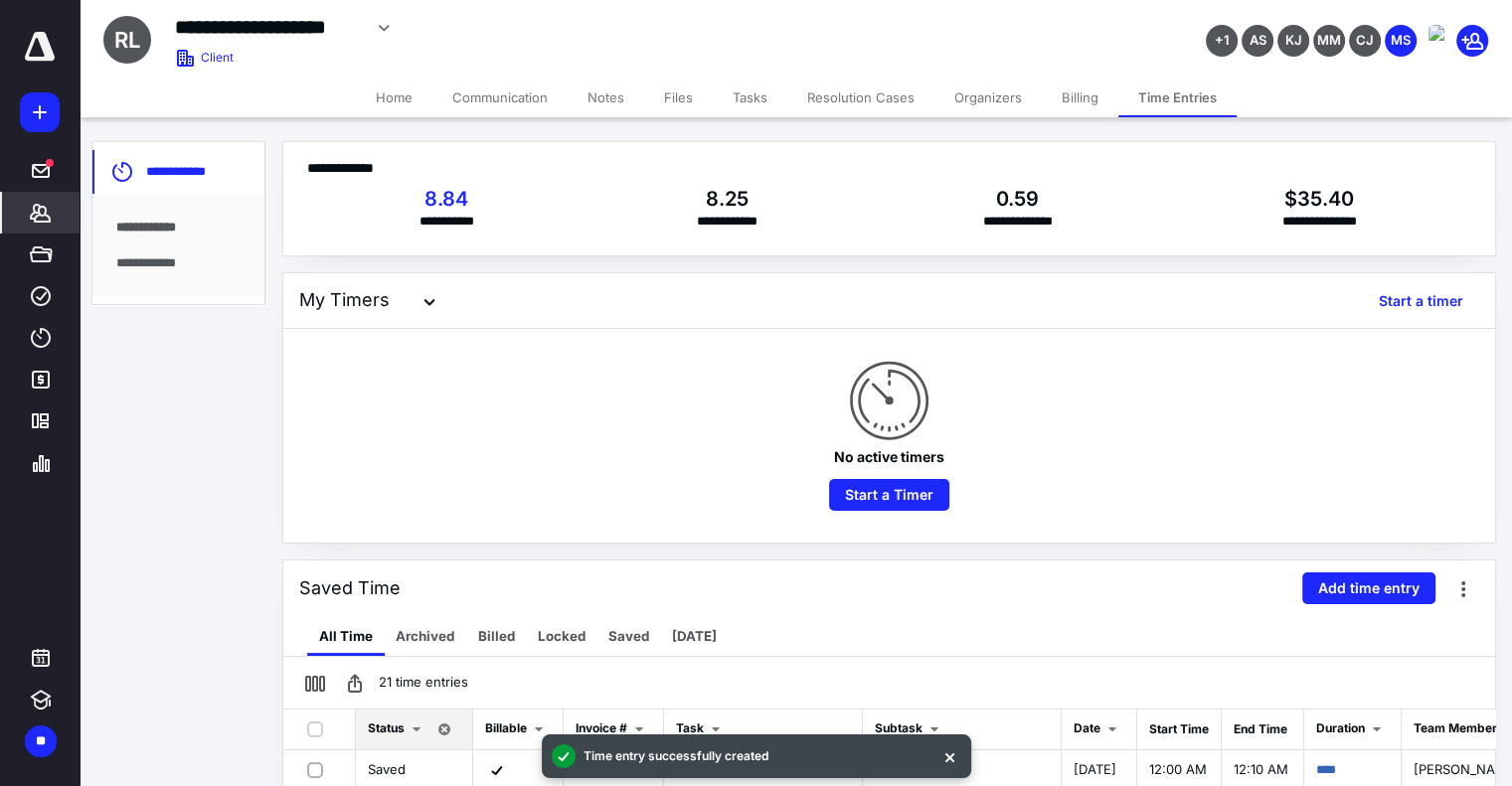 click on "Tasks" at bounding box center [750, 97] 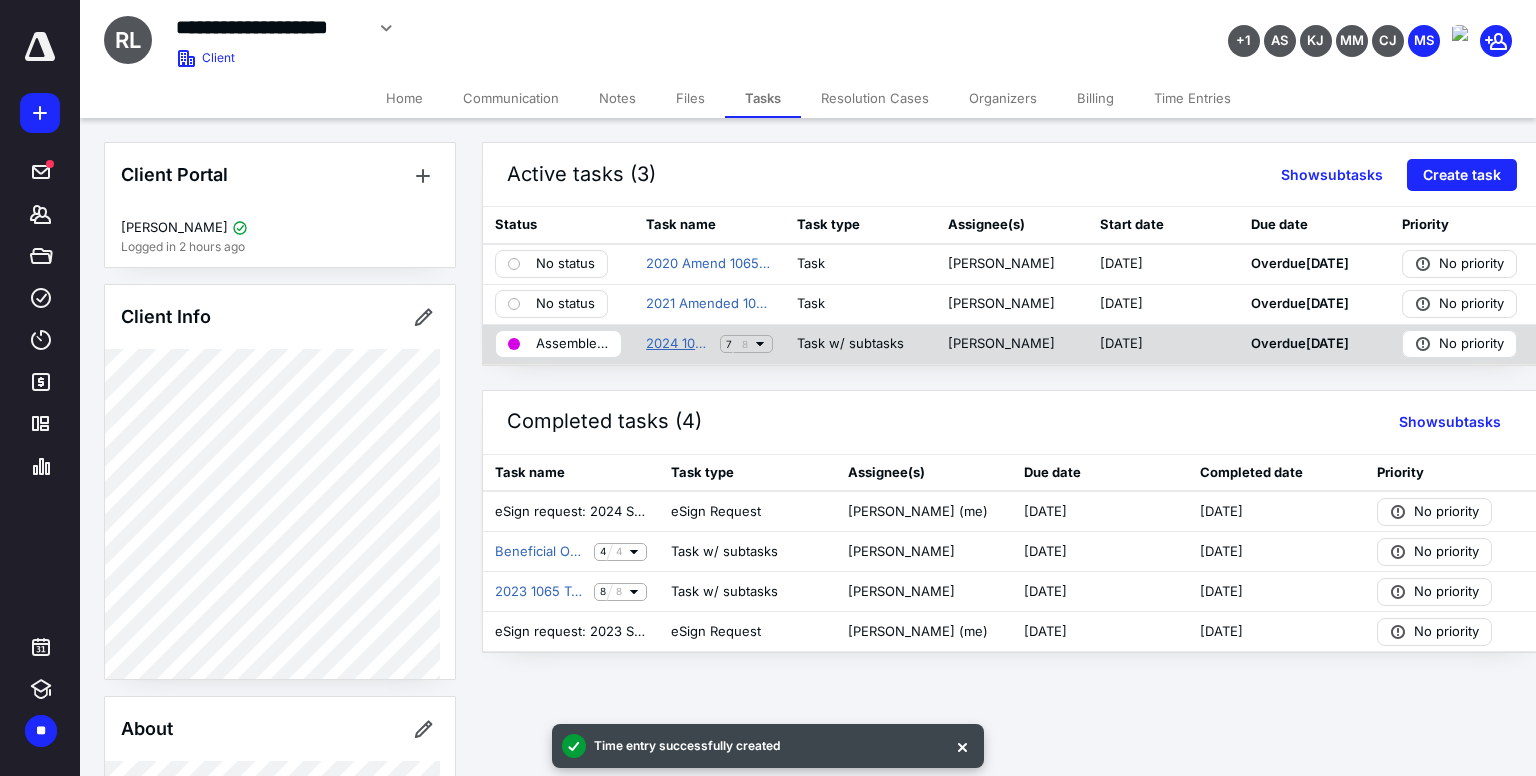 click on "2024 1065 Tax Return (CST2-ZK)" at bounding box center (679, 344) 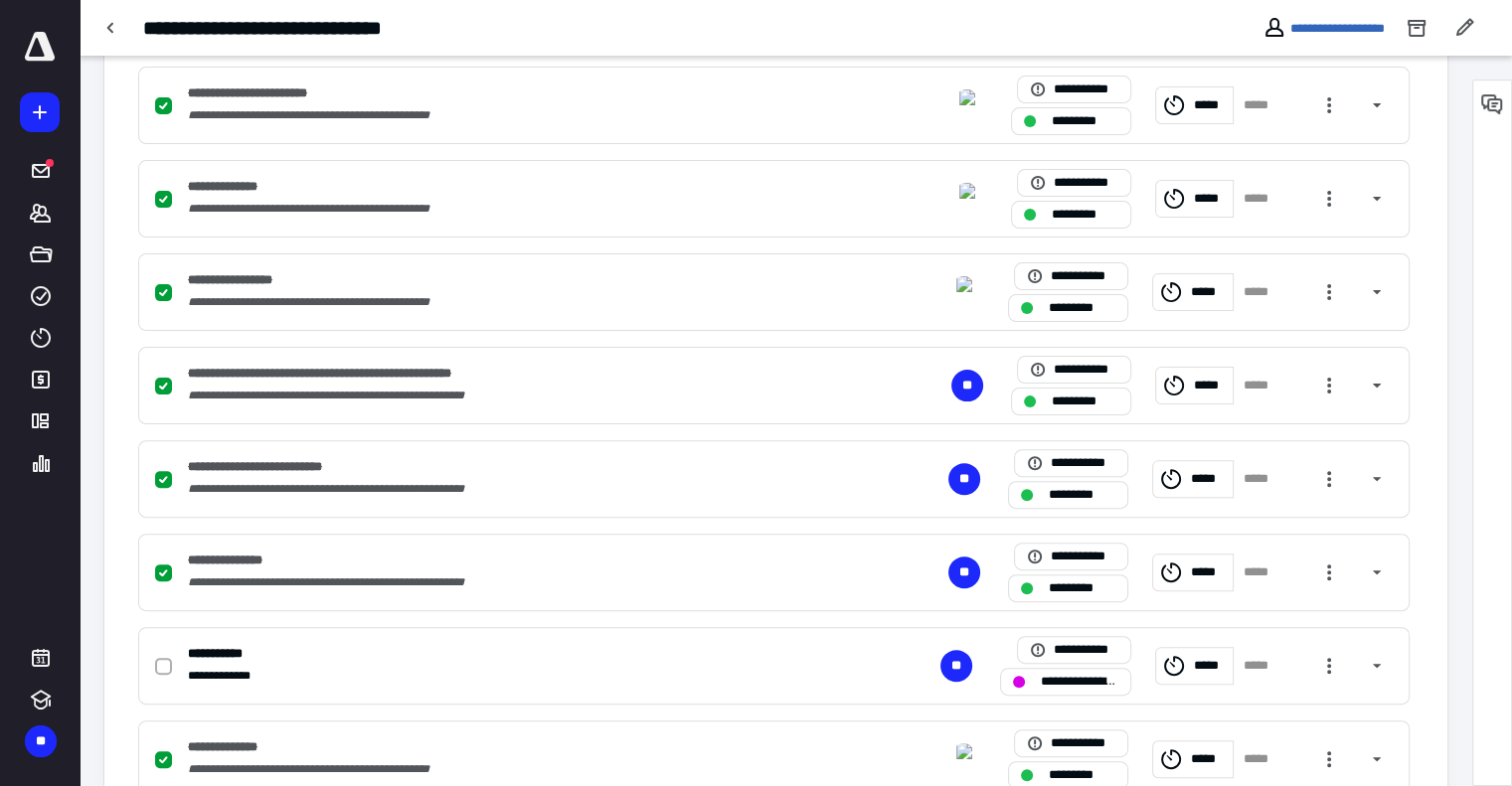 scroll, scrollTop: 587, scrollLeft: 0, axis: vertical 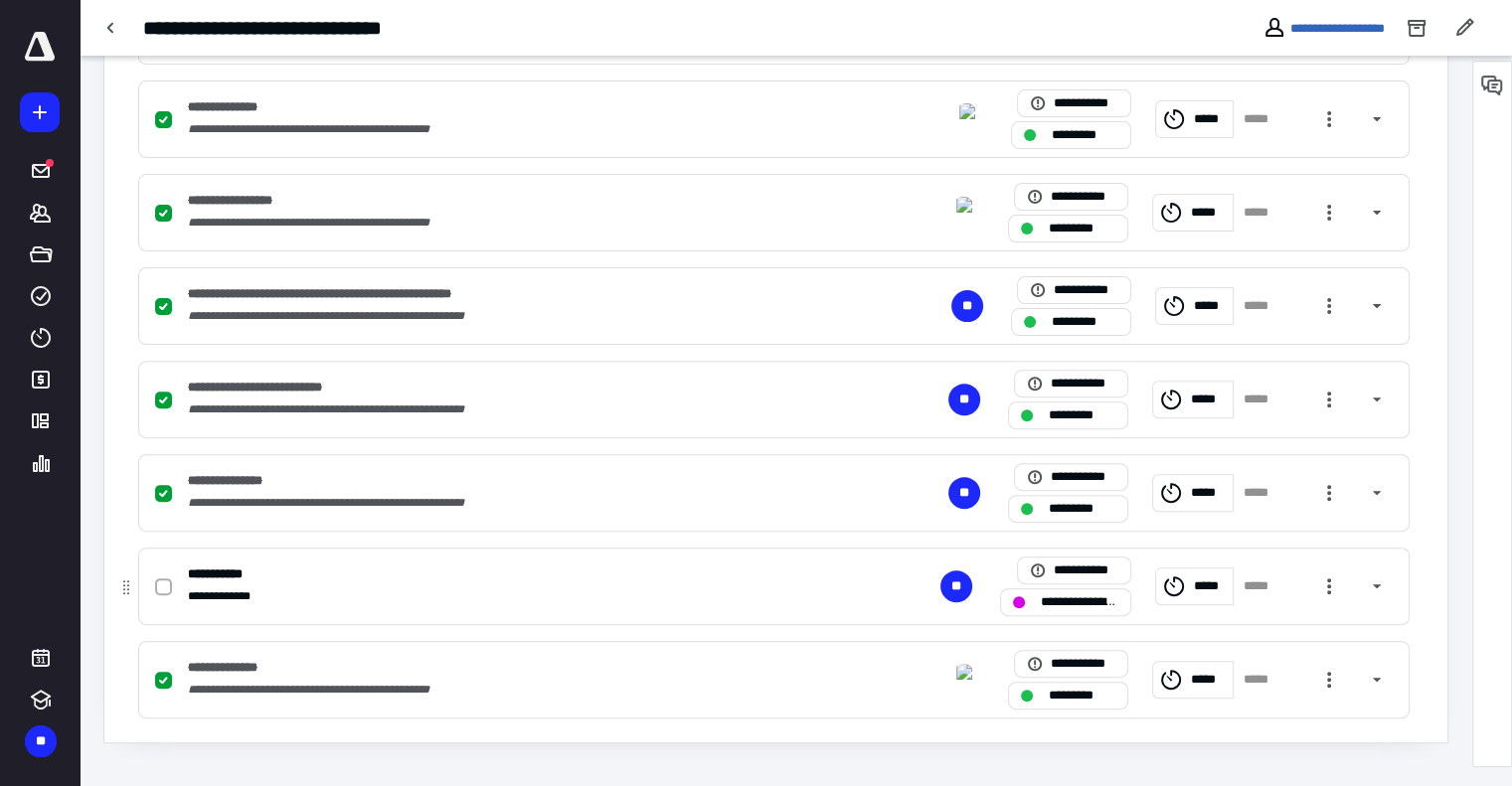 click 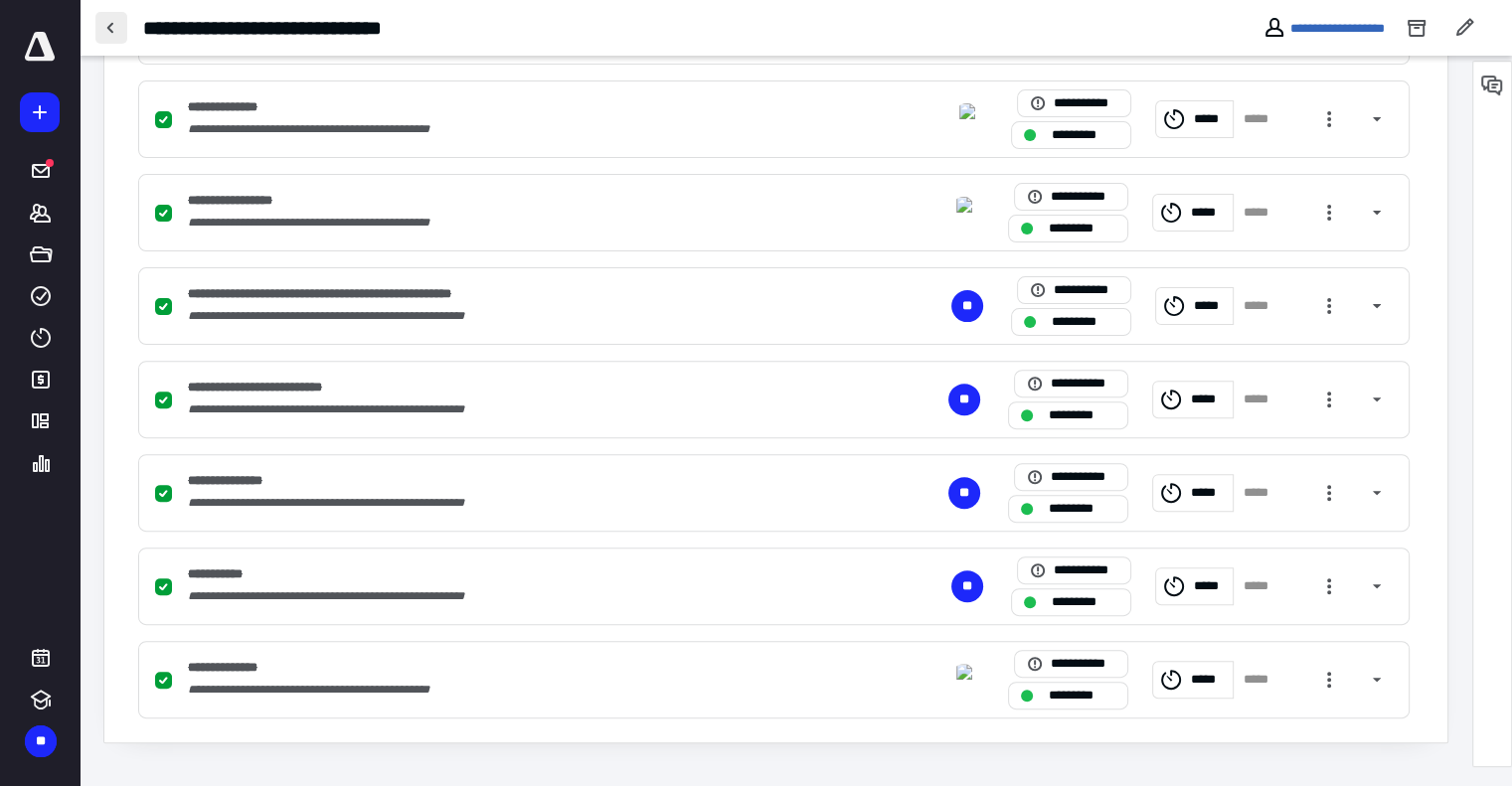 click at bounding box center (111, 28) 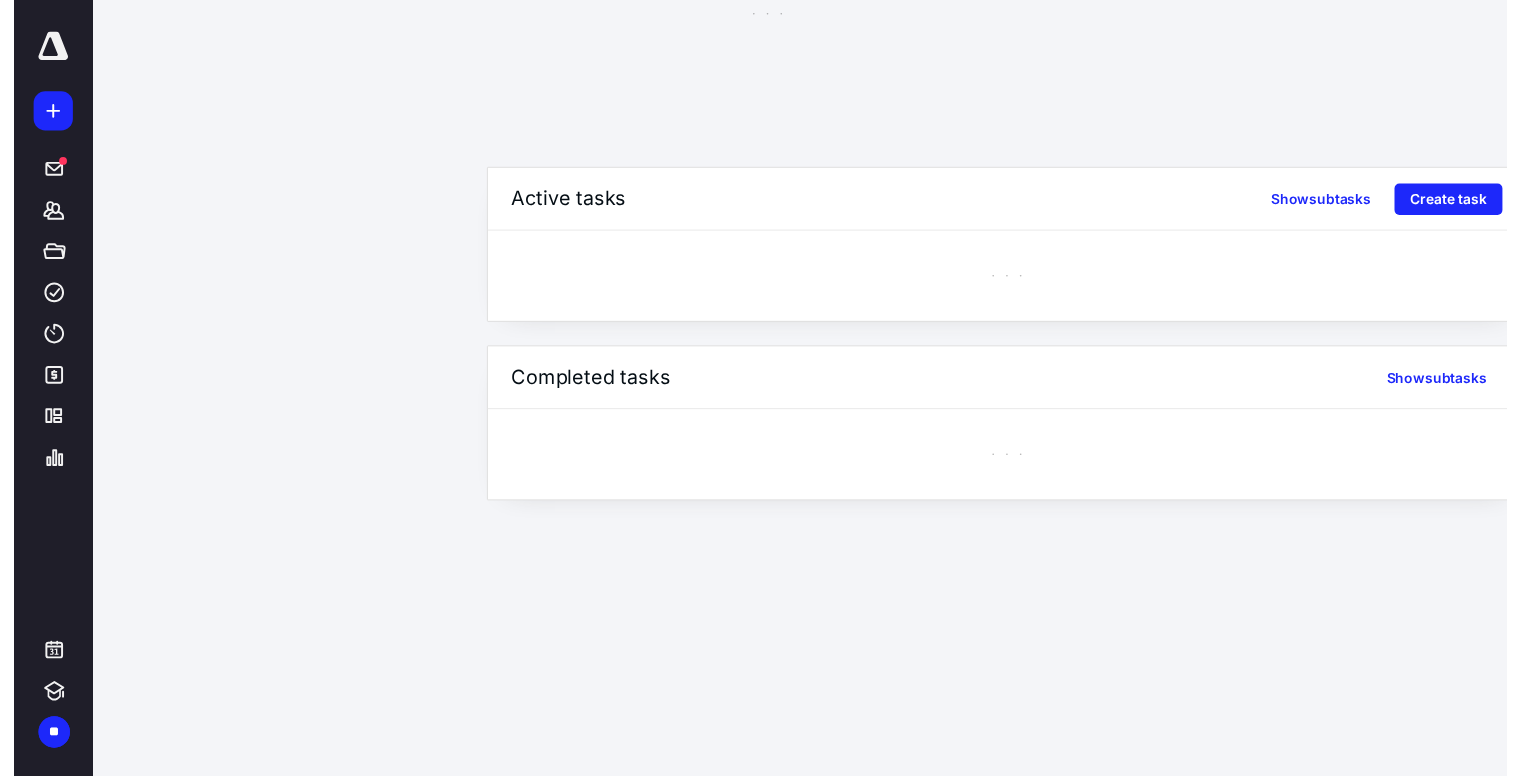 scroll, scrollTop: 0, scrollLeft: 0, axis: both 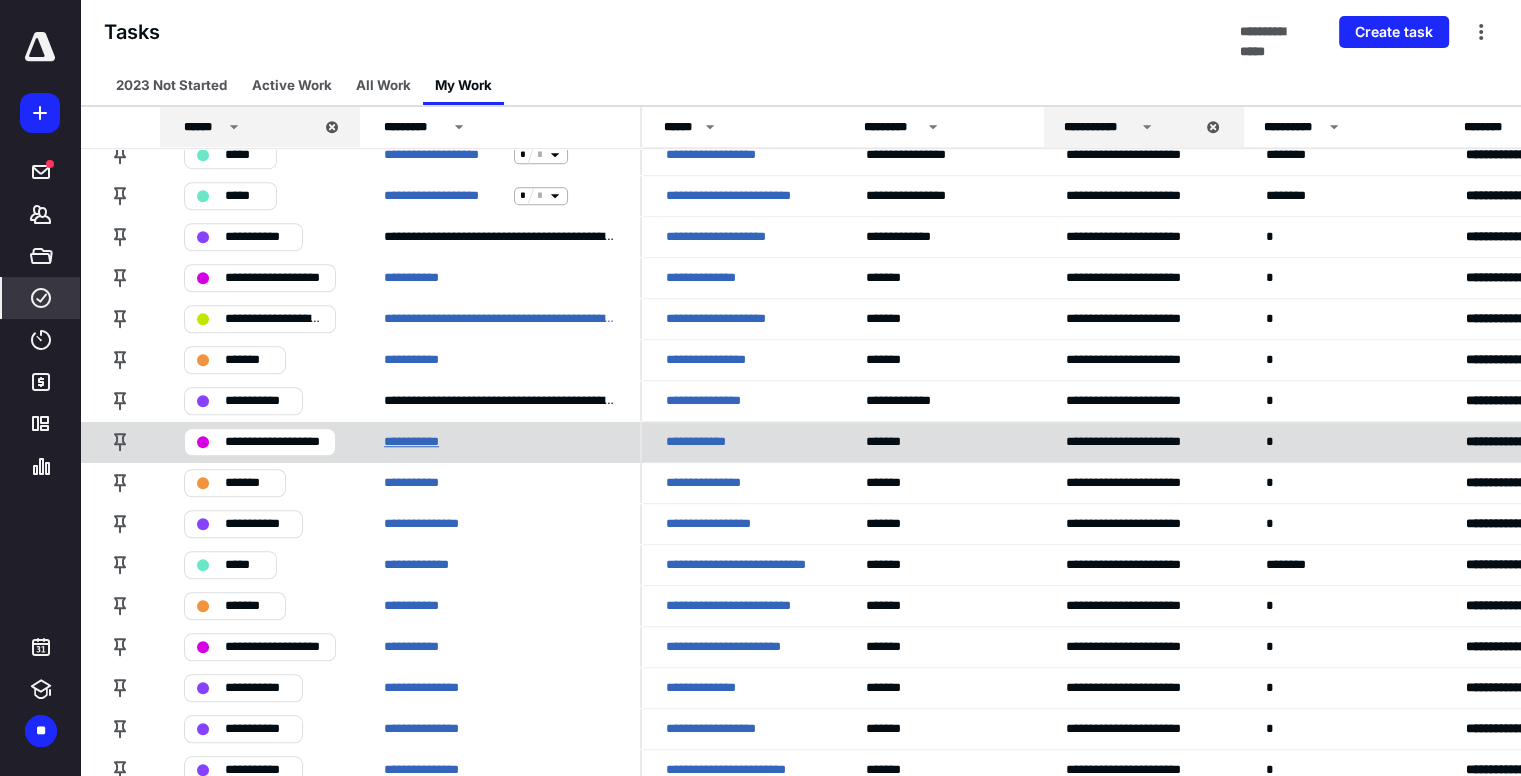 click on "**********" at bounding box center (417, 442) 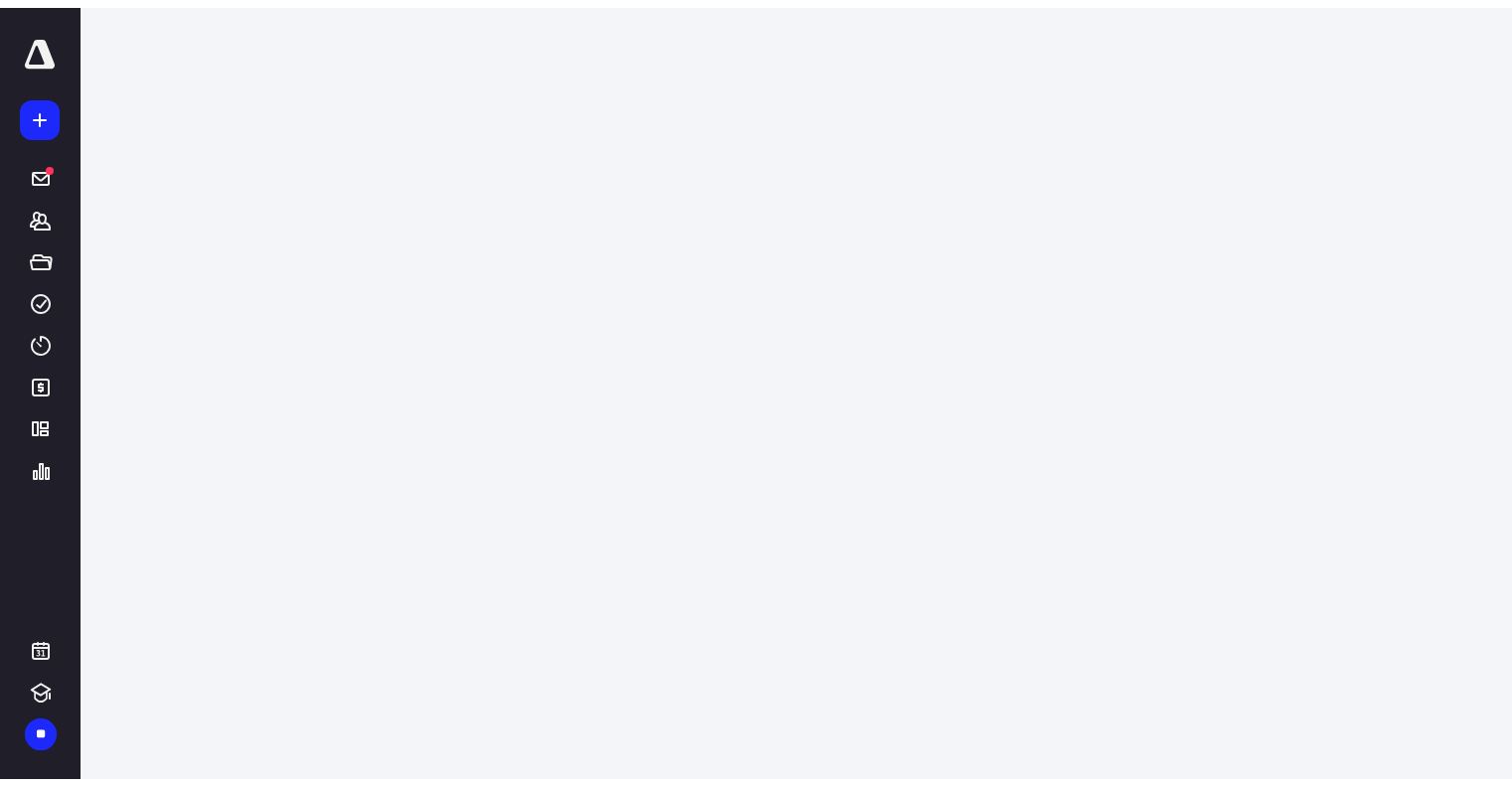 scroll, scrollTop: 0, scrollLeft: 0, axis: both 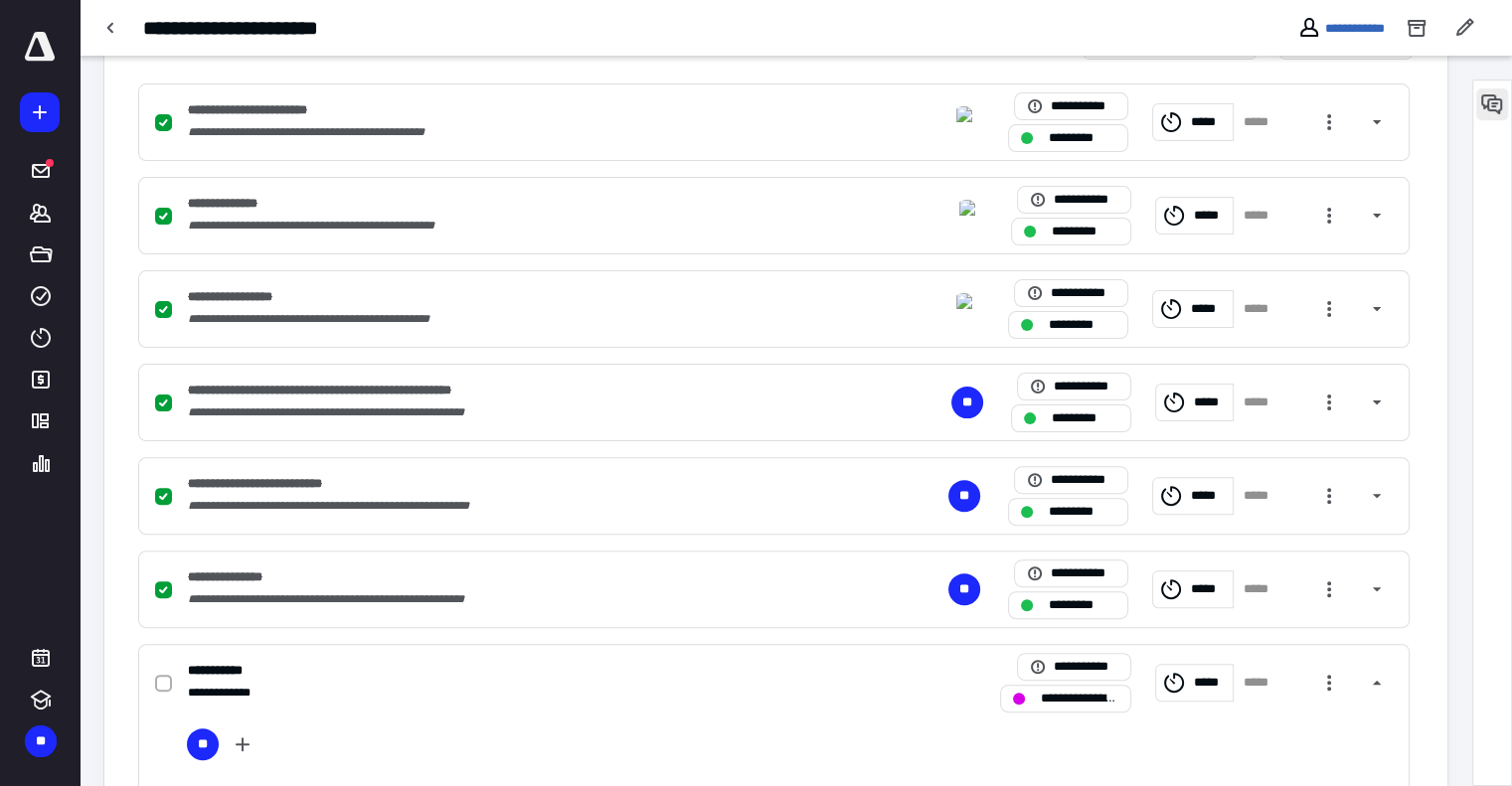 click at bounding box center (1492, 104) 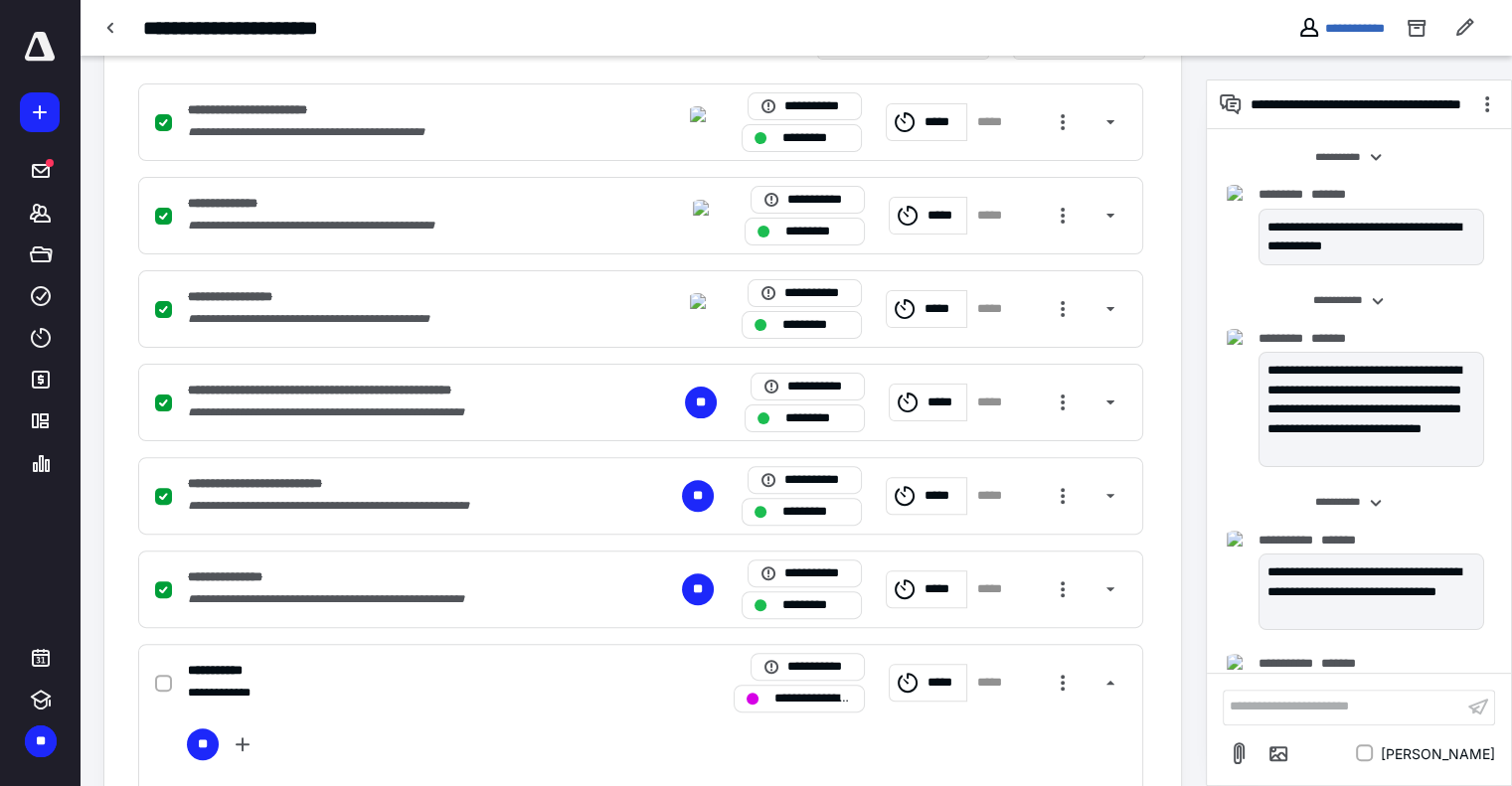 scroll, scrollTop: 1742, scrollLeft: 0, axis: vertical 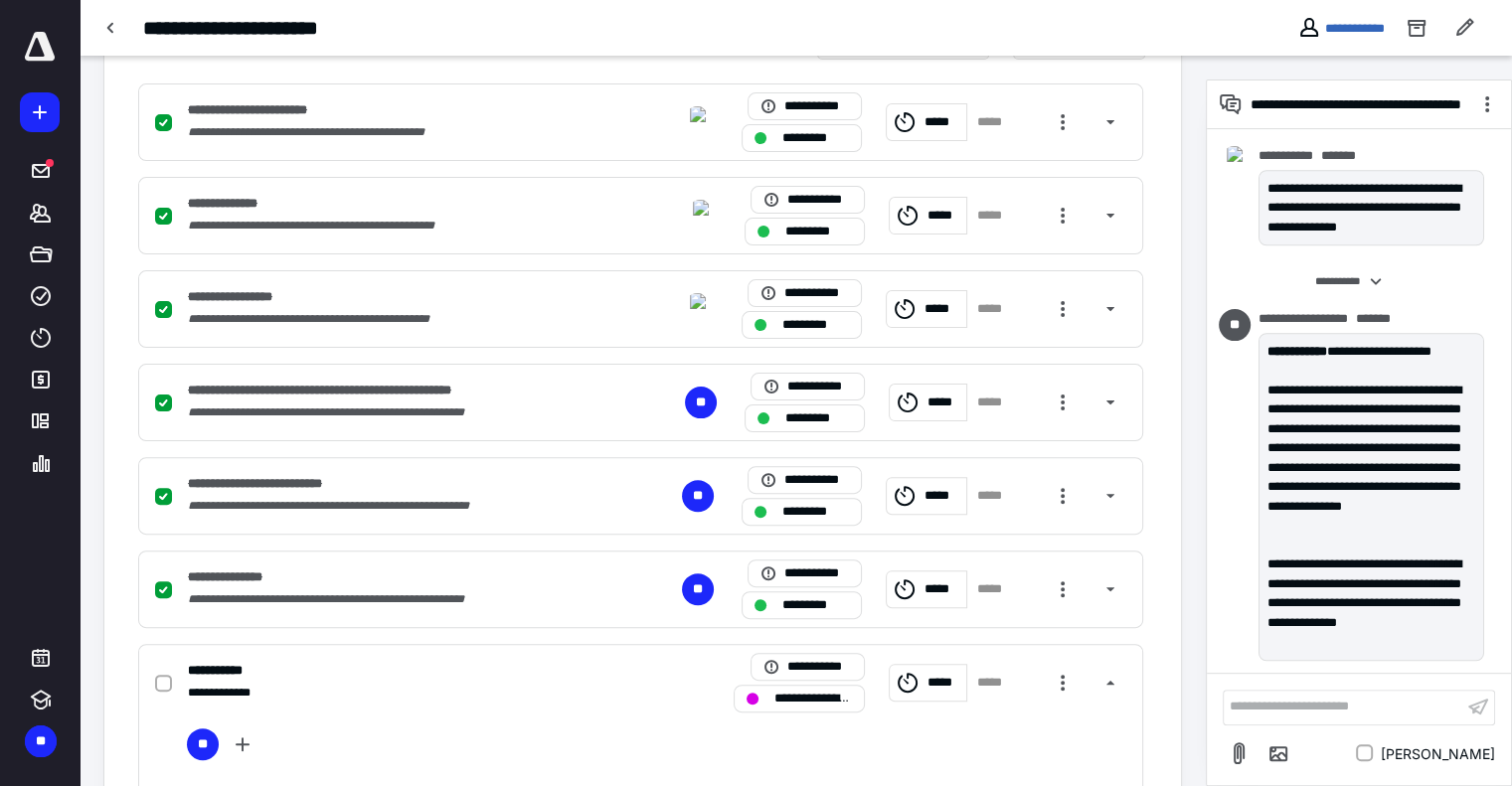 click at bounding box center (1487, 104) 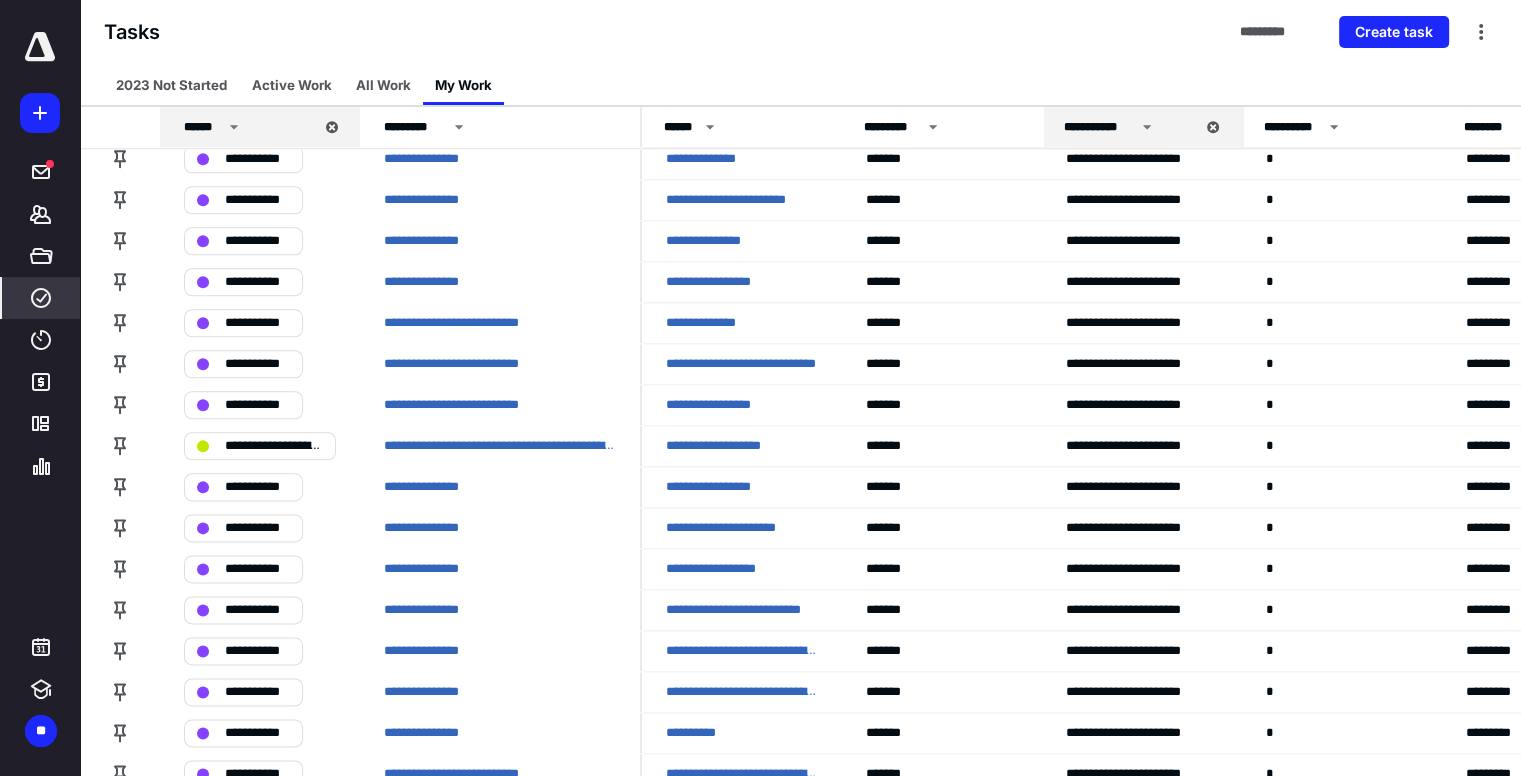 scroll, scrollTop: 2352, scrollLeft: 0, axis: vertical 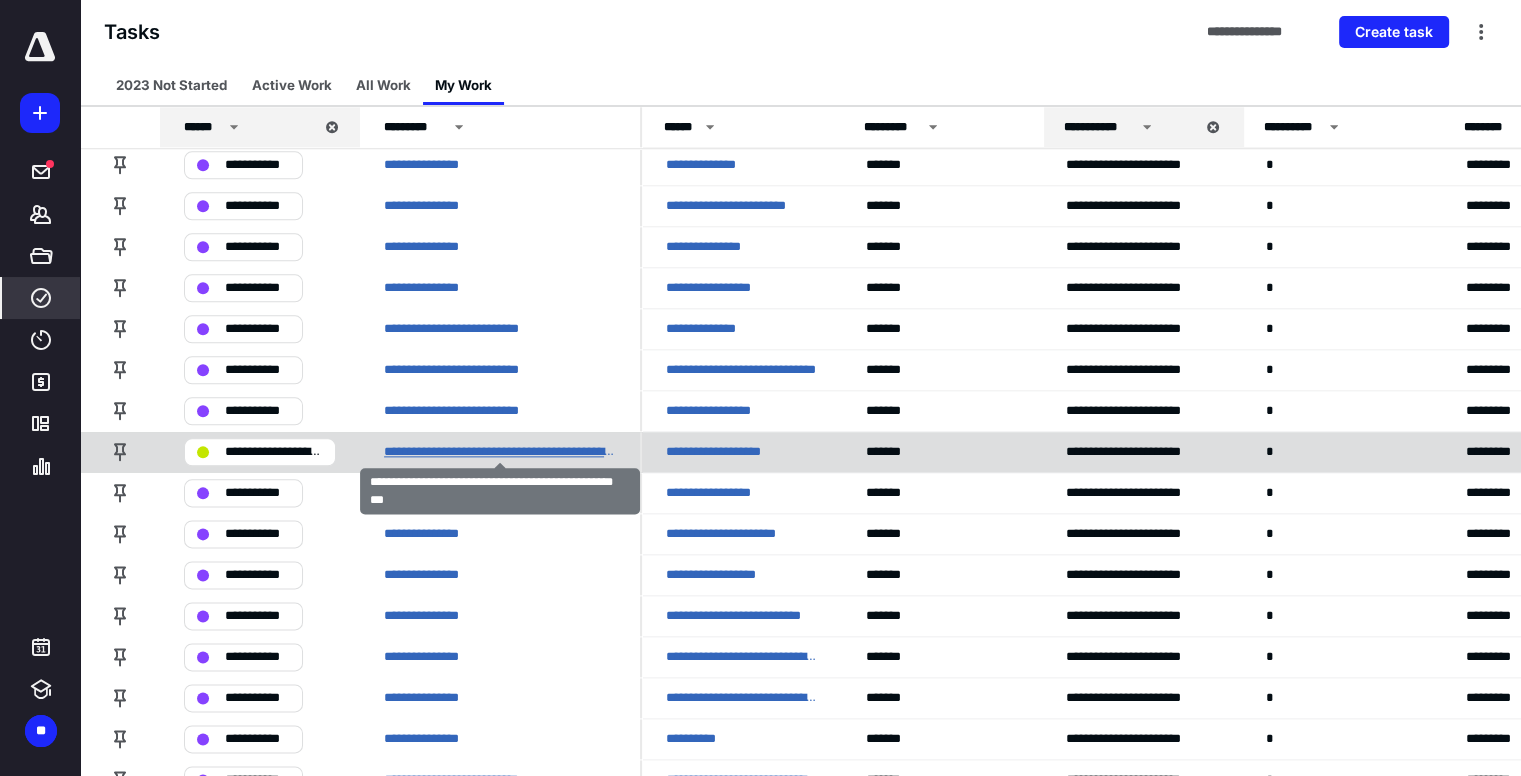 click on "**********" at bounding box center [500, 452] 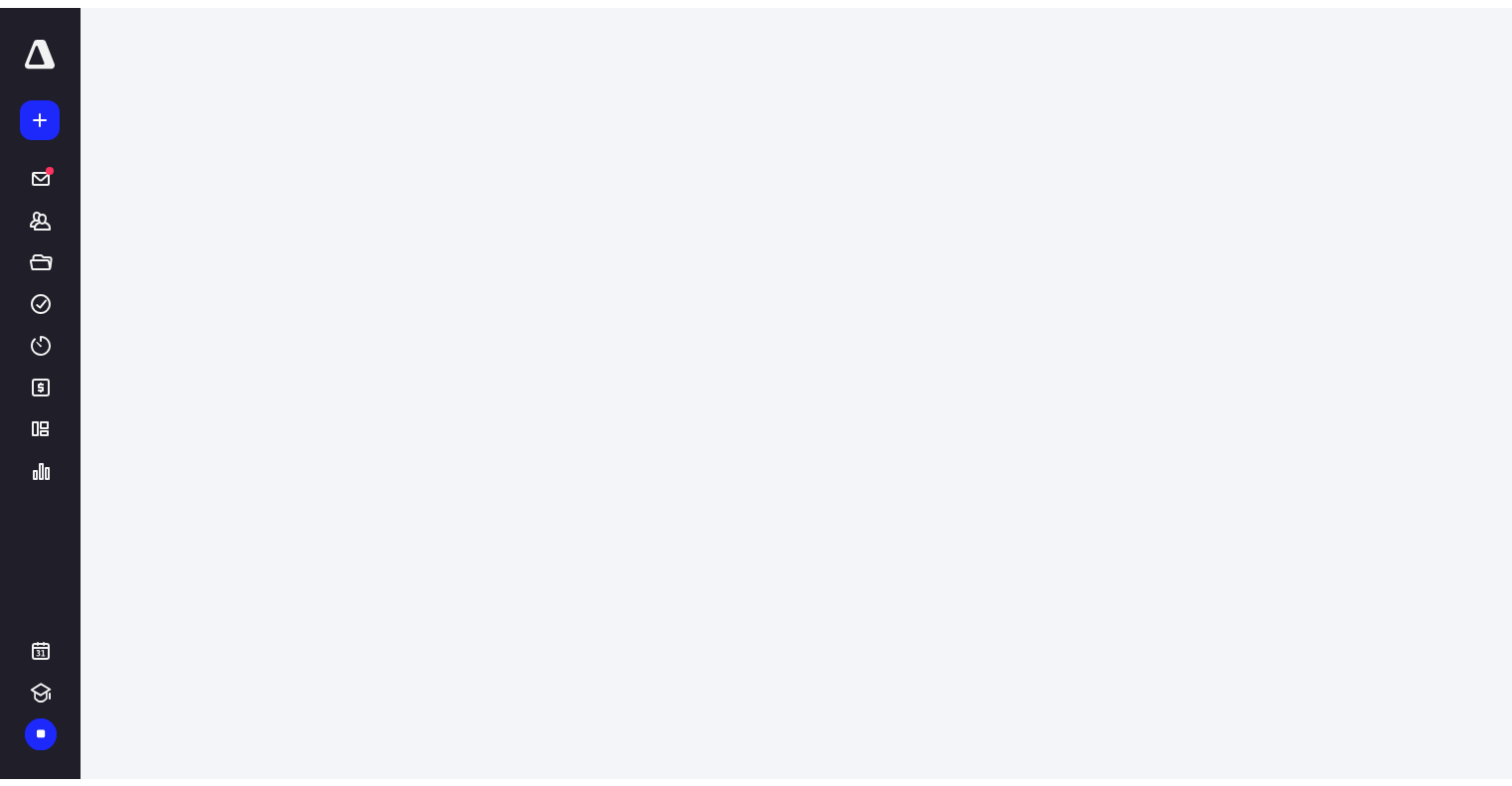 scroll, scrollTop: 0, scrollLeft: 0, axis: both 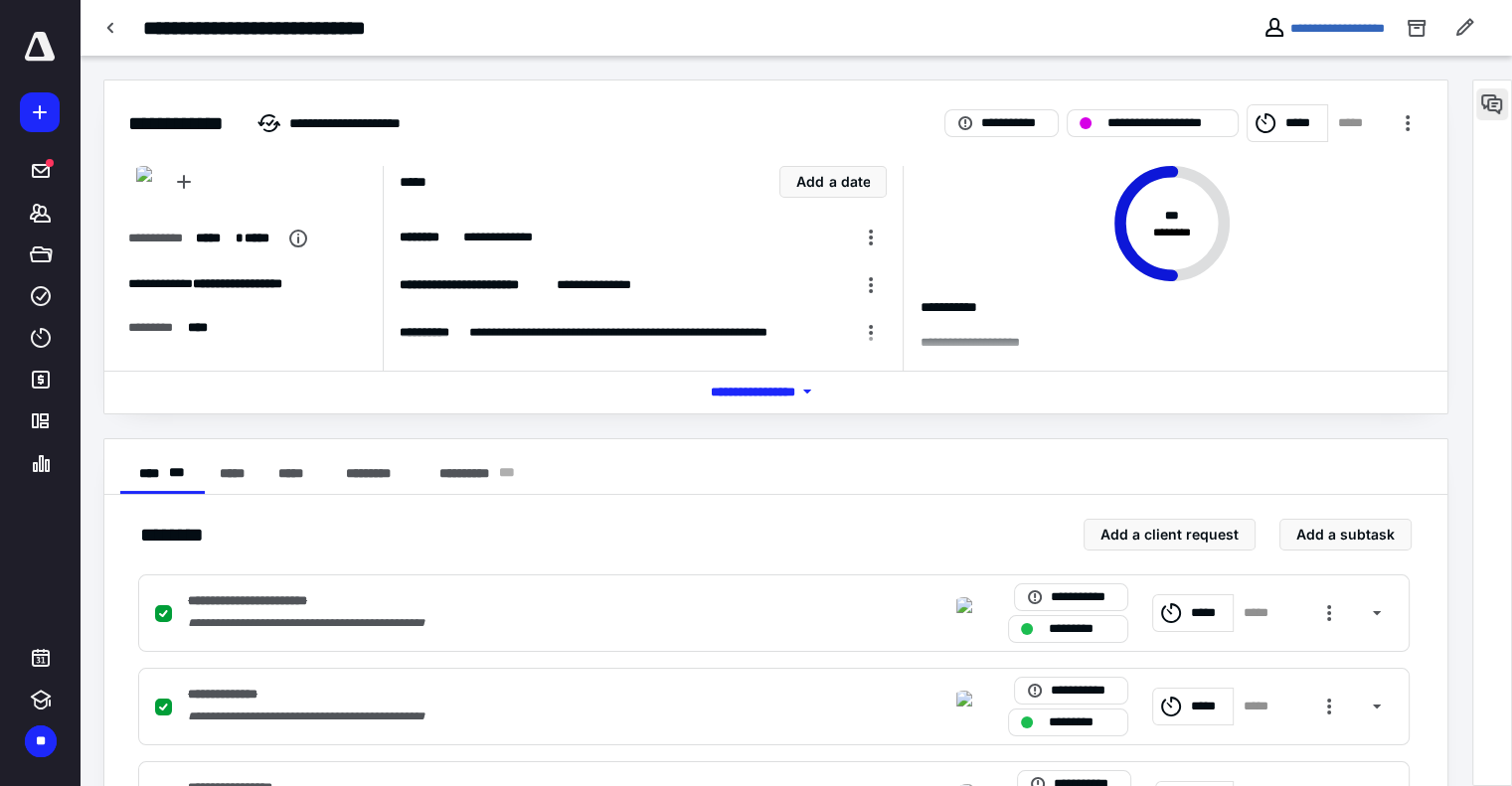 click at bounding box center [1492, 104] 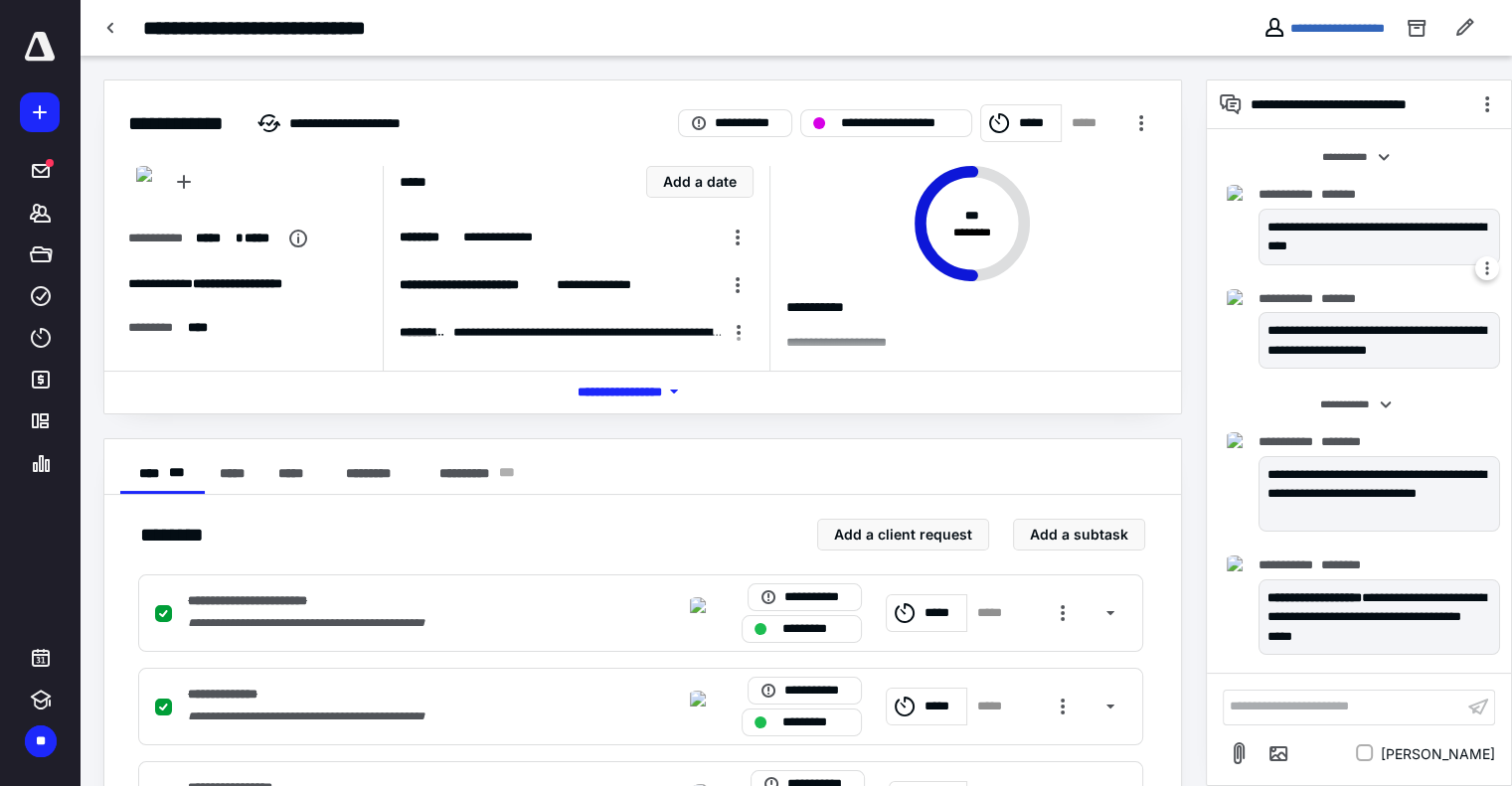 scroll, scrollTop: 0, scrollLeft: 0, axis: both 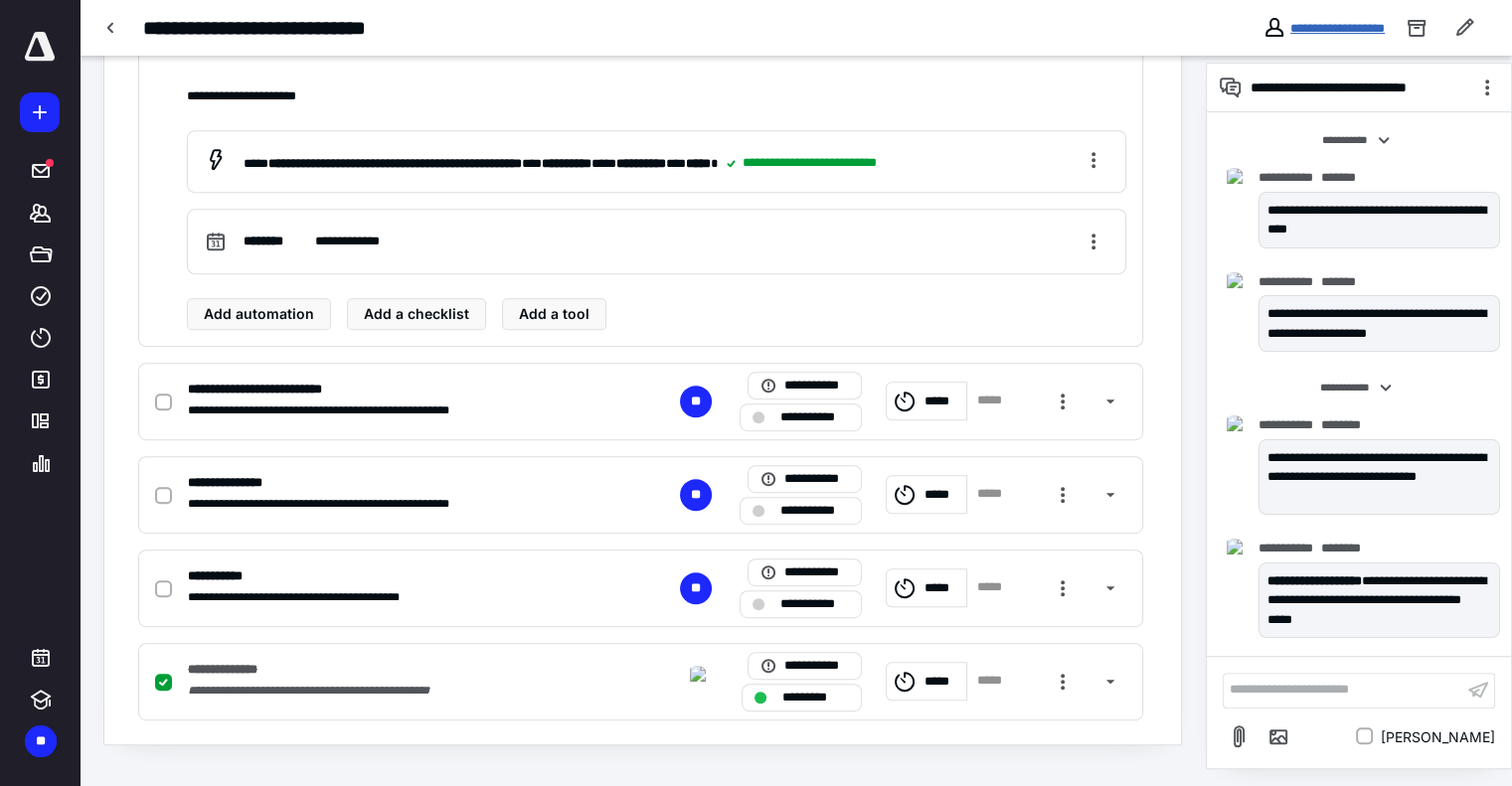 click on "**********" at bounding box center [1337, 28] 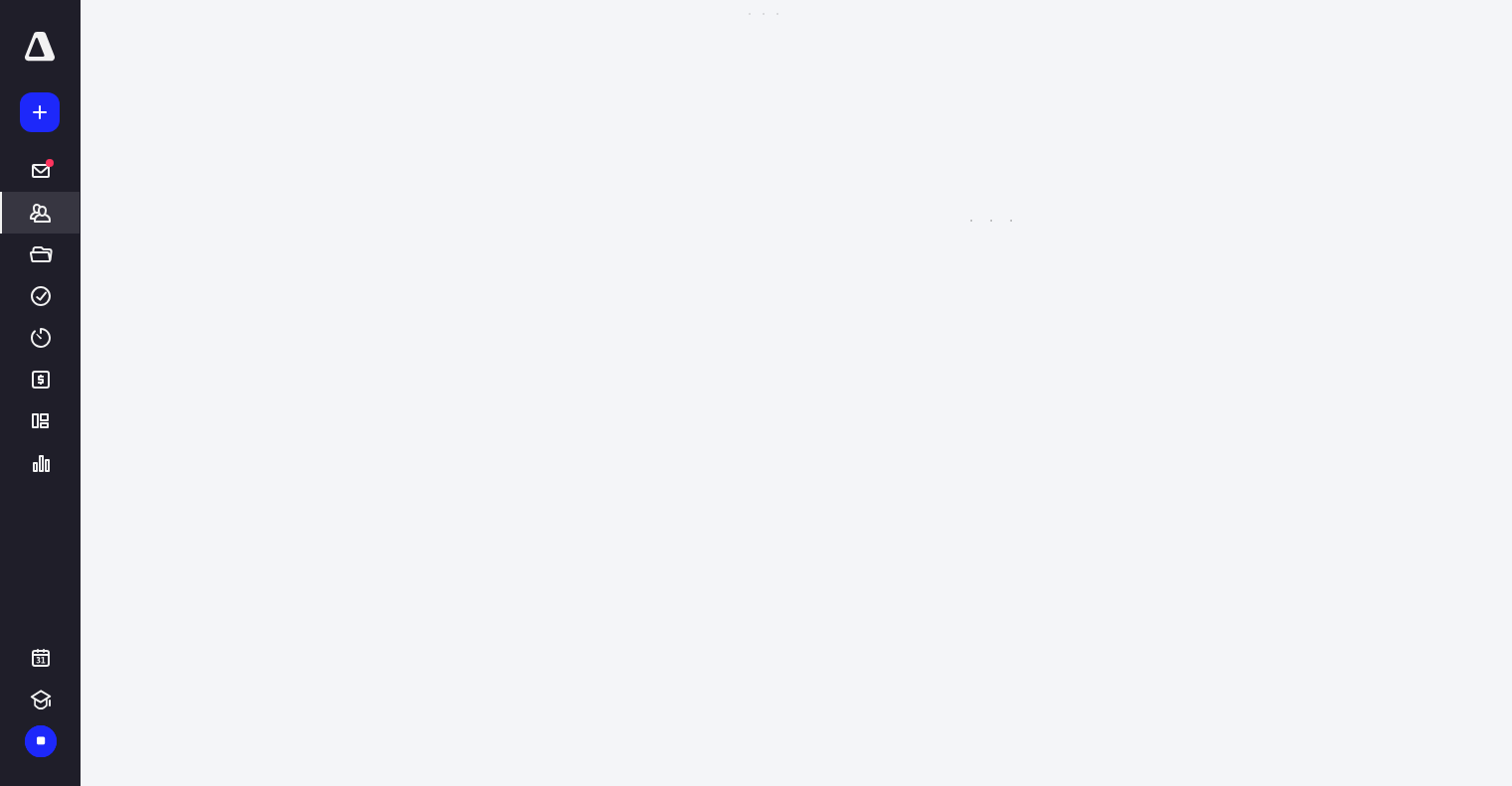 scroll, scrollTop: 0, scrollLeft: 0, axis: both 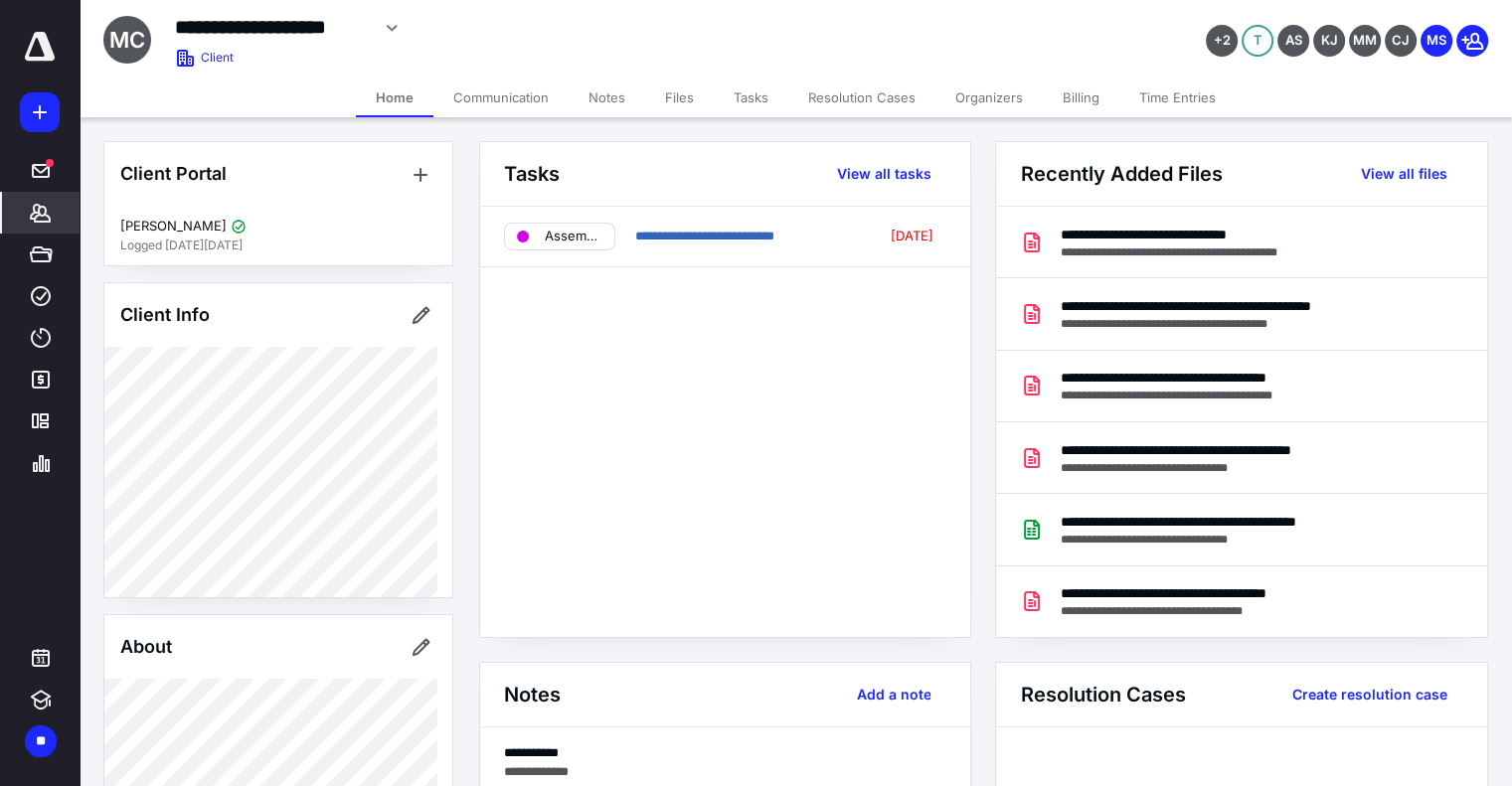 click on "Billing" at bounding box center (1081, 97) 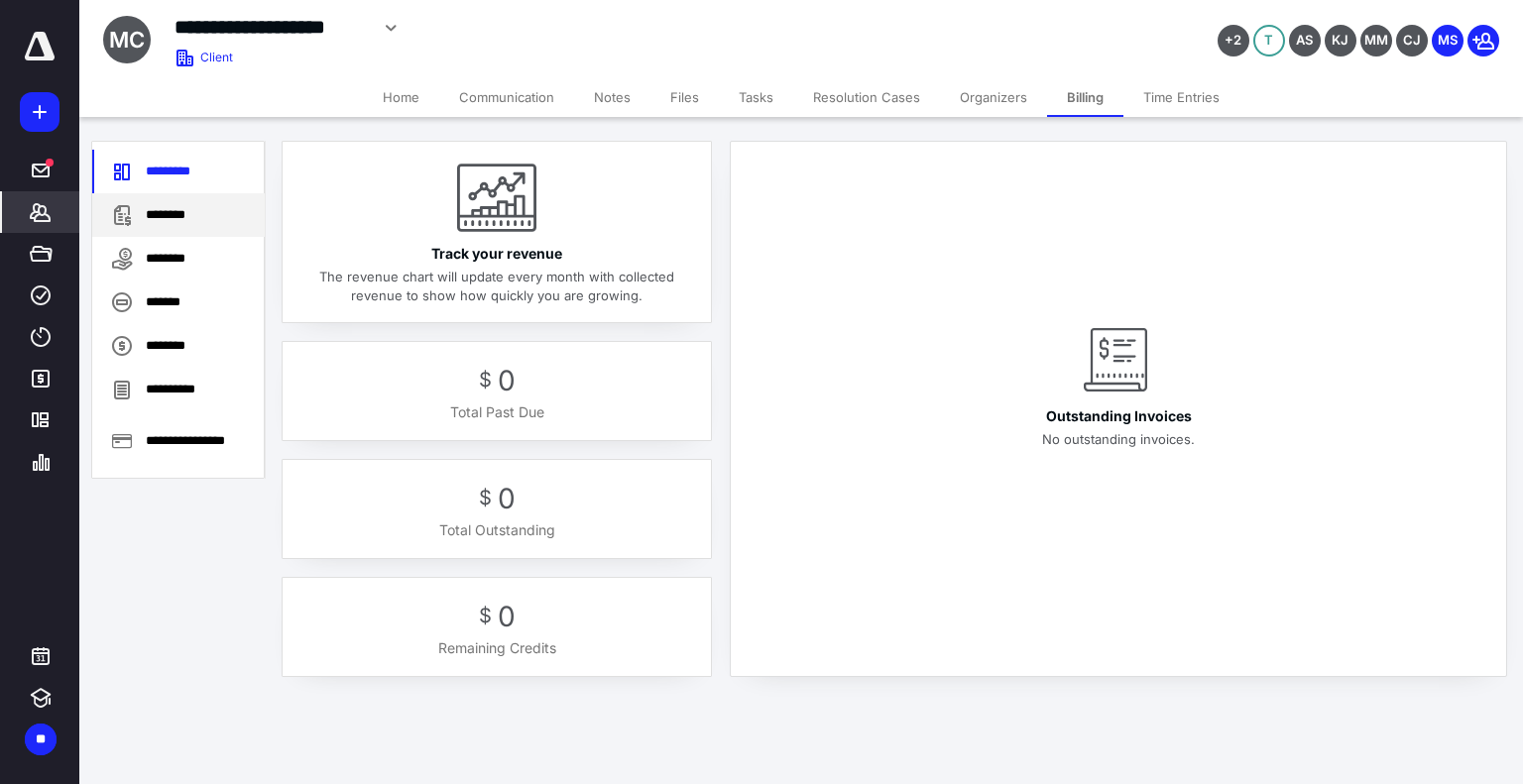 click on "********" at bounding box center [178, 215] 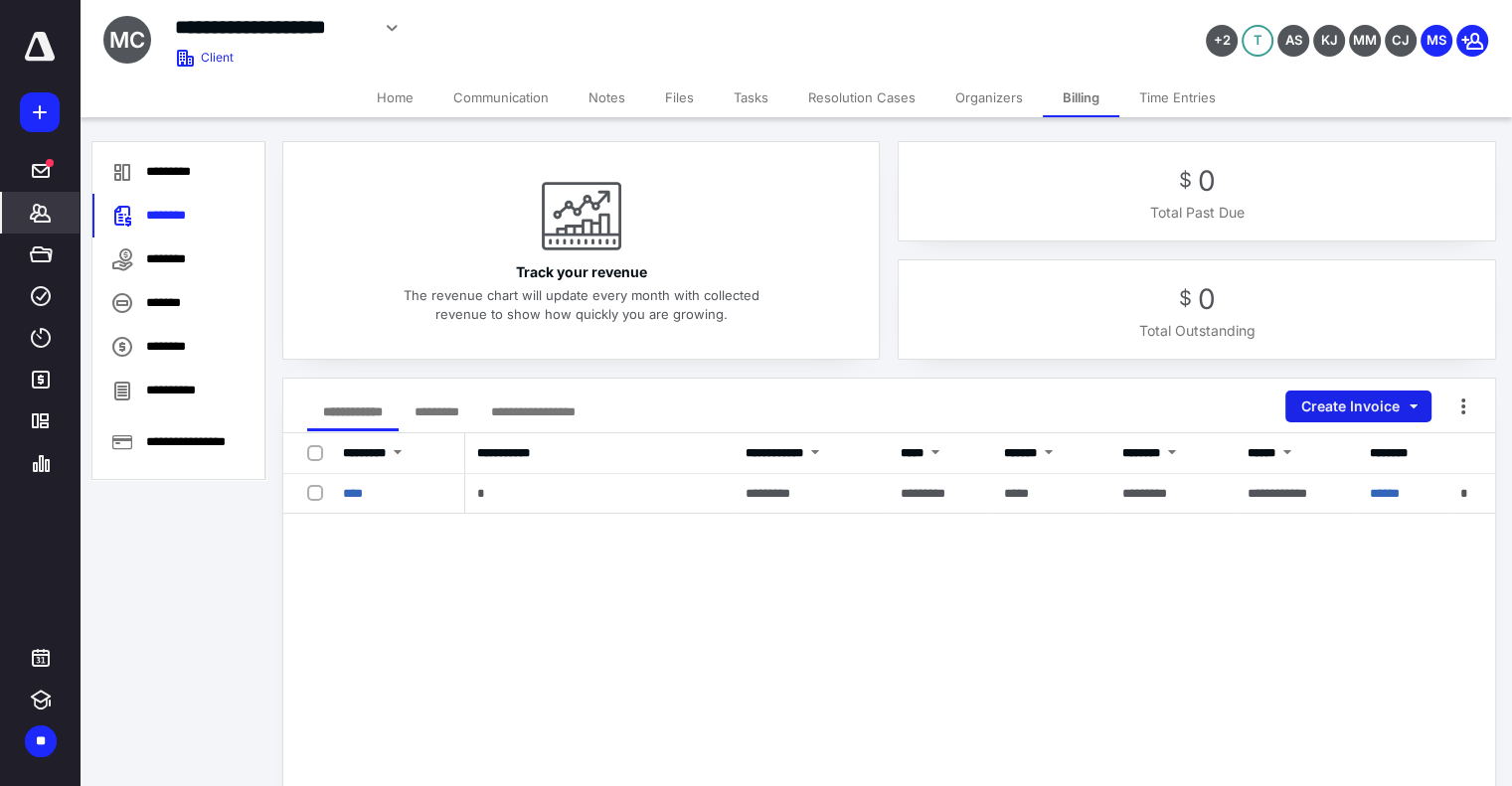 click on "Create Invoice" at bounding box center (1358, 406) 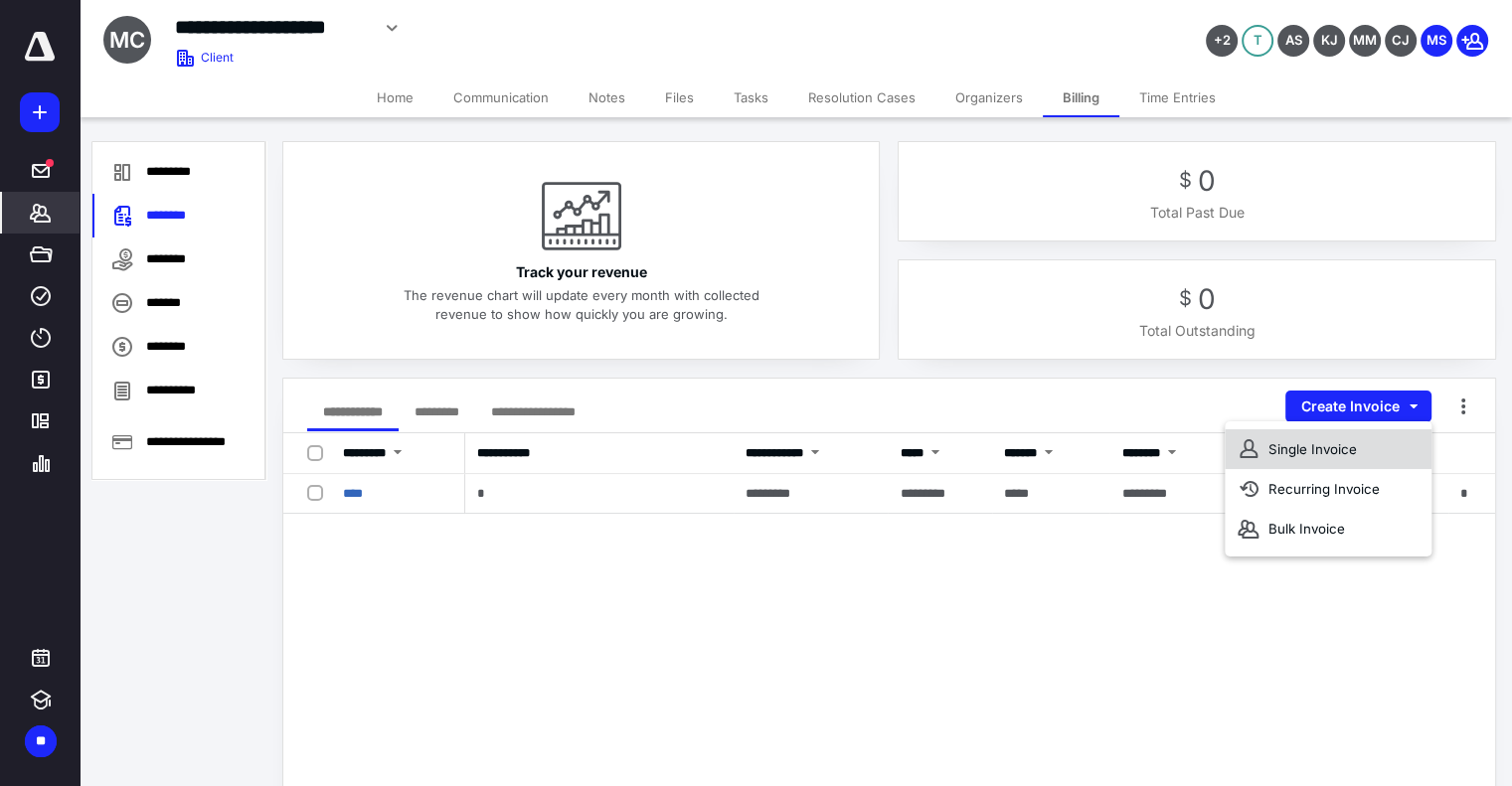 click on "Single Invoice" at bounding box center (1328, 449) 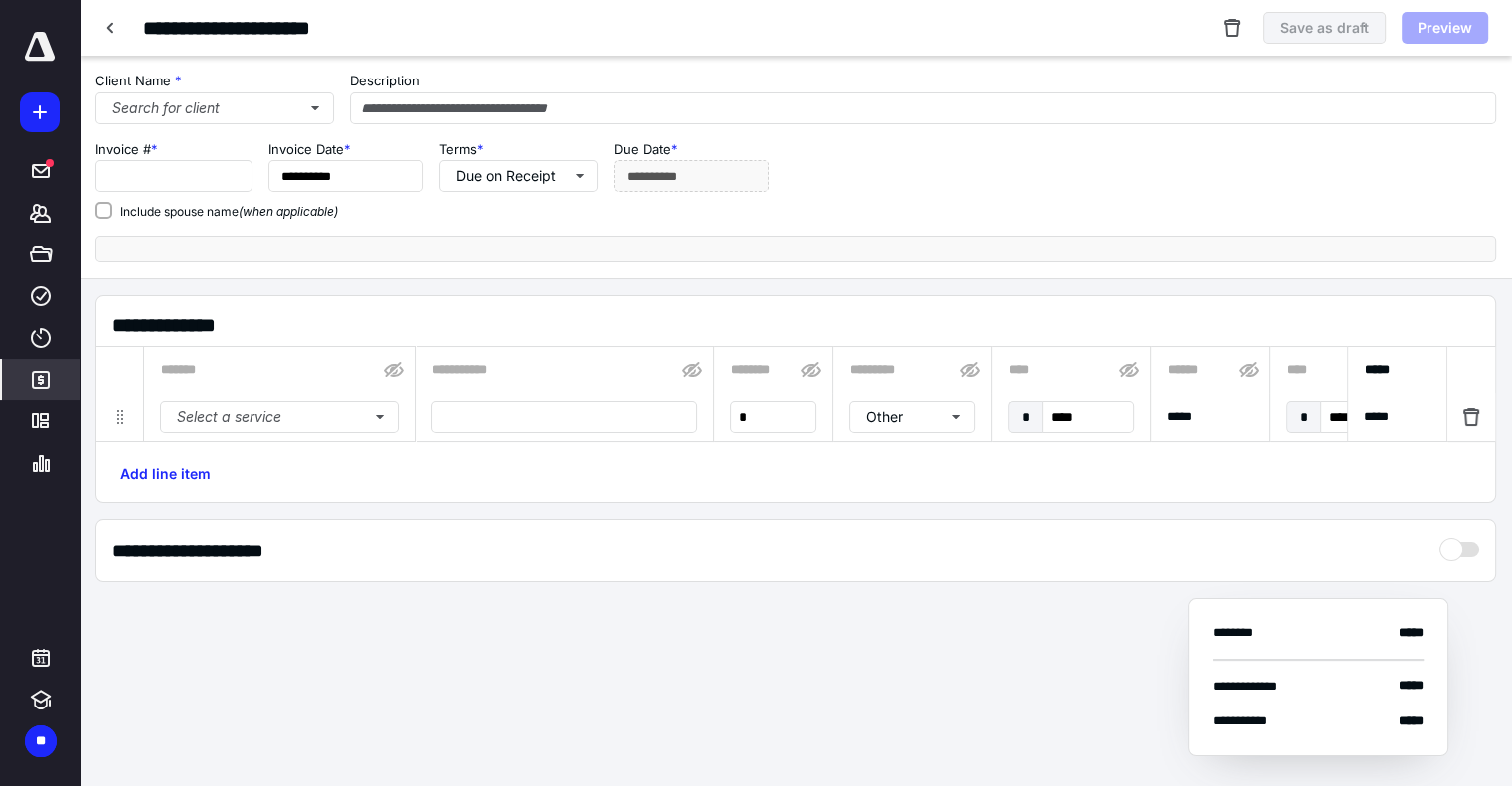 type on "**********" 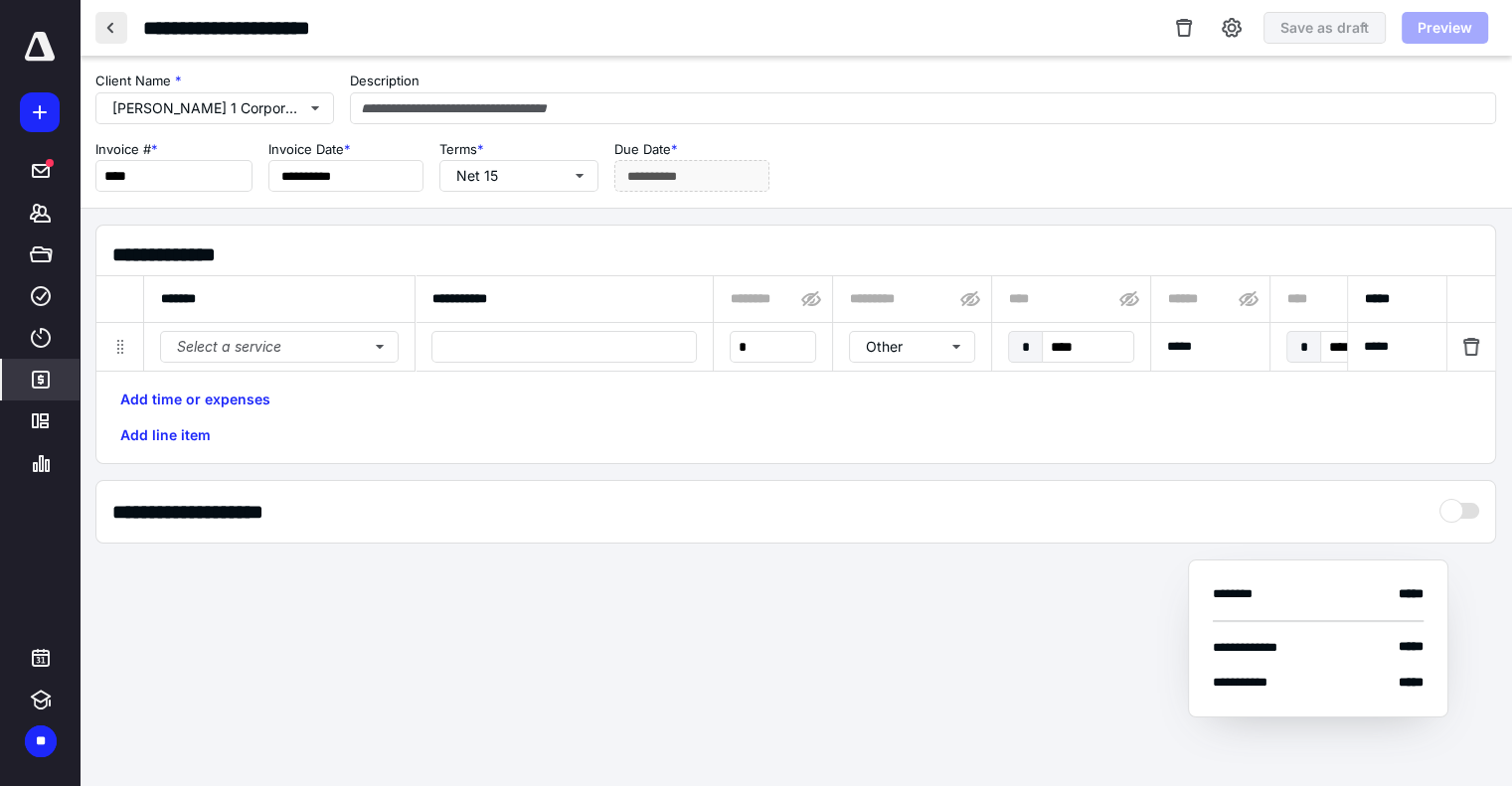 click at bounding box center (111, 28) 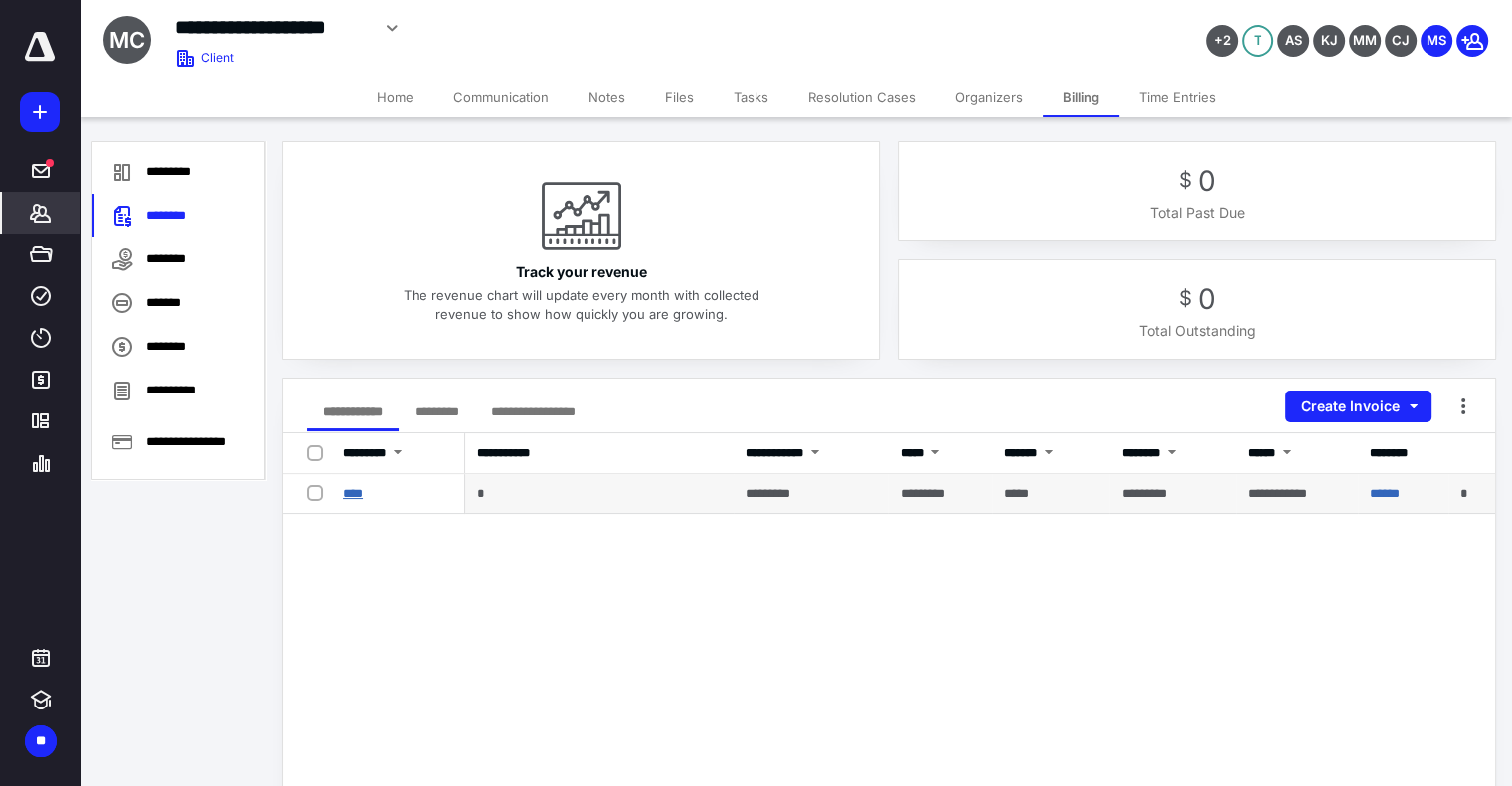 click on "****" at bounding box center (353, 493) 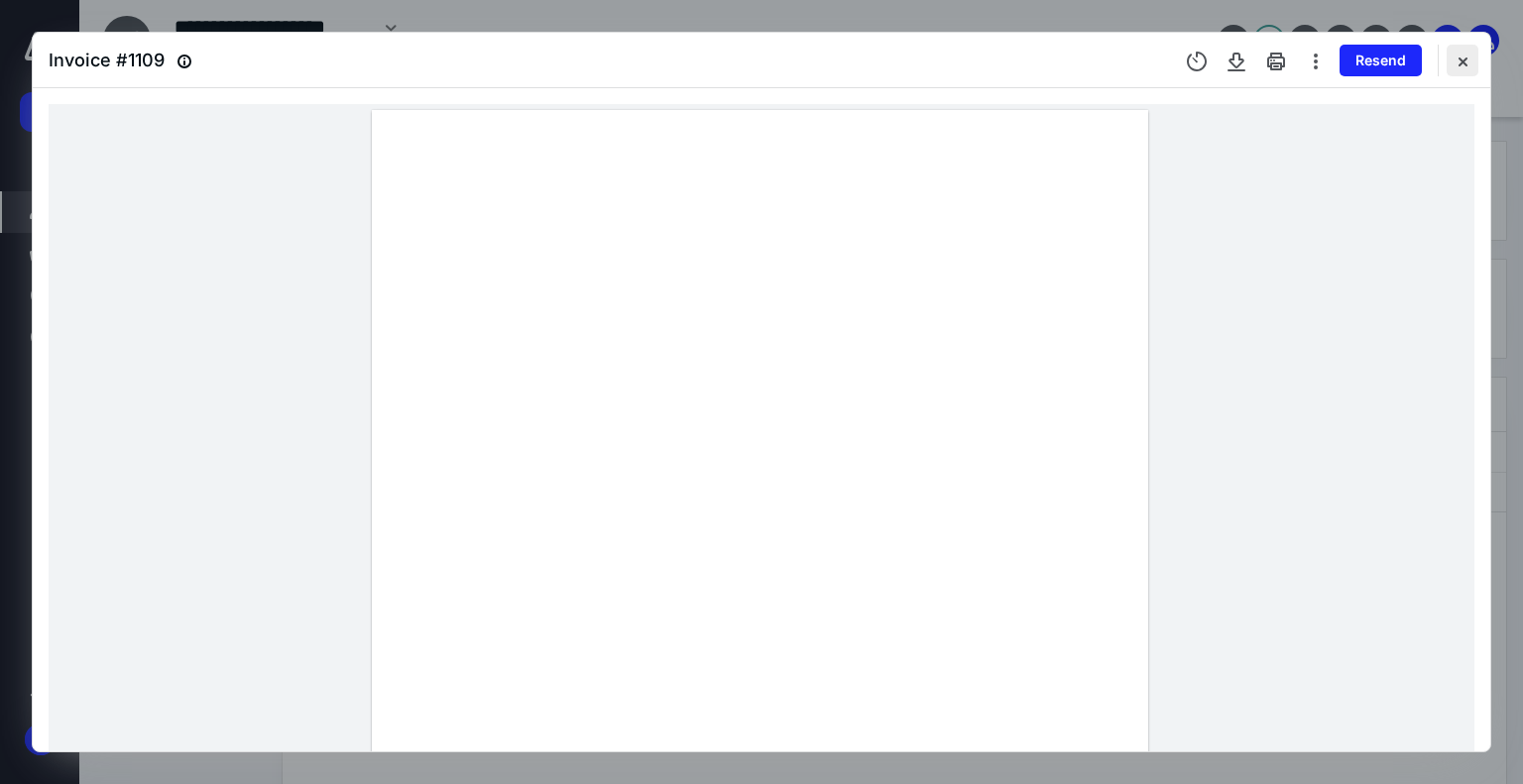 click at bounding box center [1463, 60] 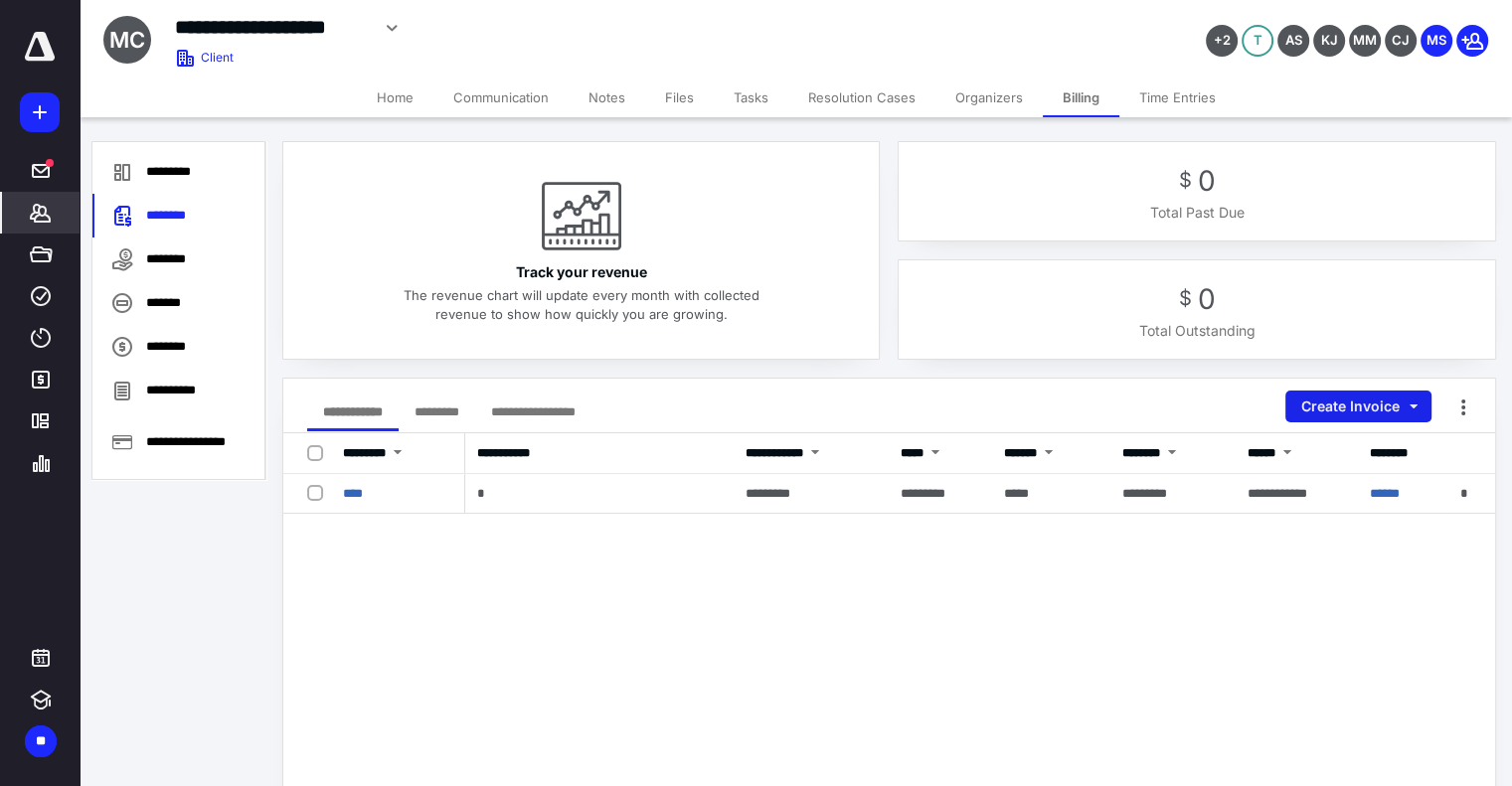 click on "Create Invoice" at bounding box center [1358, 406] 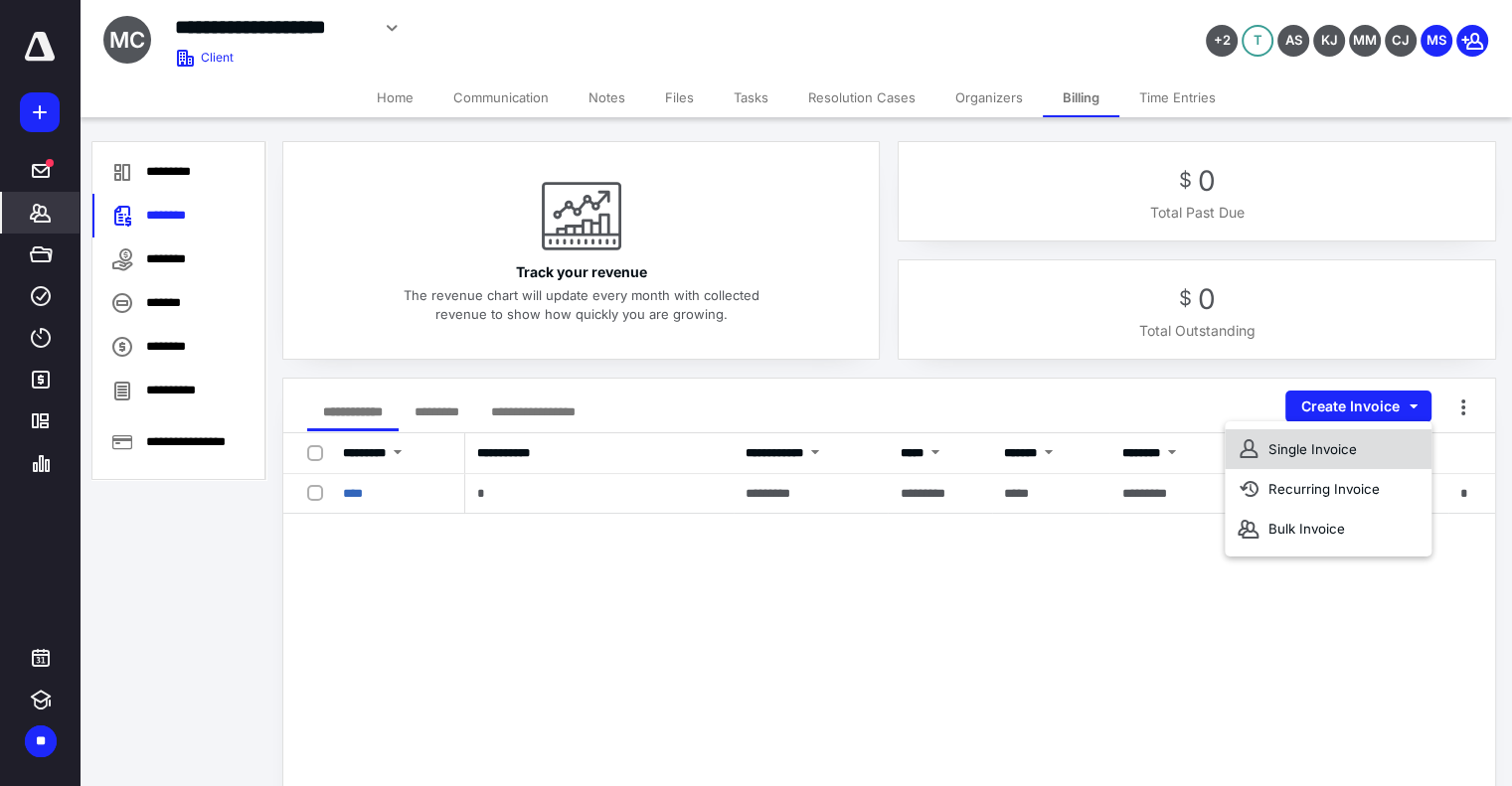 click on "Single Invoice" at bounding box center [1328, 449] 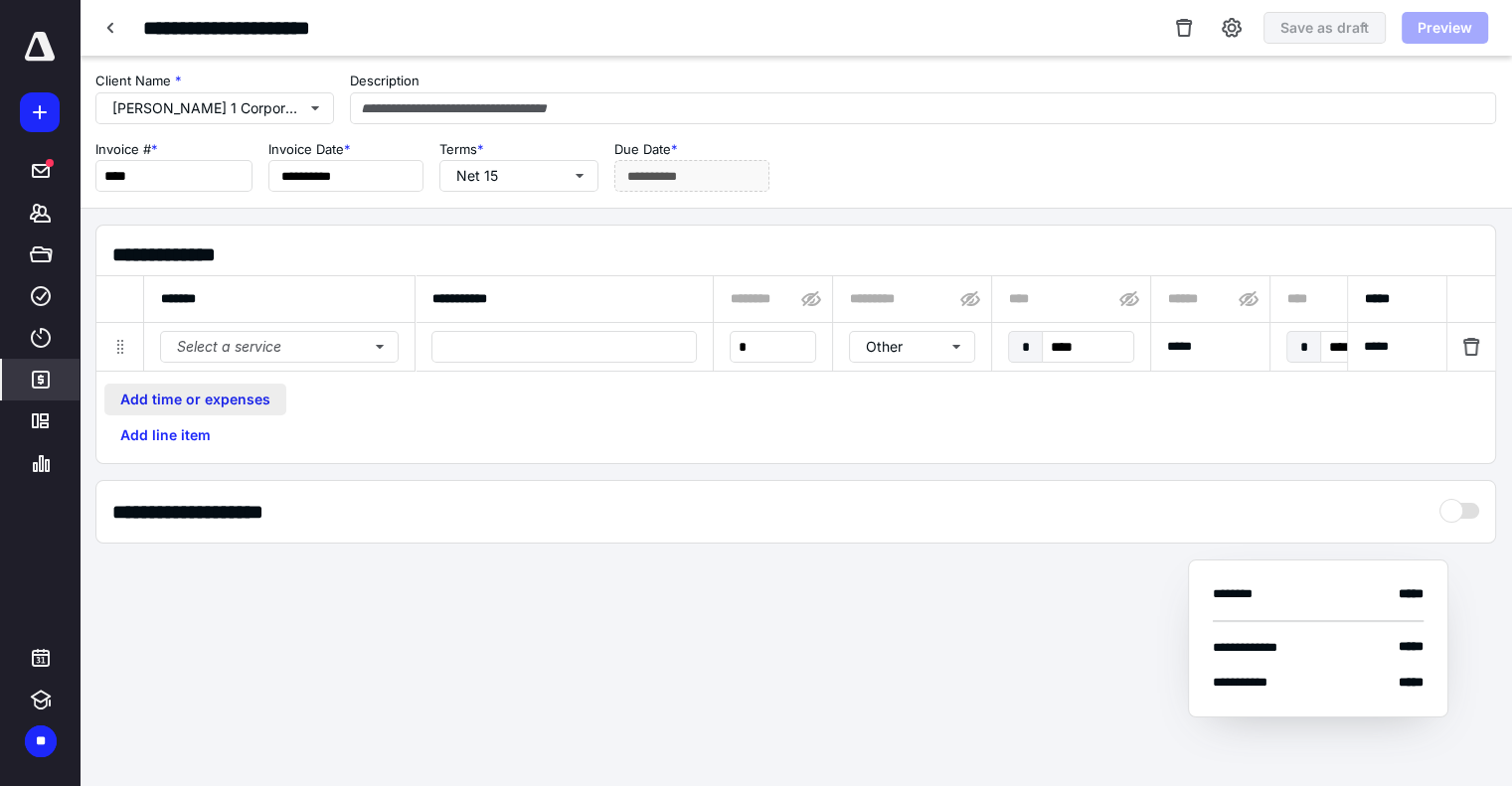 click on "Add time or expenses" at bounding box center (195, 399) 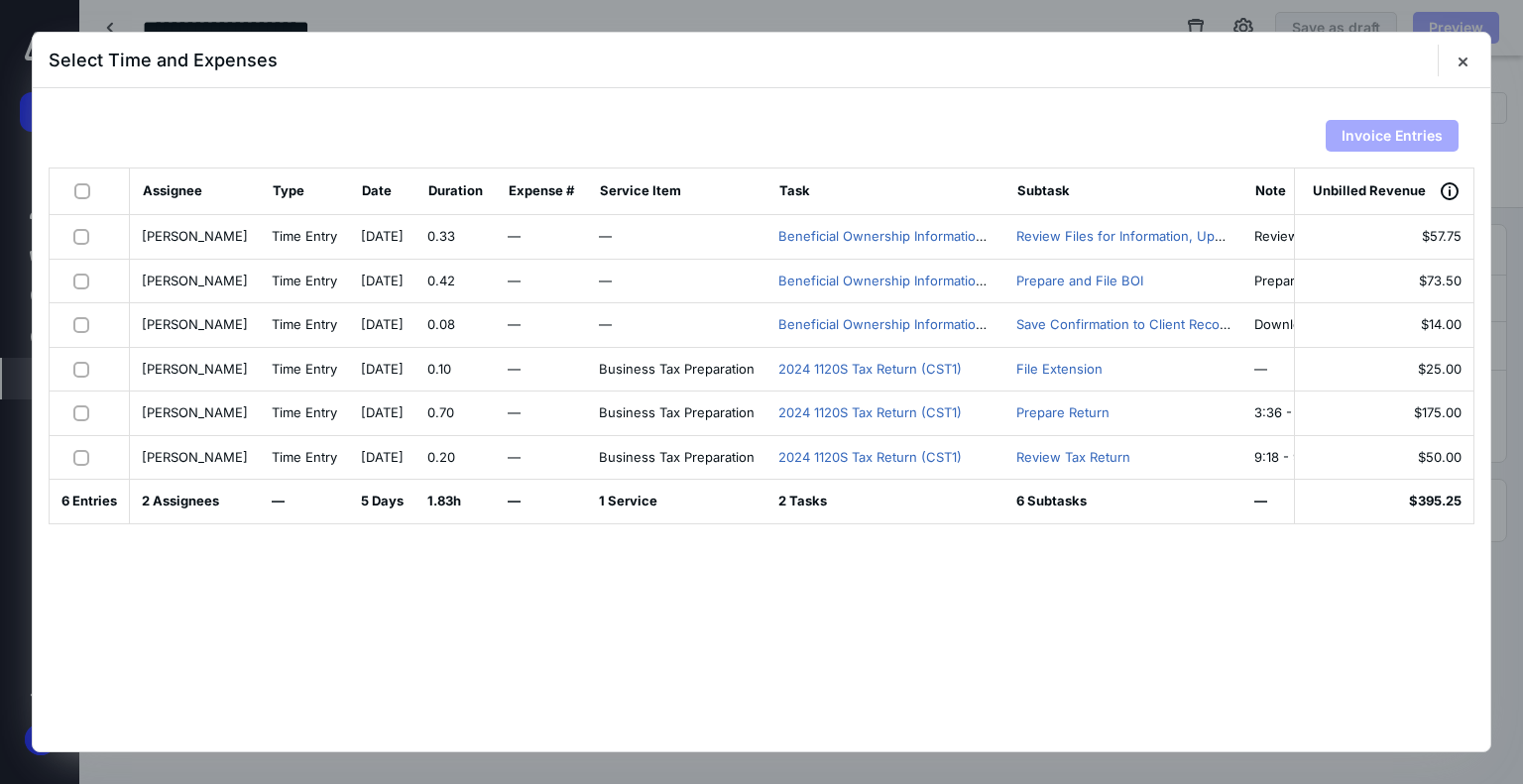 click at bounding box center (85, 369) 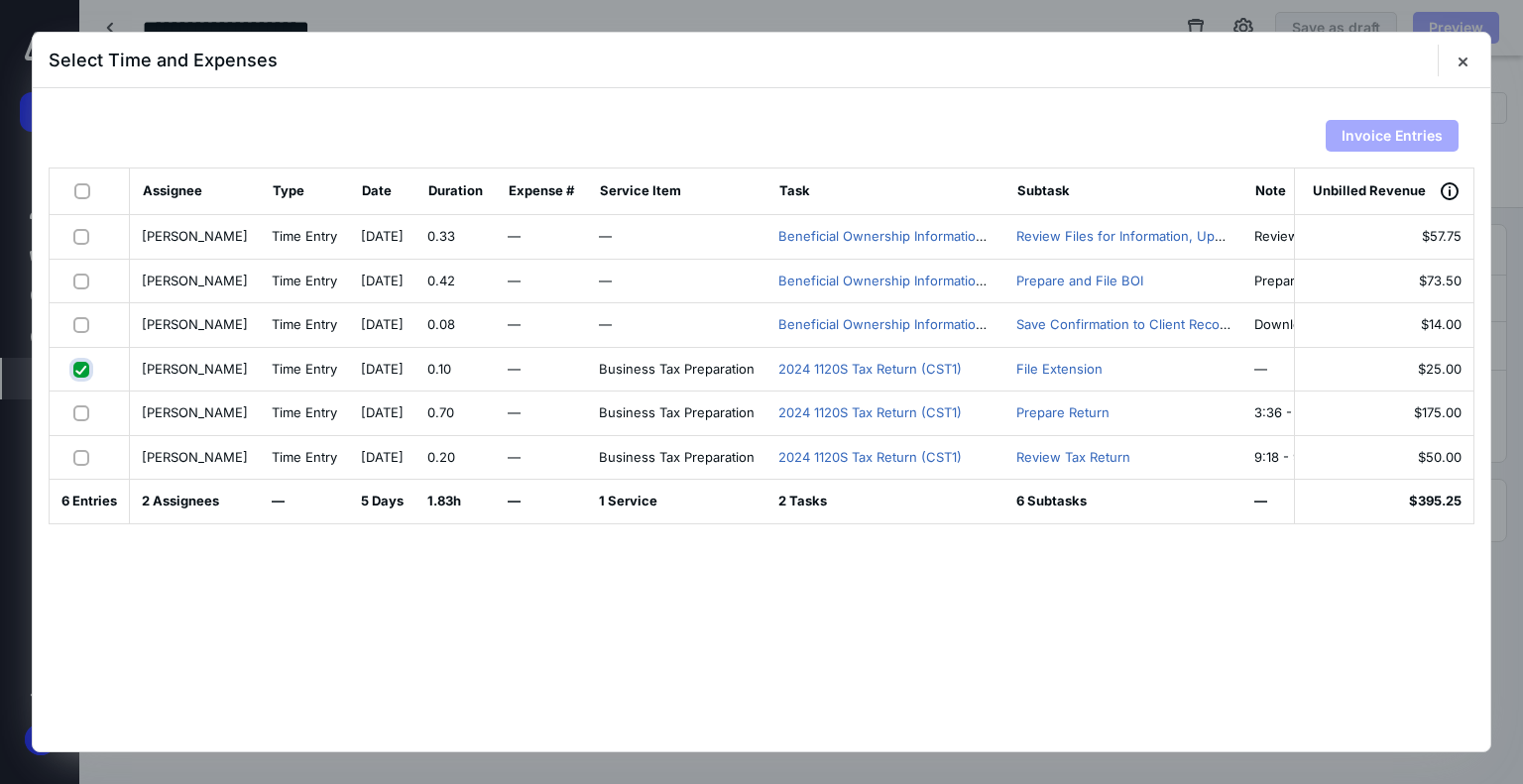 checkbox on "true" 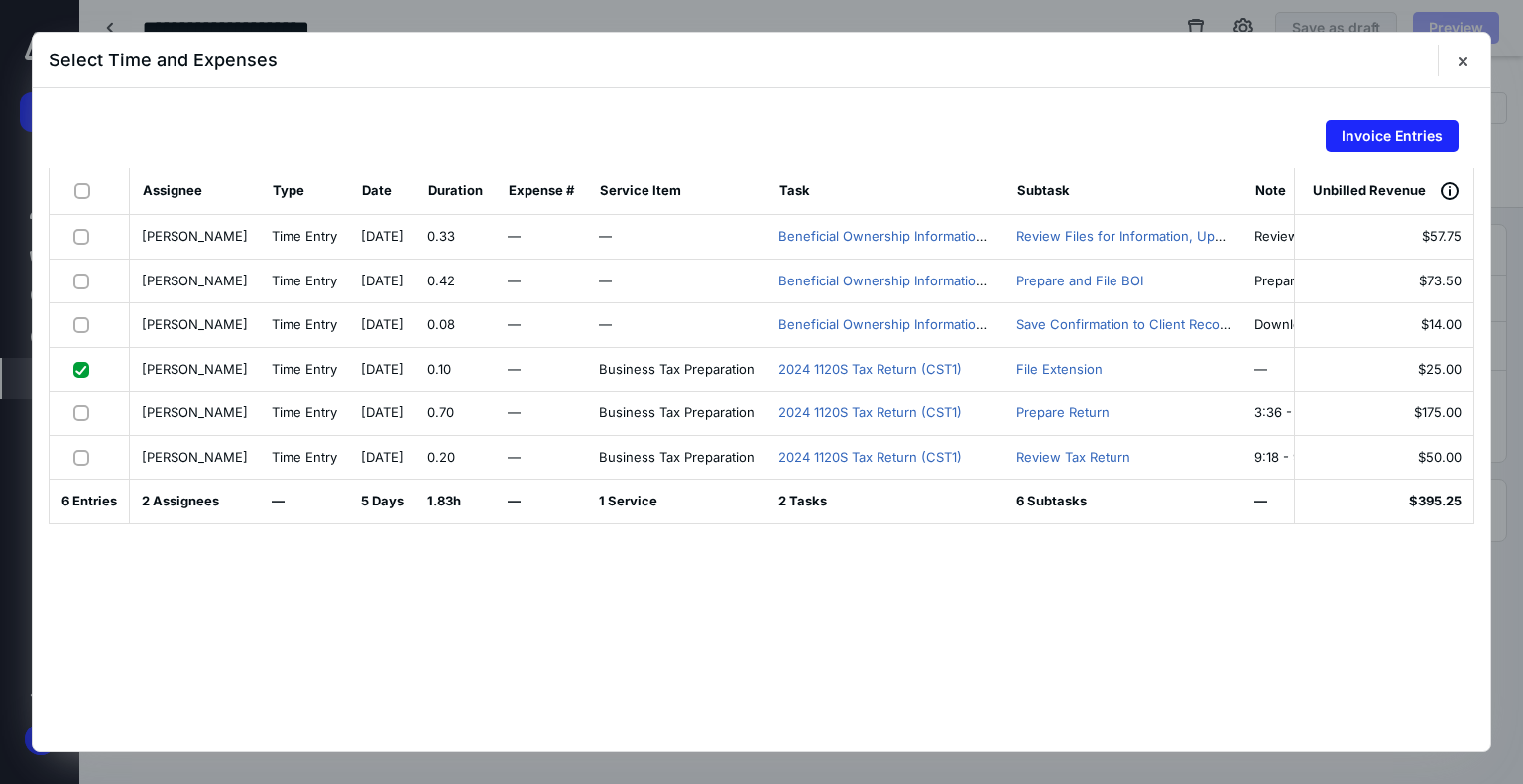 click at bounding box center [85, 412] 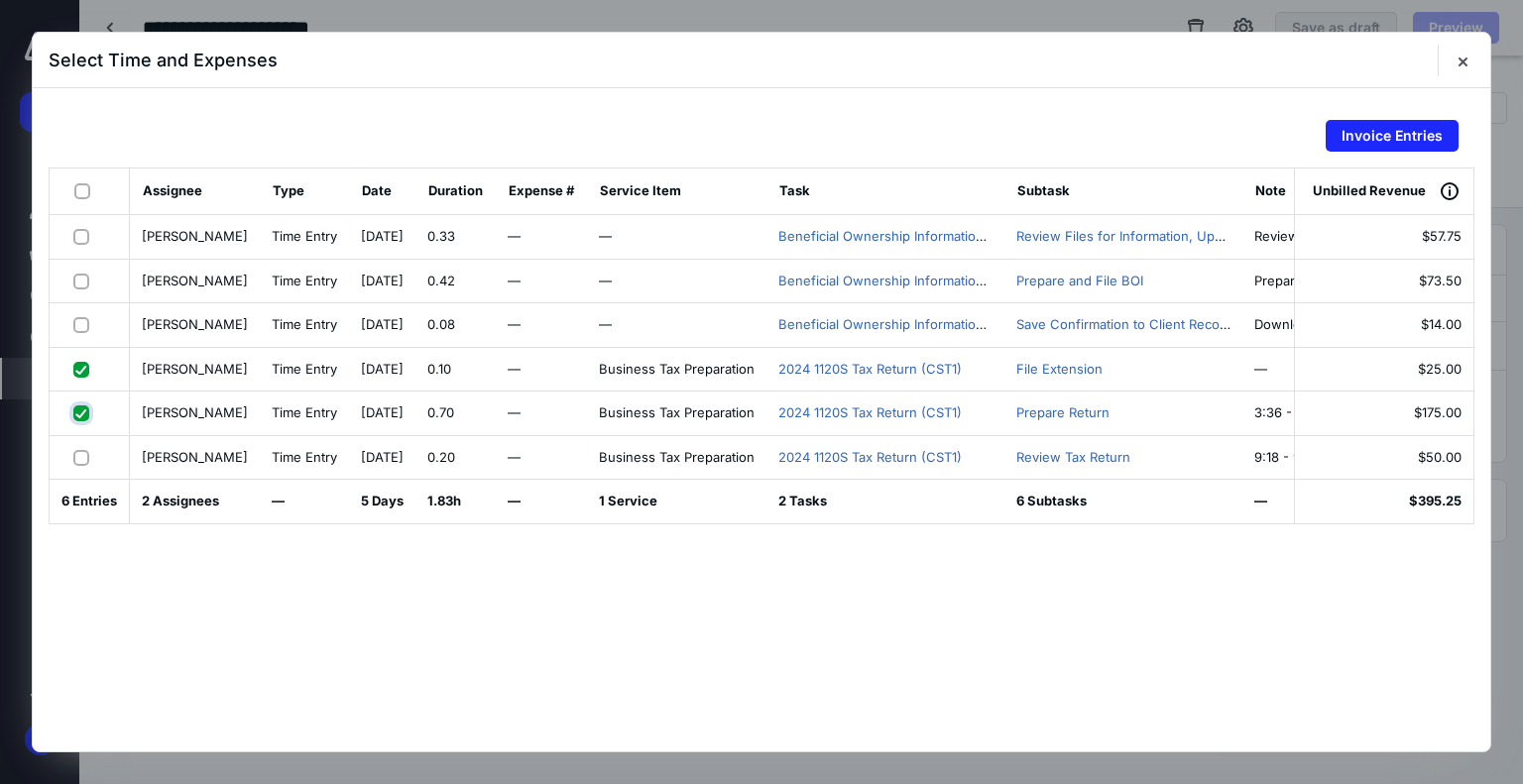 checkbox on "true" 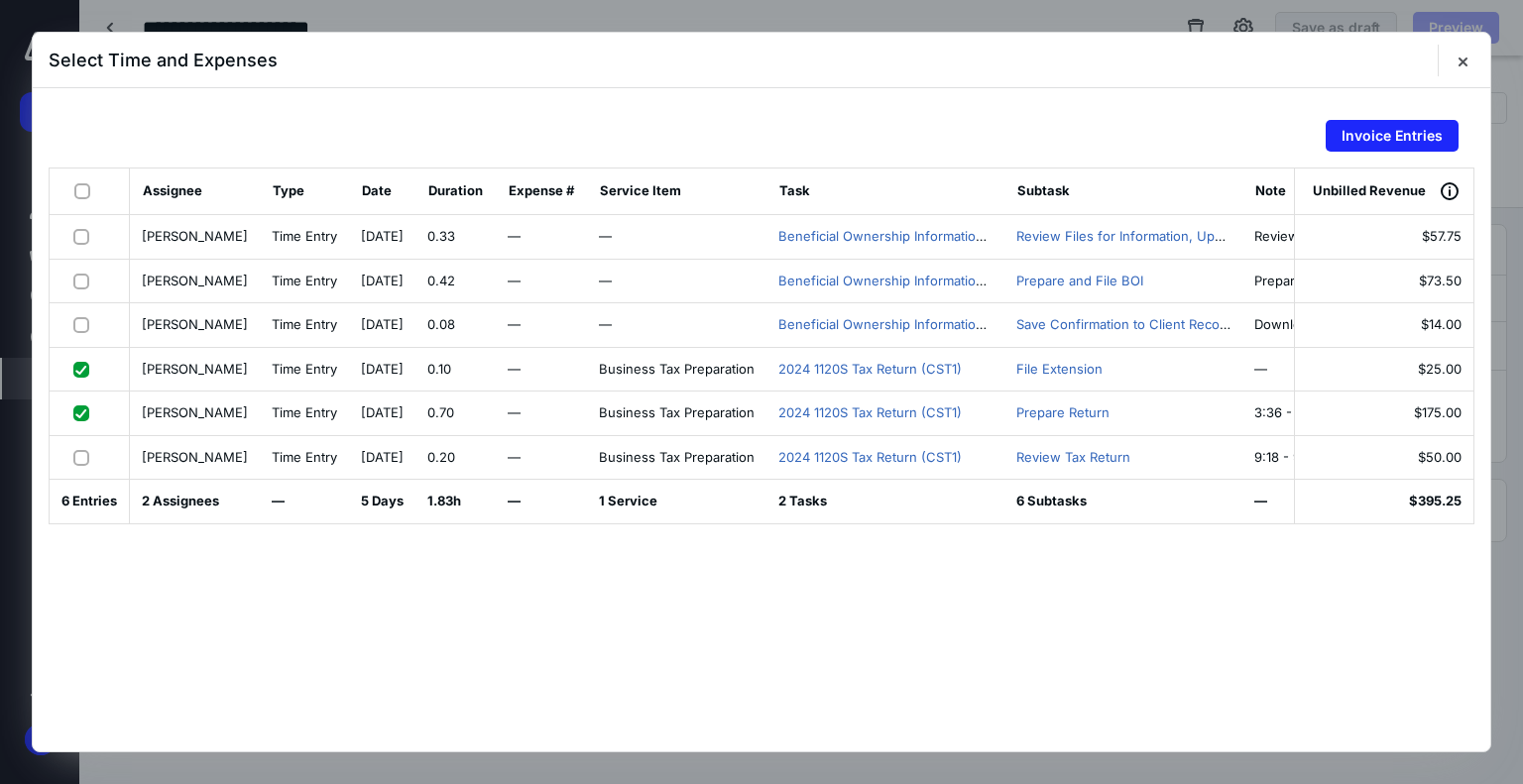 click at bounding box center (85, 457) 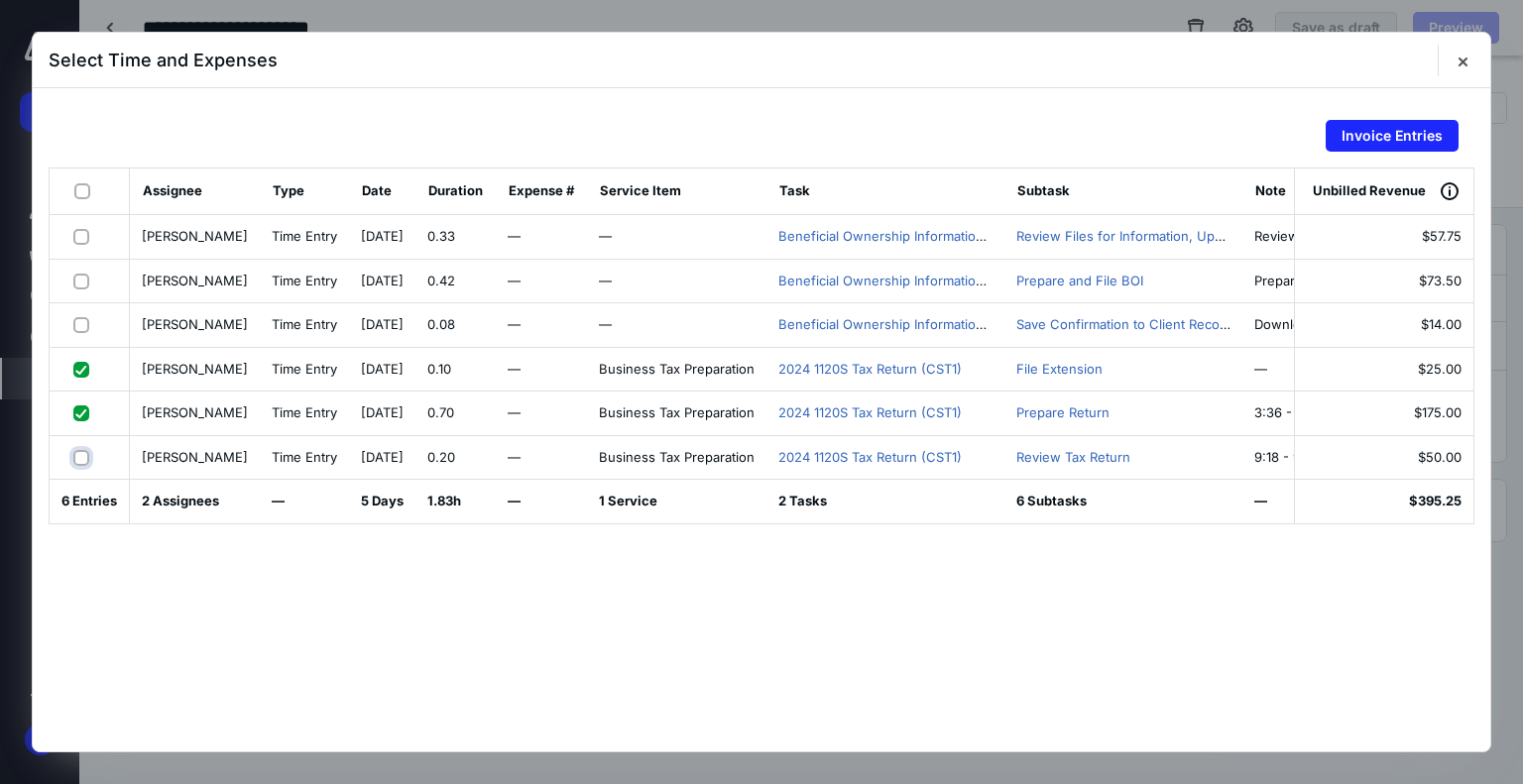 click at bounding box center (83, 457) 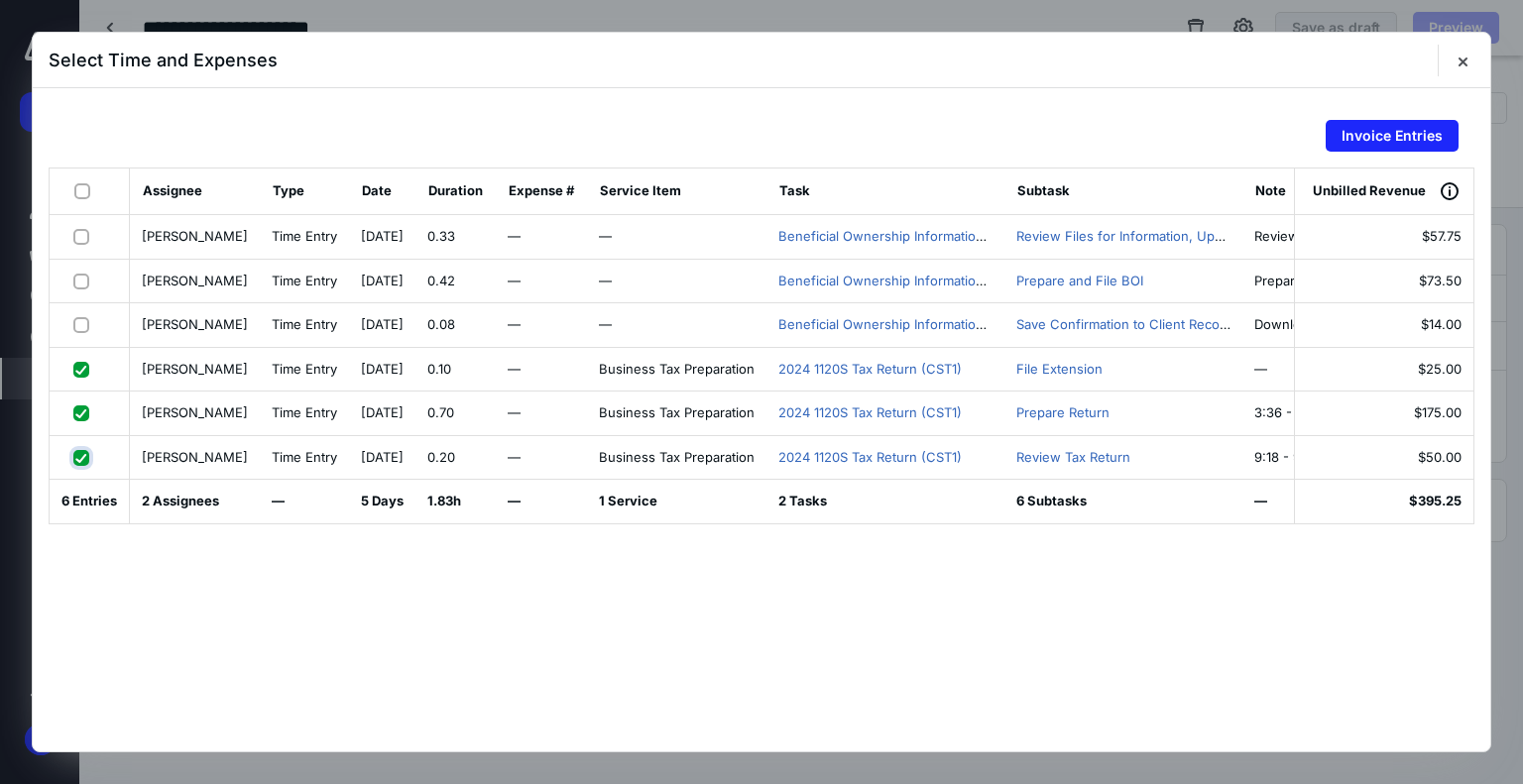 checkbox on "true" 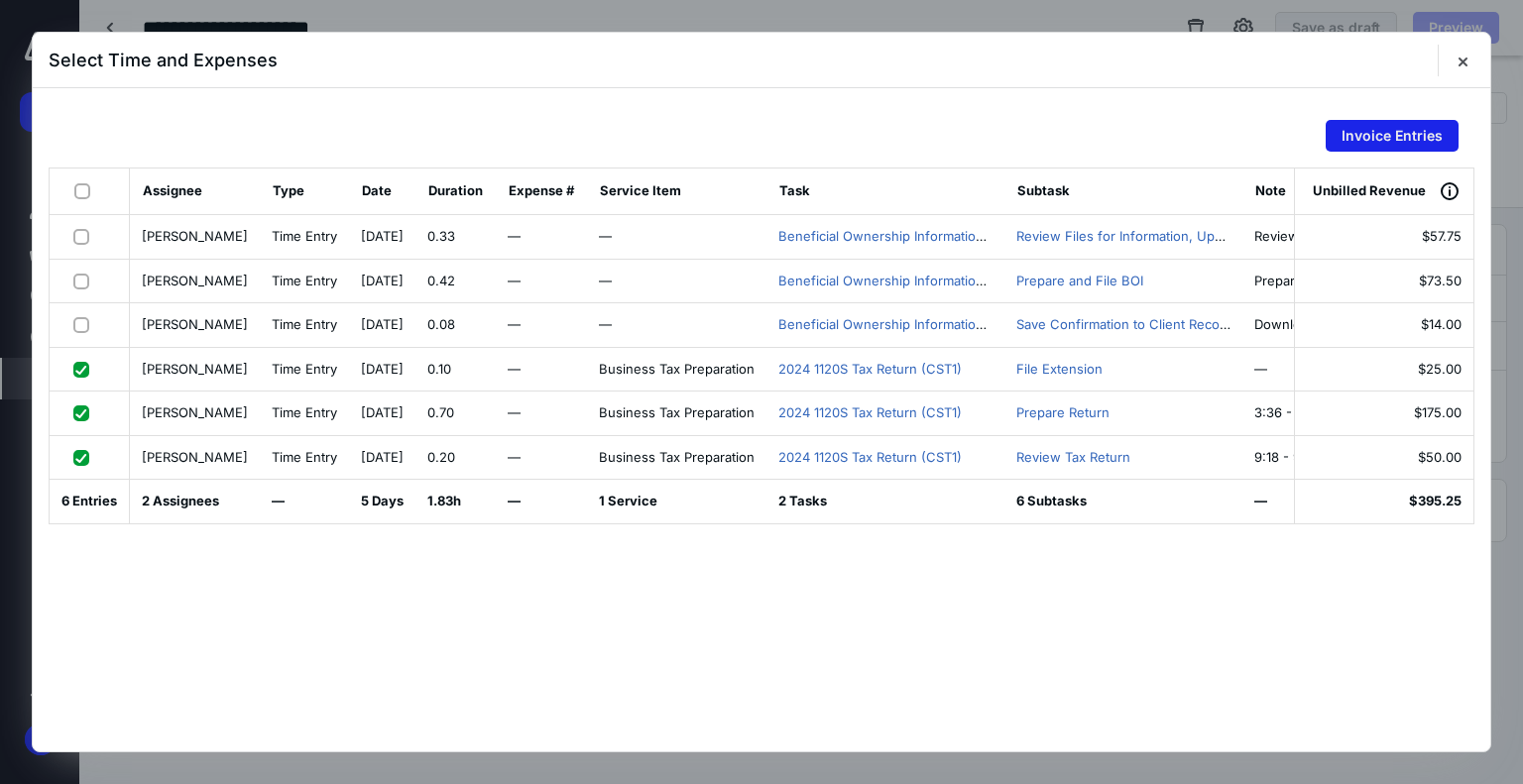 click on "Invoice Entries" at bounding box center [1392, 136] 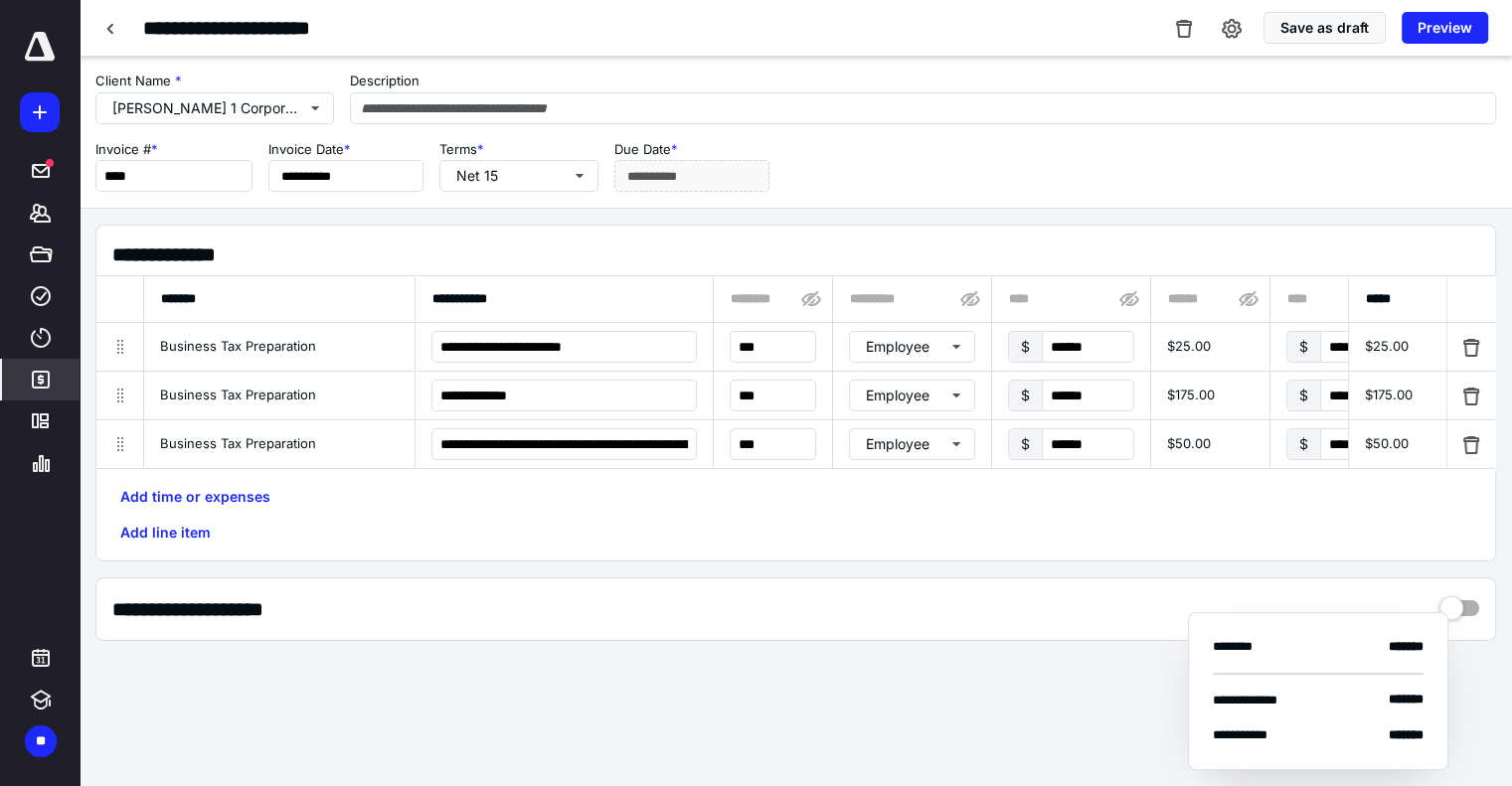 drag, startPoint x: 801, startPoint y: 492, endPoint x: 881, endPoint y: 491, distance: 80.00625 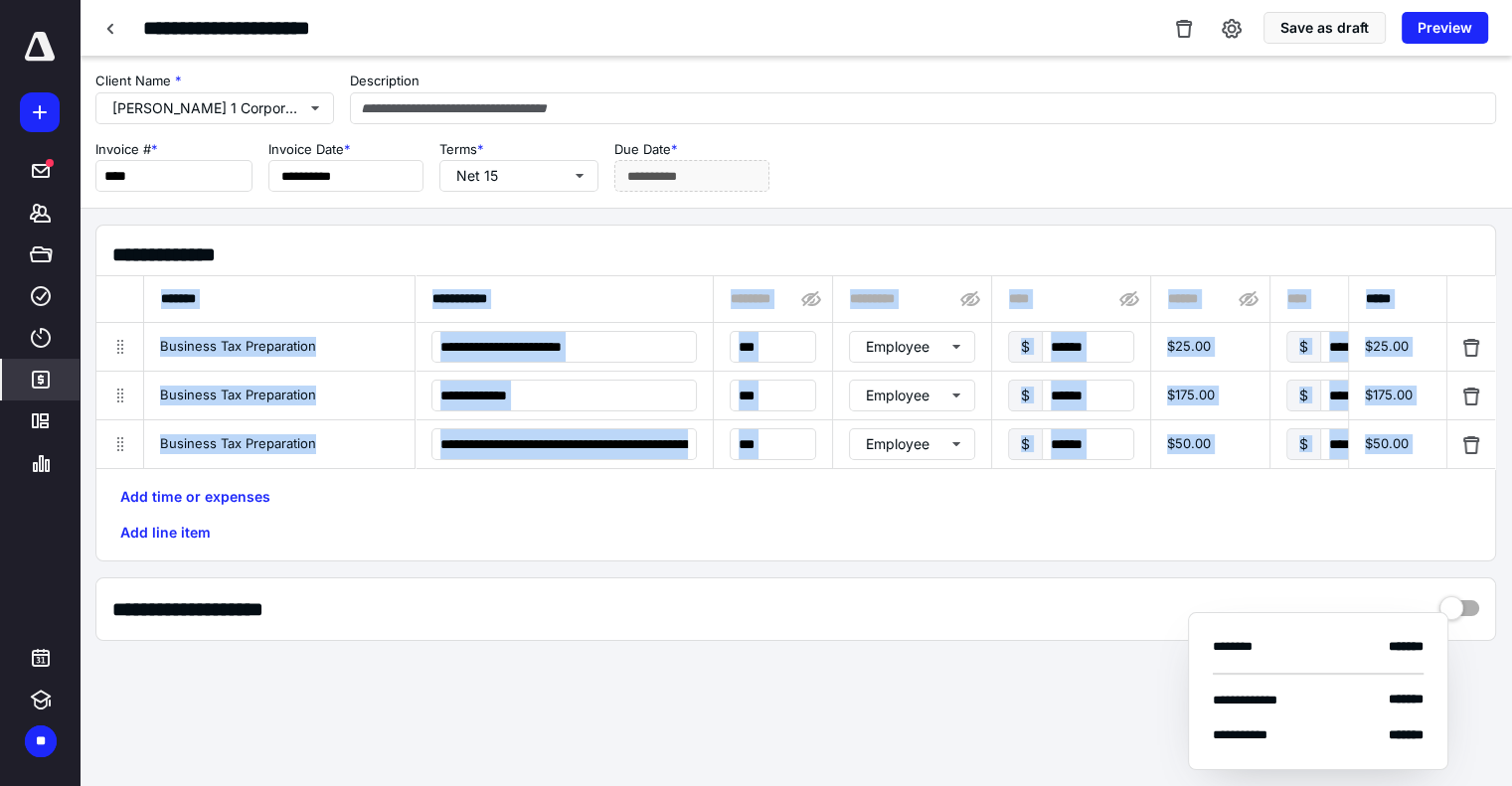 drag, startPoint x: 737, startPoint y: 504, endPoint x: 836, endPoint y: 488, distance: 100.2846 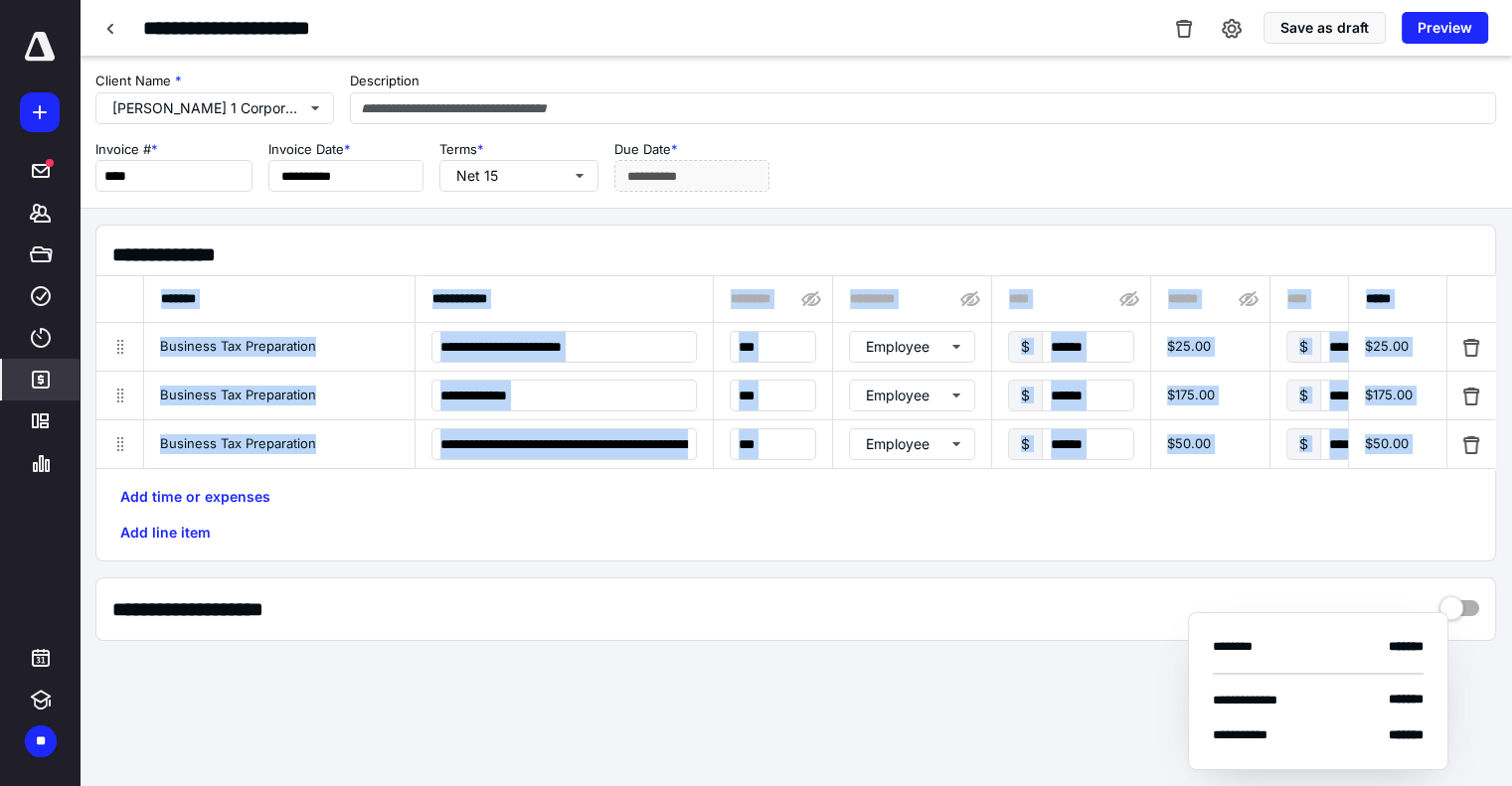 click on "**********" at bounding box center (795, 393) 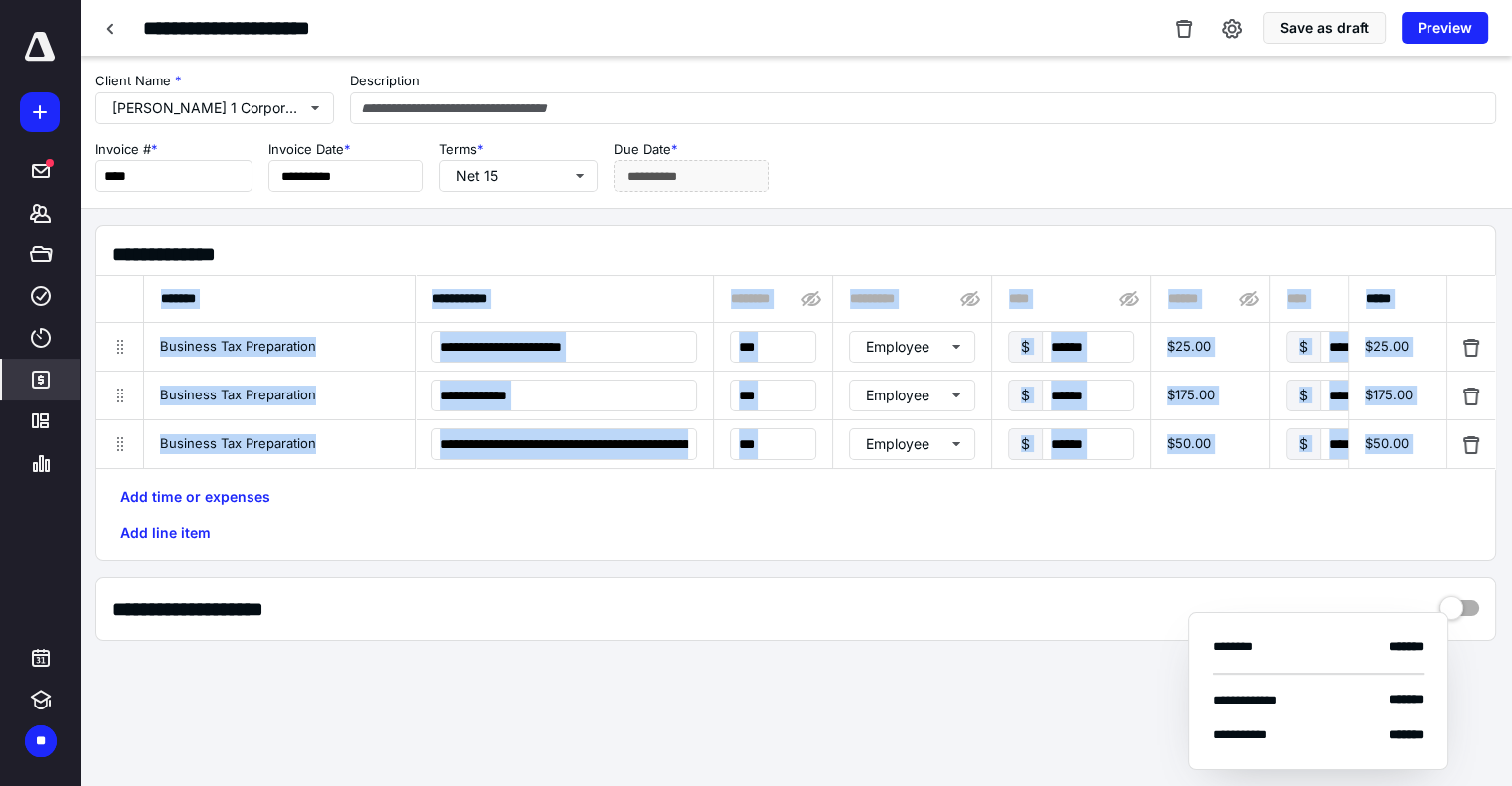 click on "Add time or expenses Add line item" at bounding box center (795, 515) 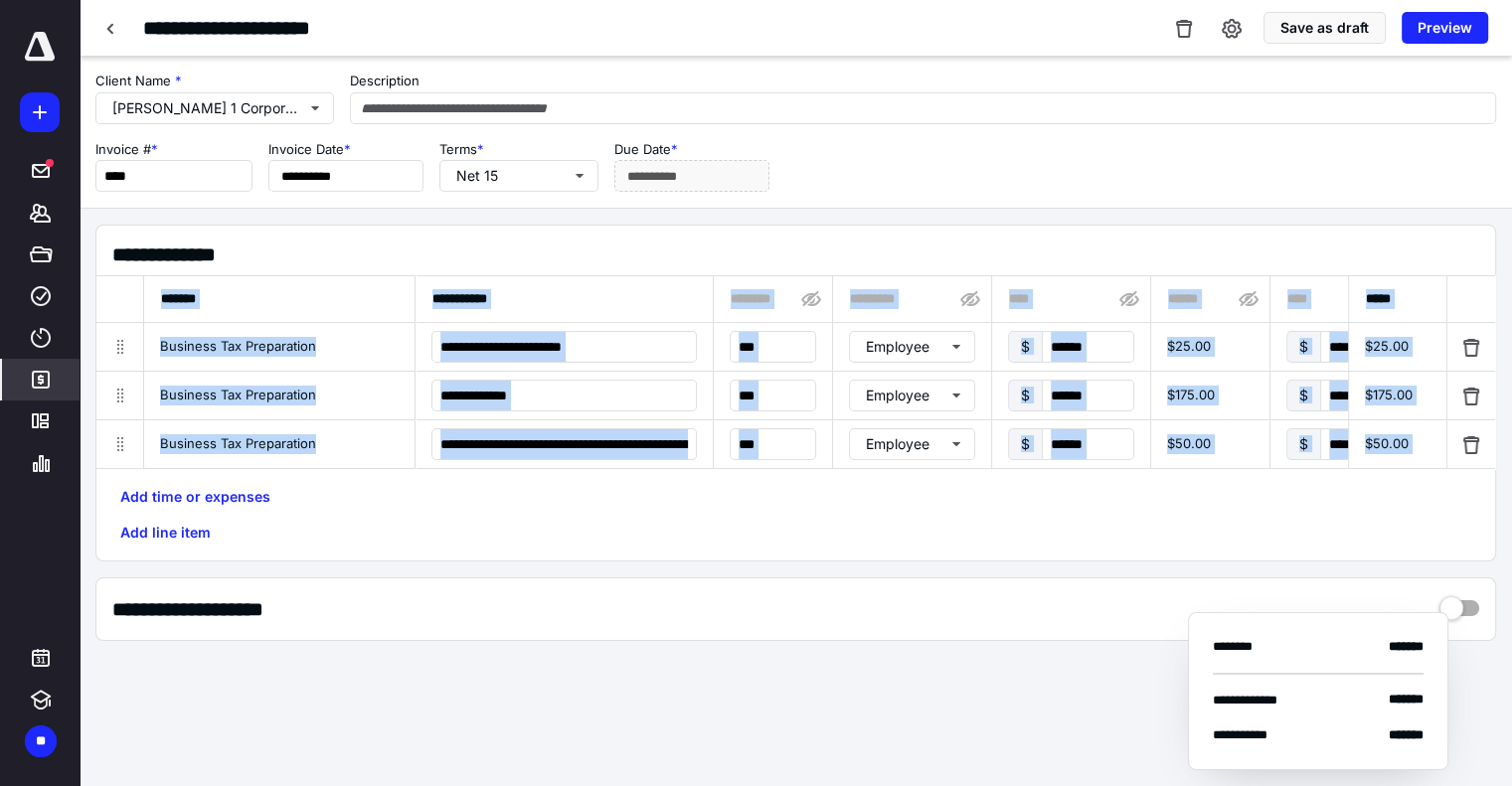 click on "Add time or expenses Add line item" at bounding box center (795, 515) 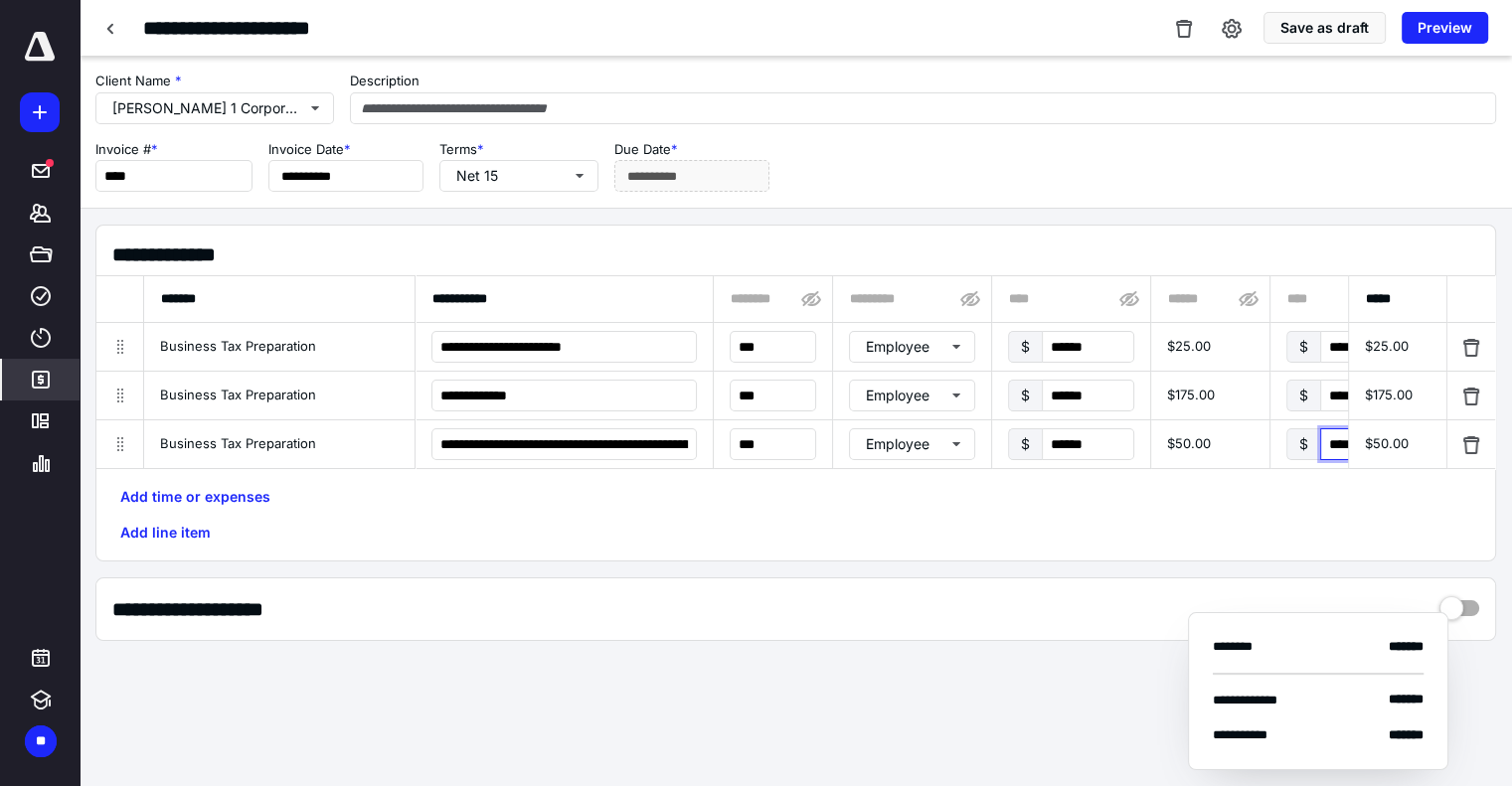 click on "****" at bounding box center (1366, 444) 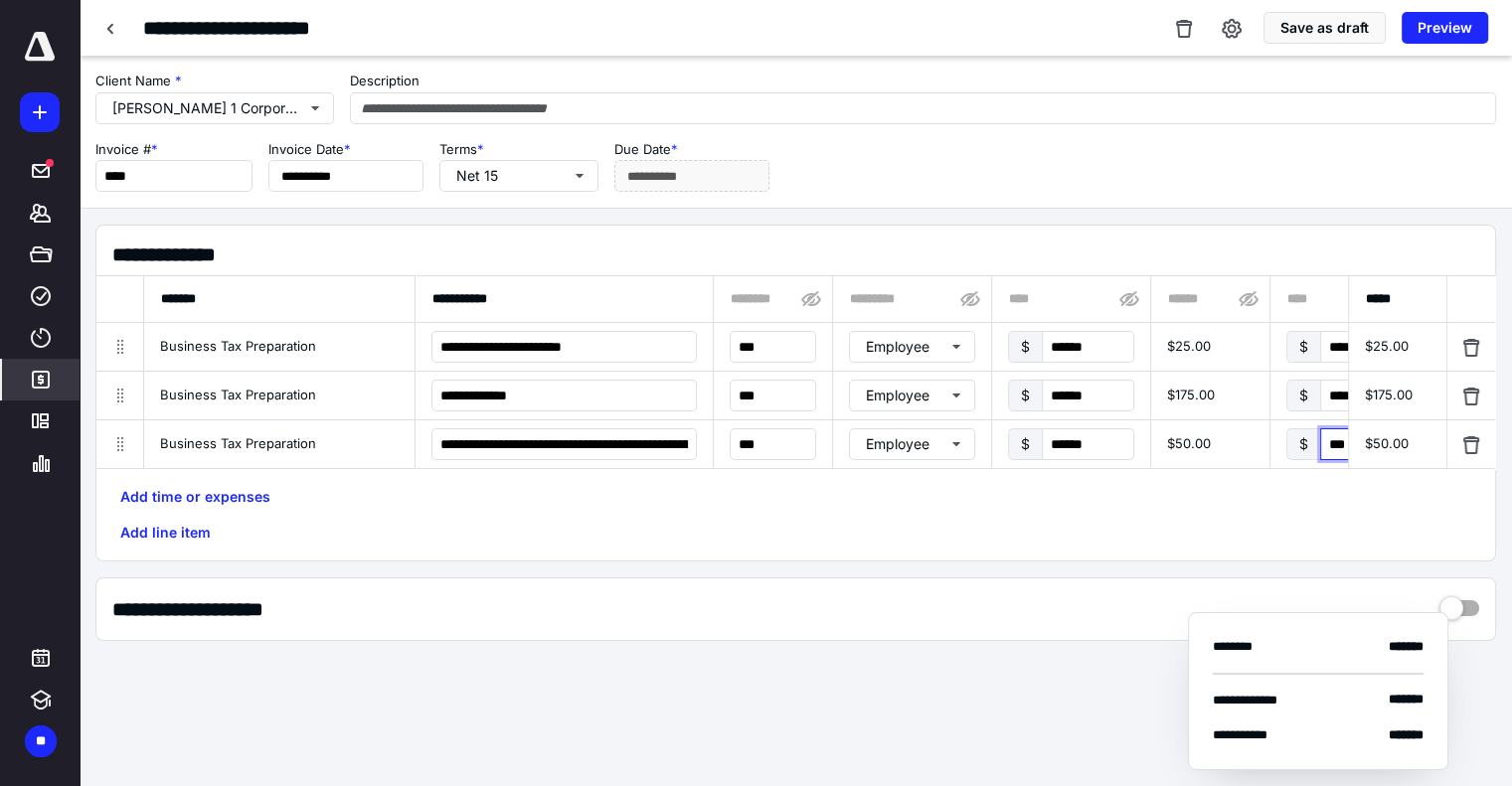 type on "****" 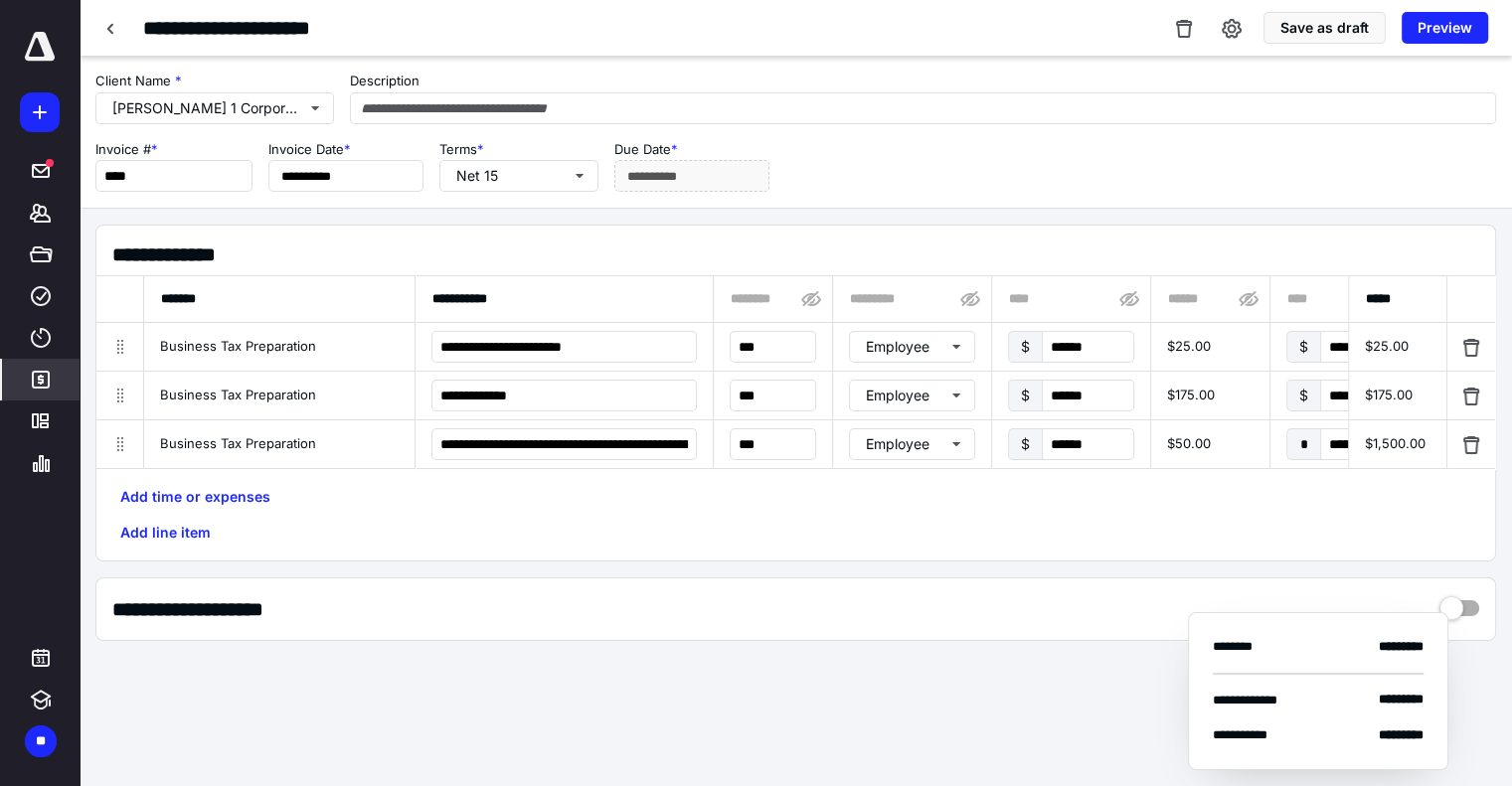 click on "Add time or expenses Add line item" at bounding box center (795, 515) 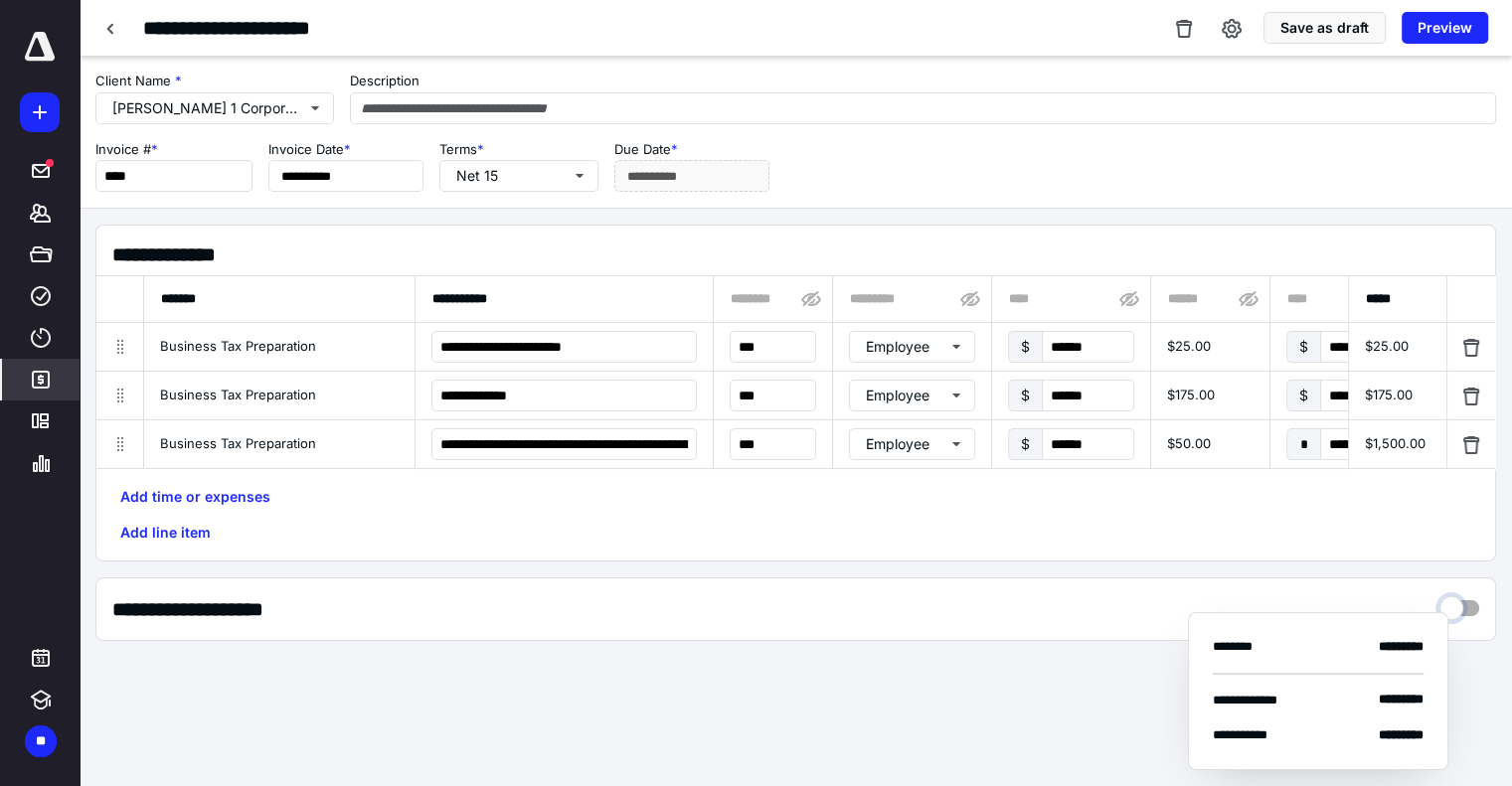 click at bounding box center [1459, 603] 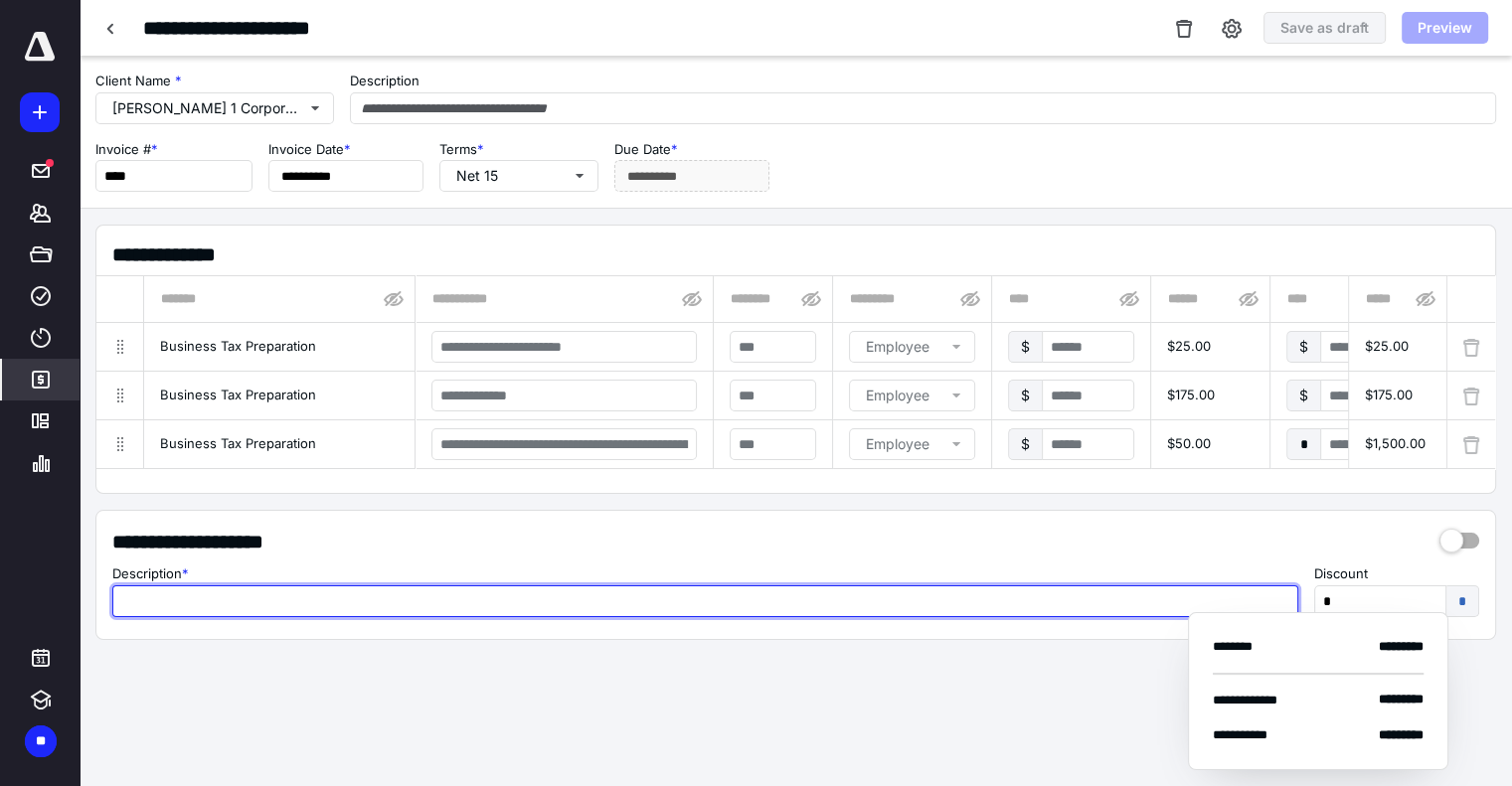 click at bounding box center [705, 601] 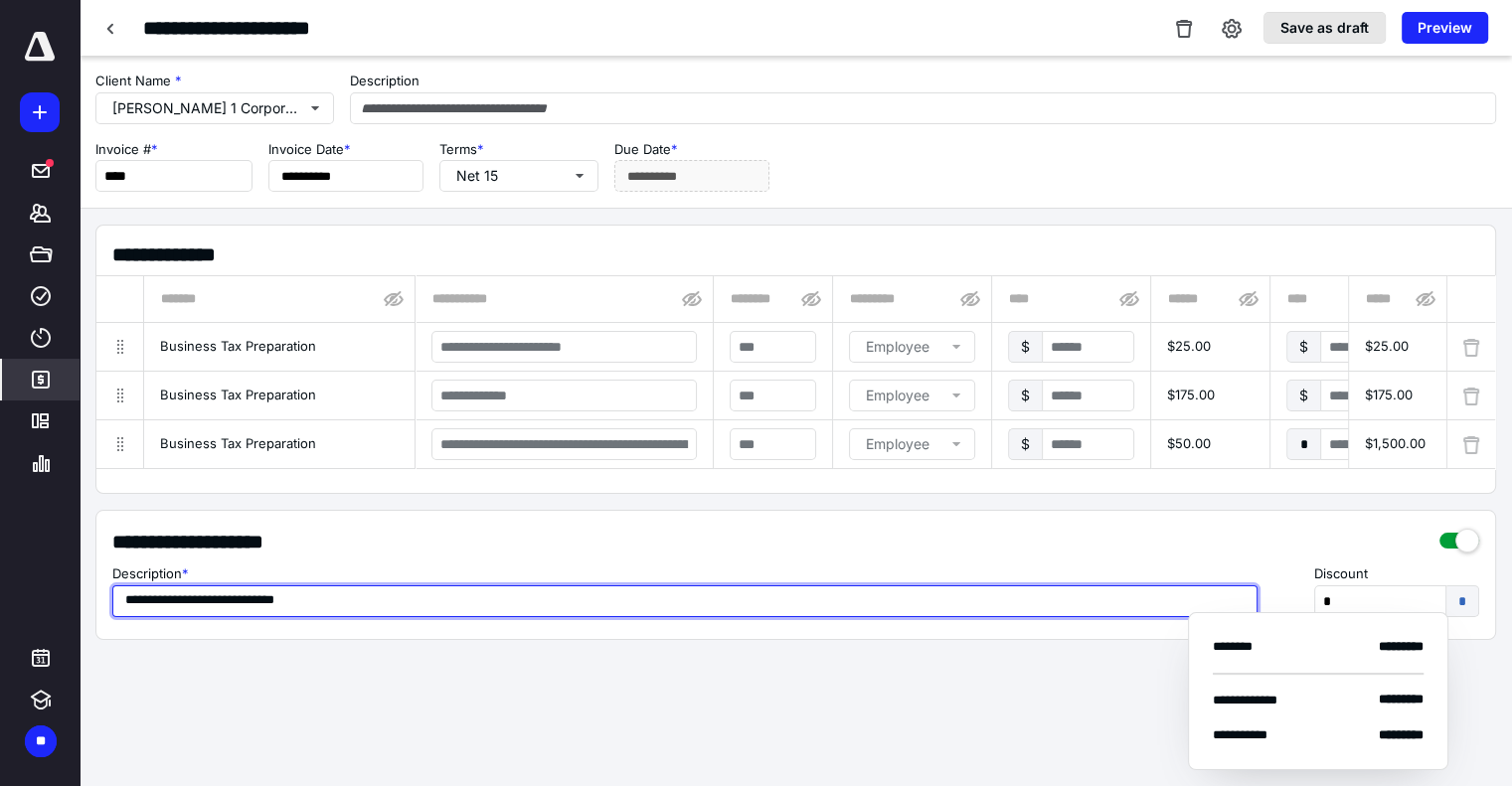 type on "**********" 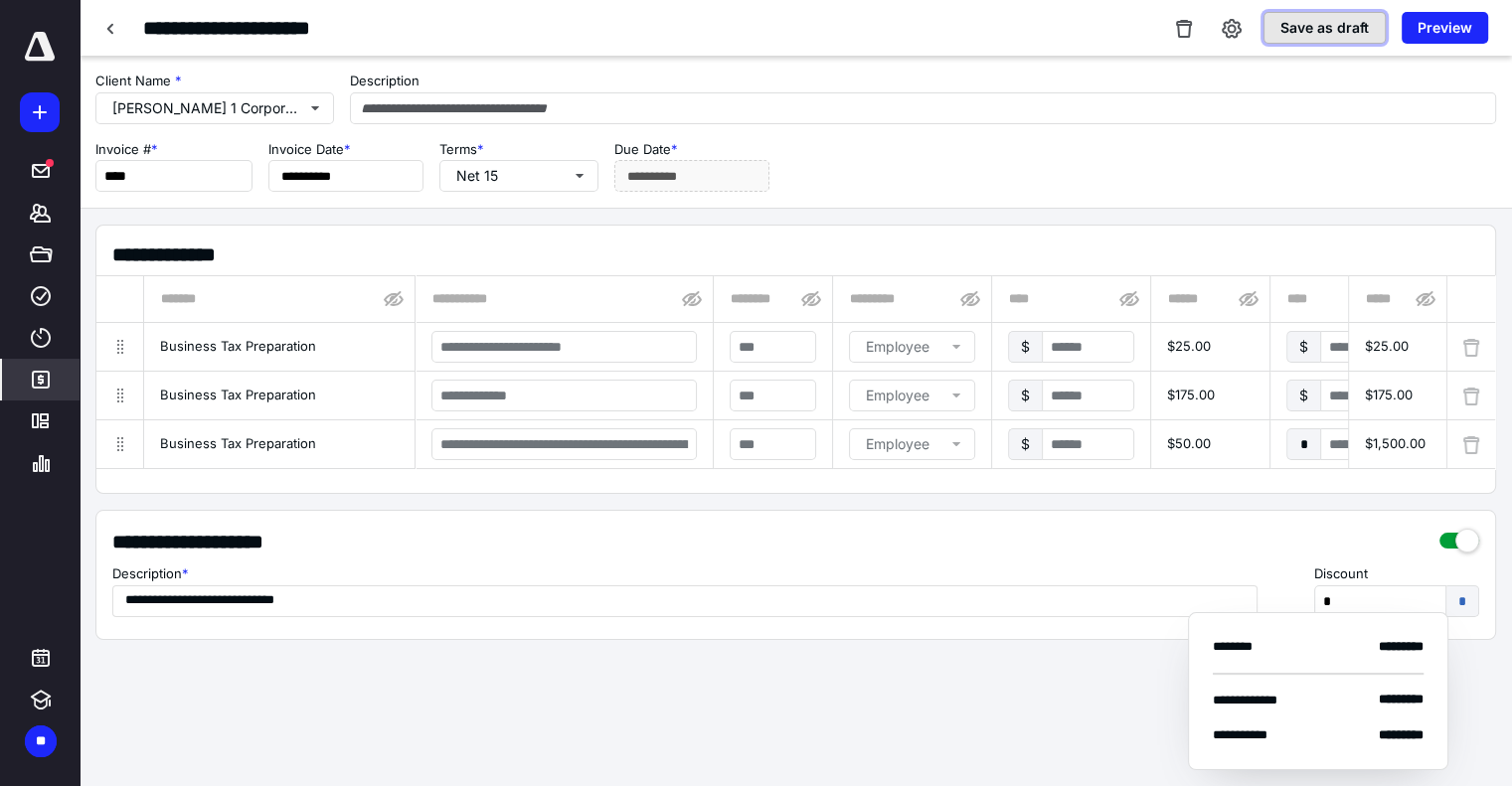 click on "Save as draft" at bounding box center (1324, 28) 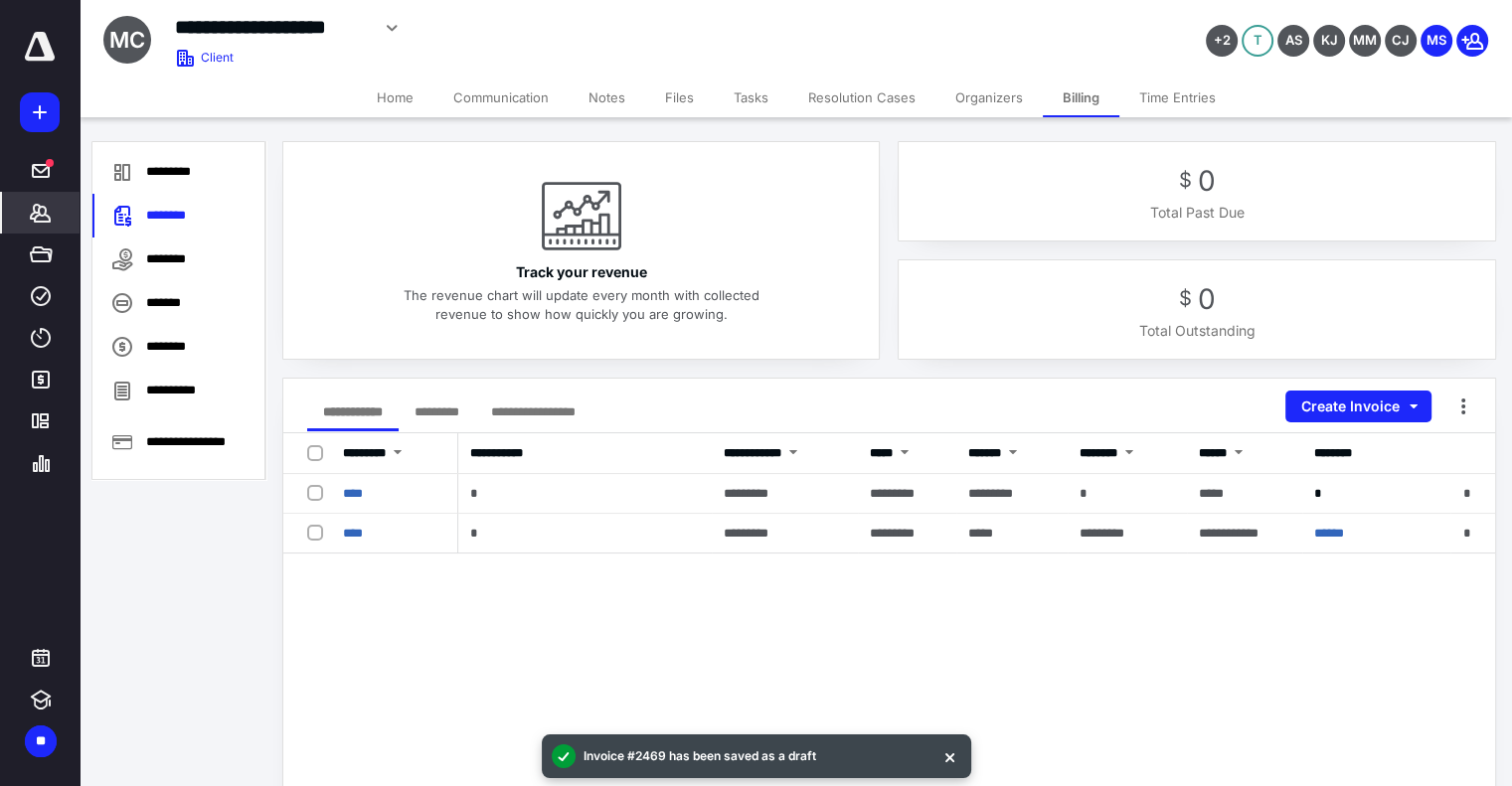 click on "Tasks" at bounding box center [751, 97] 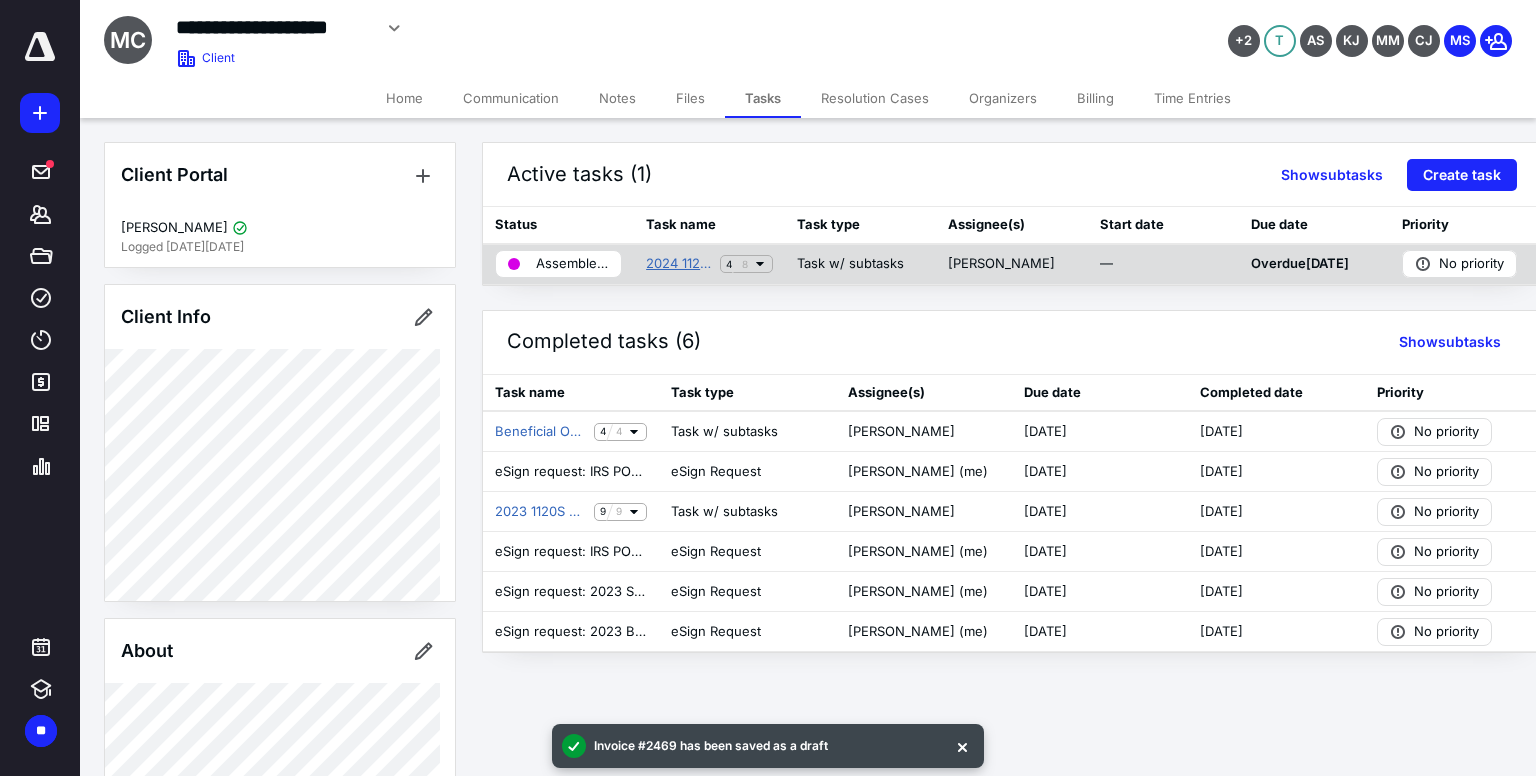 click on "2024 1120S Tax Return (CST1)" at bounding box center [679, 264] 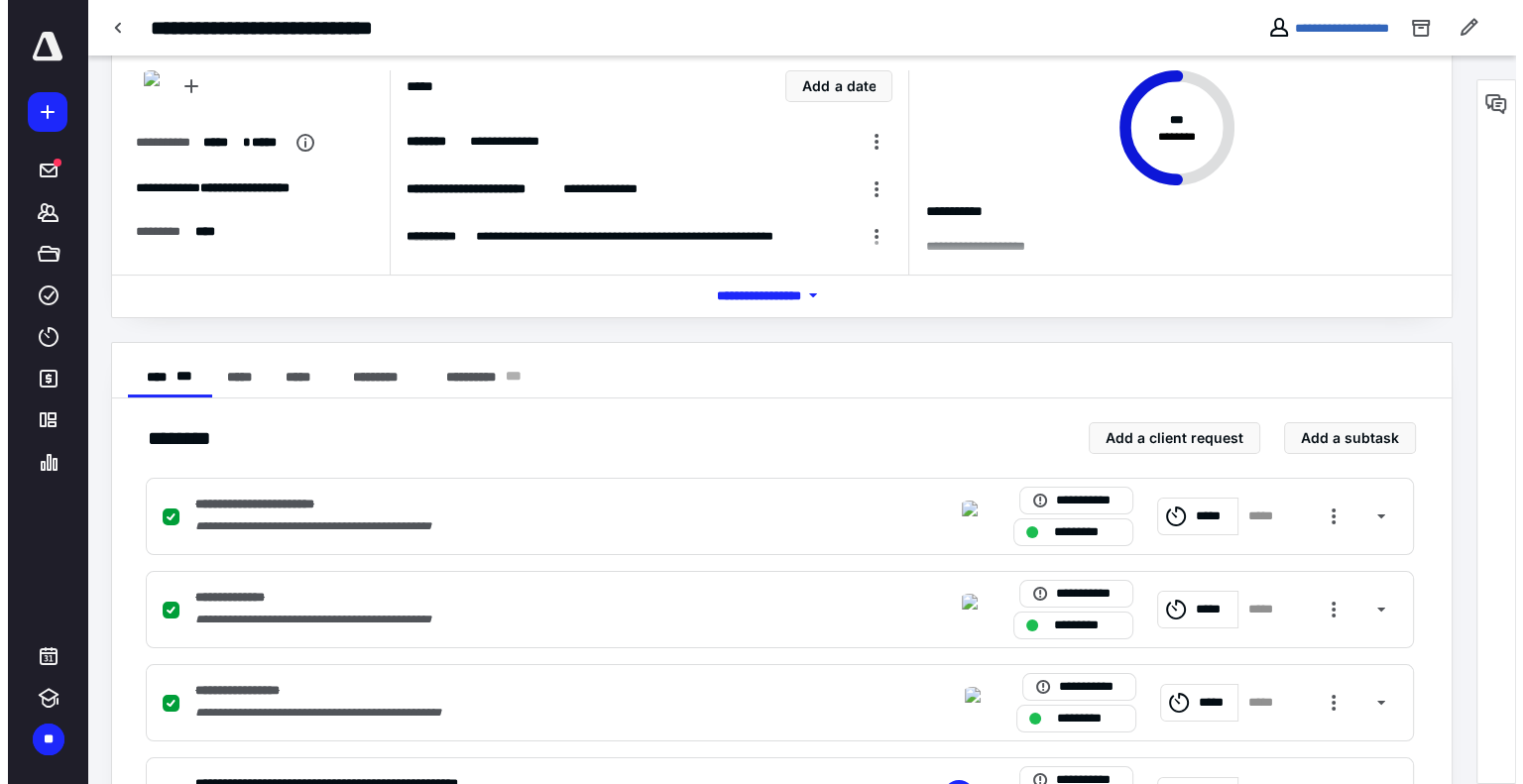 scroll, scrollTop: 0, scrollLeft: 0, axis: both 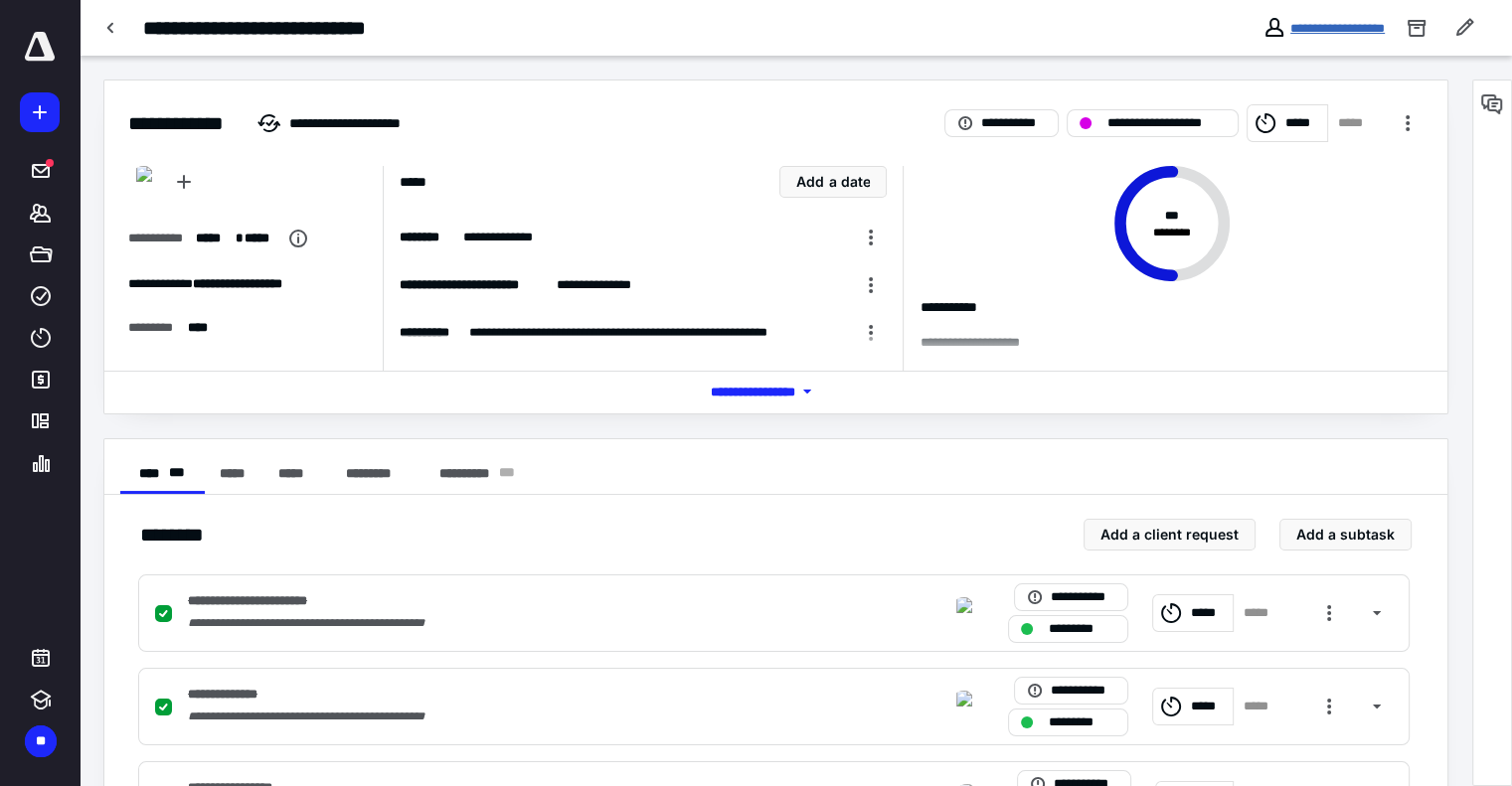 click on "**********" at bounding box center [1337, 28] 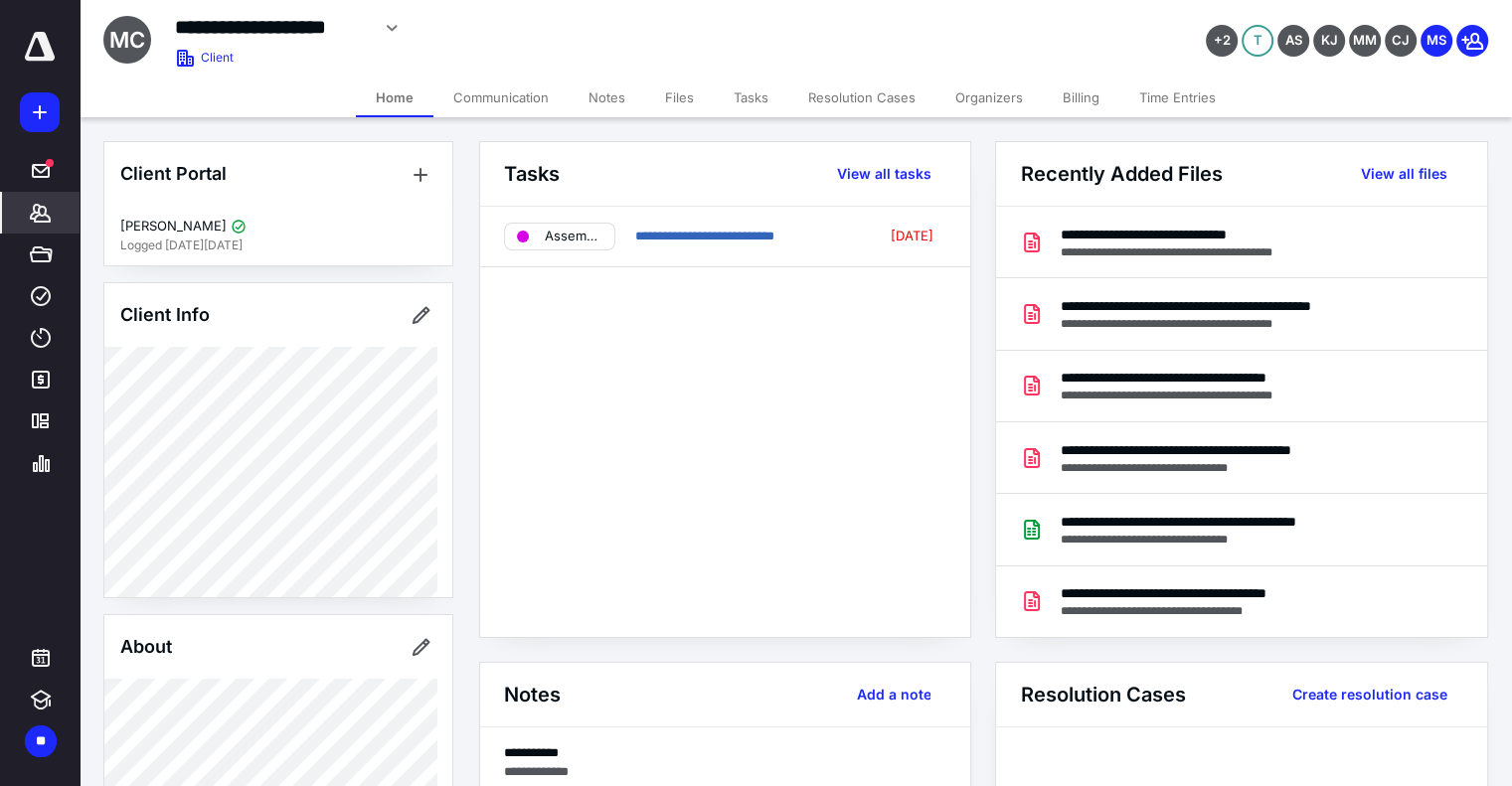 click on "Time Entries" at bounding box center (1177, 97) 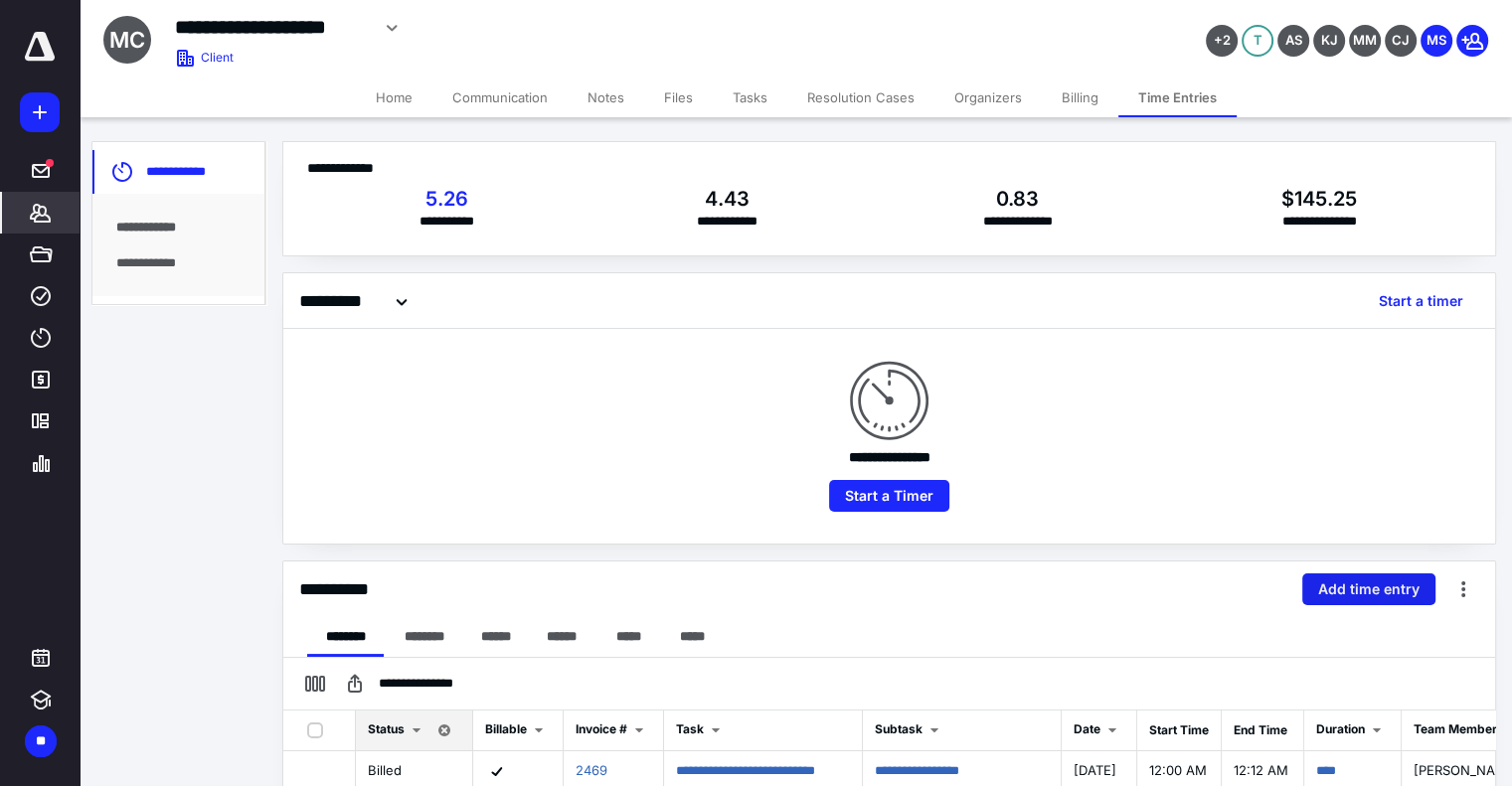 click on "Add time entry" at bounding box center [1369, 589] 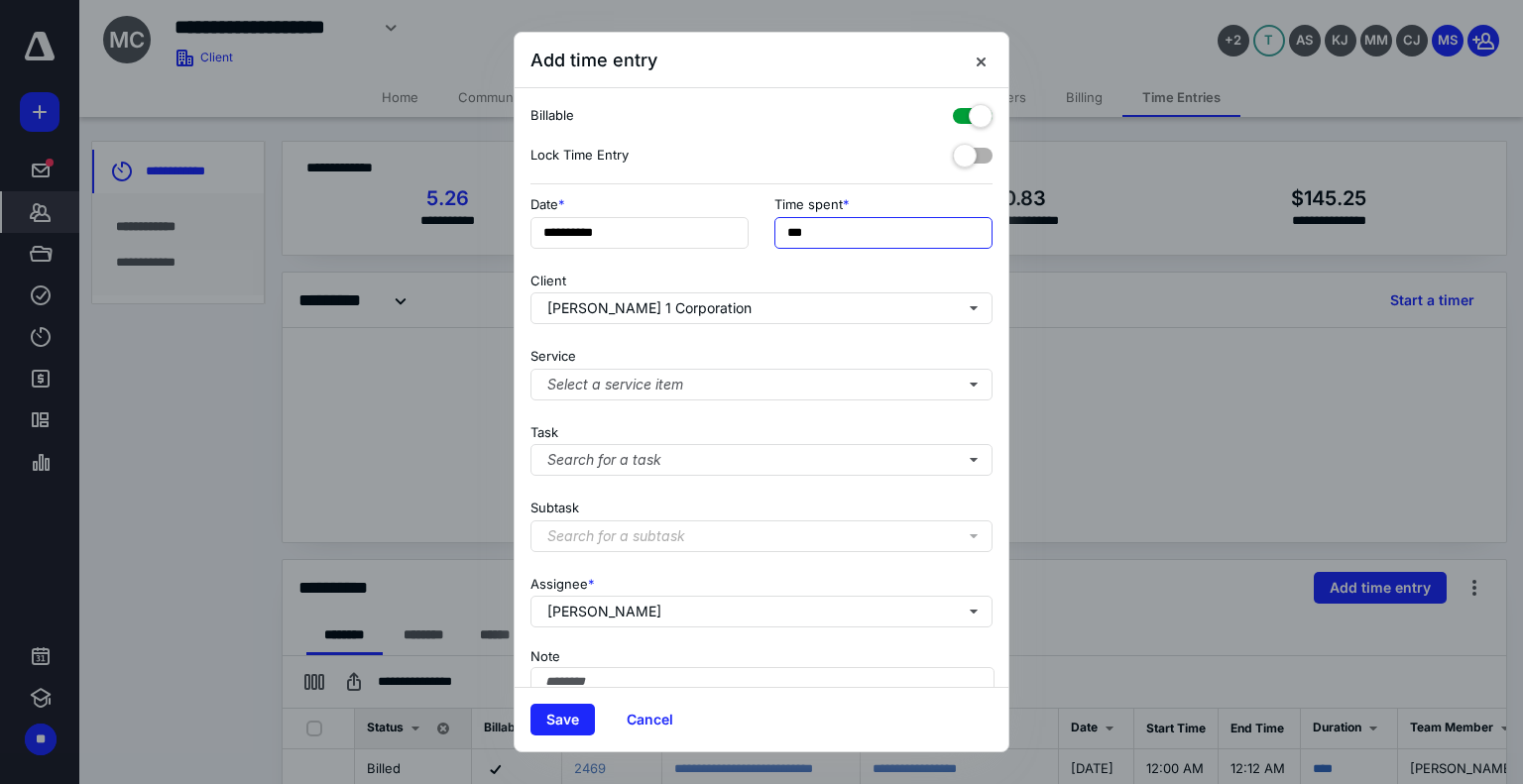drag, startPoint x: 796, startPoint y: 231, endPoint x: 777, endPoint y: 231, distance: 19 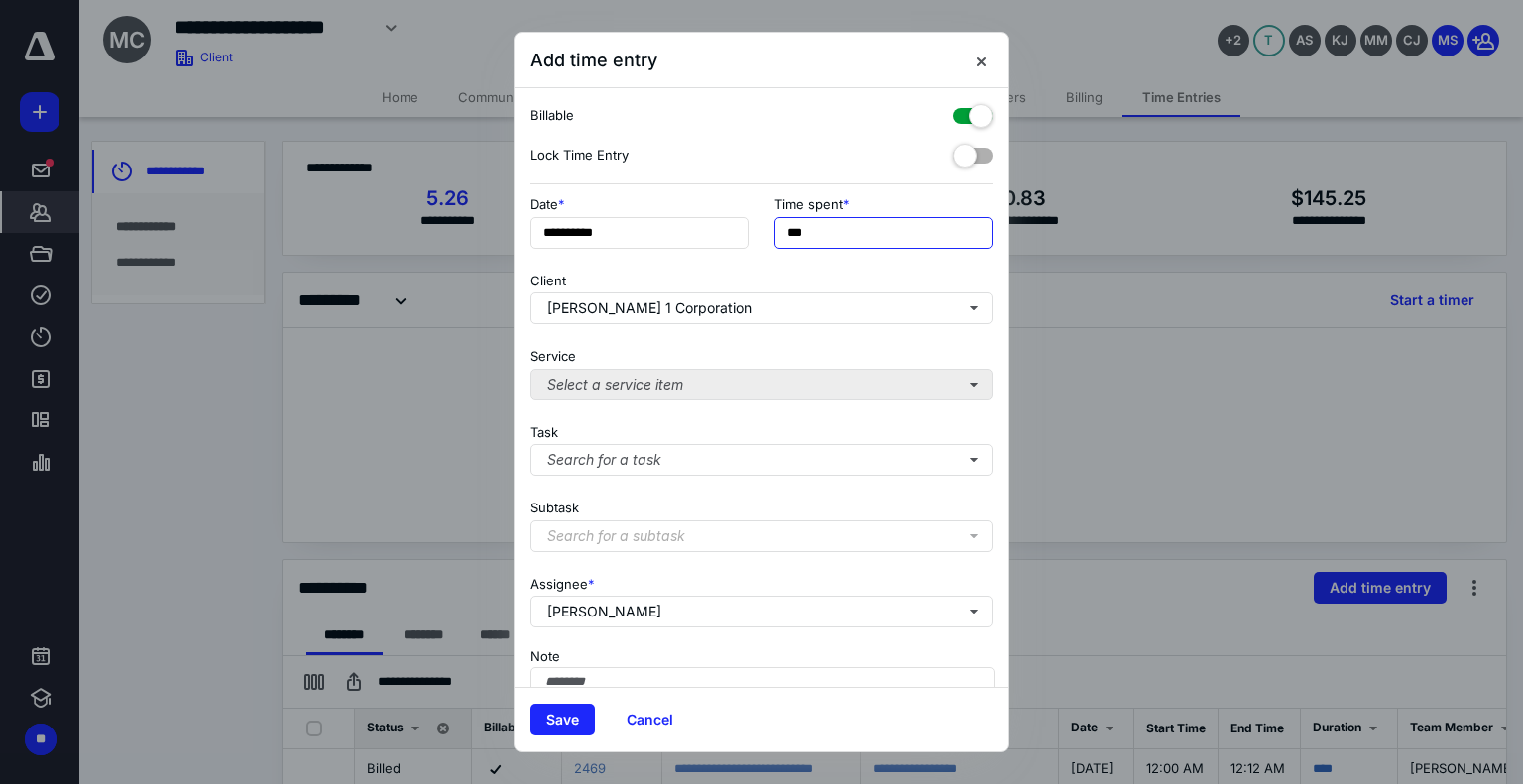 type on "***" 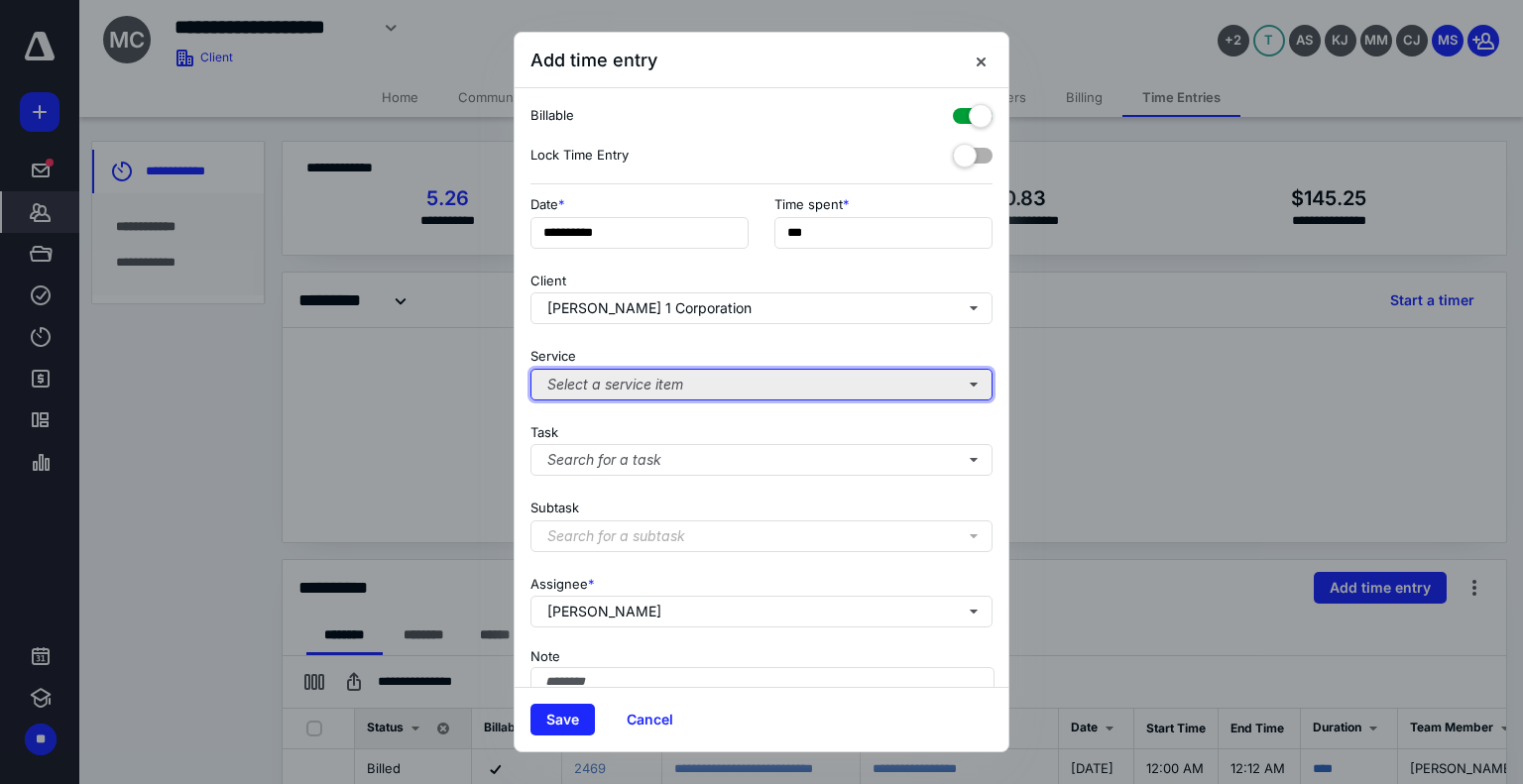 click on "Select a service item" at bounding box center (762, 385) 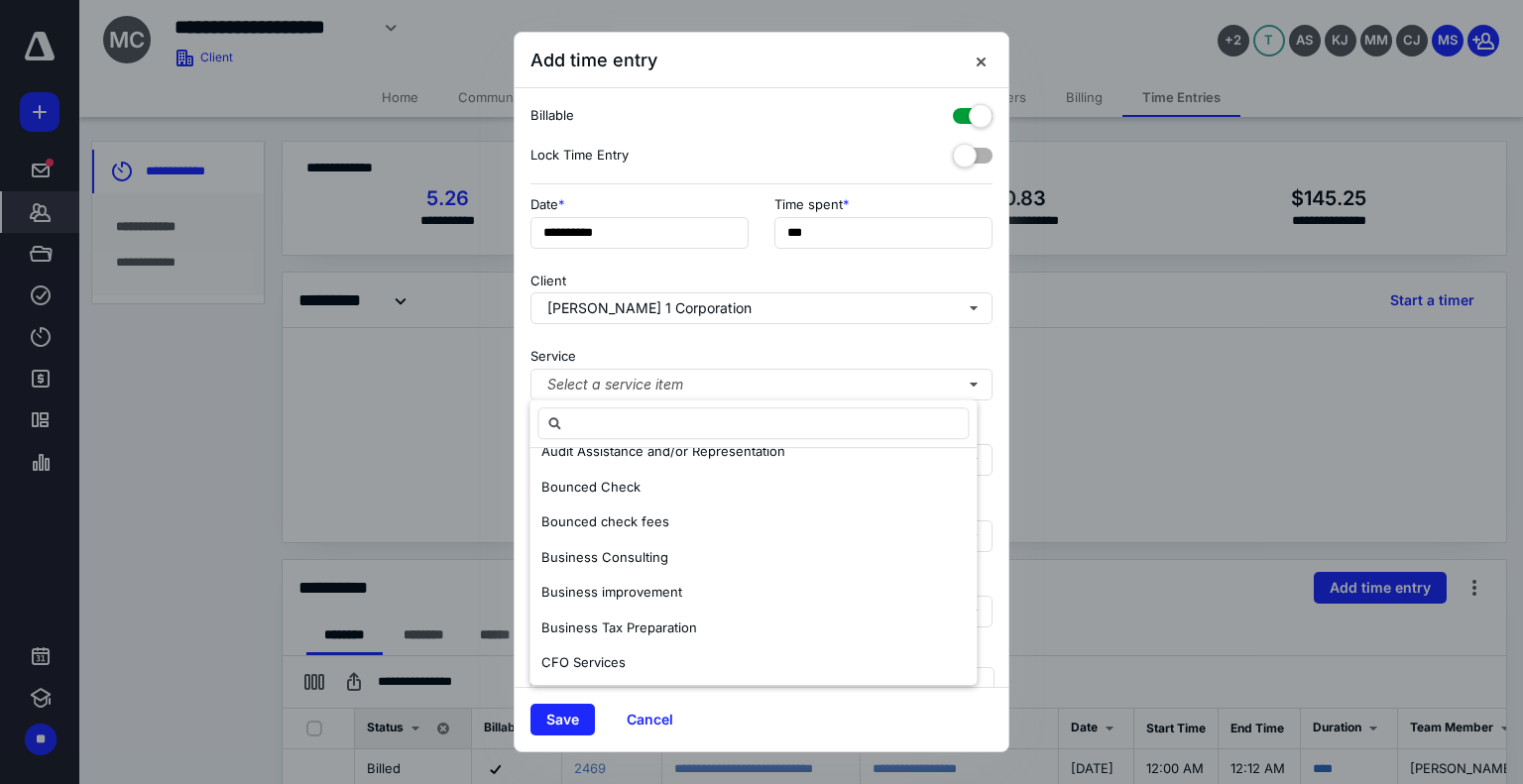 scroll, scrollTop: 163, scrollLeft: 0, axis: vertical 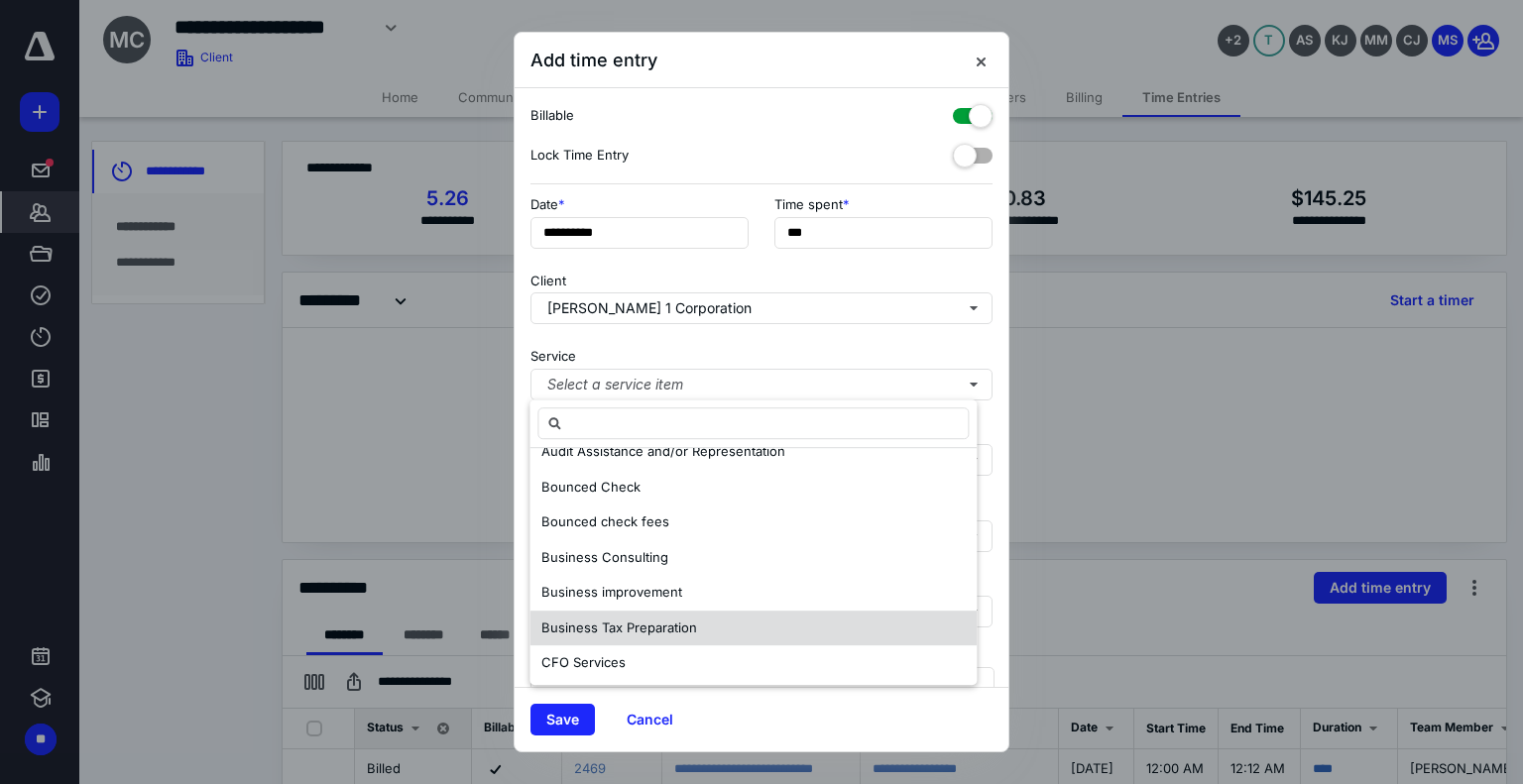 click on "Business Tax Preparation" at bounding box center [619, 627] 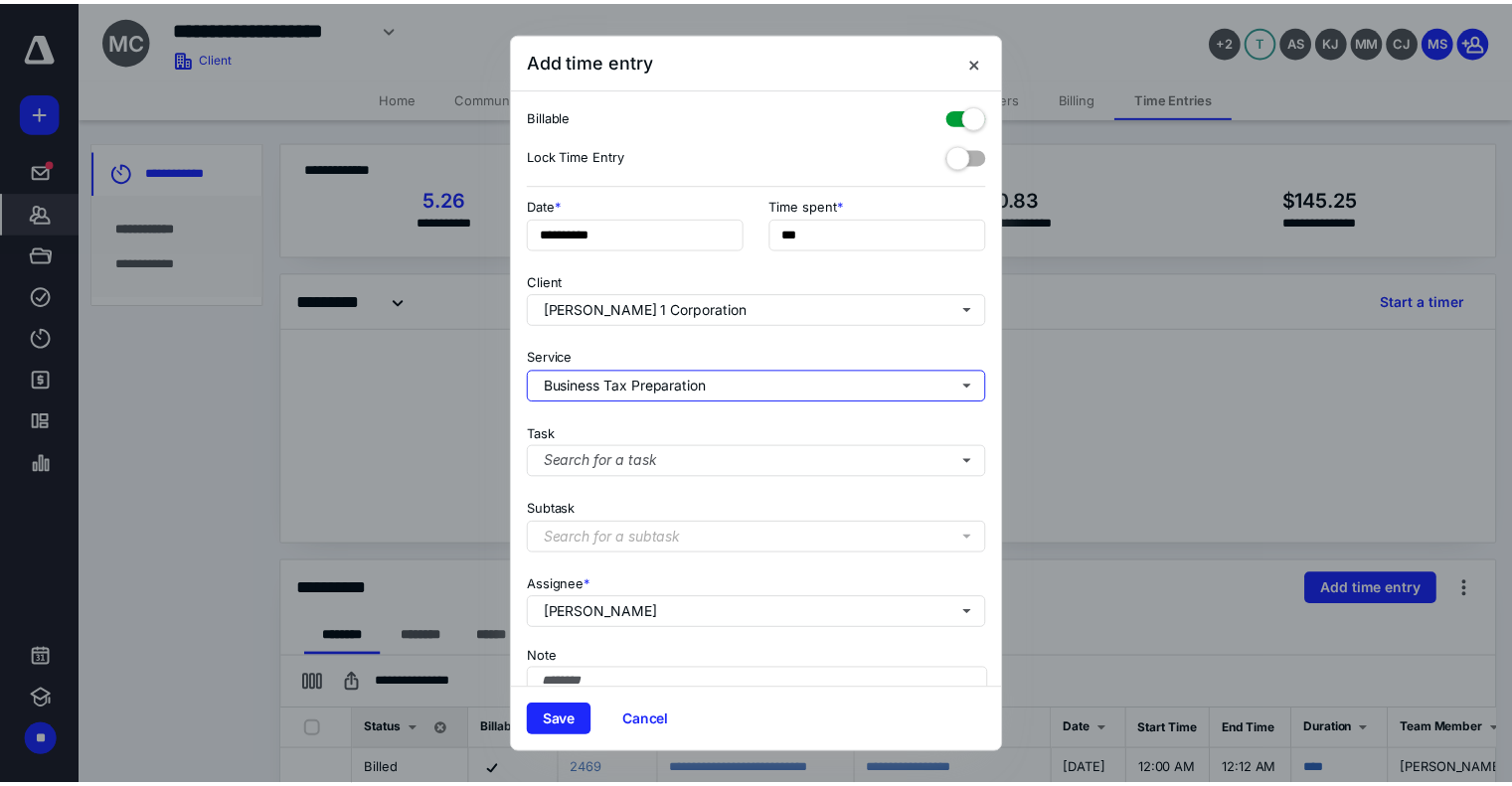 scroll, scrollTop: 0, scrollLeft: 0, axis: both 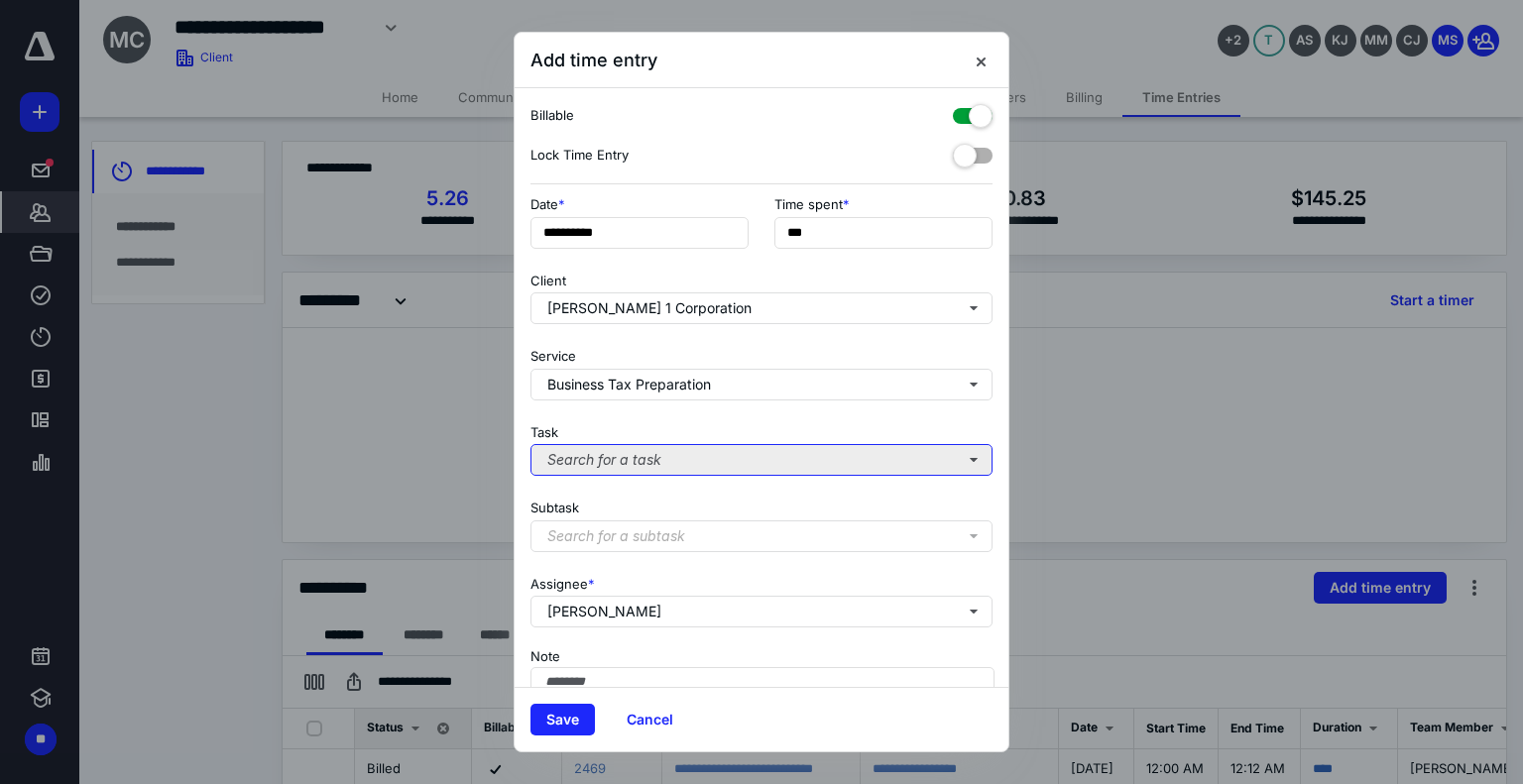 click on "Search for a task" at bounding box center (762, 460) 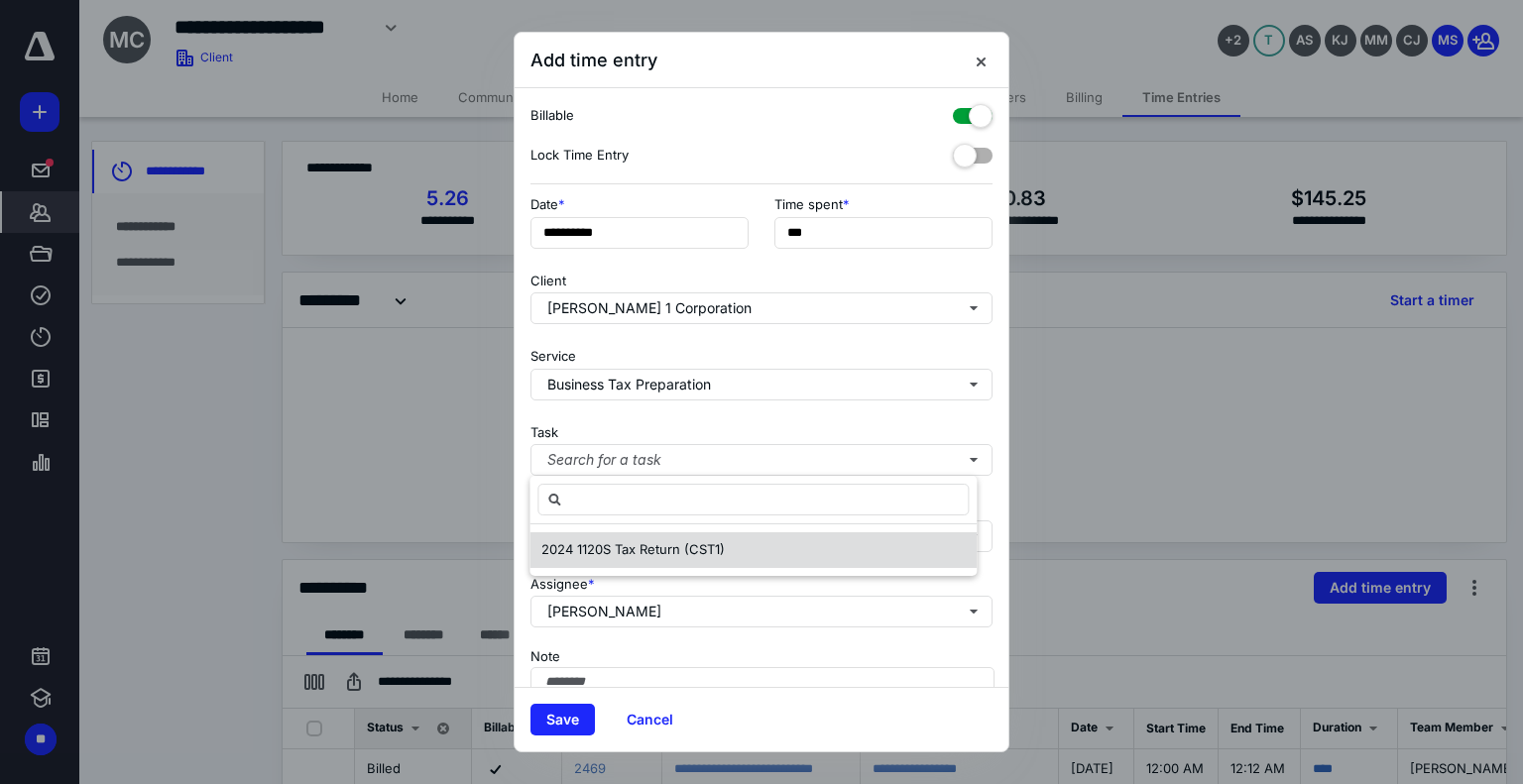 click on "2024 1120S Tax Return (CST1)" at bounding box center [633, 549] 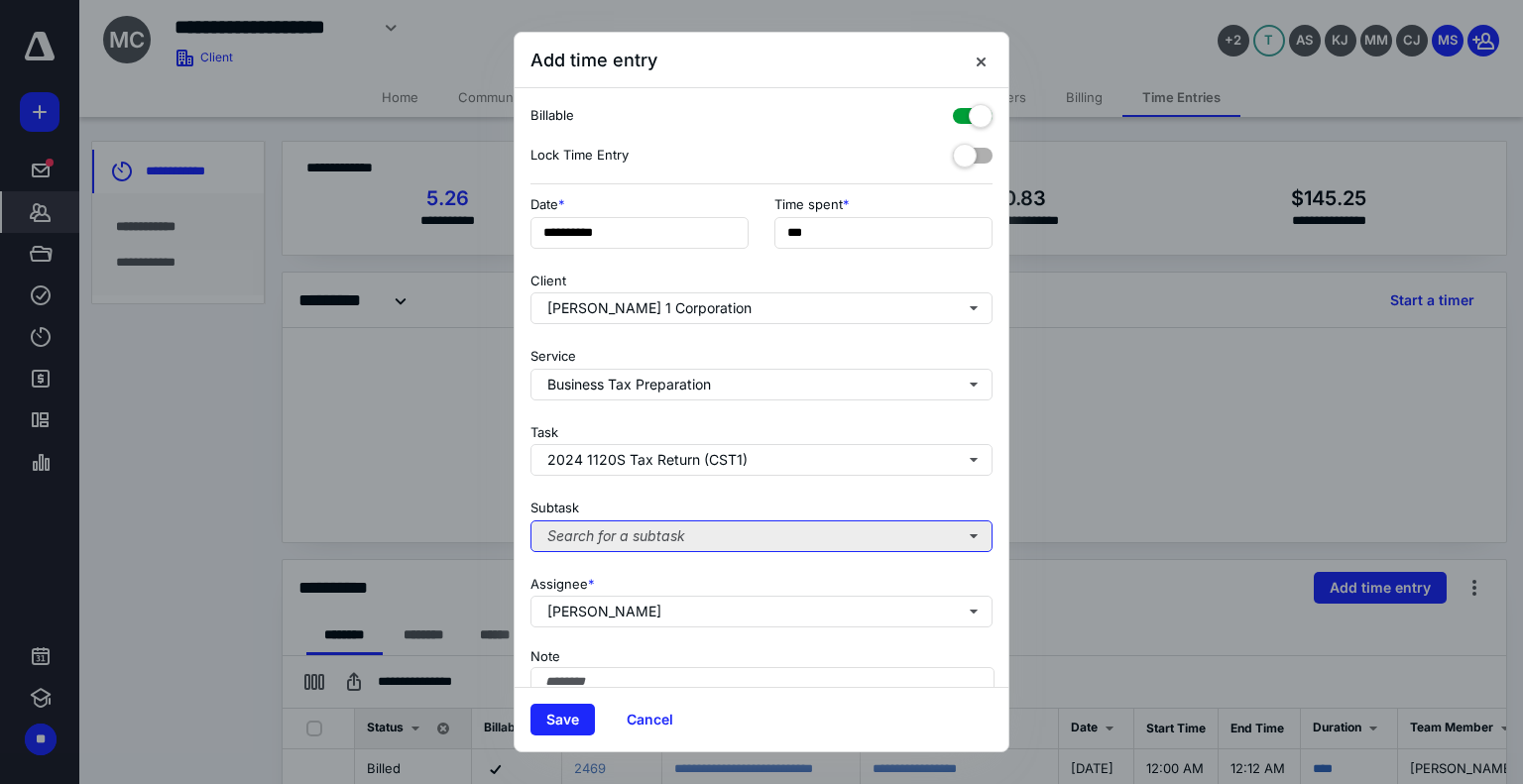 click on "Search for a subtask" at bounding box center (762, 536) 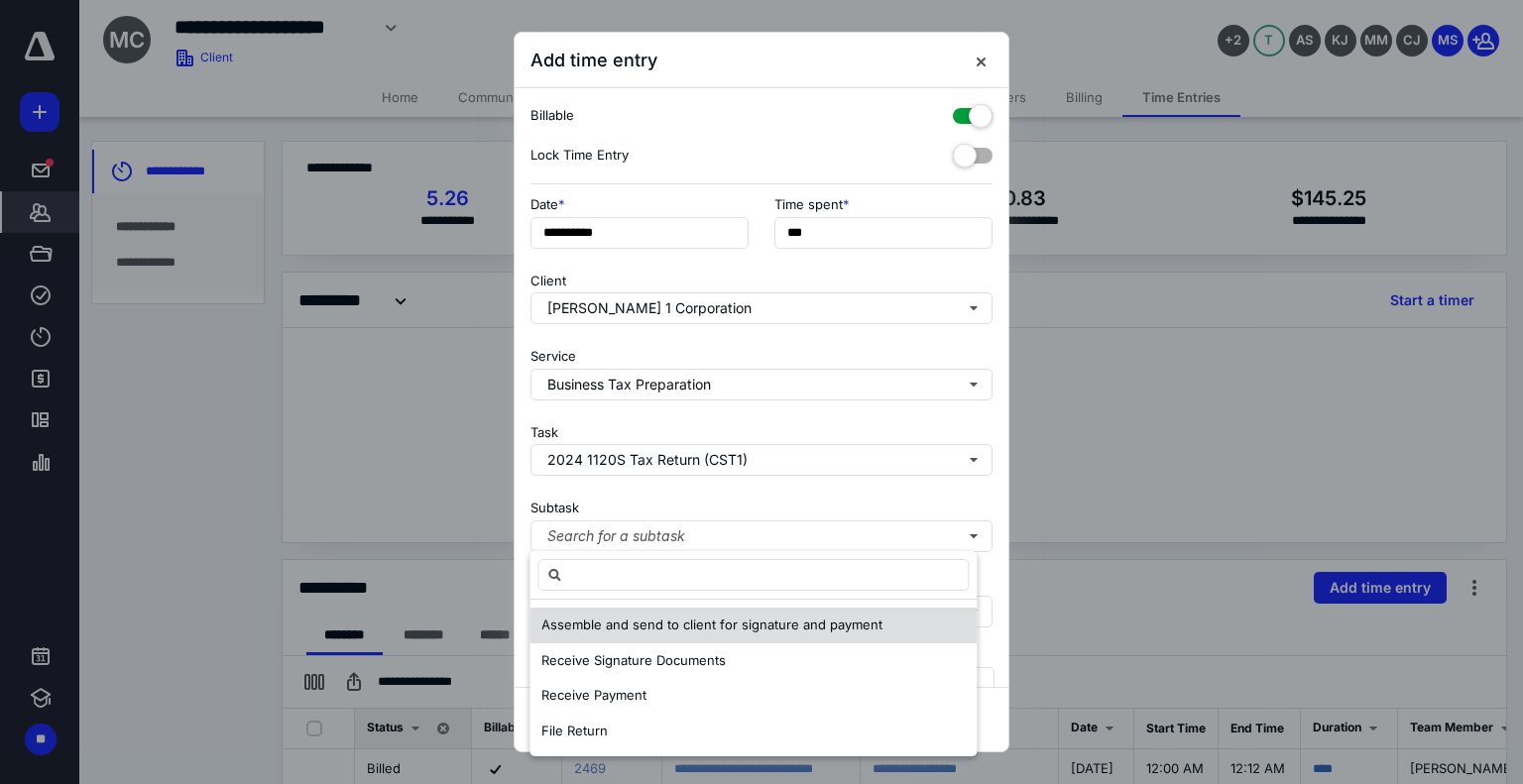 click on "Assemble and send to client for signature and payment" at bounding box center (712, 624) 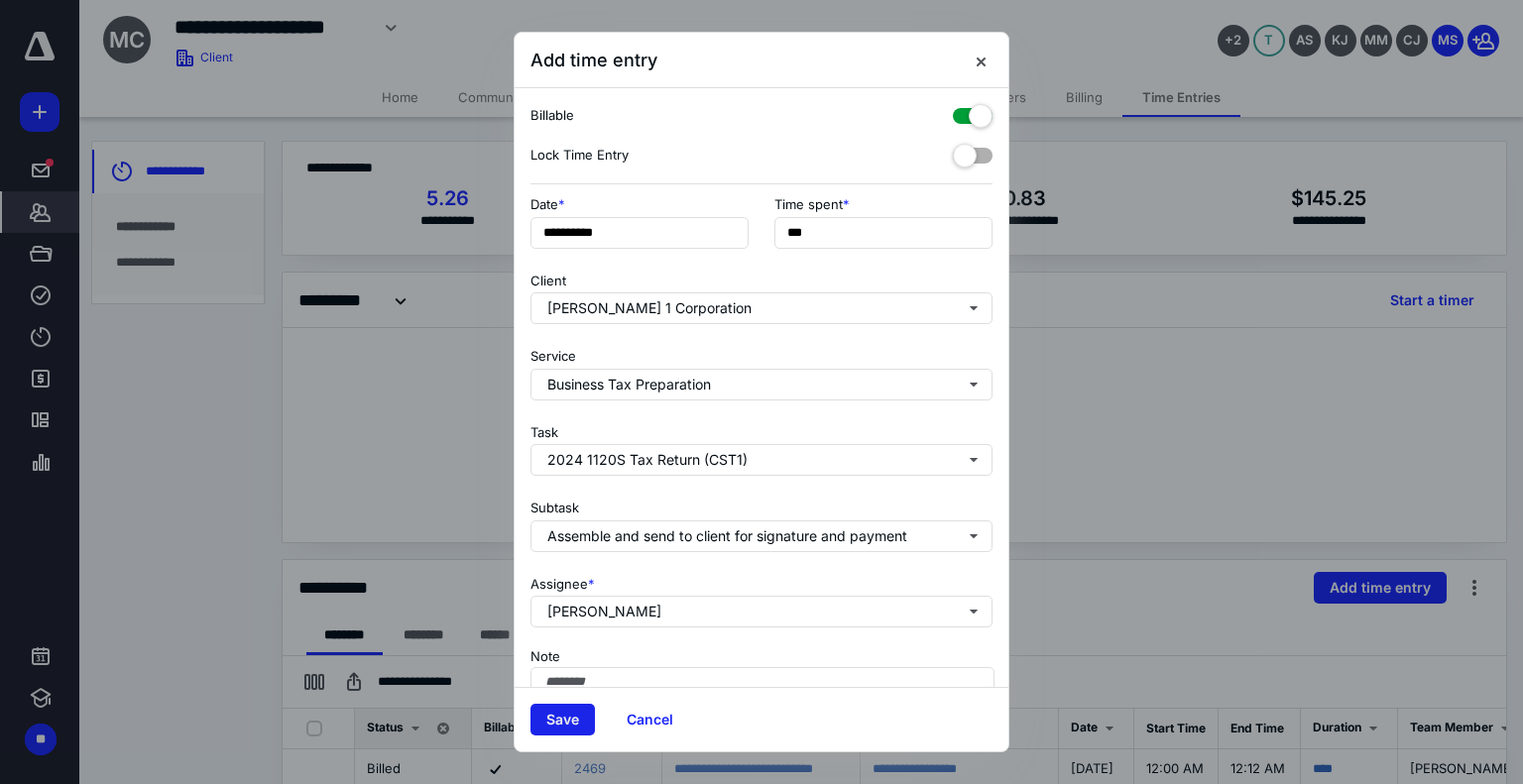 click on "Save" at bounding box center (562, 720) 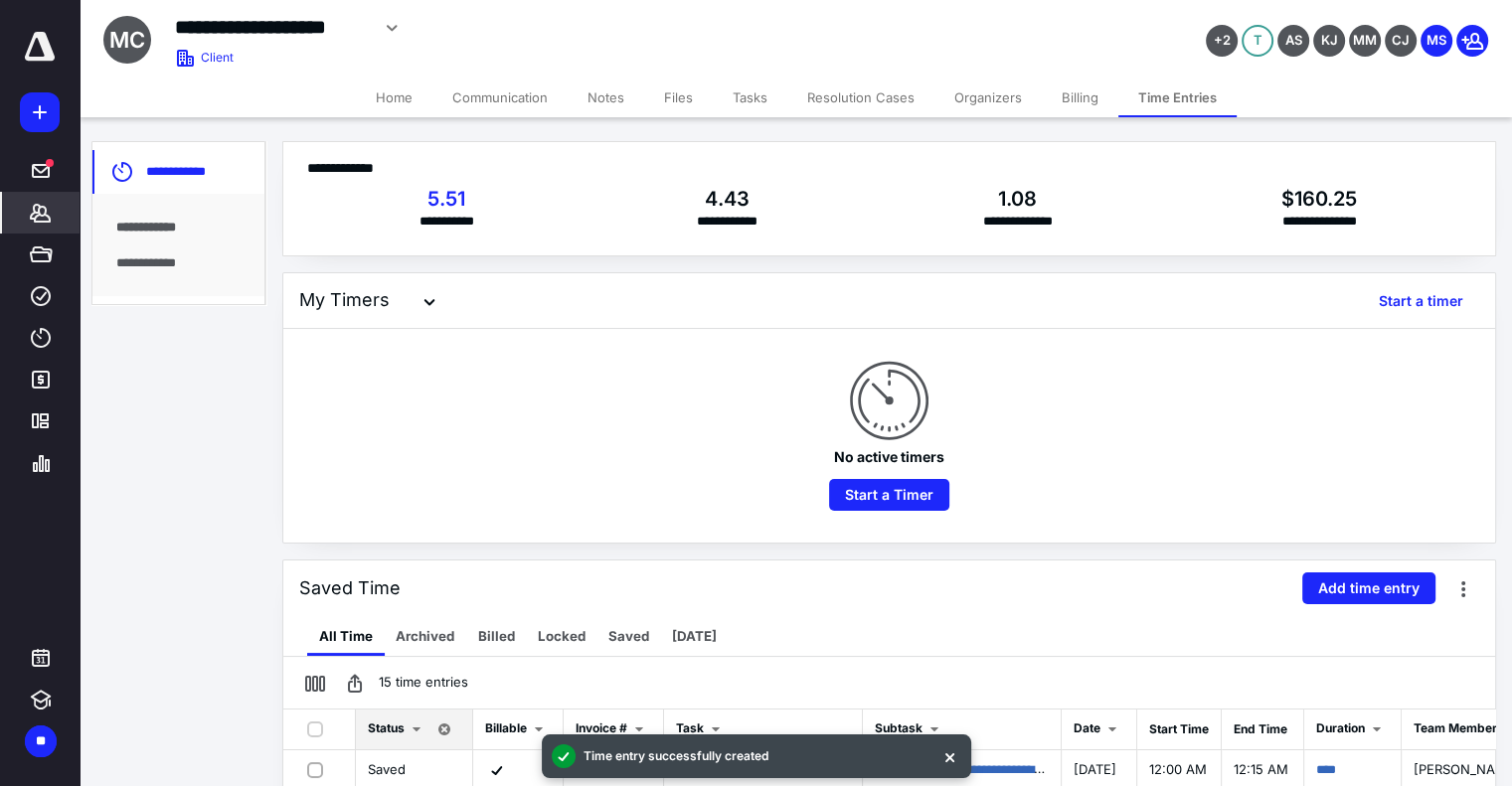 click on "Tasks" at bounding box center (750, 97) 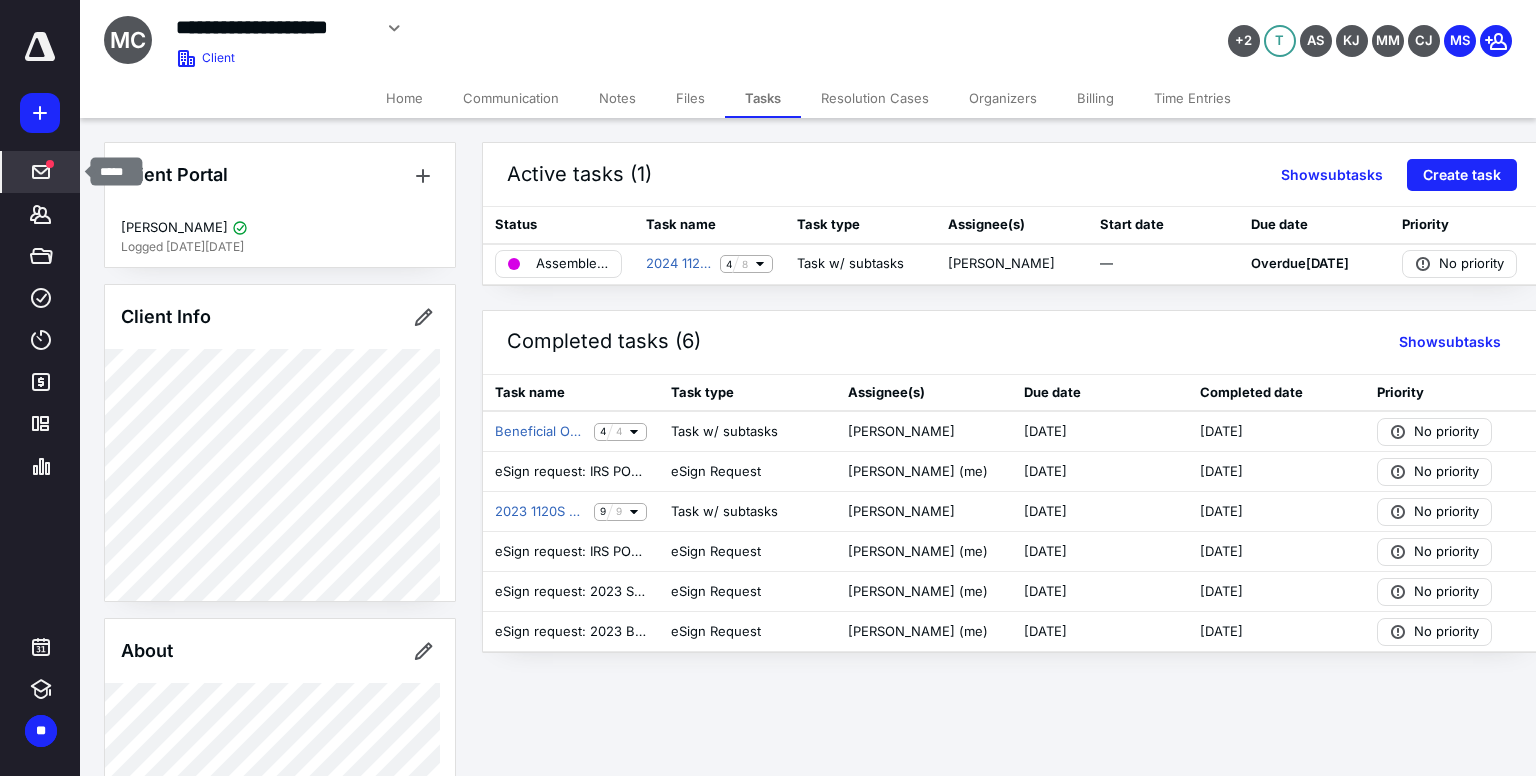 click 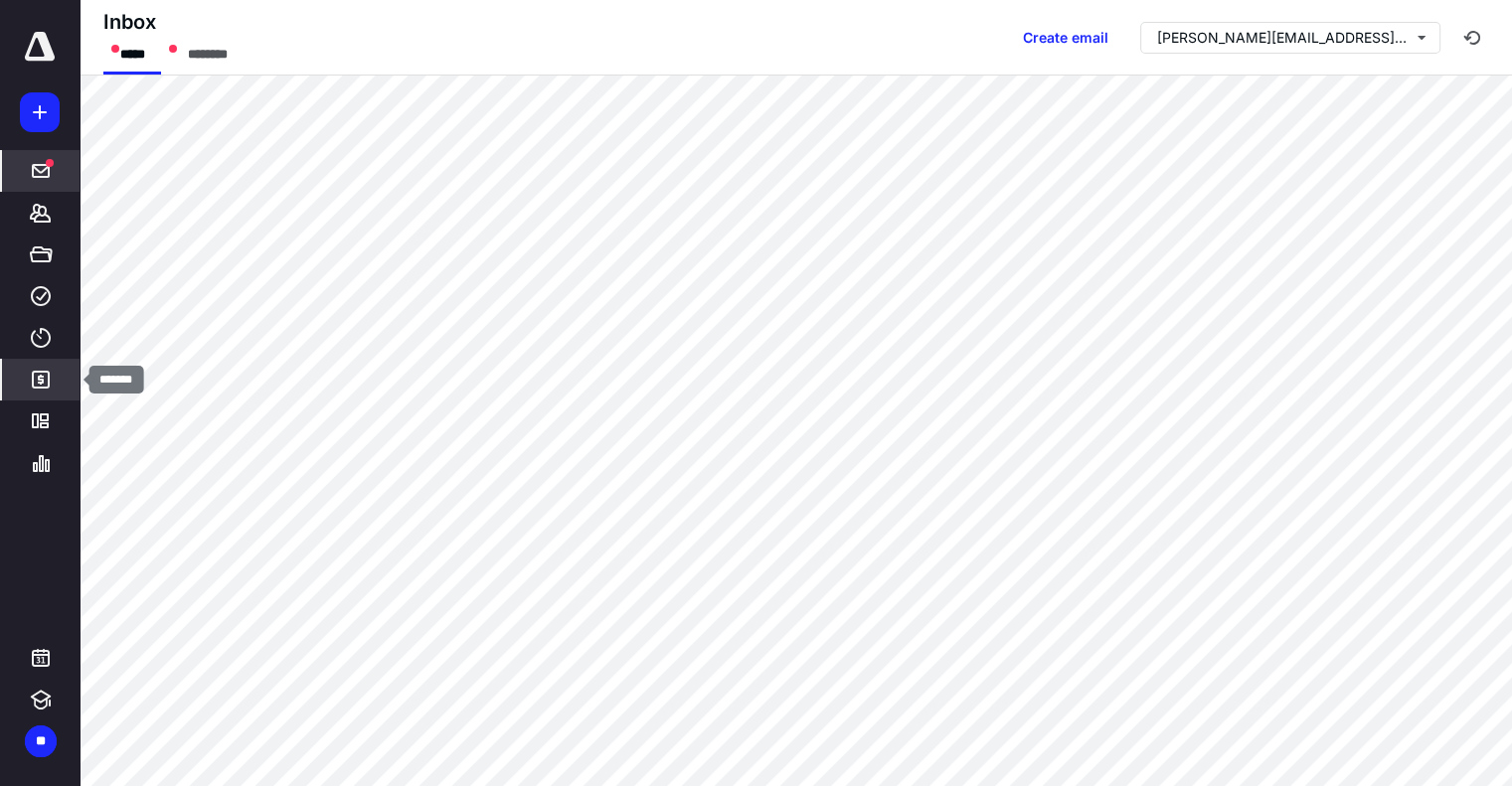 click 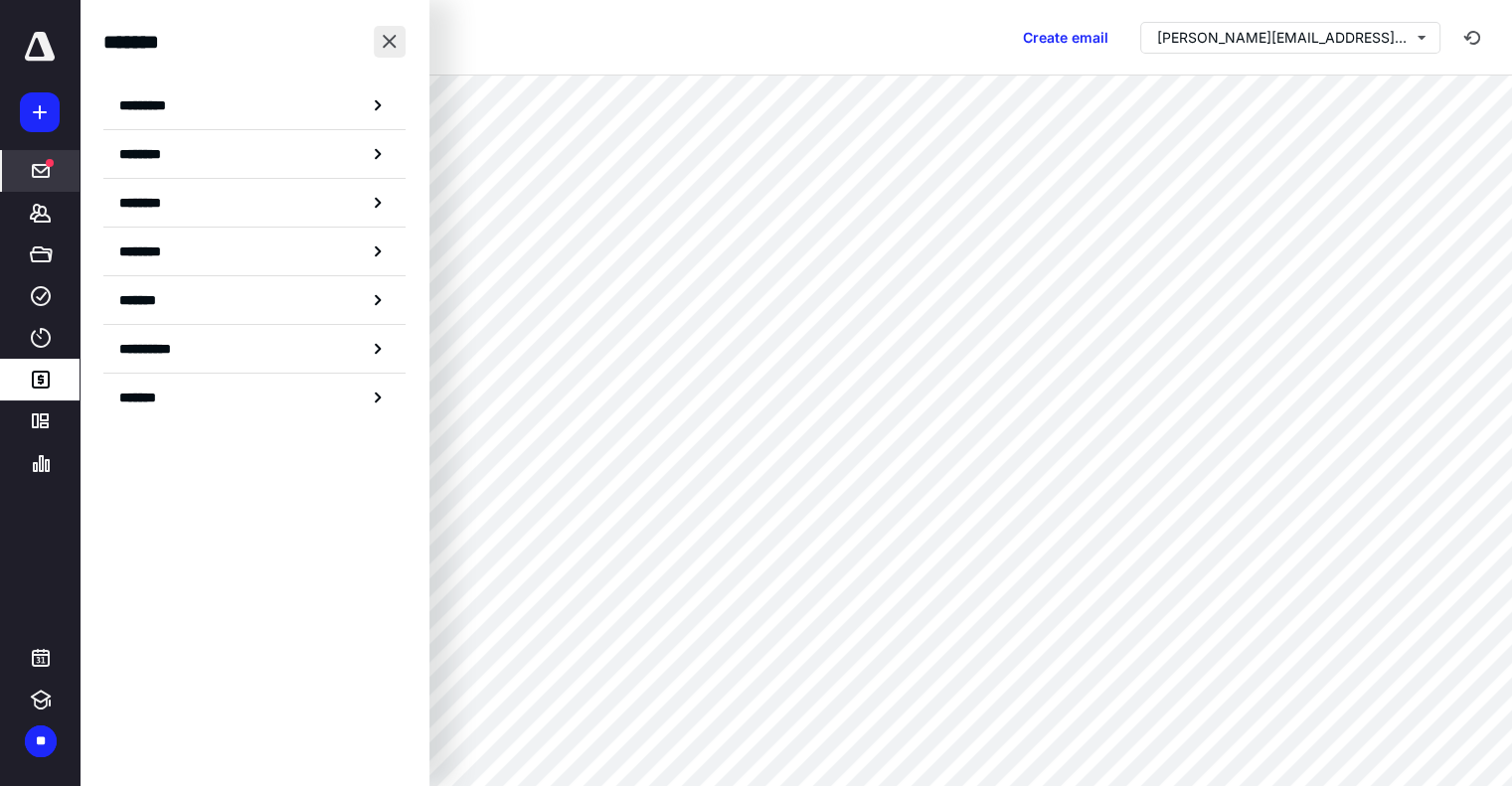 click at bounding box center [390, 42] 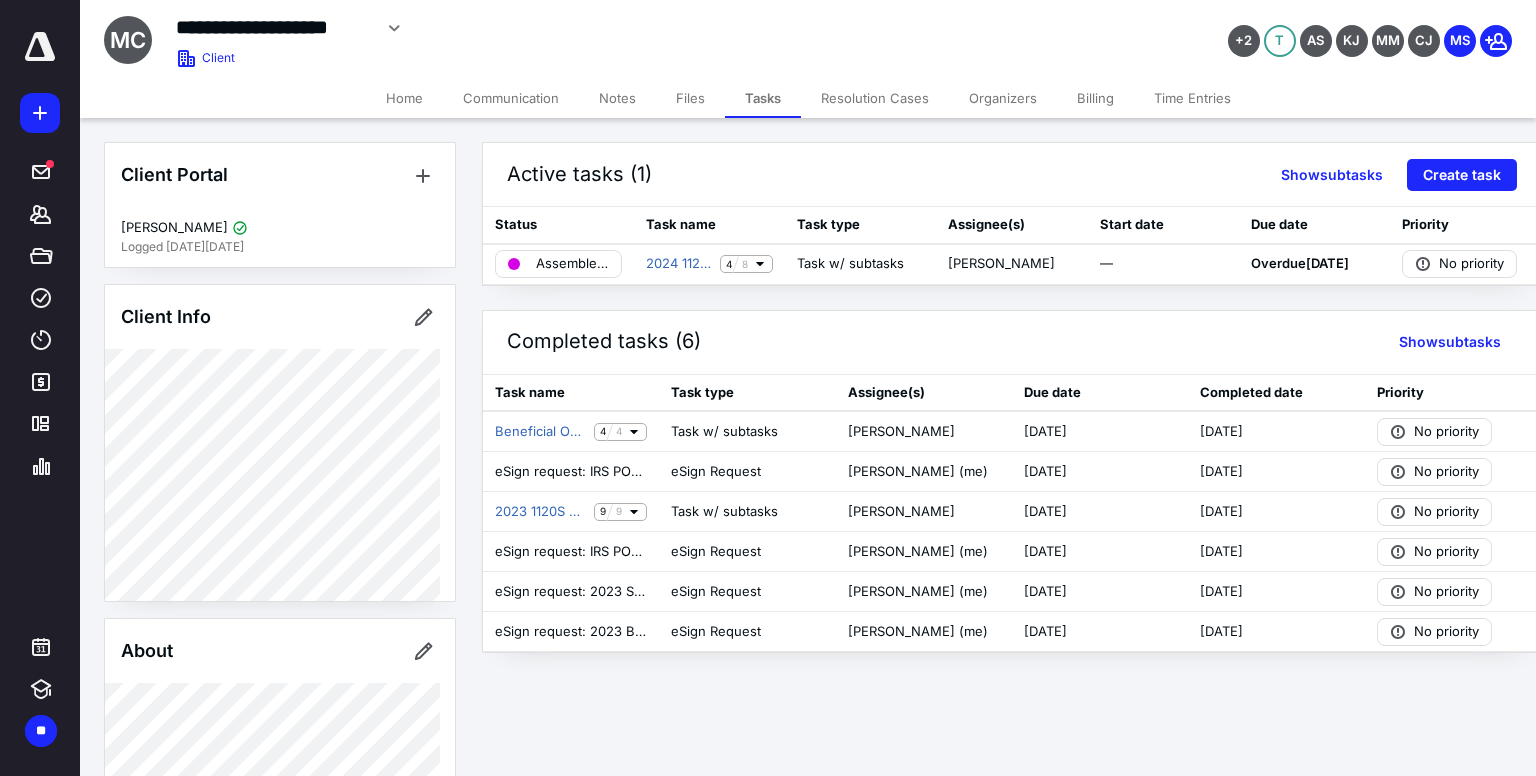 click on "Billing" at bounding box center [1095, 98] 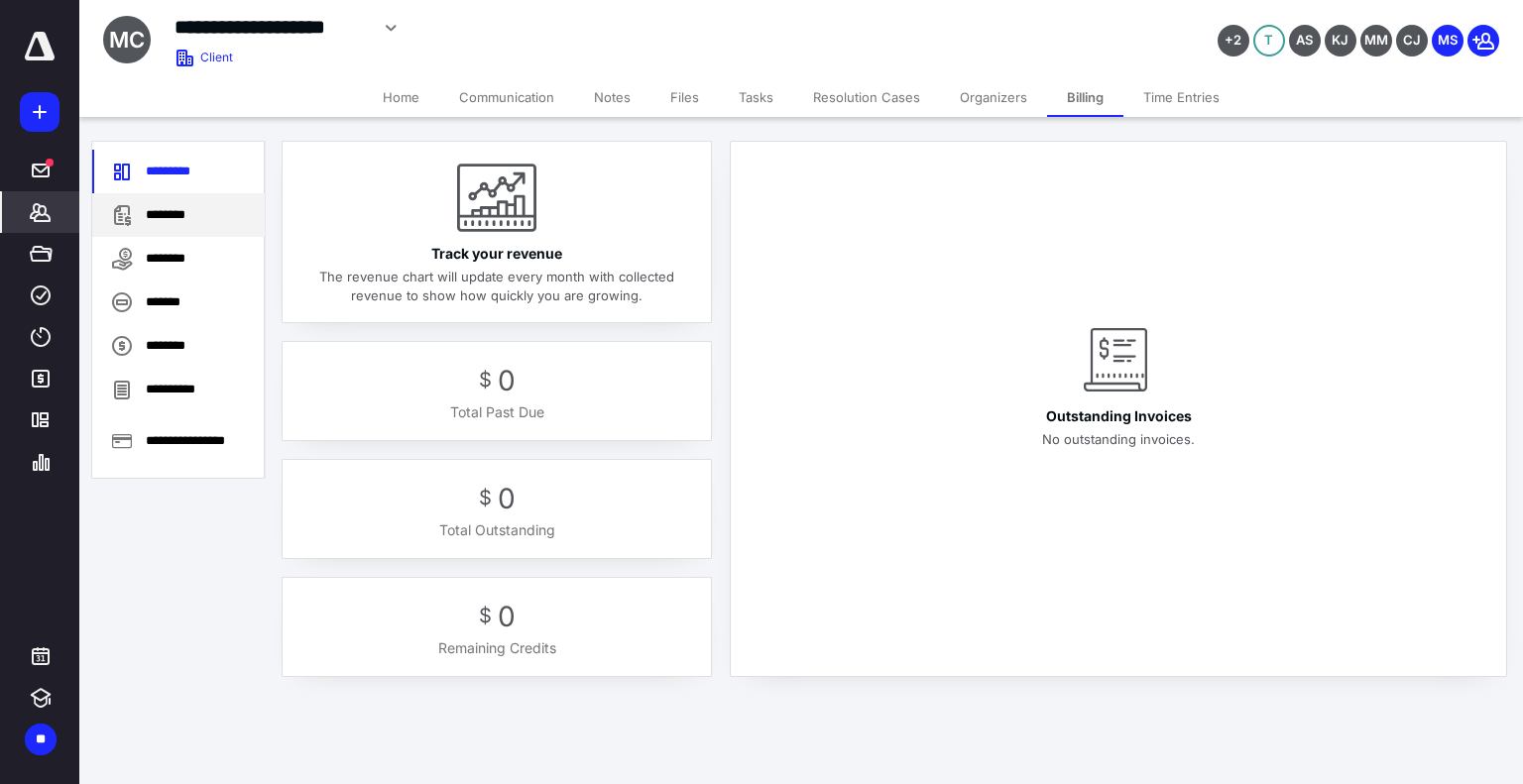 click on "********" at bounding box center [178, 215] 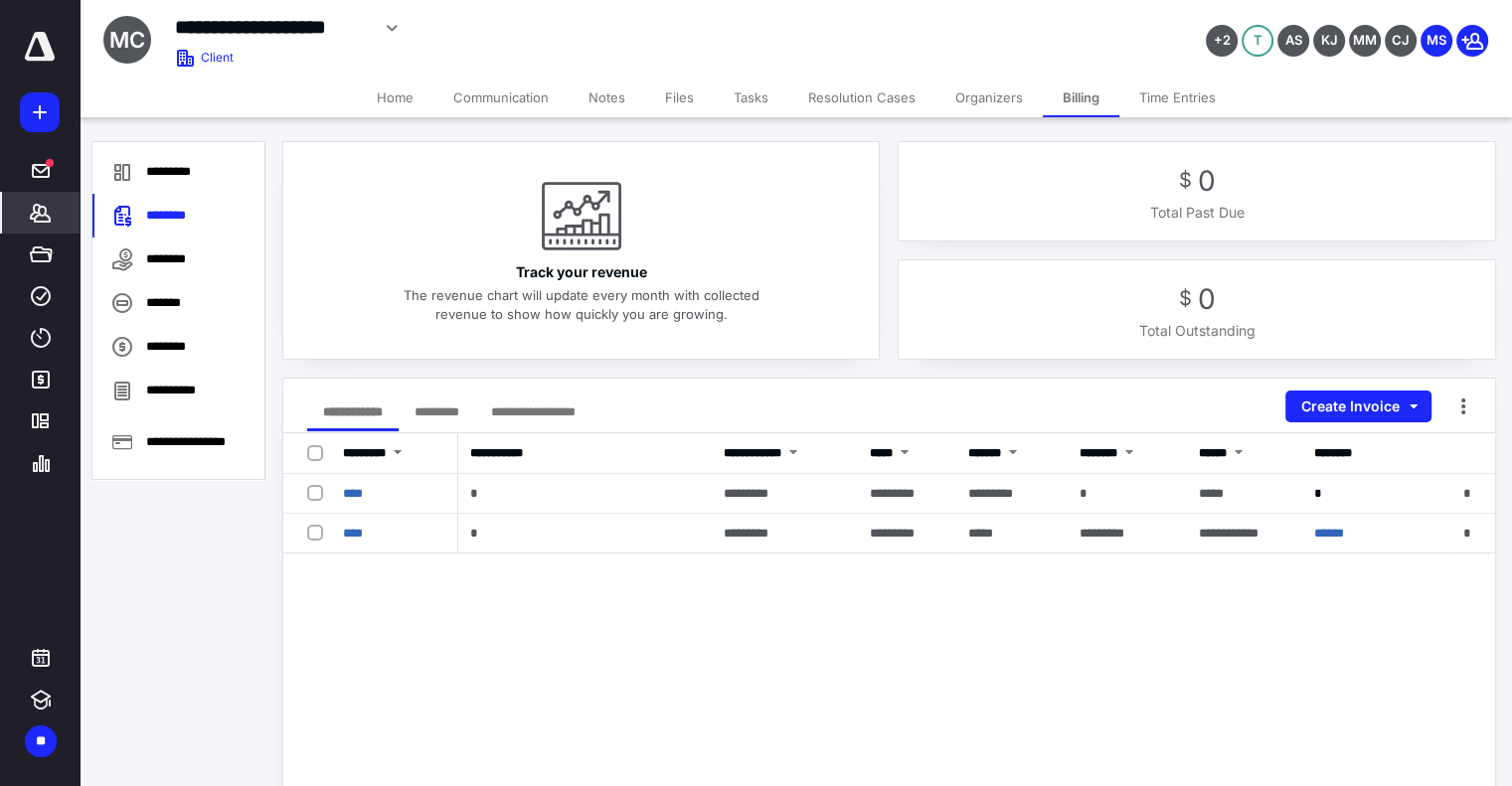 click on "Files" at bounding box center (679, 97) 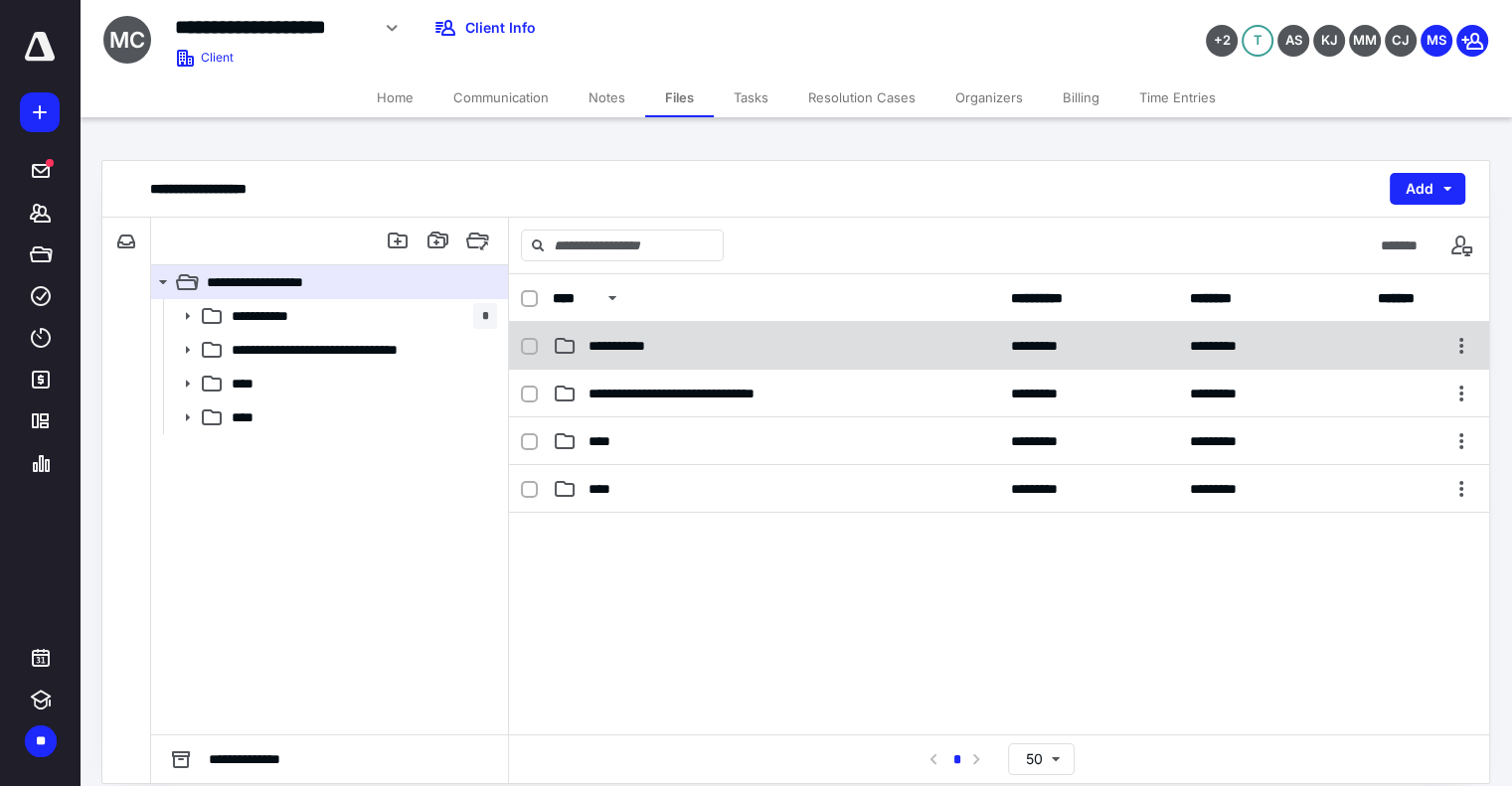 click on "**********" at bounding box center [629, 346] 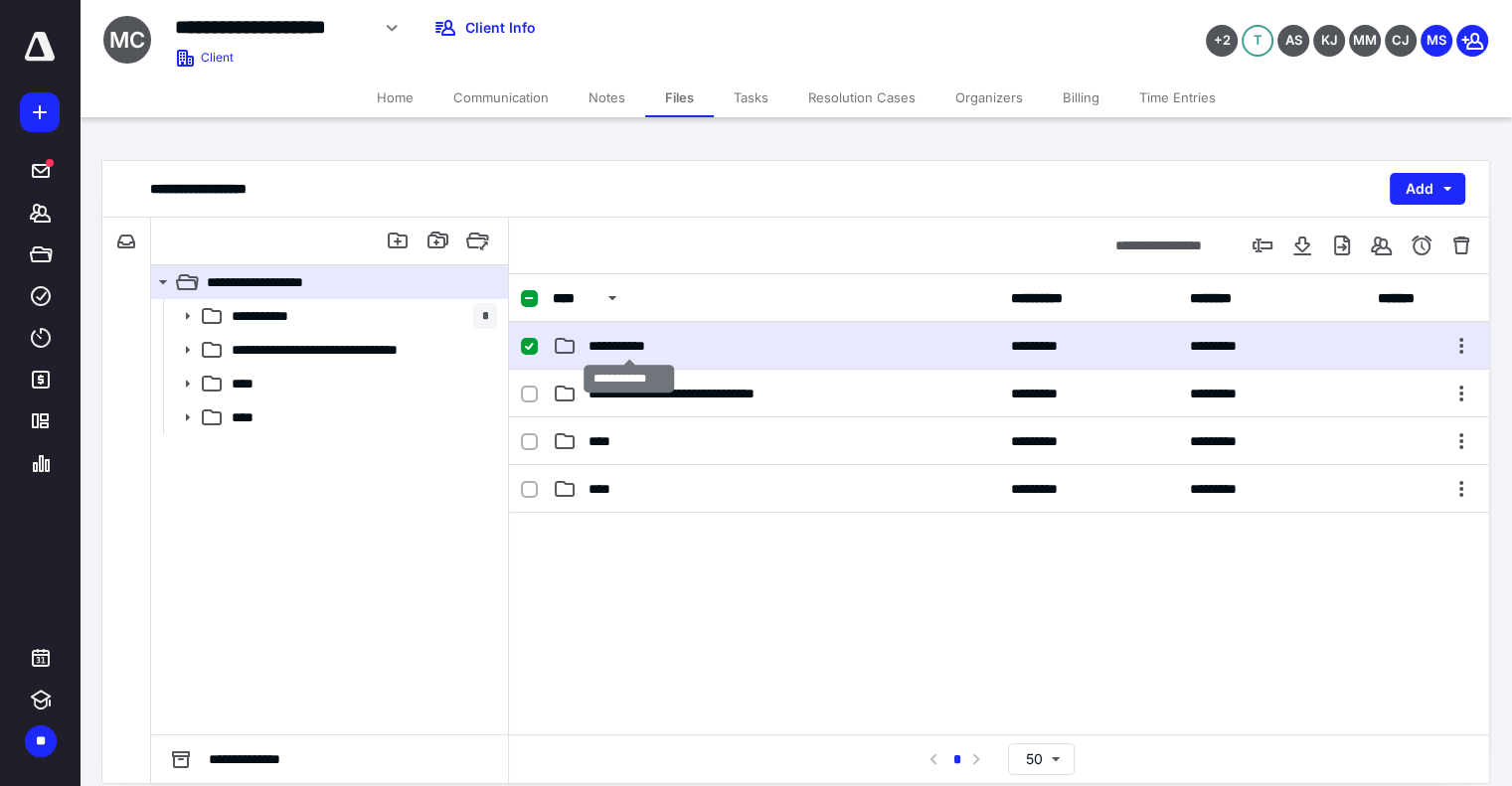click on "**********" at bounding box center [629, 346] 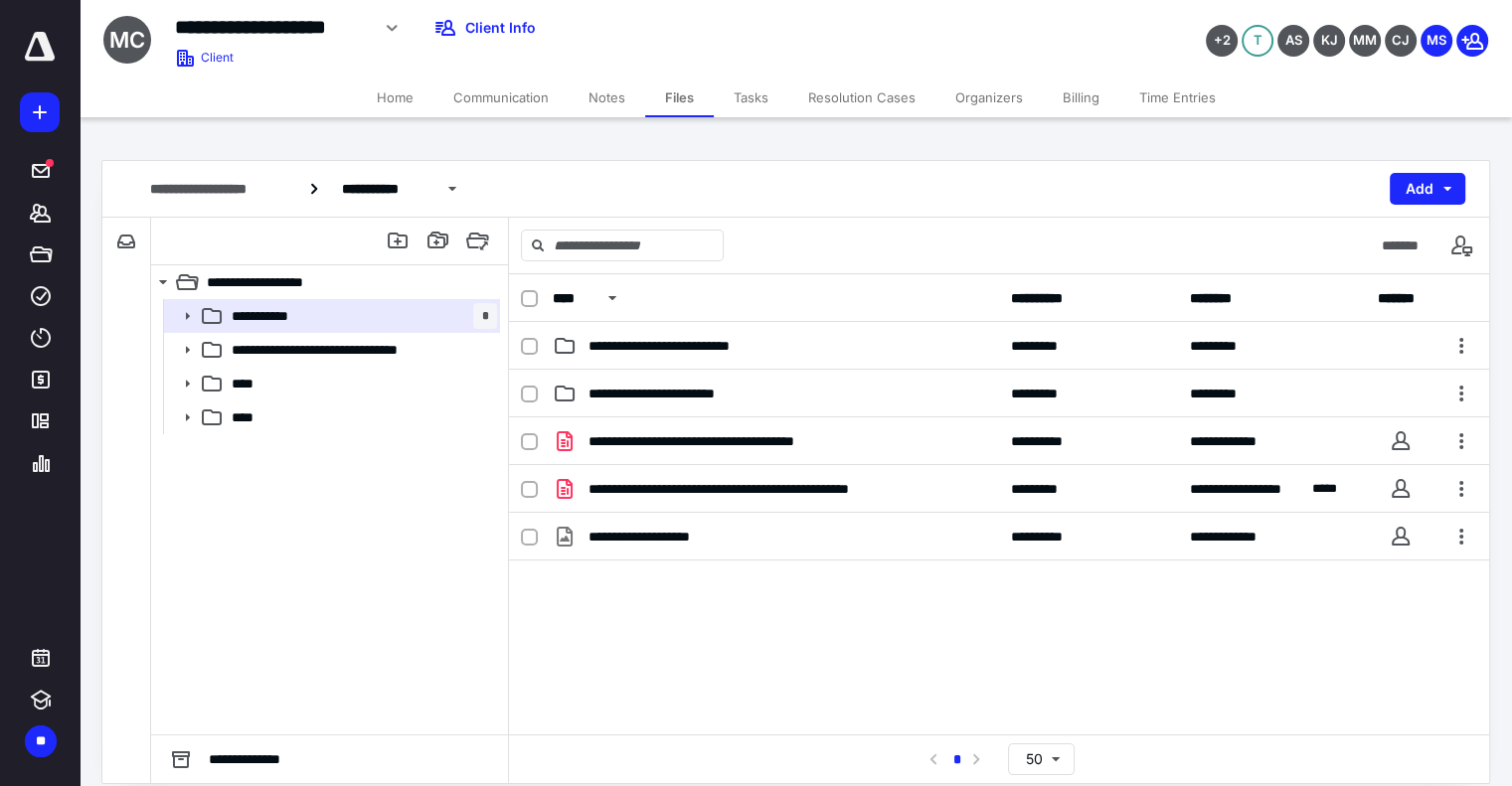 click on "Billing" at bounding box center [1081, 97] 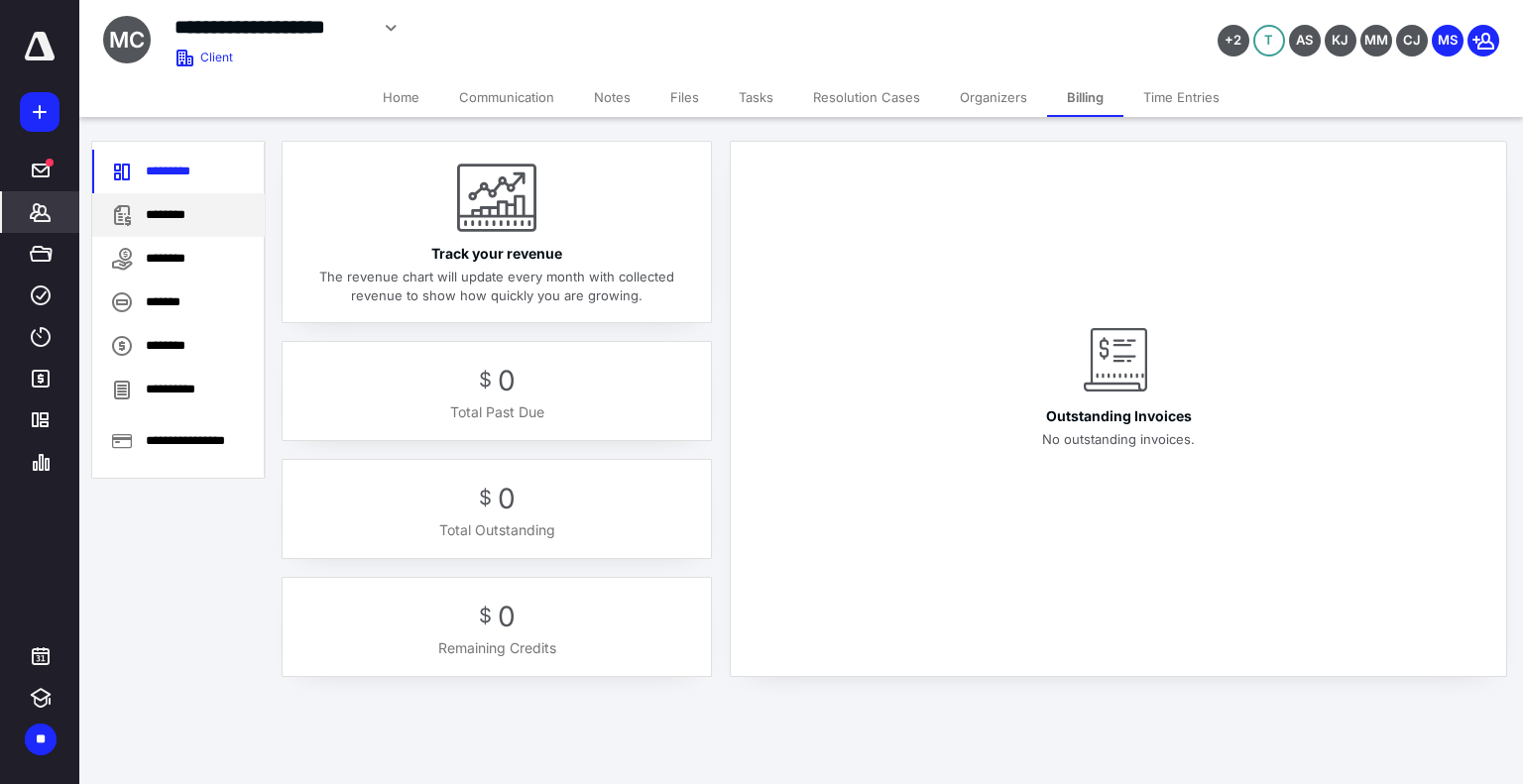click on "********" at bounding box center (178, 215) 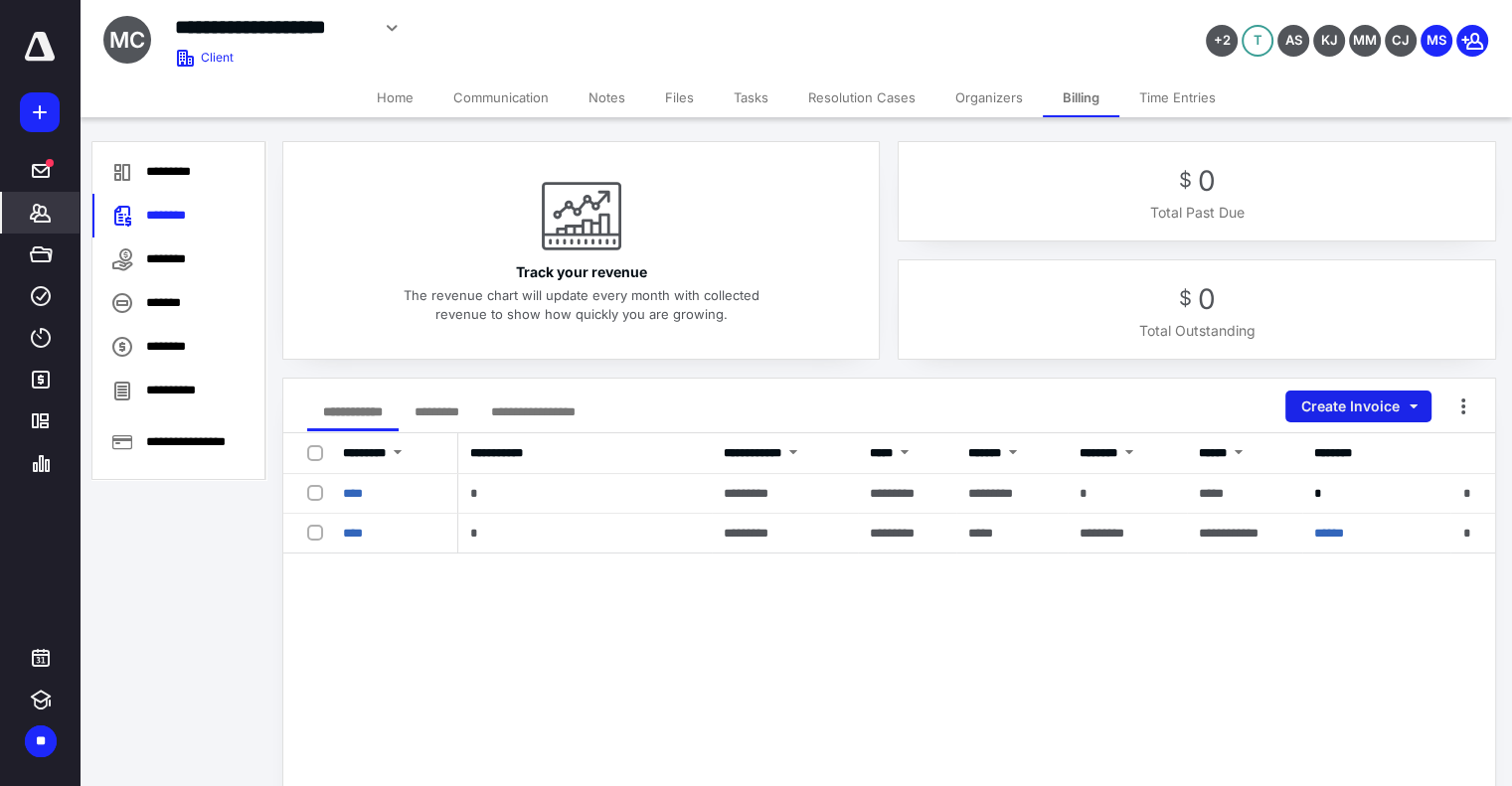 click on "Create Invoice" at bounding box center [1358, 406] 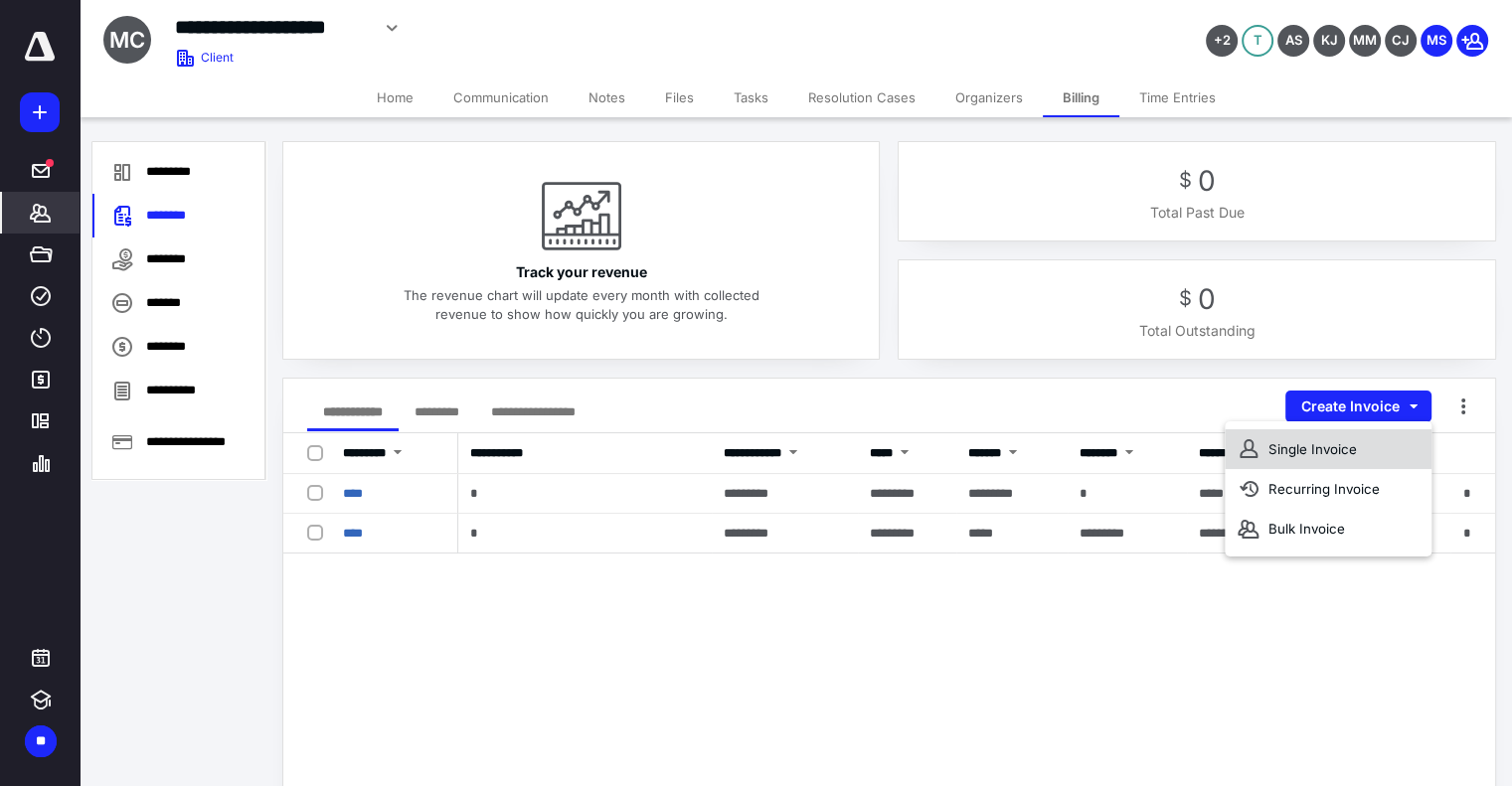 click on "Single Invoice" at bounding box center [1328, 449] 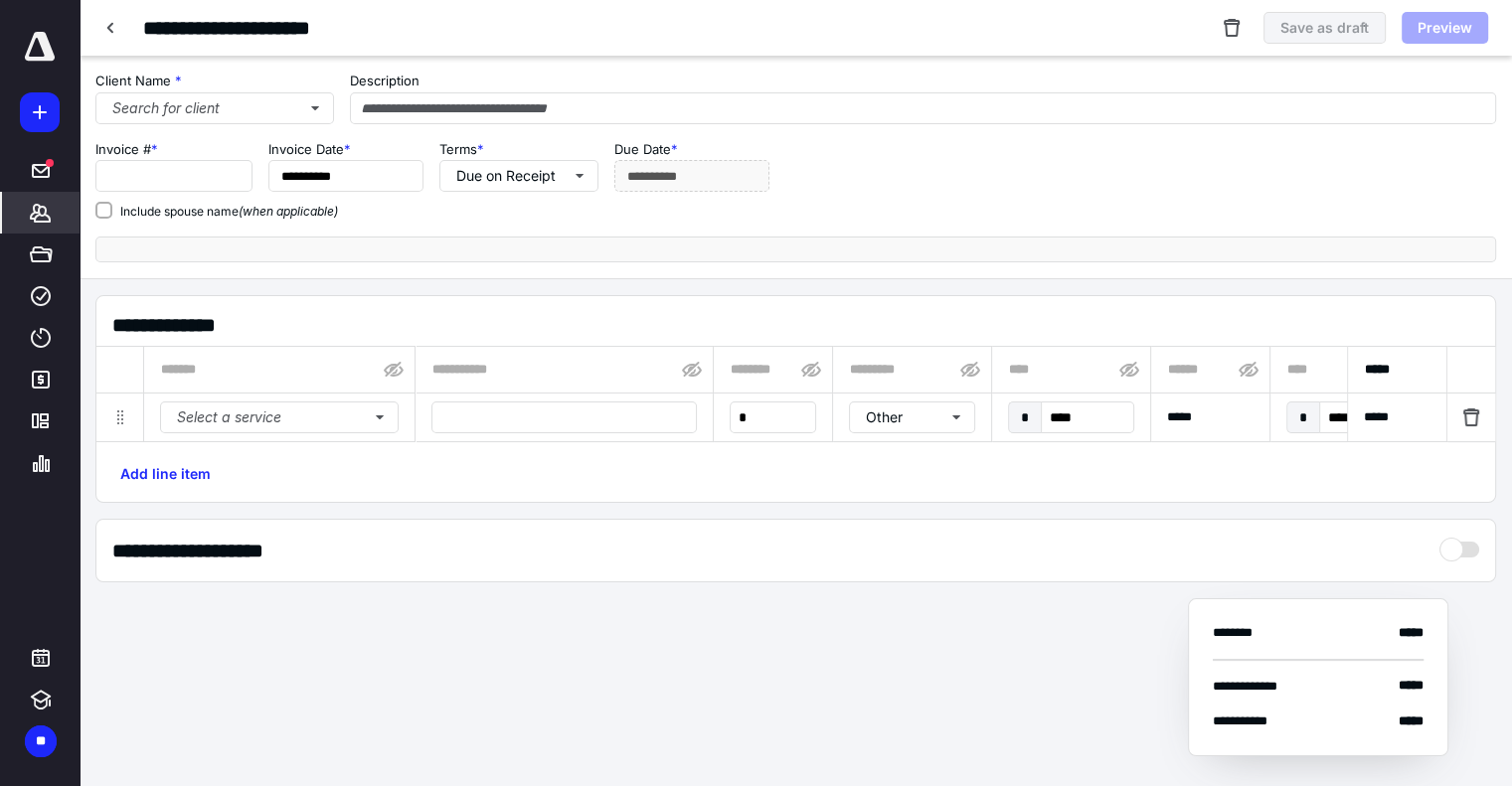 type on "**********" 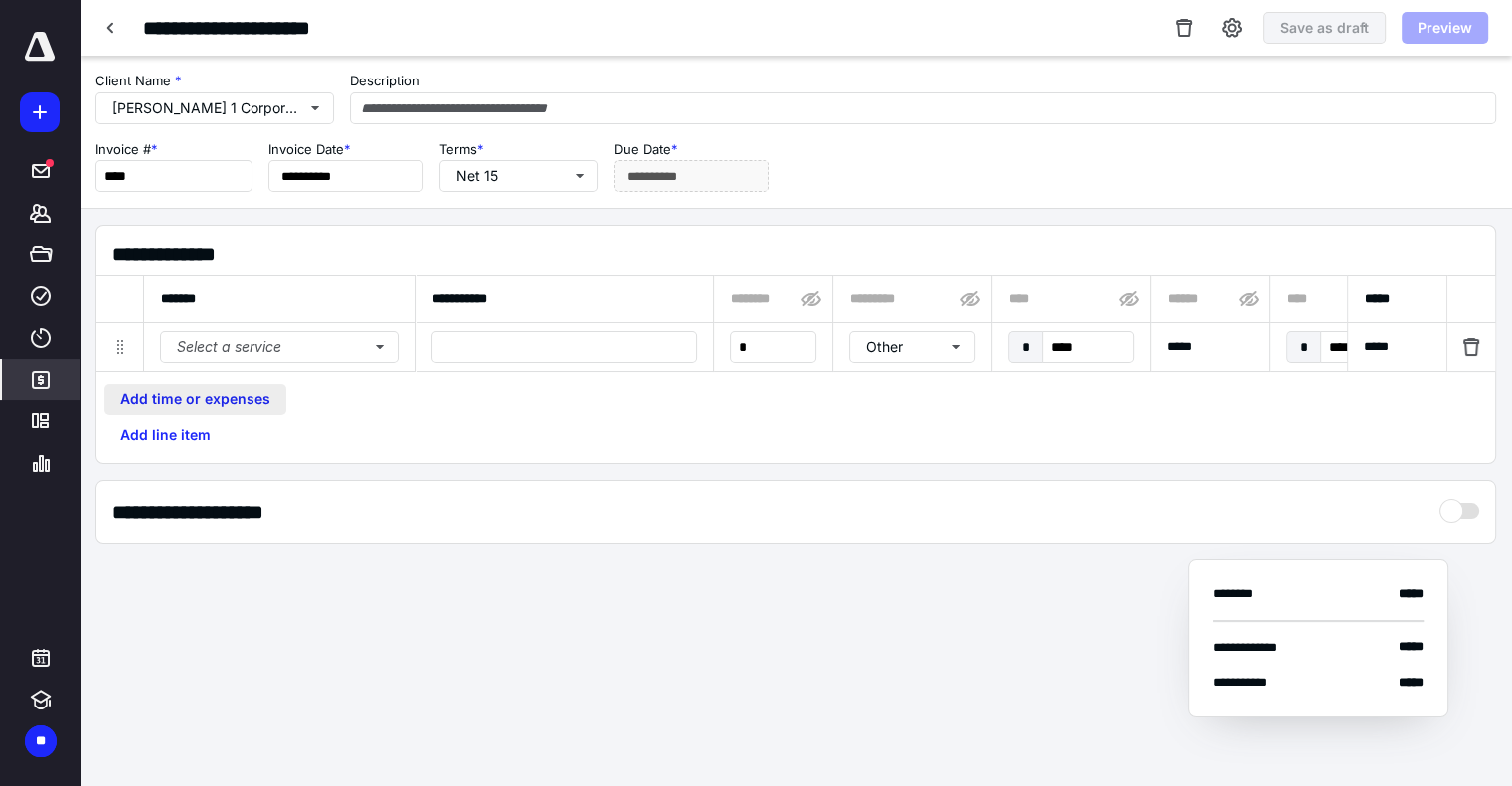 click on "Add time or expenses" at bounding box center [195, 399] 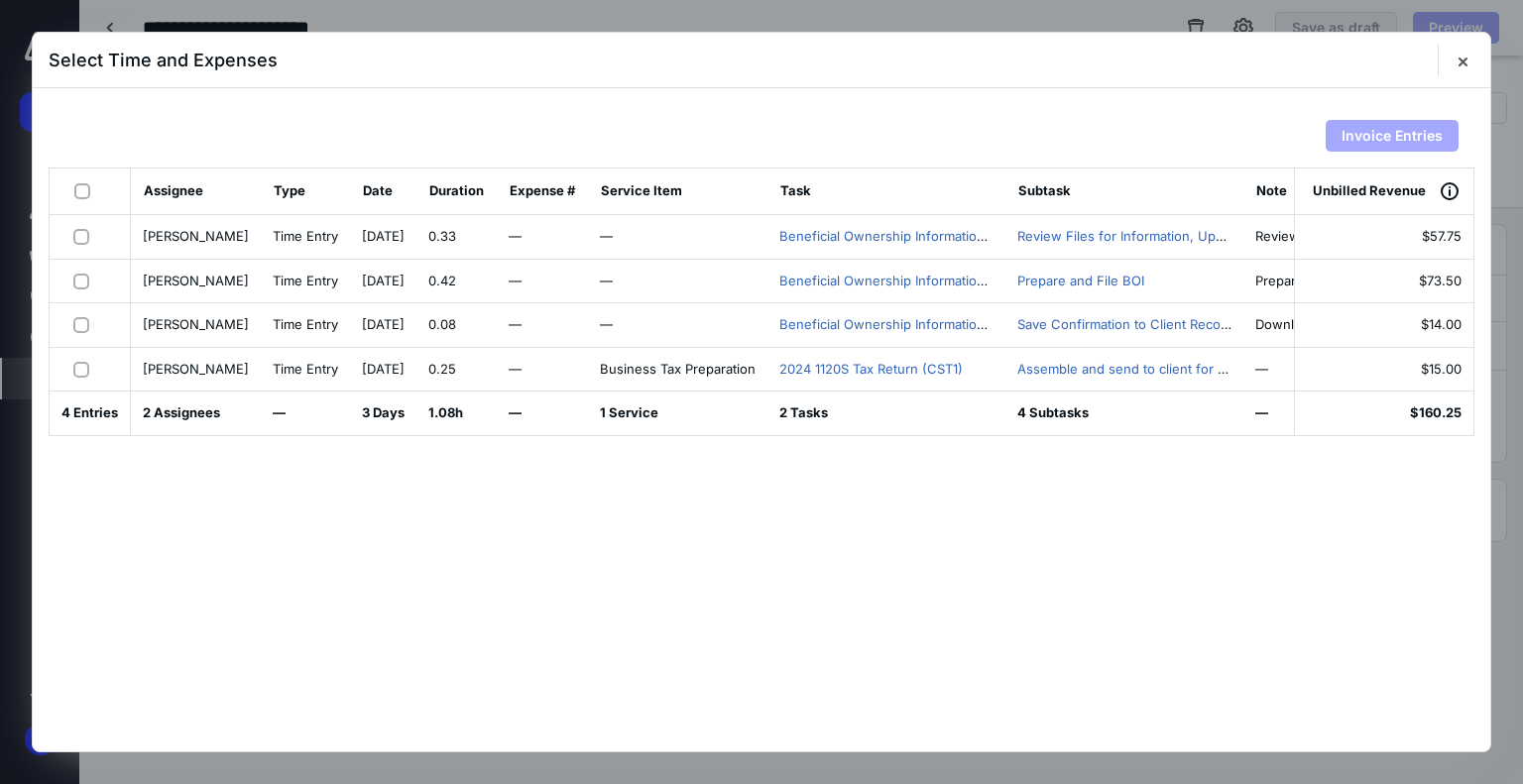 click at bounding box center (86, 190) 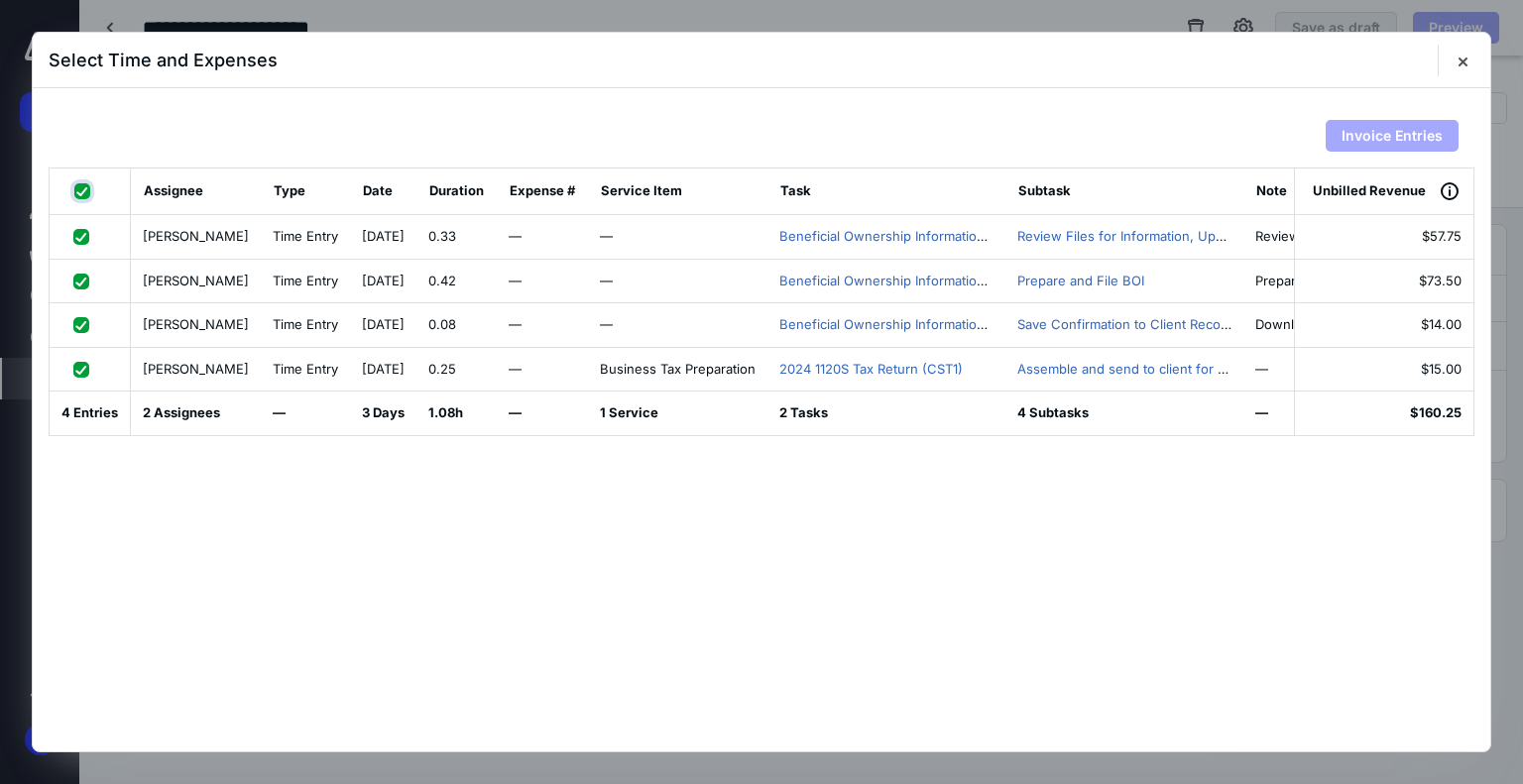 checkbox on "true" 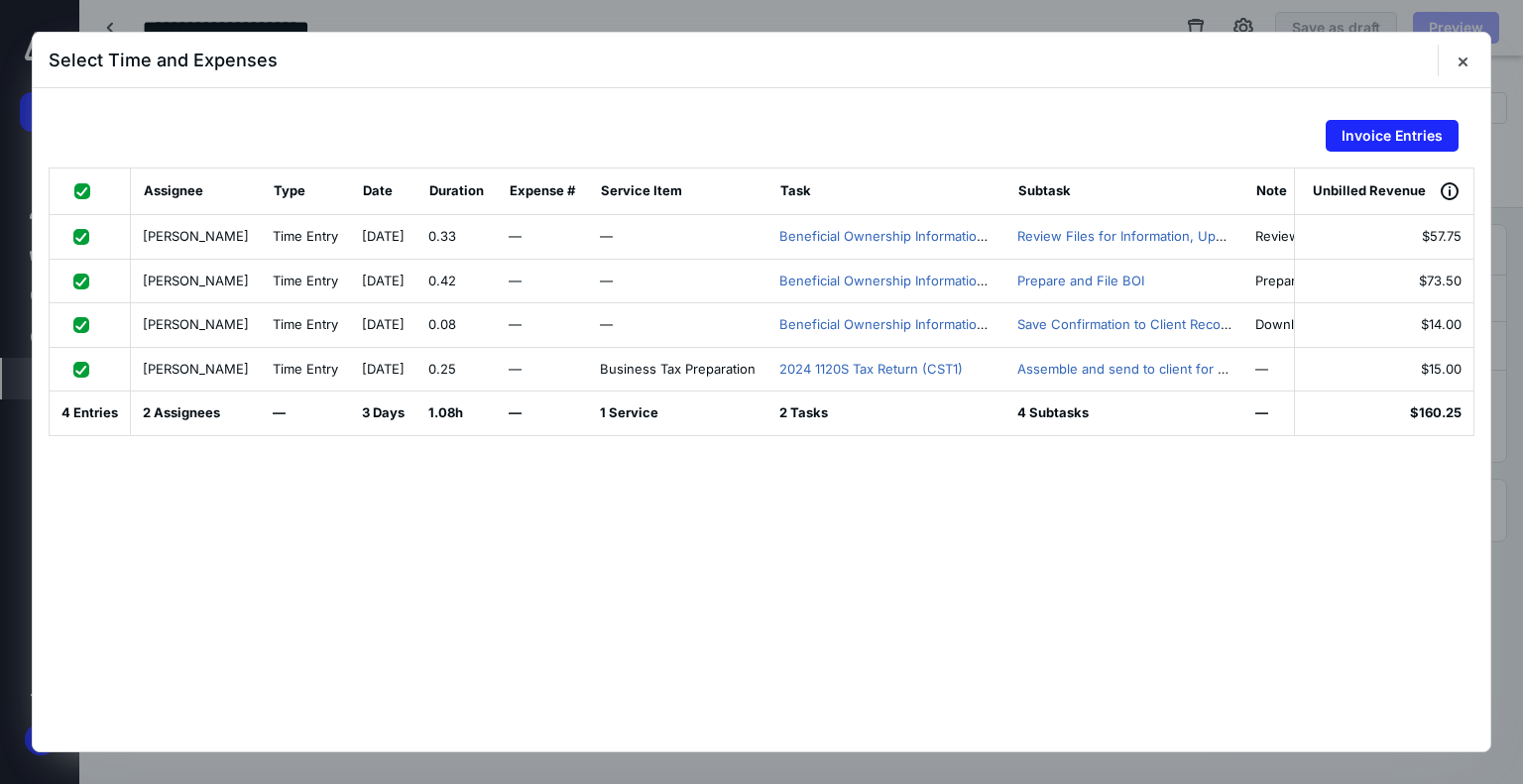 click at bounding box center [85, 369] 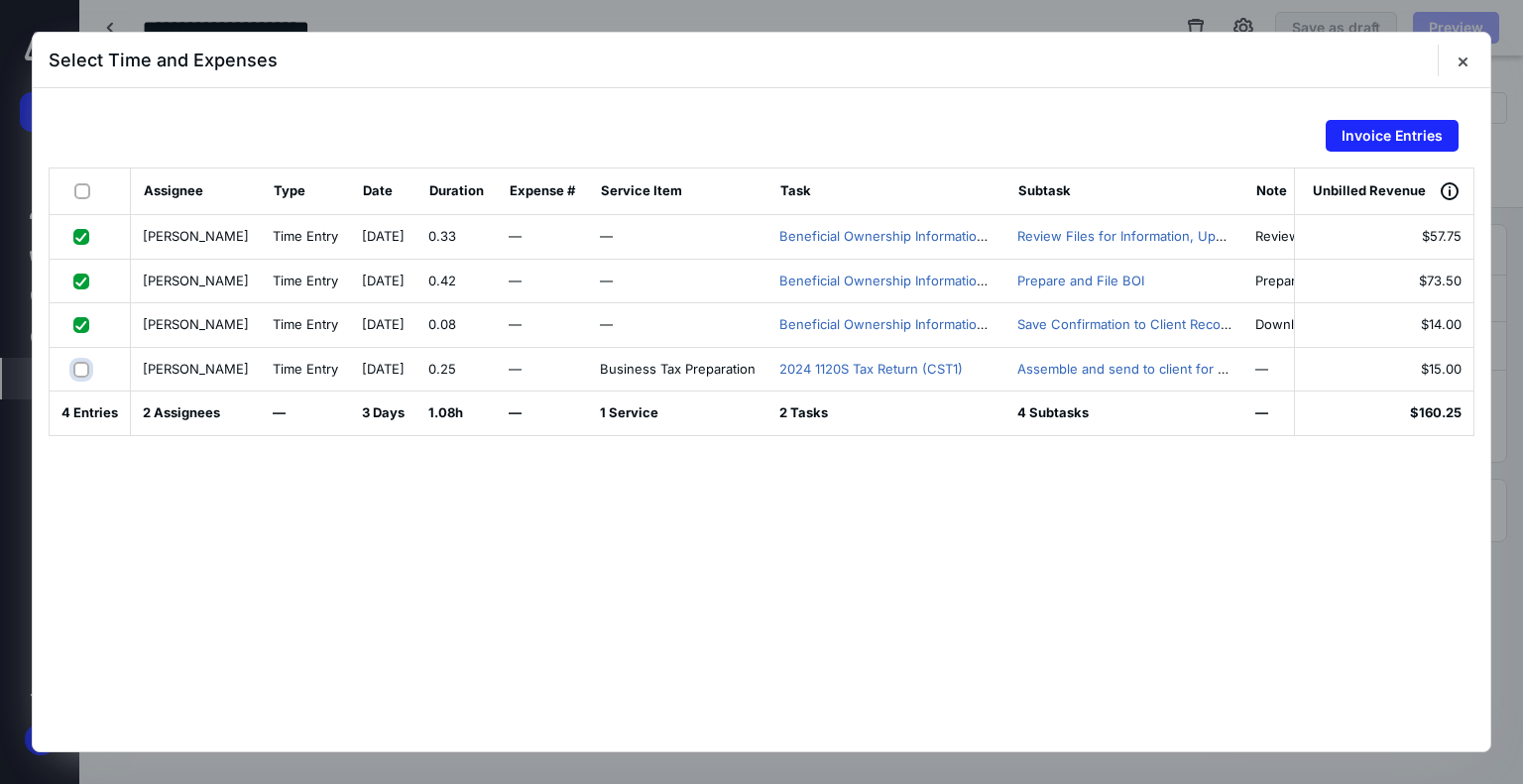 checkbox on "false" 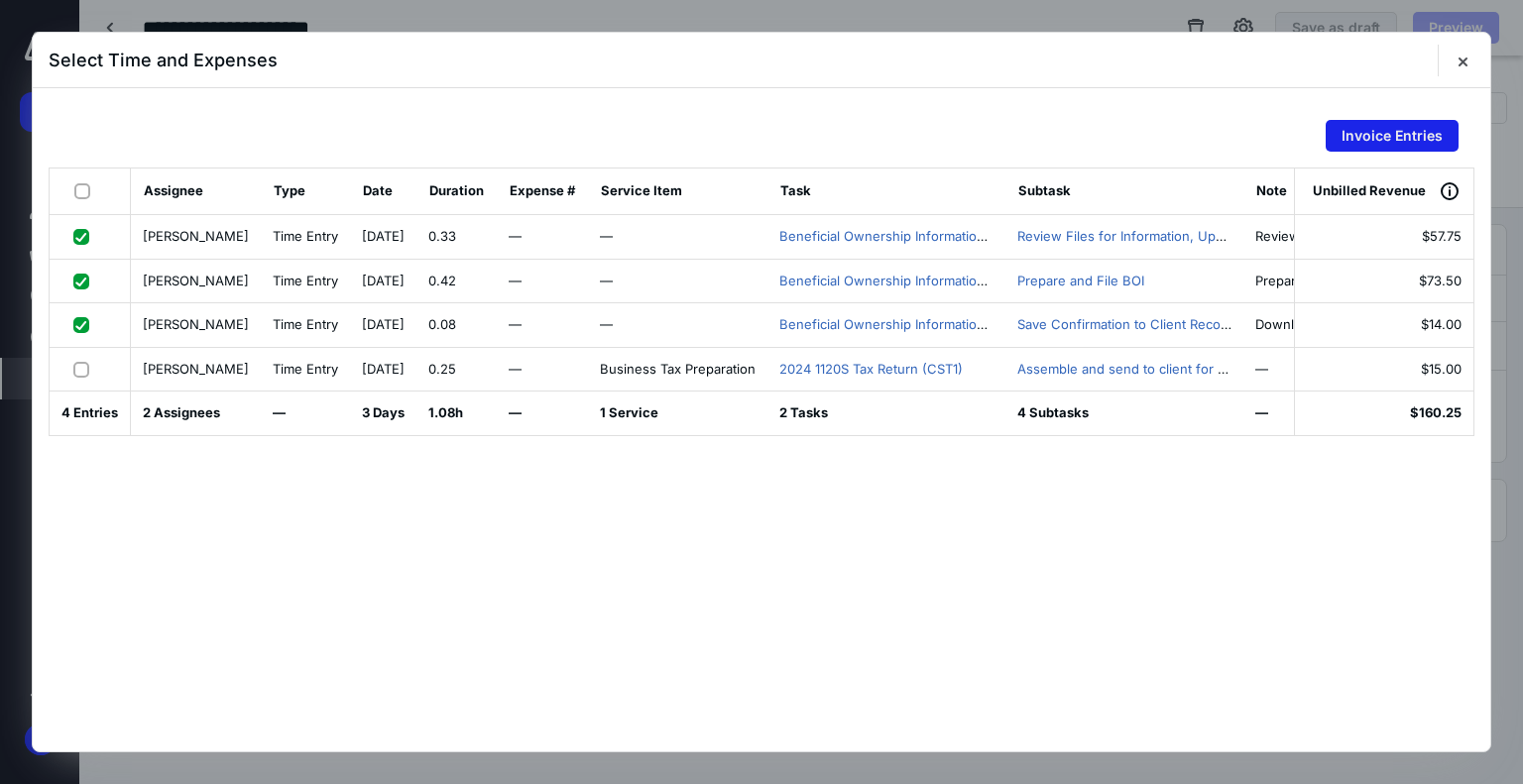 click on "Invoice Entries" at bounding box center (1392, 136) 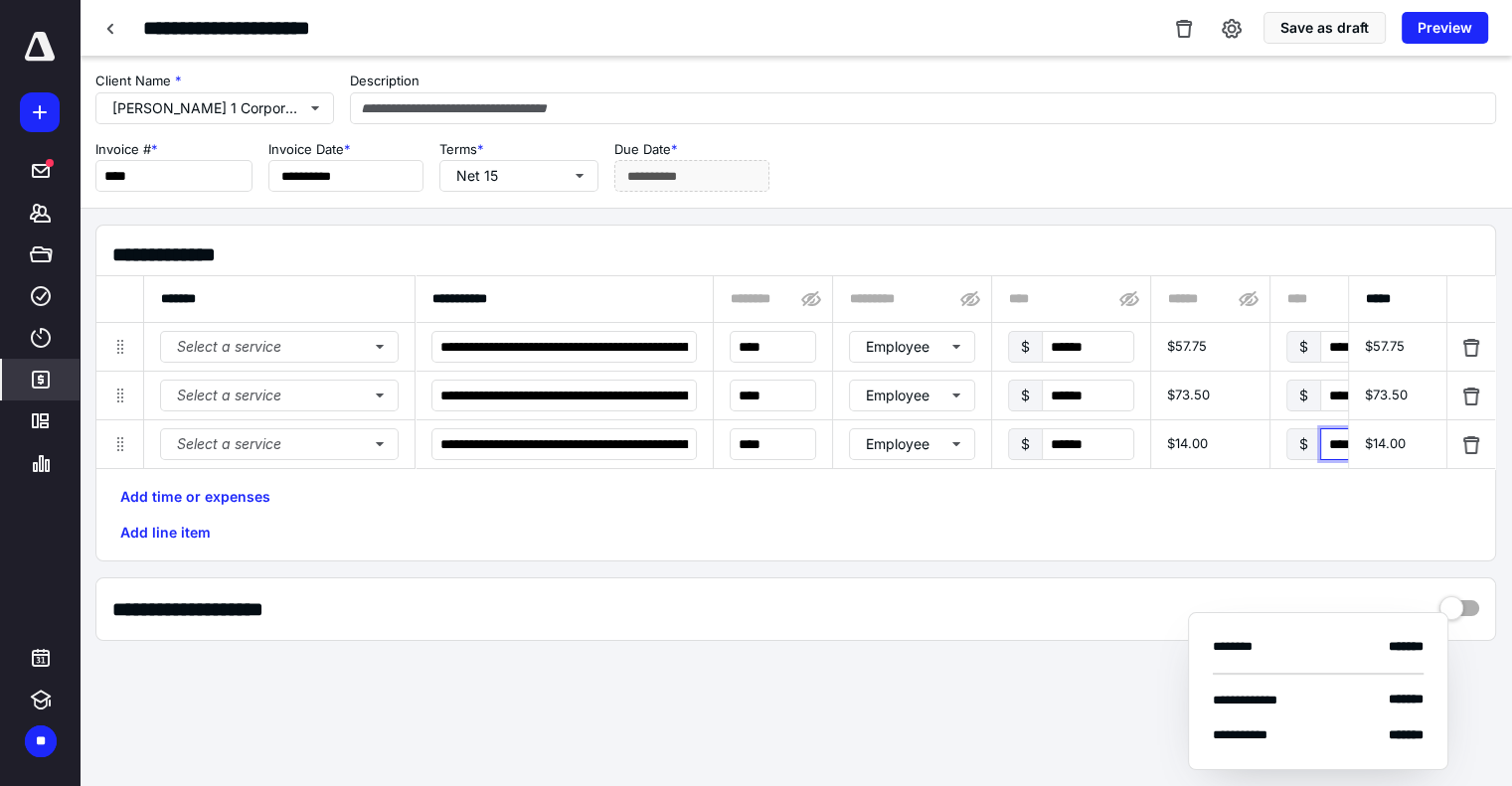 click on "****" at bounding box center [1366, 444] 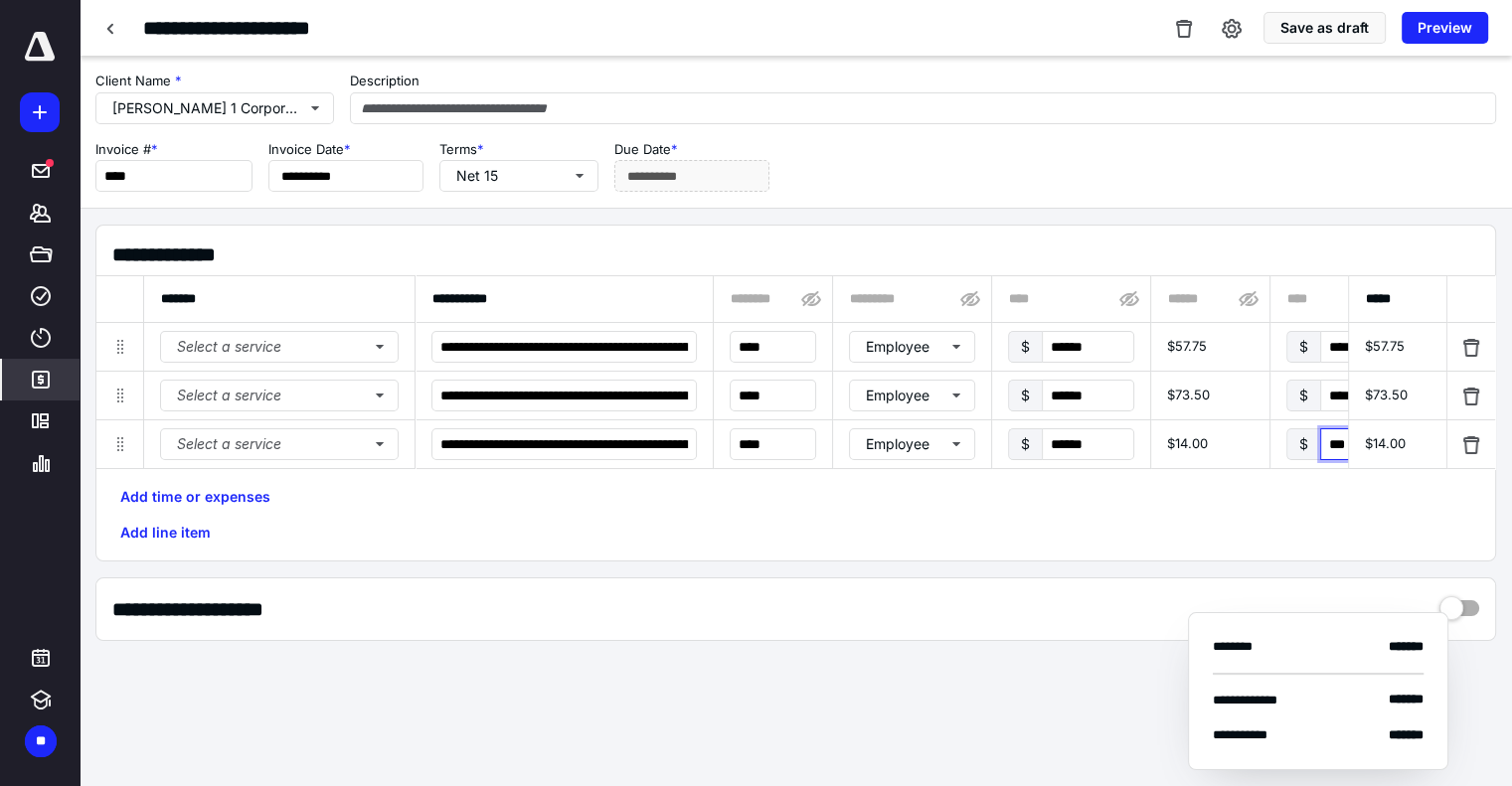 type on "****" 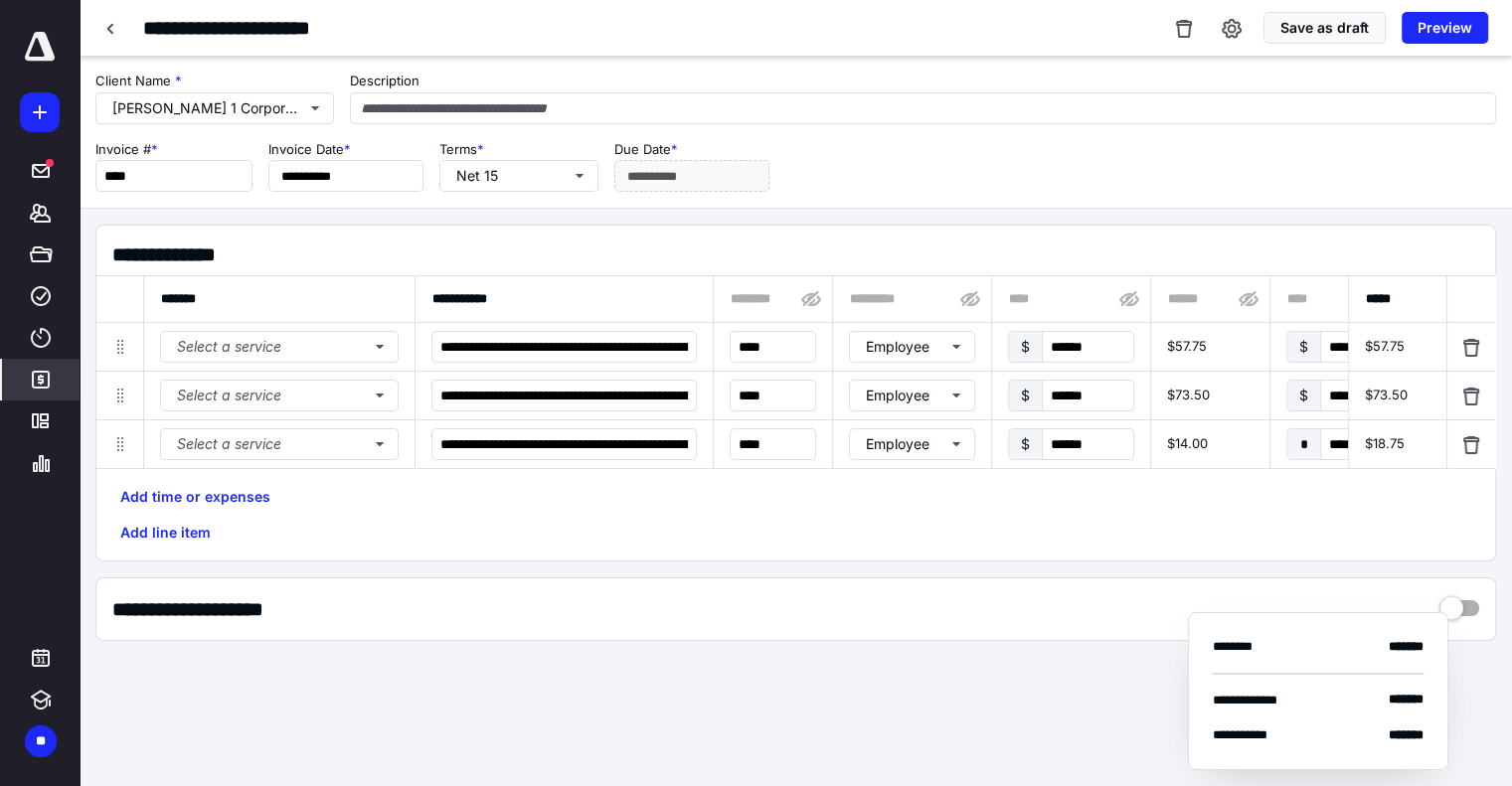 click on "Add time or expenses Add line item" at bounding box center (795, 515) 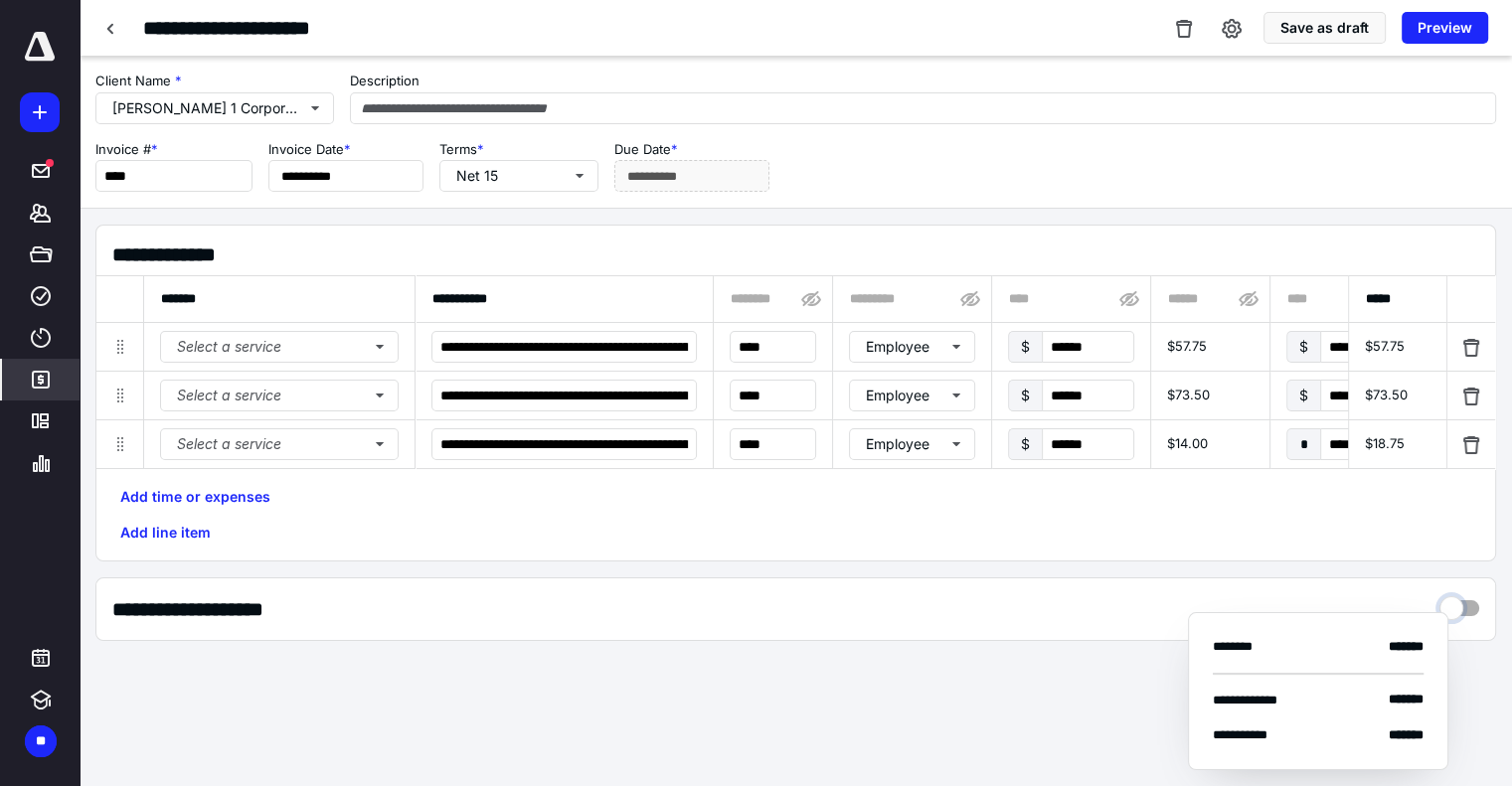 click at bounding box center [1459, 603] 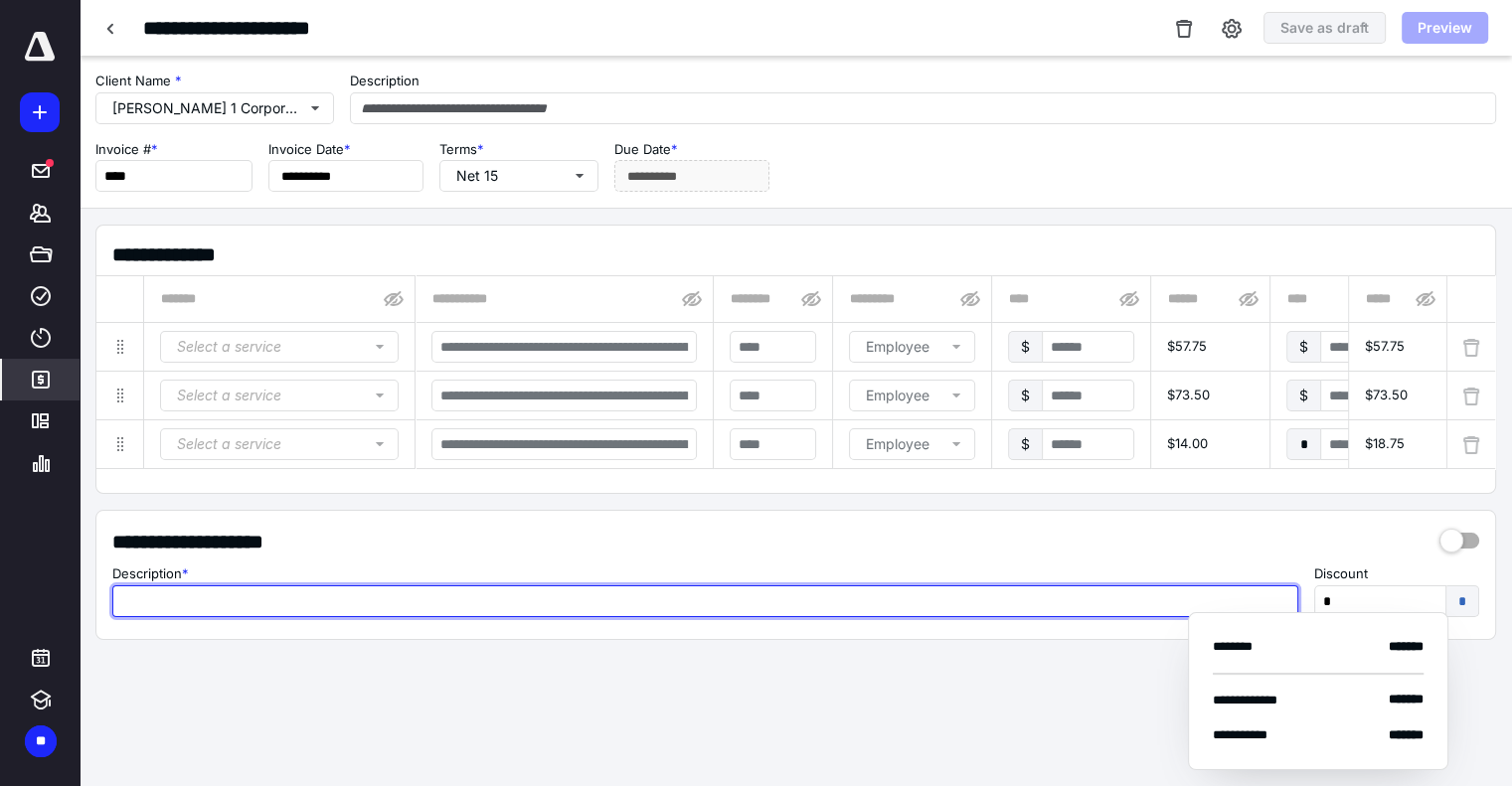 click at bounding box center [705, 601] 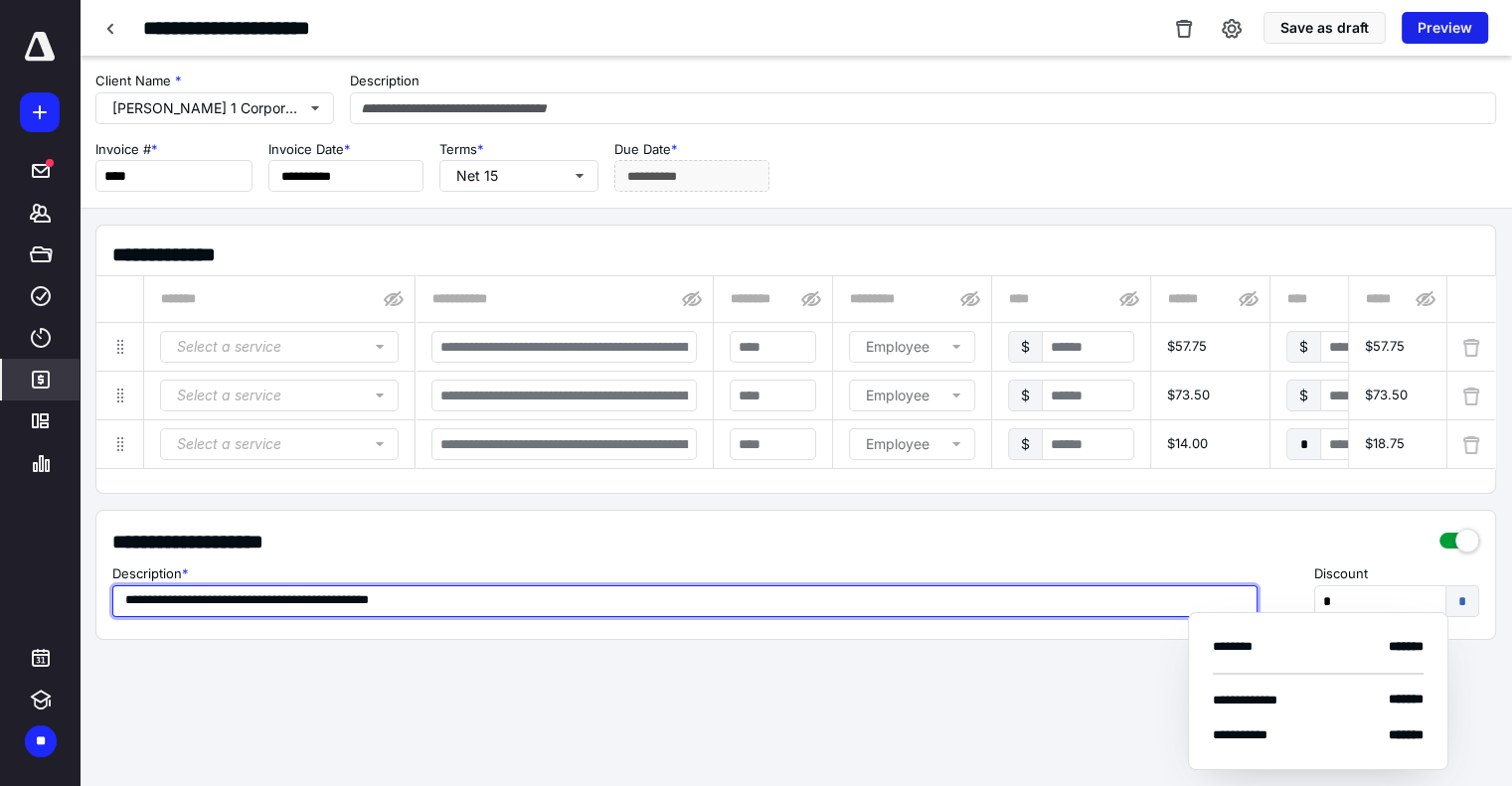 type on "**********" 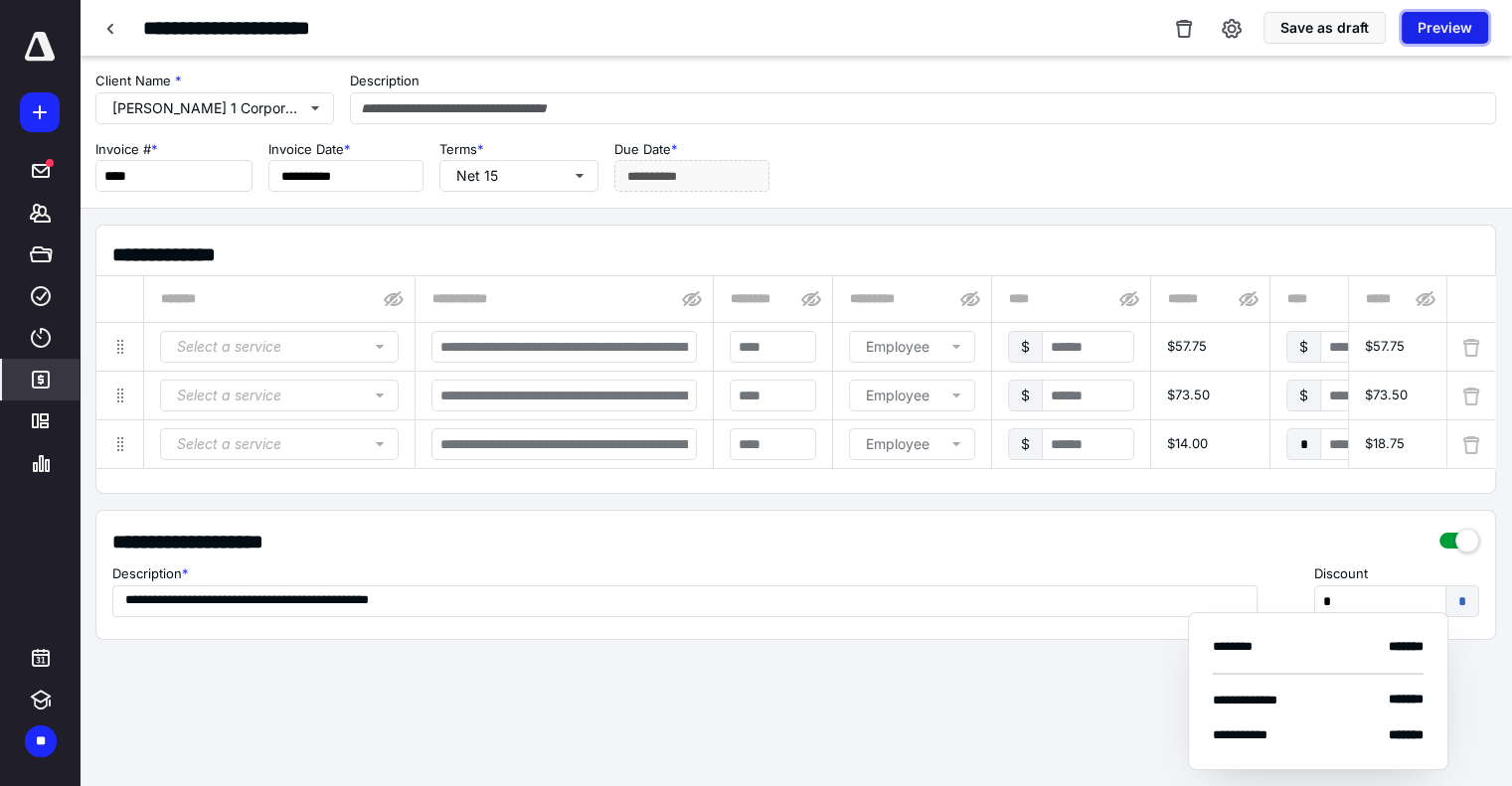 click on "Preview" at bounding box center [1444, 28] 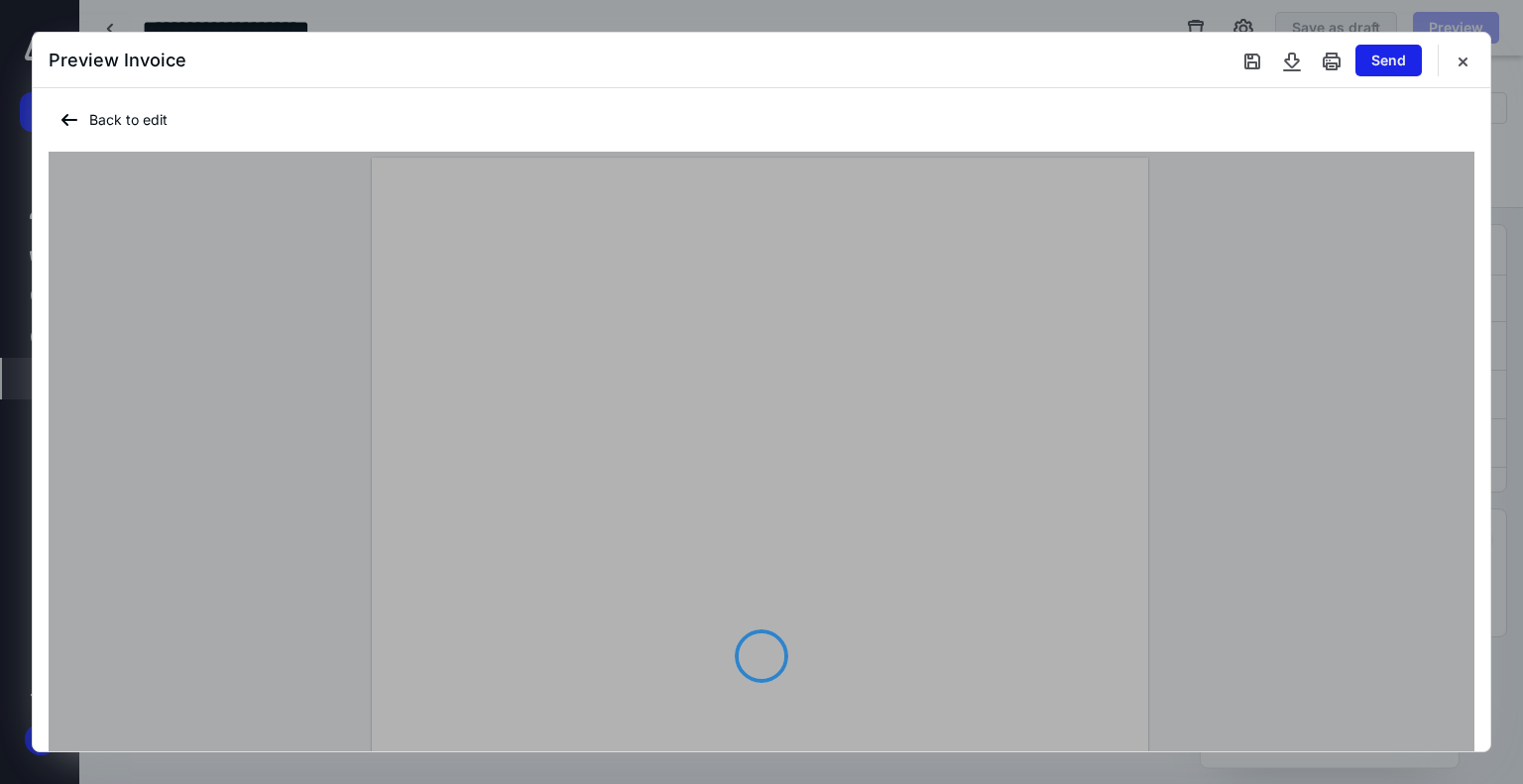 click on "Send" at bounding box center (1388, 60) 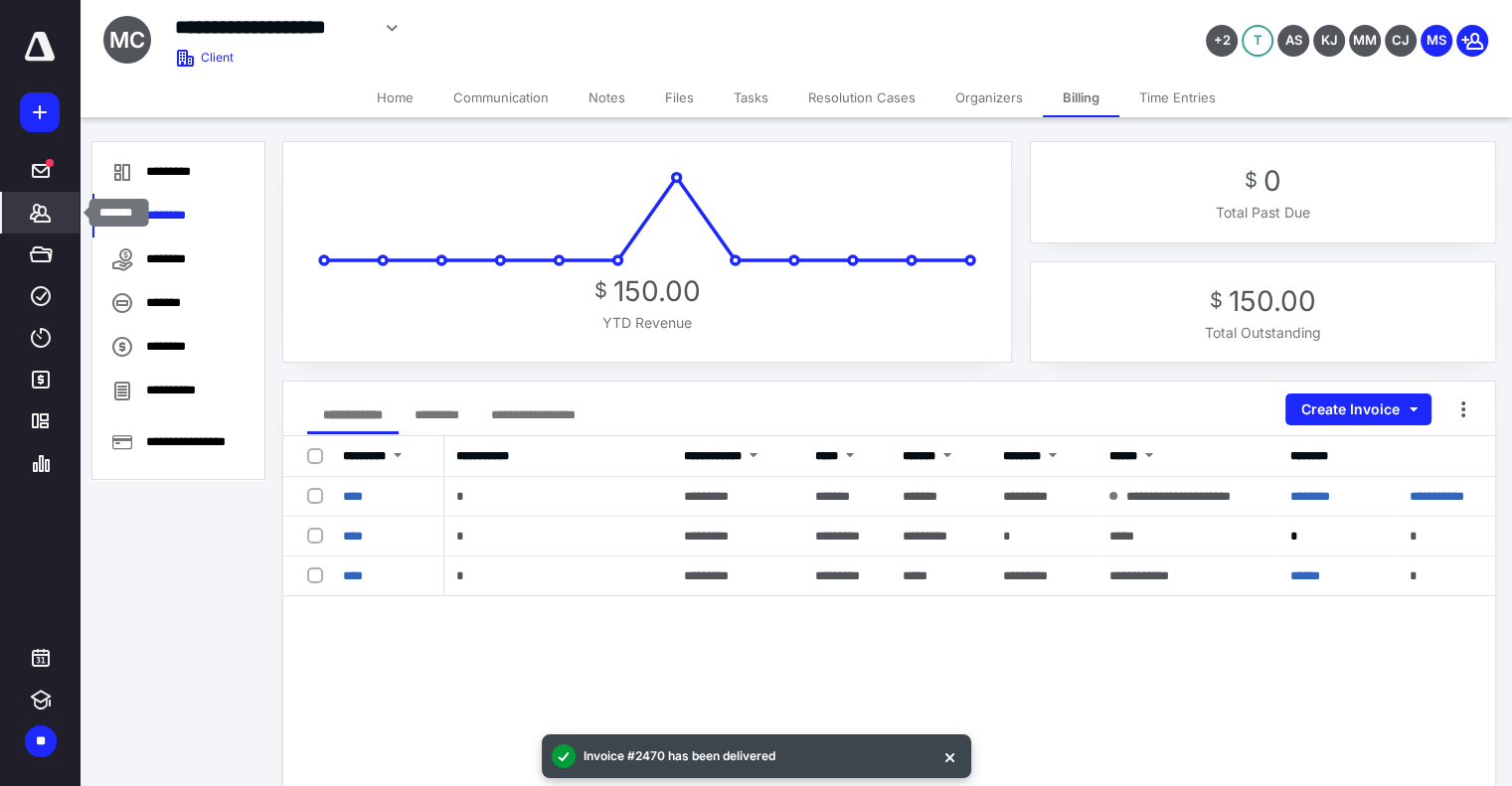 click 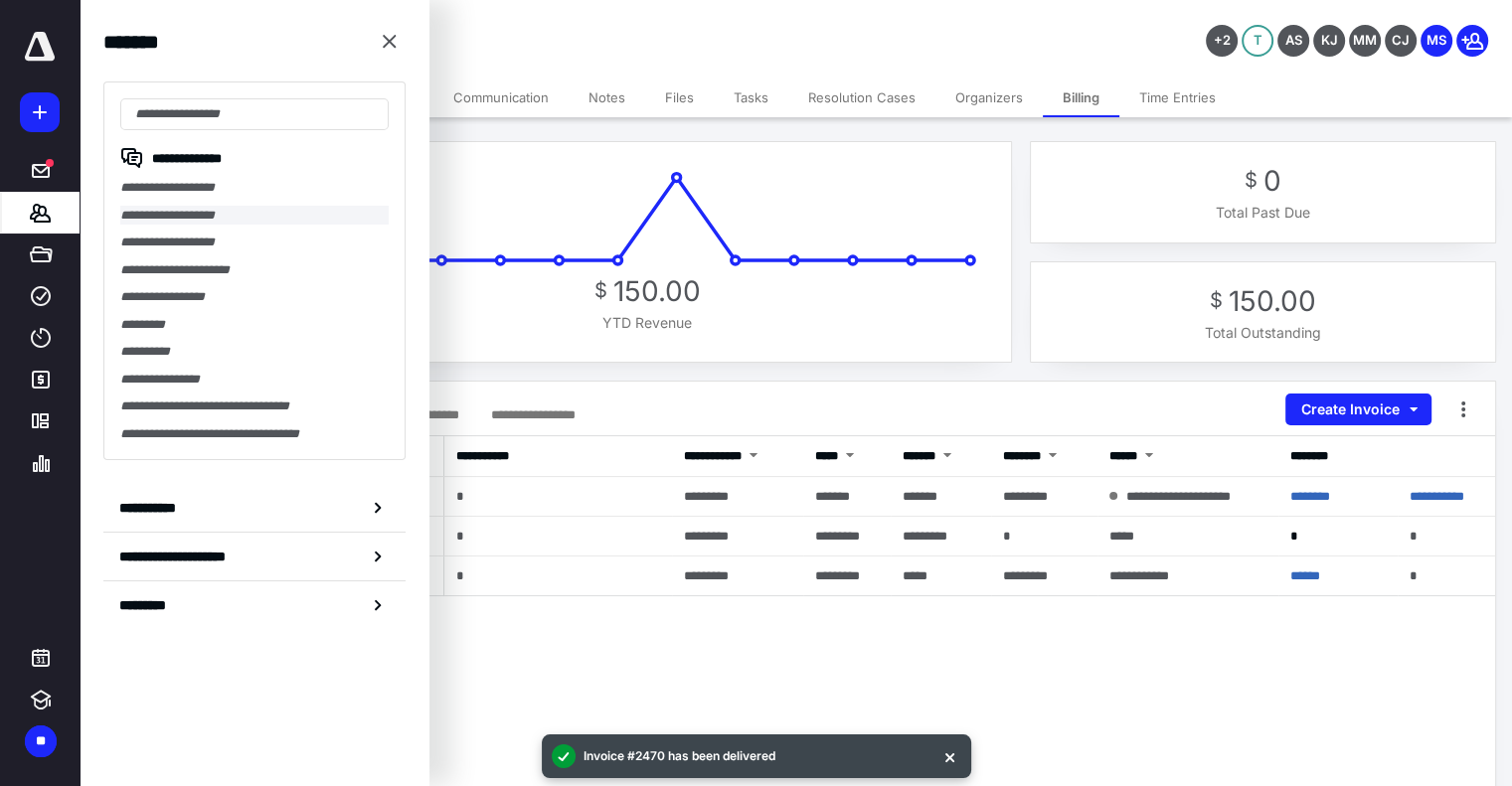 click on "**********" at bounding box center (254, 216) 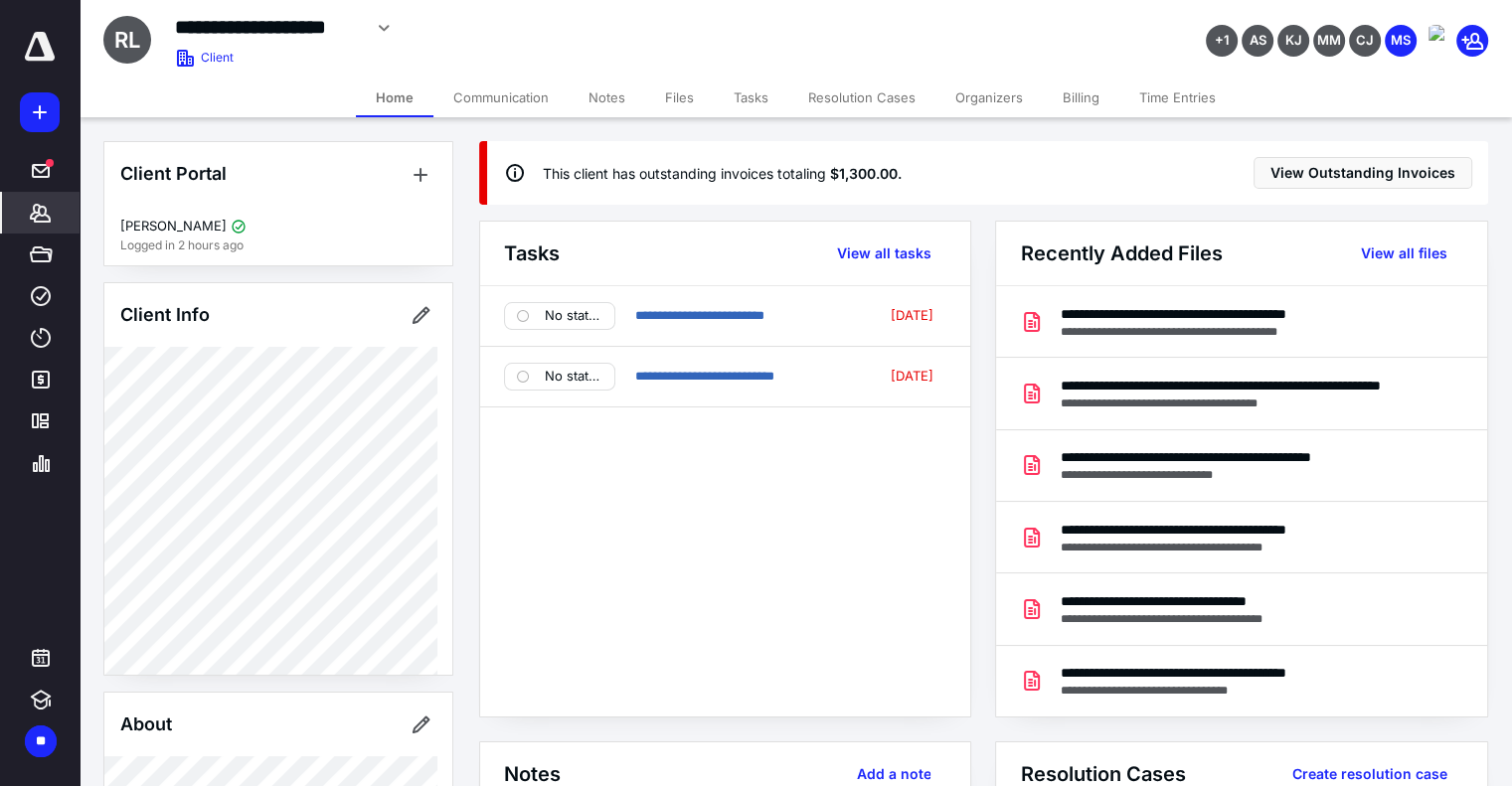 click on "Files" at bounding box center (679, 97) 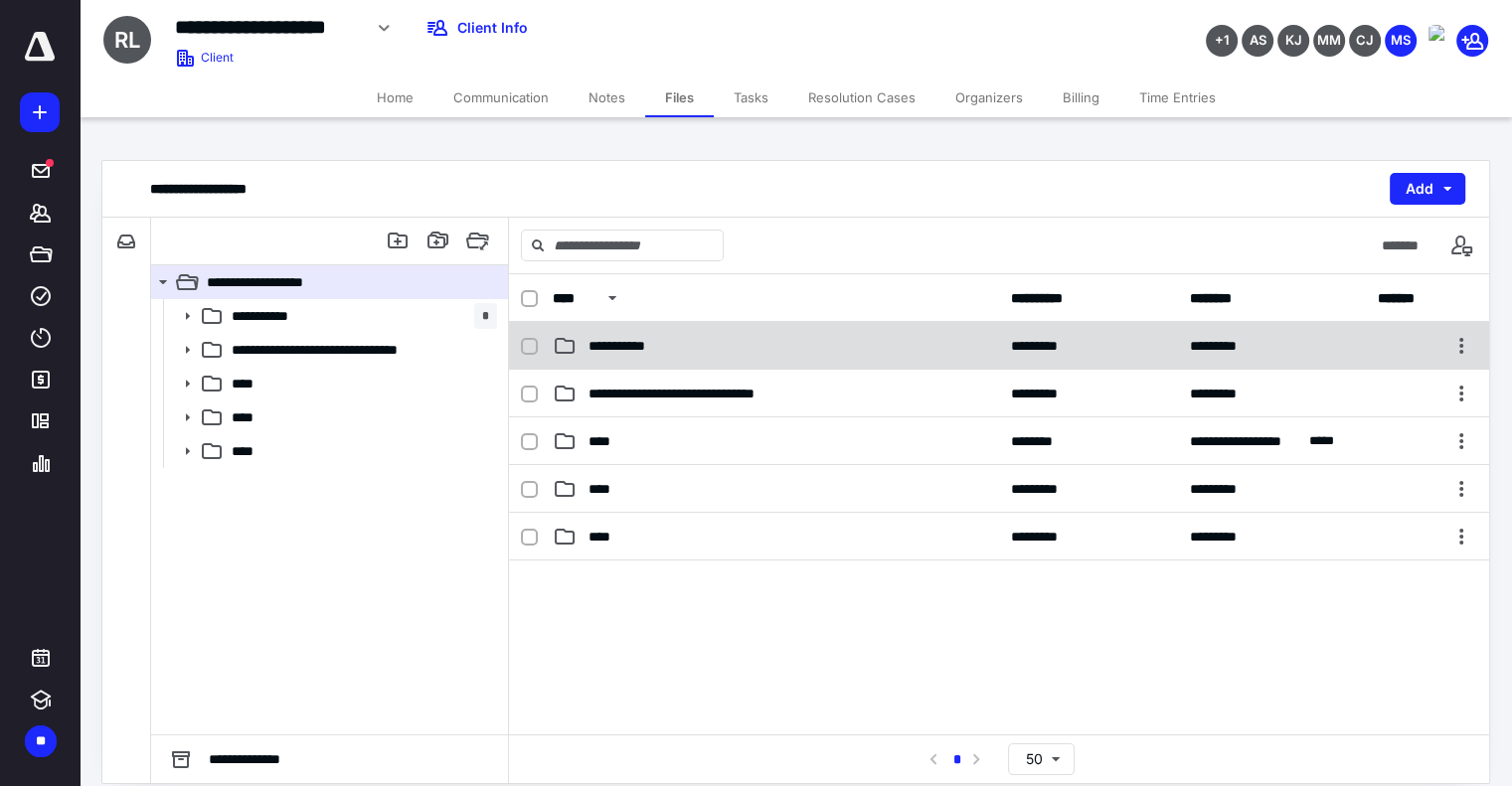 click on "**********" at bounding box center (775, 346) 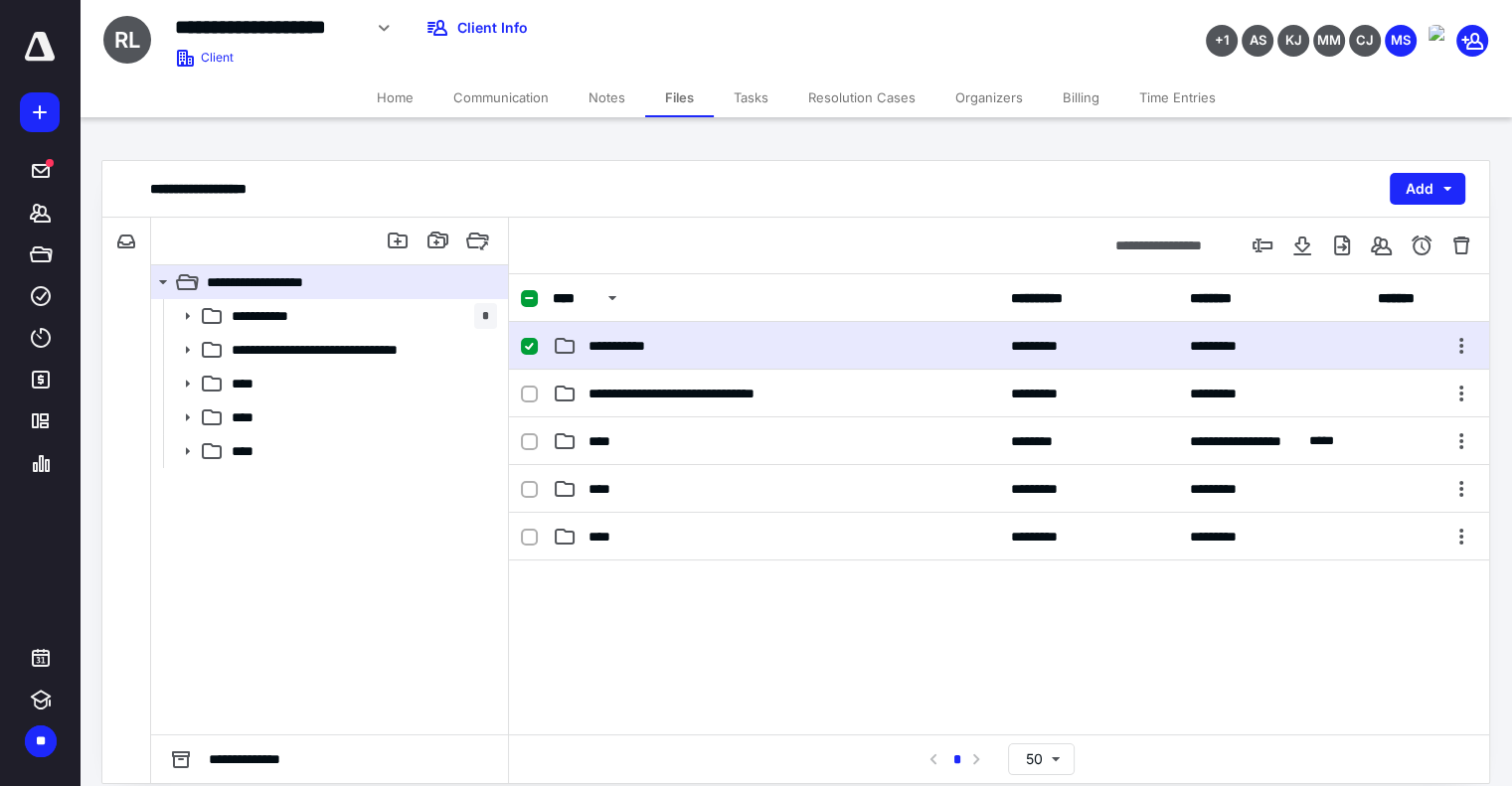 click on "**********" at bounding box center [775, 346] 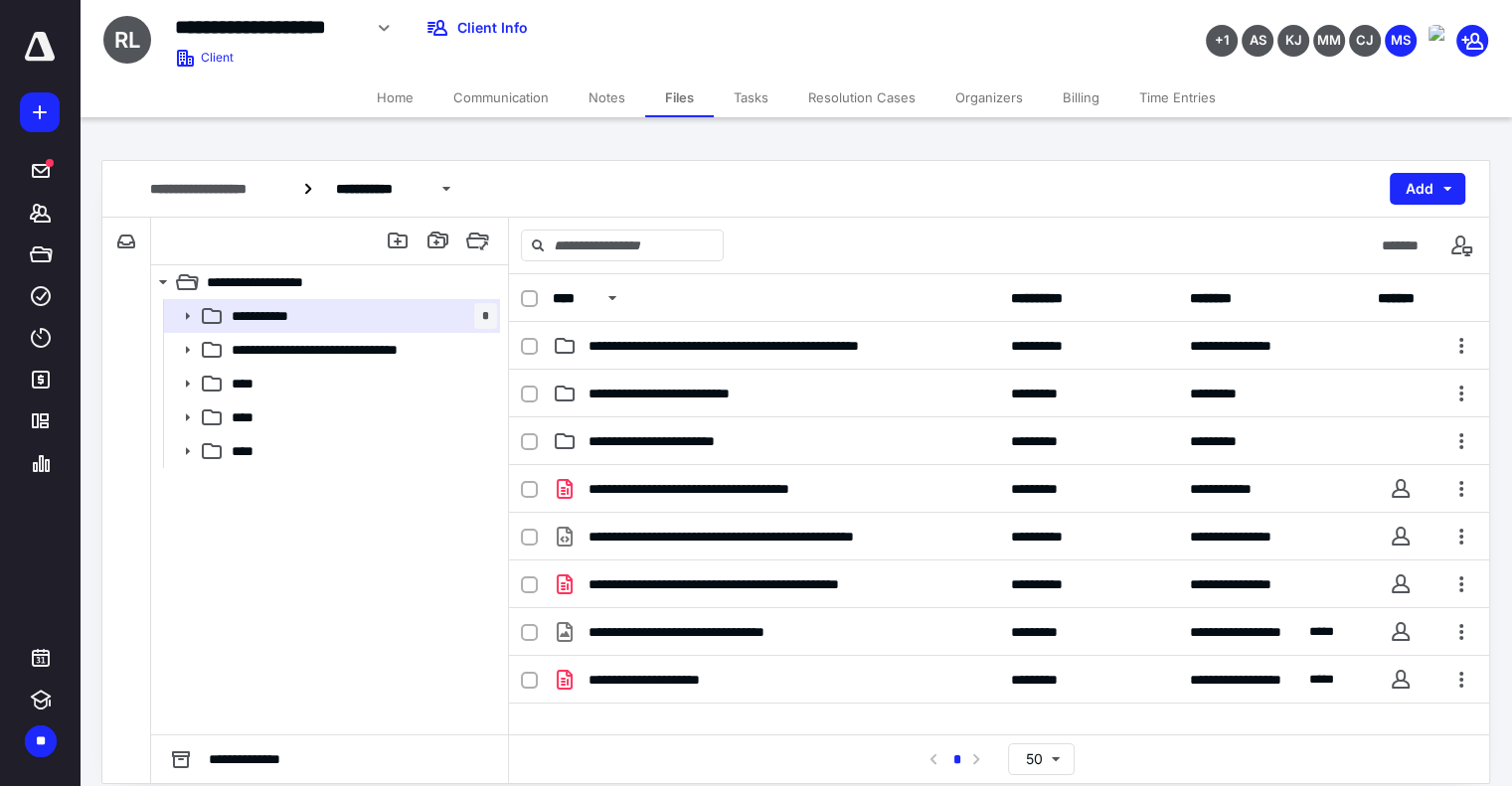 click on "Billing" at bounding box center (1081, 97) 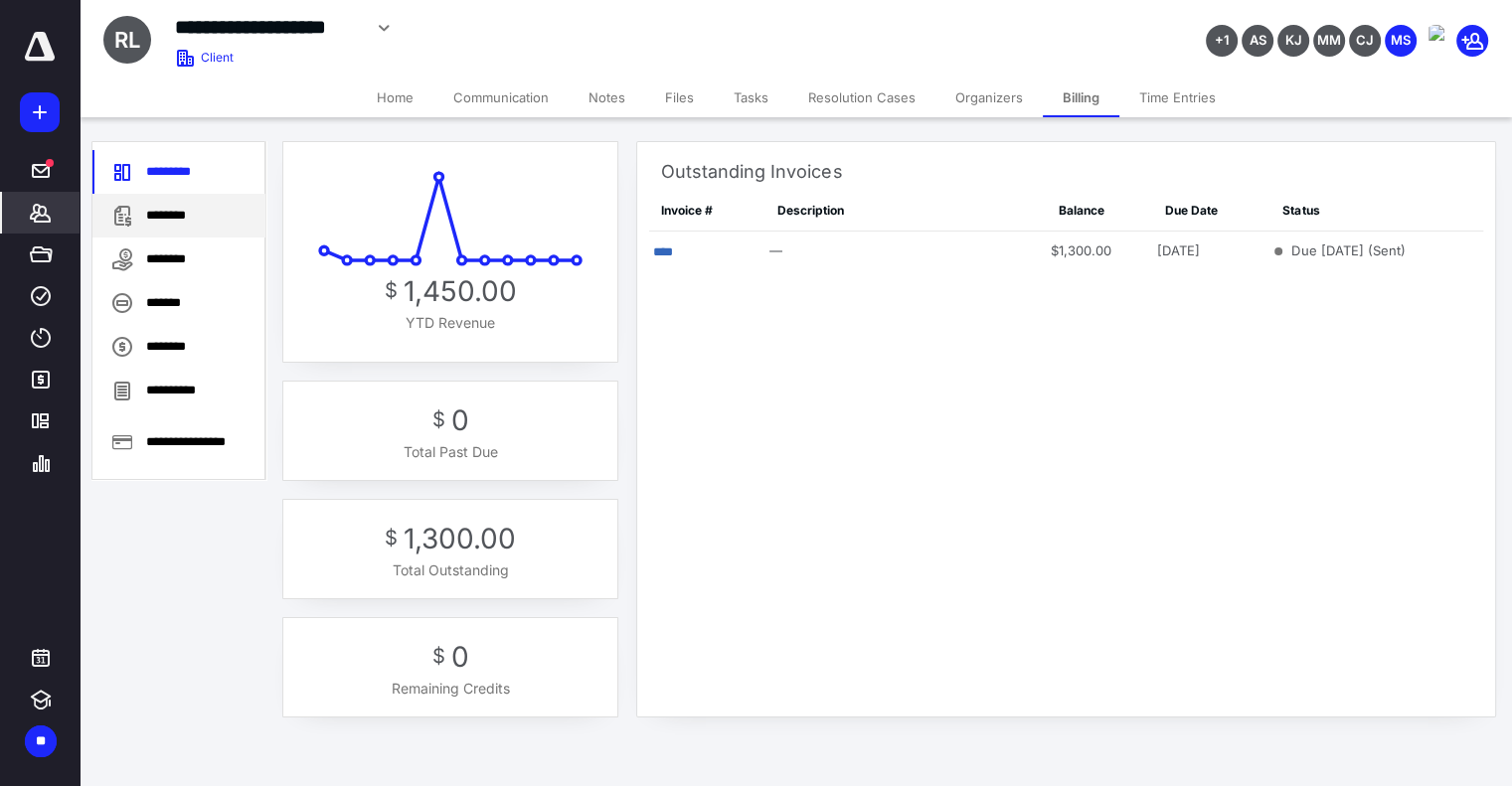 click on "********" at bounding box center [179, 216] 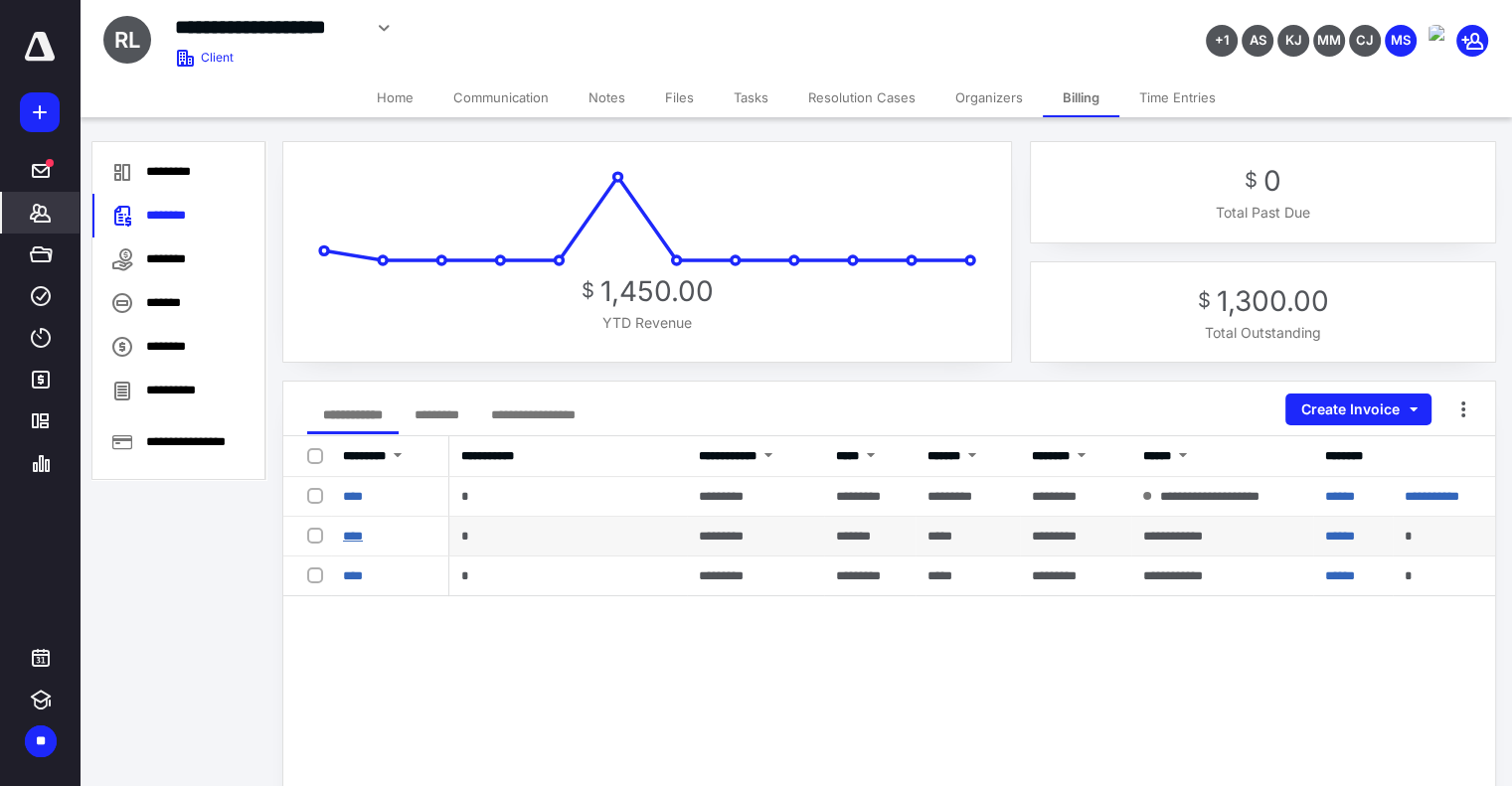 click on "****" at bounding box center [353, 536] 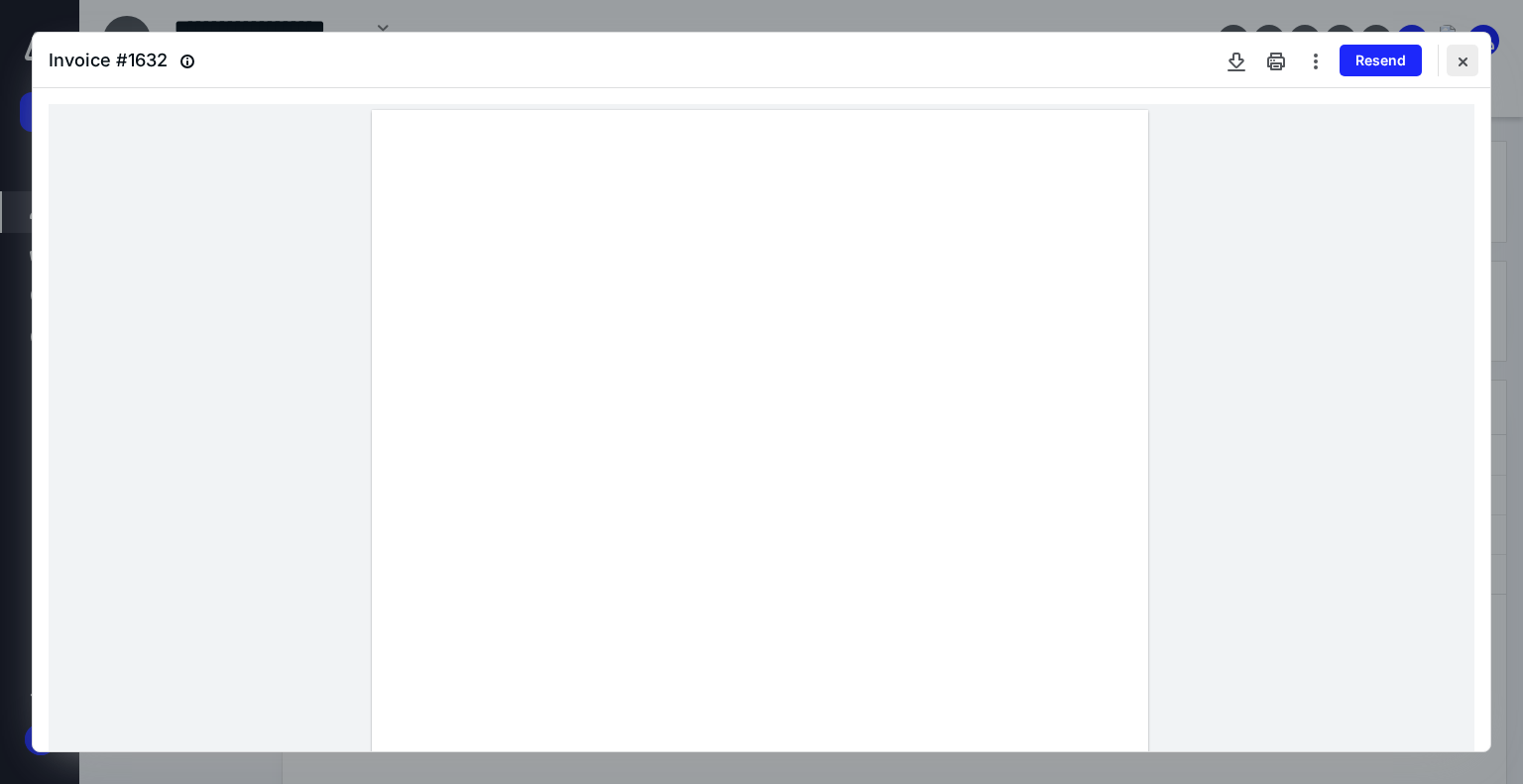 click at bounding box center (1463, 60) 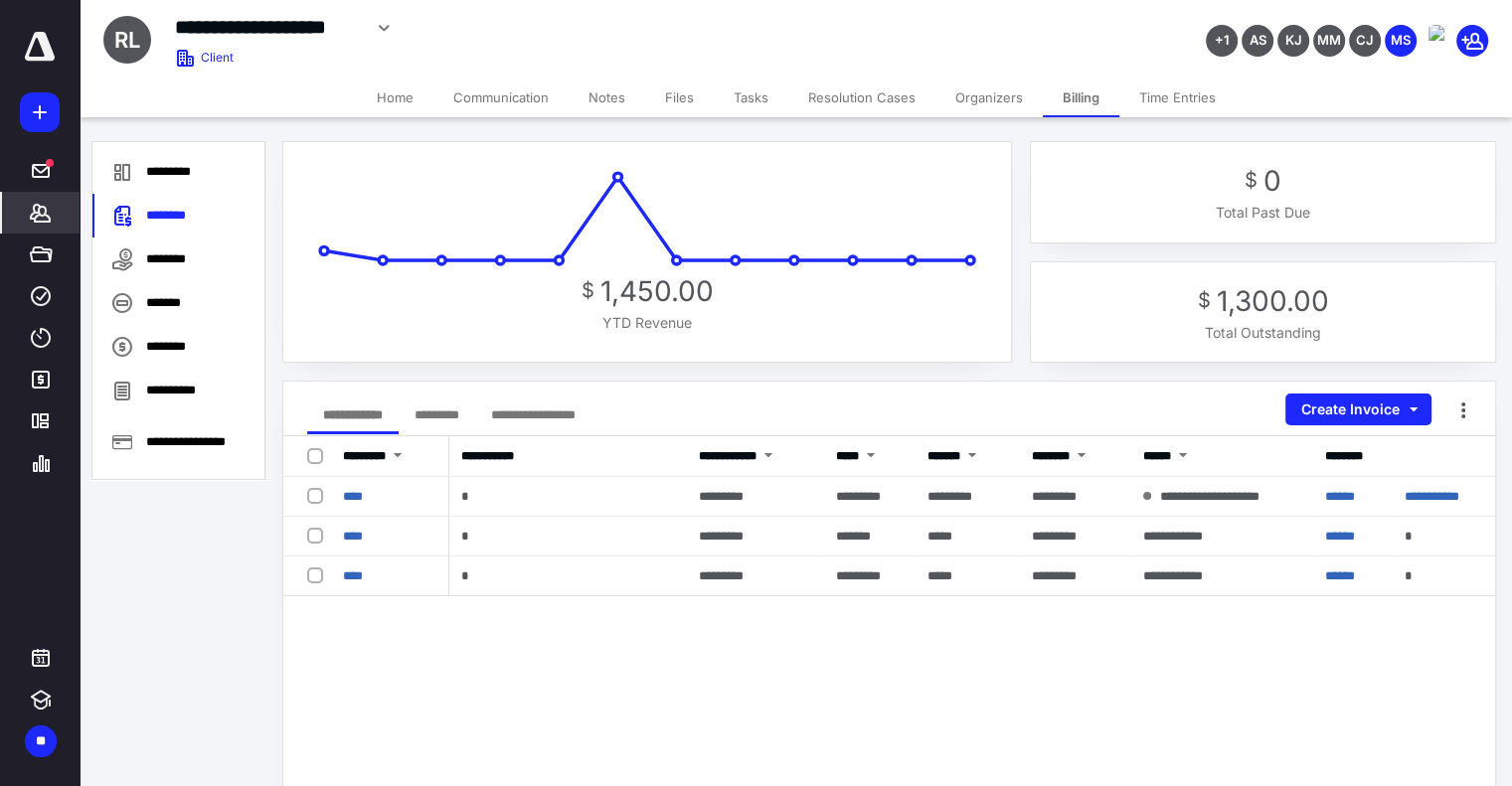 click on "Time Entries" at bounding box center (1177, 97) 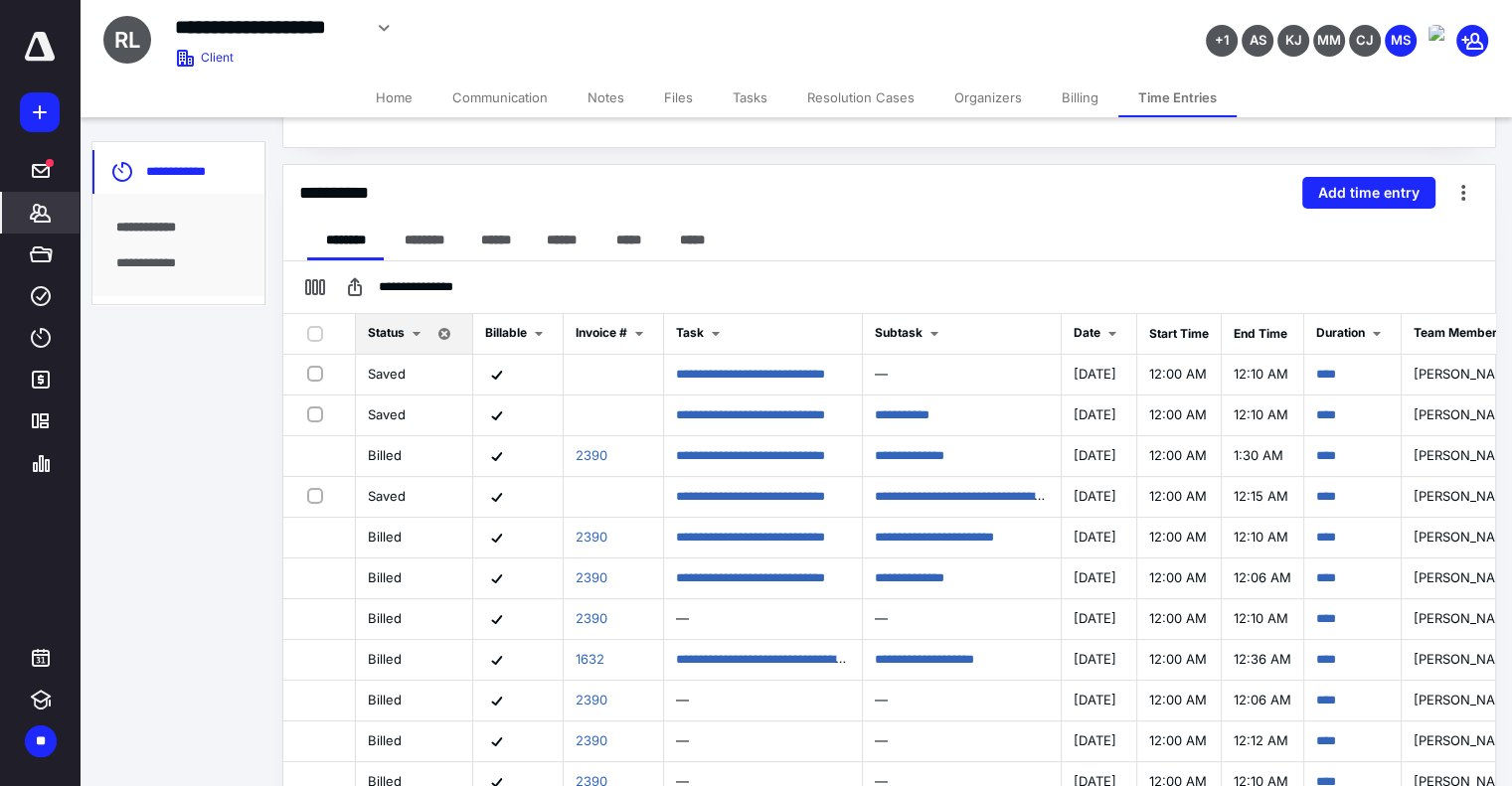 scroll, scrollTop: 395, scrollLeft: 0, axis: vertical 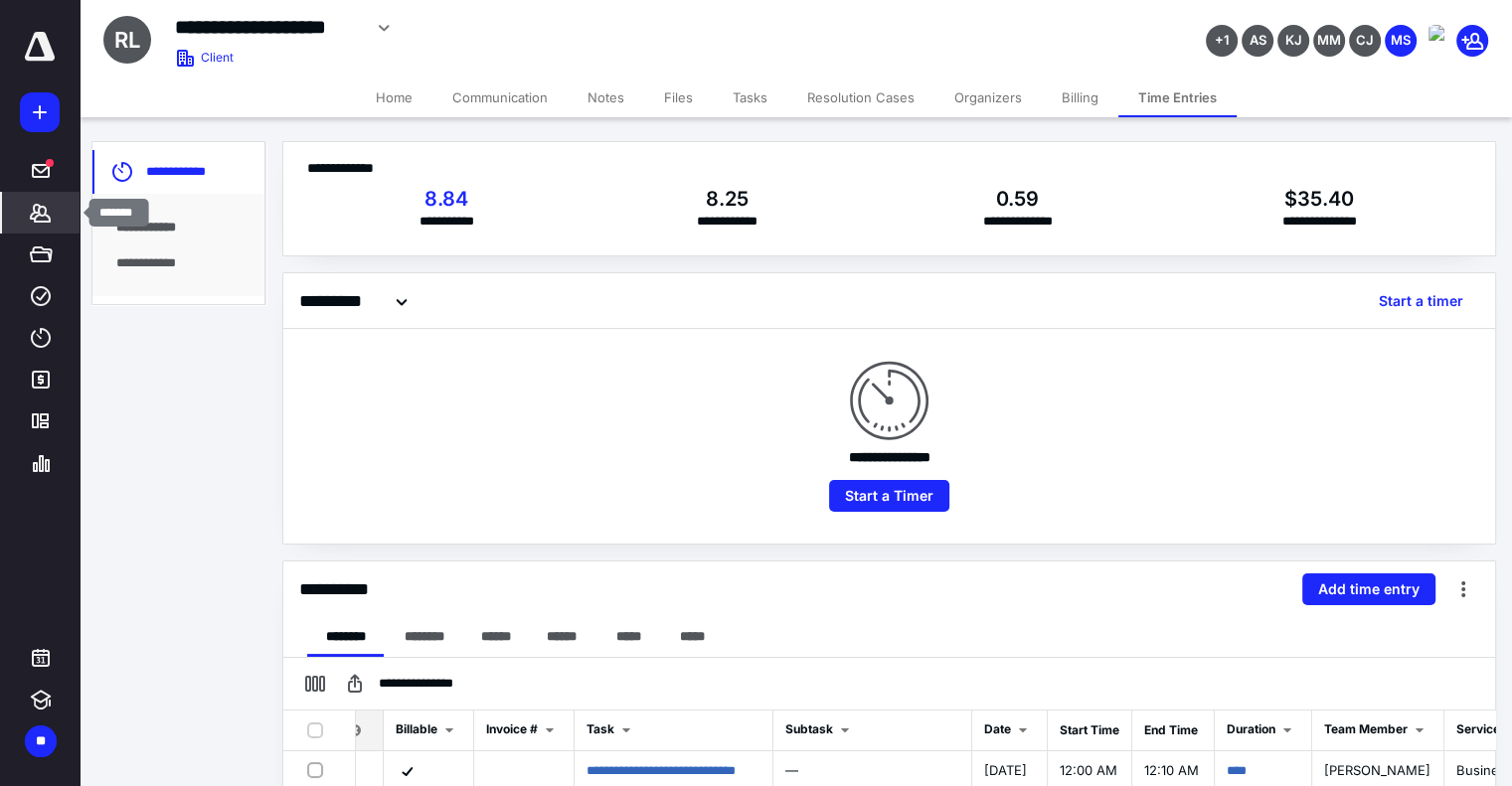 click 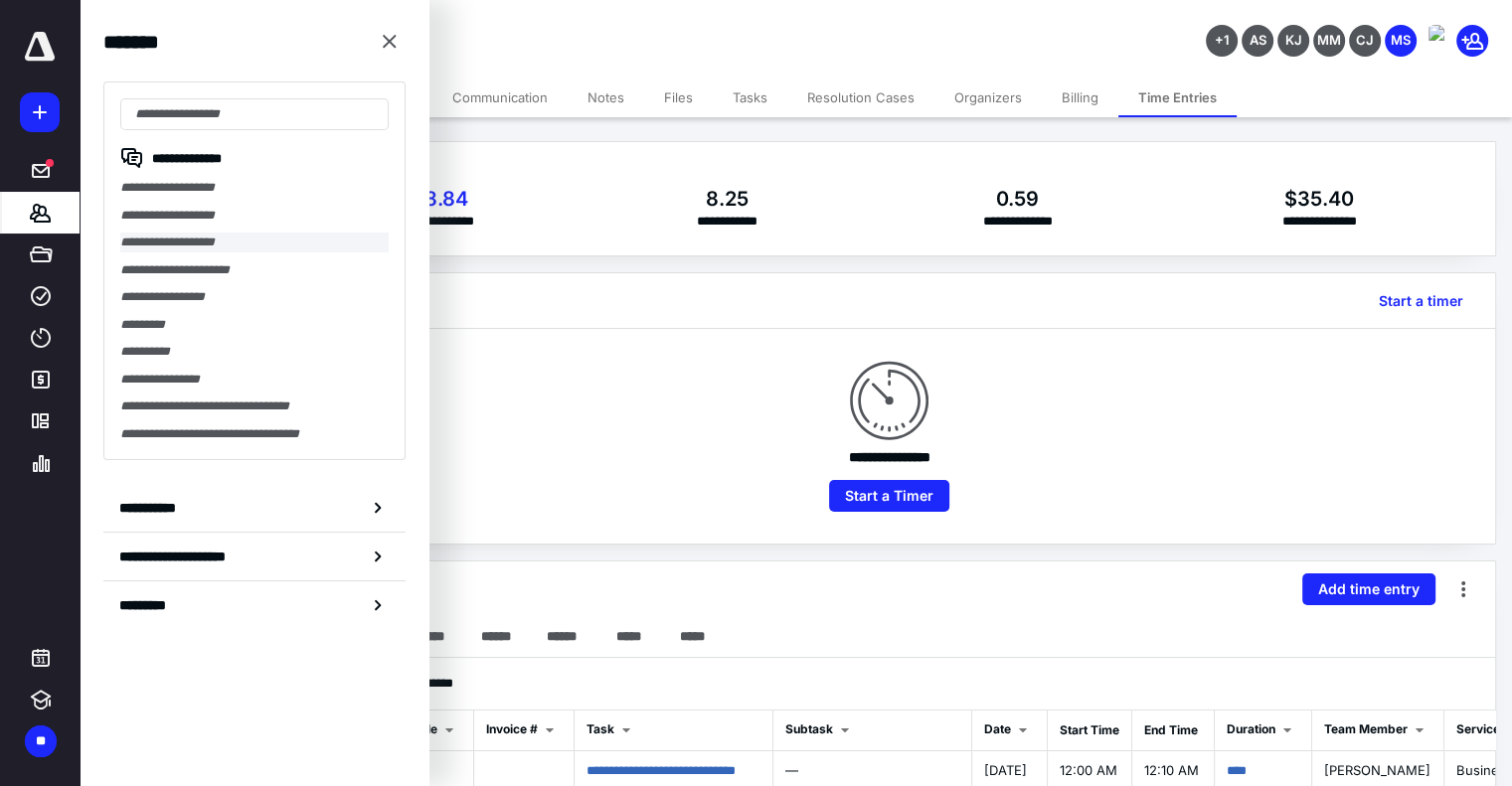 click on "**********" at bounding box center [254, 242] 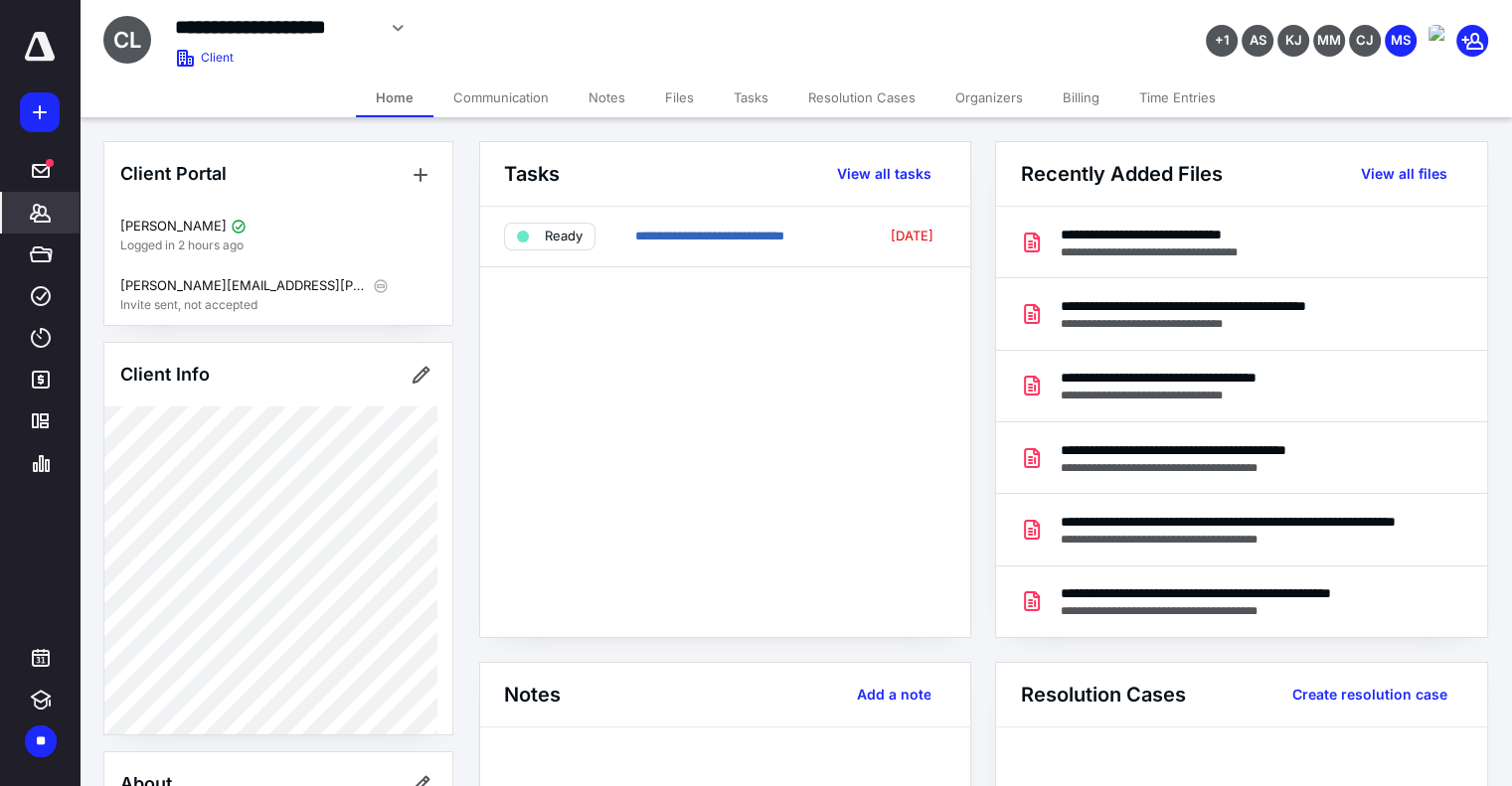 click on "Billing" at bounding box center [1081, 97] 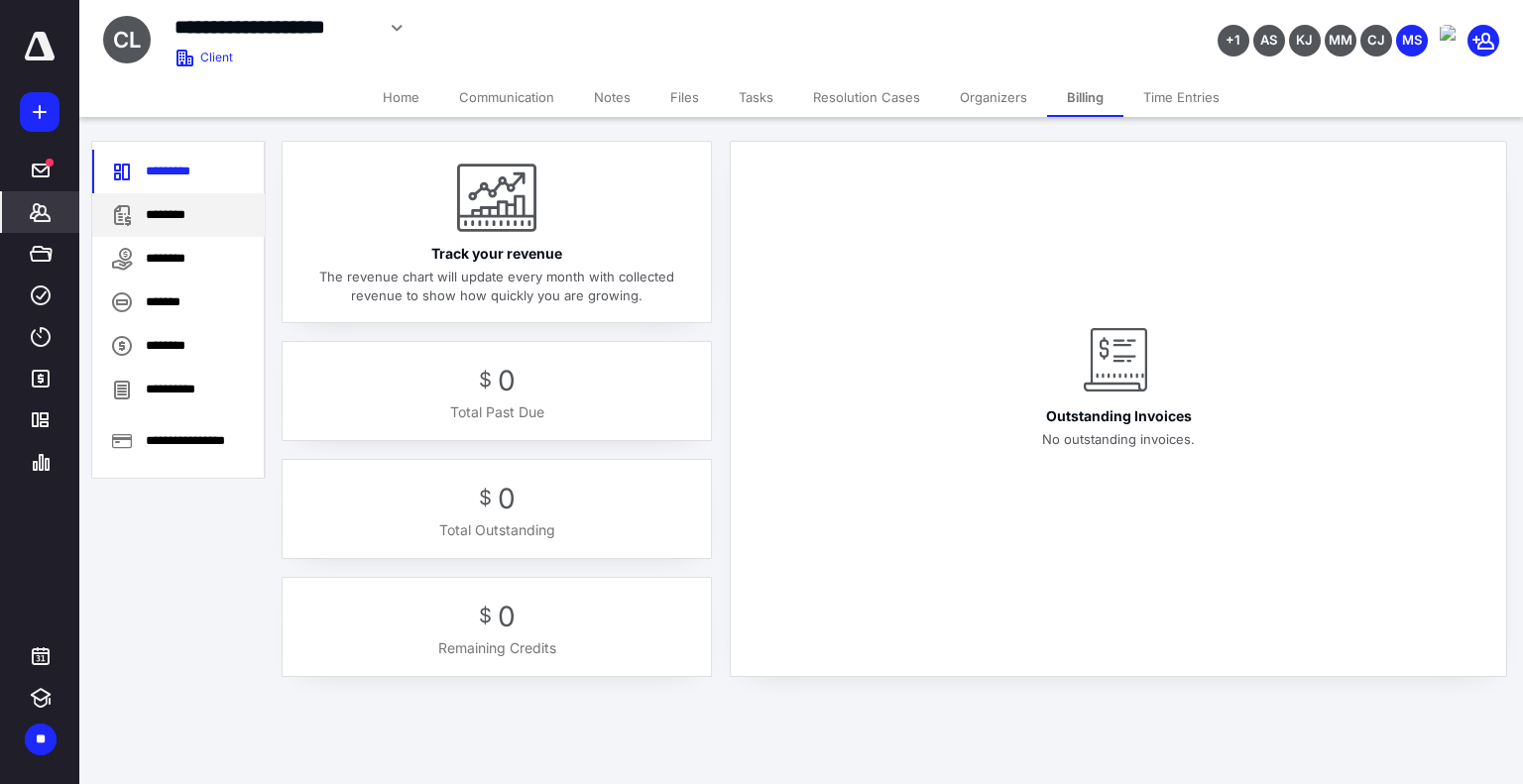 click on "********" at bounding box center (178, 215) 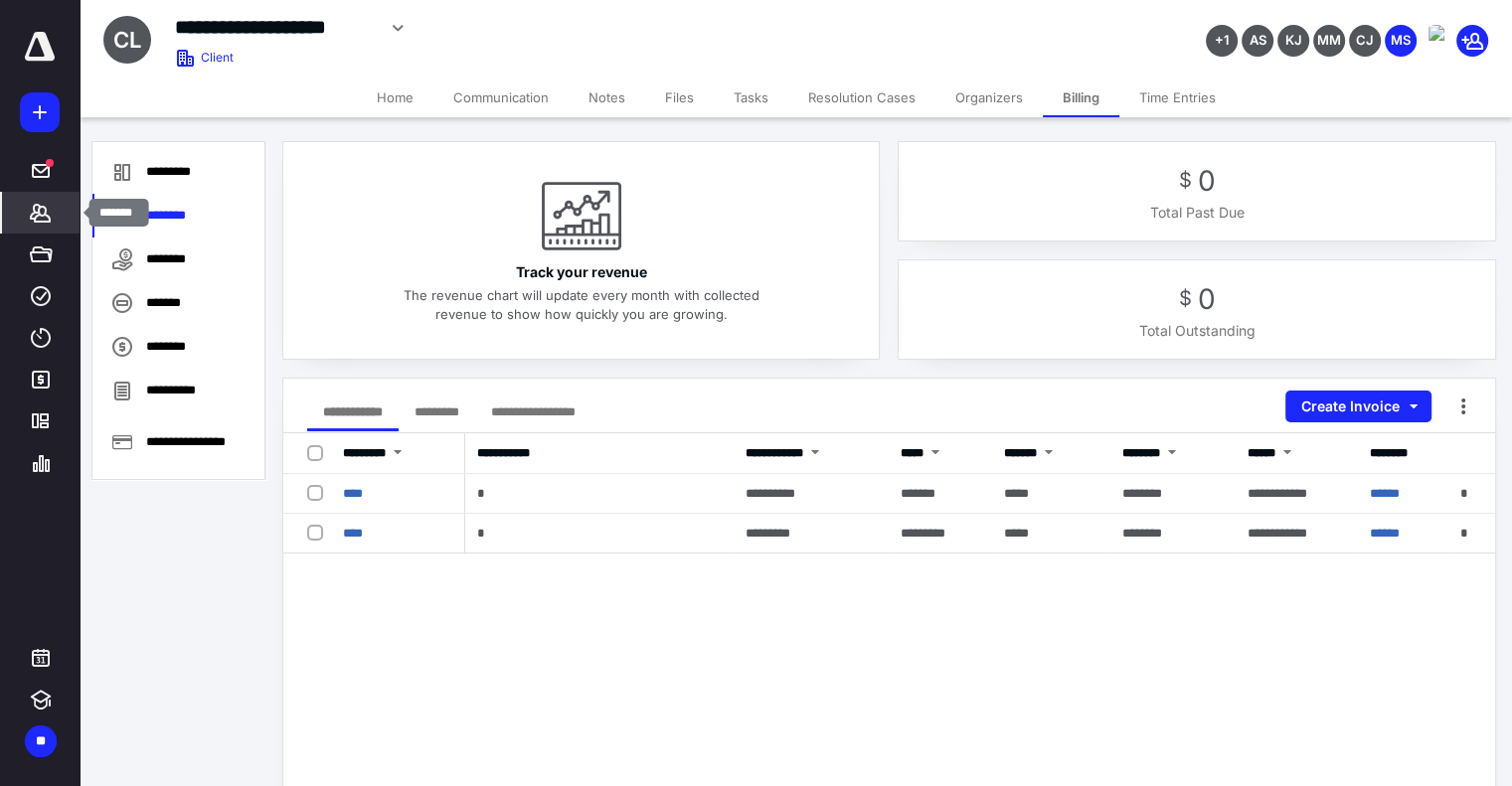 click 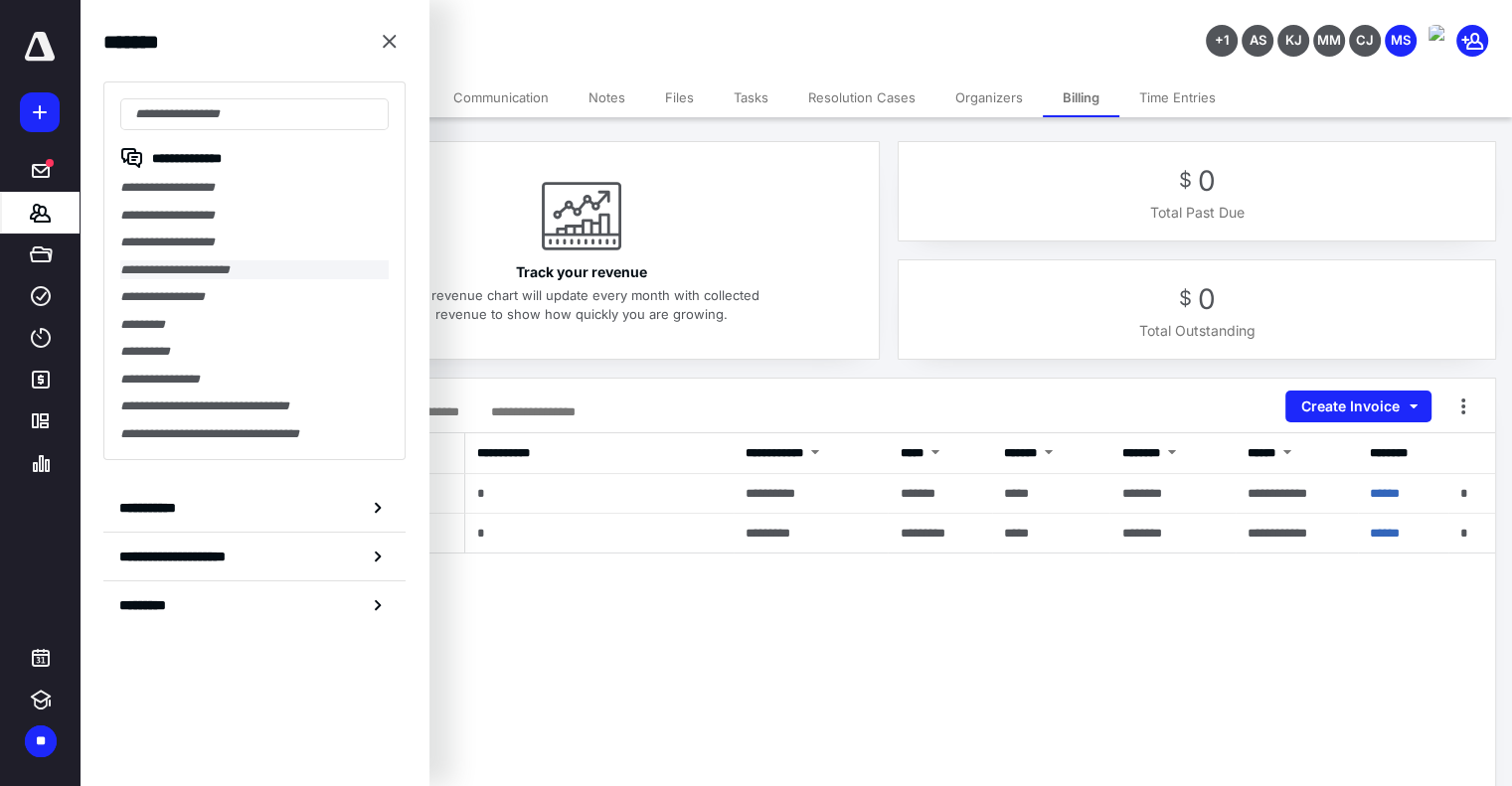 click on "**********" at bounding box center (254, 270) 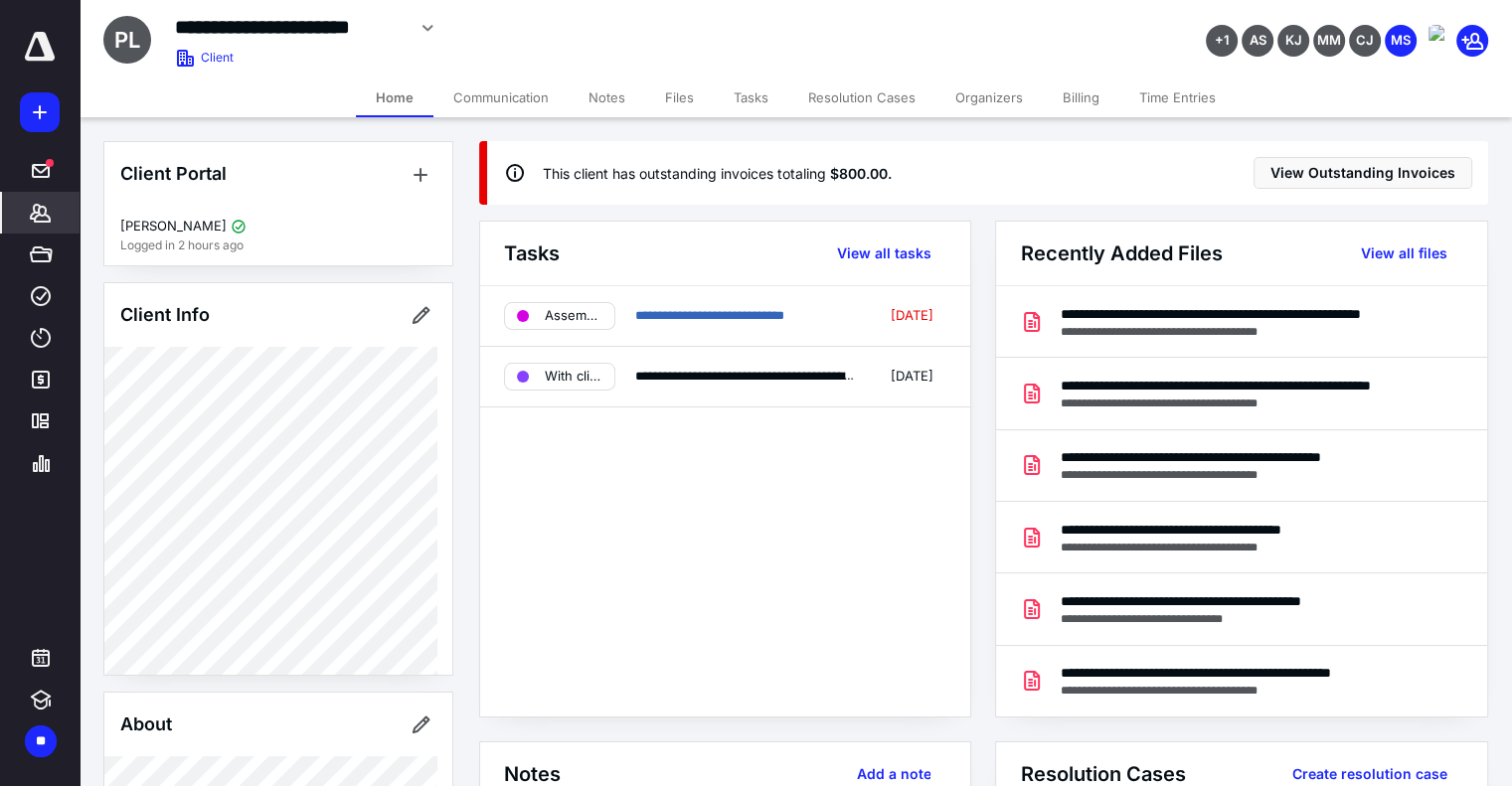 click on "Billing" at bounding box center [1081, 97] 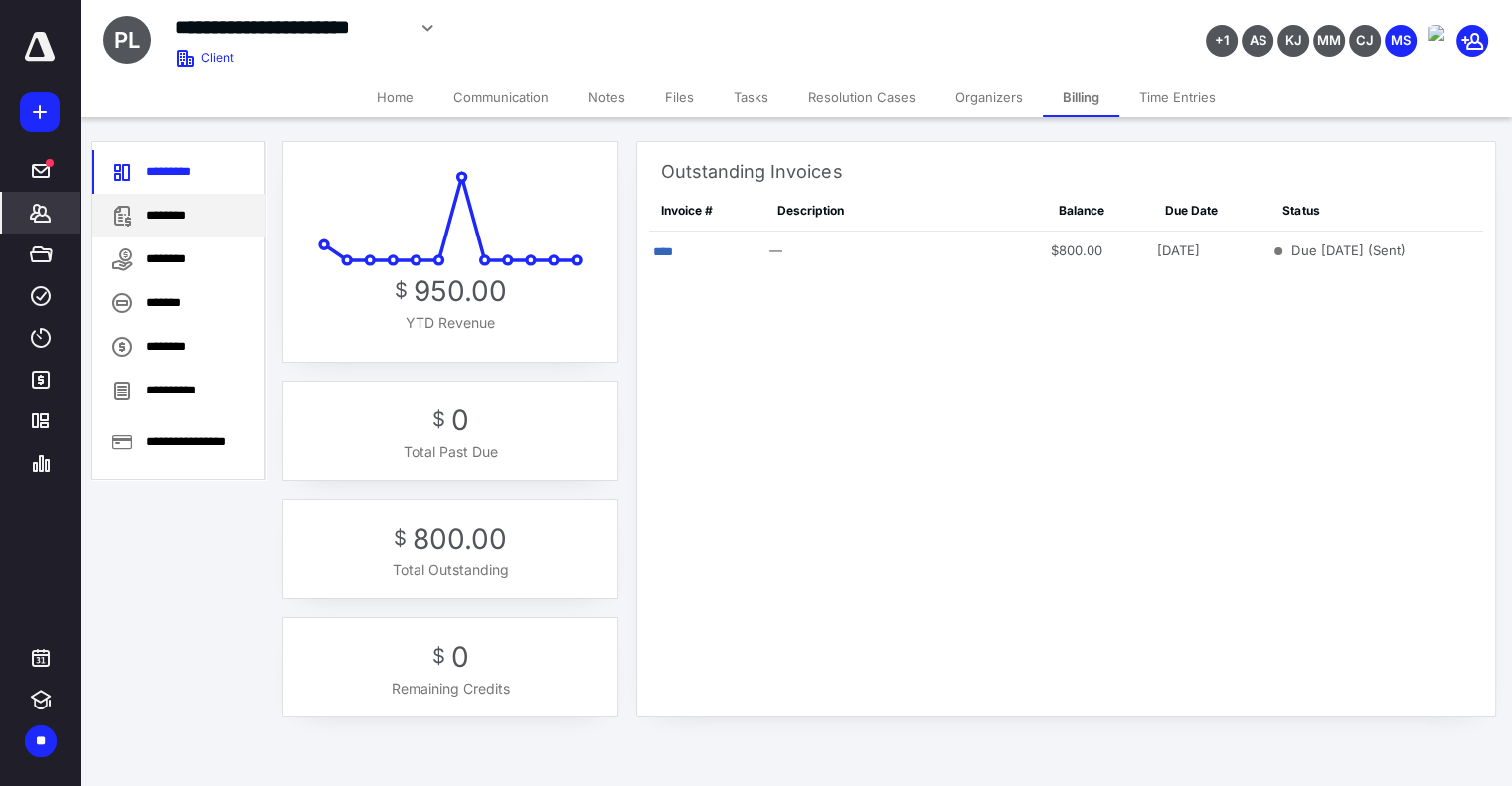 click on "********" at bounding box center [179, 216] 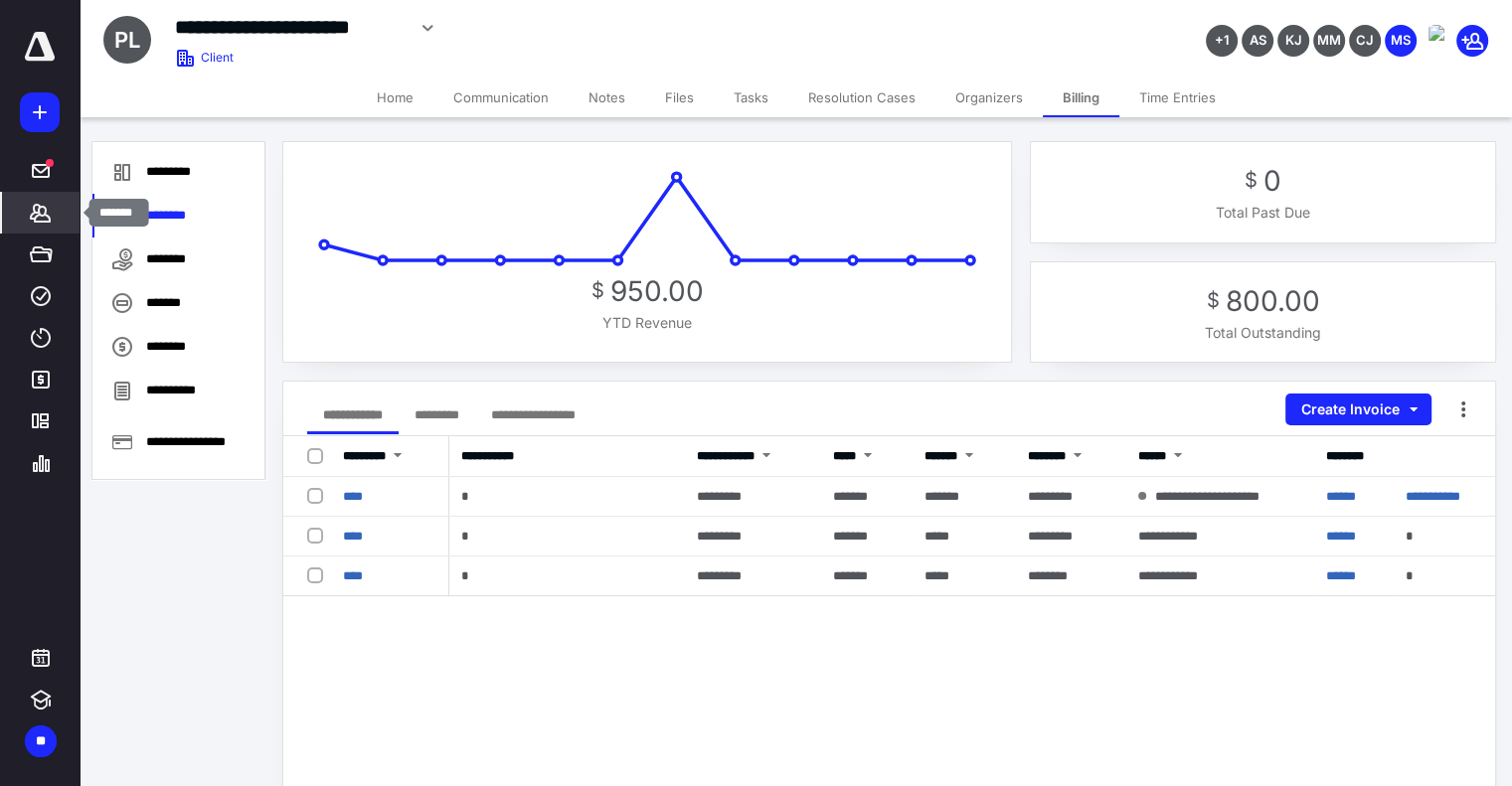 click 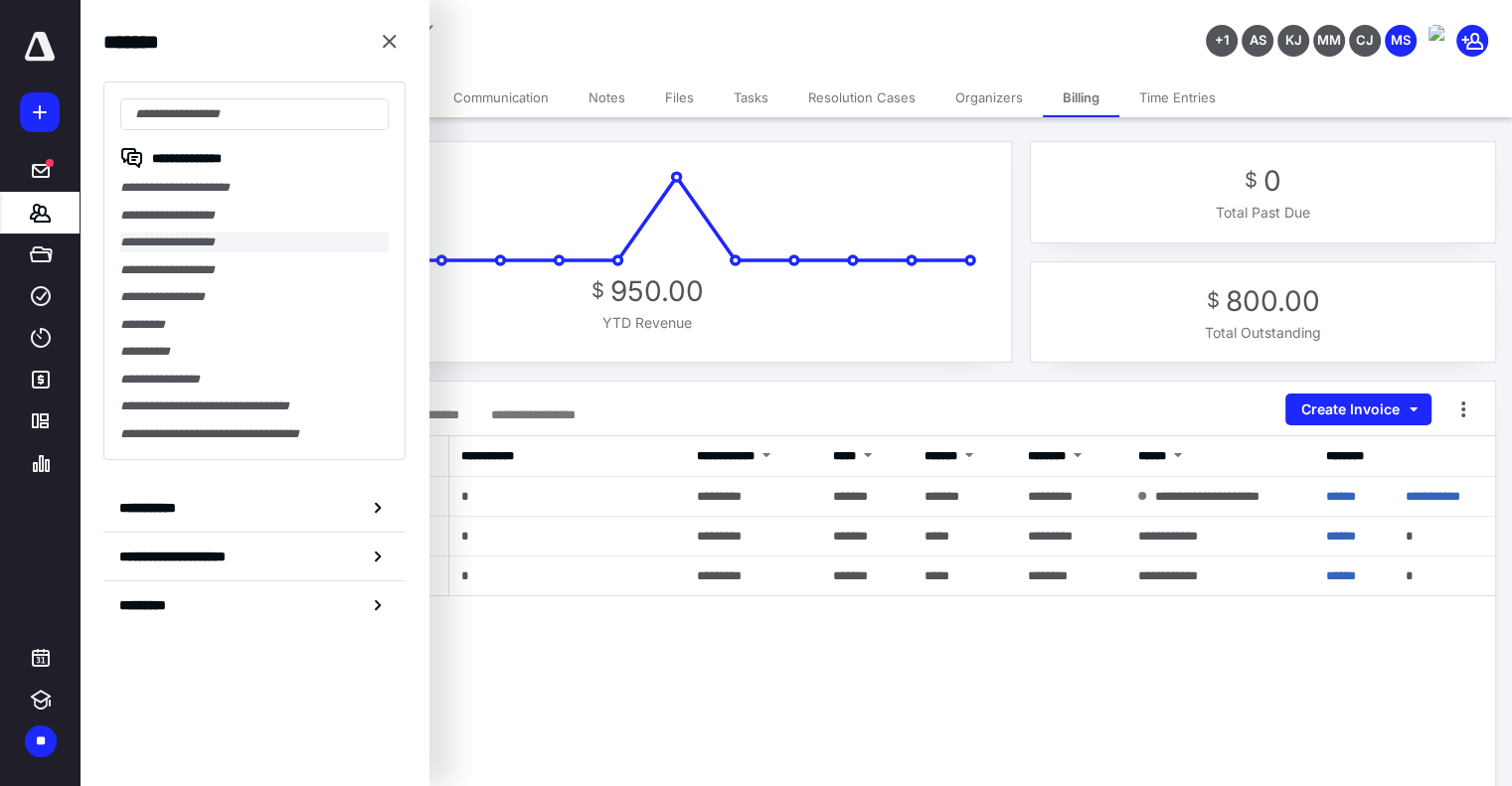 click on "**********" at bounding box center [254, 242] 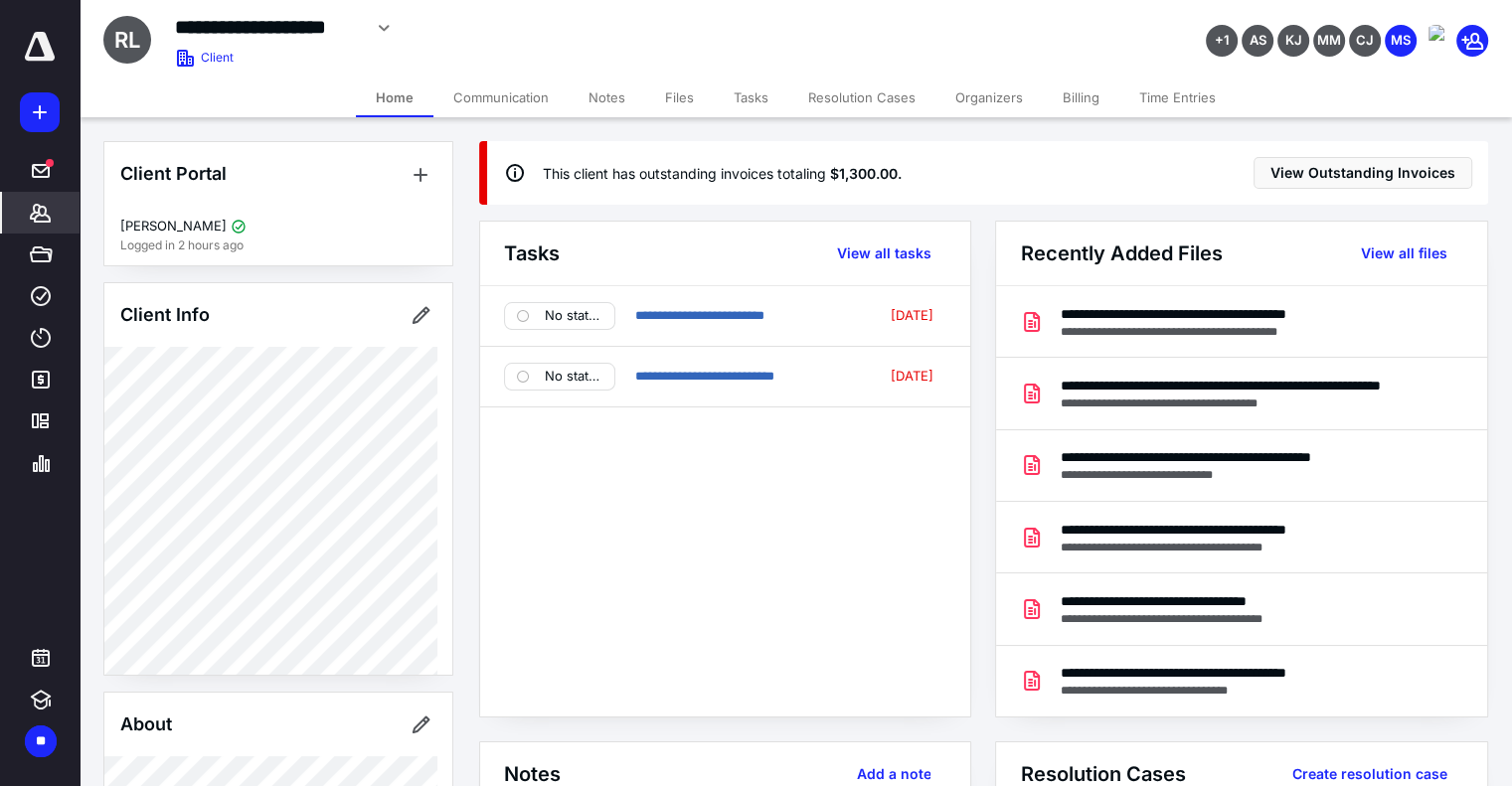 click on "Billing" at bounding box center [1081, 97] 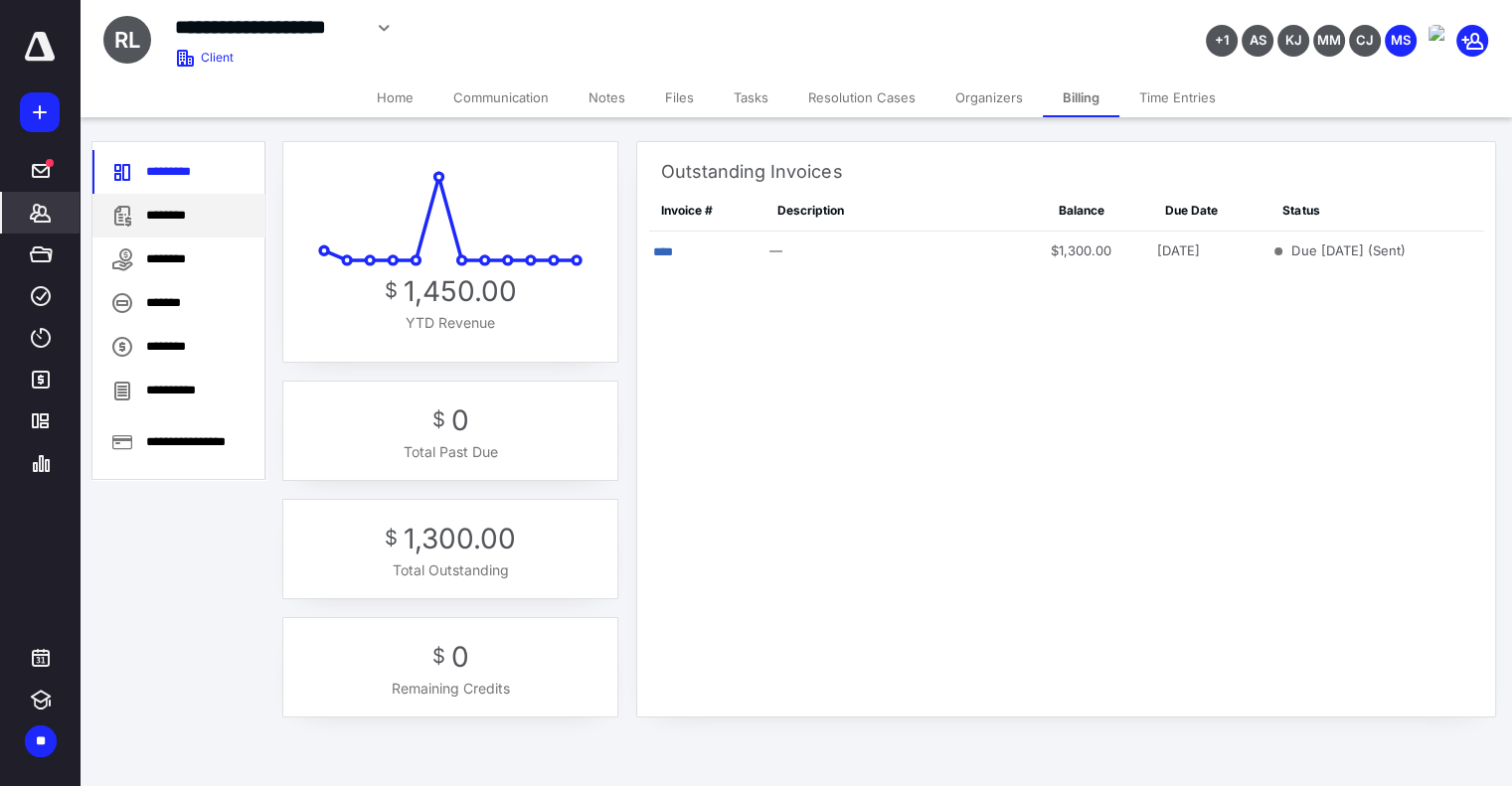 click on "********" at bounding box center [179, 216] 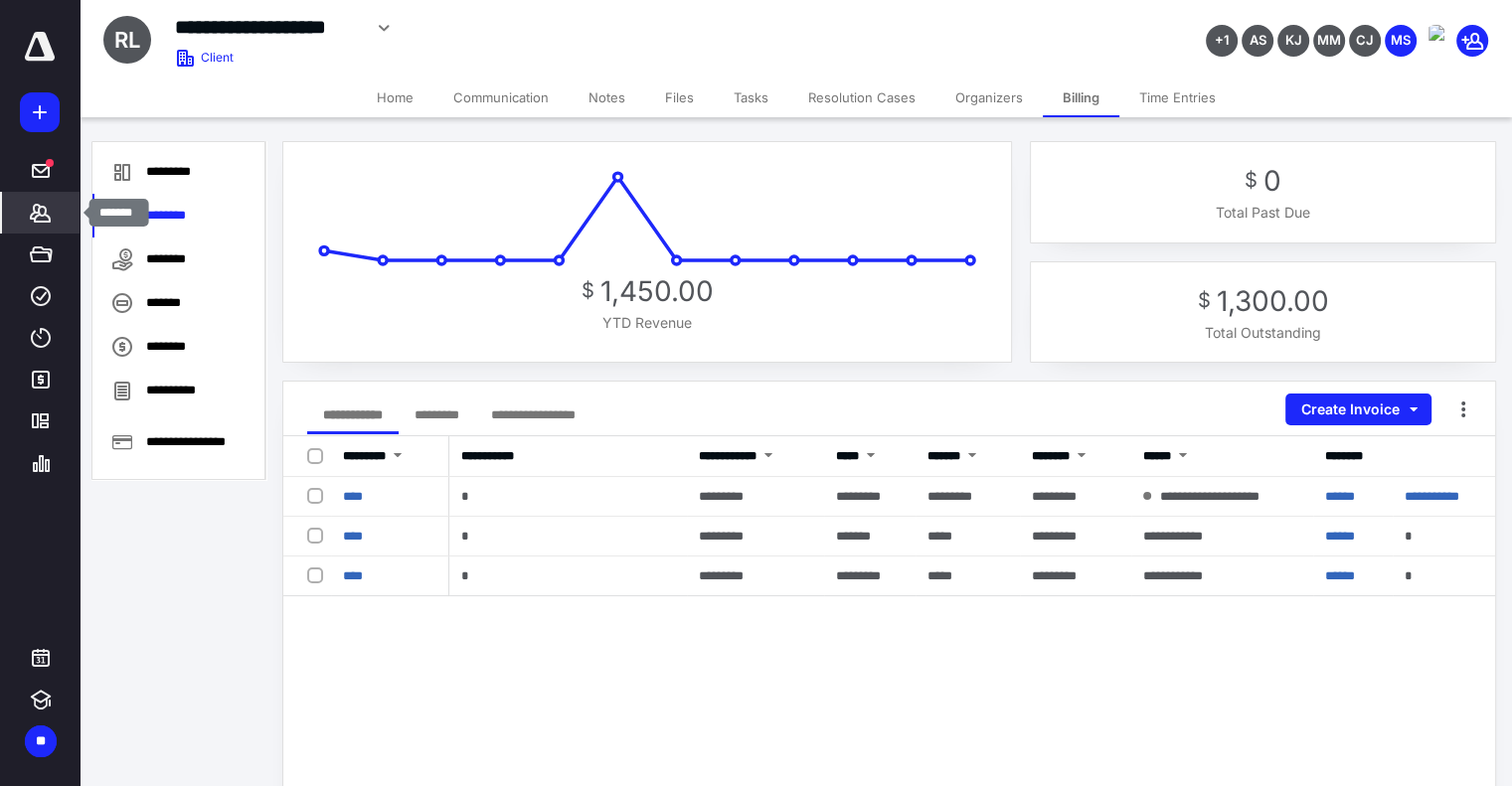click 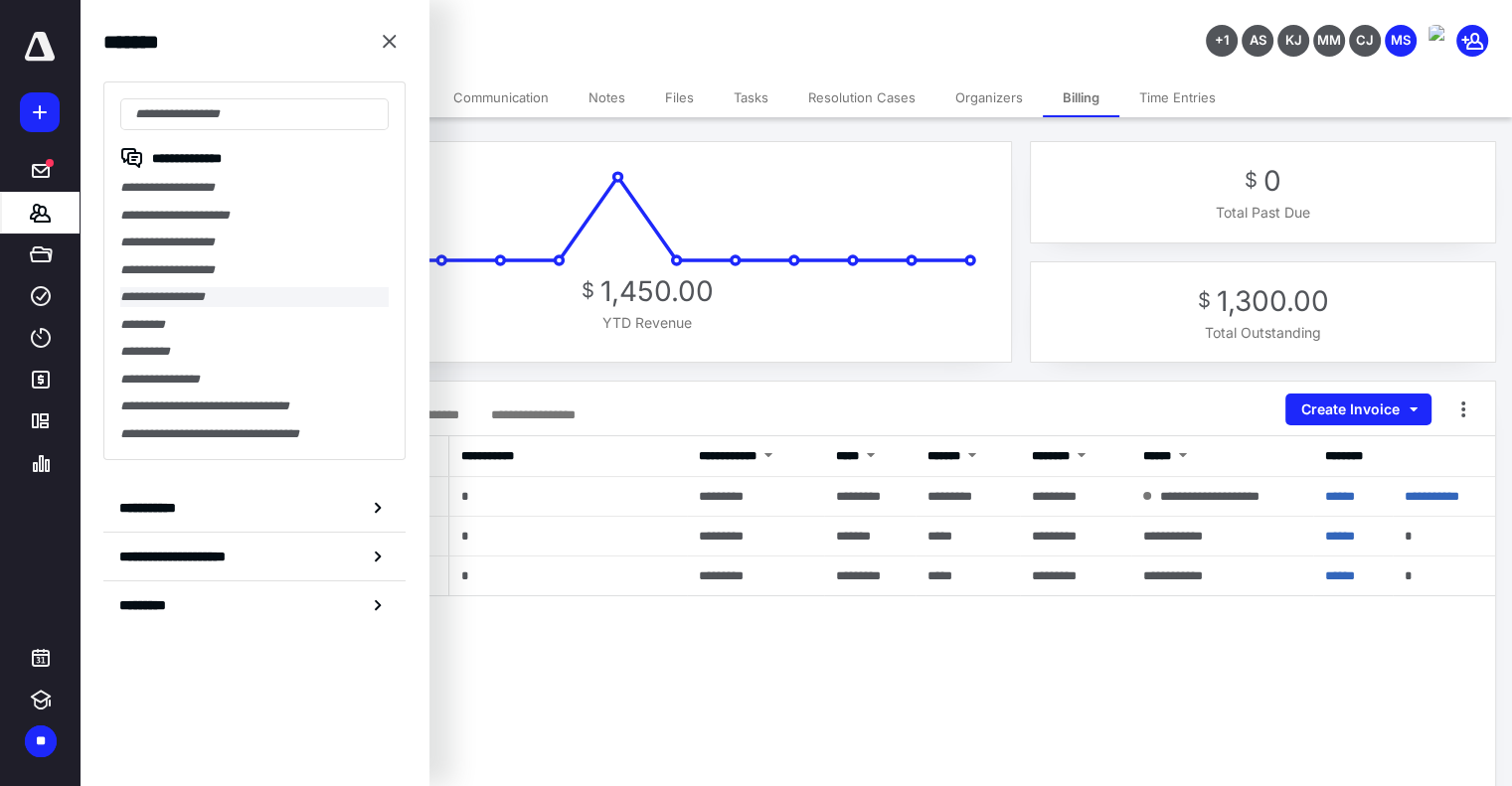 click on "**********" at bounding box center (254, 297) 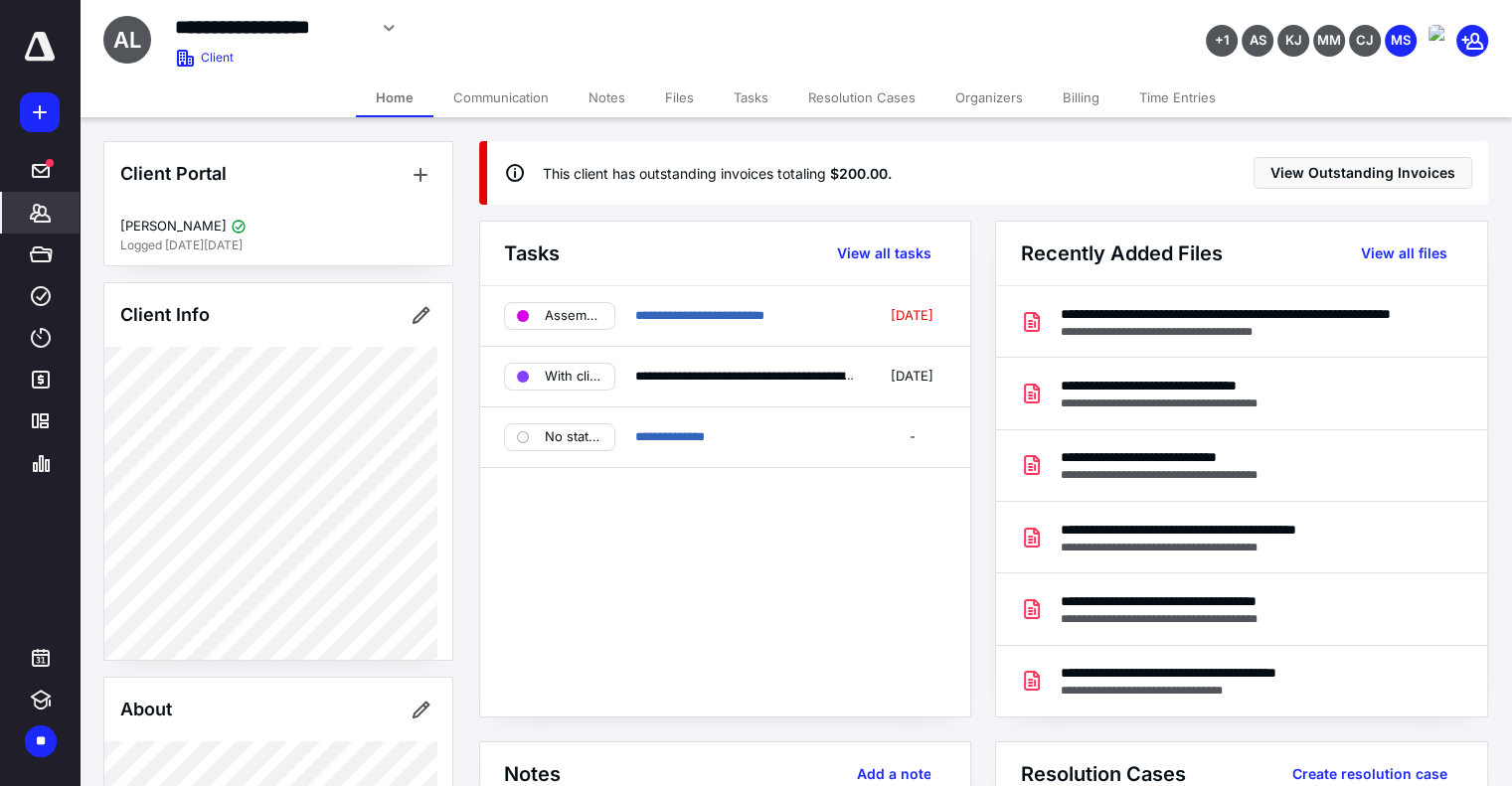 click on "Billing" at bounding box center (1081, 97) 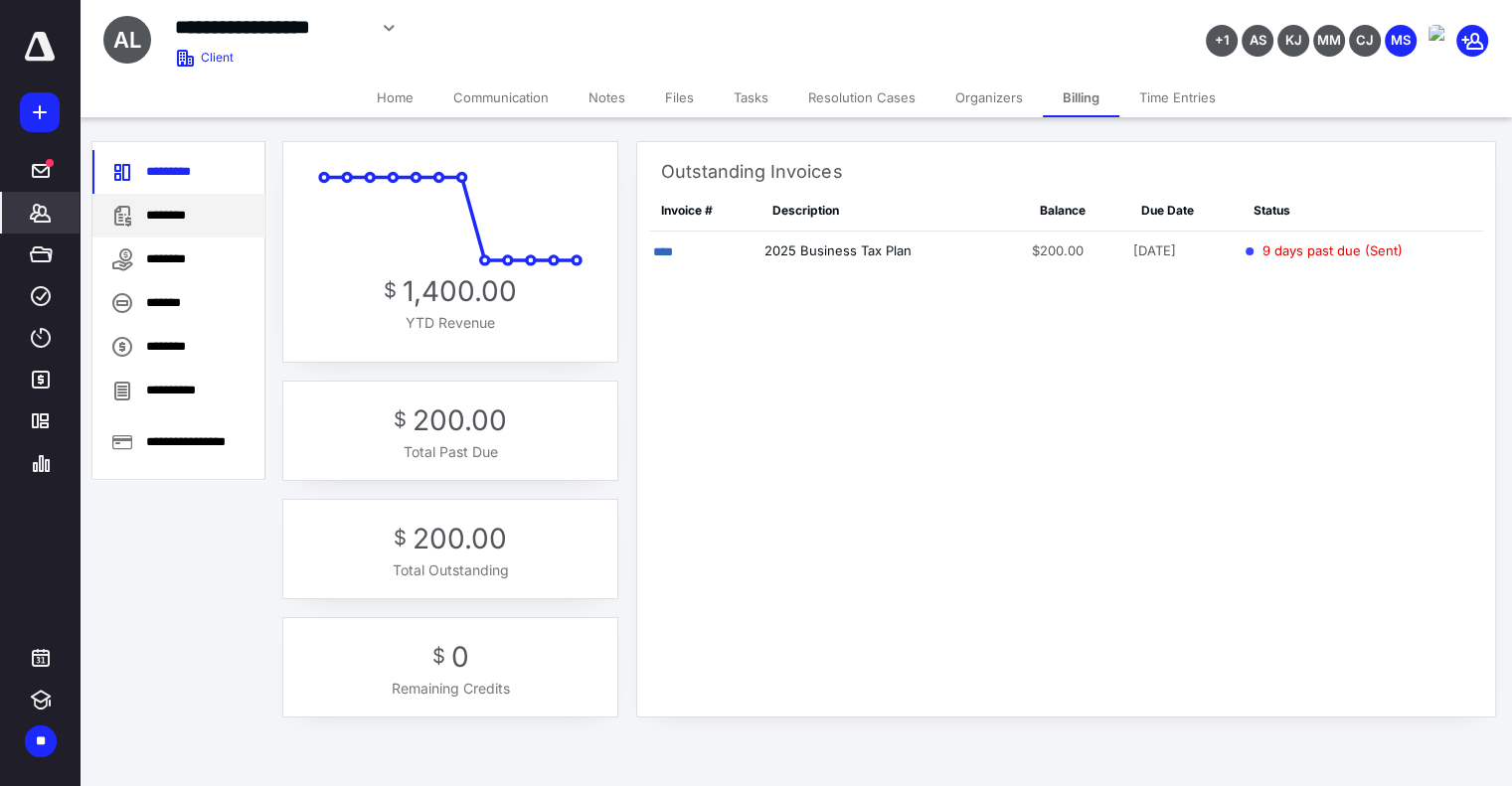 click on "********" at bounding box center [179, 216] 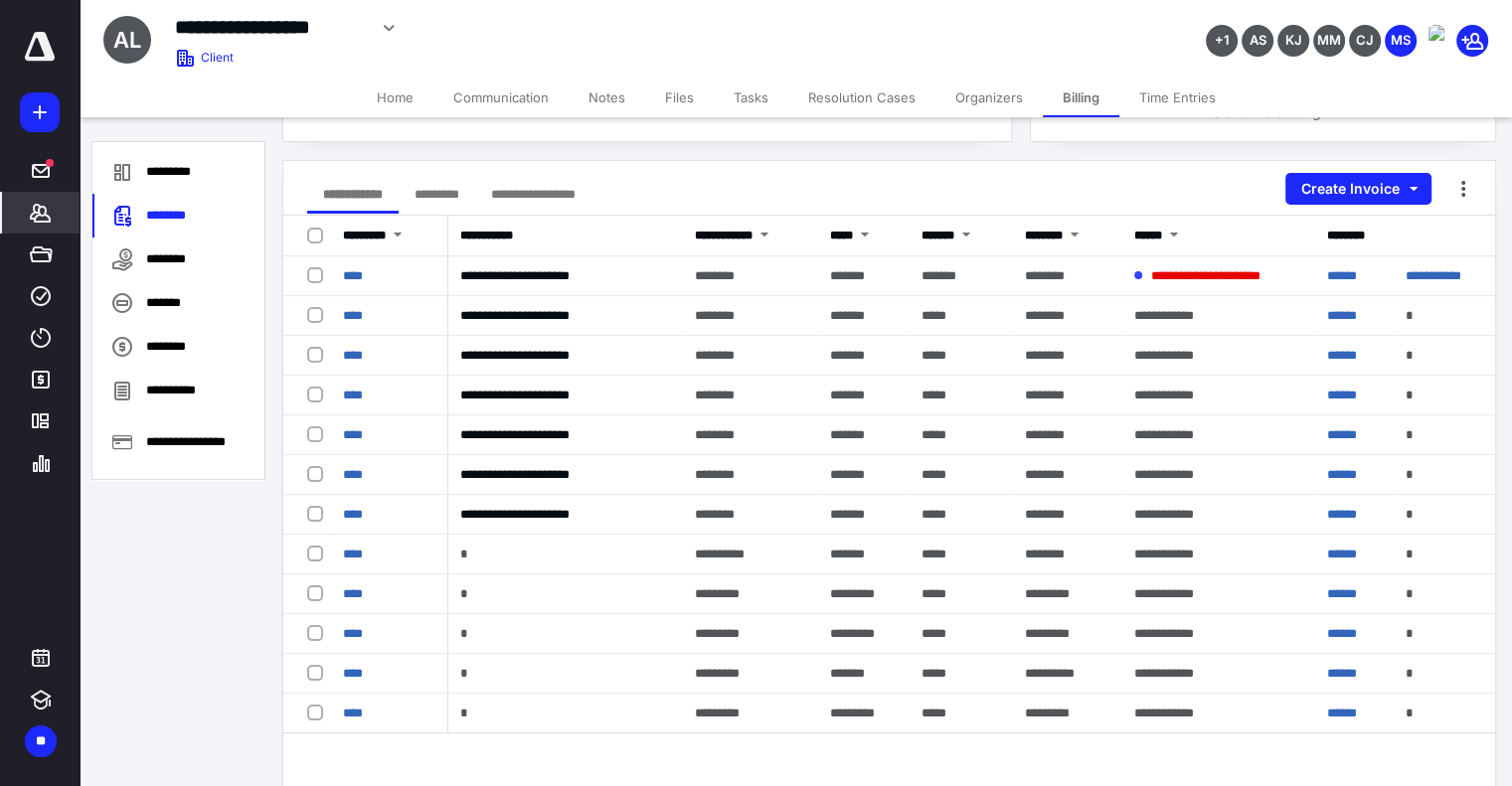 scroll, scrollTop: 222, scrollLeft: 0, axis: vertical 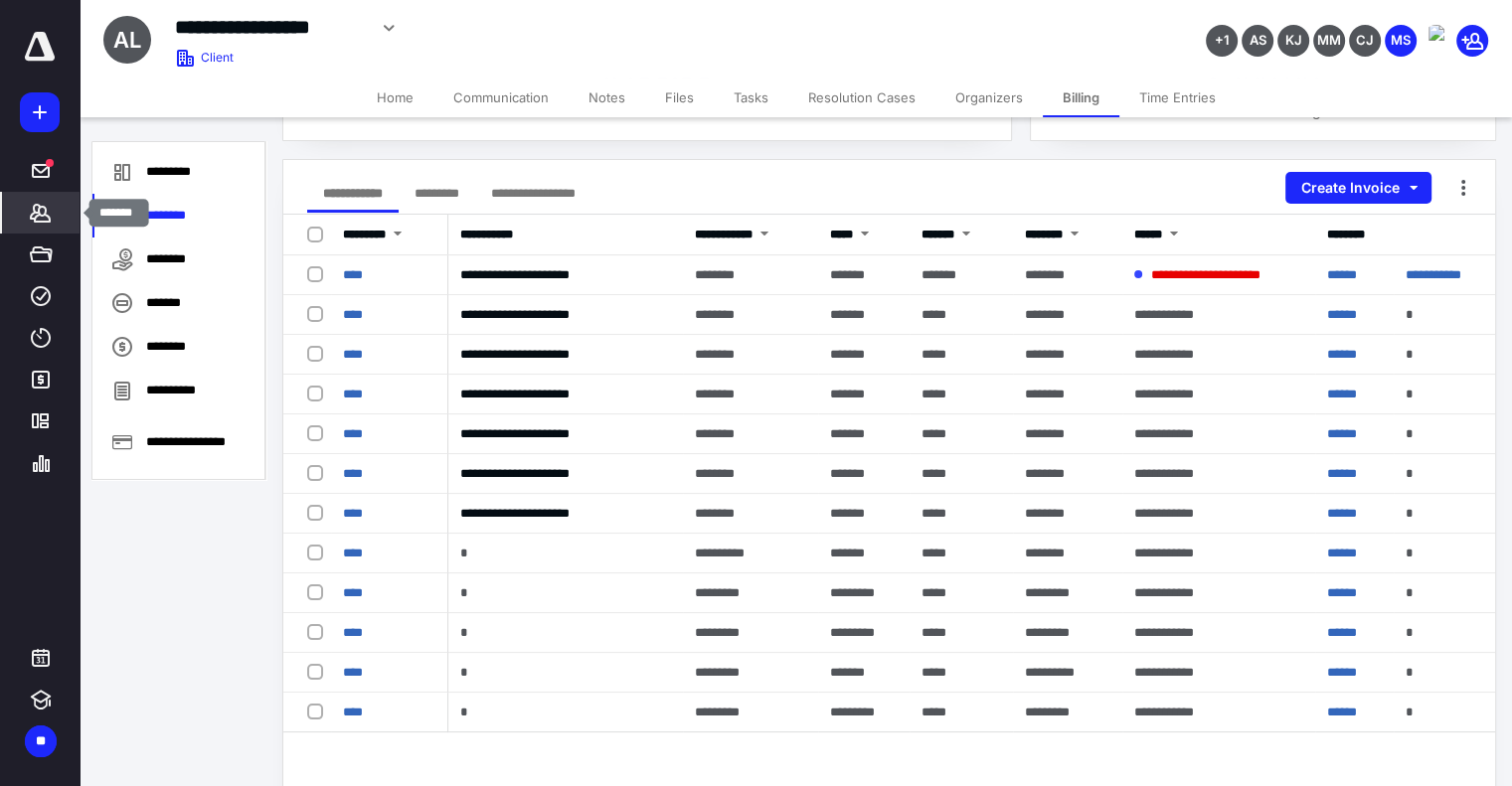 click 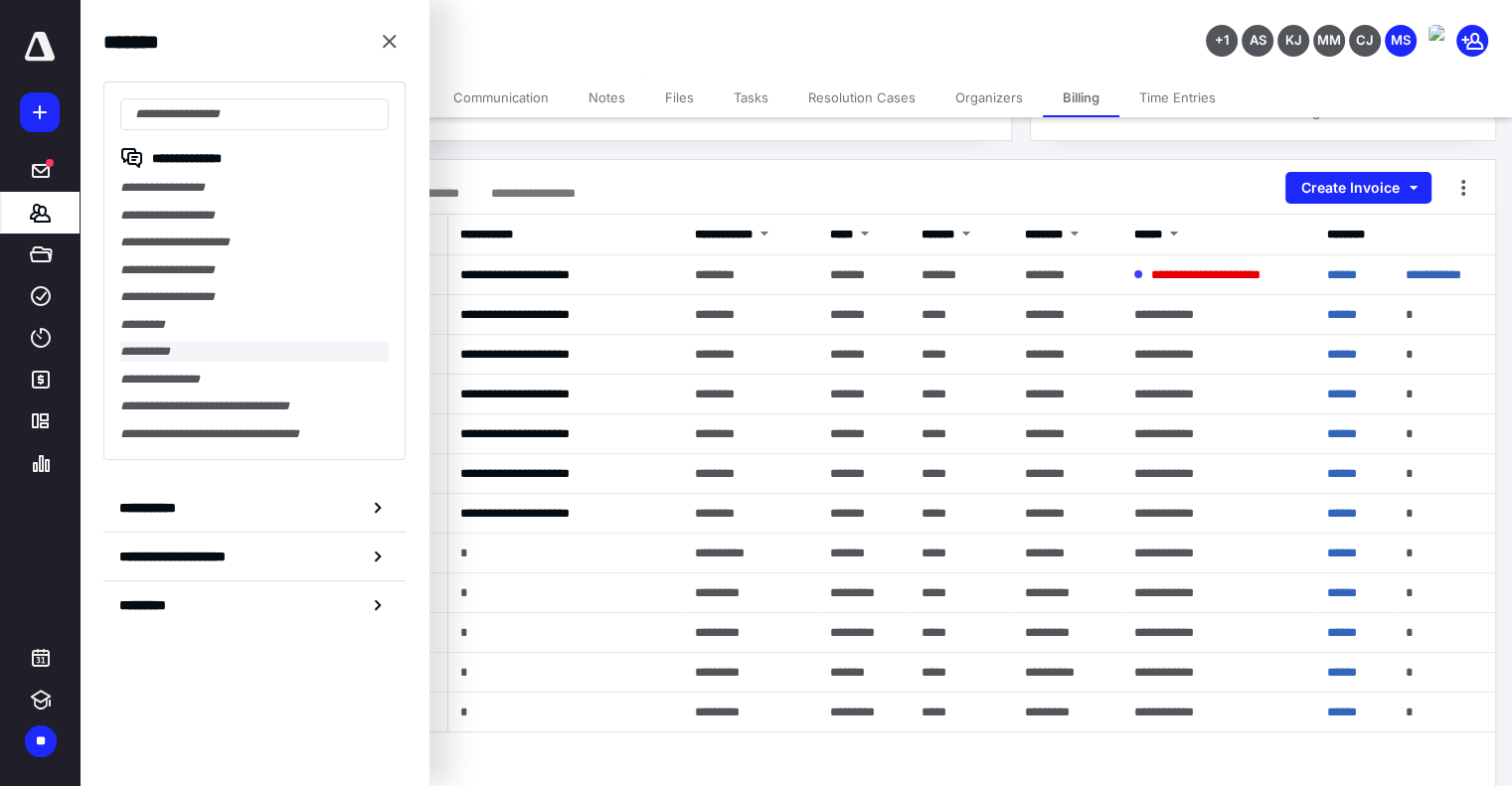 click on "**********" at bounding box center (254, 352) 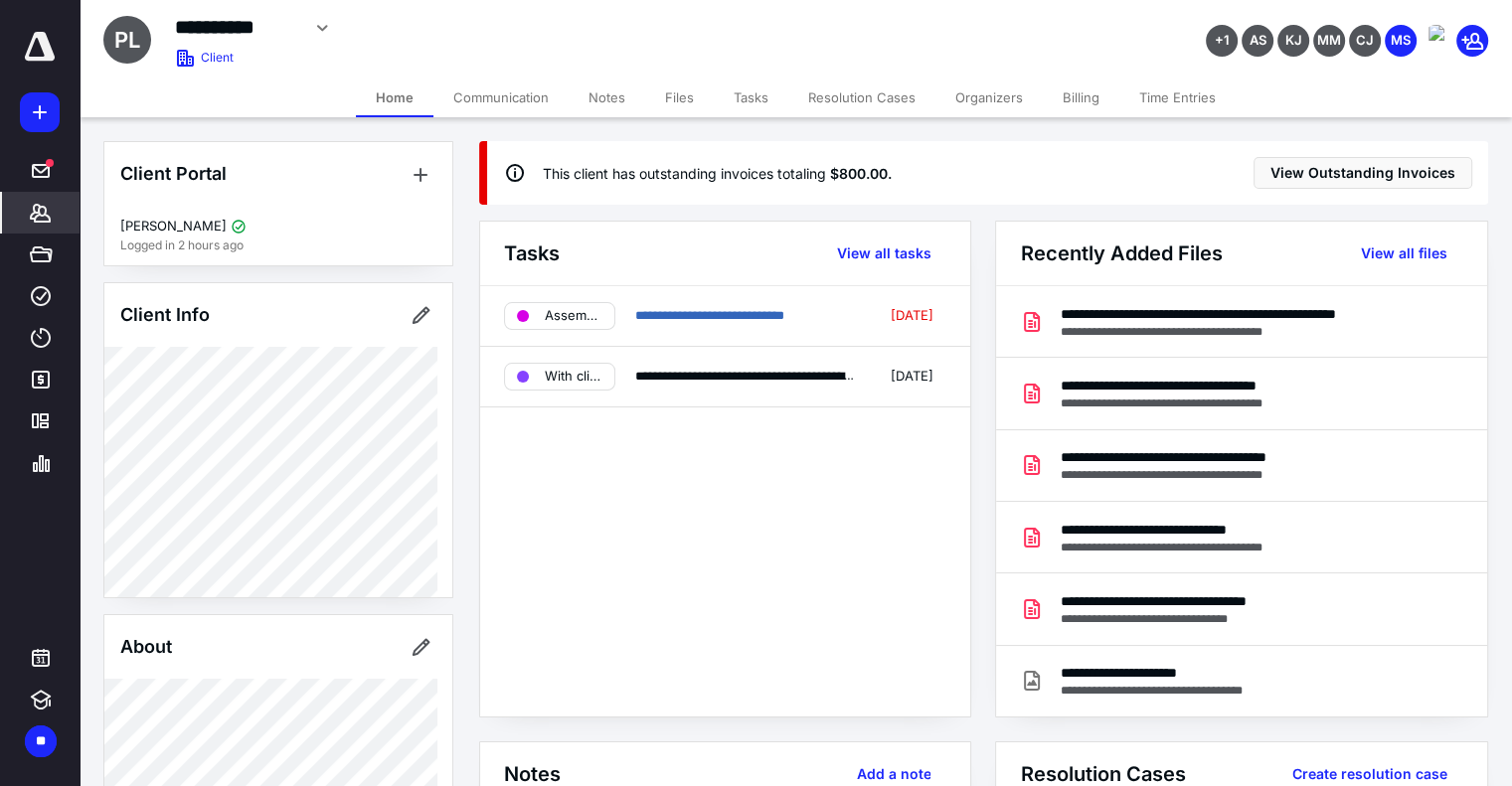 click on "Billing" at bounding box center (1081, 97) 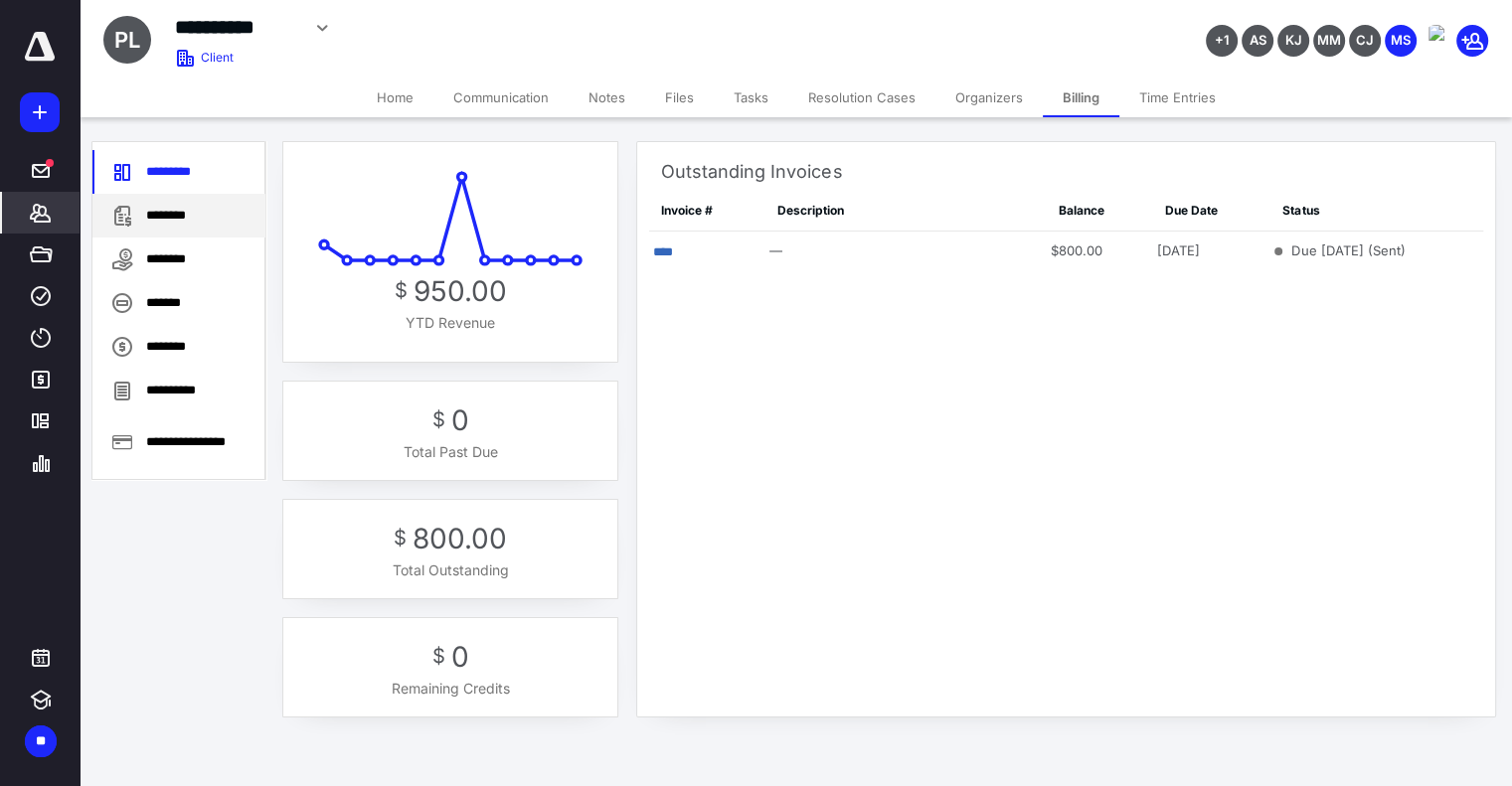 click on "********" at bounding box center (179, 216) 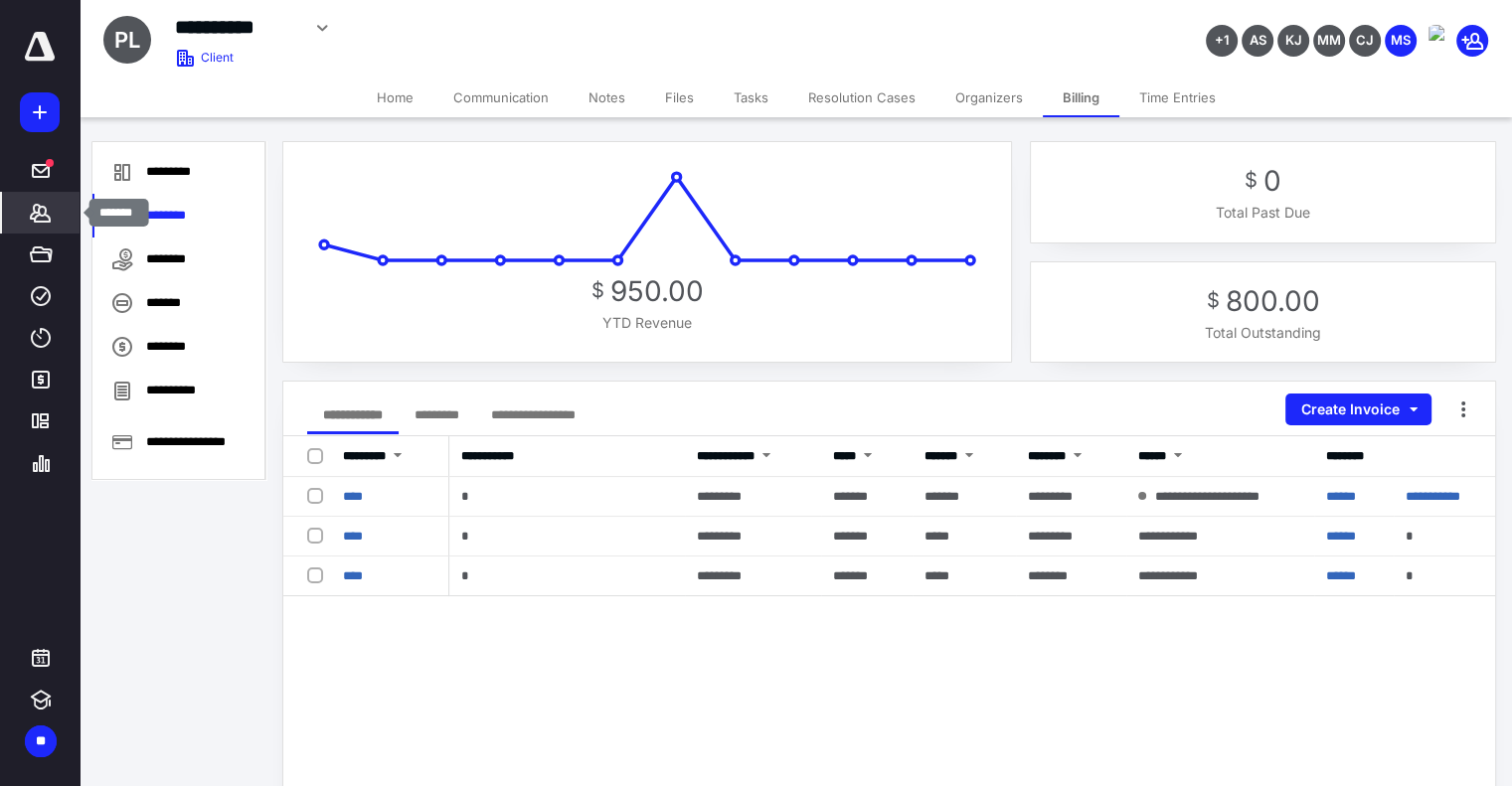 click on "*******" at bounding box center (41, 213) 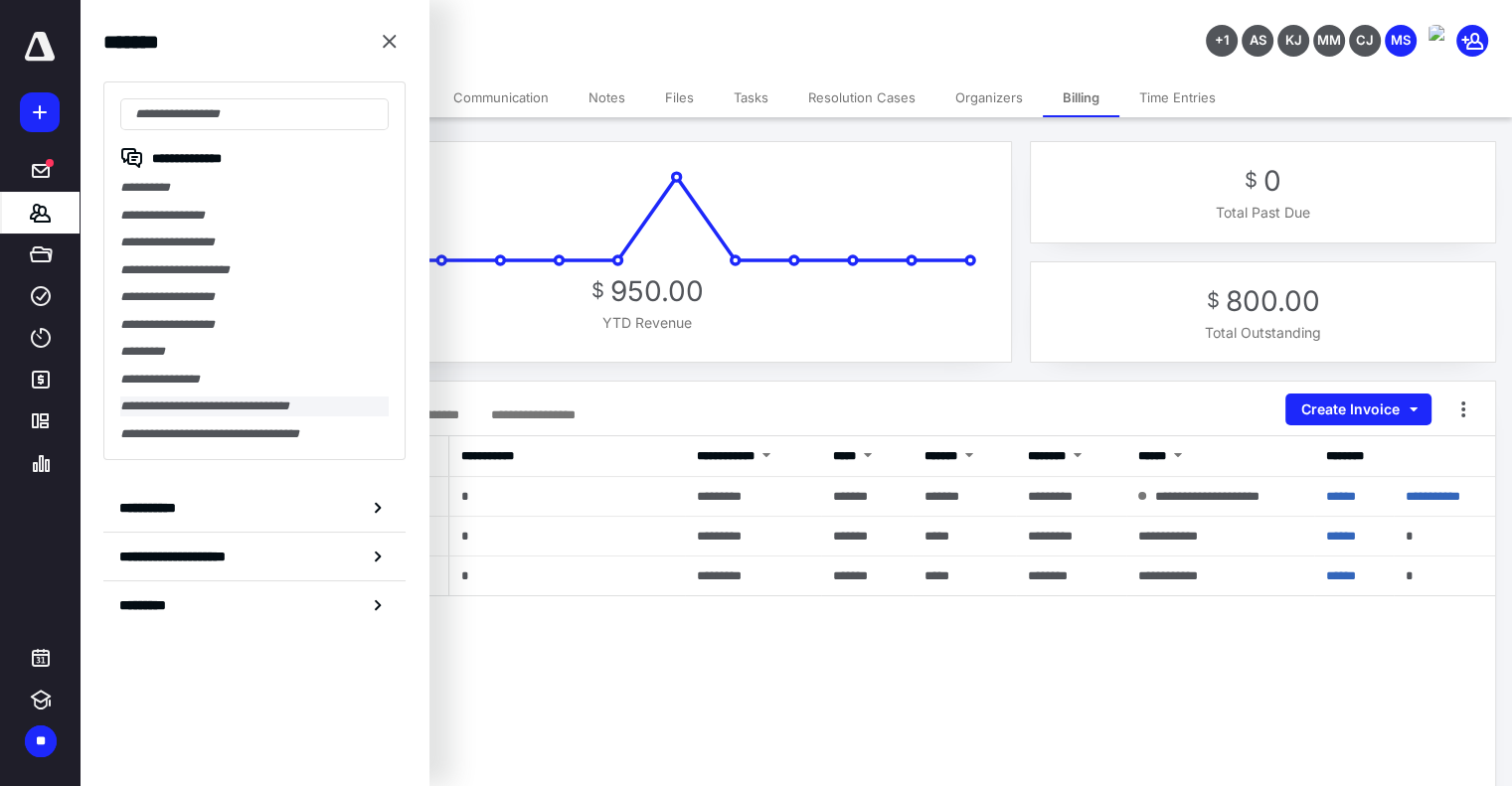 click on "**********" at bounding box center [254, 406] 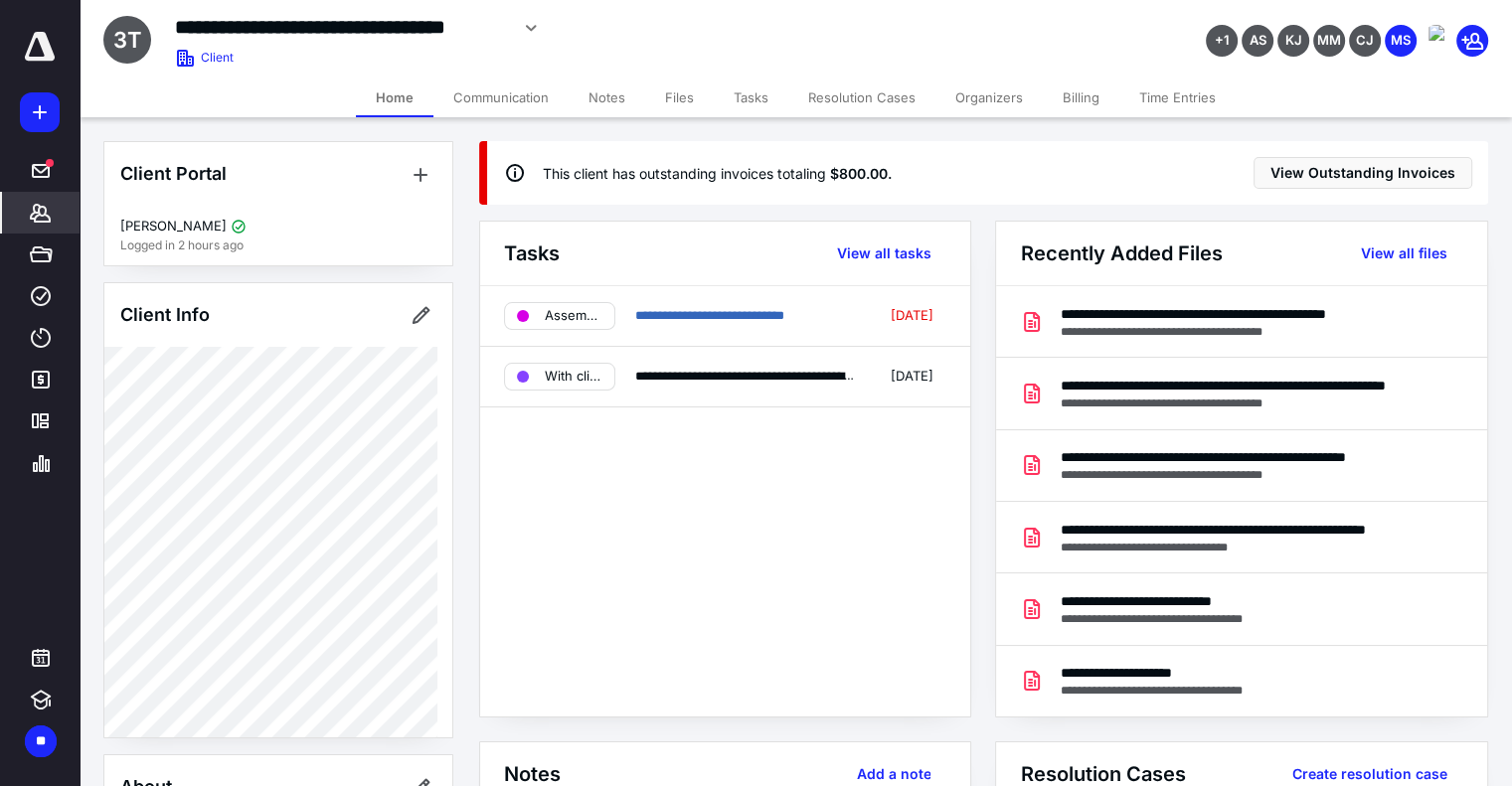 click on "Billing" at bounding box center (1081, 97) 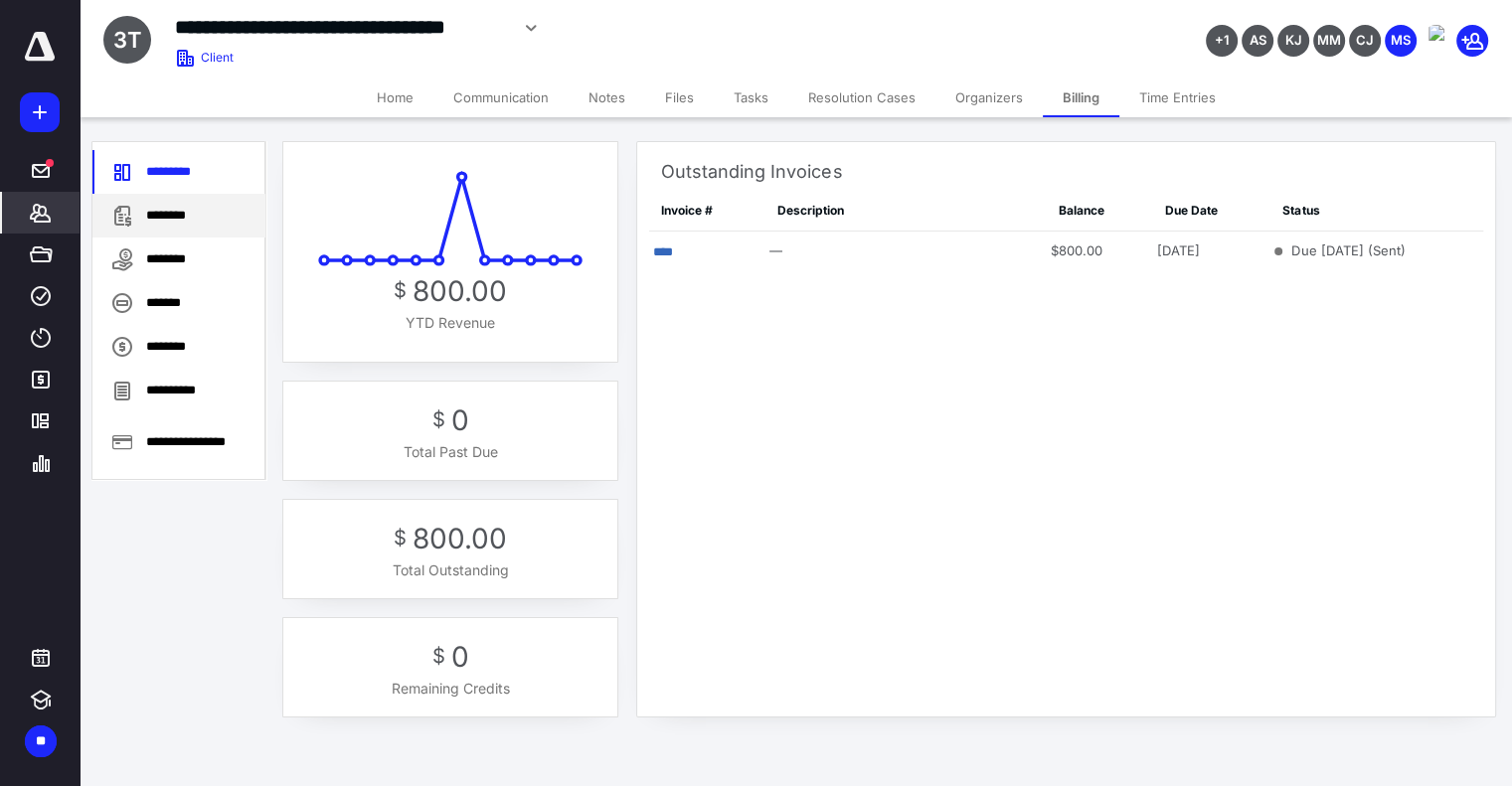 click on "********" at bounding box center [179, 216] 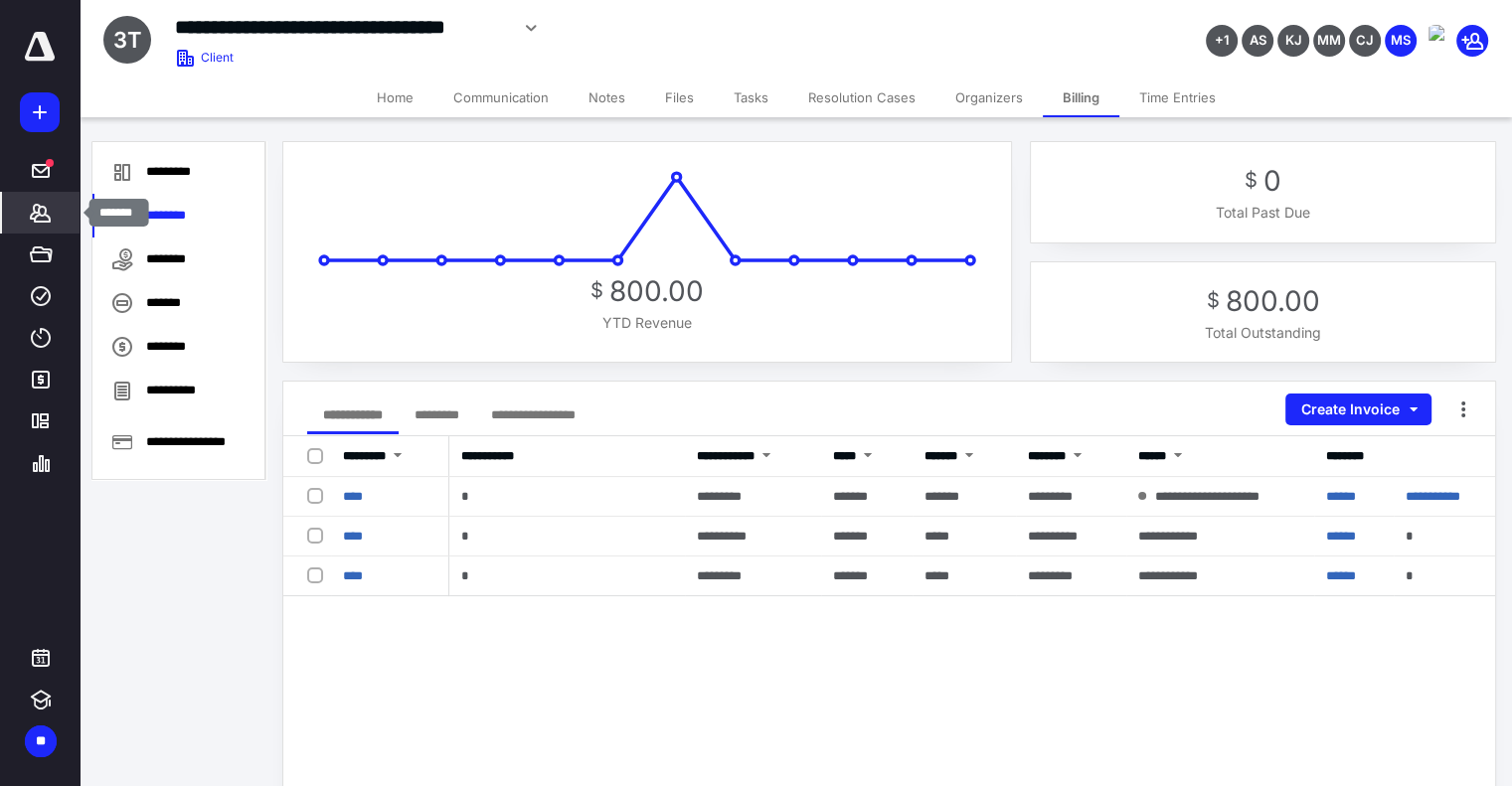 click 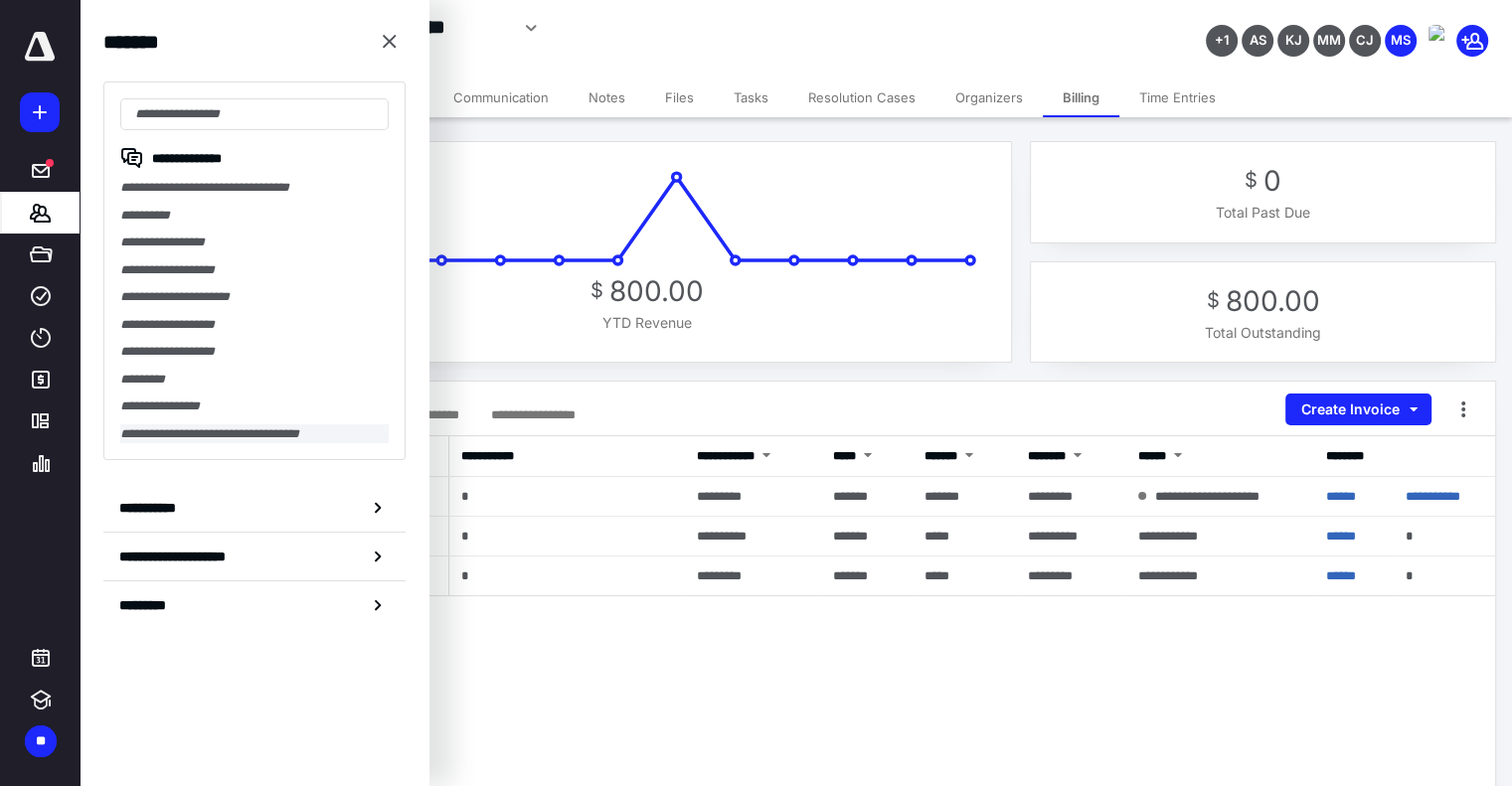 click on "**********" at bounding box center [254, 434] 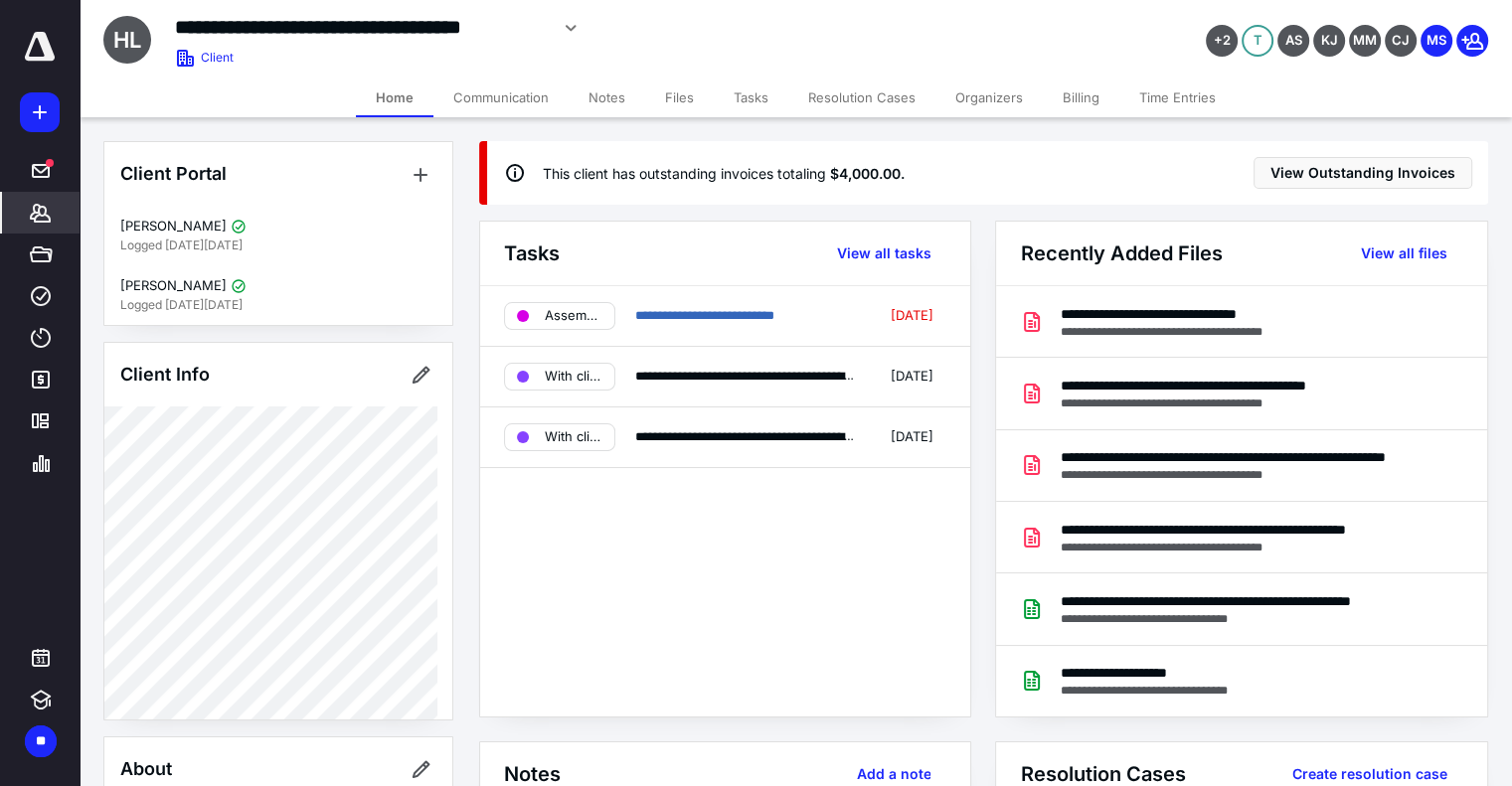 click on "Billing" at bounding box center [1081, 97] 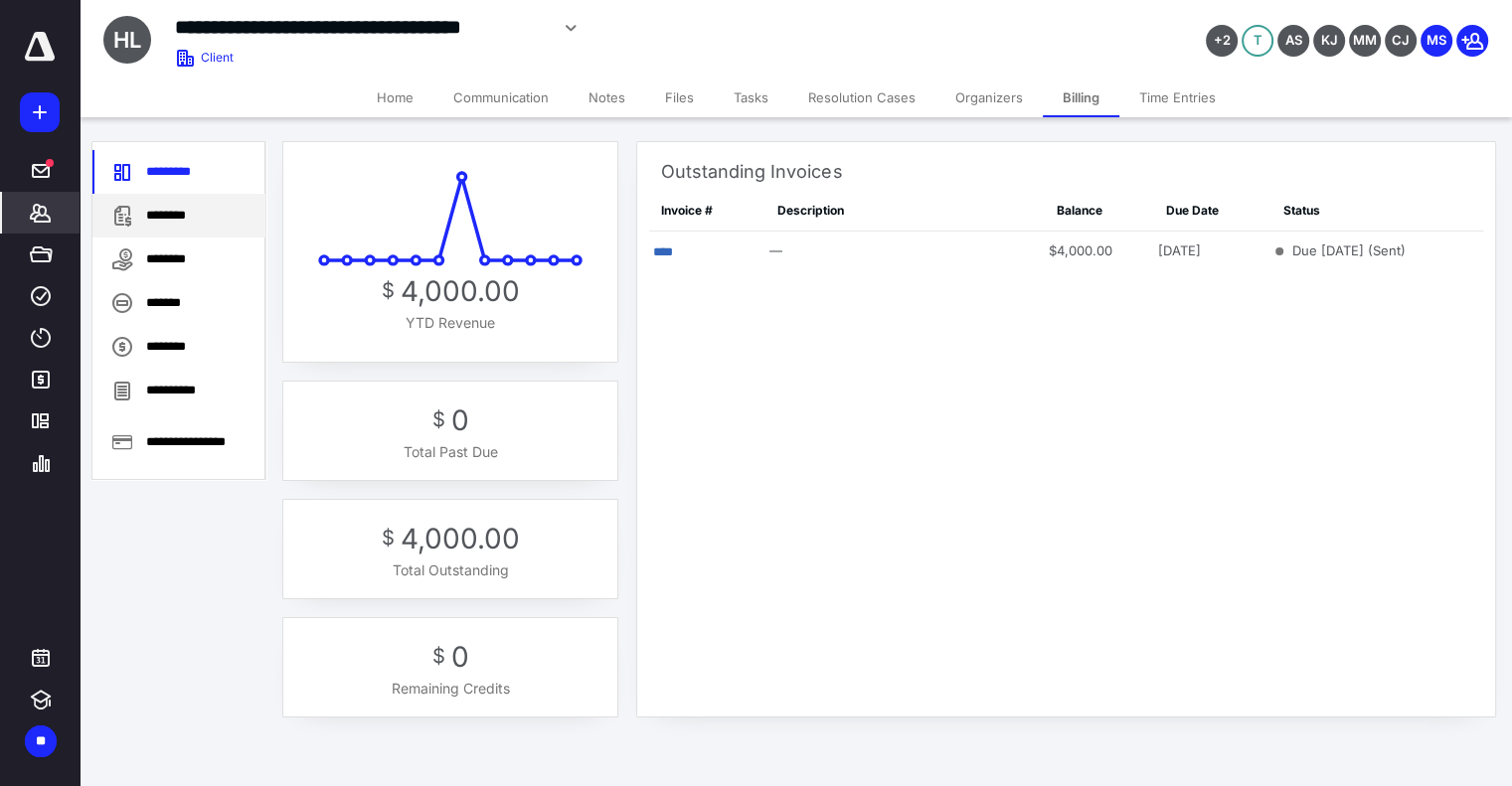 click on "********" at bounding box center (179, 216) 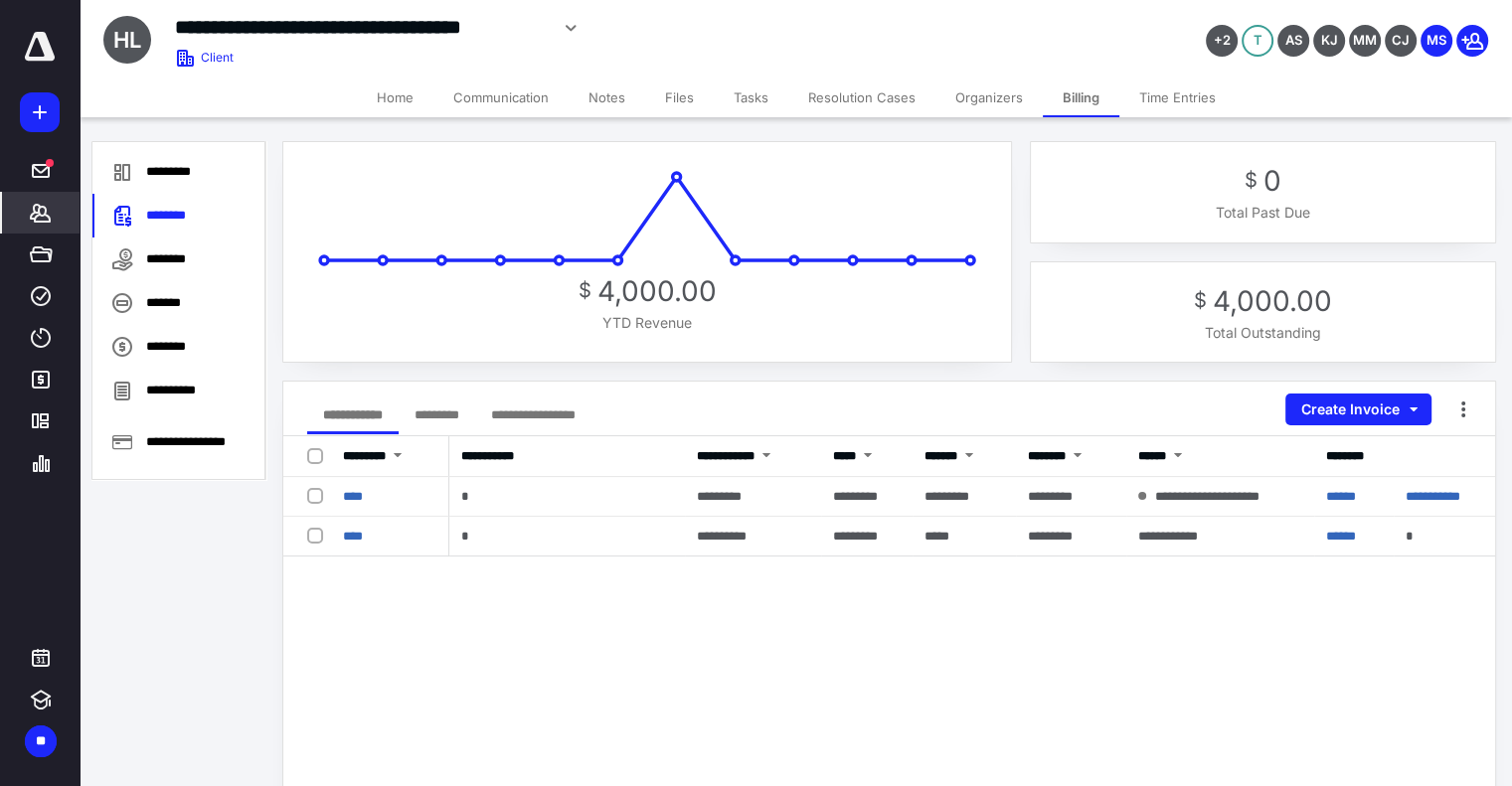 click on "Time Entries" at bounding box center [1177, 97] 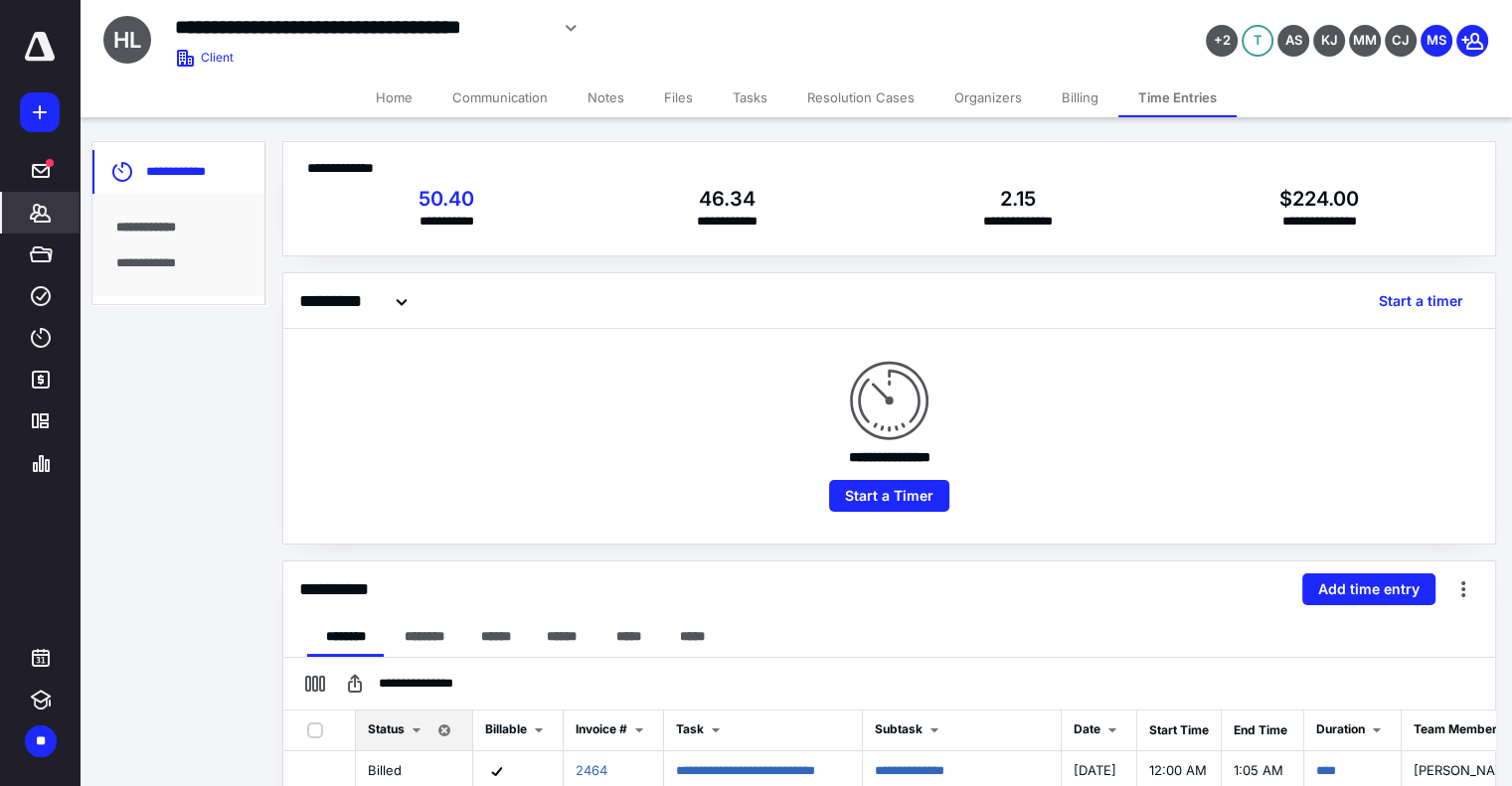 click on "Billing" at bounding box center [1080, 97] 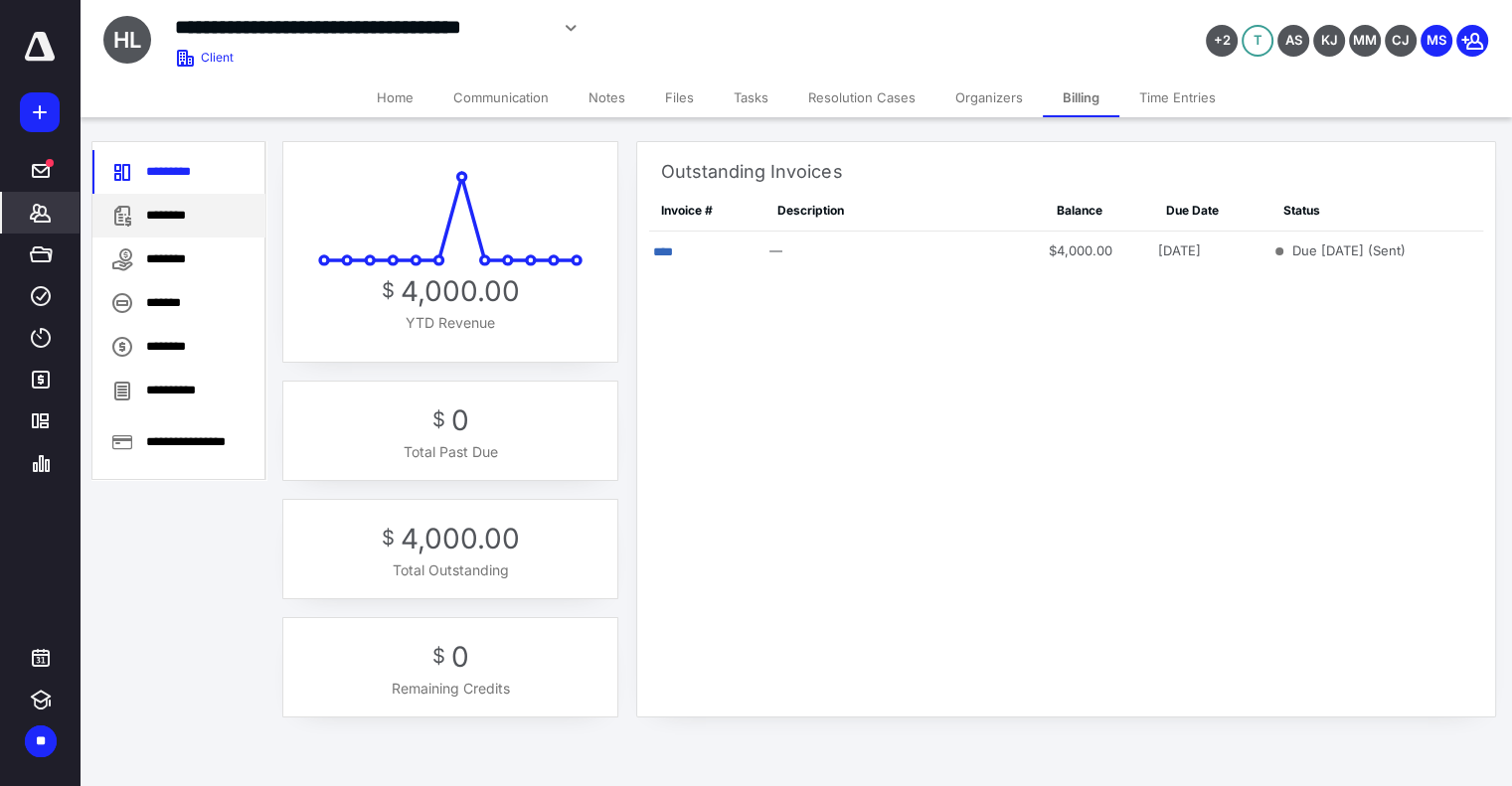 click on "********" at bounding box center [179, 216] 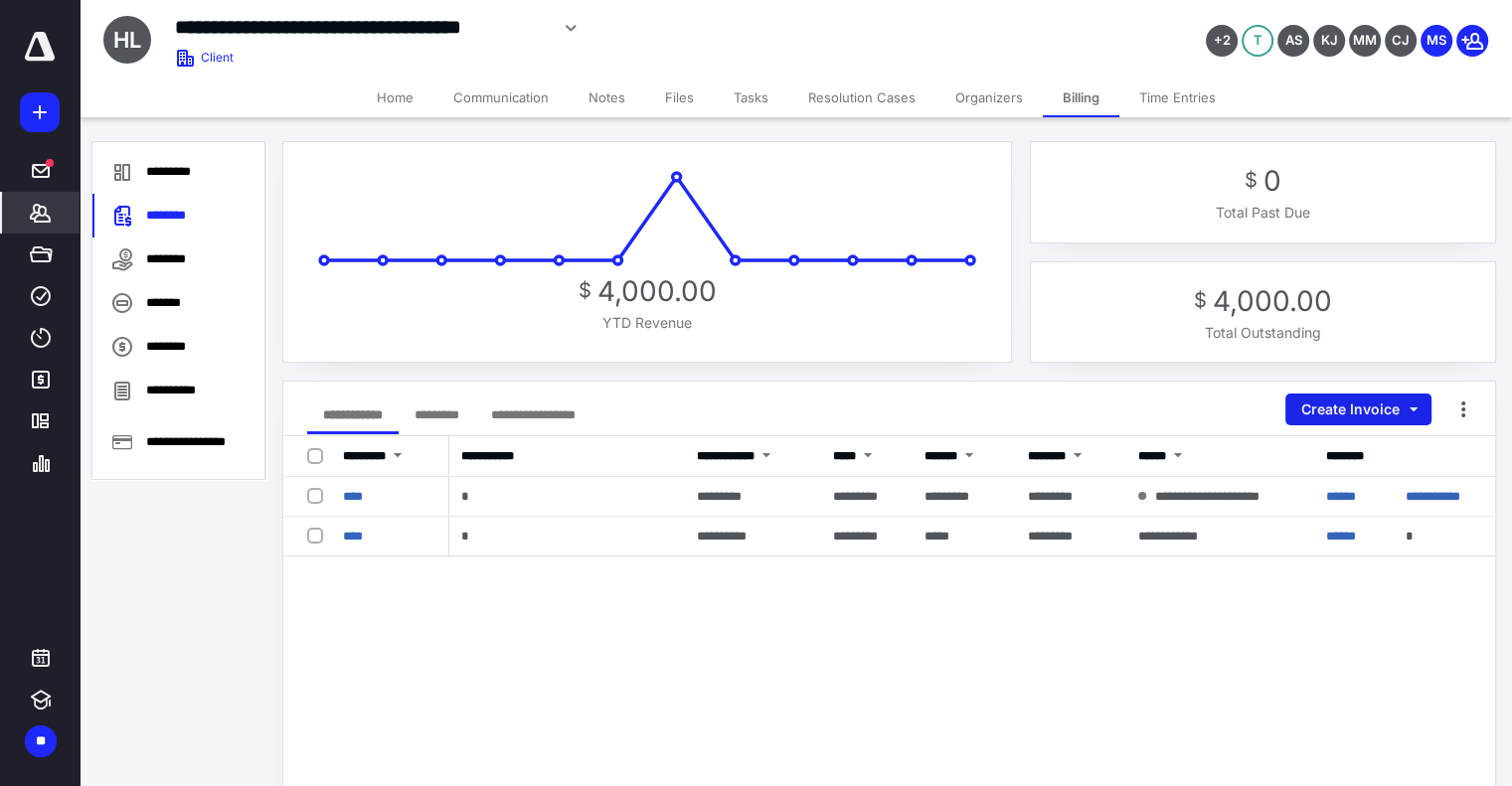 click on "Create Invoice" at bounding box center (1358, 409) 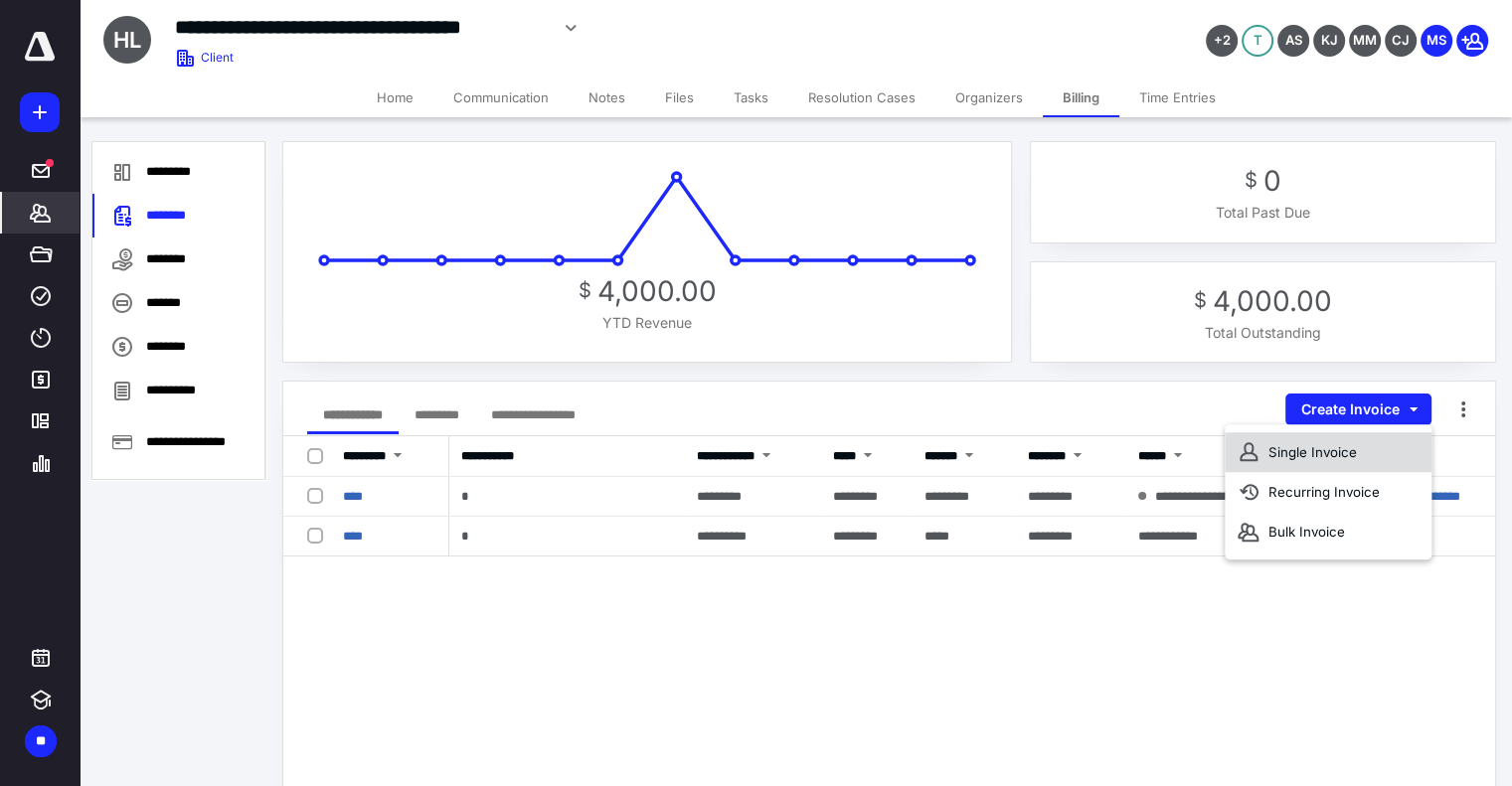 click on "Single Invoice" at bounding box center (1328, 452) 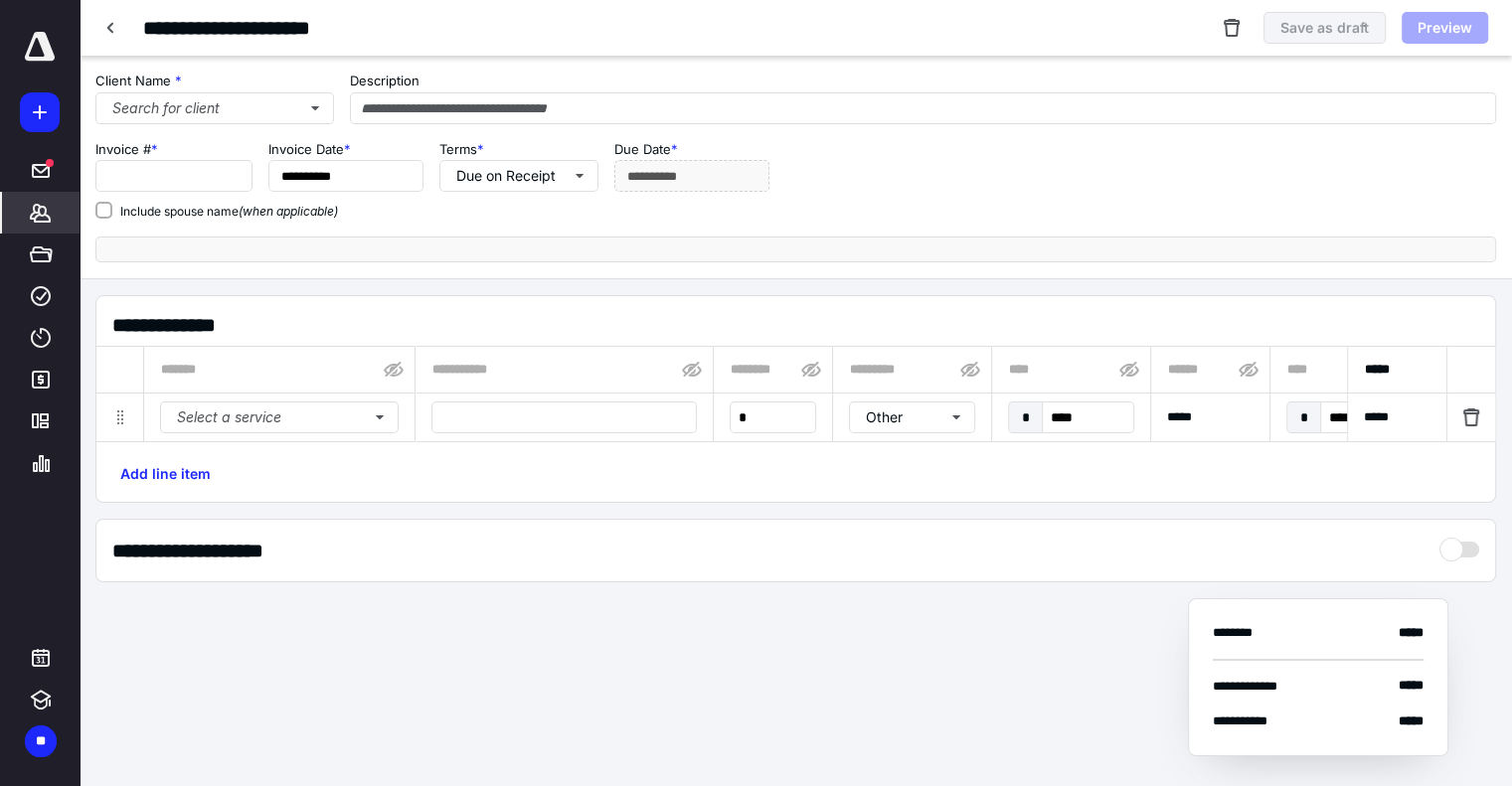 type on "****" 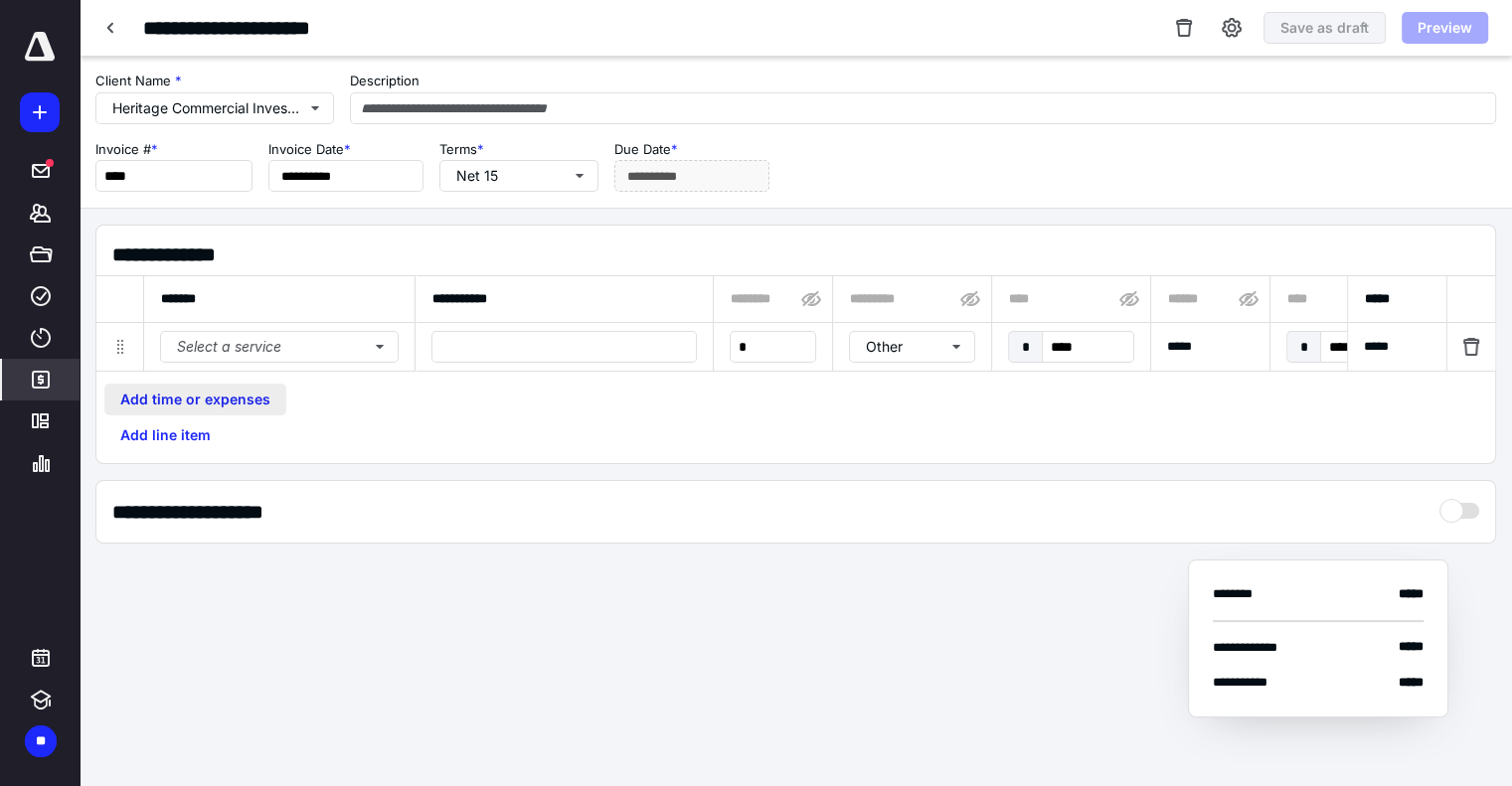 click on "Add time or expenses" at bounding box center [195, 399] 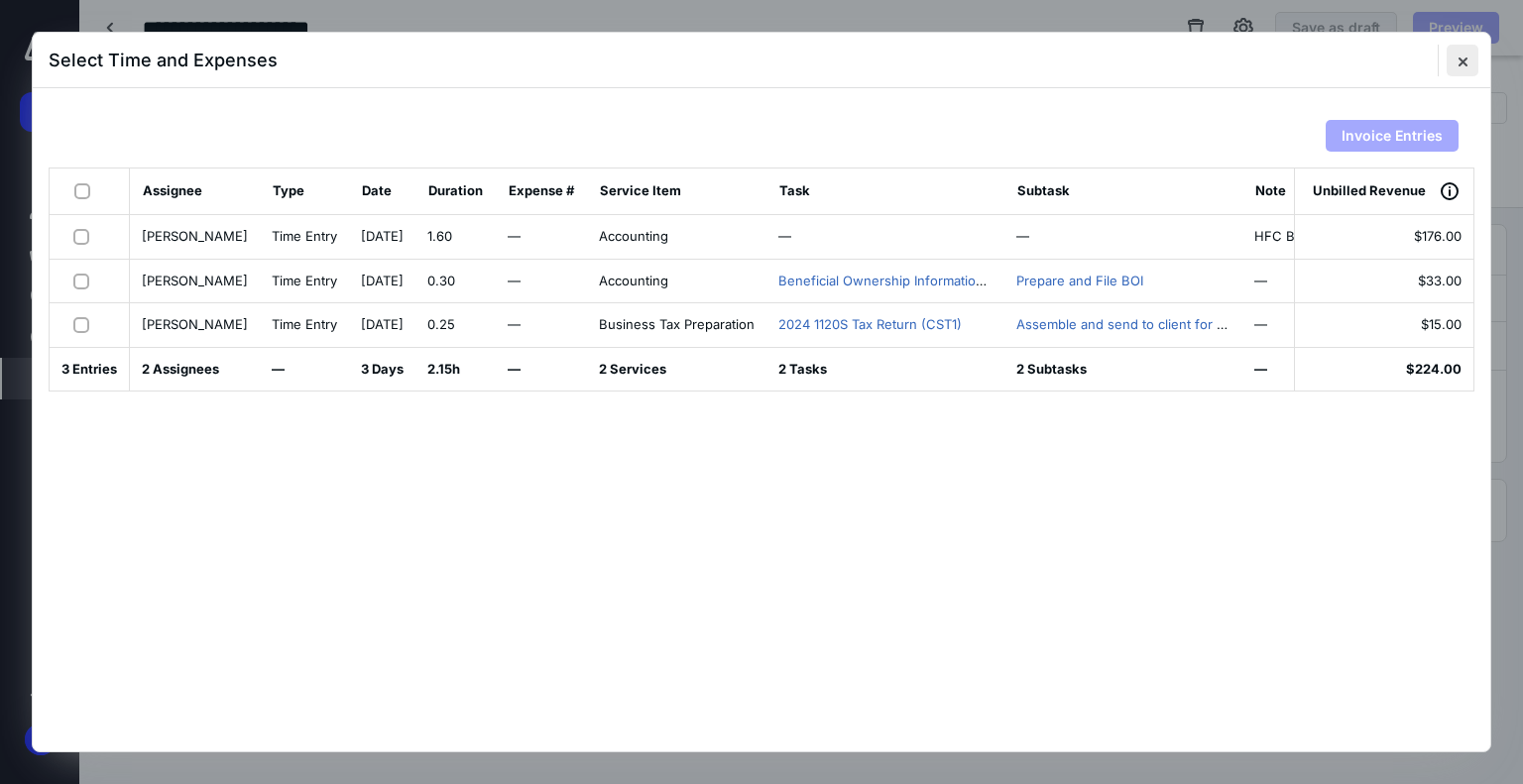 click at bounding box center [1463, 60] 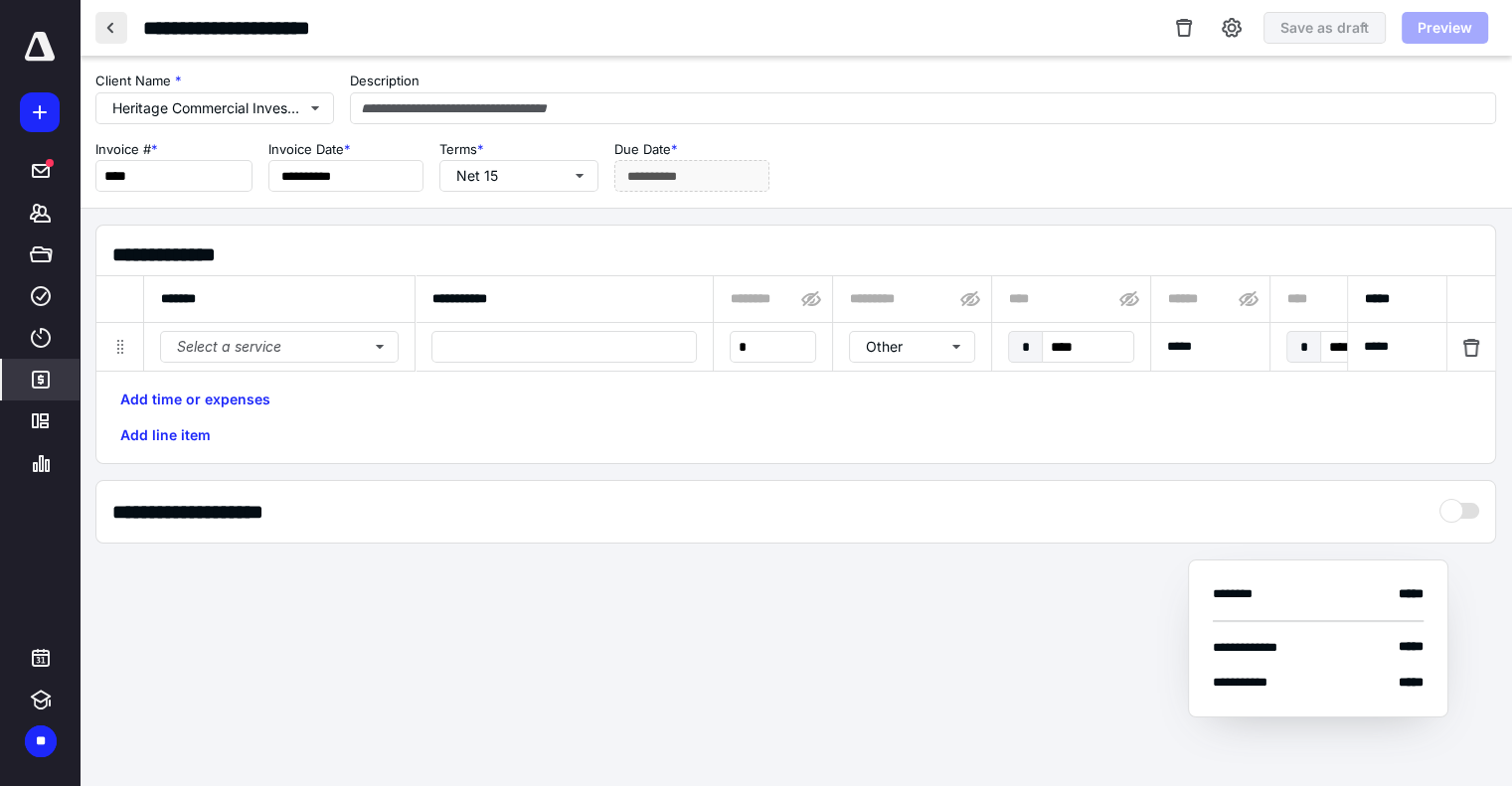 click at bounding box center (111, 28) 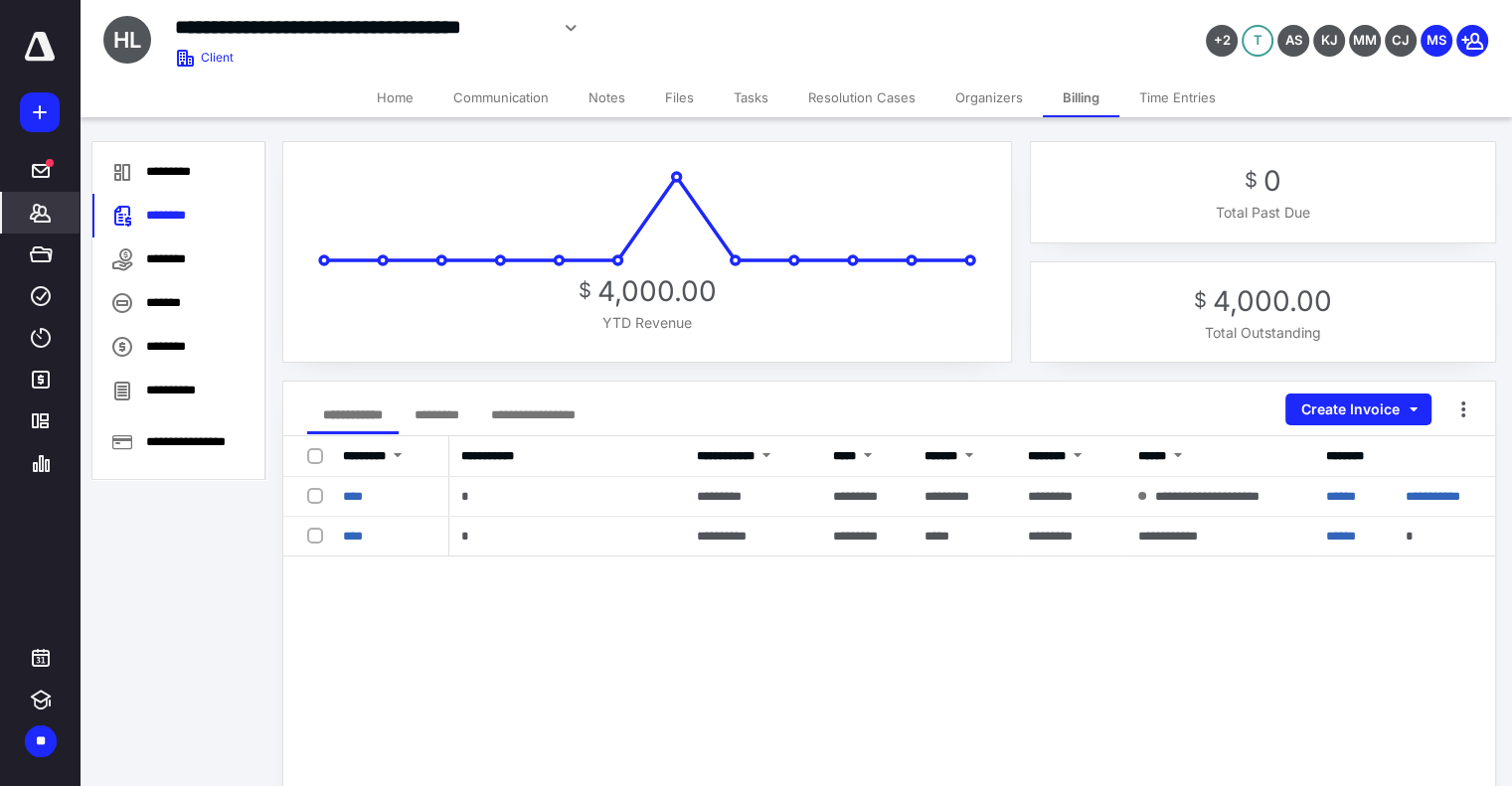 click on "Files" at bounding box center [679, 97] 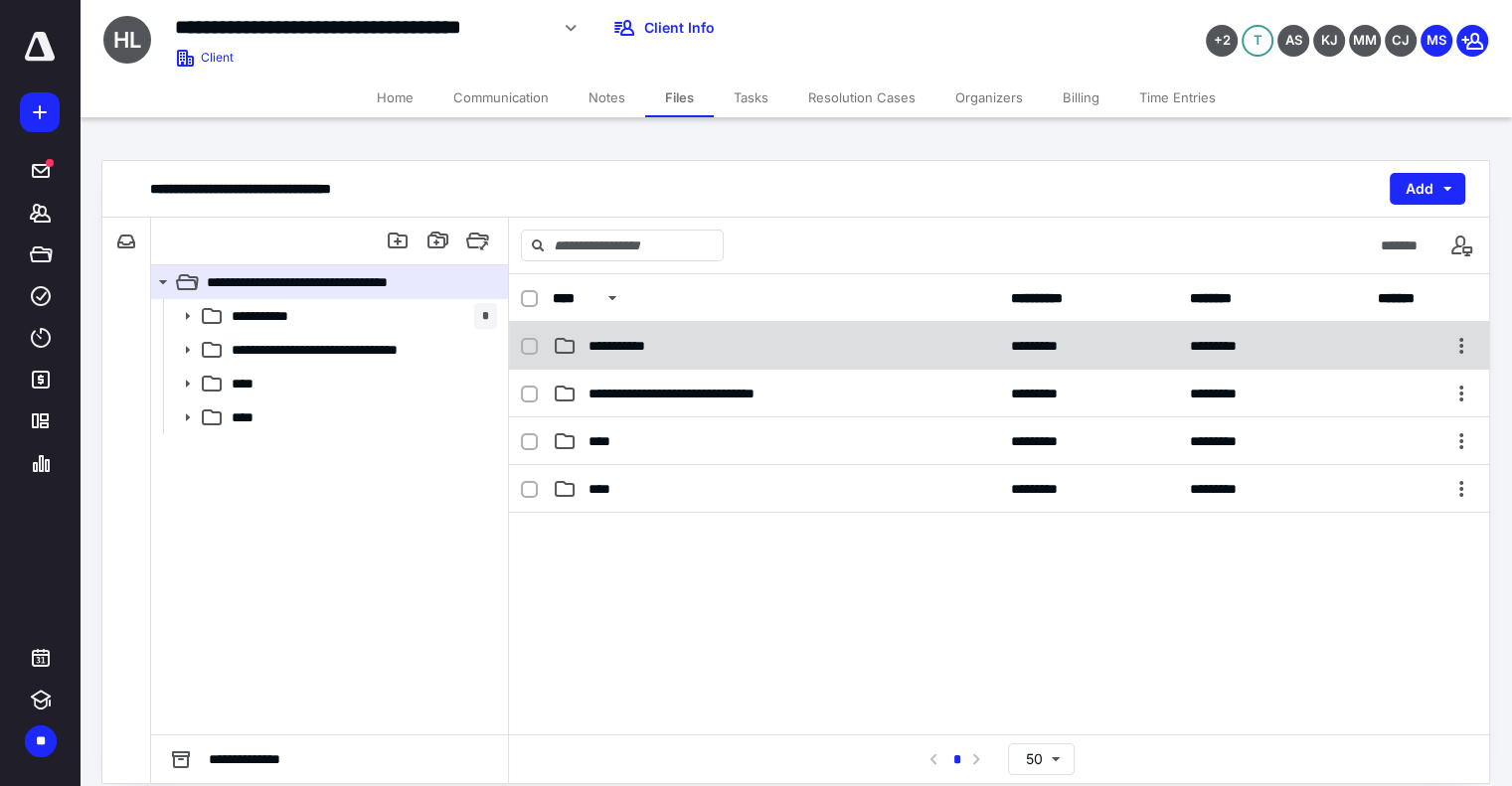 click on "**********" at bounding box center [999, 346] 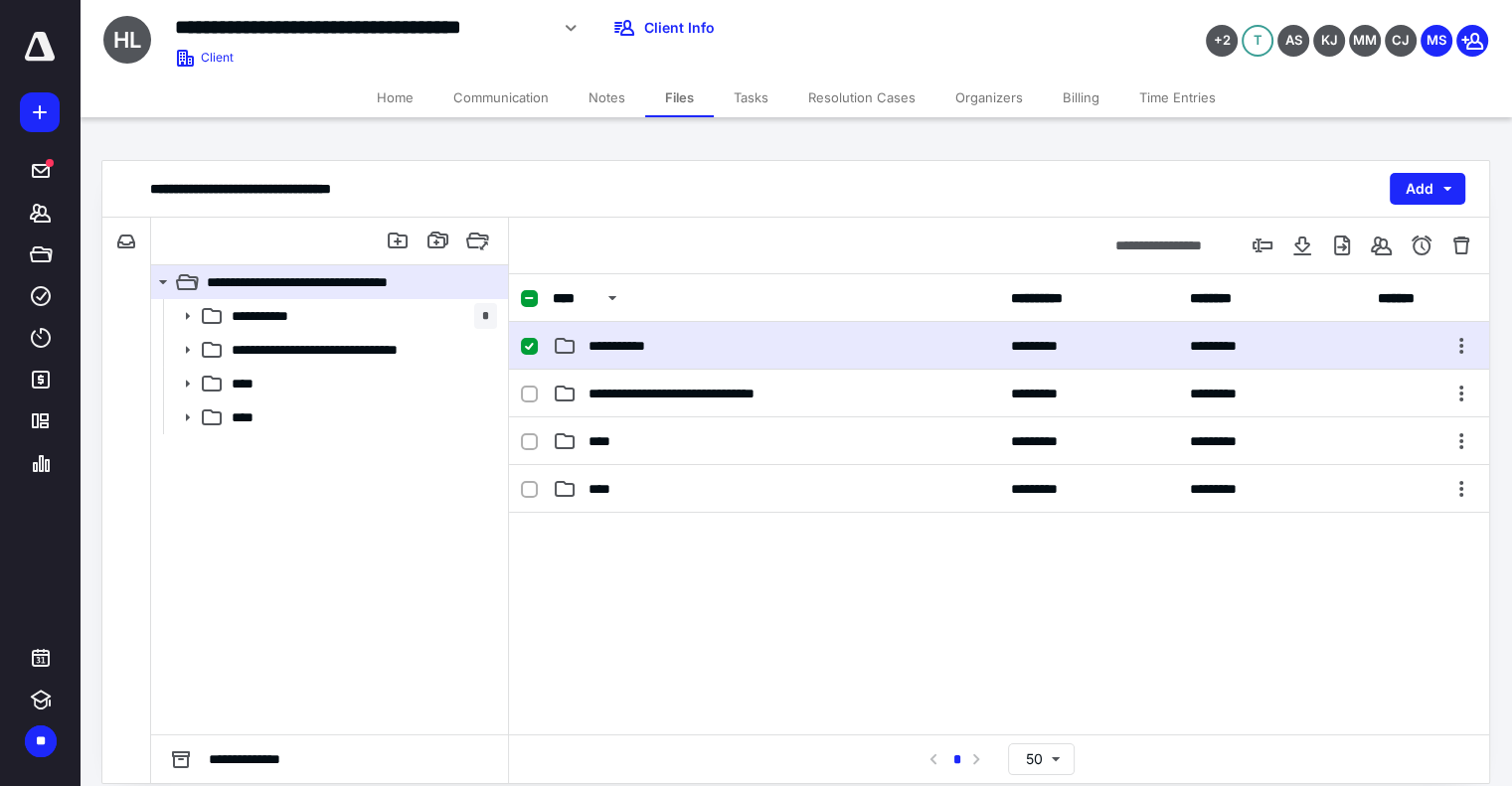click on "**********" at bounding box center (775, 346) 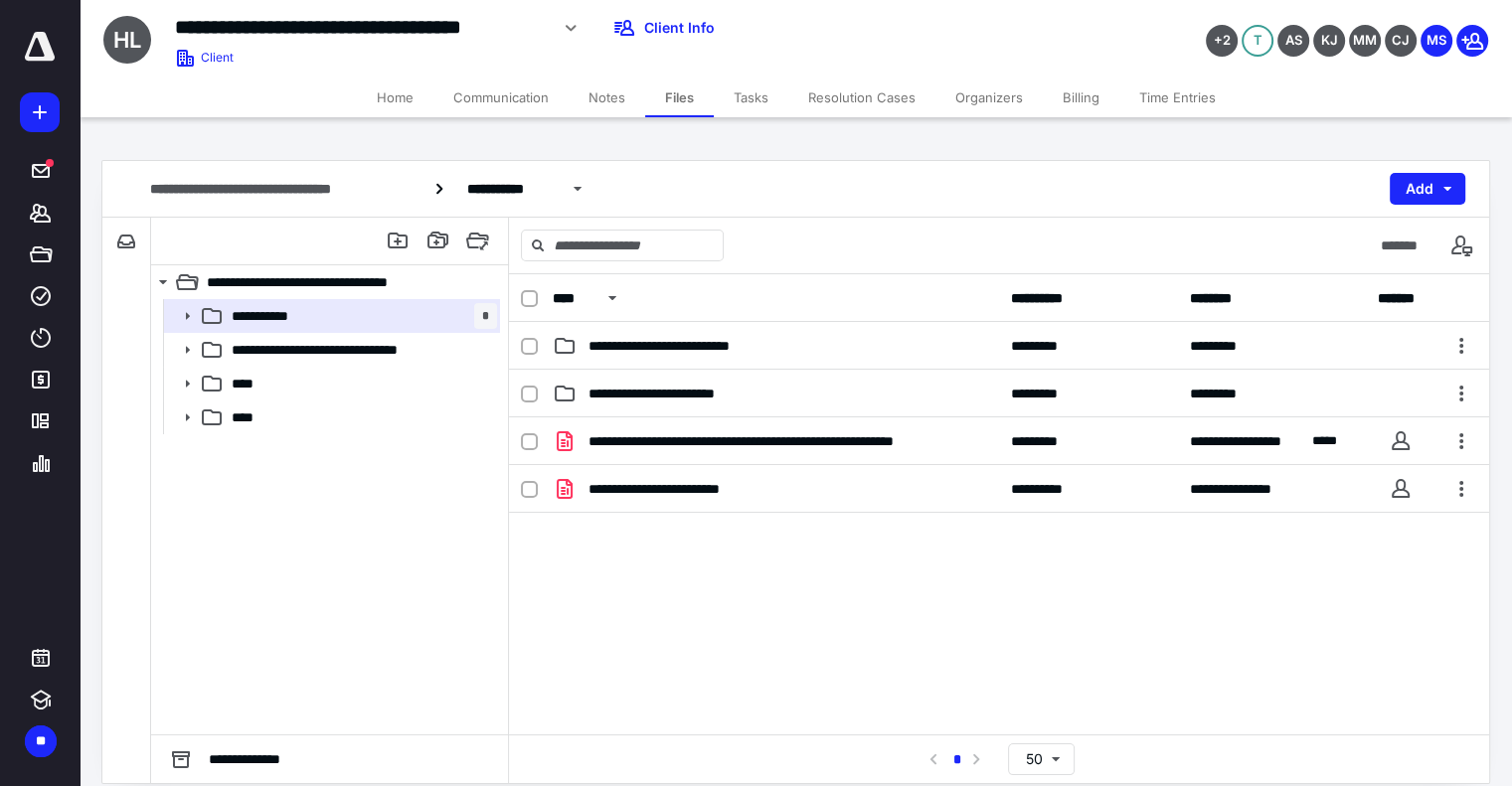 click on "Billing" at bounding box center (1081, 97) 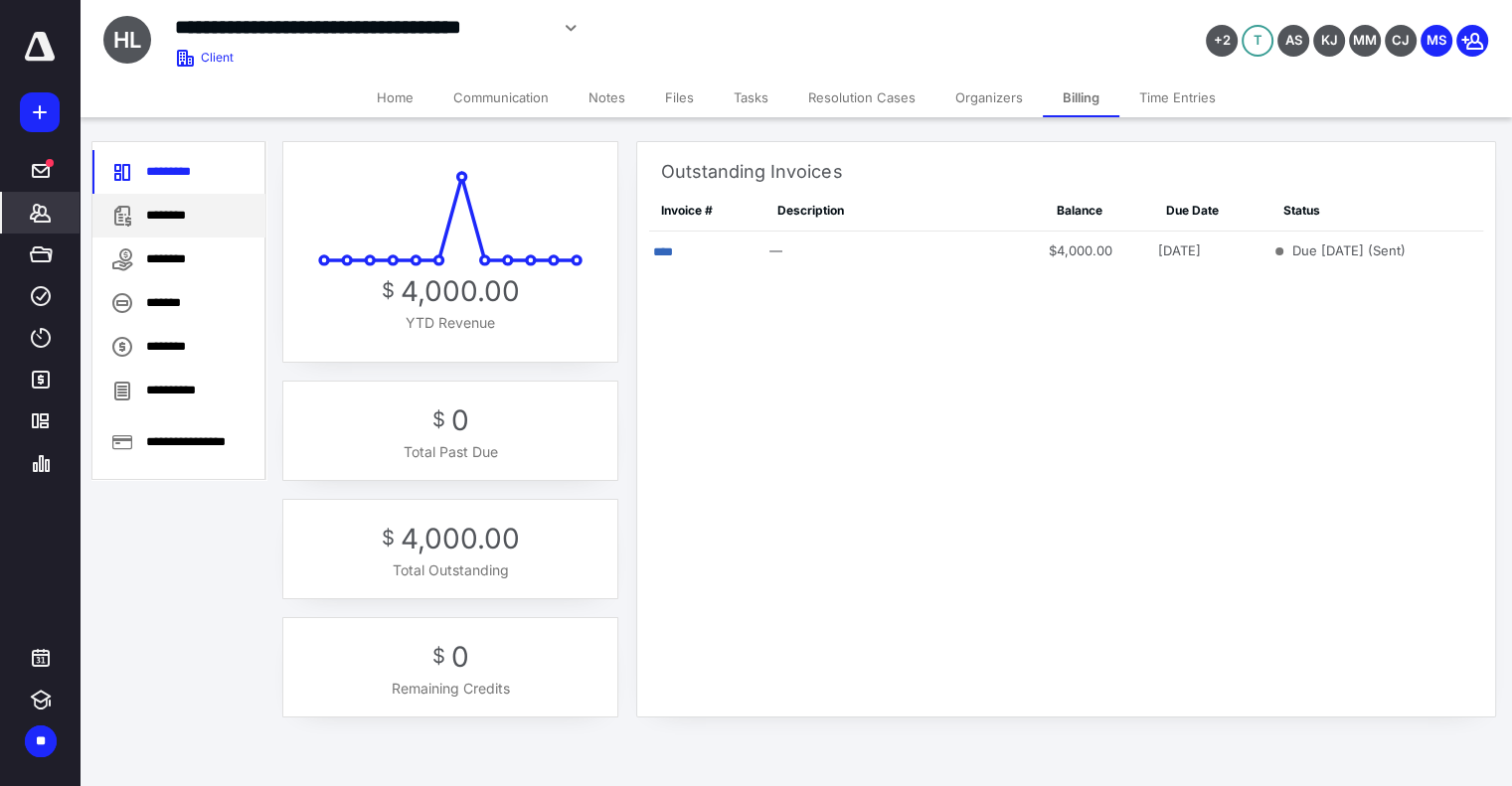 click on "********" at bounding box center (179, 216) 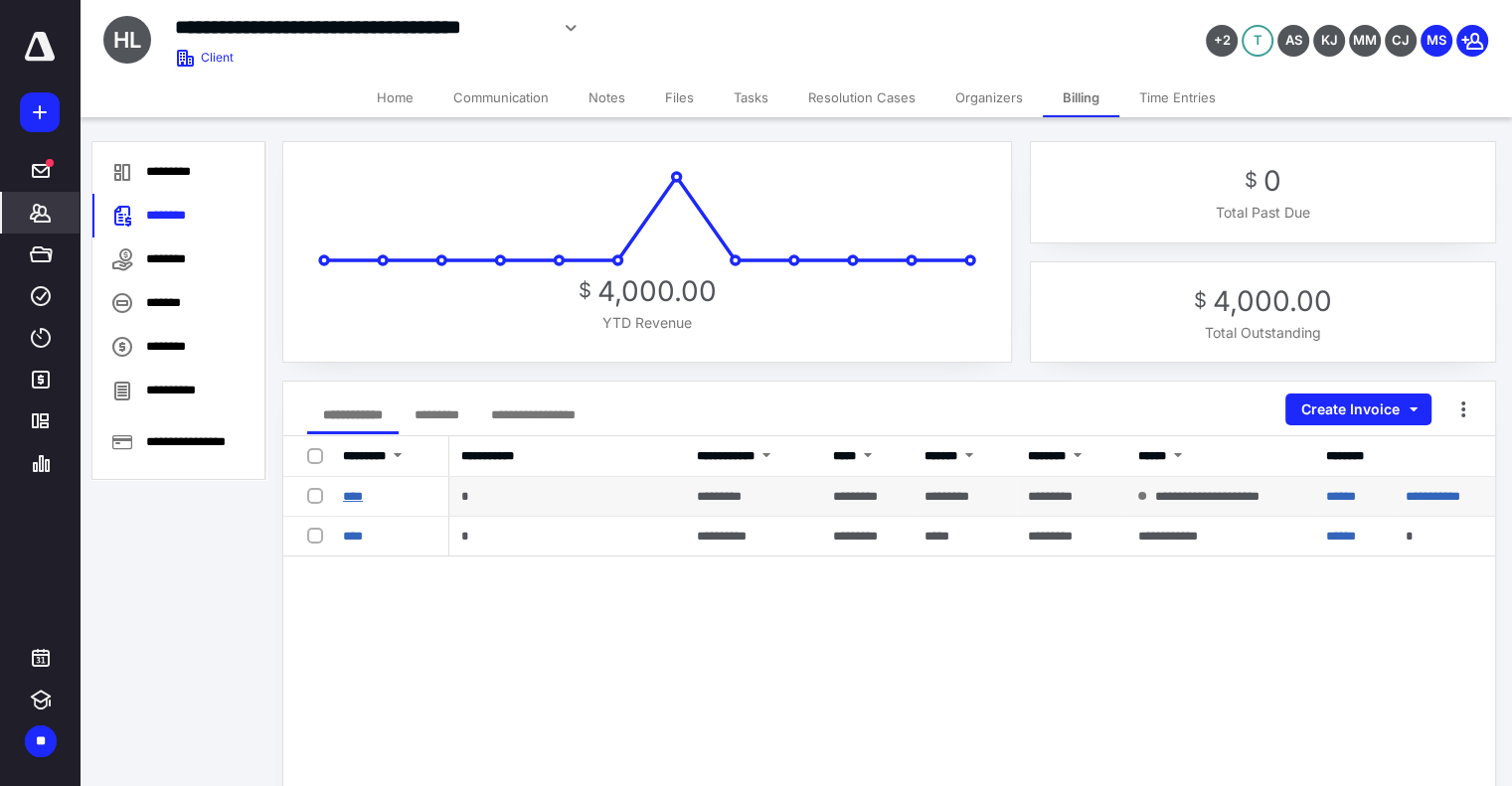 click on "****" at bounding box center [353, 496] 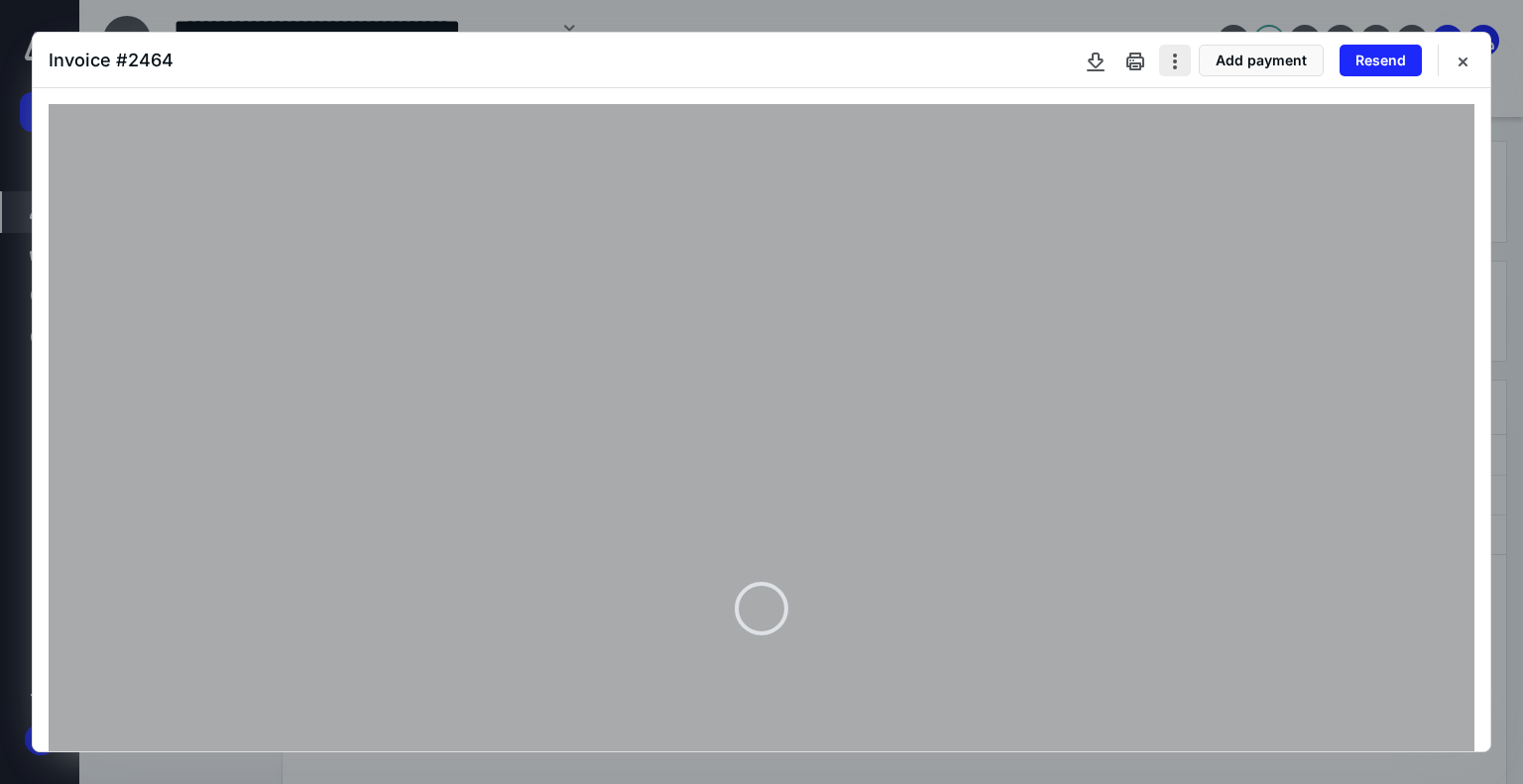 click at bounding box center (1175, 60) 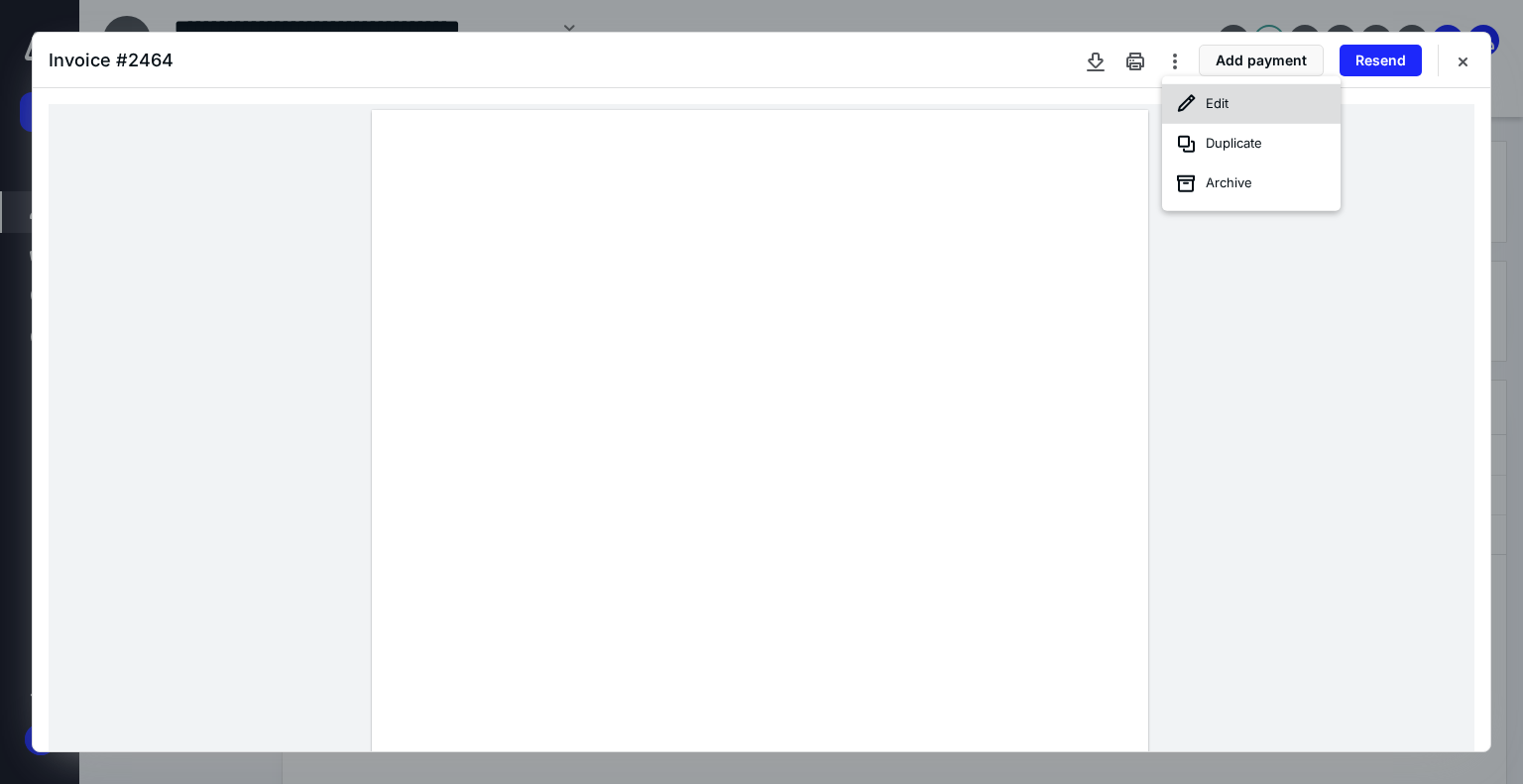 click on "Edit" at bounding box center [1251, 104] 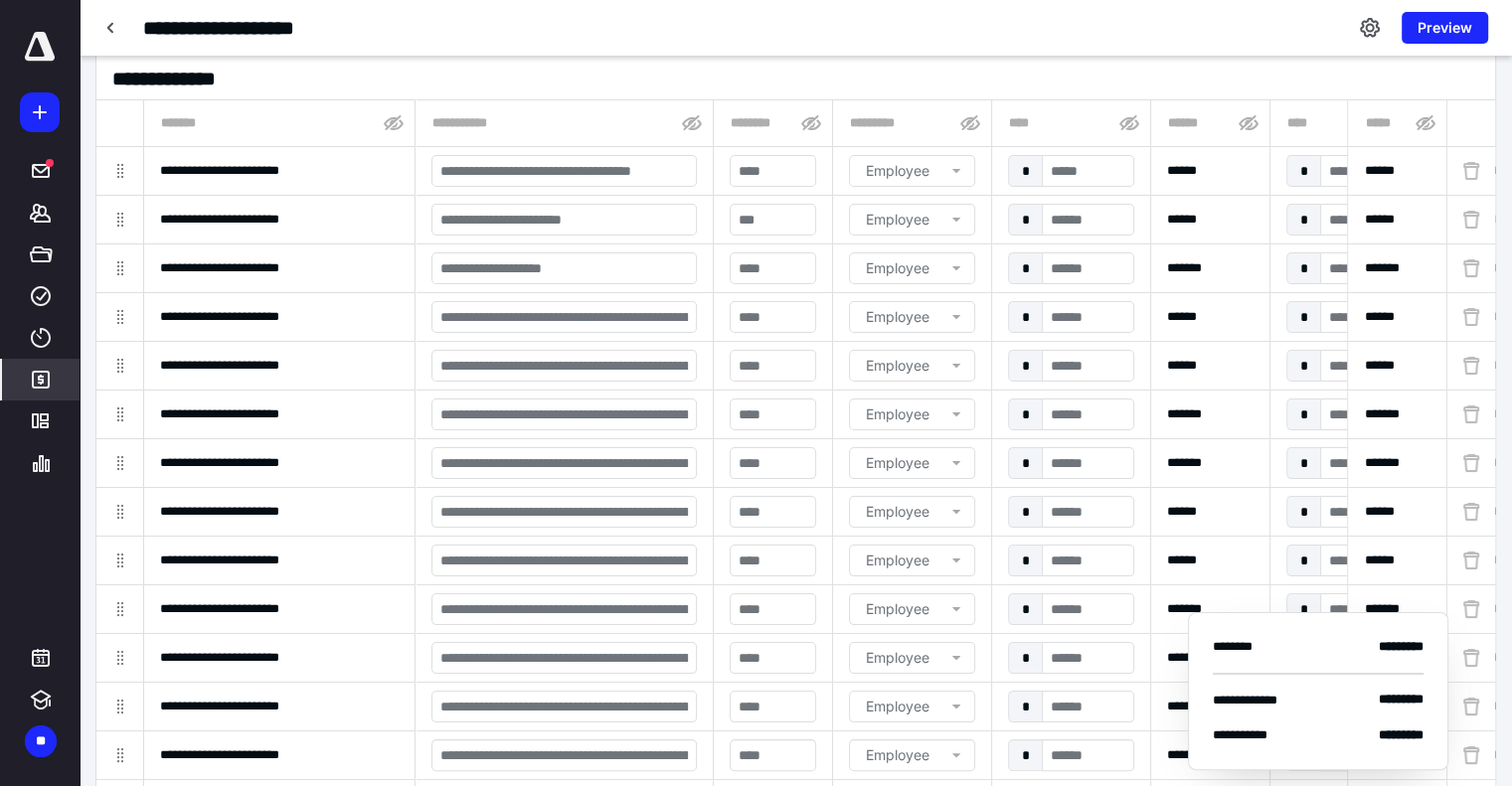 scroll, scrollTop: 0, scrollLeft: 0, axis: both 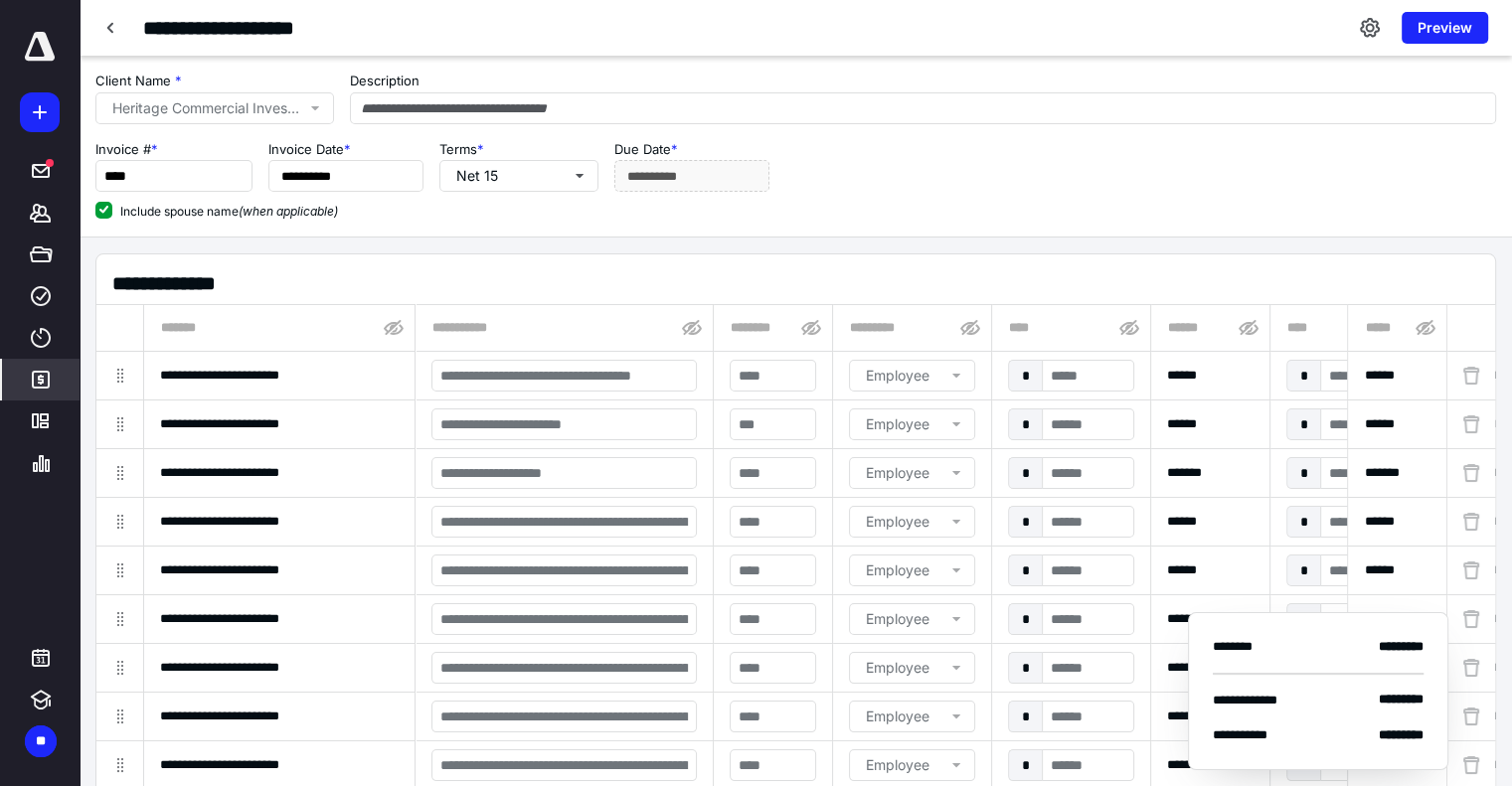 click on "**********" at bounding box center (795, 777) 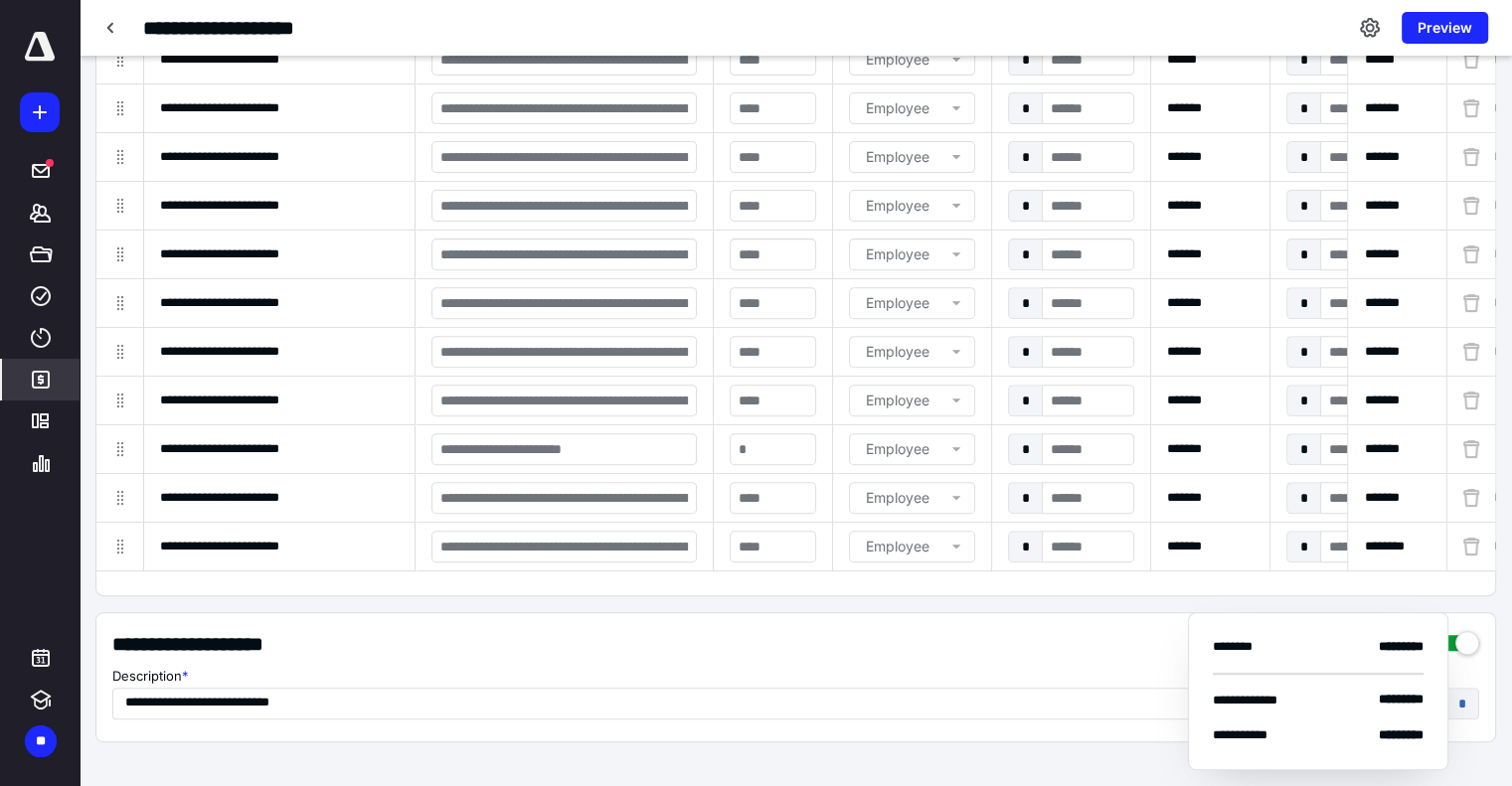 scroll, scrollTop: 938, scrollLeft: 0, axis: vertical 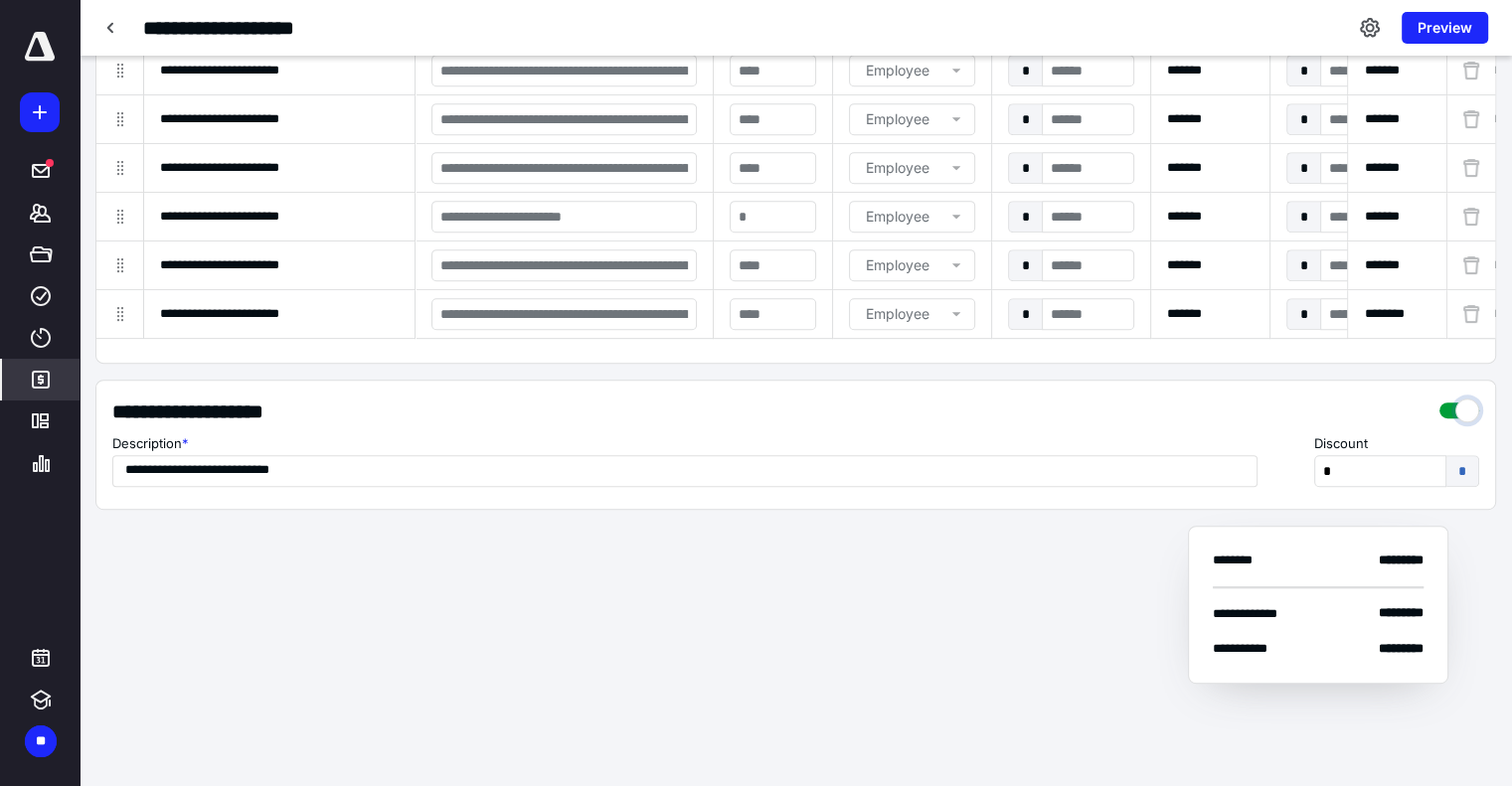 click at bounding box center [1459, 405] 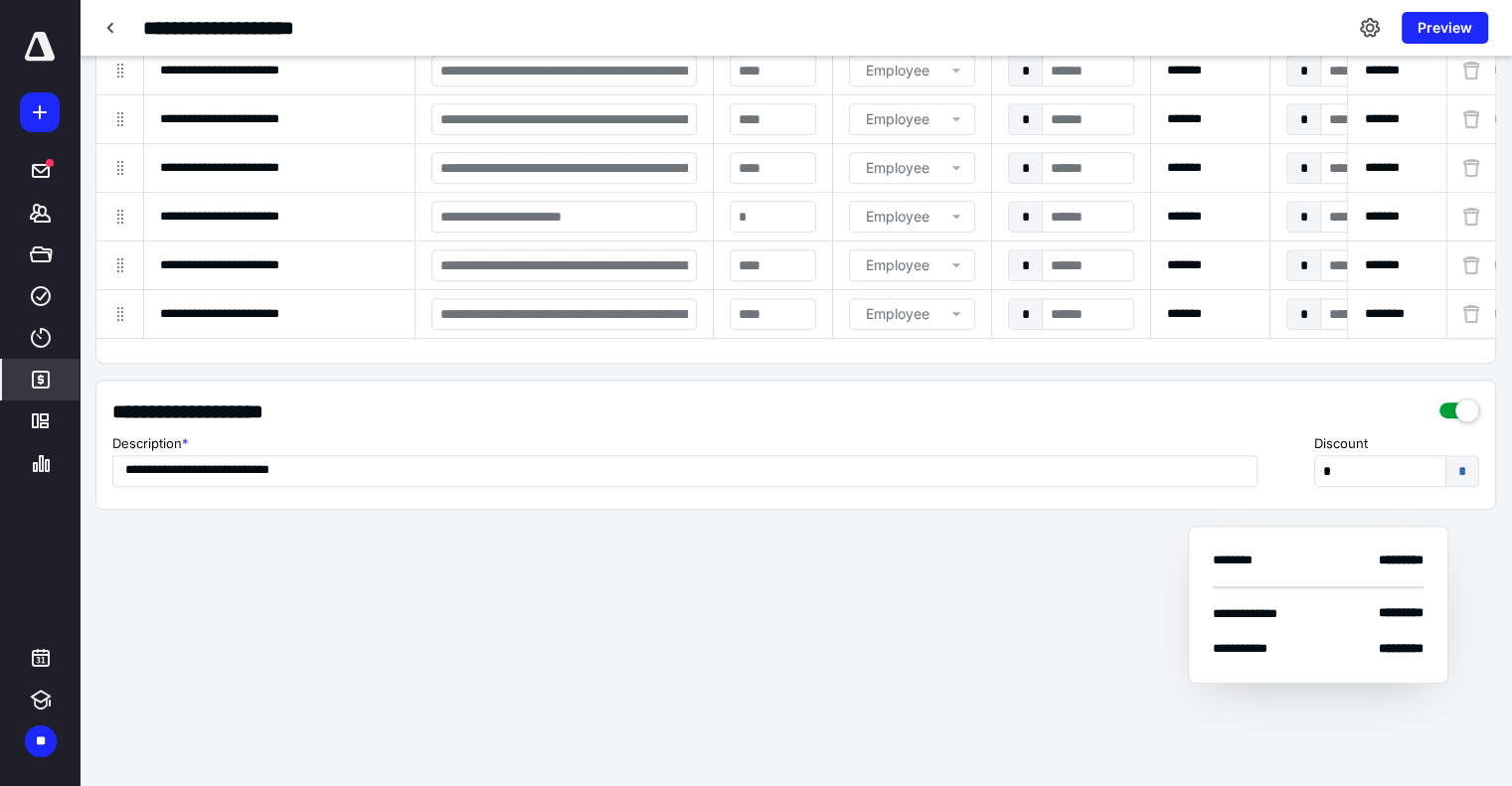 type on "**********" 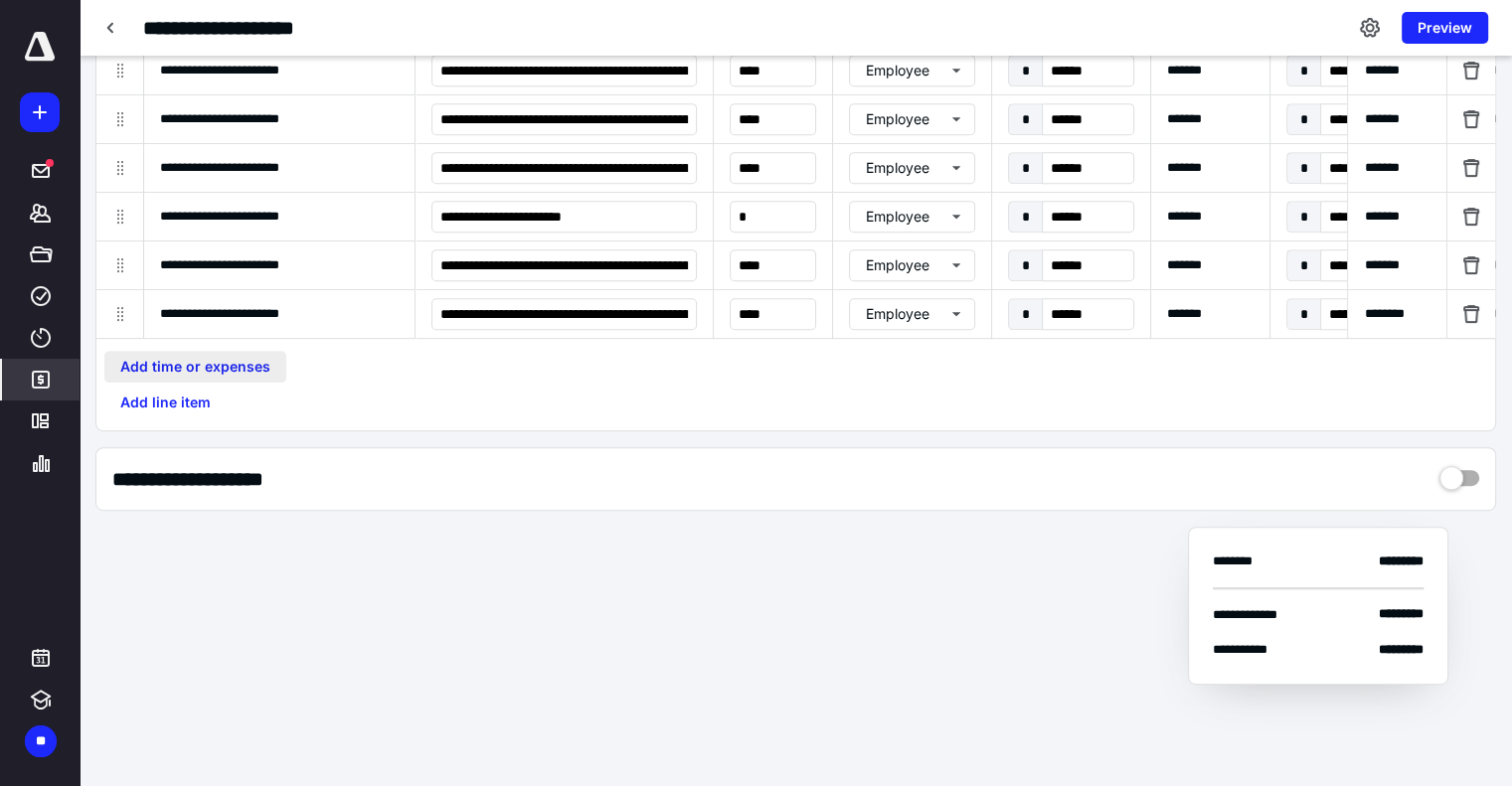 click on "Add time or expenses" at bounding box center [195, 367] 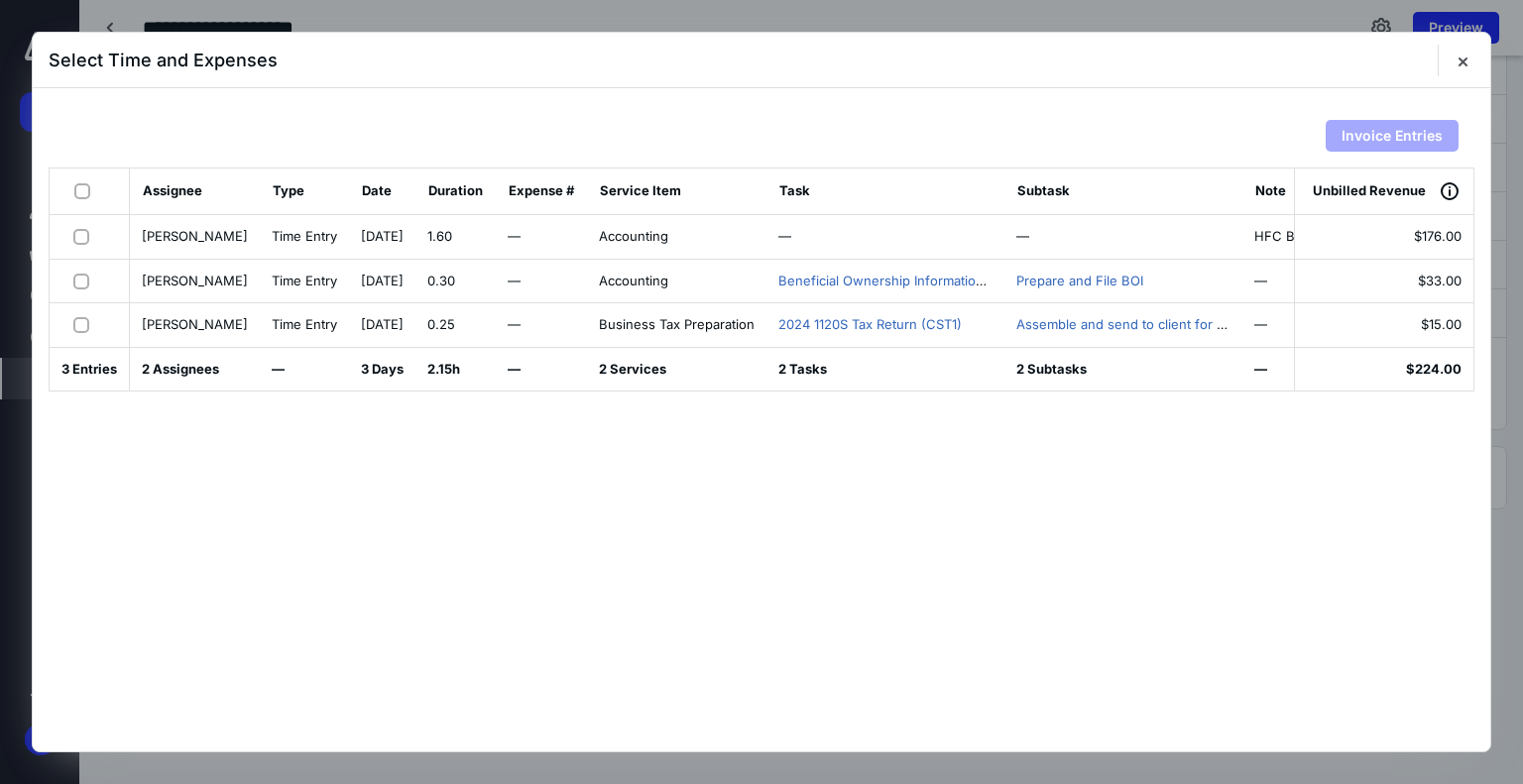click at bounding box center (86, 190) 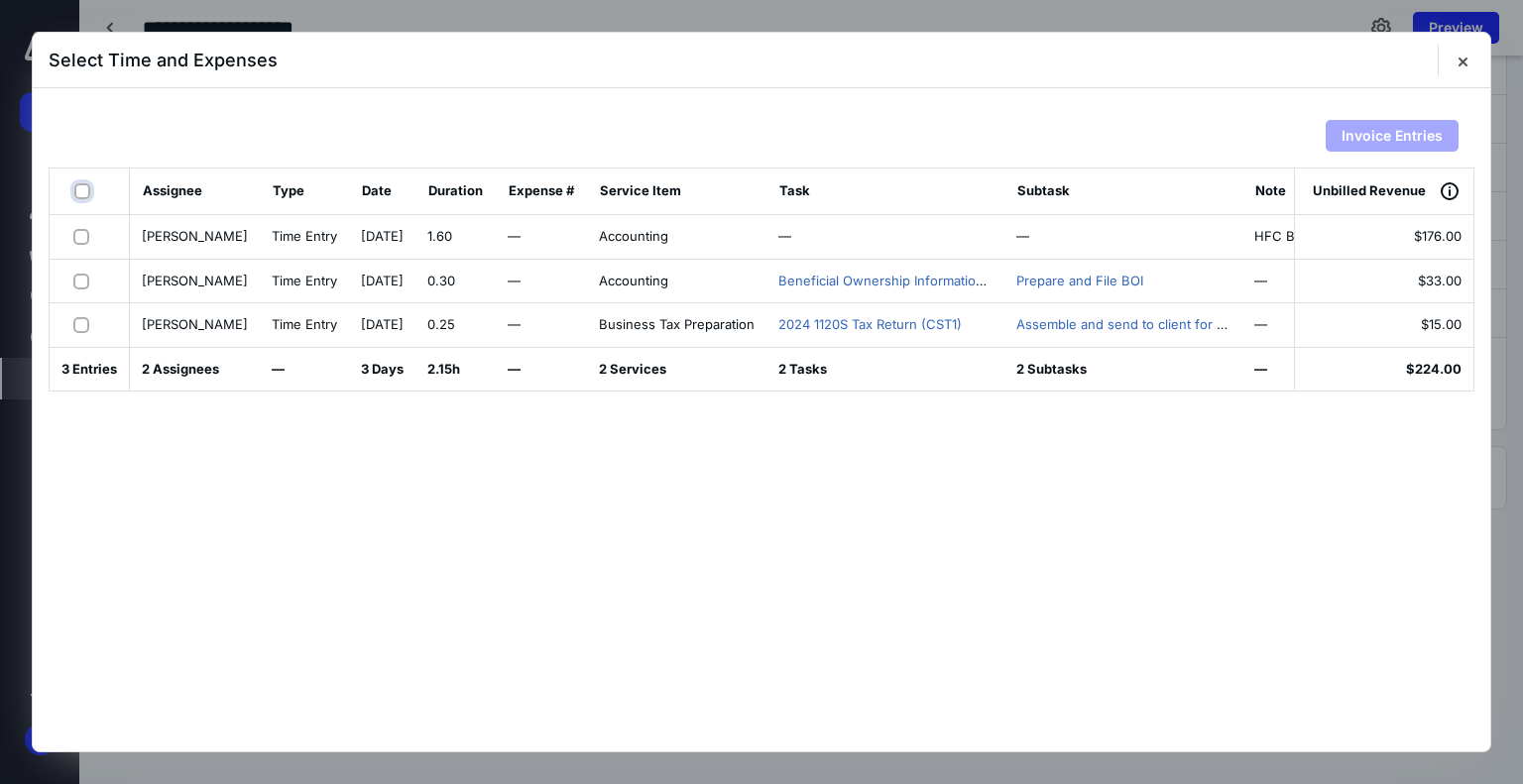 click at bounding box center (84, 191) 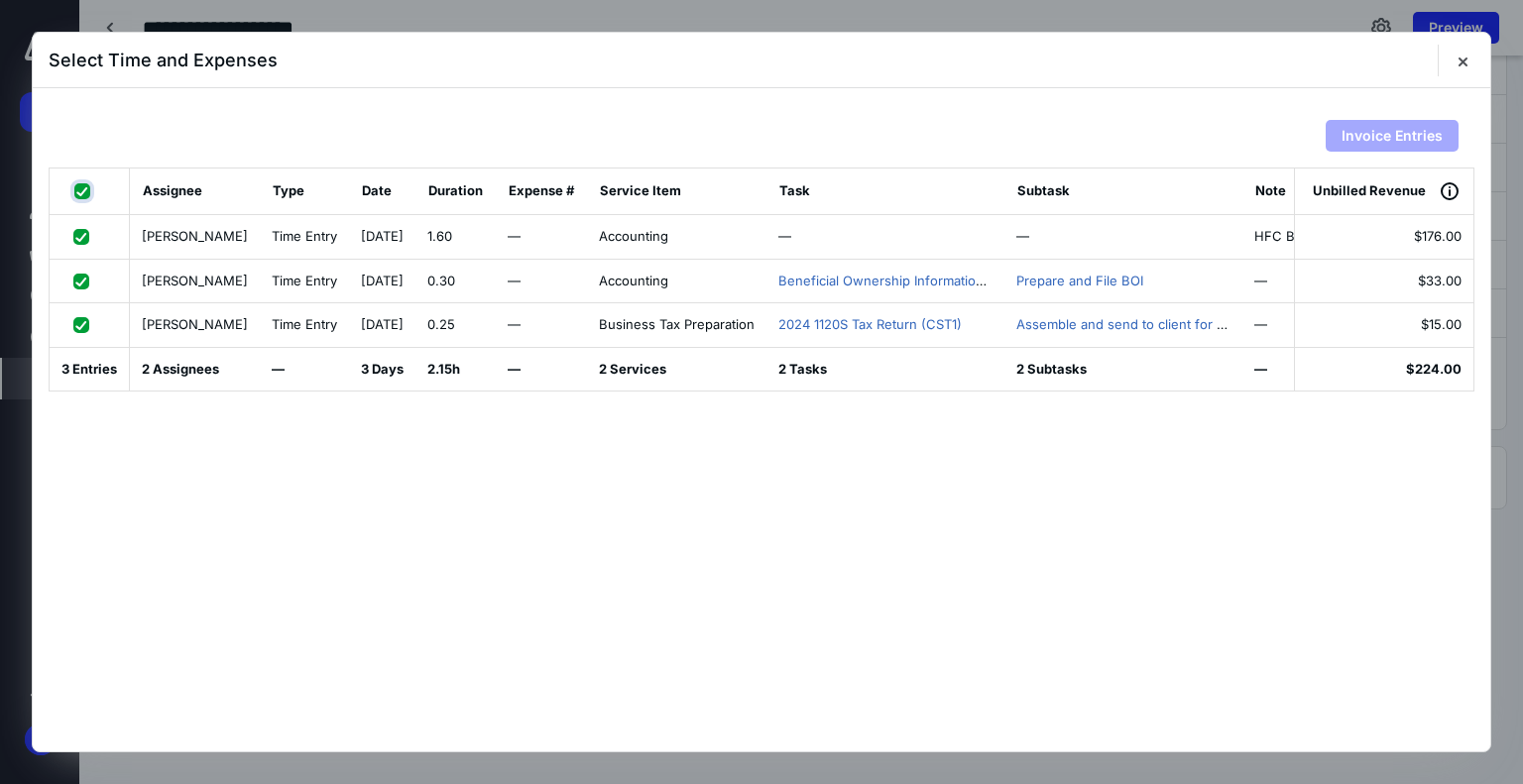 checkbox on "true" 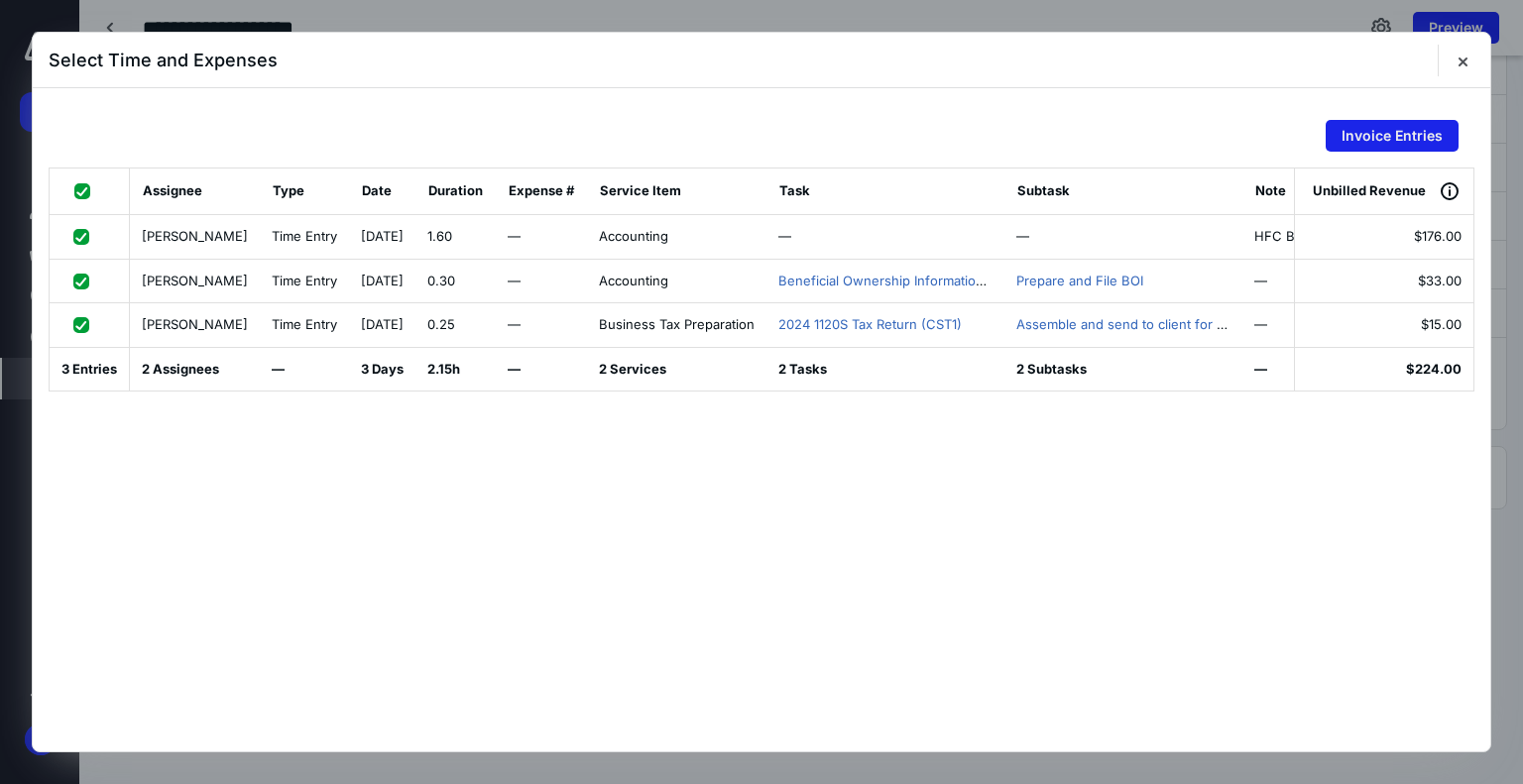 click on "Invoice Entries" at bounding box center (1392, 136) 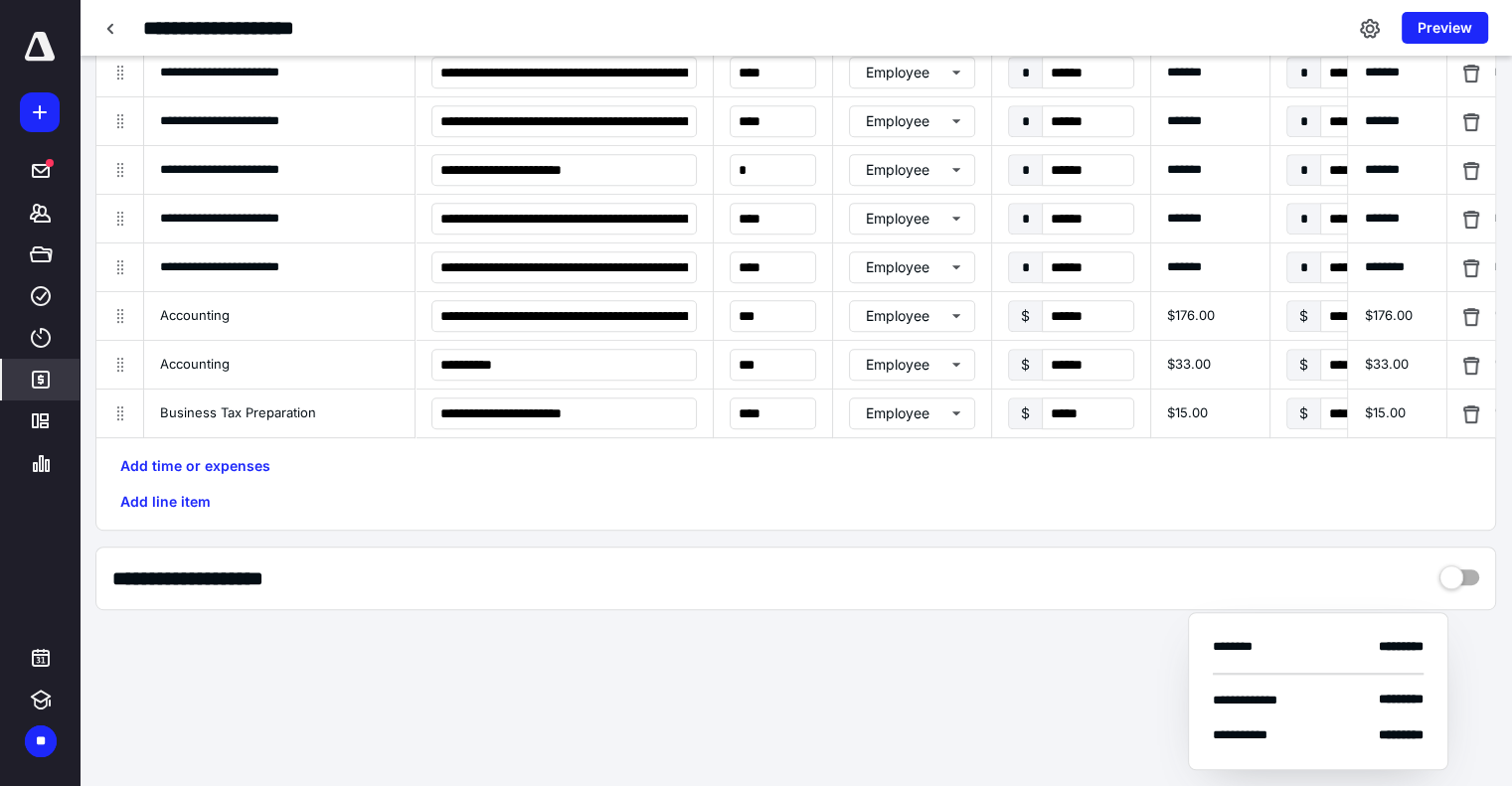 scroll, scrollTop: 973, scrollLeft: 0, axis: vertical 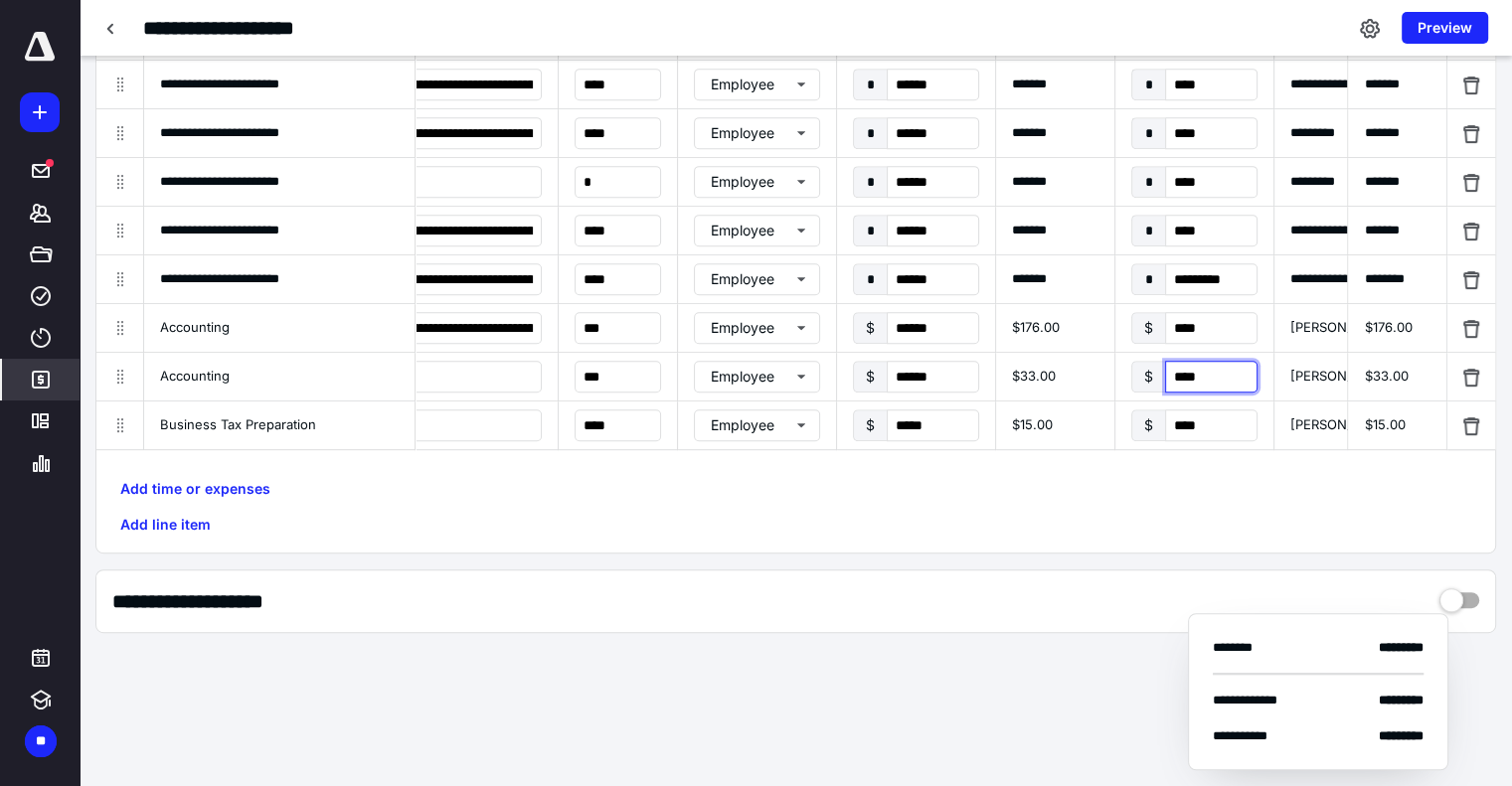 click on "****" at bounding box center (1211, 377) 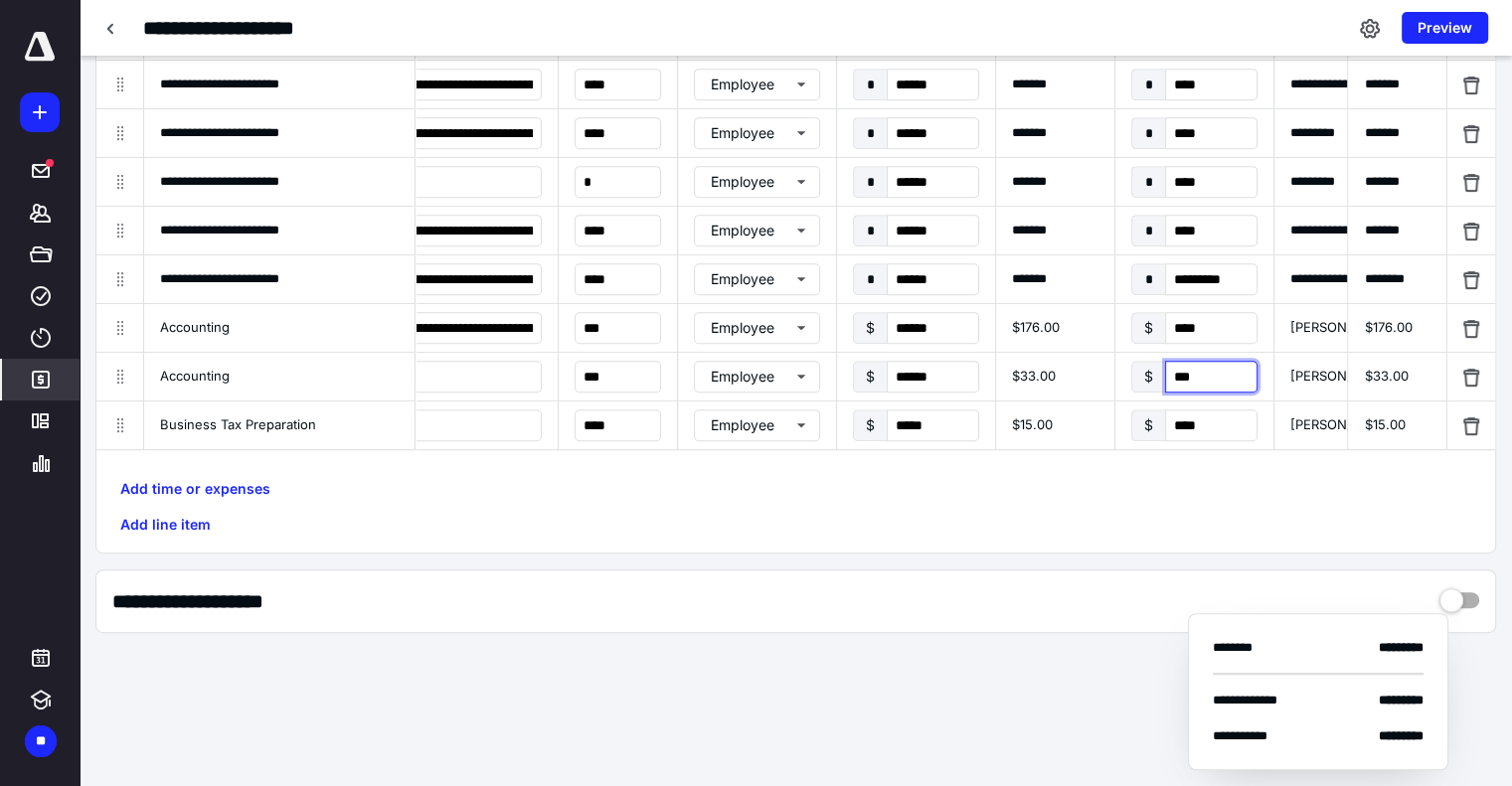 type on "****" 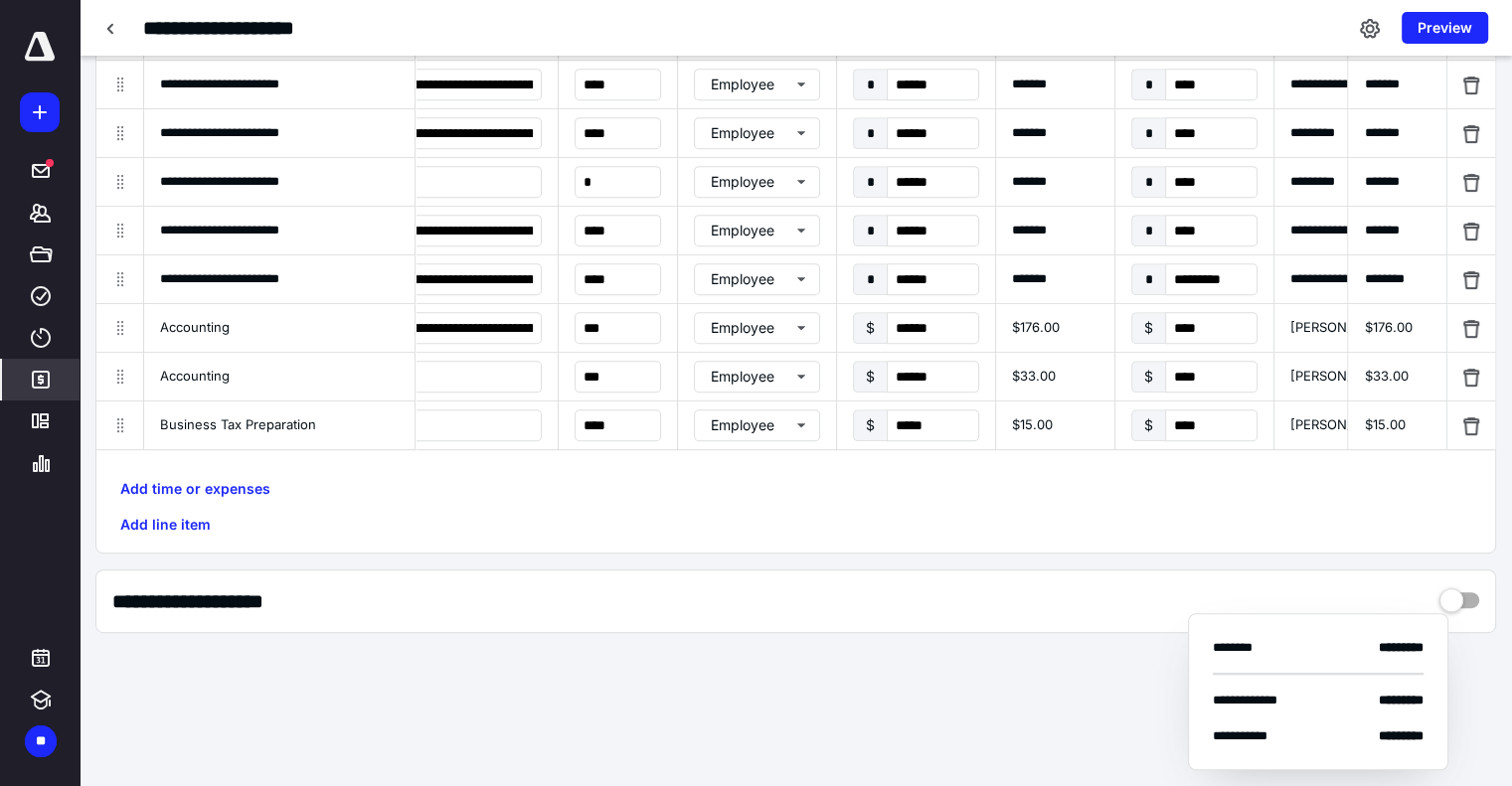 click on "Add time or expenses Add line item" at bounding box center [795, 507] 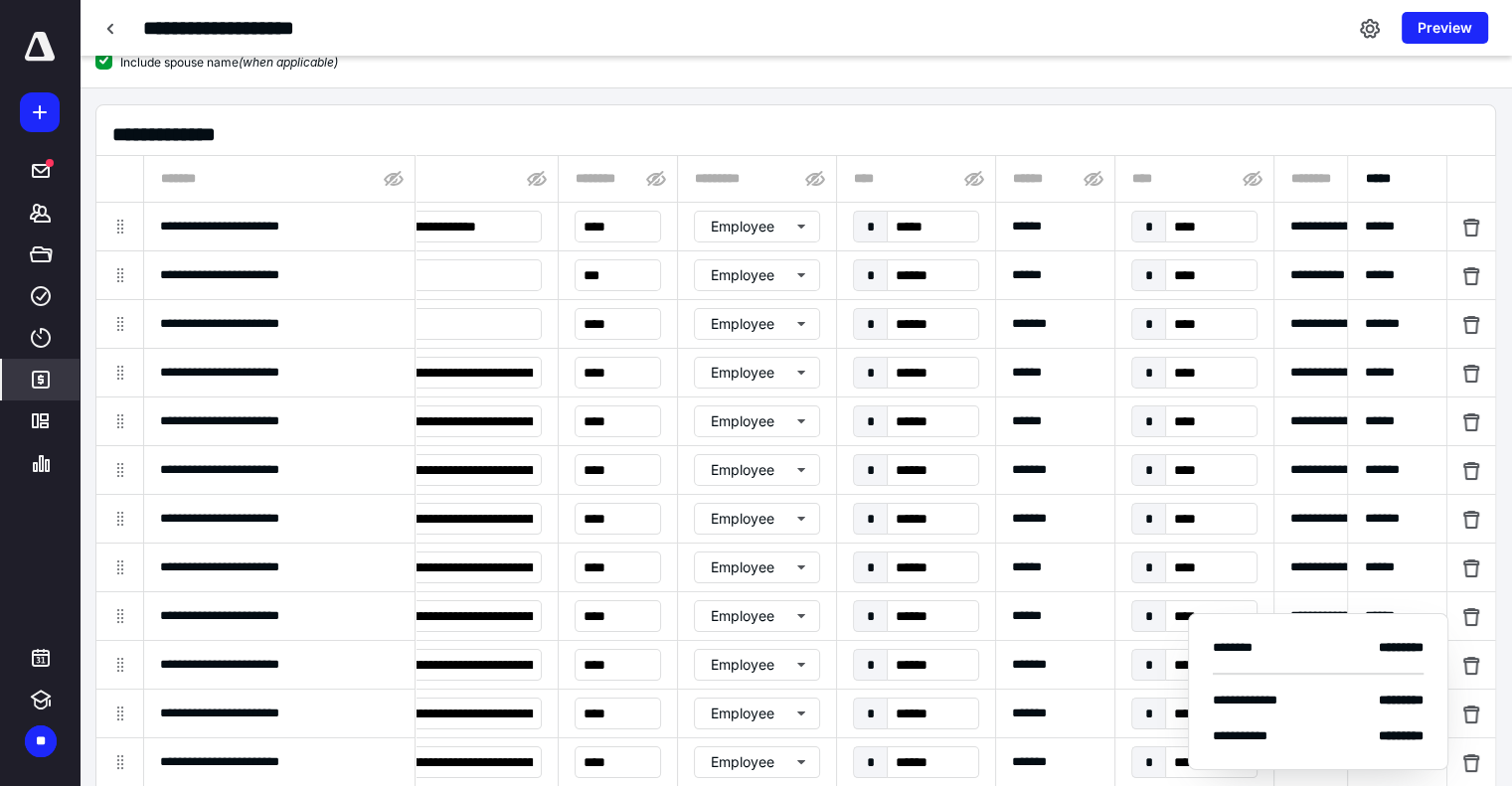 scroll, scrollTop: 0, scrollLeft: 0, axis: both 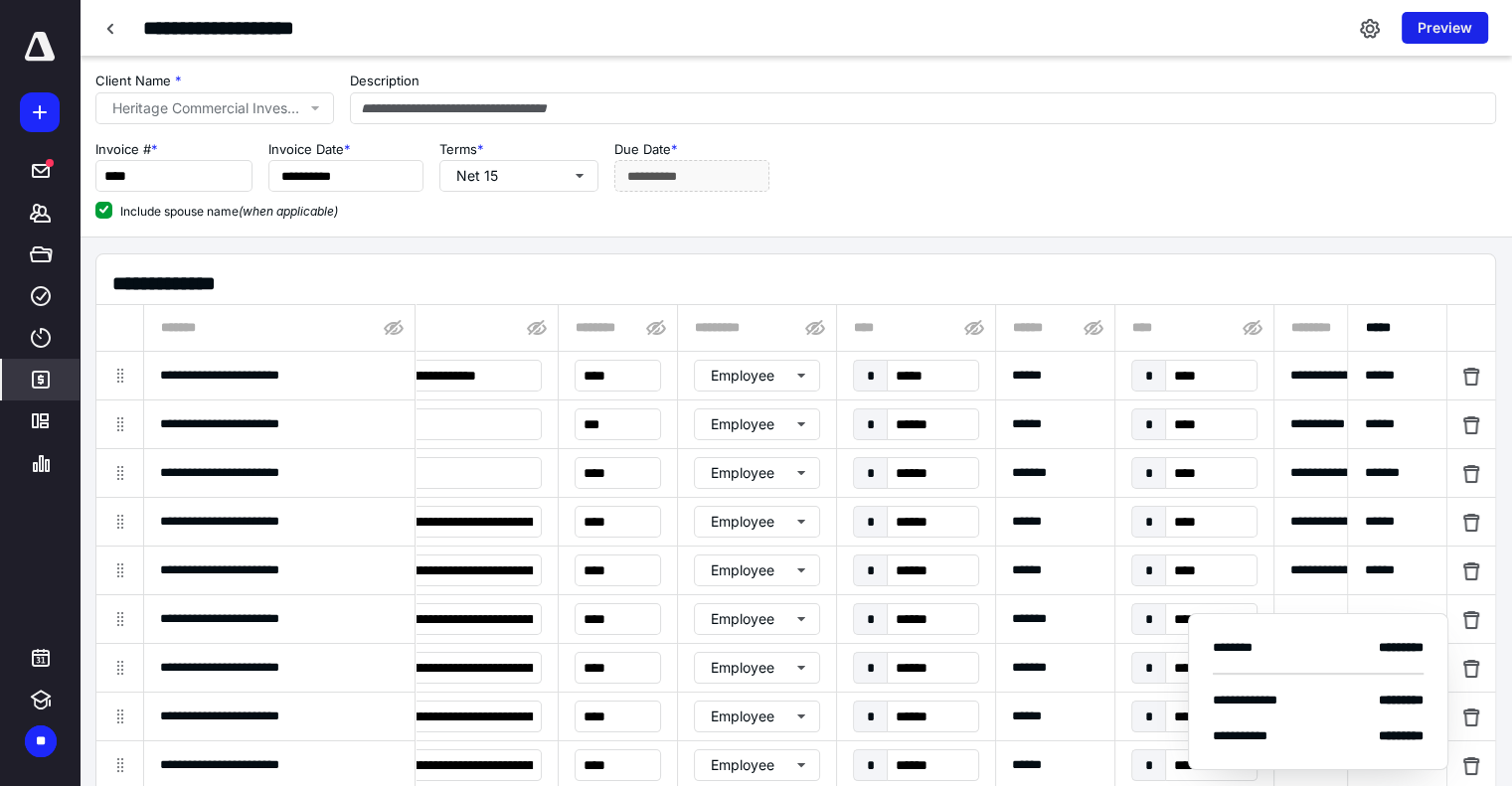 click on "Preview" at bounding box center [1444, 28] 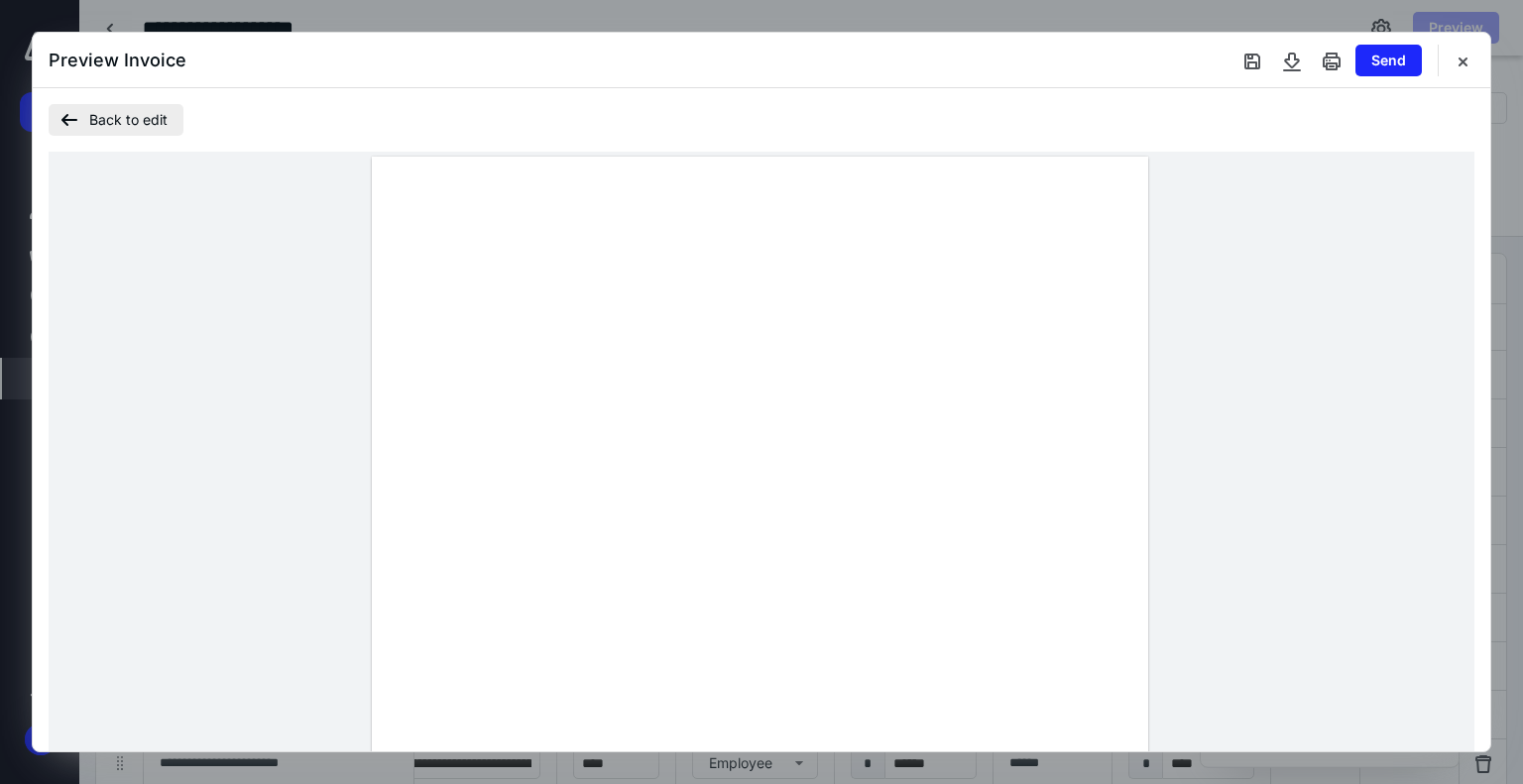 click on "Back to edit" at bounding box center (116, 120) 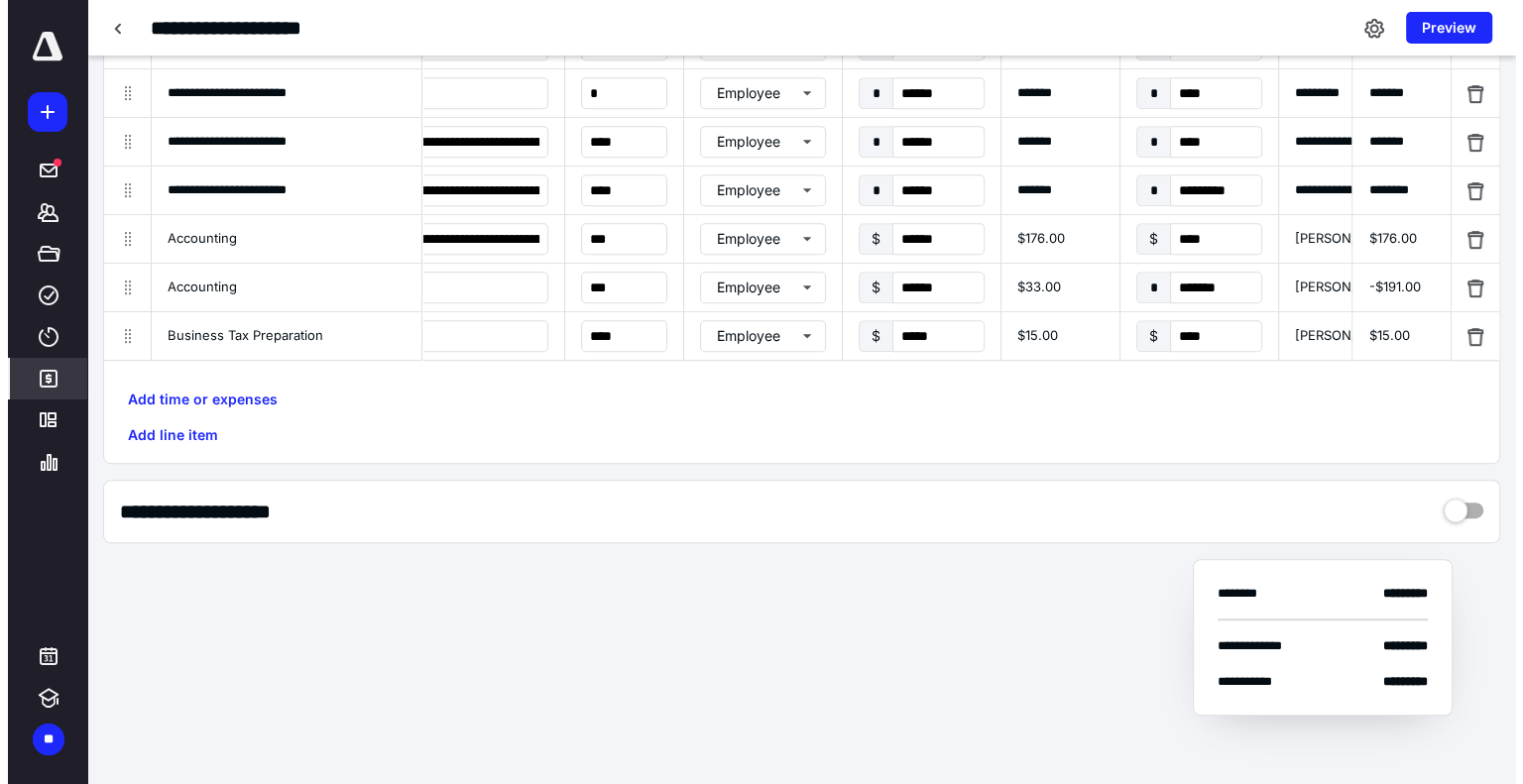 scroll, scrollTop: 1059, scrollLeft: 0, axis: vertical 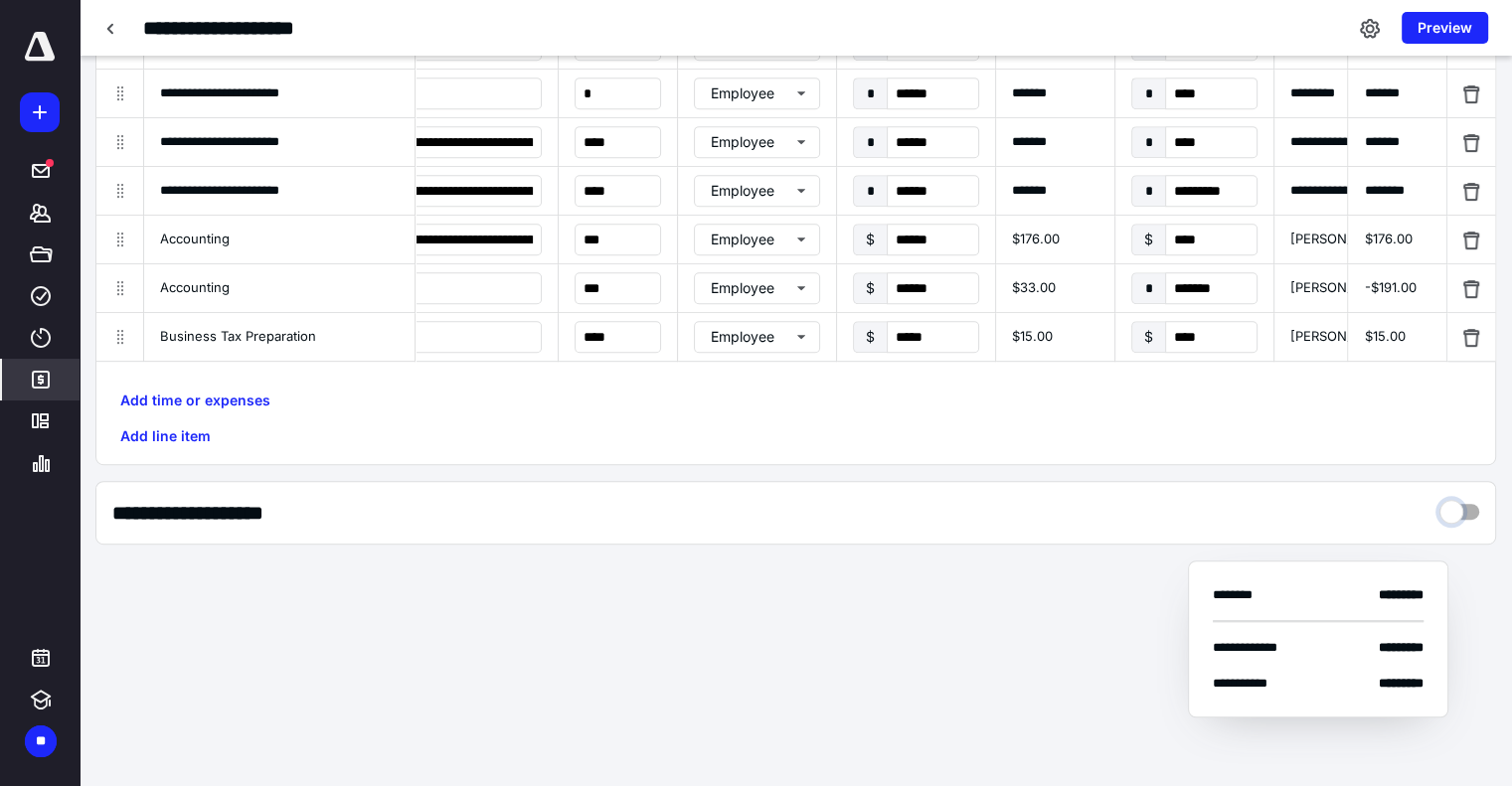 click at bounding box center [1459, 507] 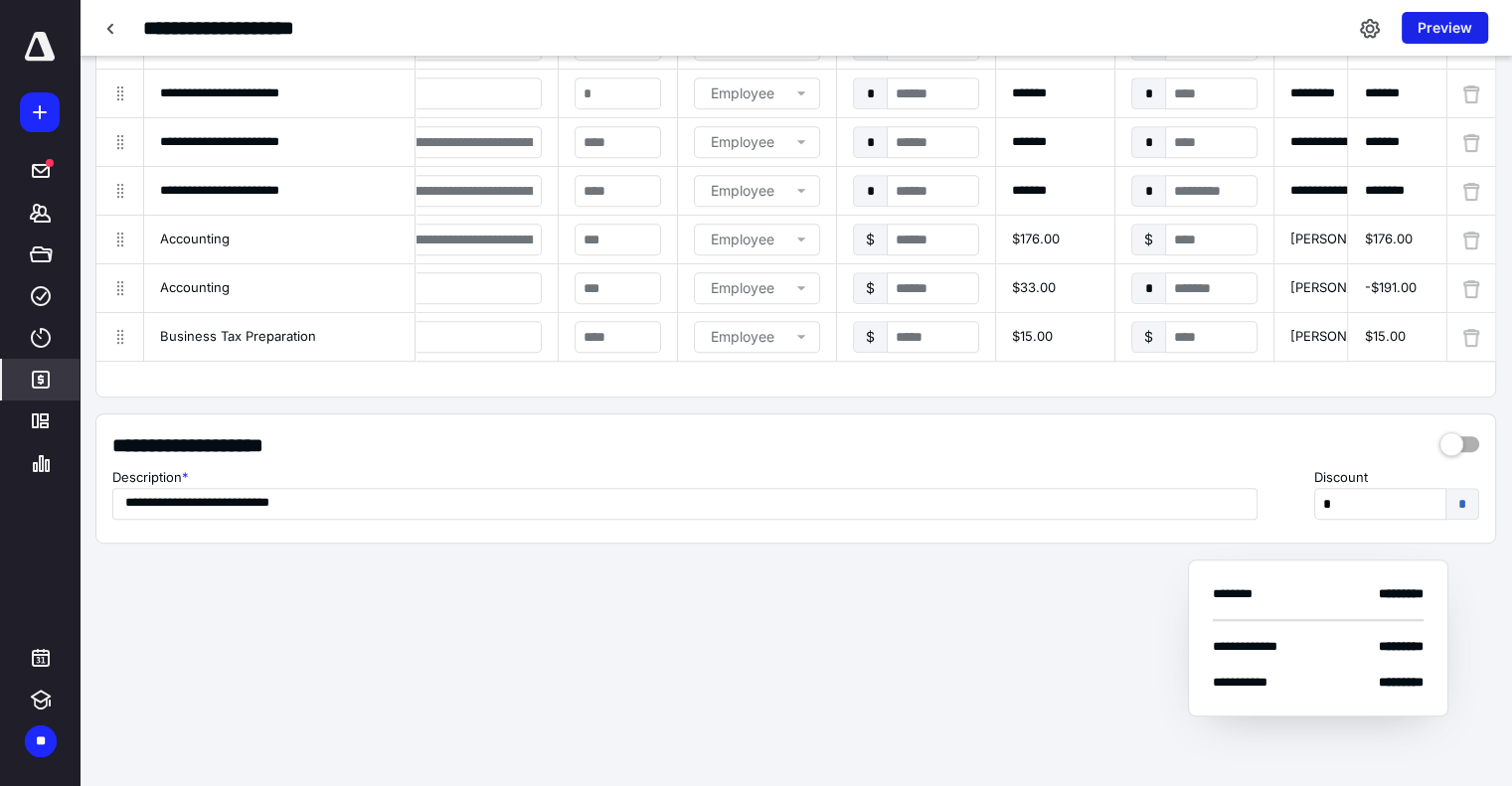 click on "Preview" at bounding box center [1444, 28] 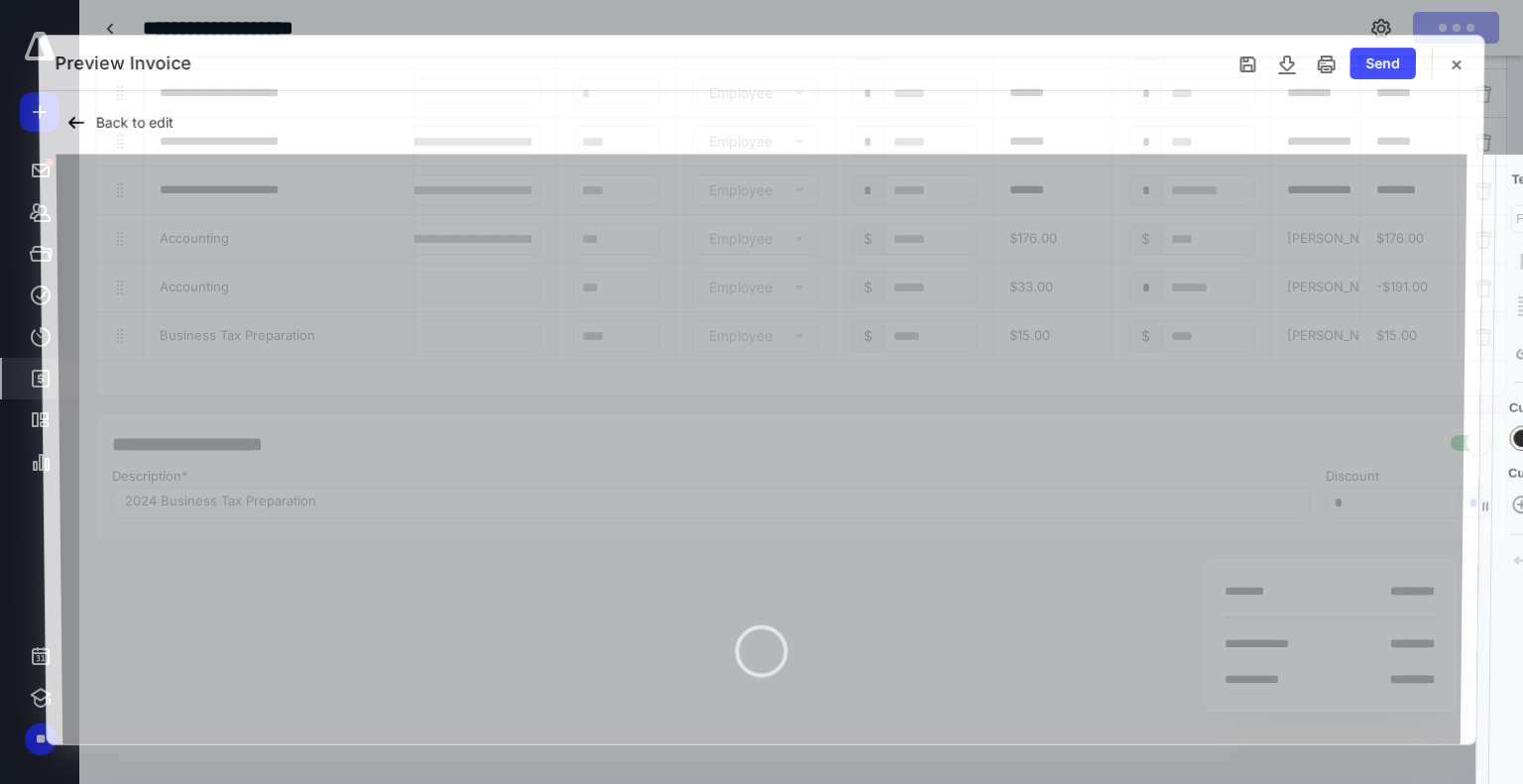 type on "**********" 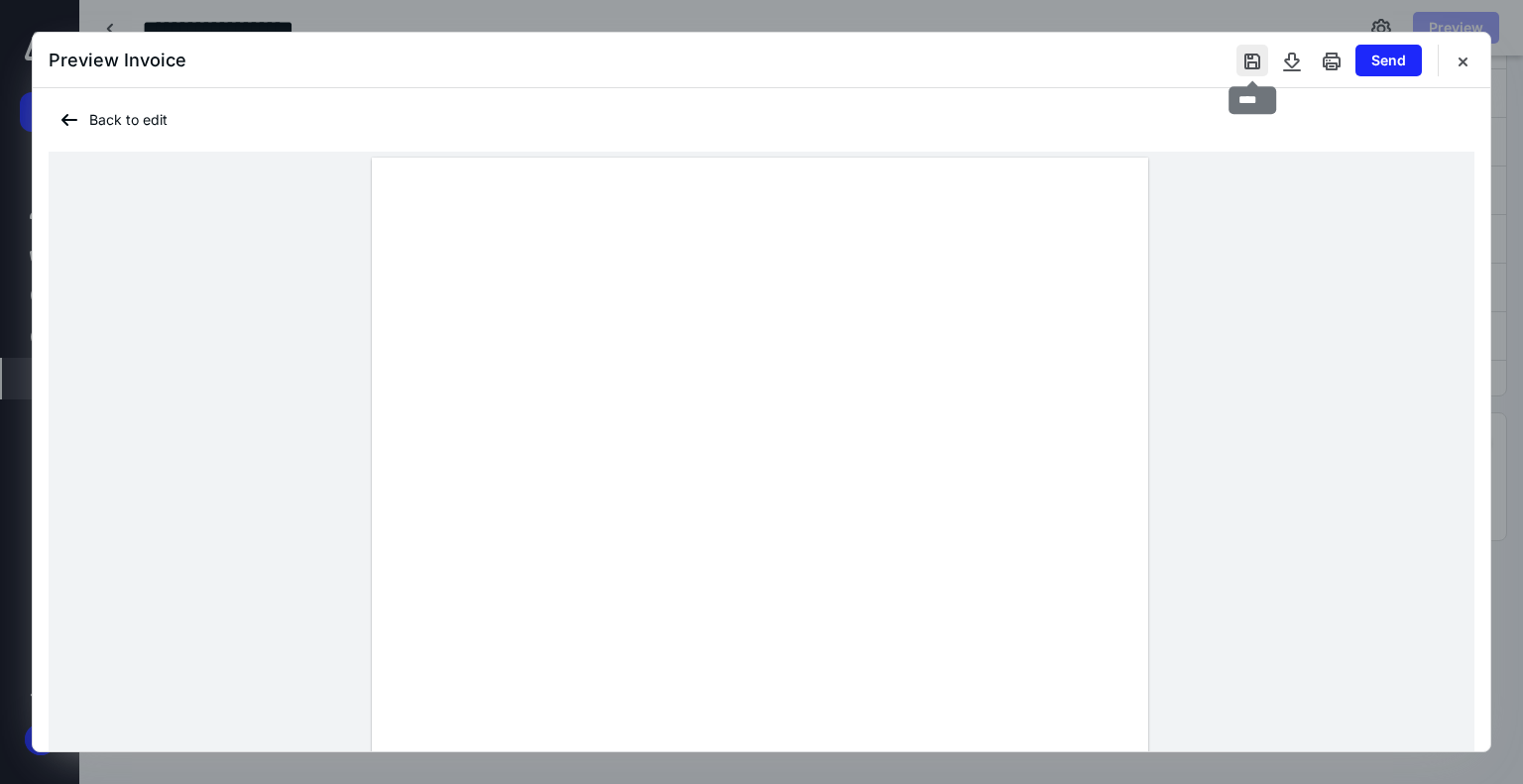 click at bounding box center [1252, 60] 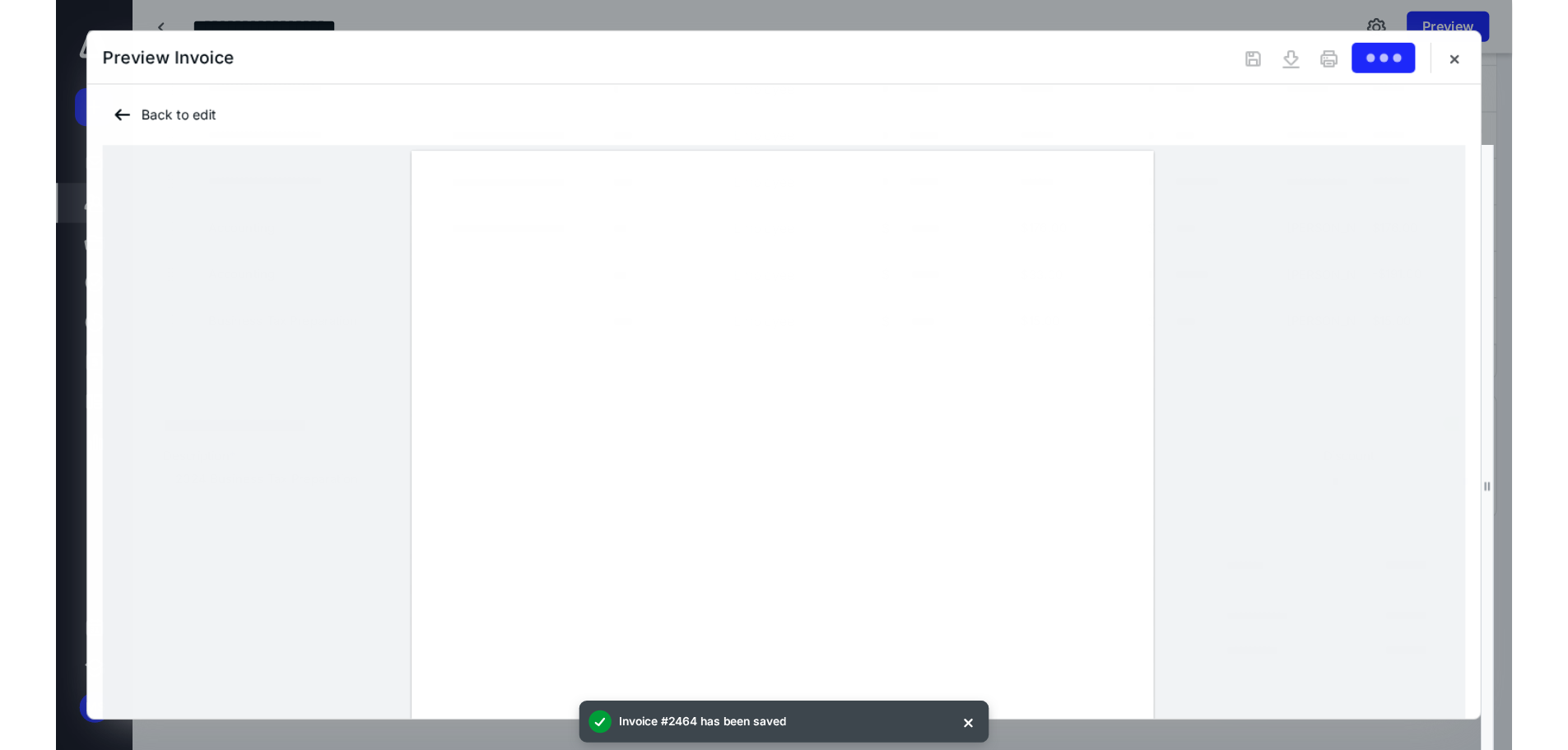 scroll, scrollTop: 0, scrollLeft: 0, axis: both 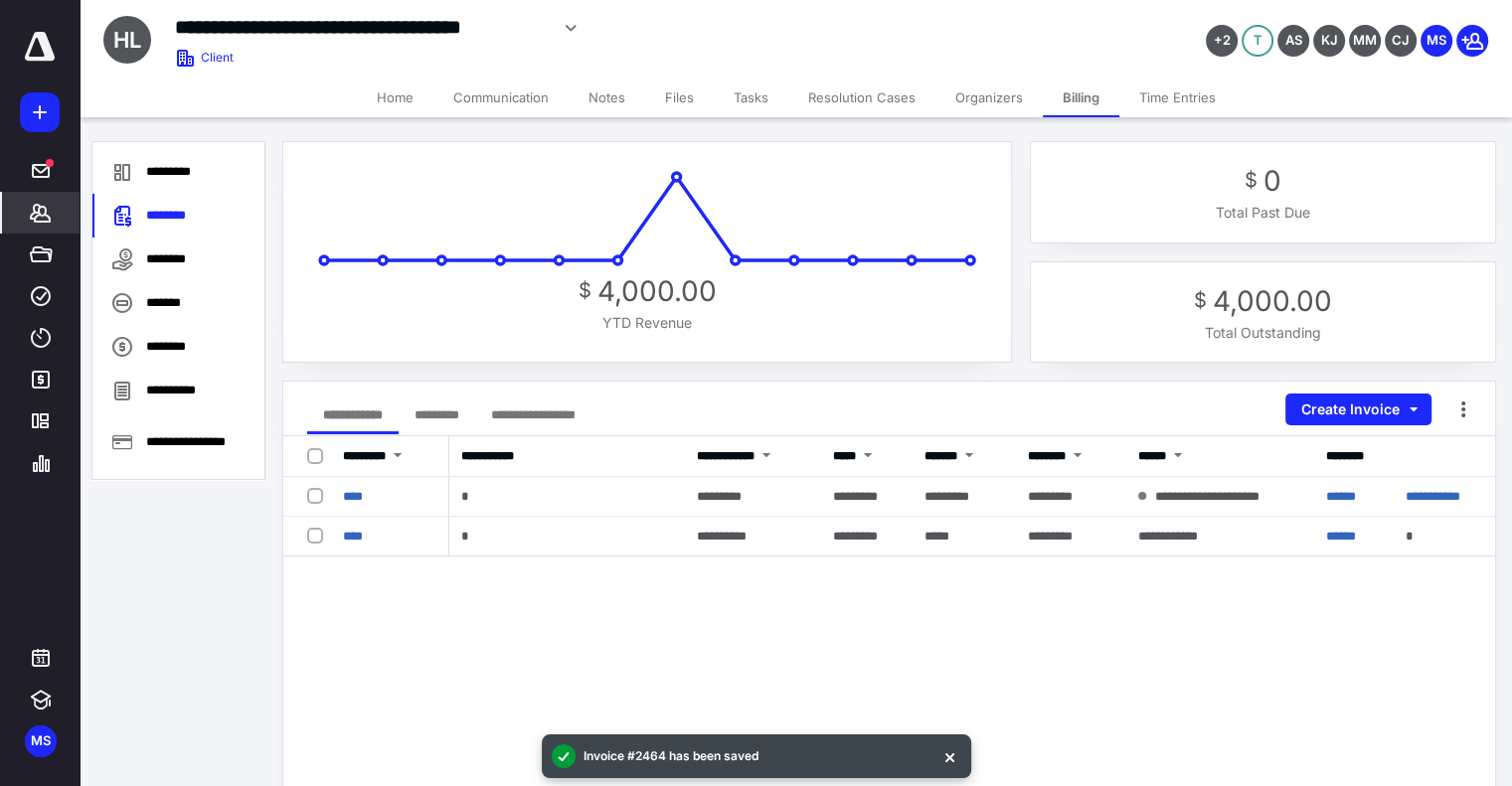 click on "$   4,000.00 YTD Revenue" at bounding box center (647, 251) 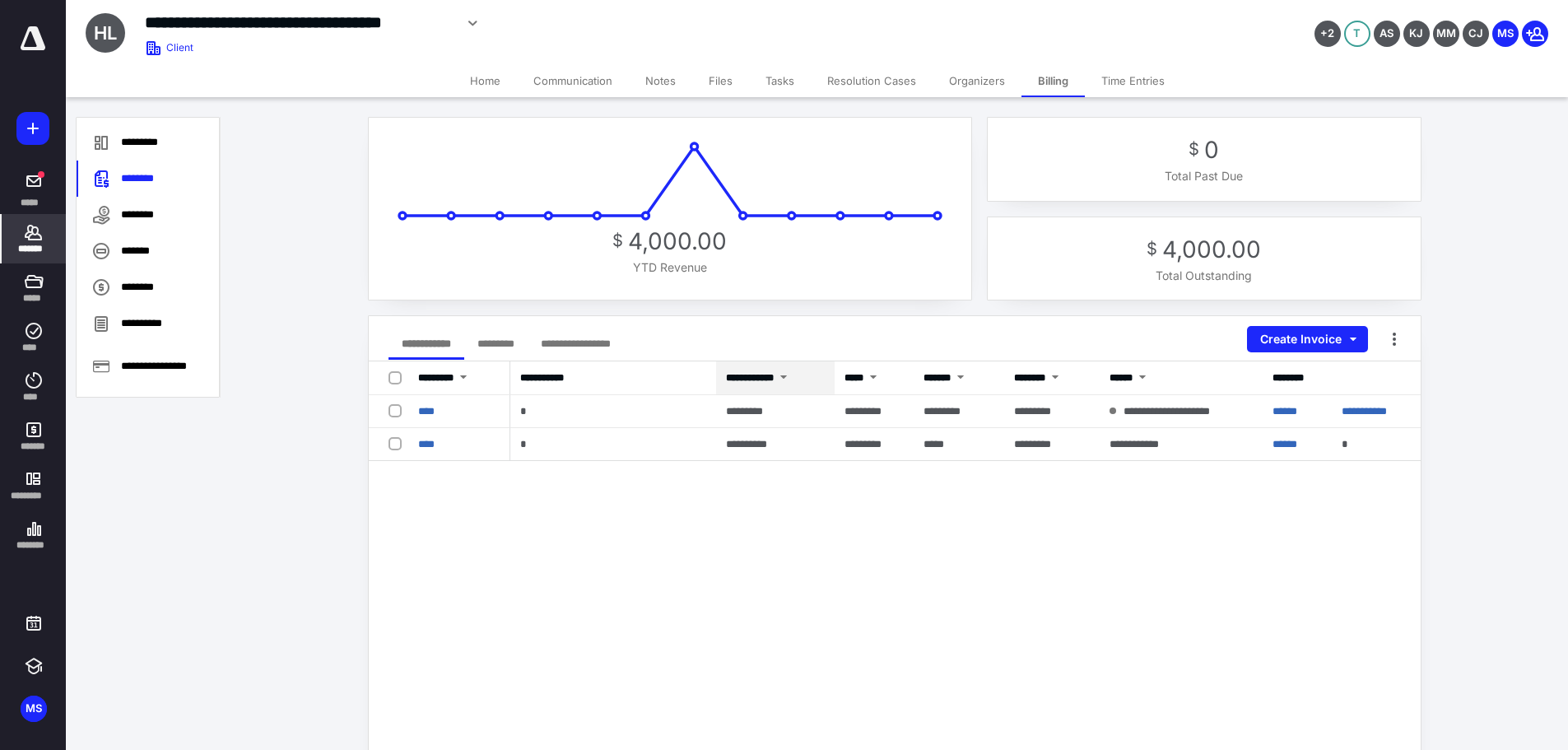 click on "**********" at bounding box center [895, 668] 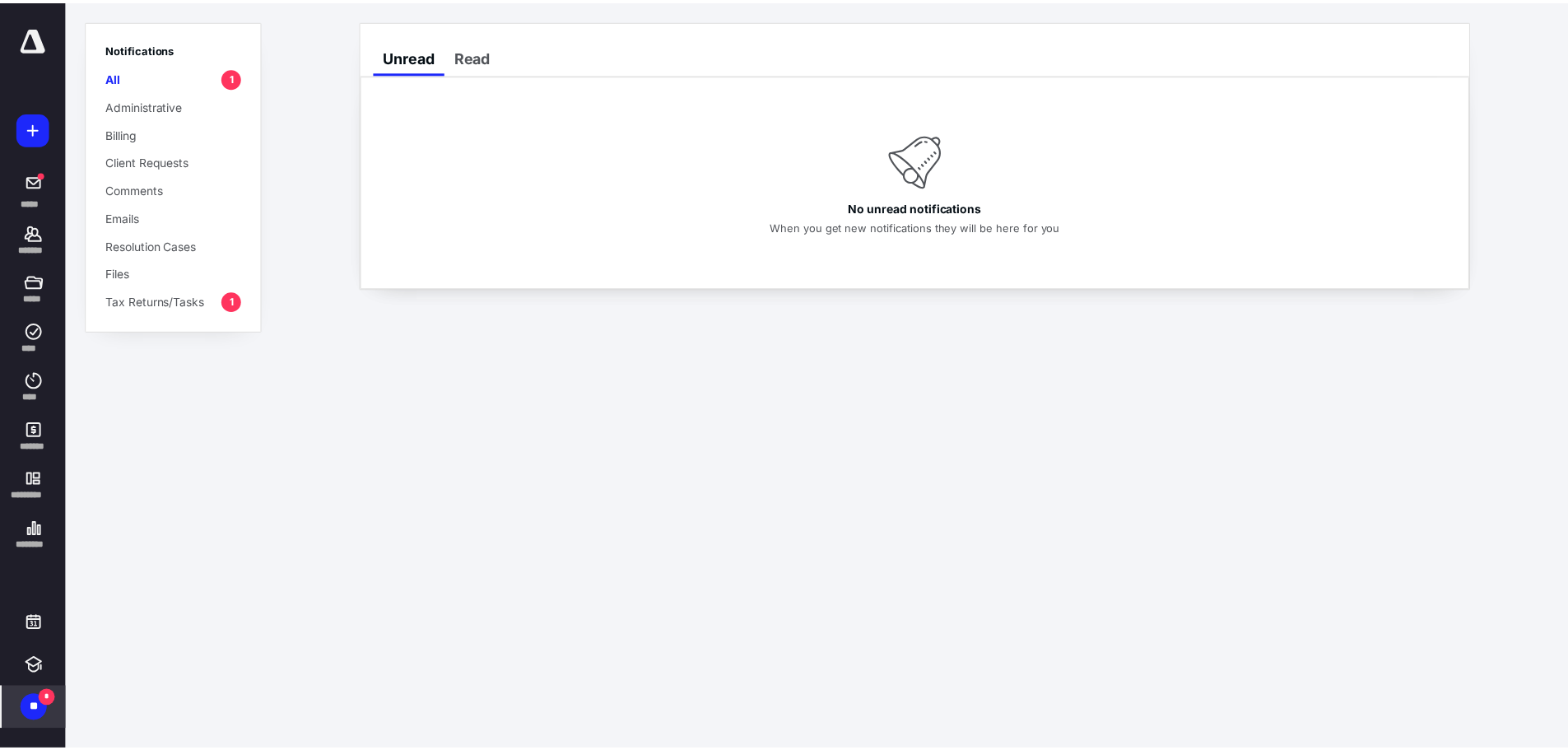 scroll, scrollTop: 0, scrollLeft: 0, axis: both 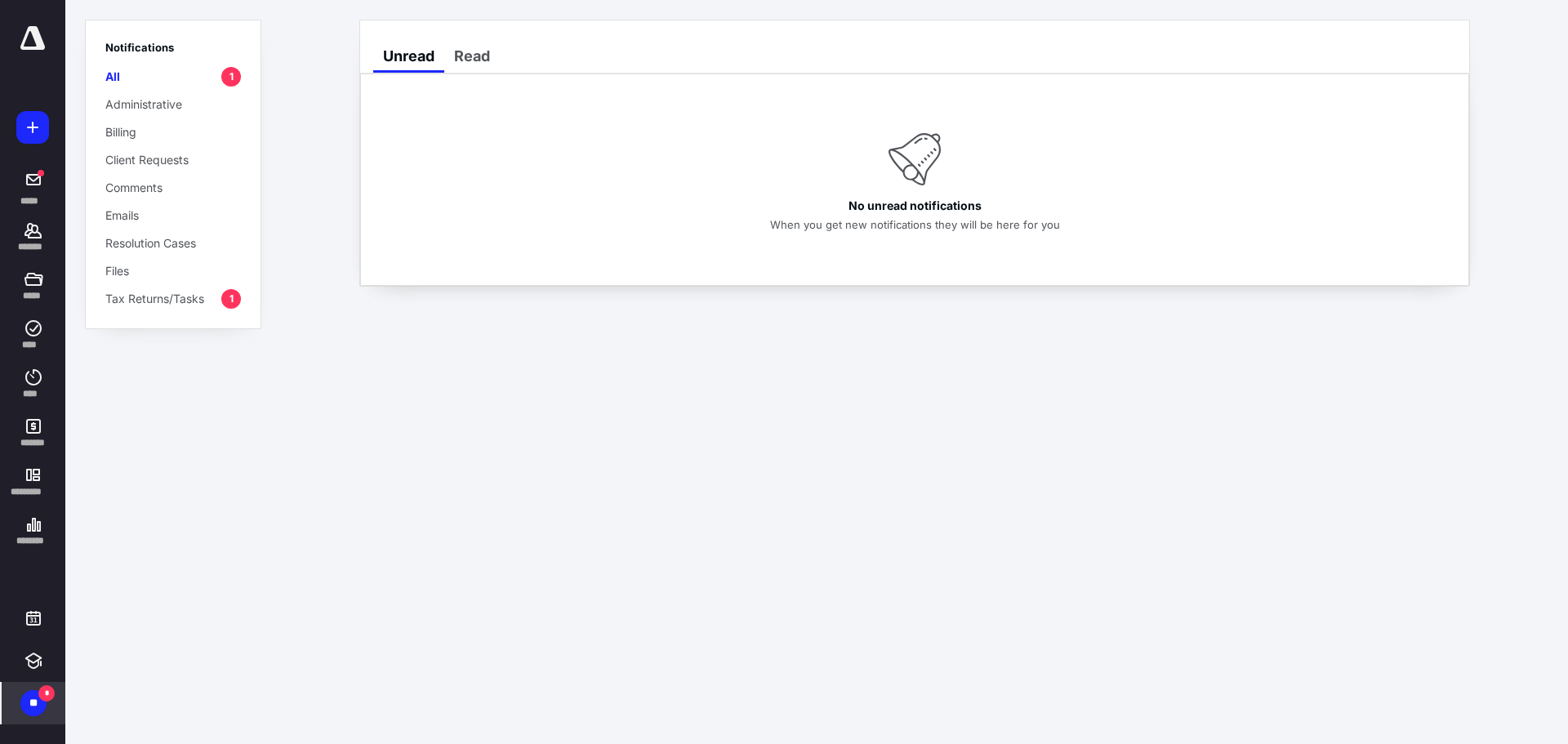 click on "**" at bounding box center (33, 703) 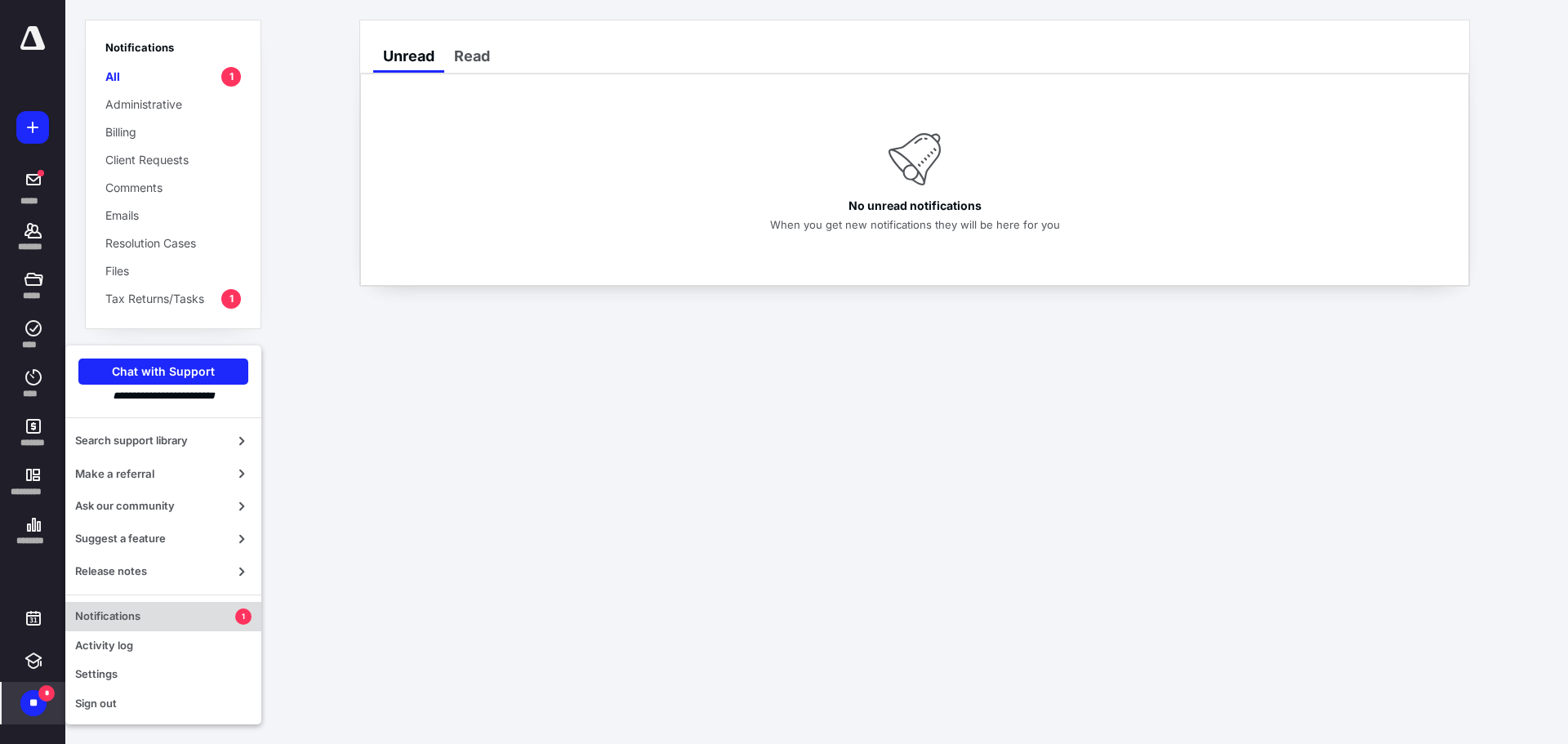 click on "Notifications" at bounding box center [155, 617] 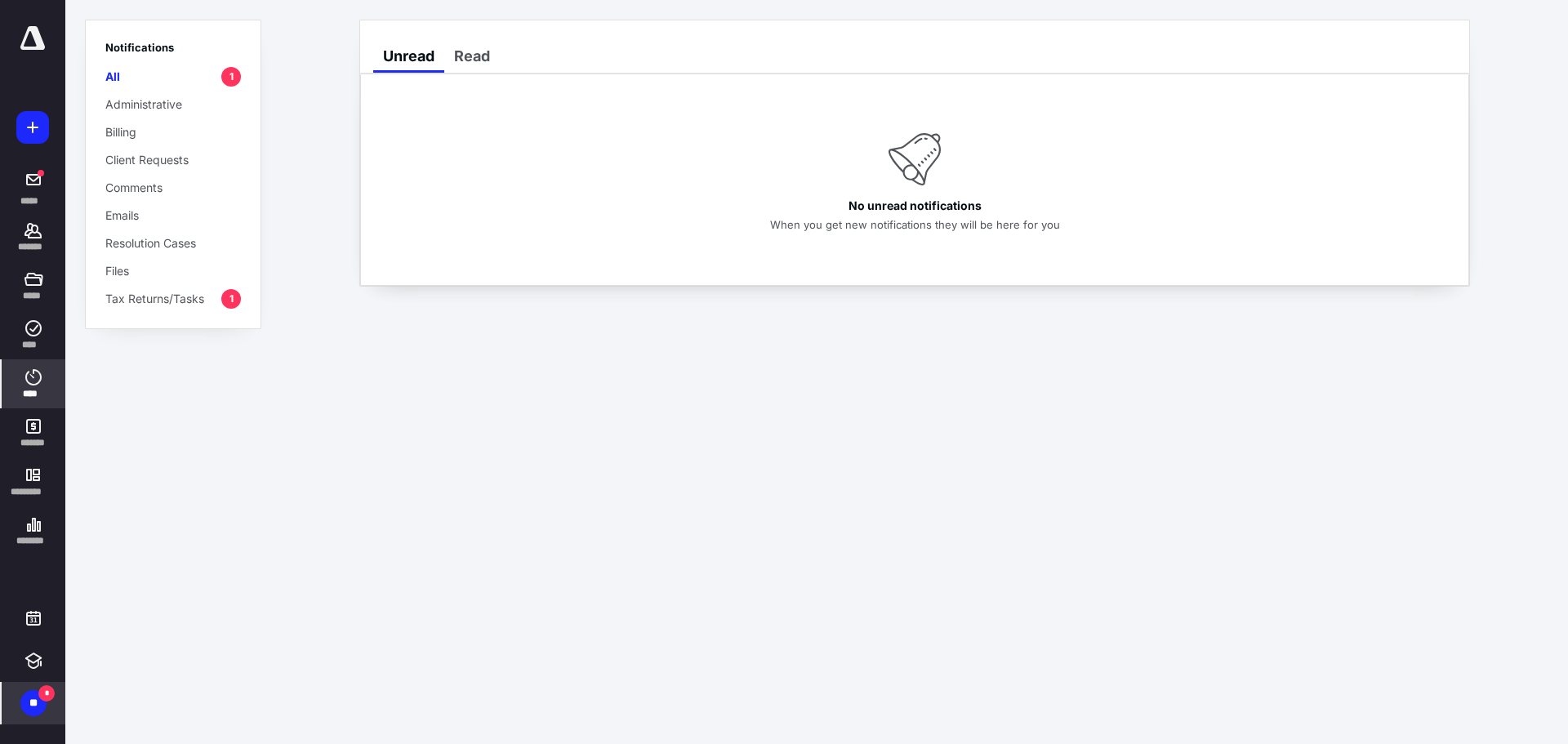 click 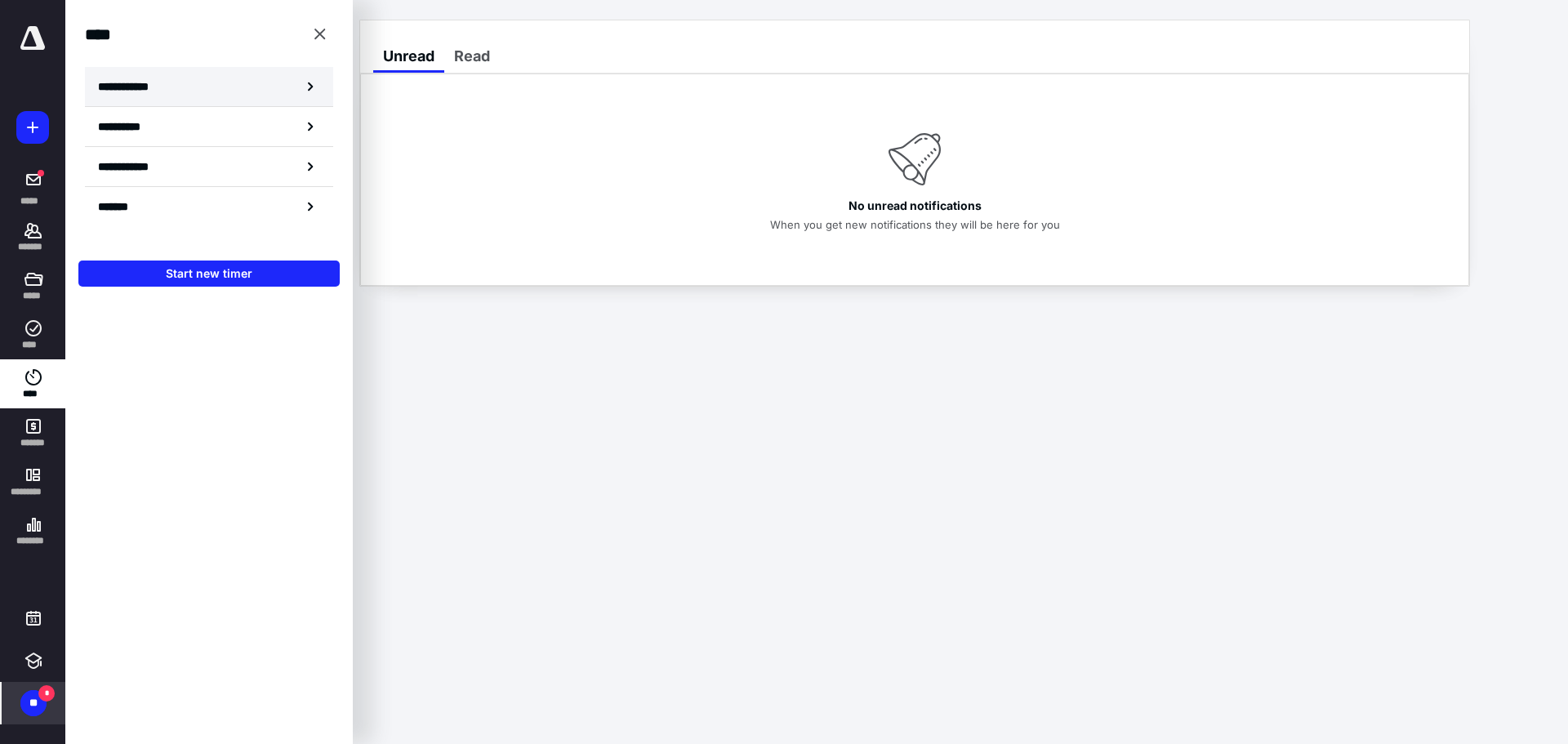click on "**********" at bounding box center (209, 87) 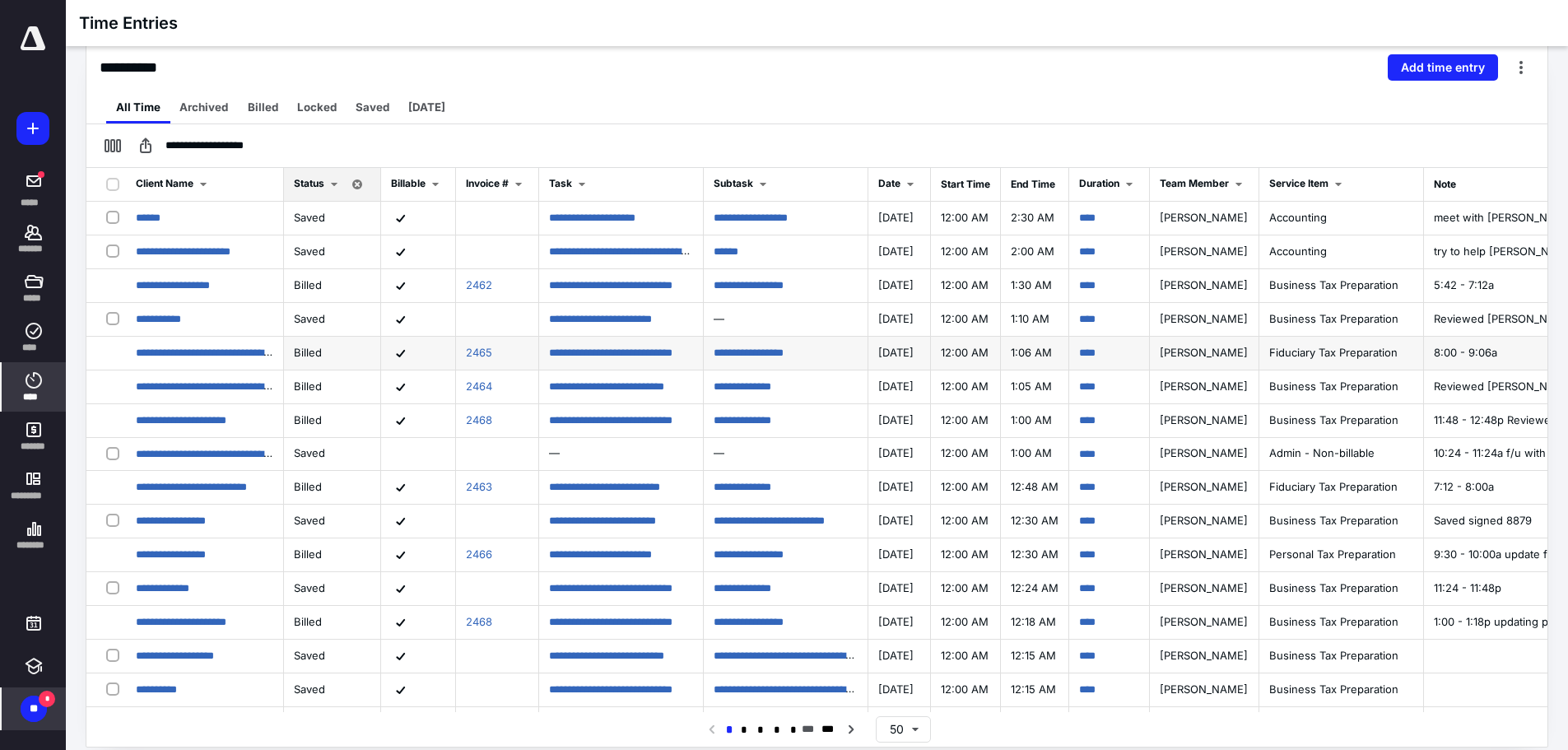 scroll, scrollTop: 382, scrollLeft: 0, axis: vertical 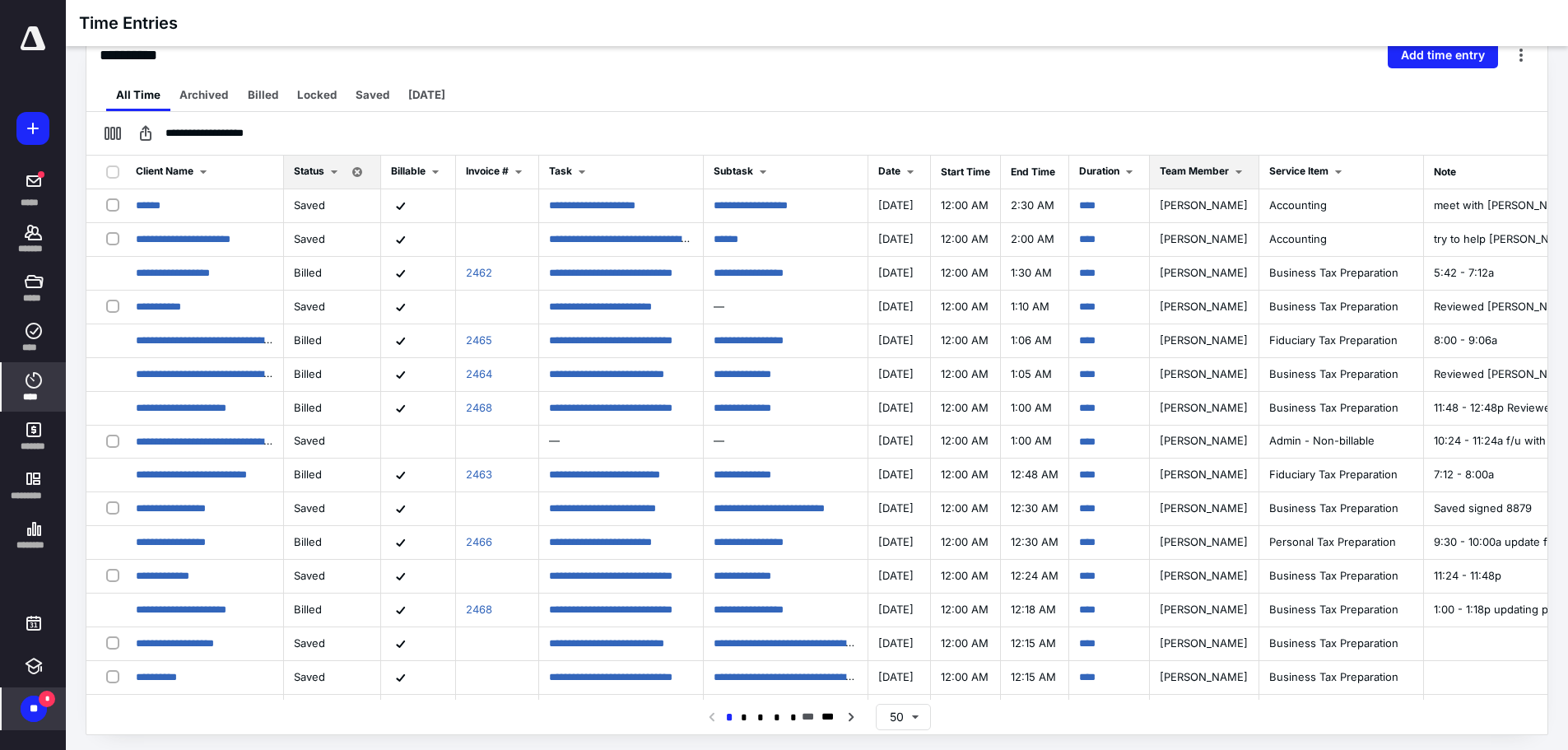 click on "Team Member" at bounding box center (1194, 170) 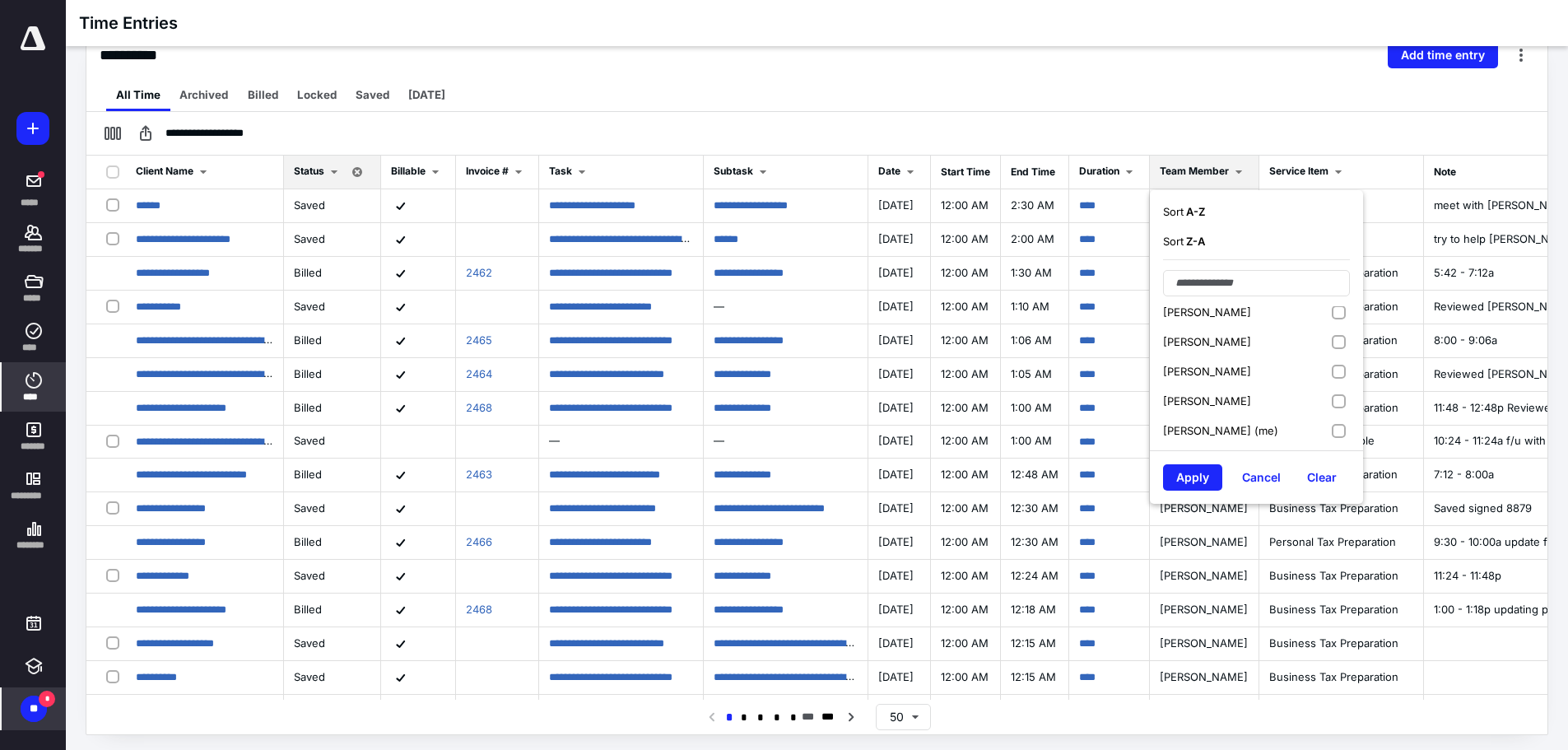 scroll, scrollTop: 247, scrollLeft: 0, axis: vertical 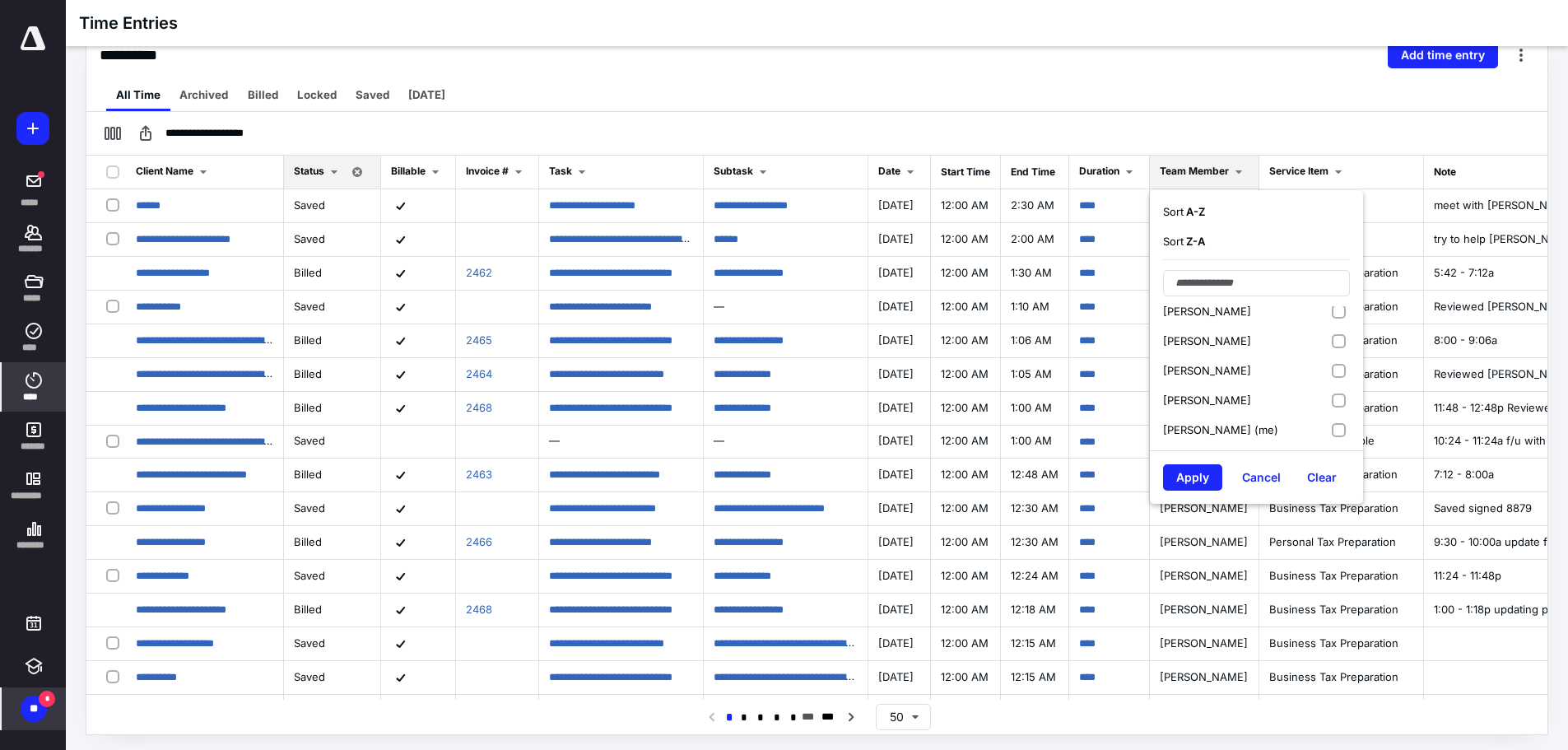 click on "[PERSON_NAME] (me)" at bounding box center (1221, 430) 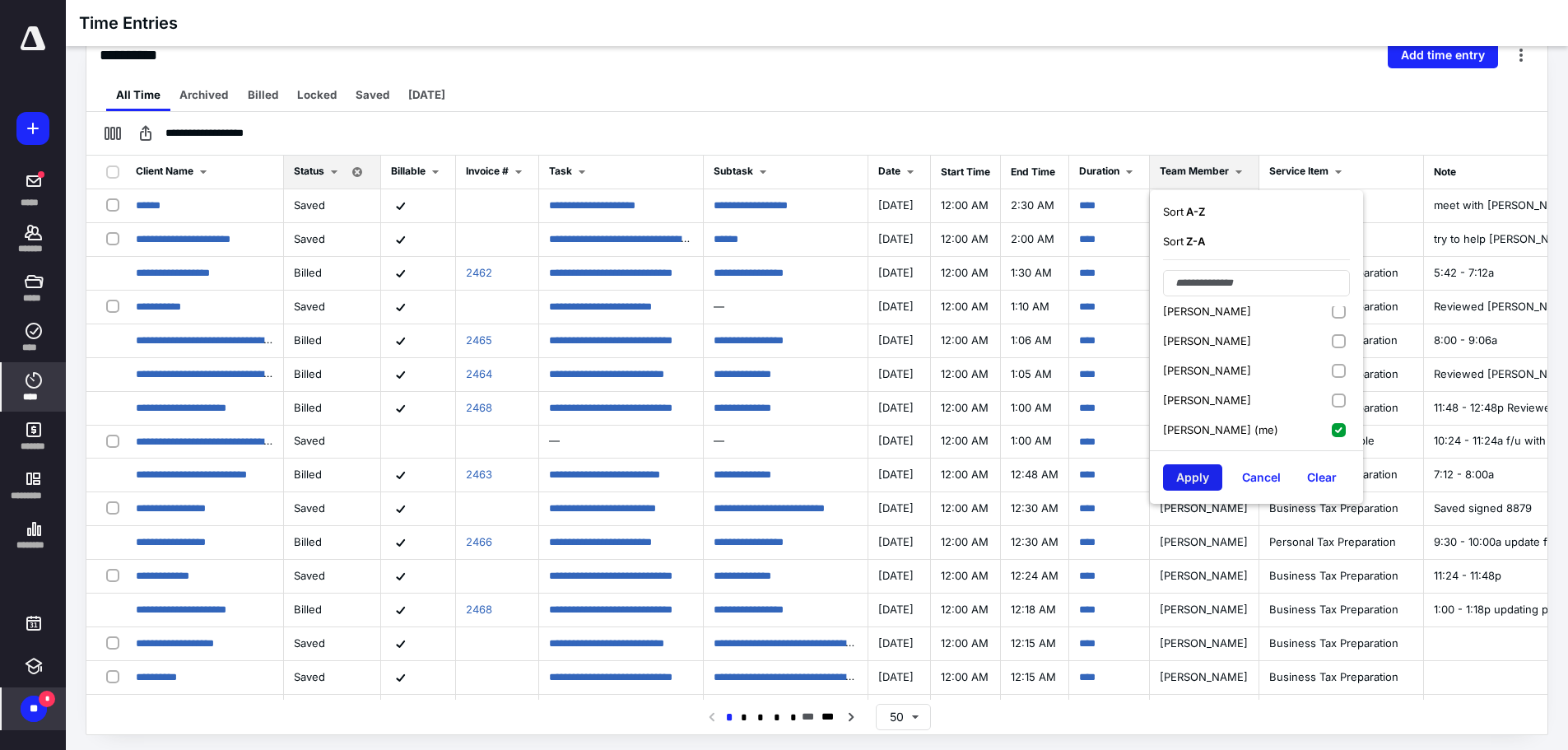click on "Apply" at bounding box center [1193, 477] 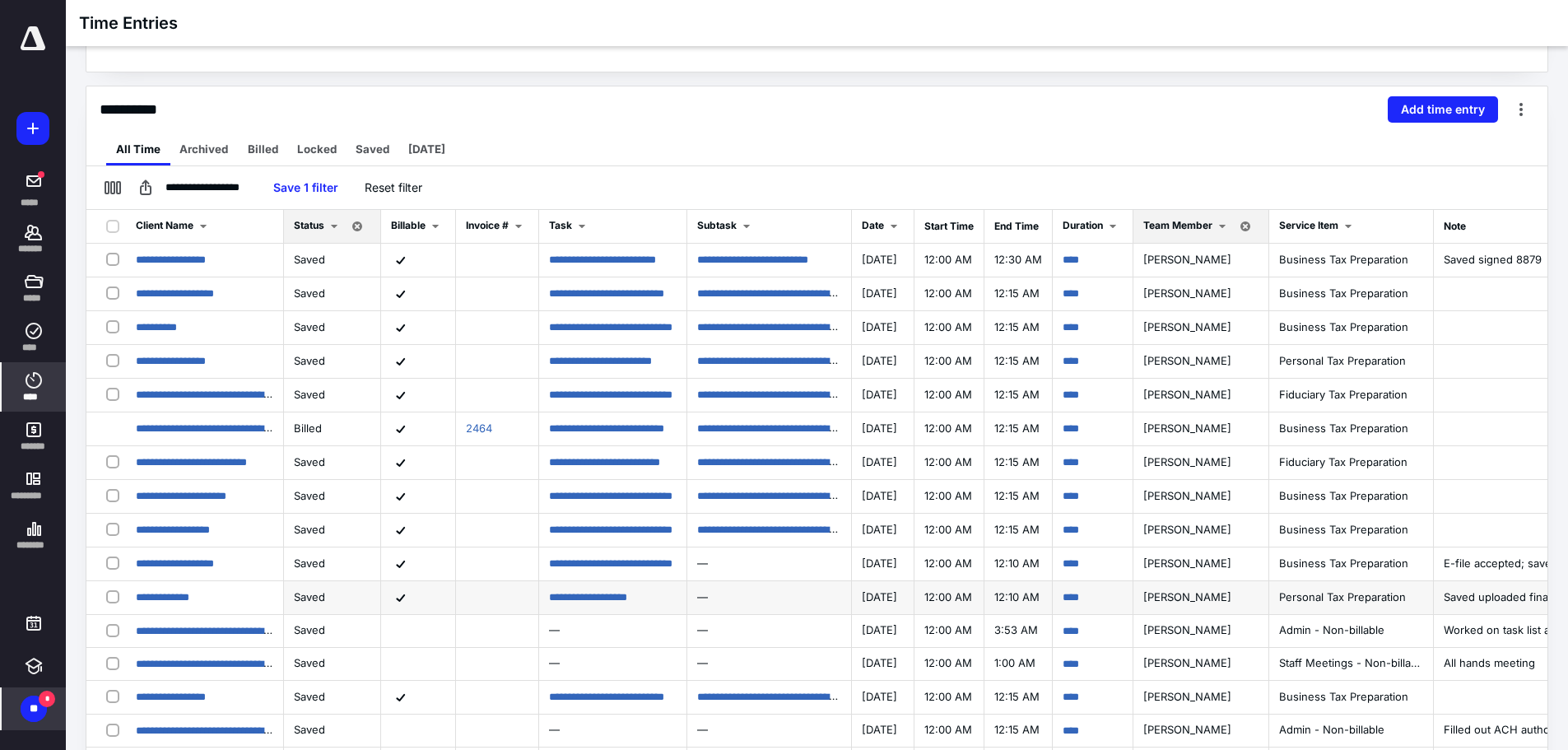 scroll, scrollTop: 300, scrollLeft: 0, axis: vertical 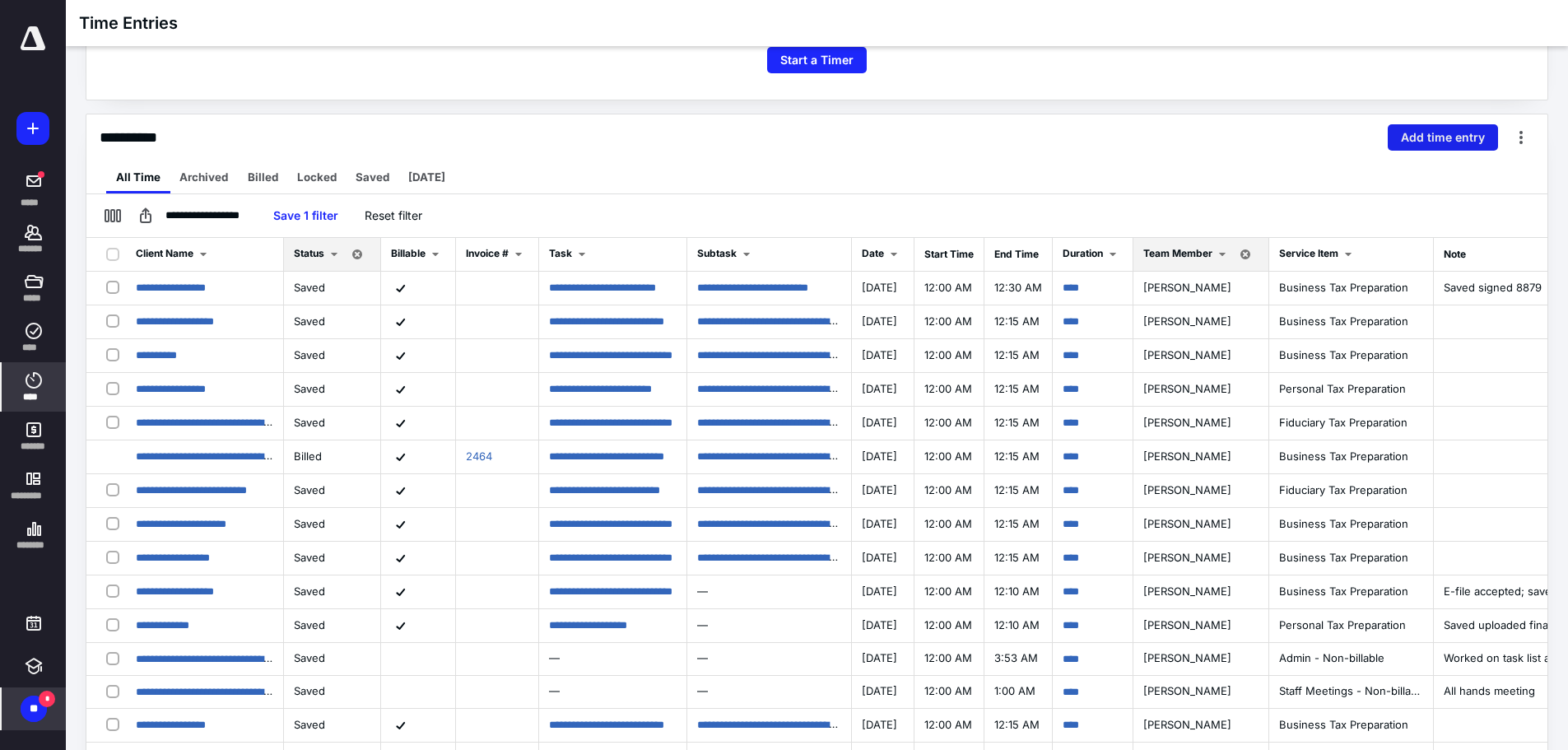 click on "Add time entry" at bounding box center (1443, 137) 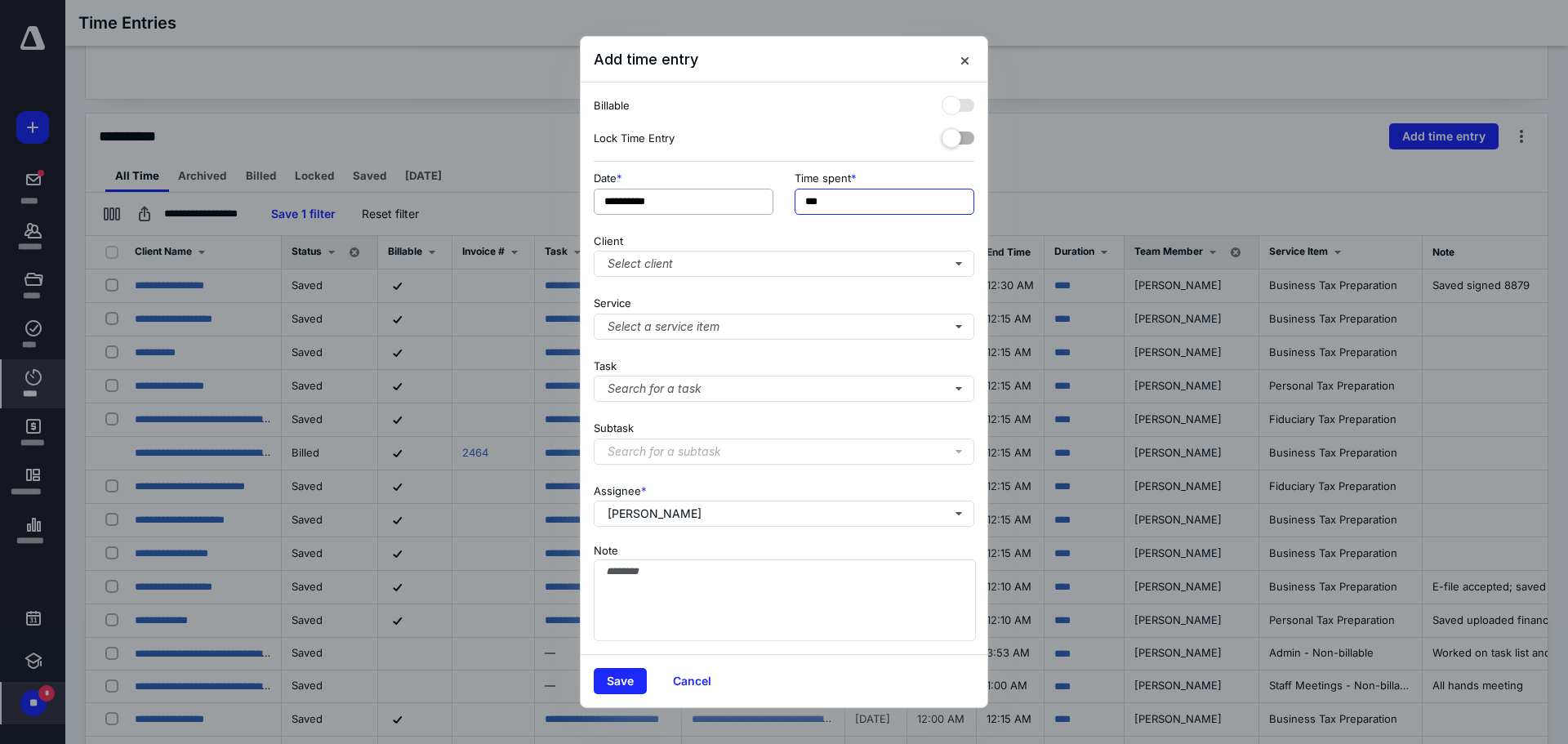 drag, startPoint x: 841, startPoint y: 201, endPoint x: 706, endPoint y: 200, distance: 135.0037 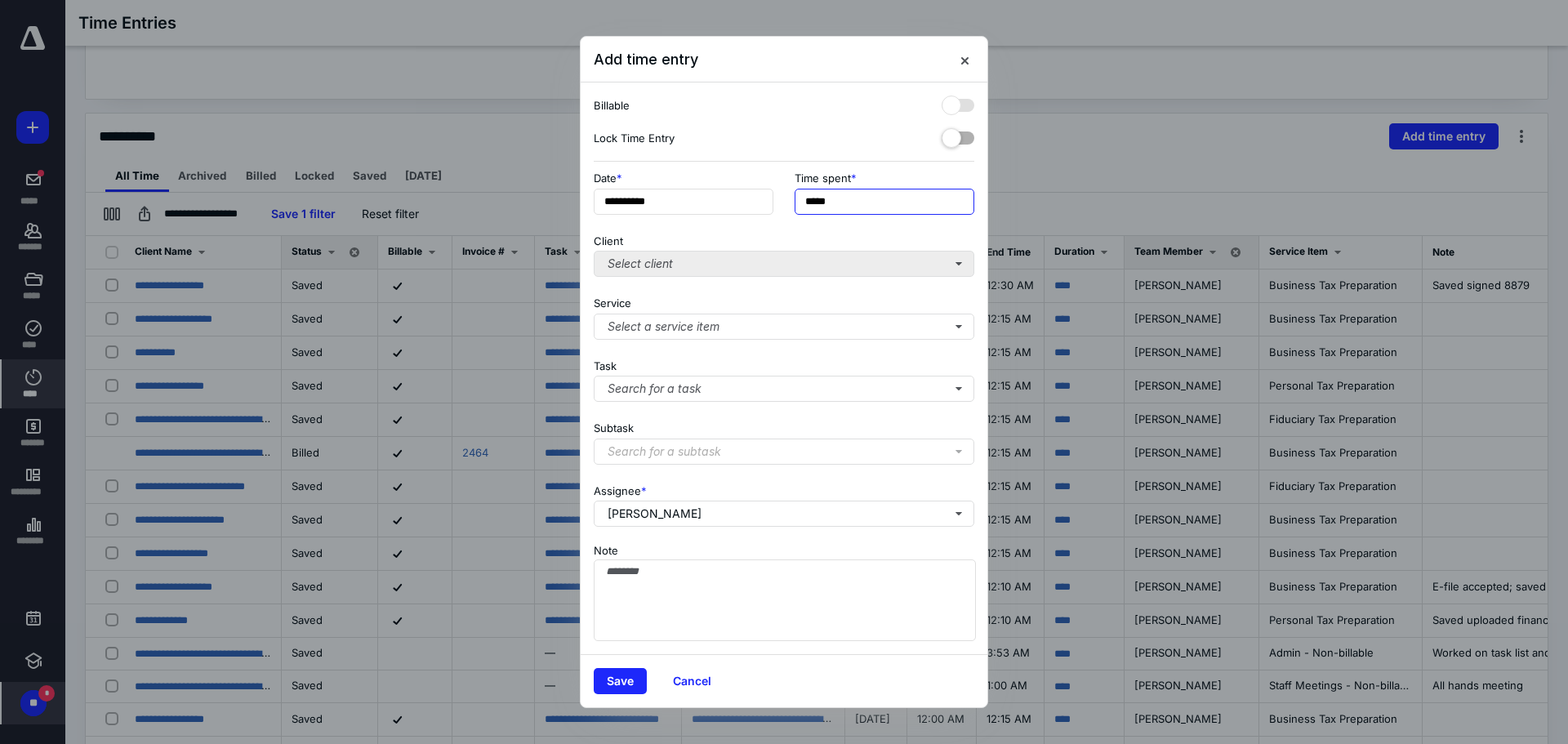 type on "*****" 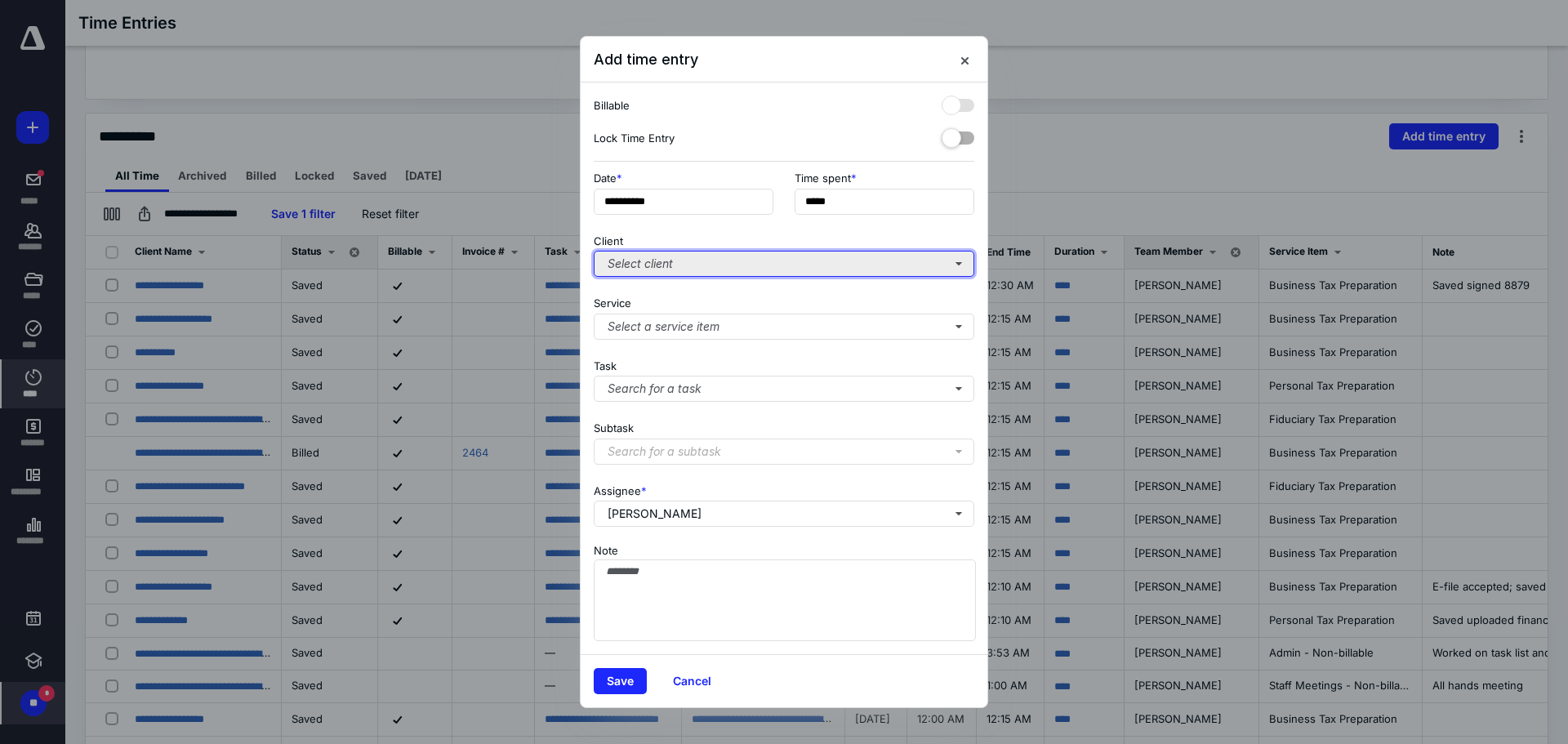 click on "Select client" at bounding box center [784, 264] 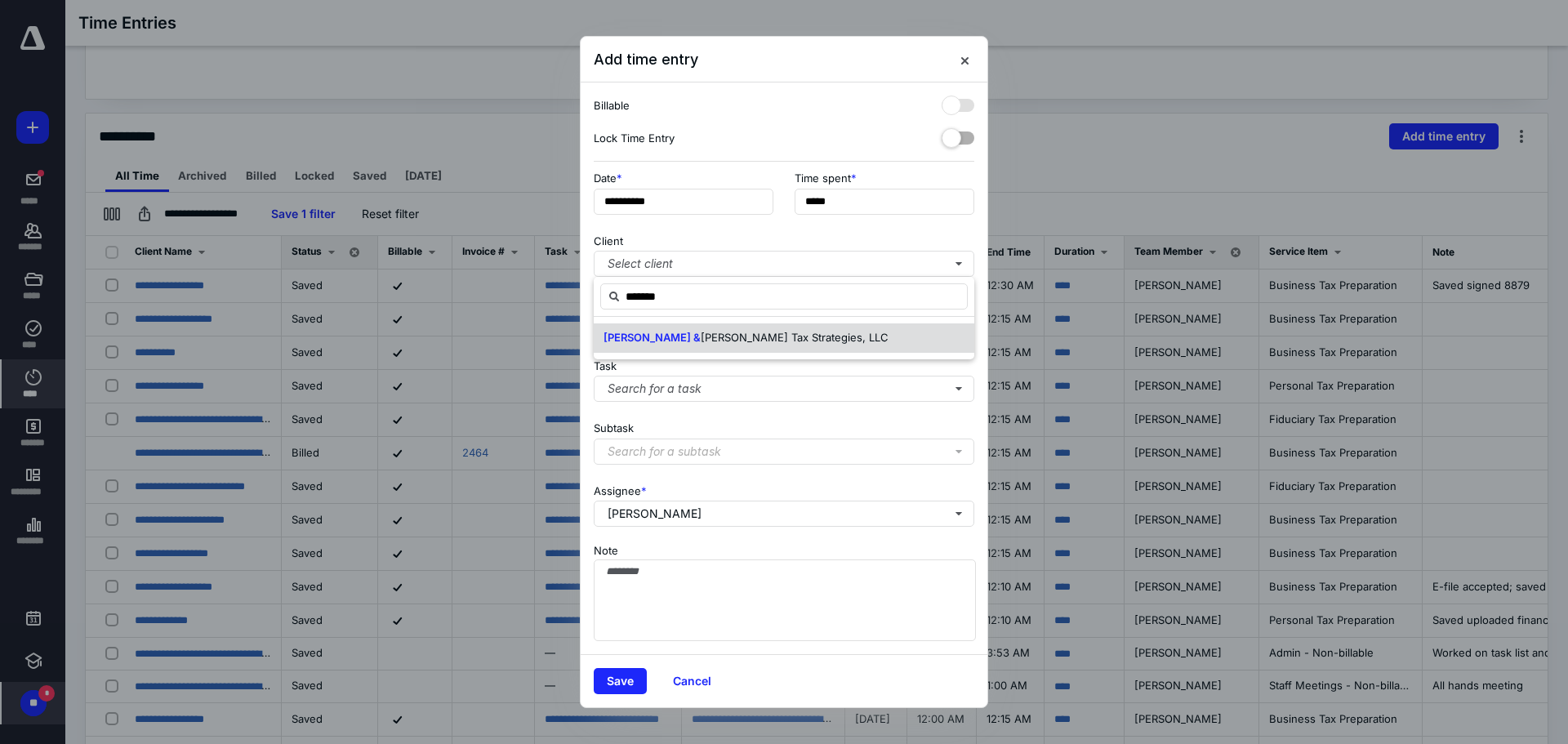 click on "Smith &  Anderson Tax Strategies, LLC" at bounding box center (784, 338) 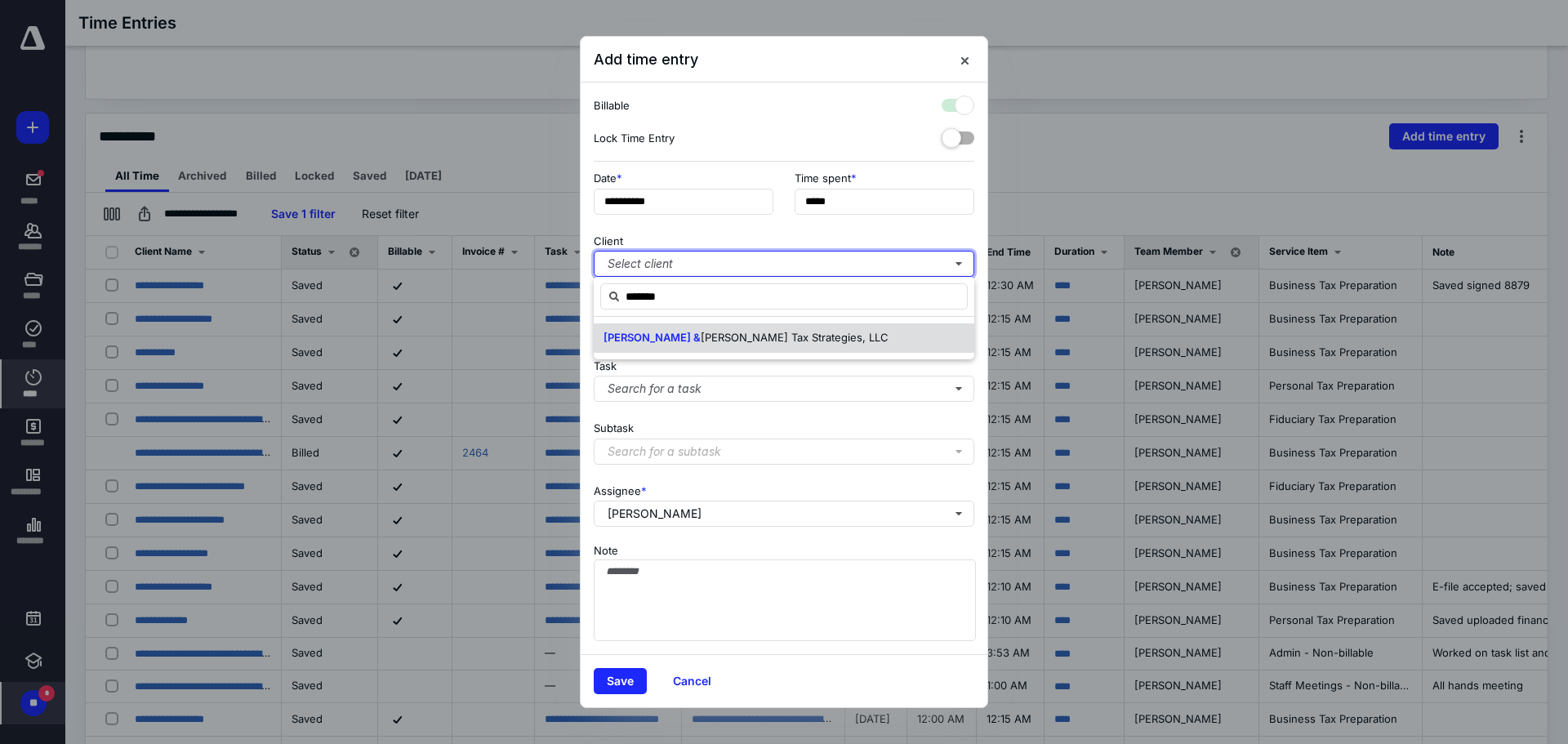 checkbox on "true" 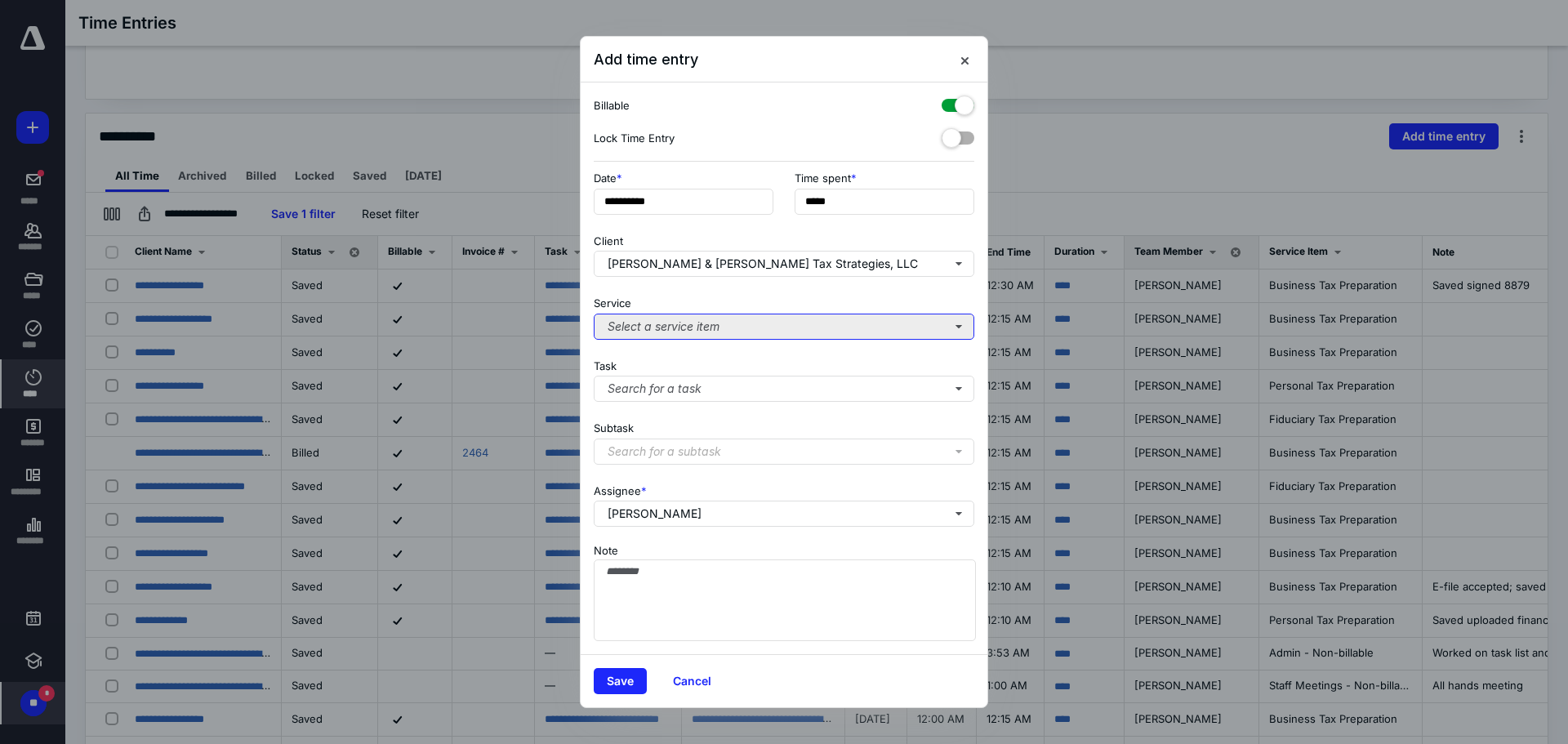 click on "Select a service item" at bounding box center [784, 327] 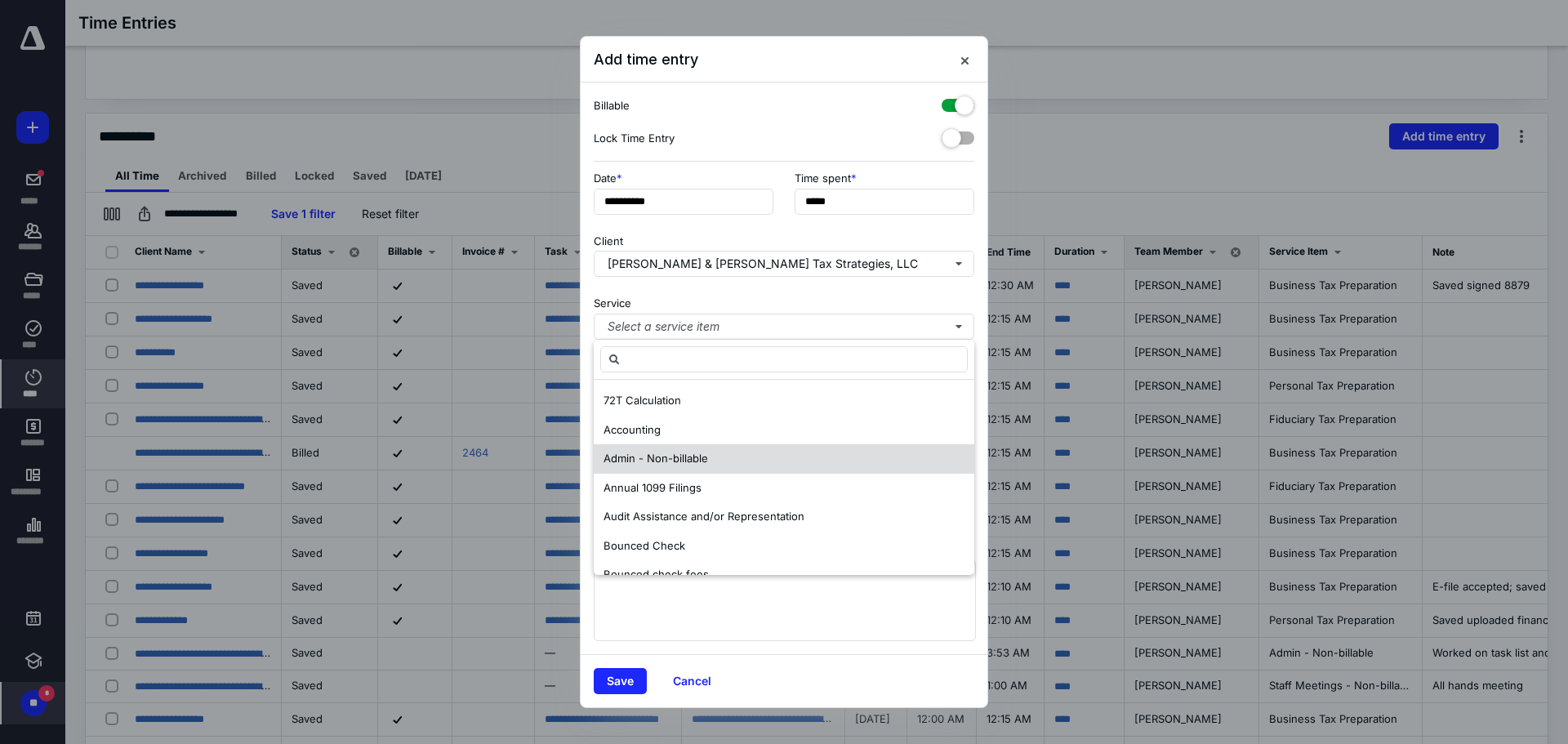 click on "Admin - Non-billable" at bounding box center (656, 458) 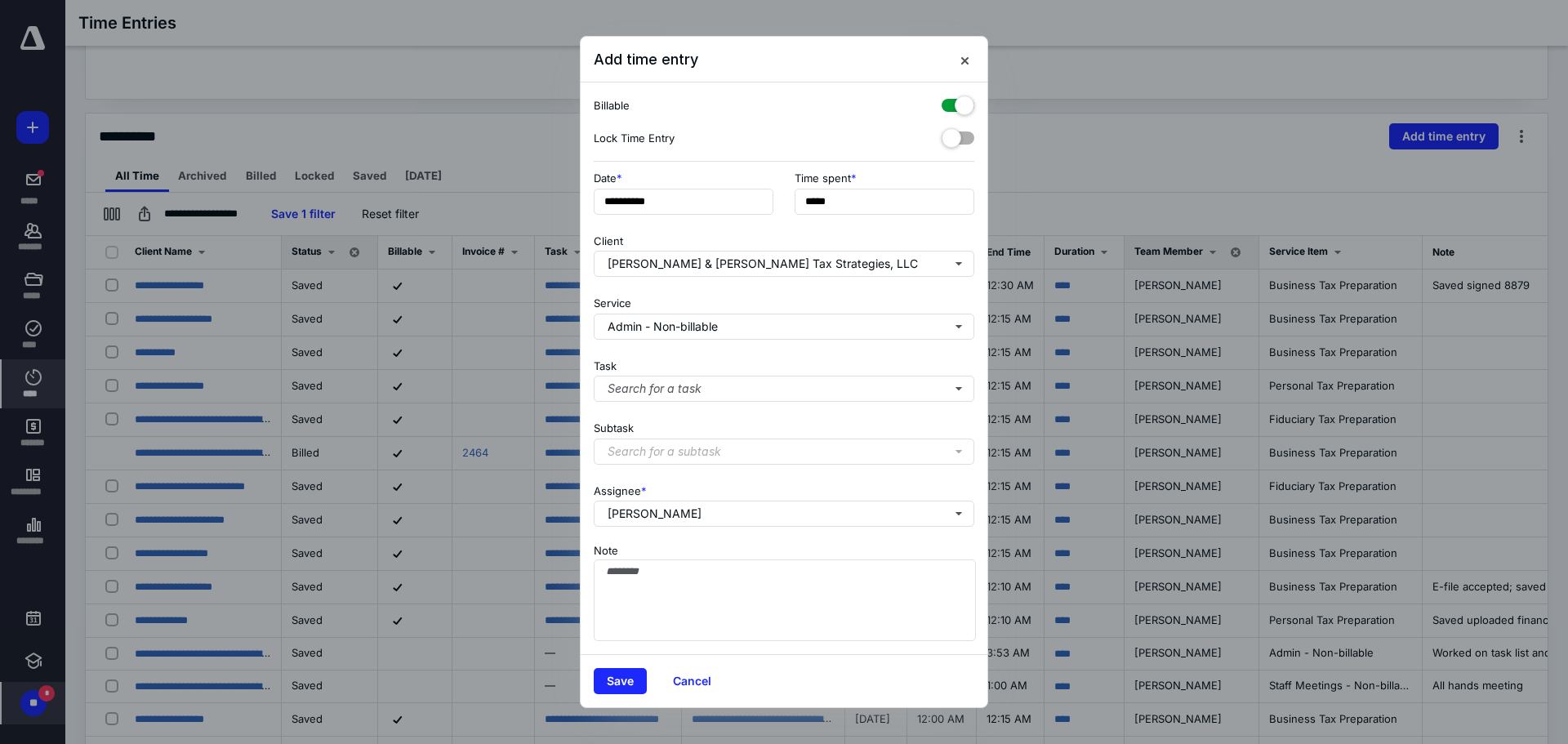 click at bounding box center [958, 102] 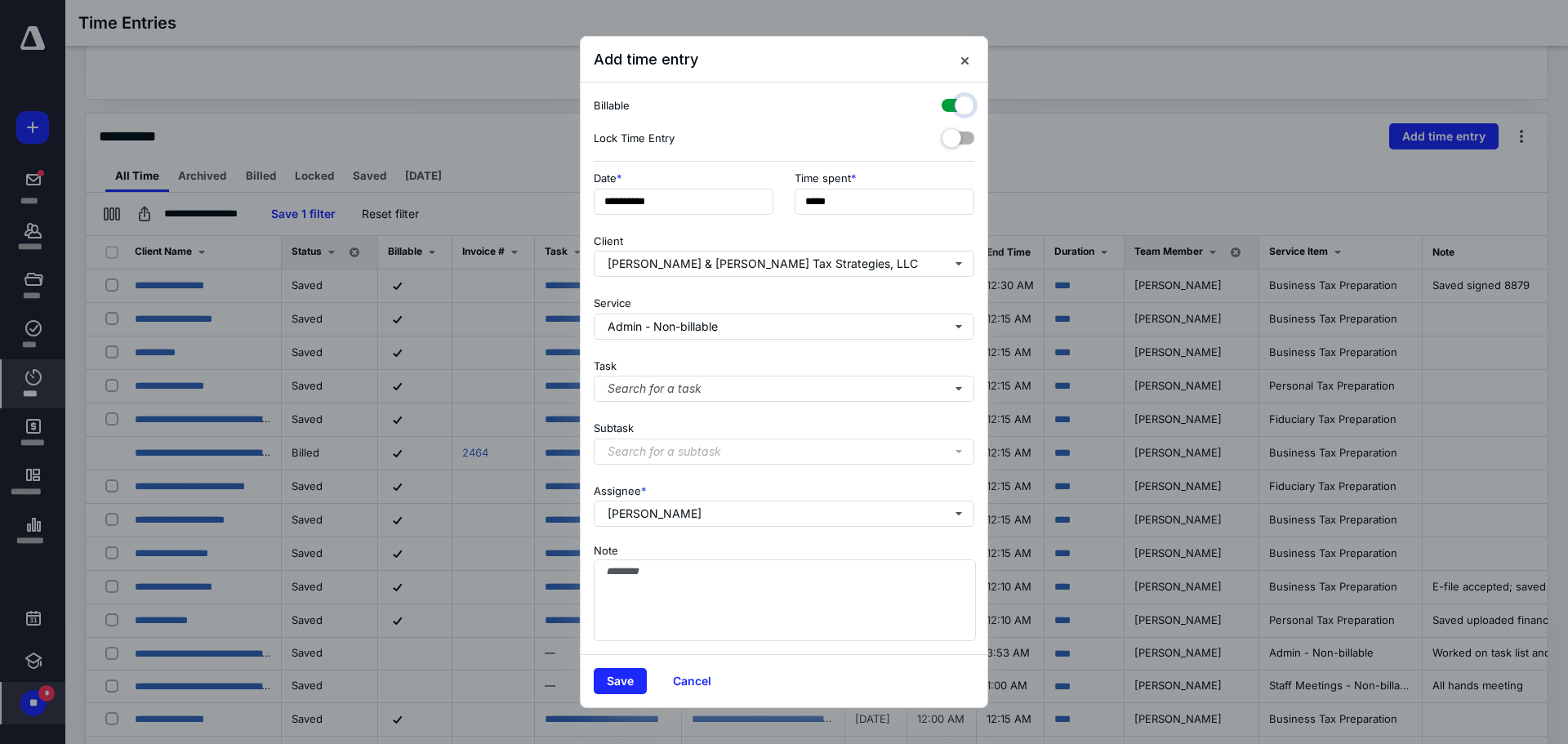 click at bounding box center (950, 103) 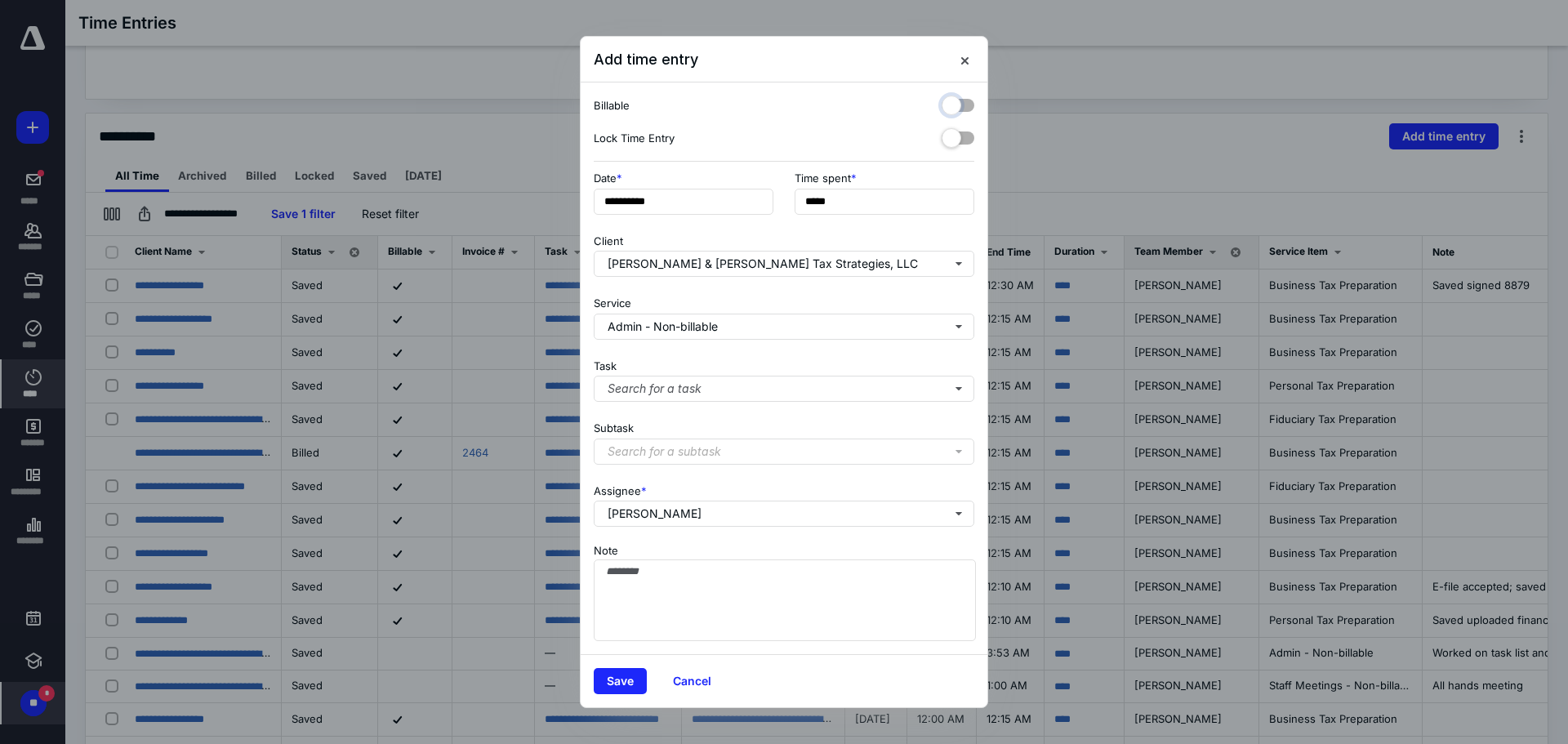 checkbox on "false" 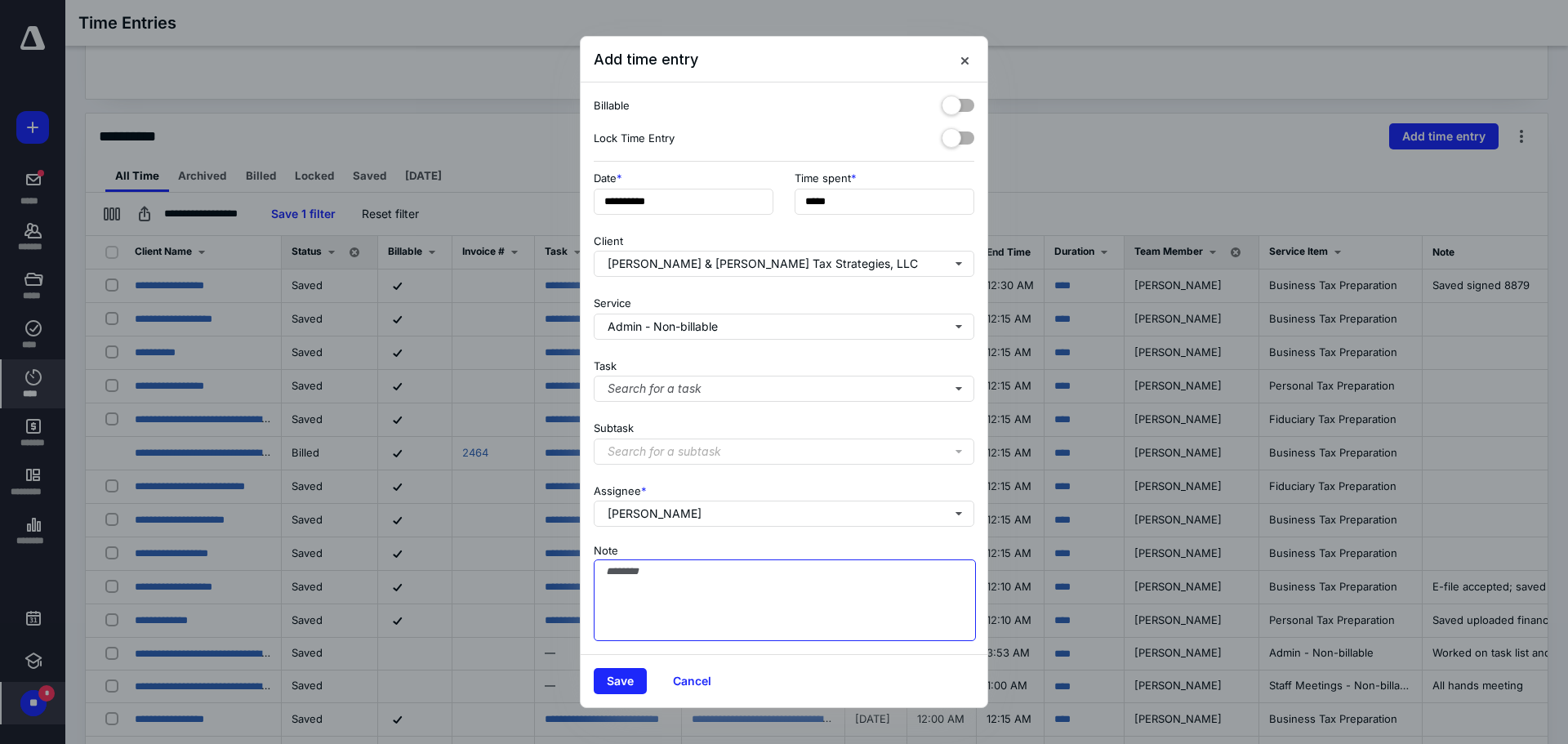 click on "Note" at bounding box center [785, 600] 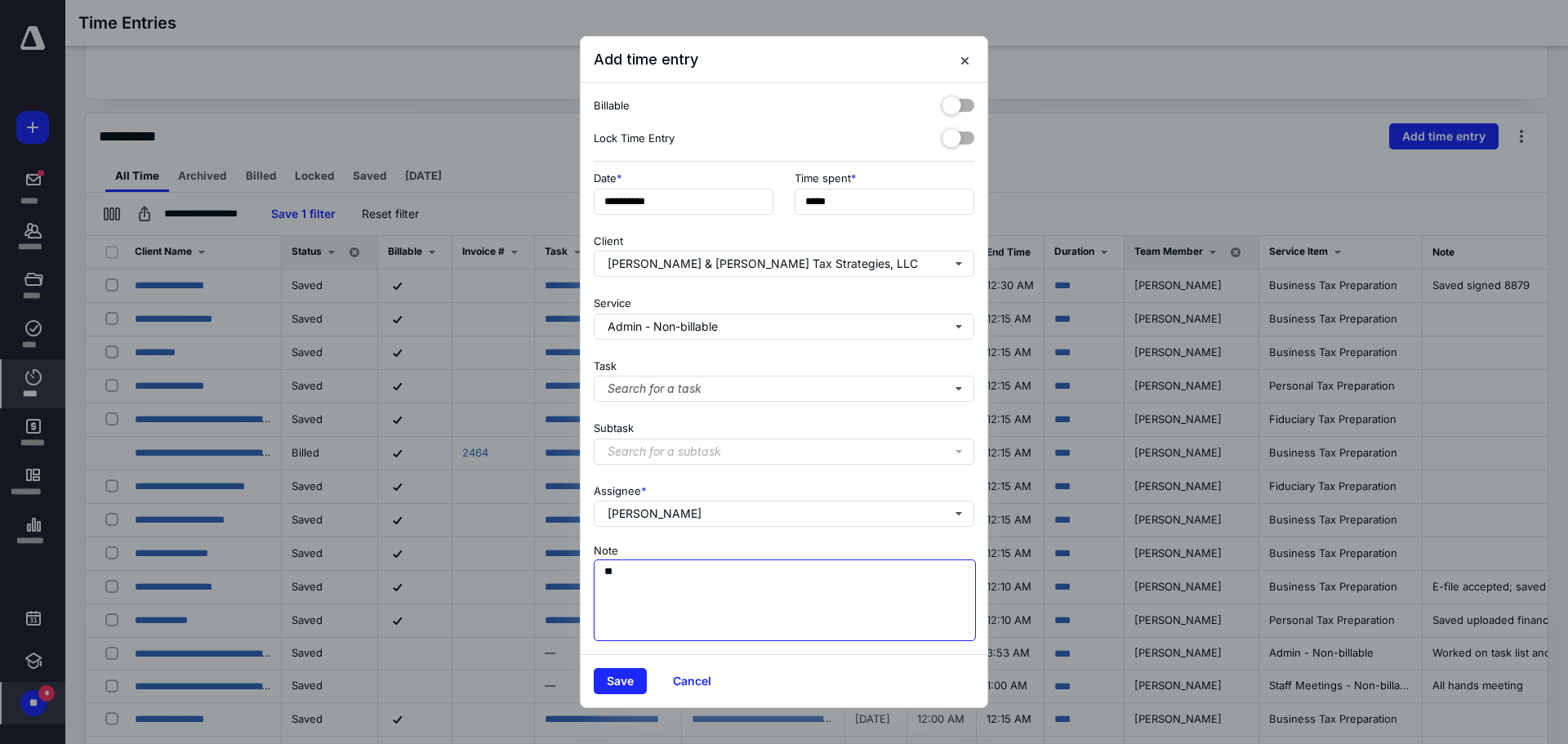 type on "*" 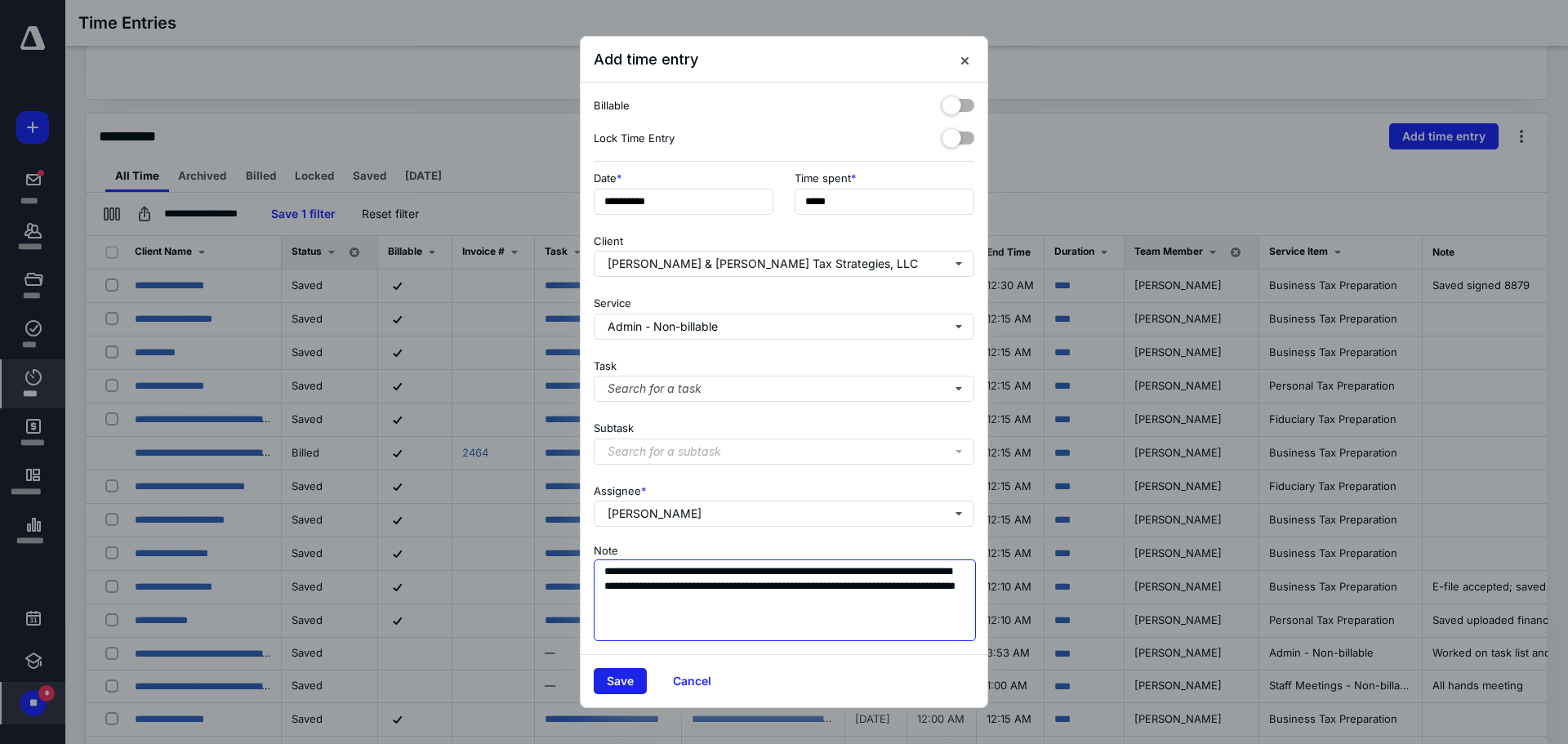 type on "**********" 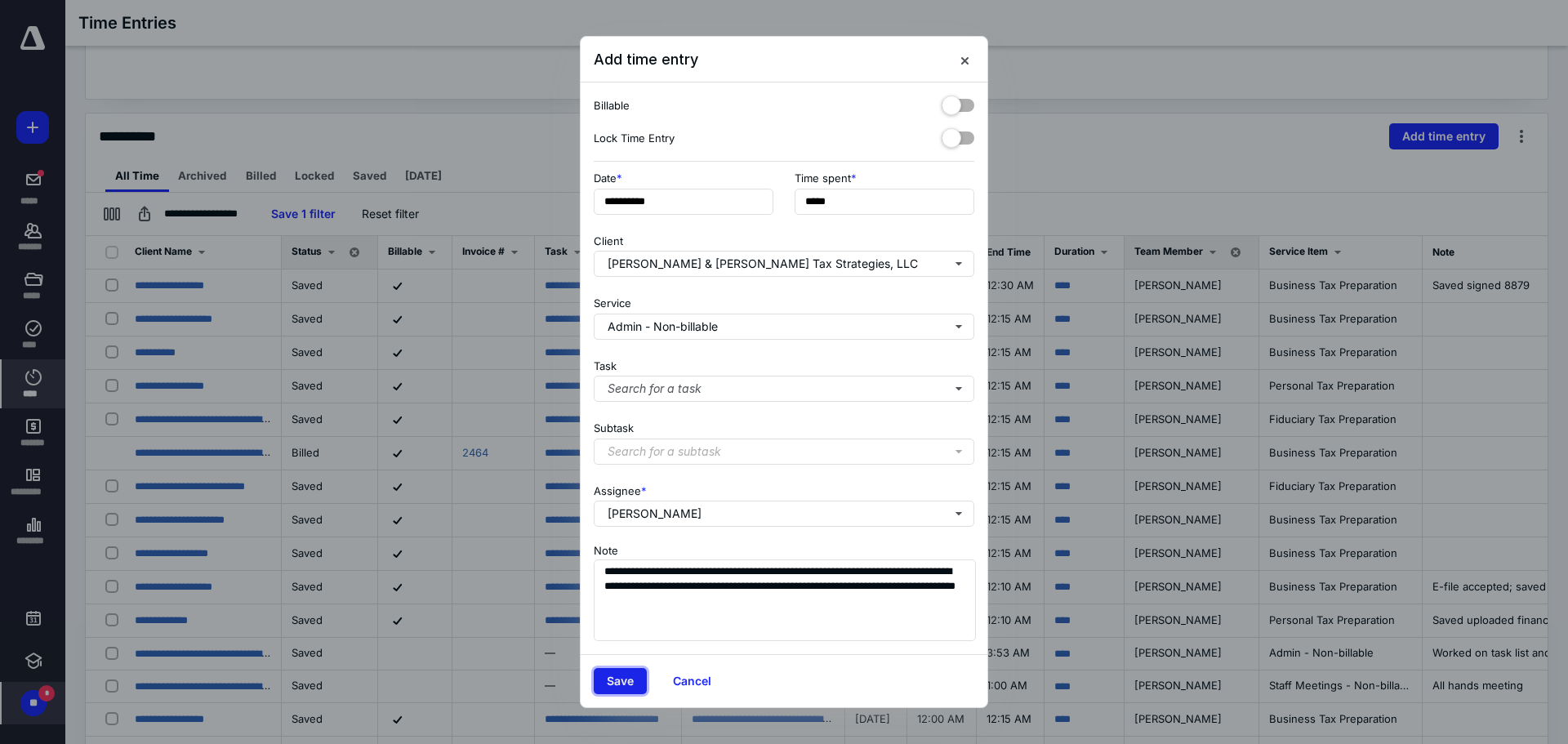 click on "Save" at bounding box center [620, 681] 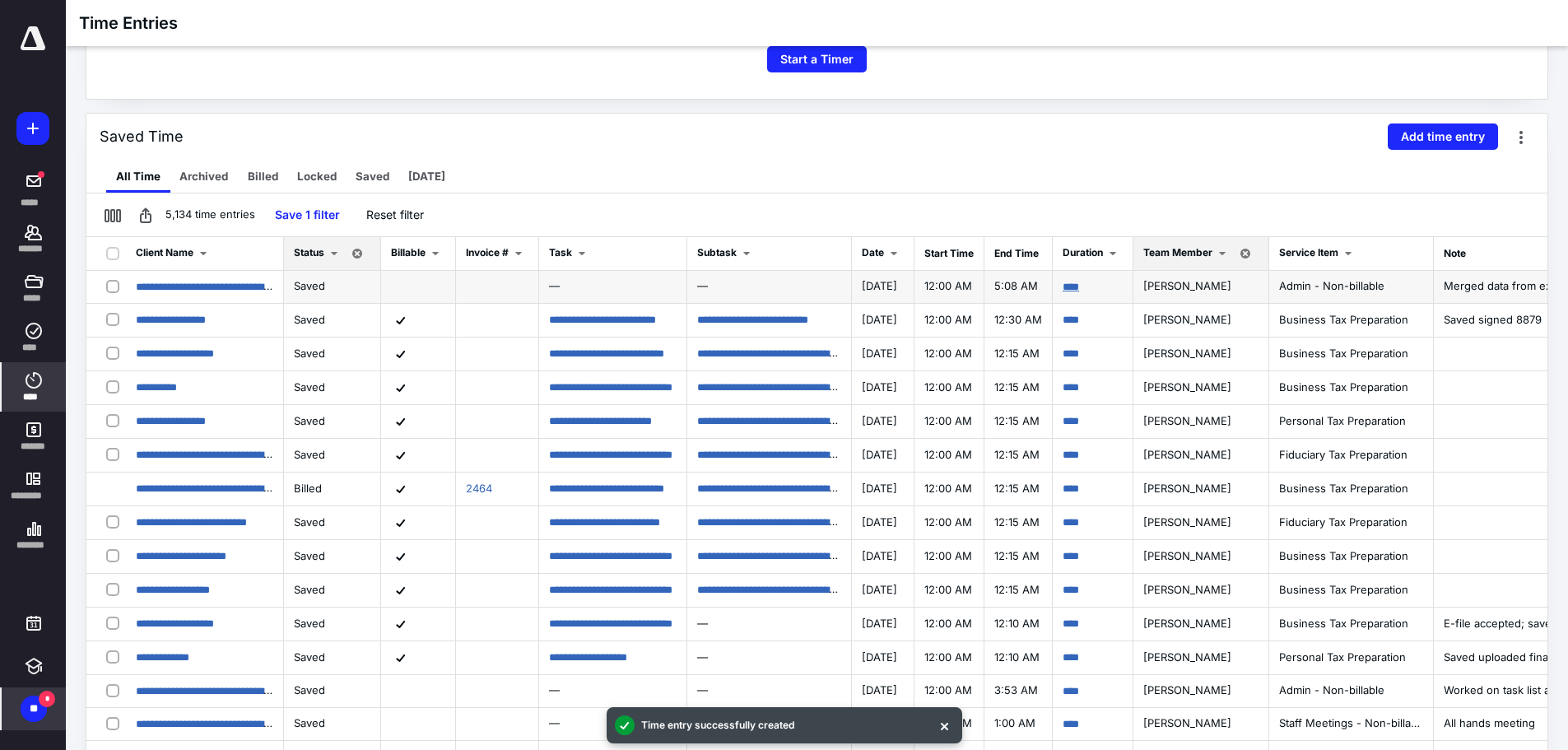 click on "****" at bounding box center [1071, 286] 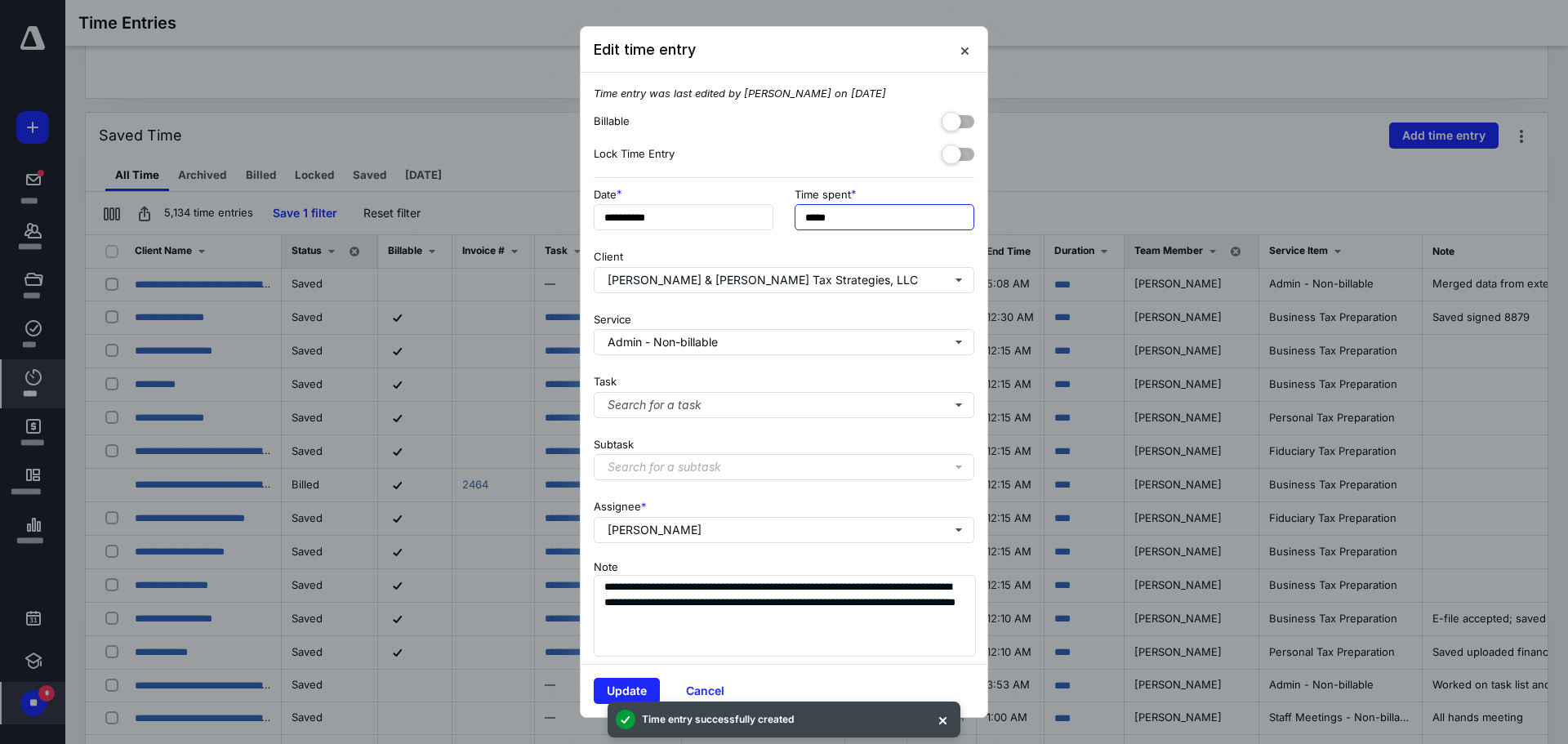 click on "*****" at bounding box center [884, 217] 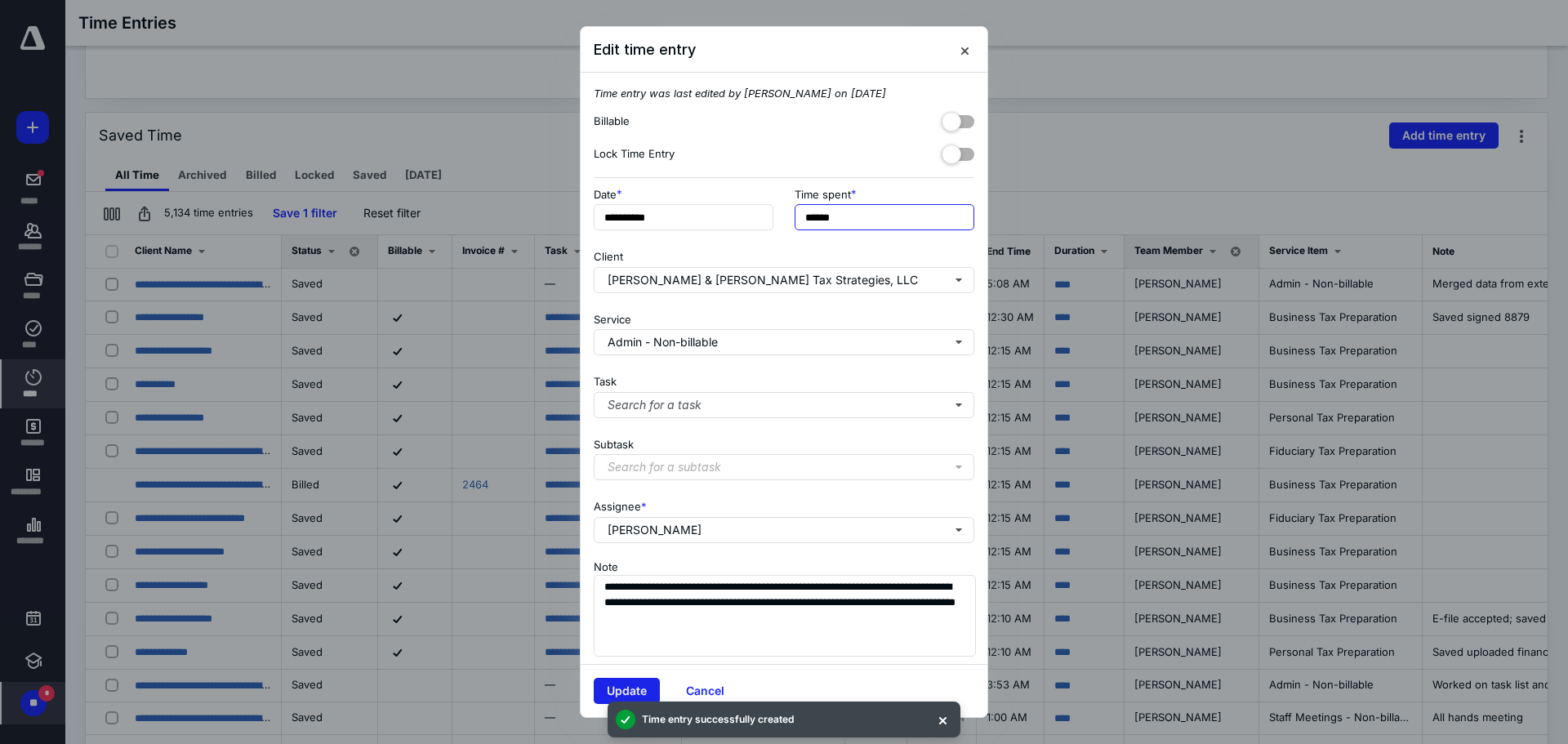 type on "******" 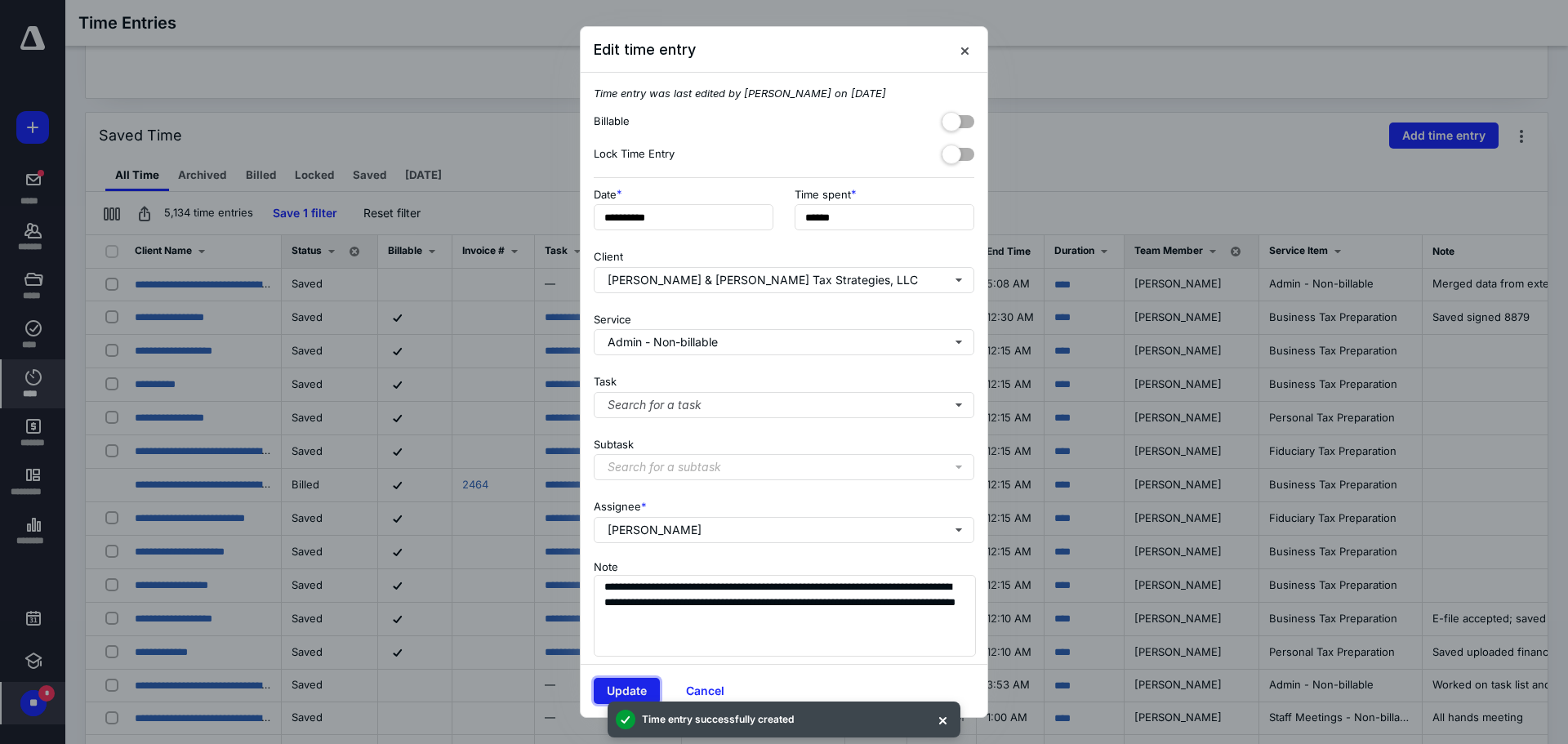 click on "Update" at bounding box center (626, 691) 